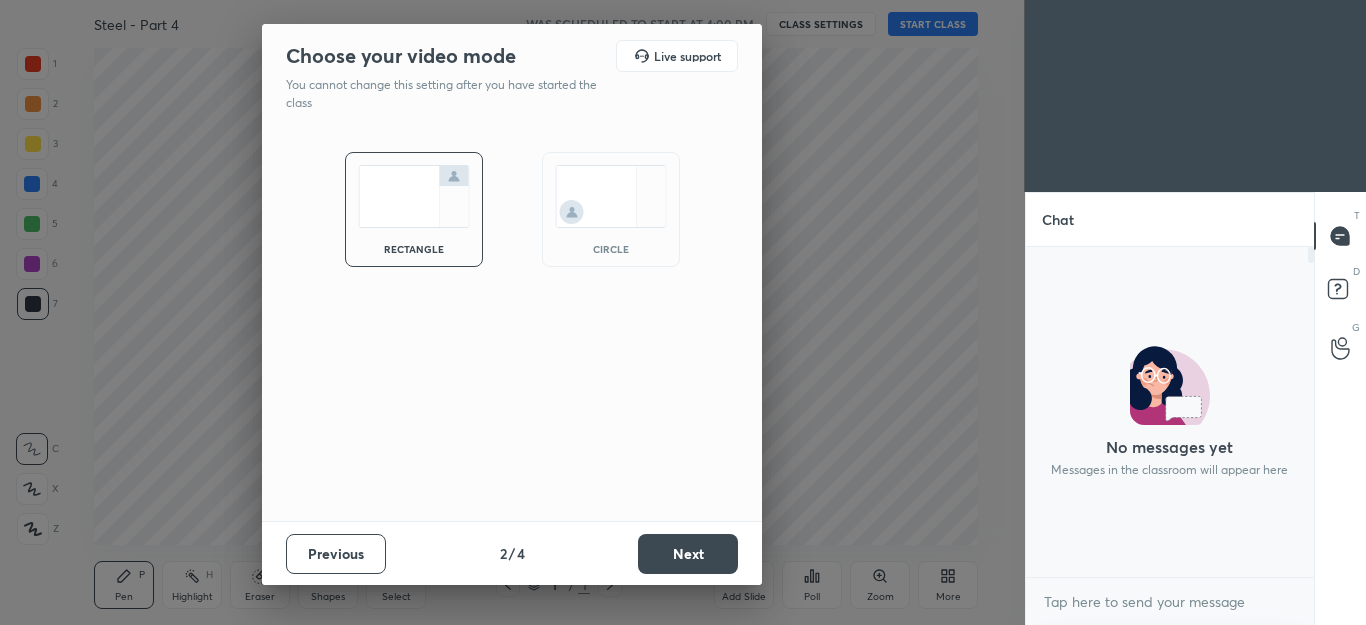 click on "Previous 2 / 4 Next" at bounding box center [512, 553] 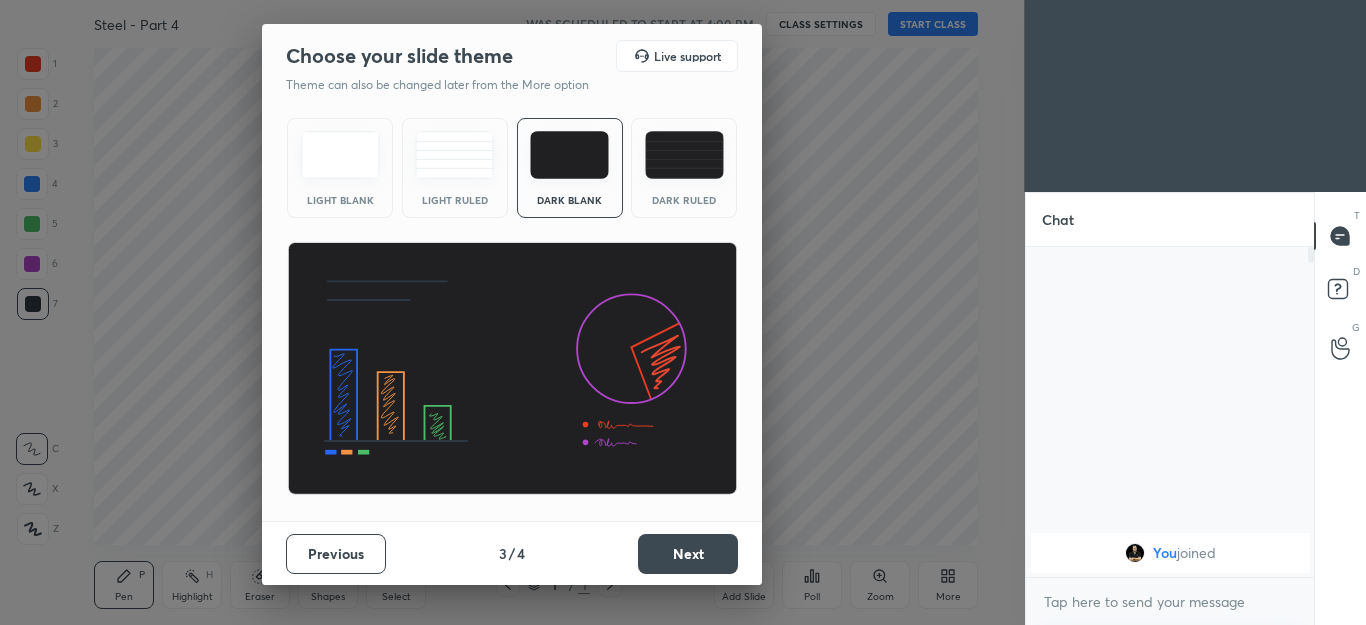 click on "Next" at bounding box center [688, 554] 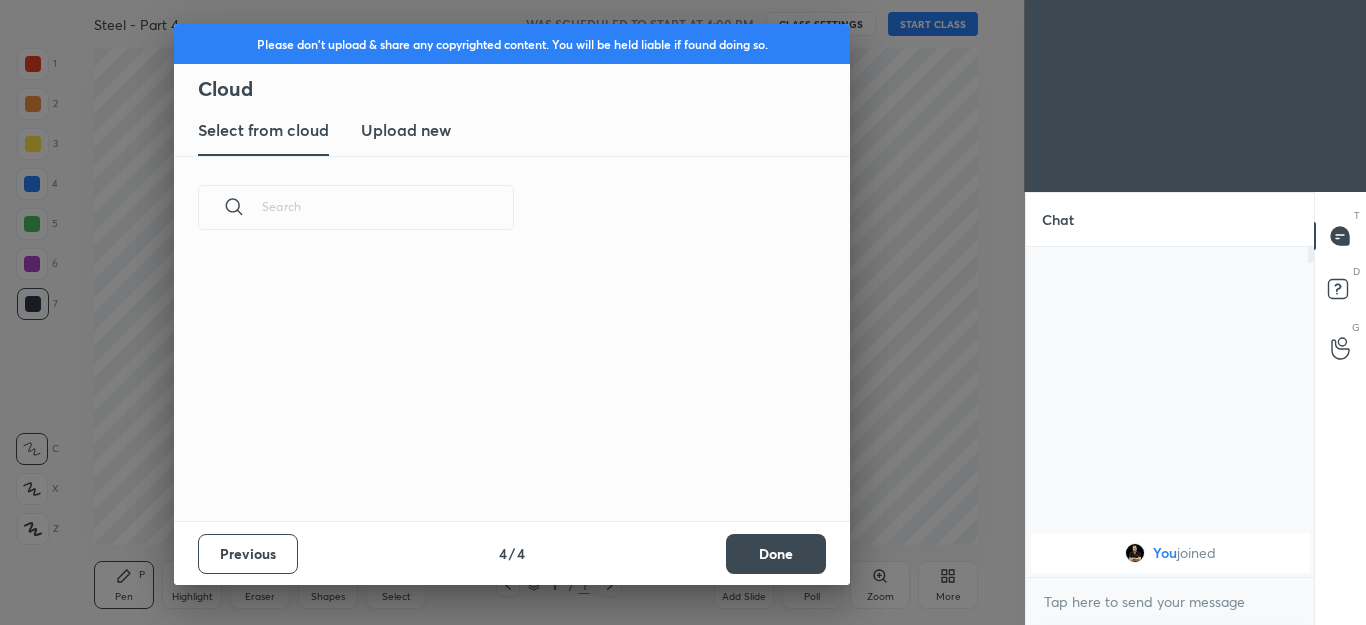 click on "Done" at bounding box center (776, 554) 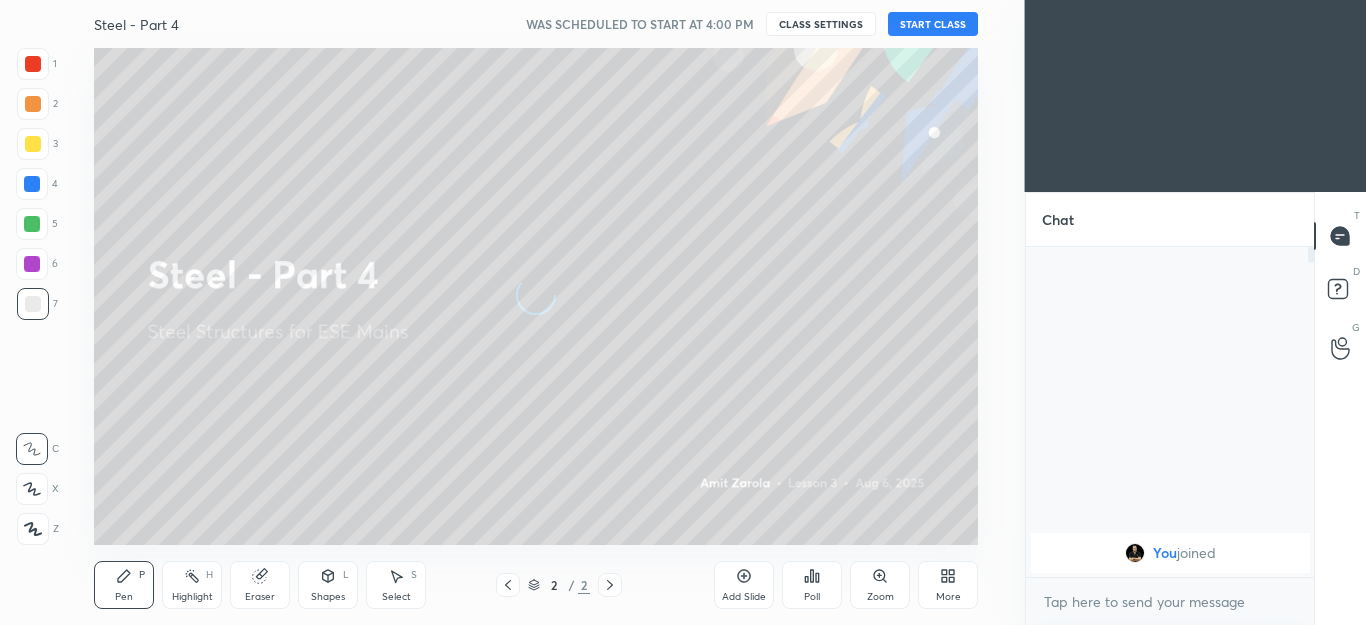 click 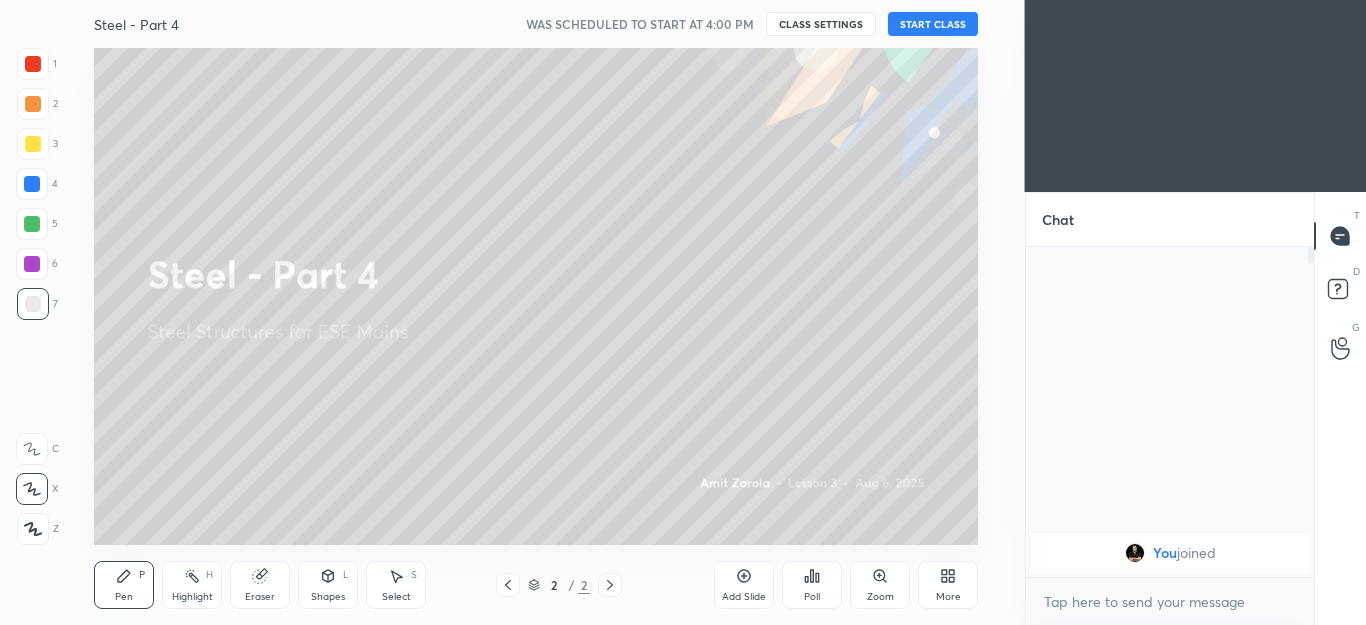 click on "START CLASS" at bounding box center [933, 24] 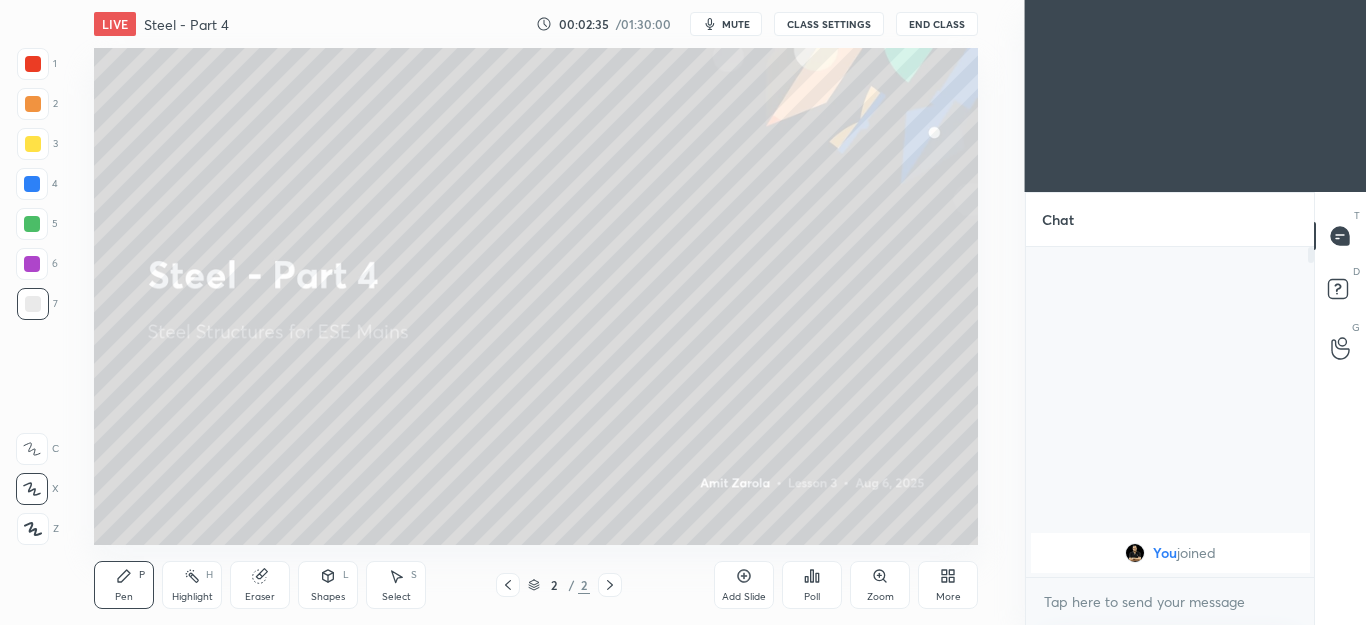 click on "Add Slide" at bounding box center (744, 585) 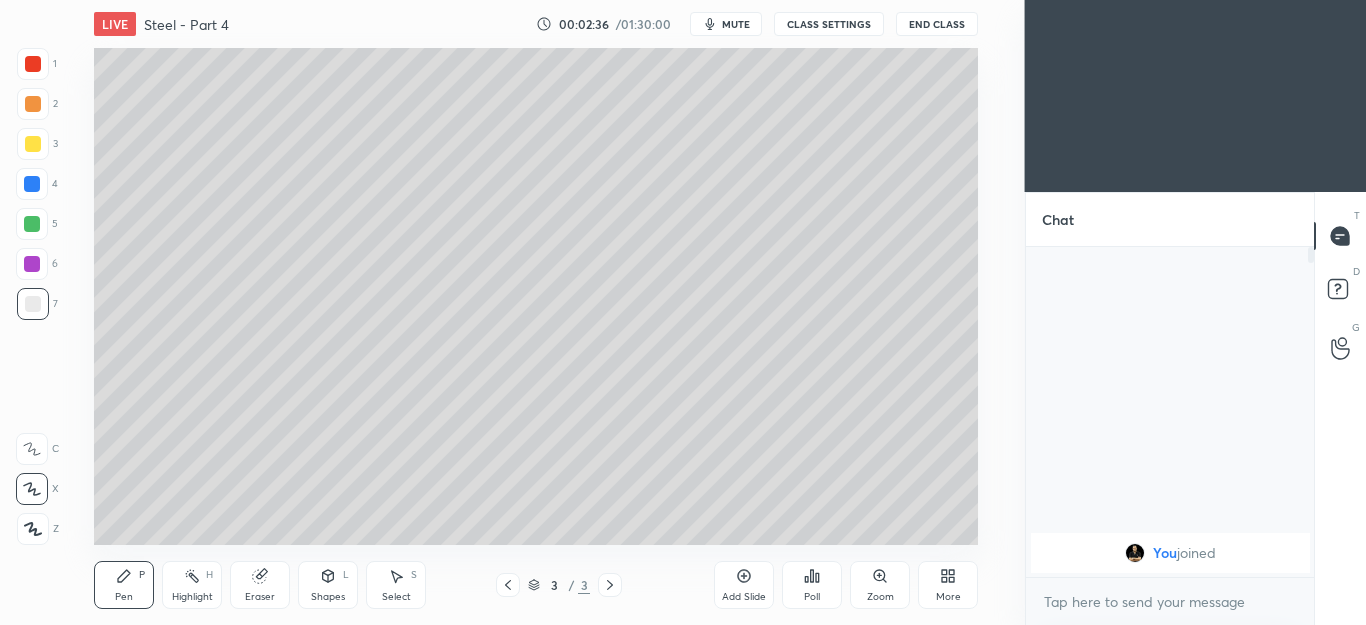 click at bounding box center [33, 144] 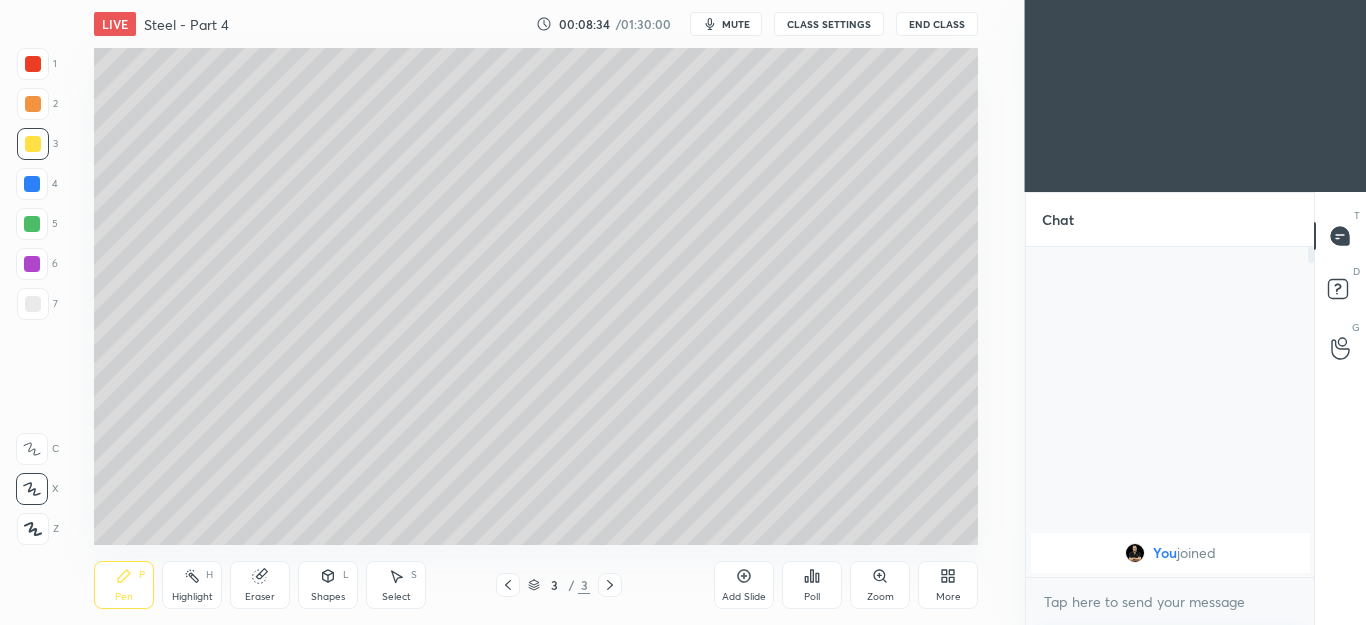 click 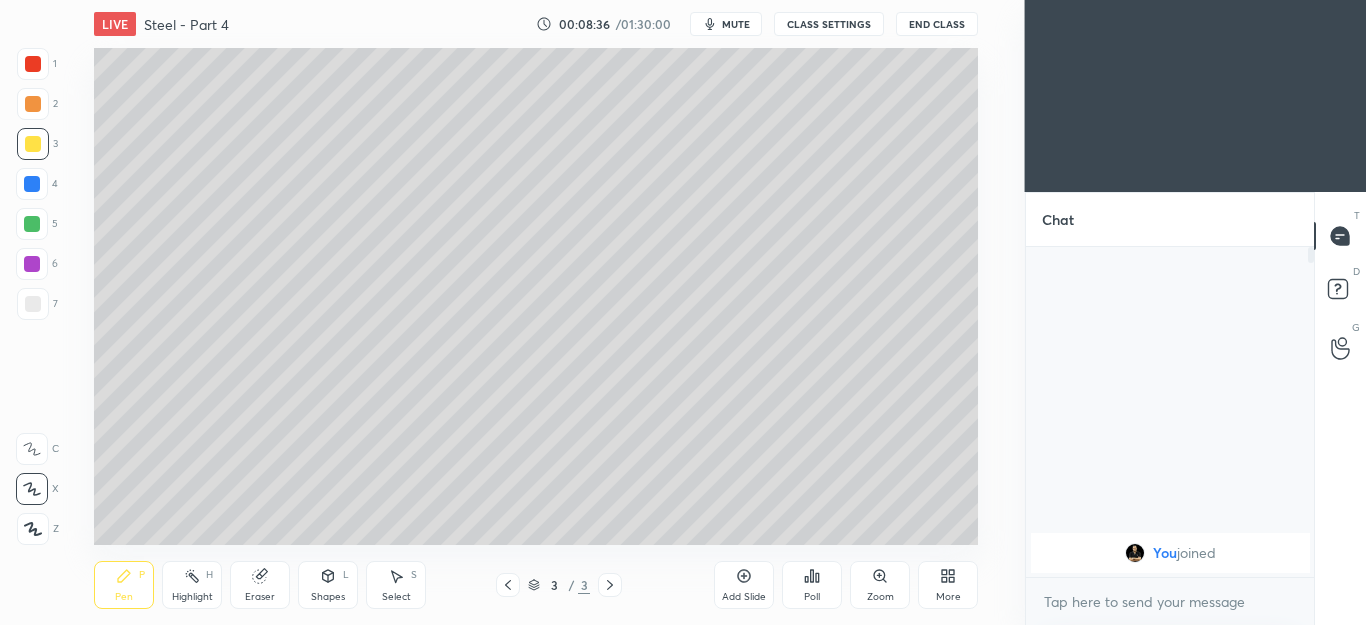 click on "Add Slide" at bounding box center [744, 585] 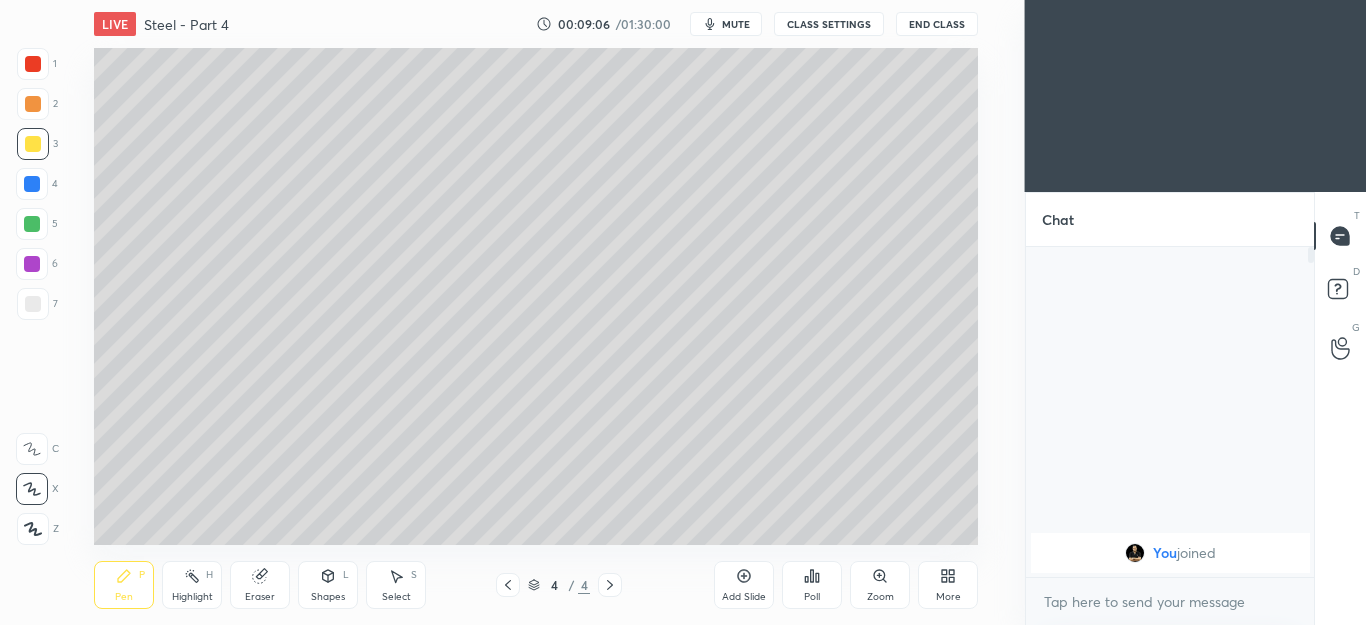 click on "Eraser" at bounding box center [260, 585] 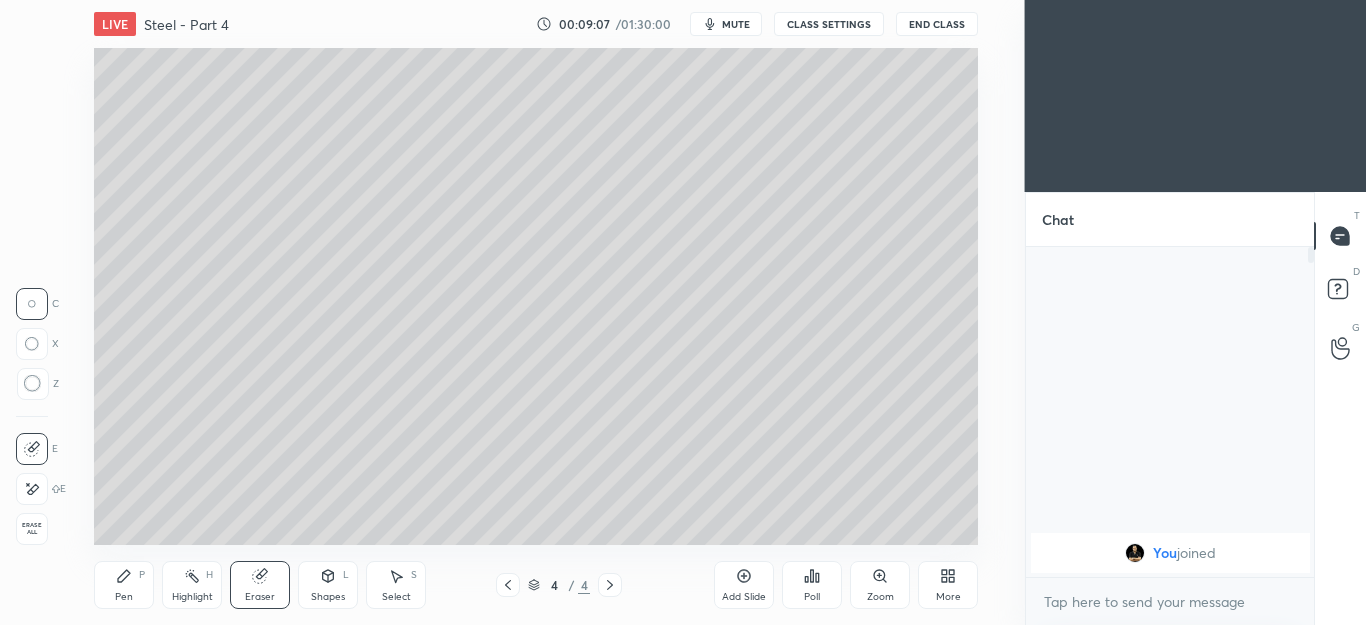 click 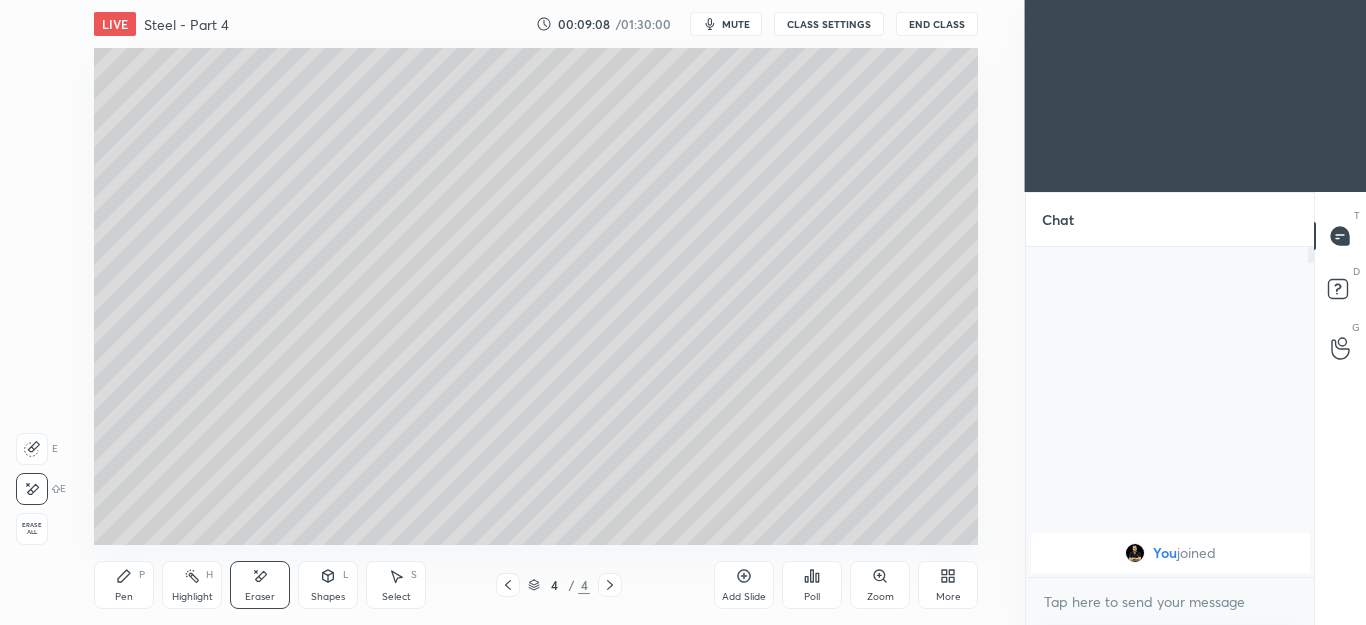 click on "Pen P" at bounding box center [124, 585] 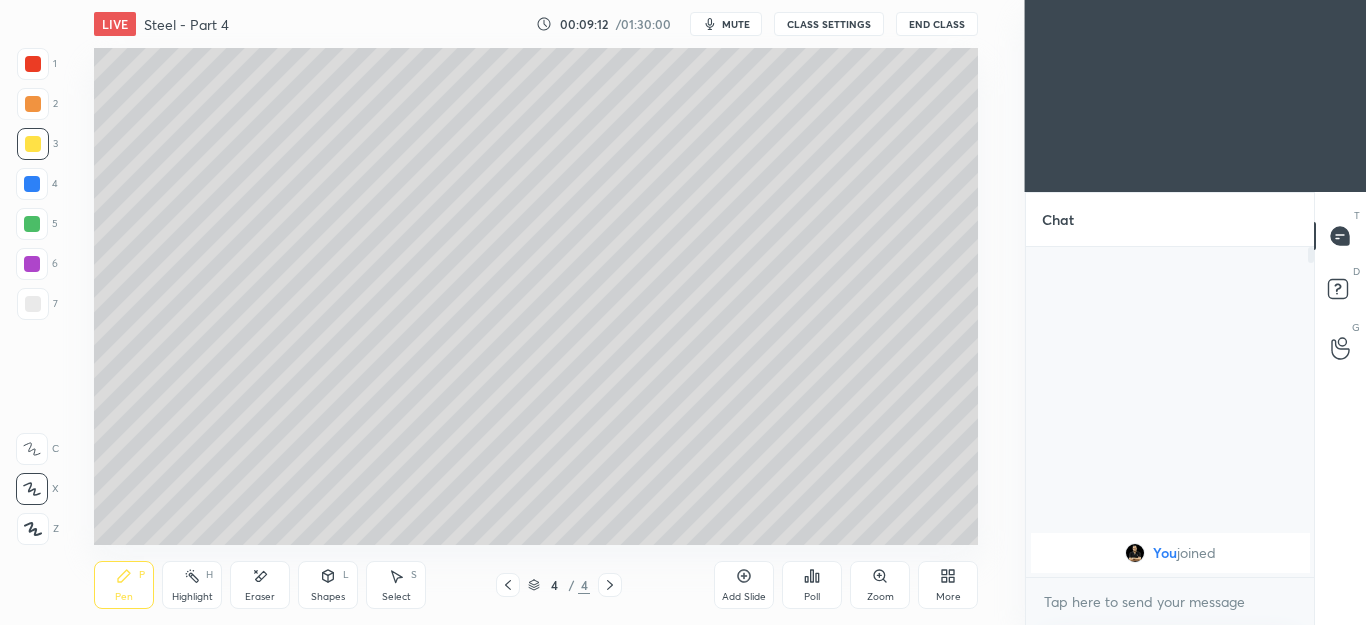 click on "Shapes L" at bounding box center [328, 585] 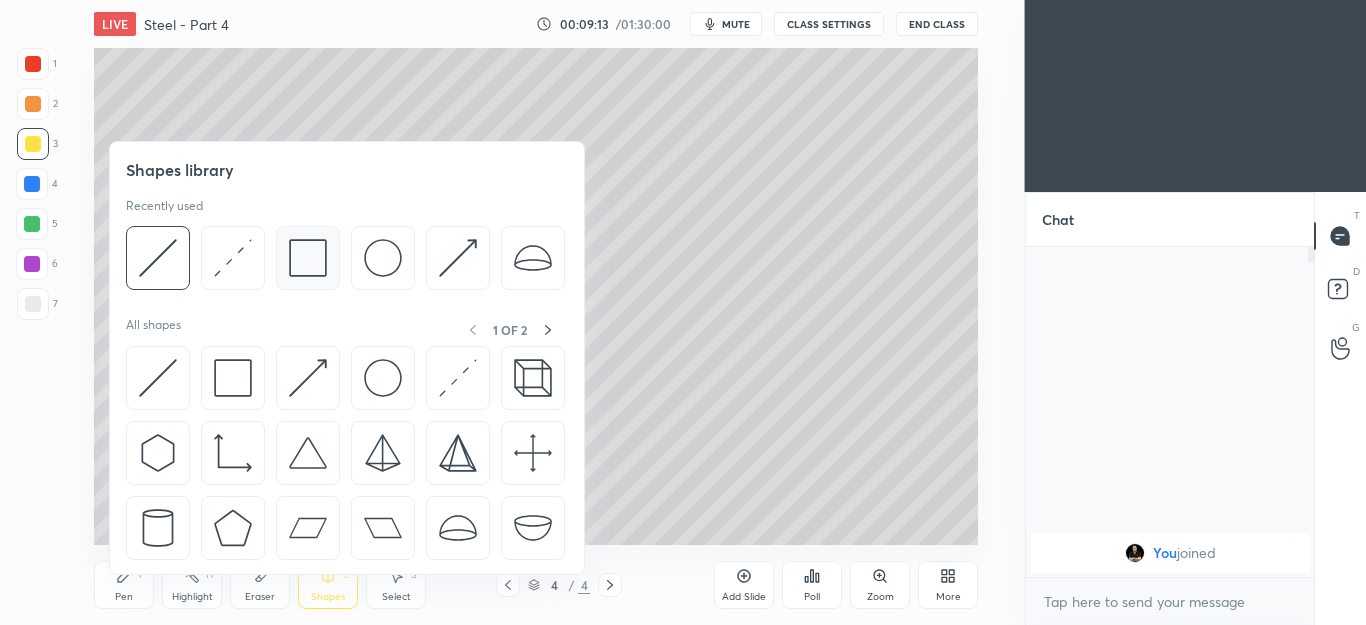 click at bounding box center [308, 258] 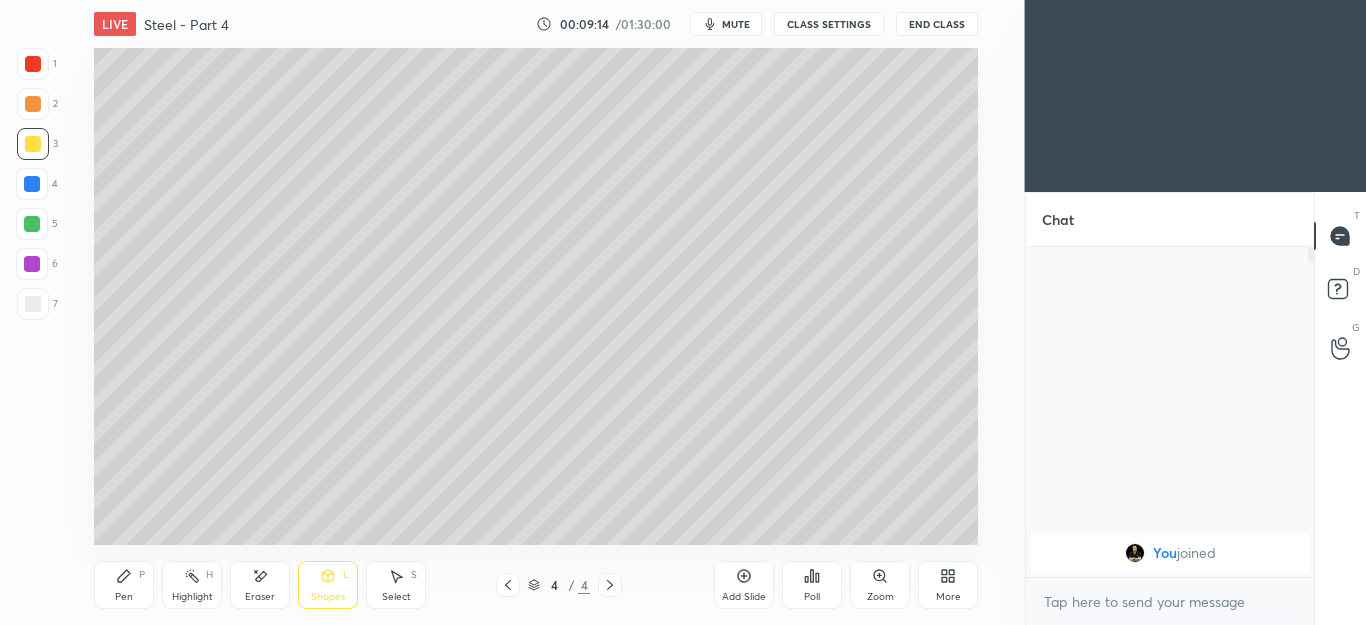 click at bounding box center [33, 304] 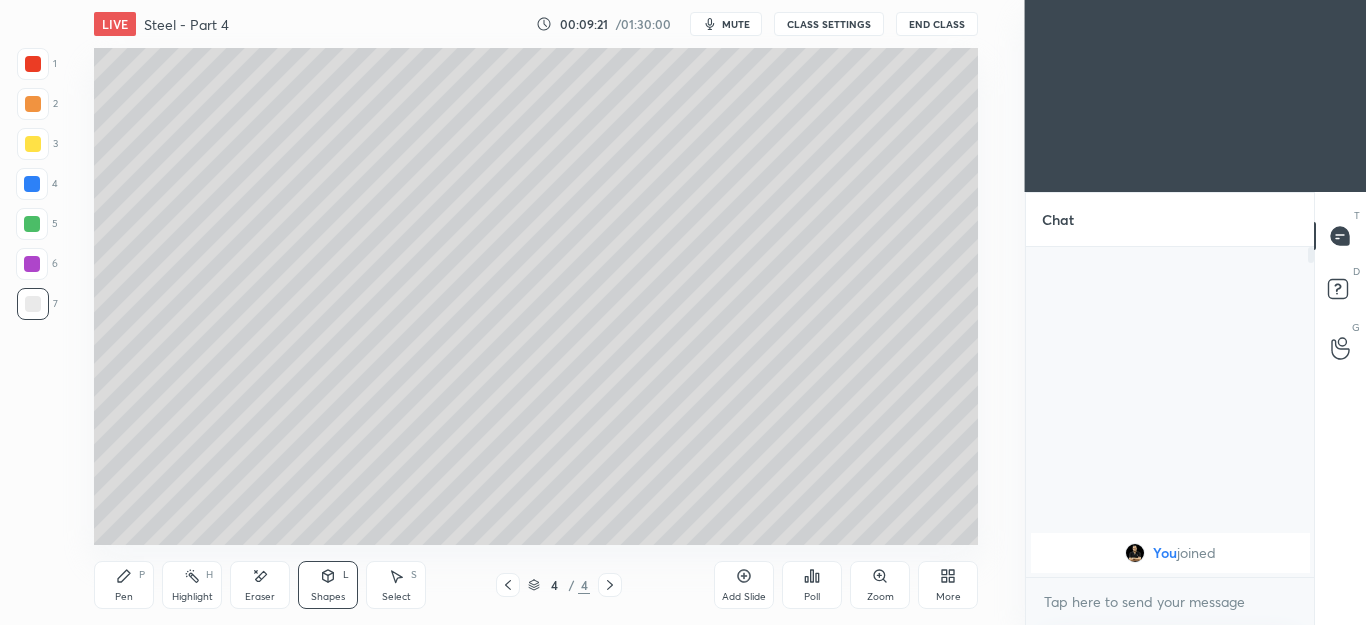 click on "Pen" at bounding box center [124, 597] 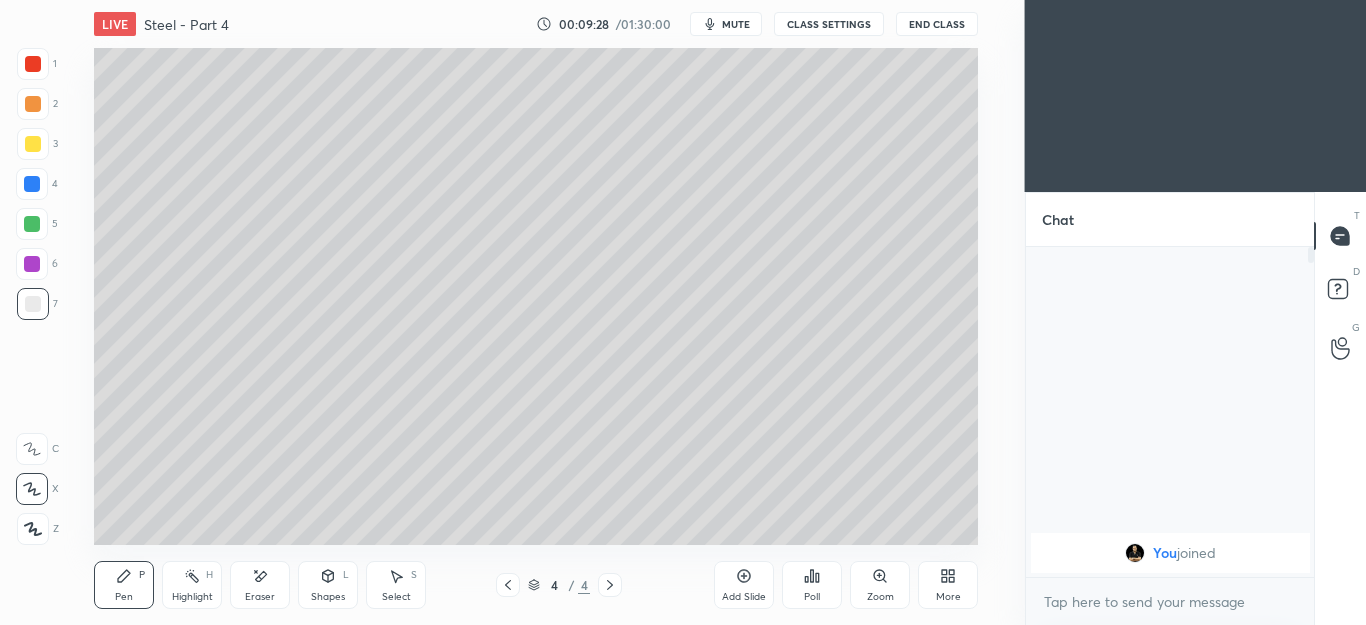click on "Shapes L" at bounding box center [328, 585] 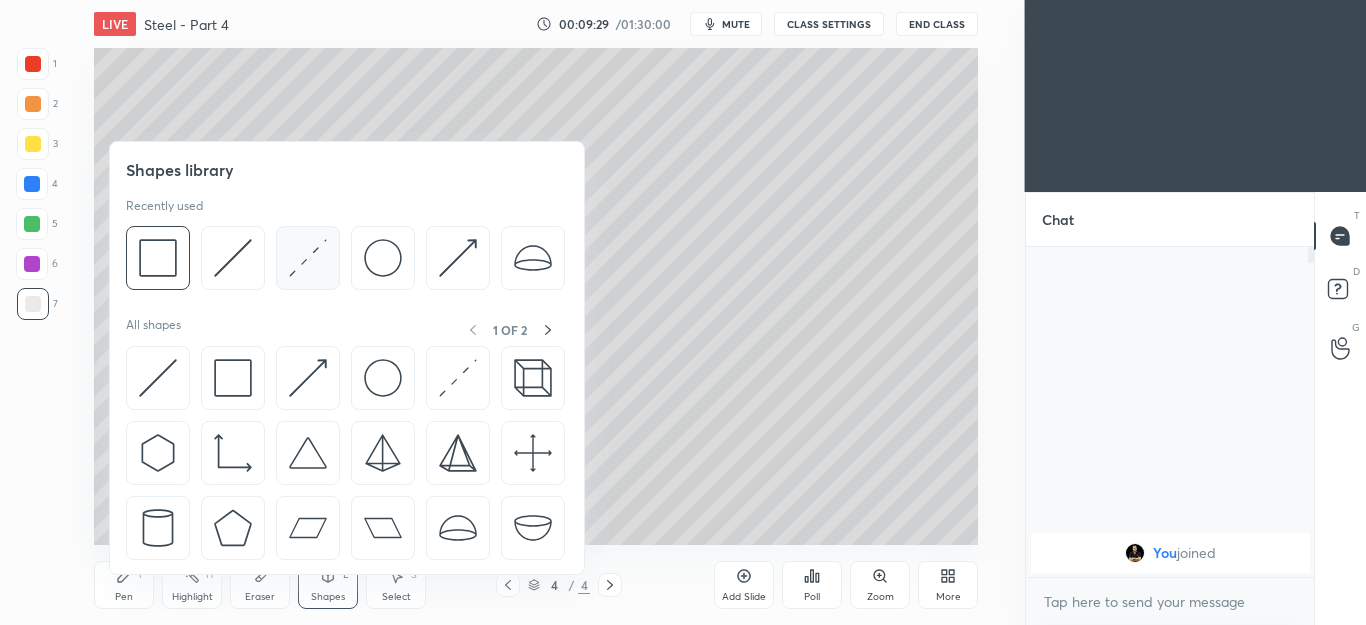 click at bounding box center (308, 258) 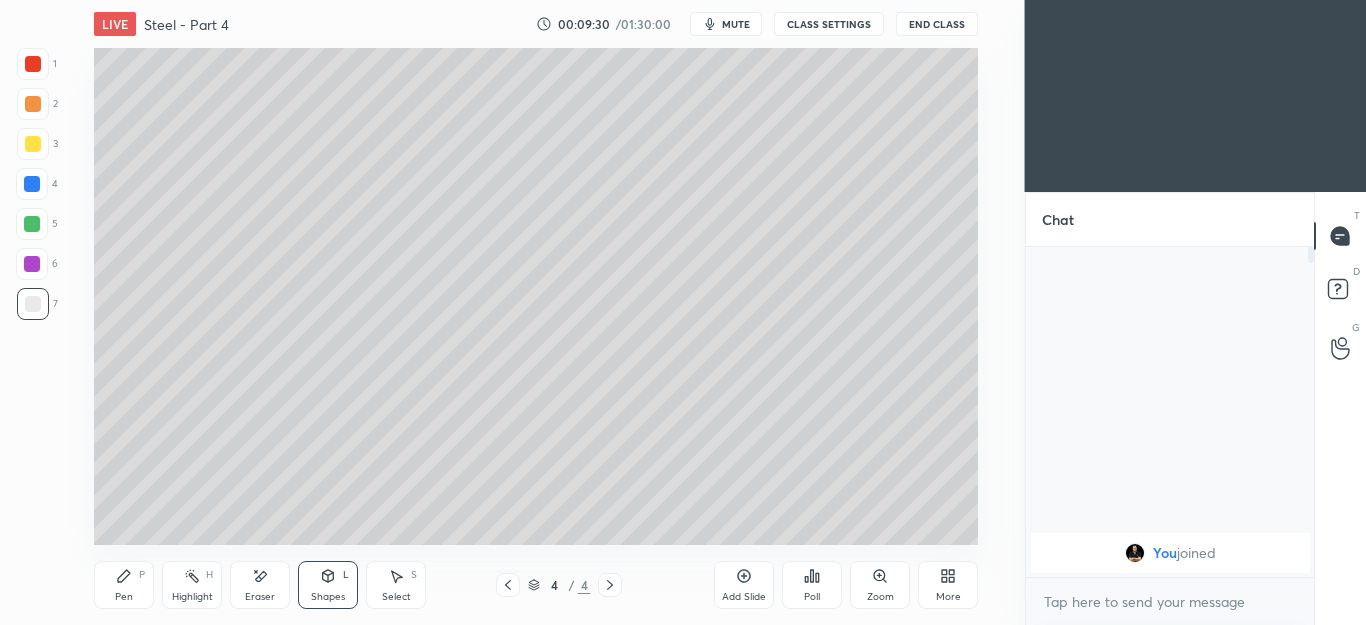 click at bounding box center [33, 64] 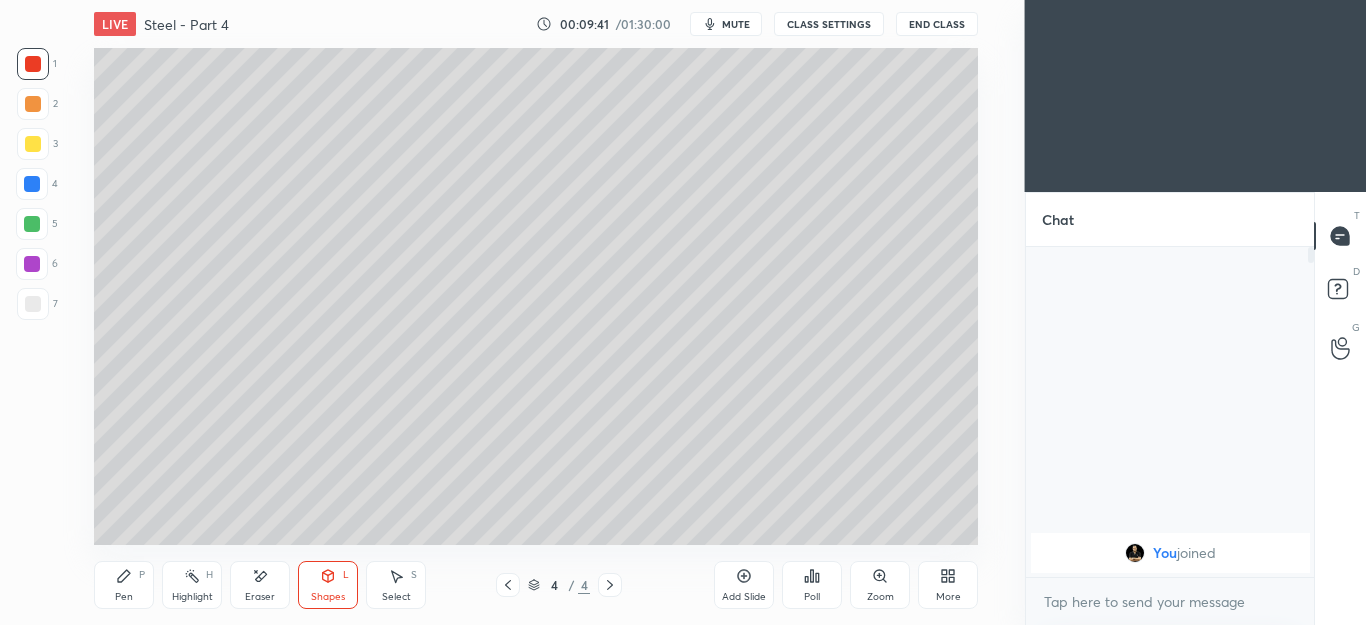 click 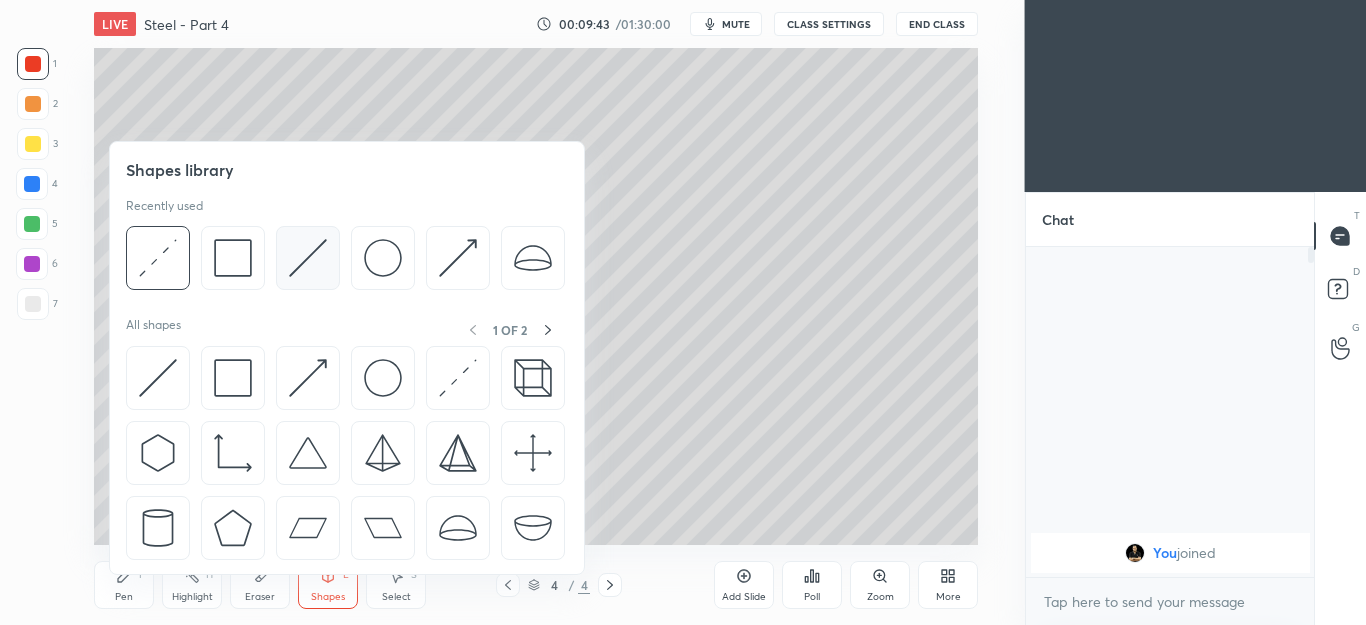 click at bounding box center (308, 258) 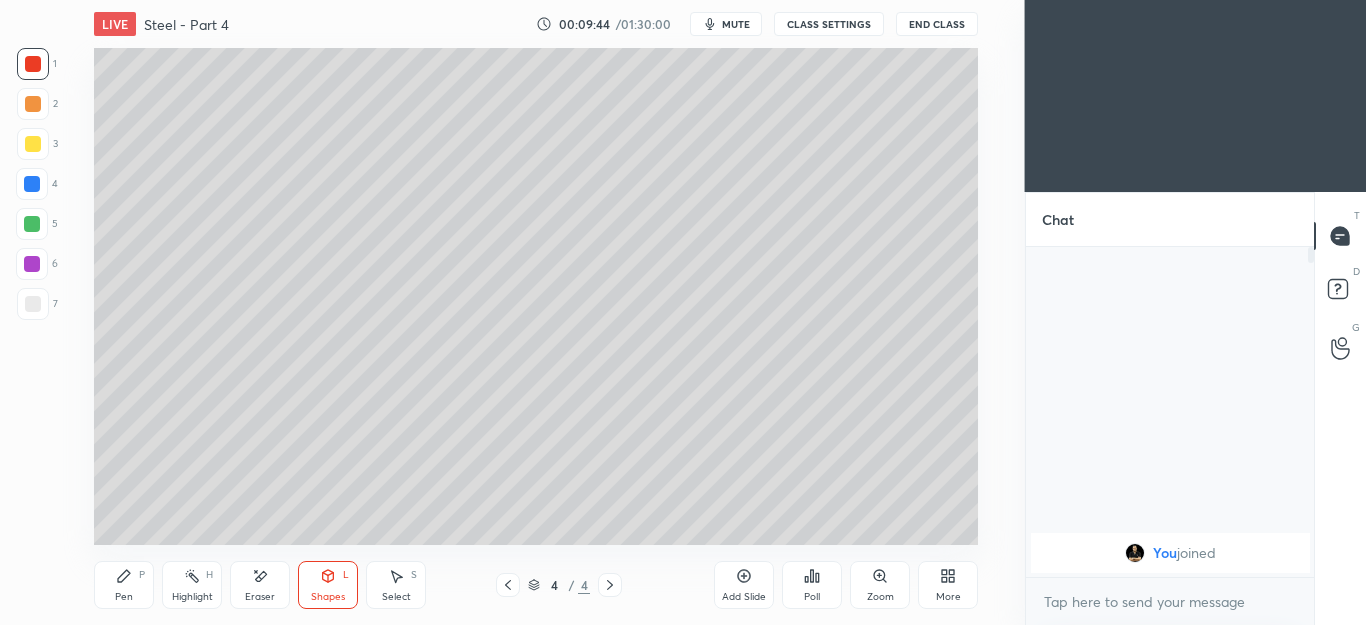 click on "2" at bounding box center (37, 104) 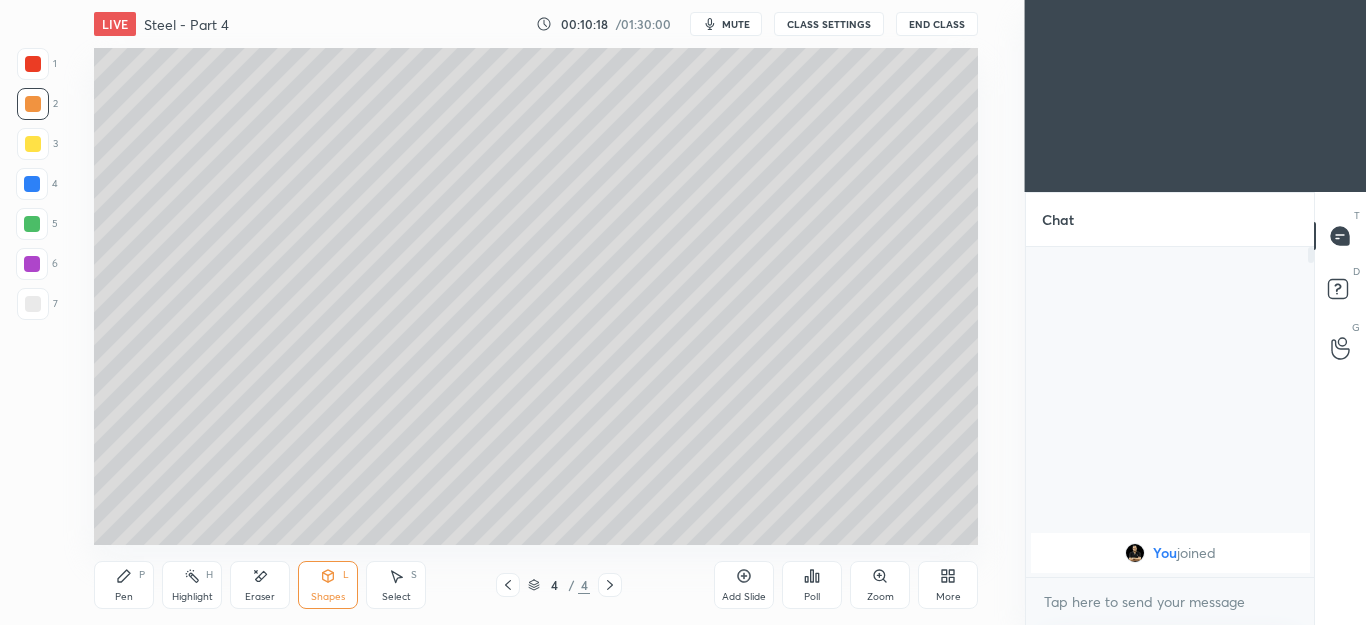 click 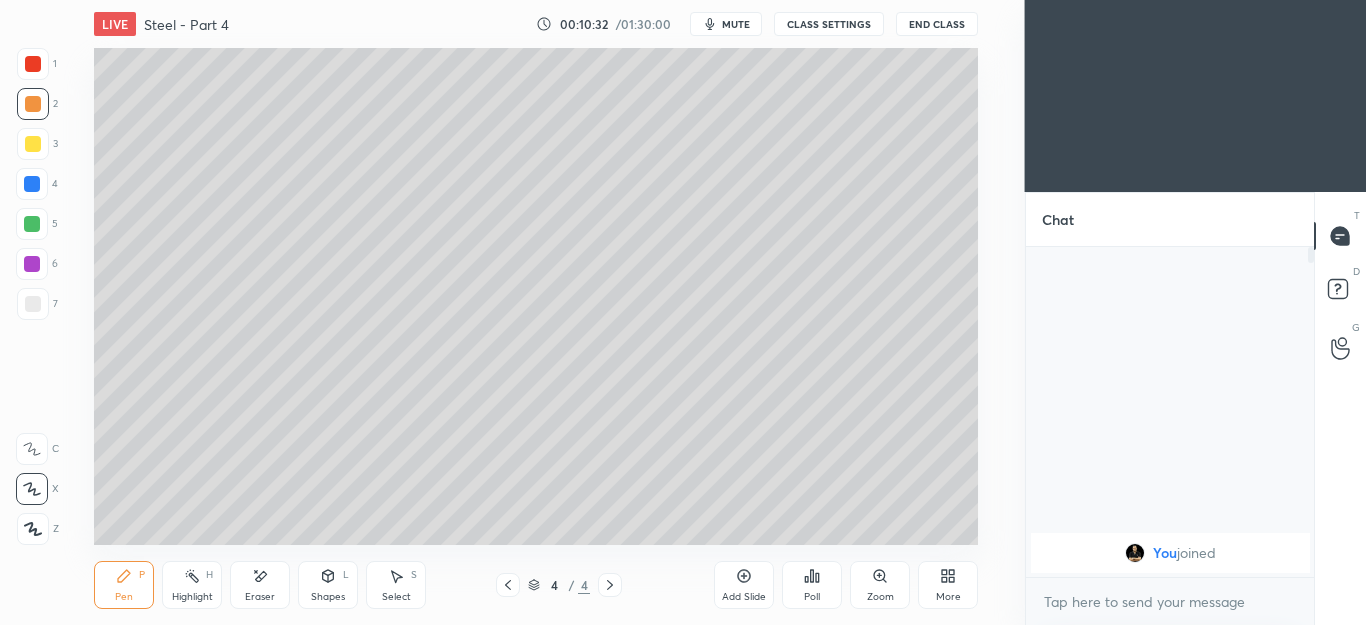 click on "Shapes" at bounding box center [328, 597] 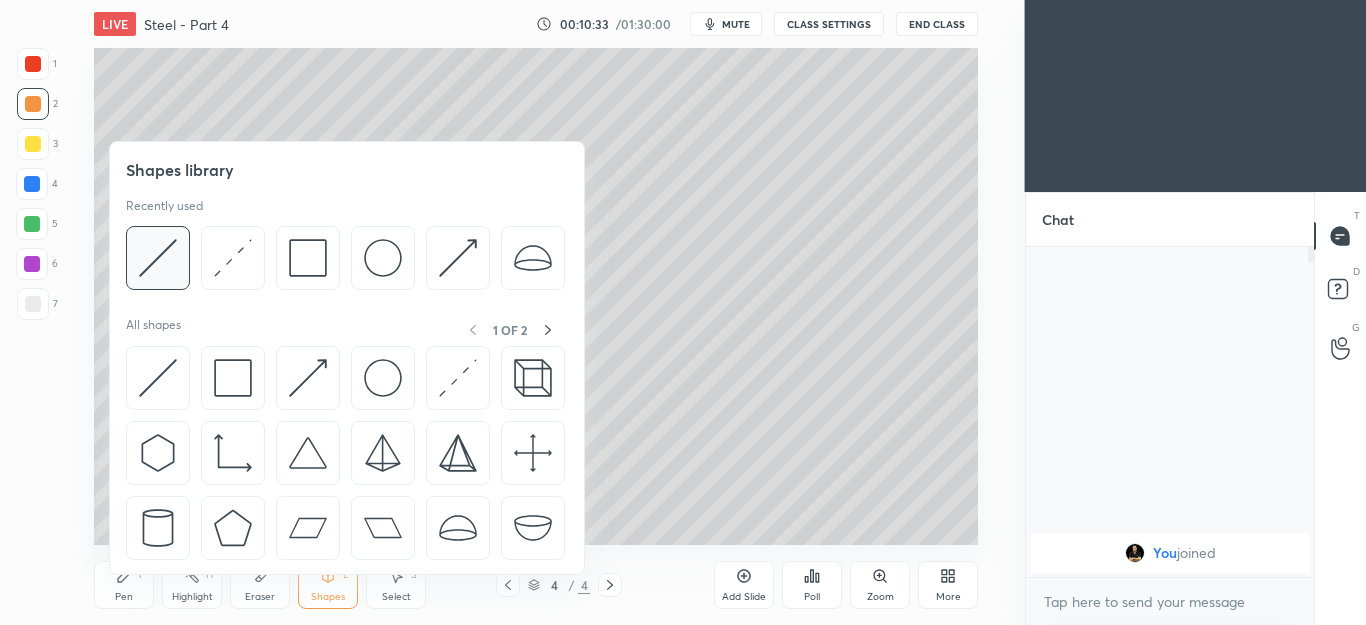 click at bounding box center [158, 258] 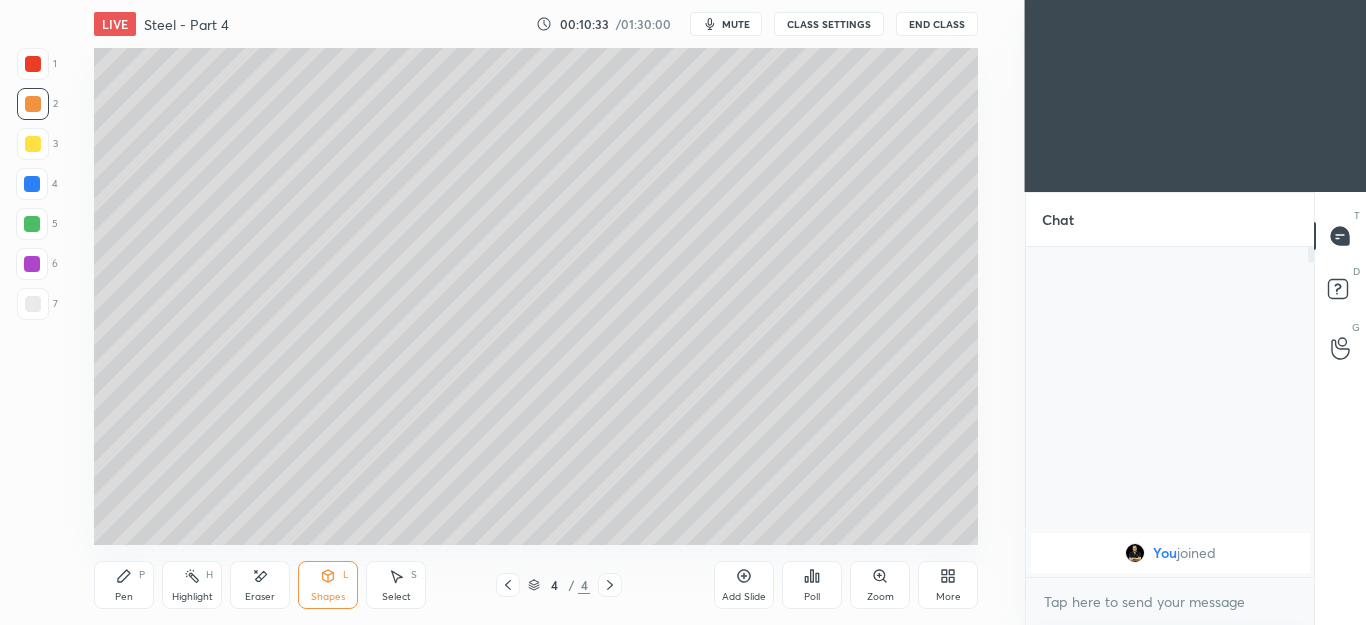 click at bounding box center (33, 64) 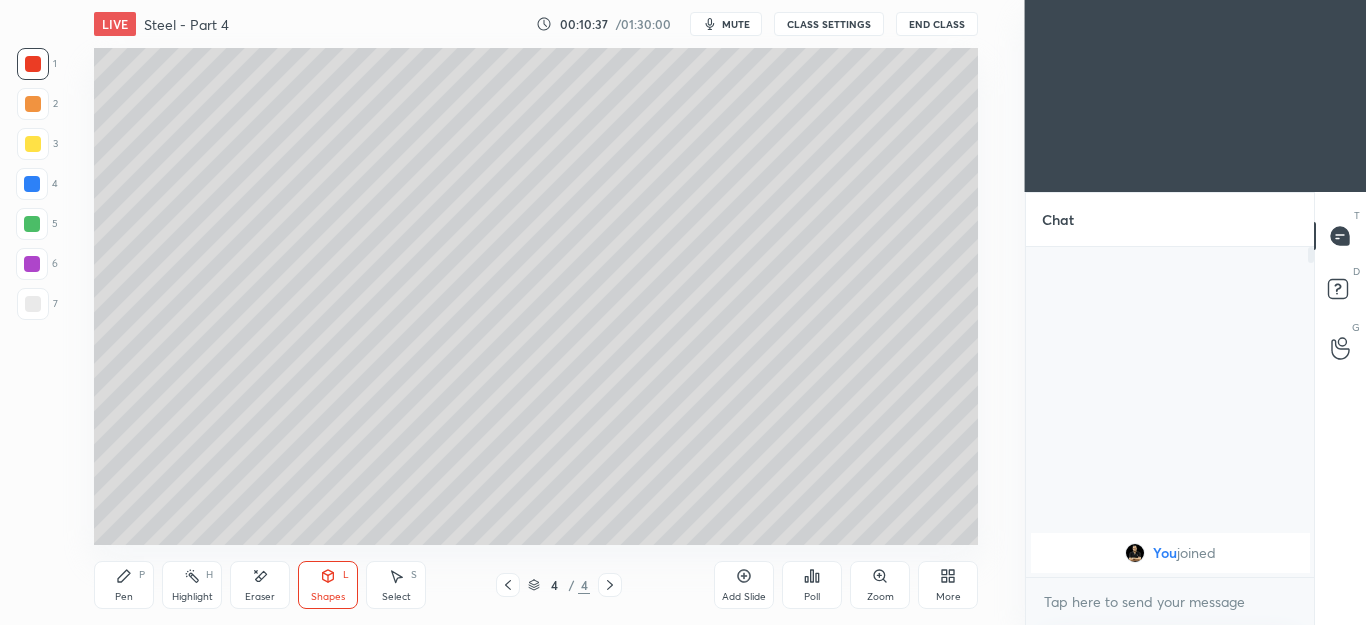 click on "Pen P" at bounding box center (124, 585) 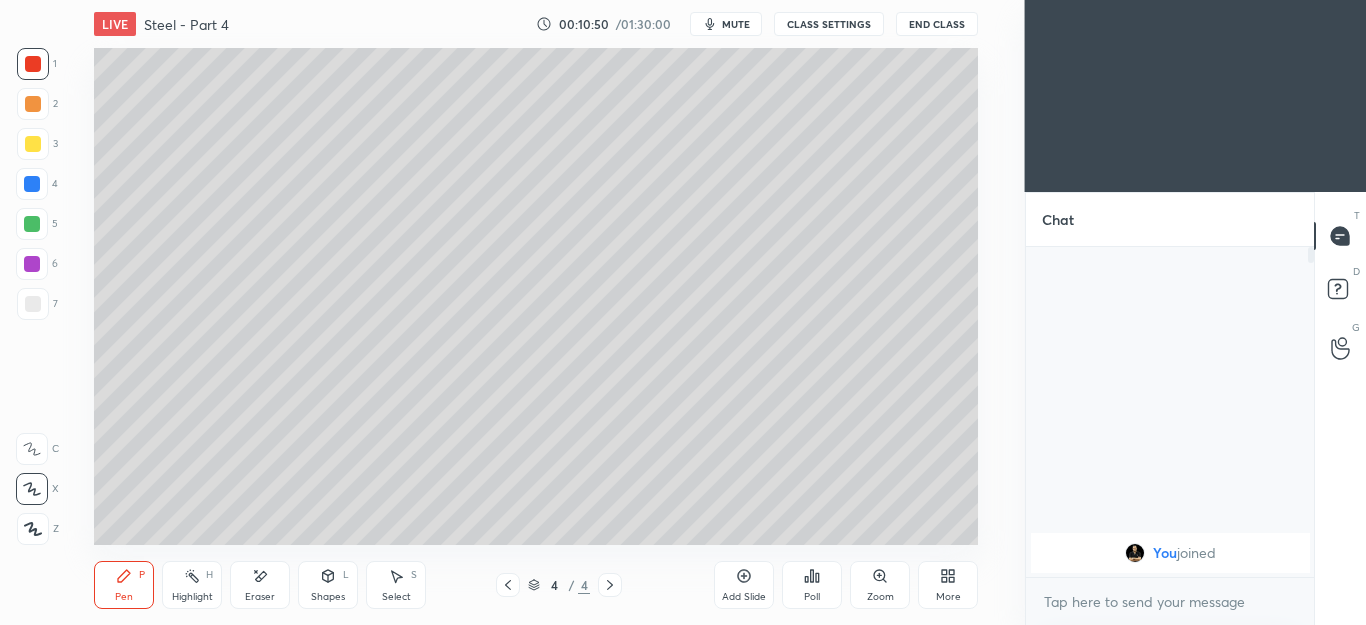 click on "Select S" at bounding box center [396, 585] 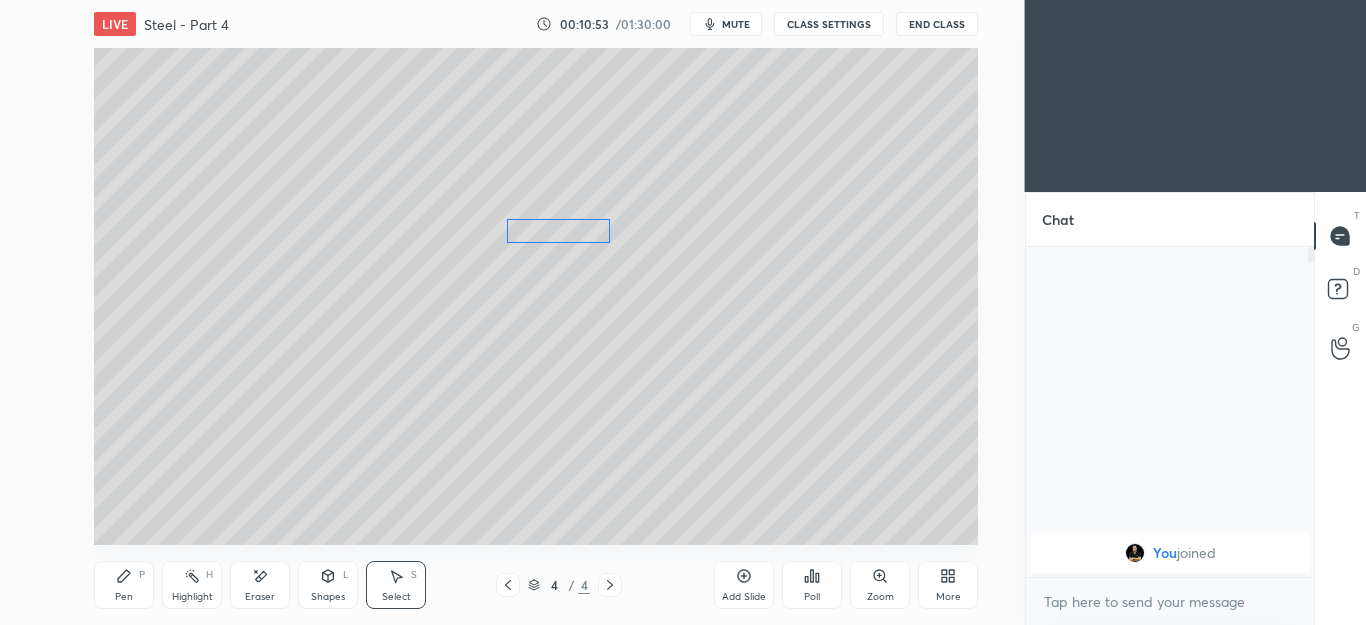 click on "0 ° Undo Copy Duplicate Duplicate to new slide Delete" at bounding box center (536, 296) 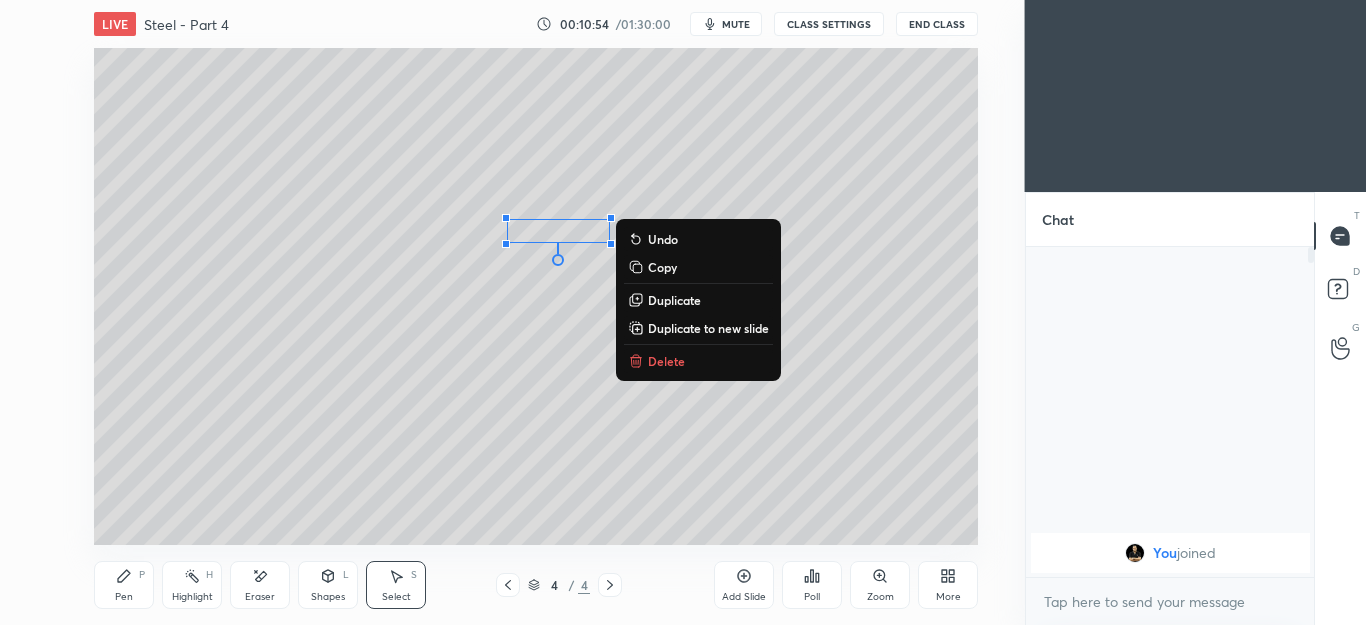 click 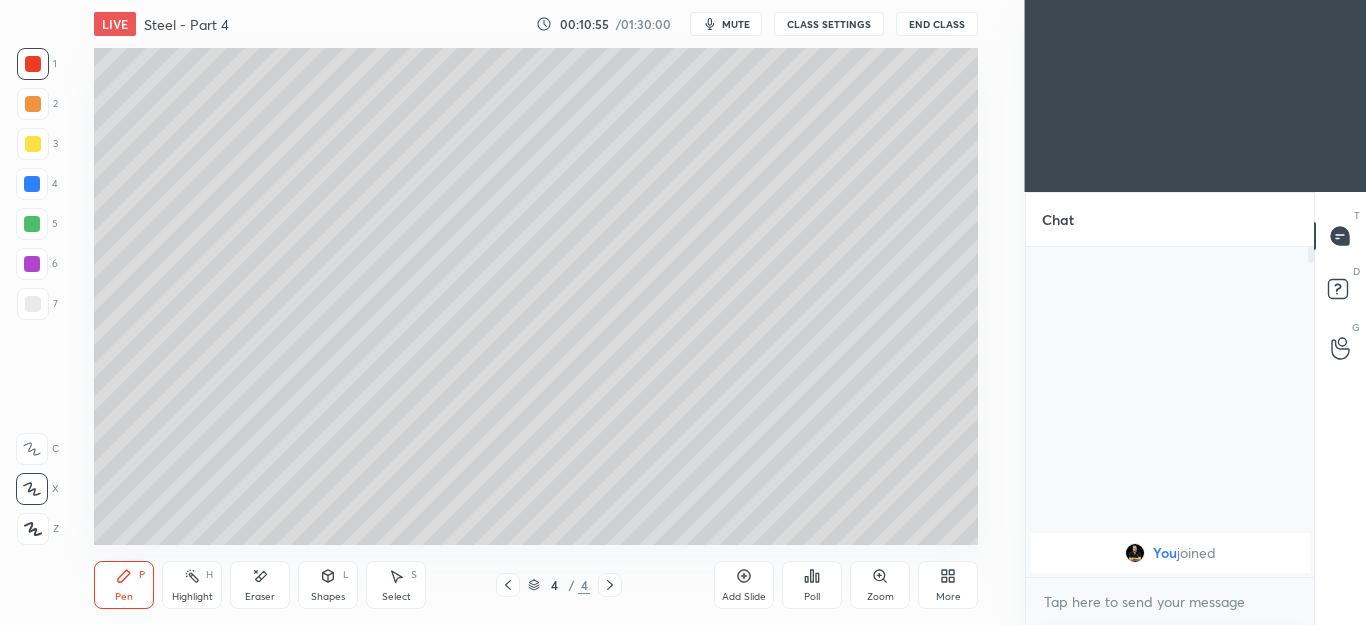 click 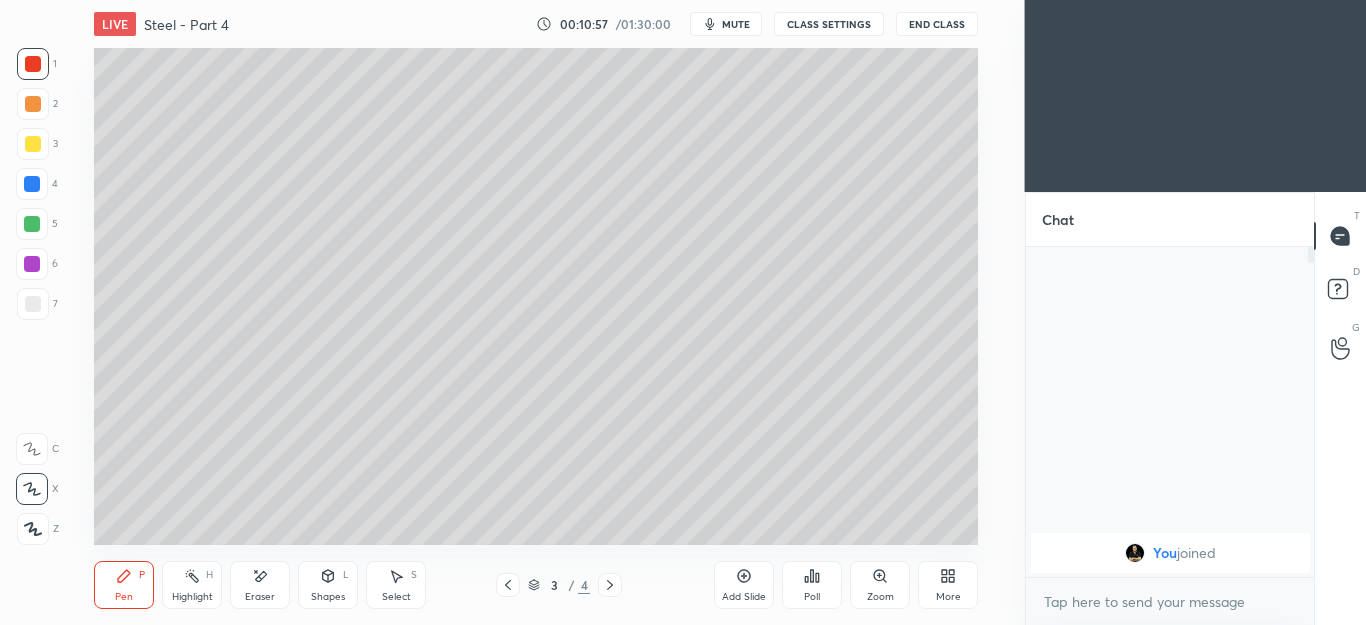 click on "Shapes L" at bounding box center [328, 585] 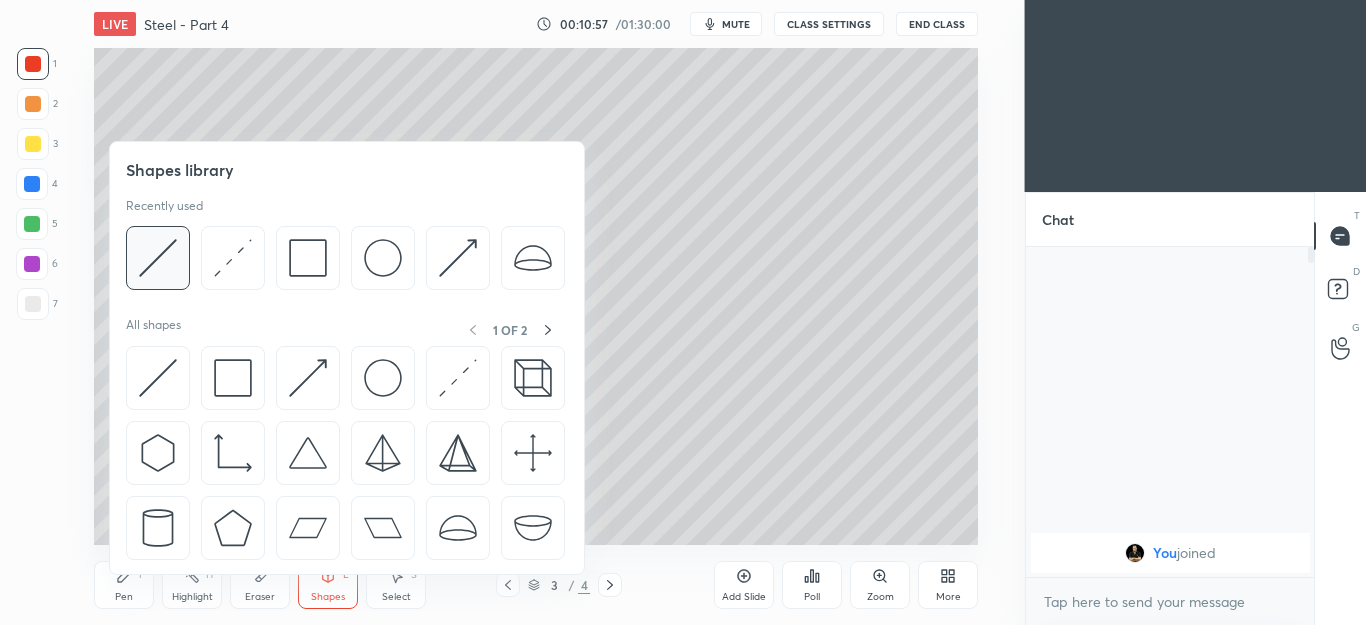 click at bounding box center (158, 258) 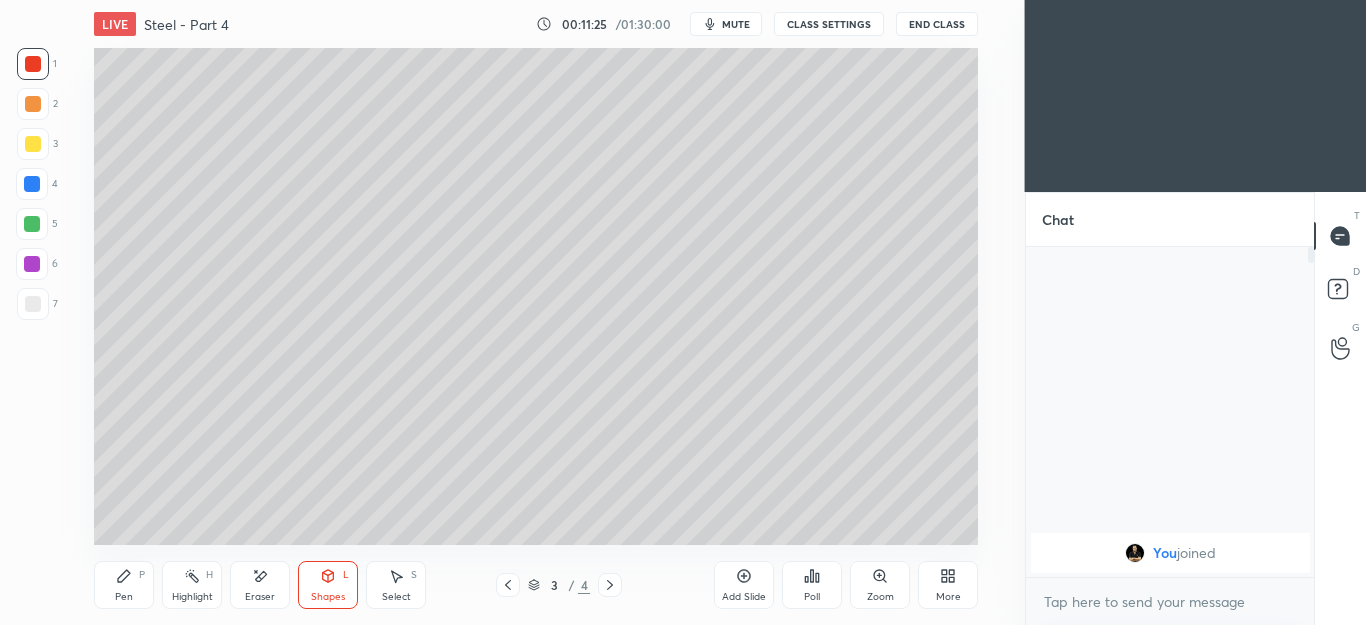 click 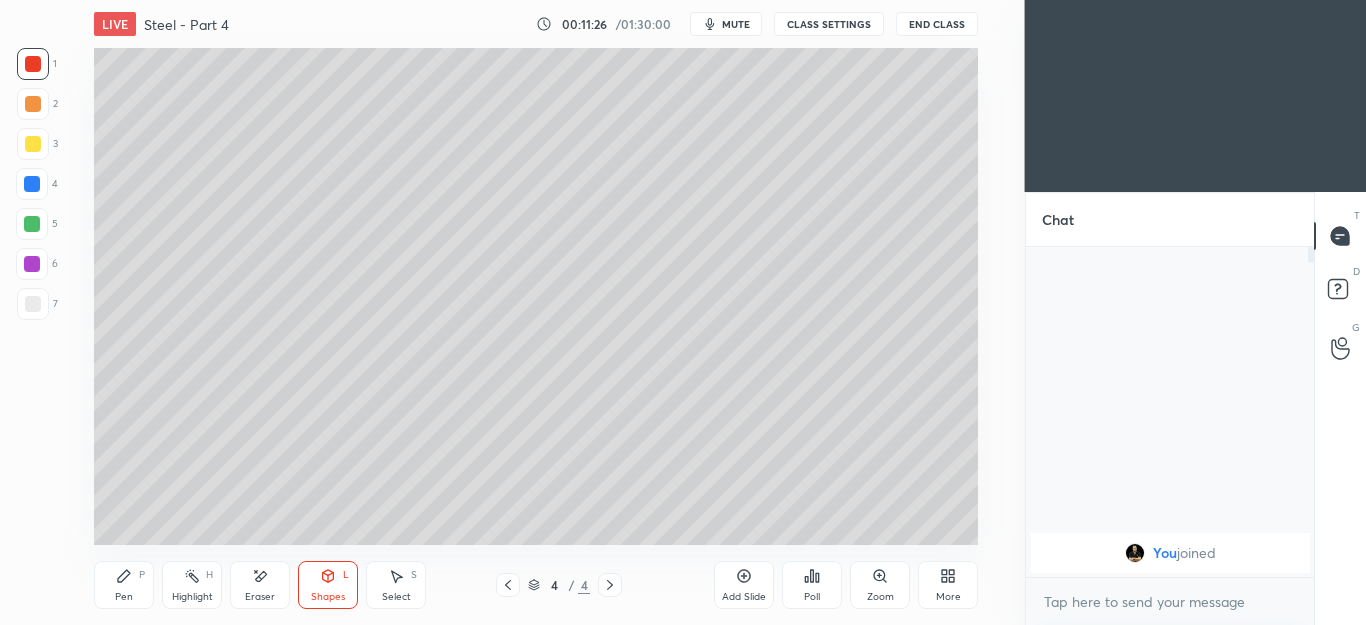 click on "Shapes" at bounding box center [328, 597] 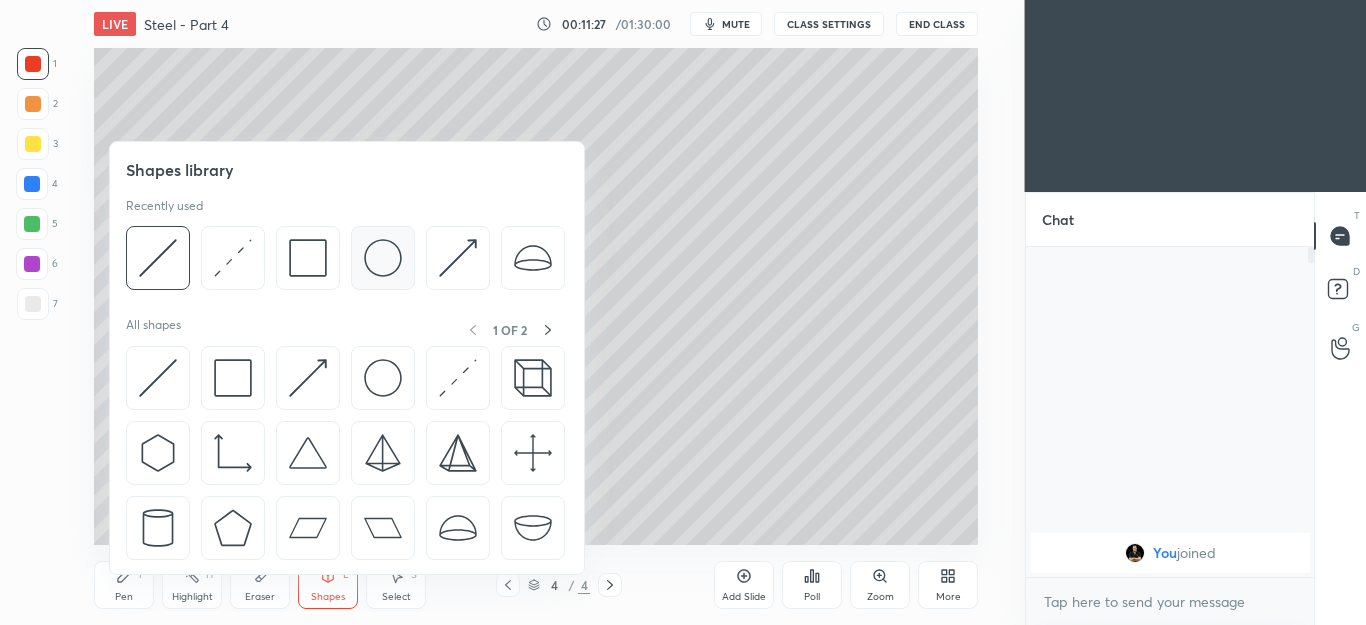 click at bounding box center (383, 258) 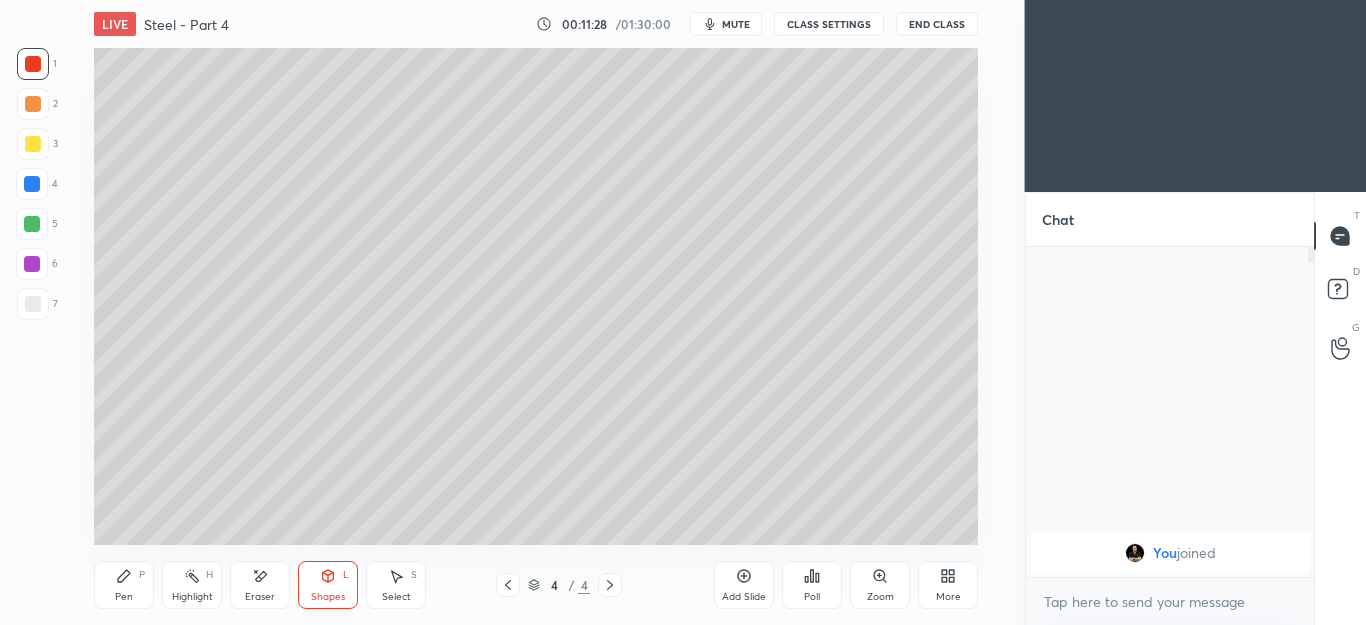 click at bounding box center [33, 104] 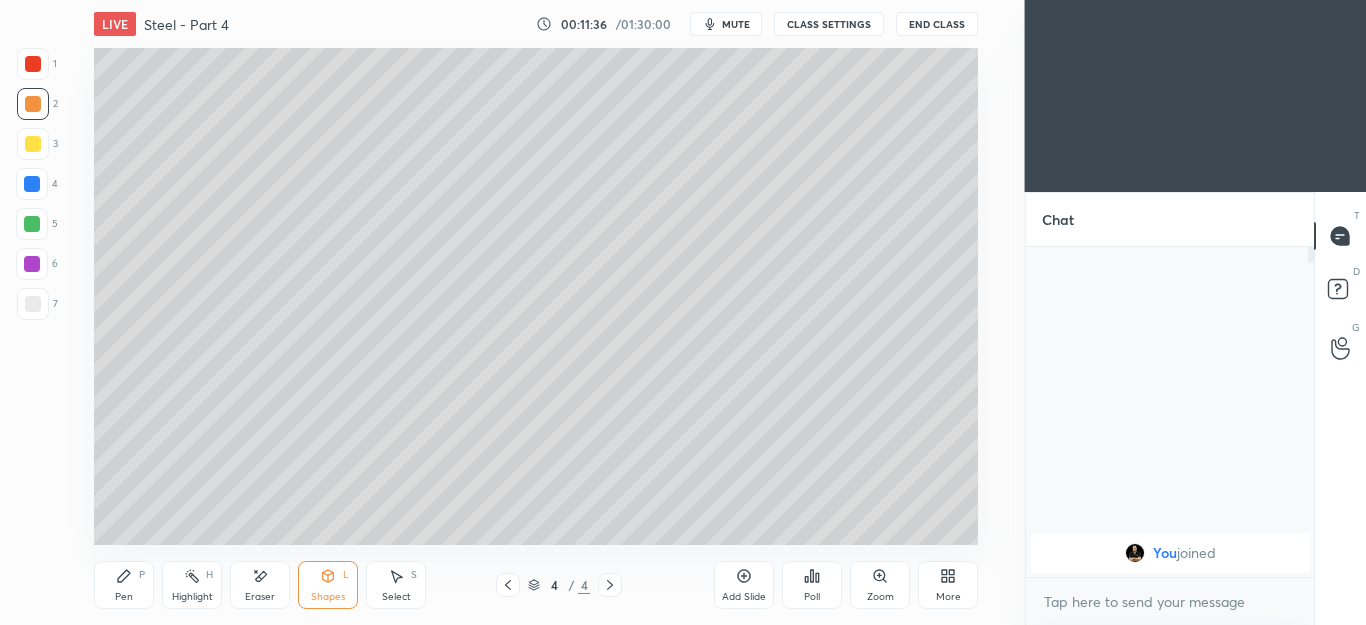 click on "Select" at bounding box center [396, 597] 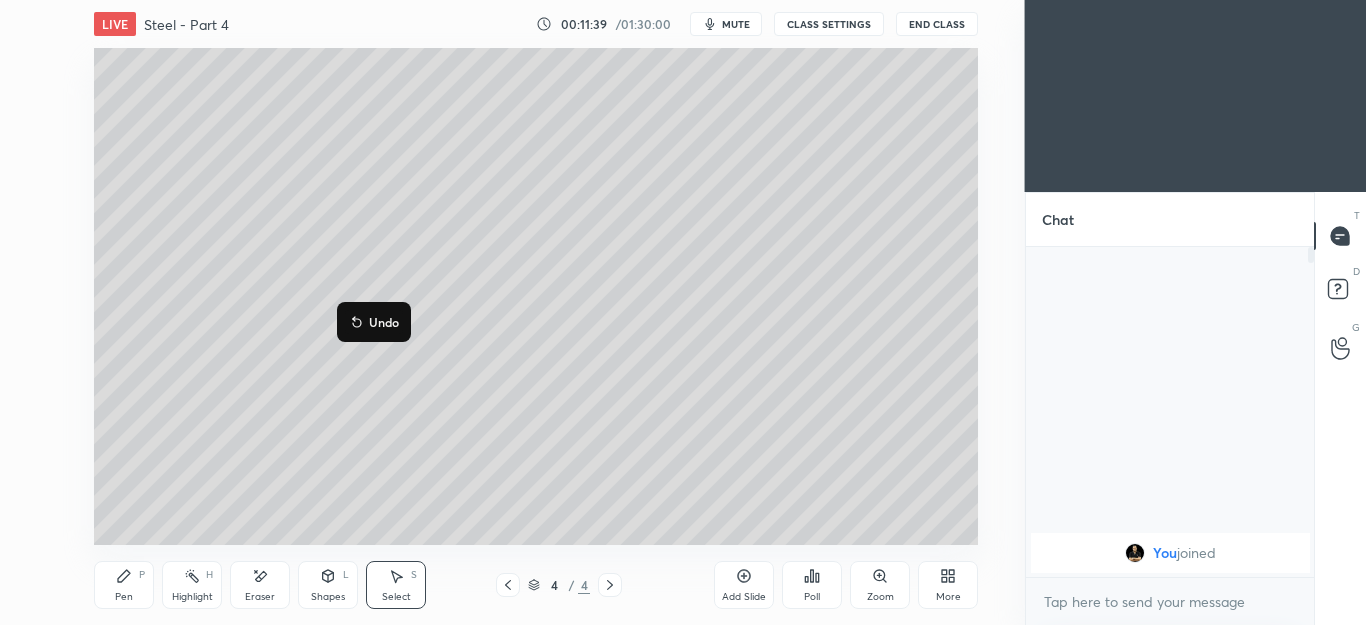 click on "0 ° Undo Copy Duplicate Duplicate to new slide Delete" at bounding box center (536, 296) 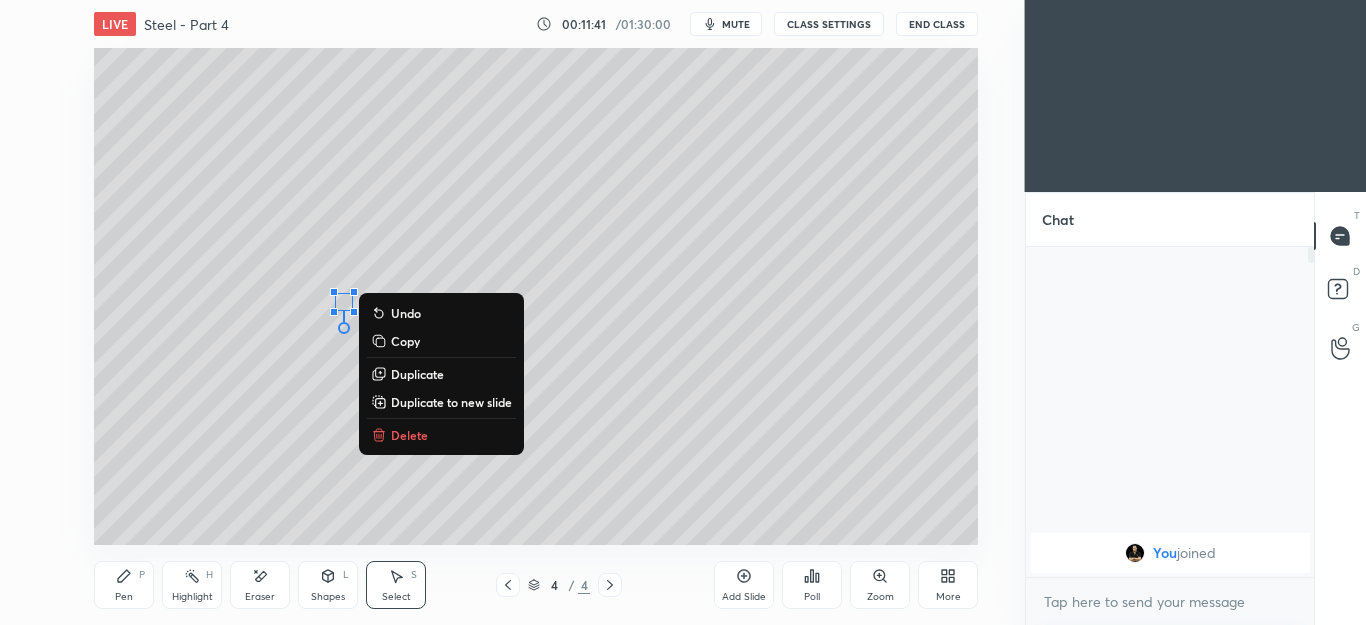 click on "Duplicate" at bounding box center (417, 374) 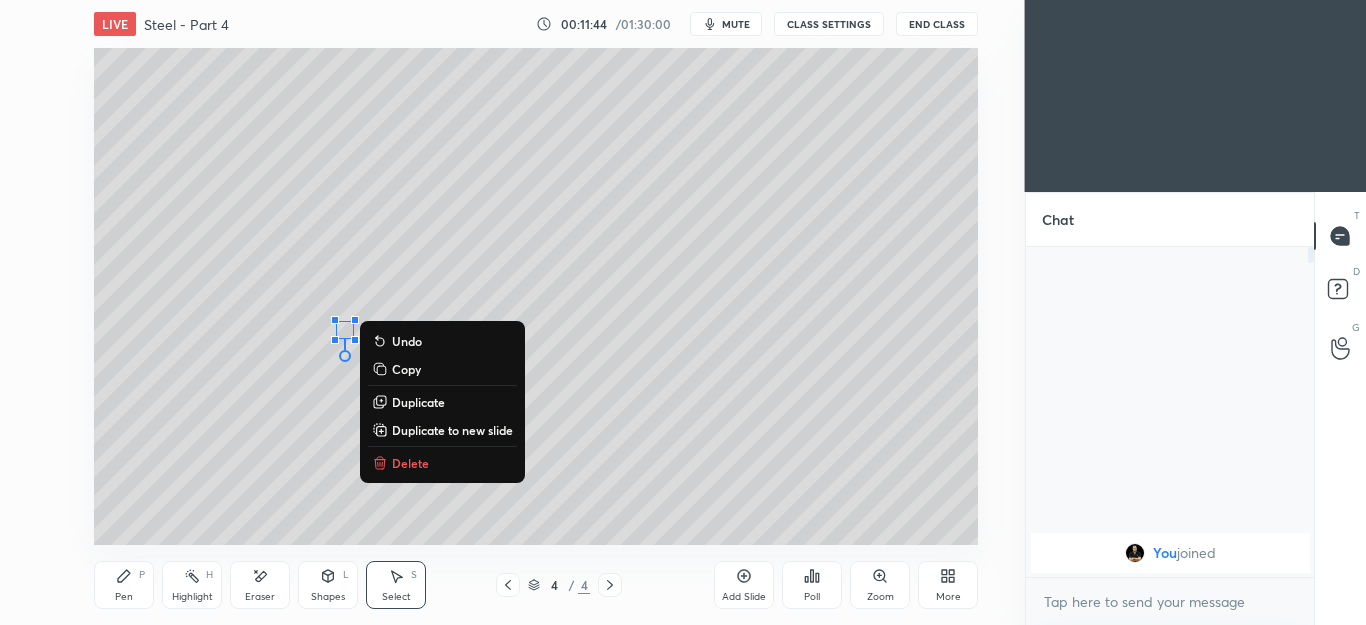 click on "0 ° Undo Copy Duplicate Duplicate to new slide Delete" at bounding box center (536, 296) 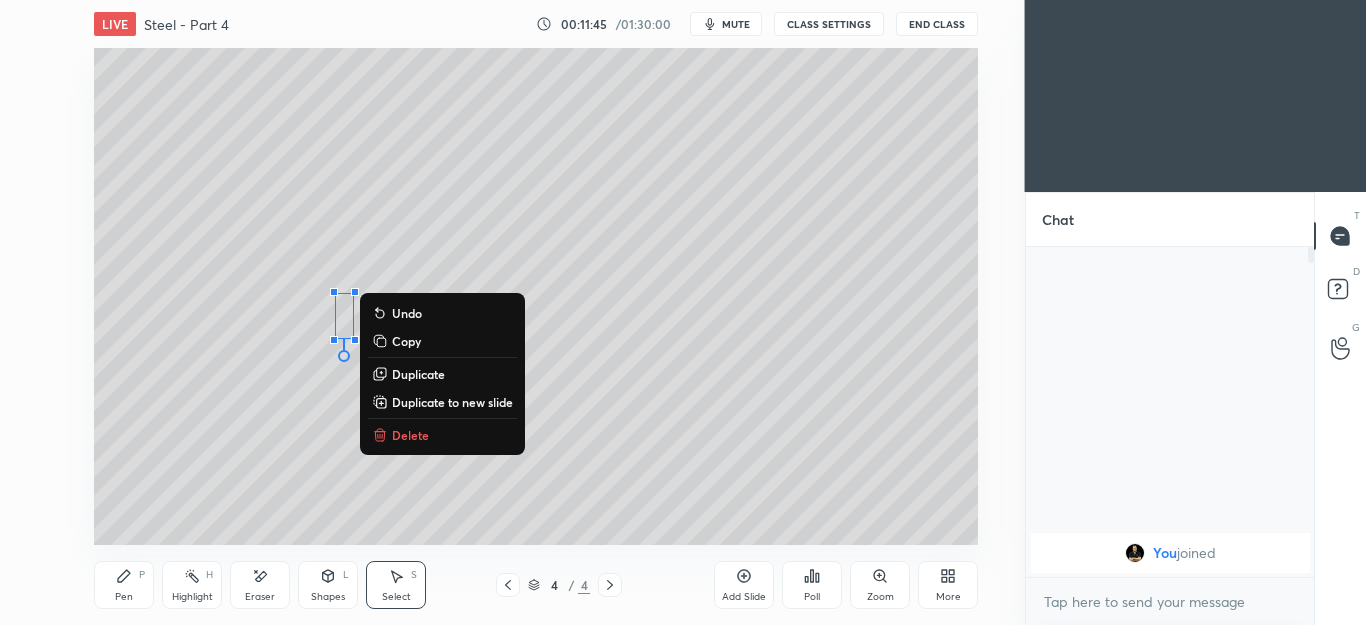 click on "Duplicate" at bounding box center (418, 374) 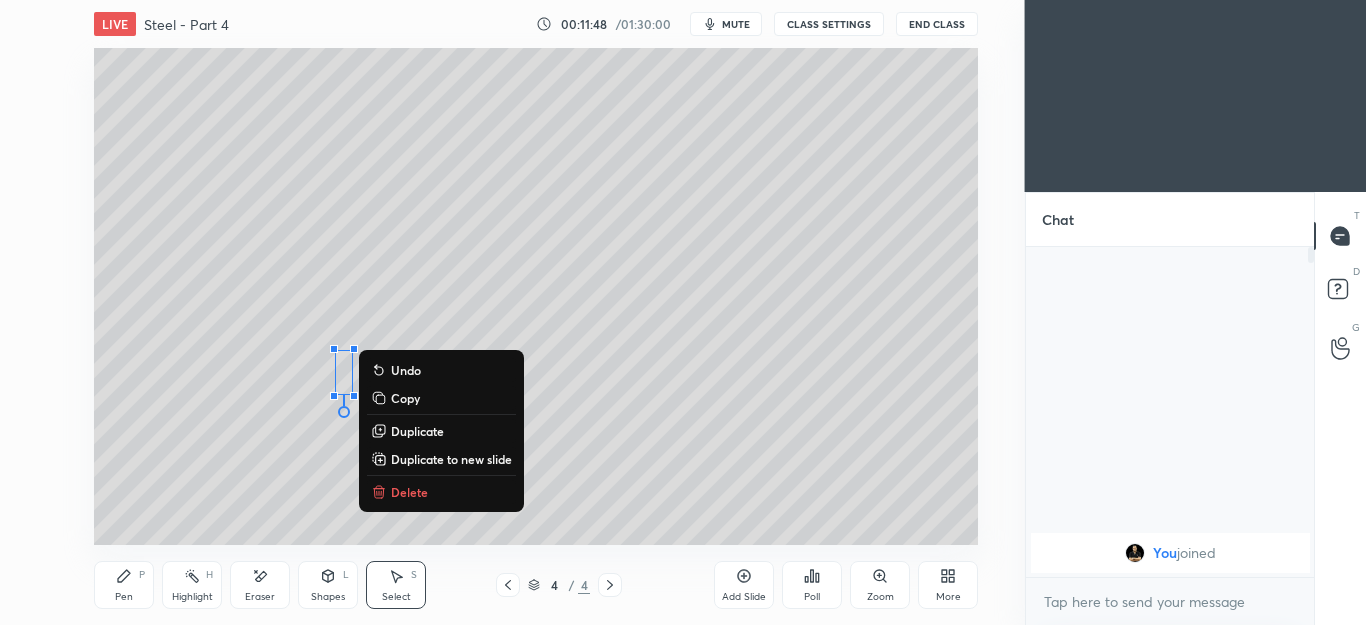 click on "0 ° Undo Copy Duplicate Duplicate to new slide Delete" at bounding box center (536, 296) 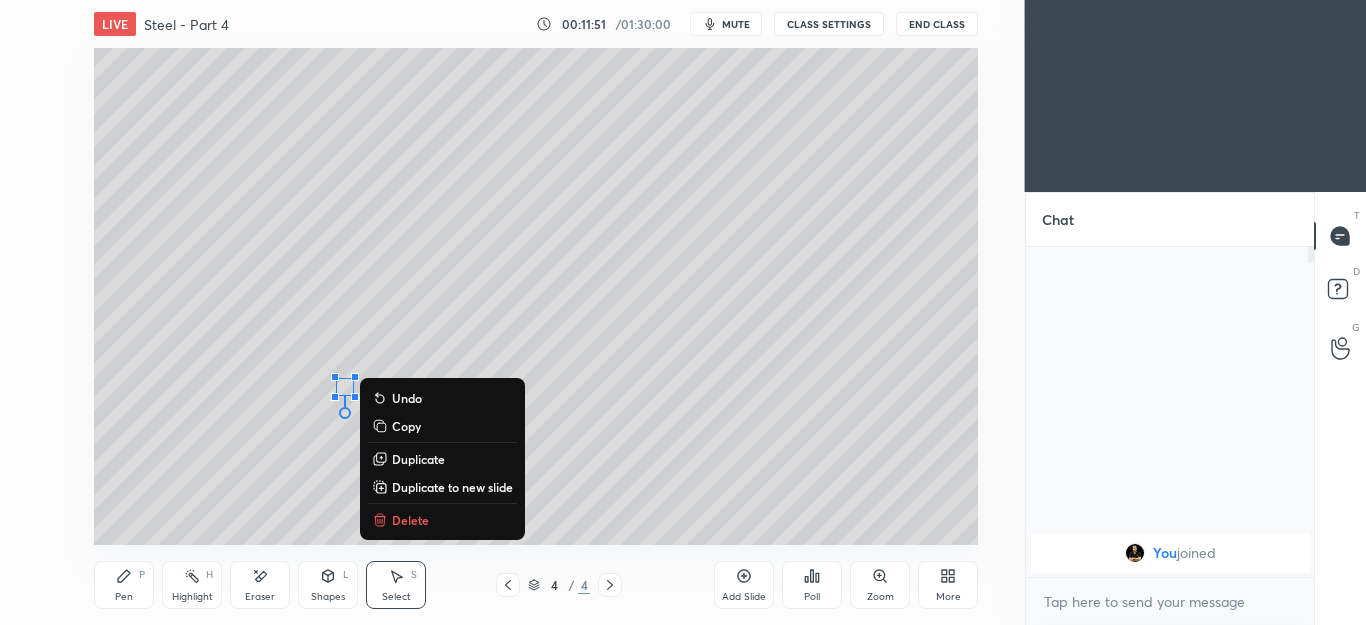 click on "Duplicate" at bounding box center (418, 459) 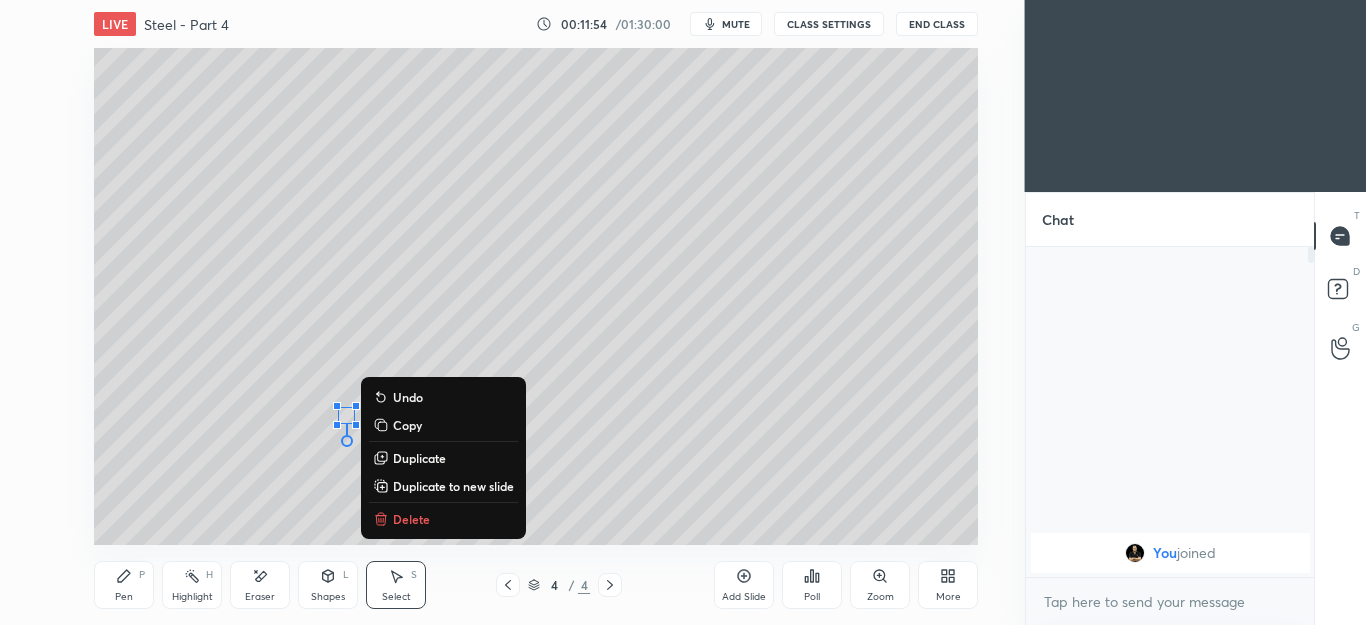 click on "0 ° Undo Copy Duplicate Duplicate to new slide Delete" at bounding box center [536, 296] 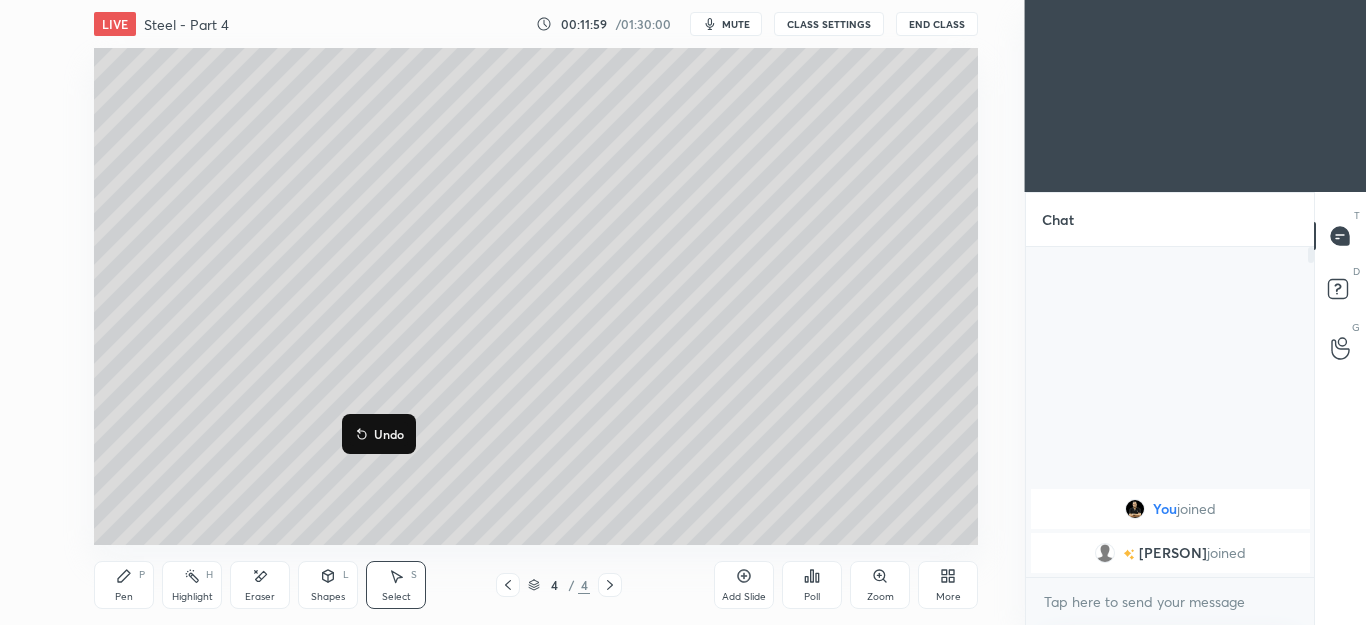 click on "0 ° Undo Copy Duplicate Duplicate to new slide Delete" at bounding box center (536, 296) 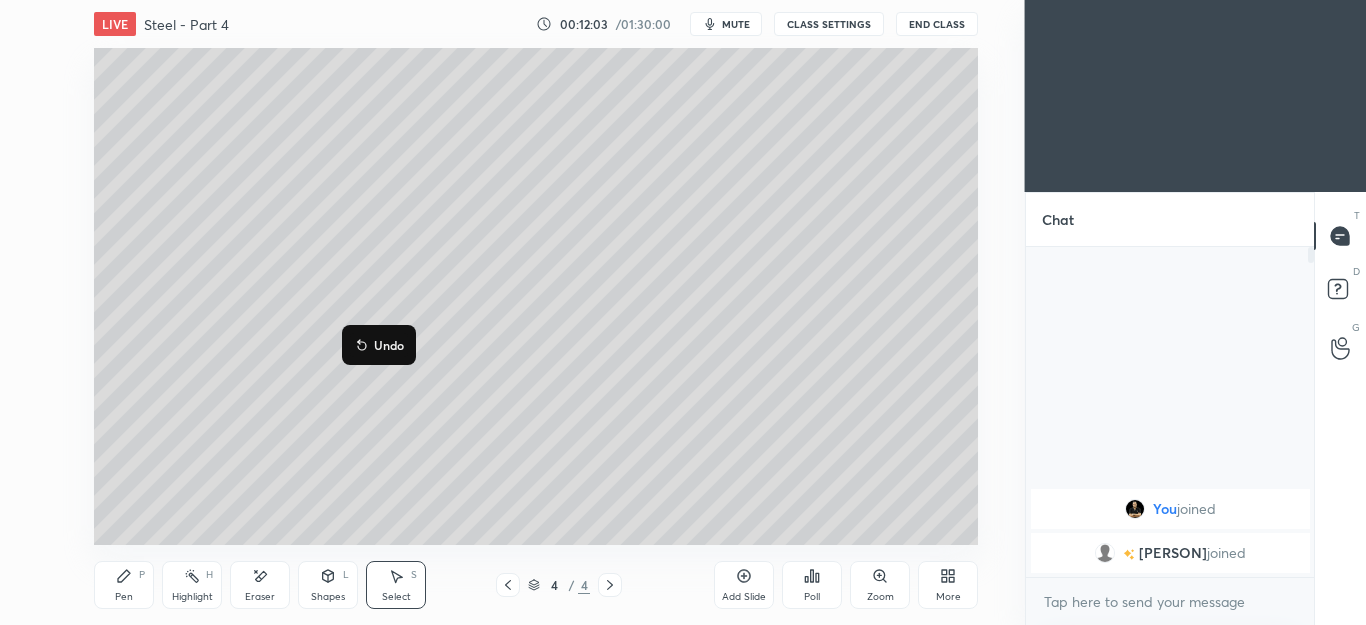 click on "0 ° Undo Copy Duplicate Duplicate to new slide Delete" at bounding box center (536, 296) 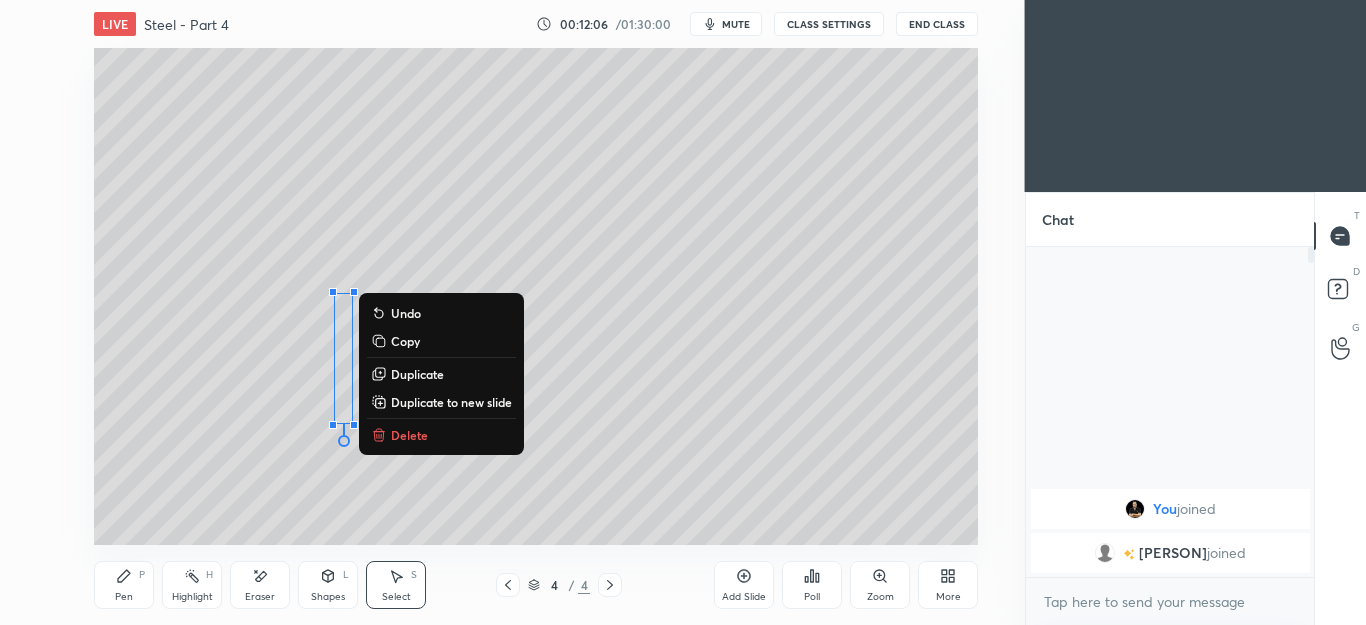 click on "Duplicate" at bounding box center (417, 374) 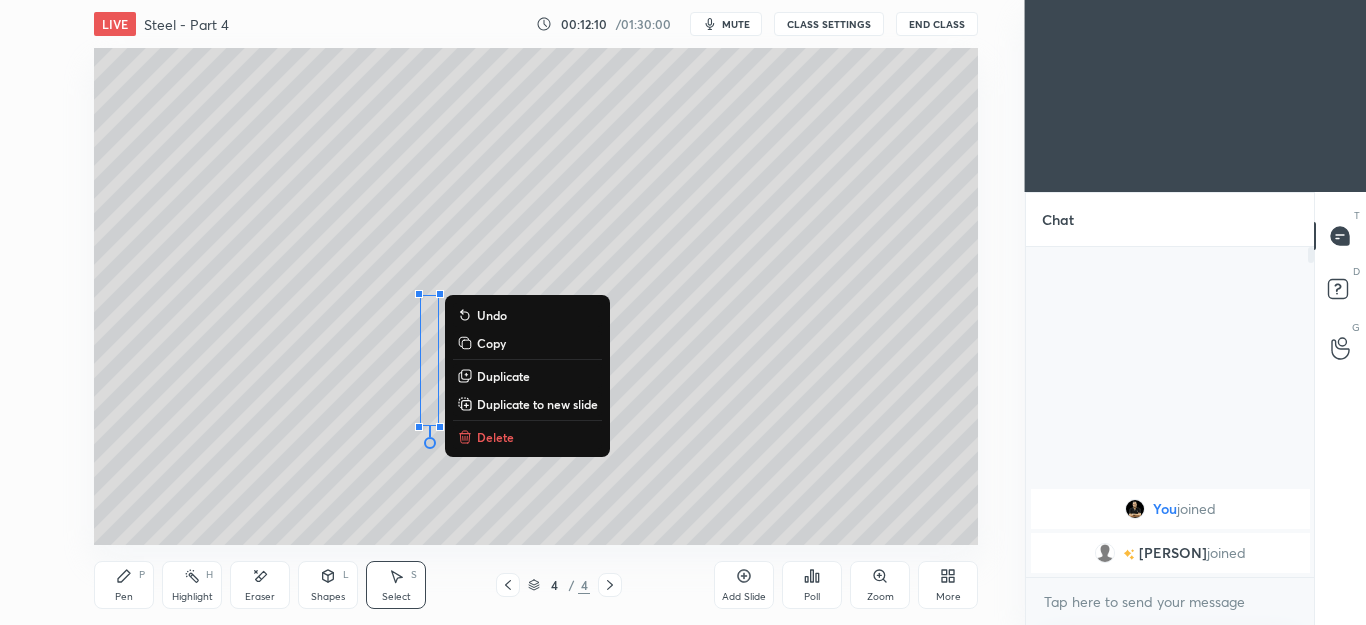 click on "0 ° Undo Copy Duplicate Duplicate to new slide Delete" at bounding box center [536, 296] 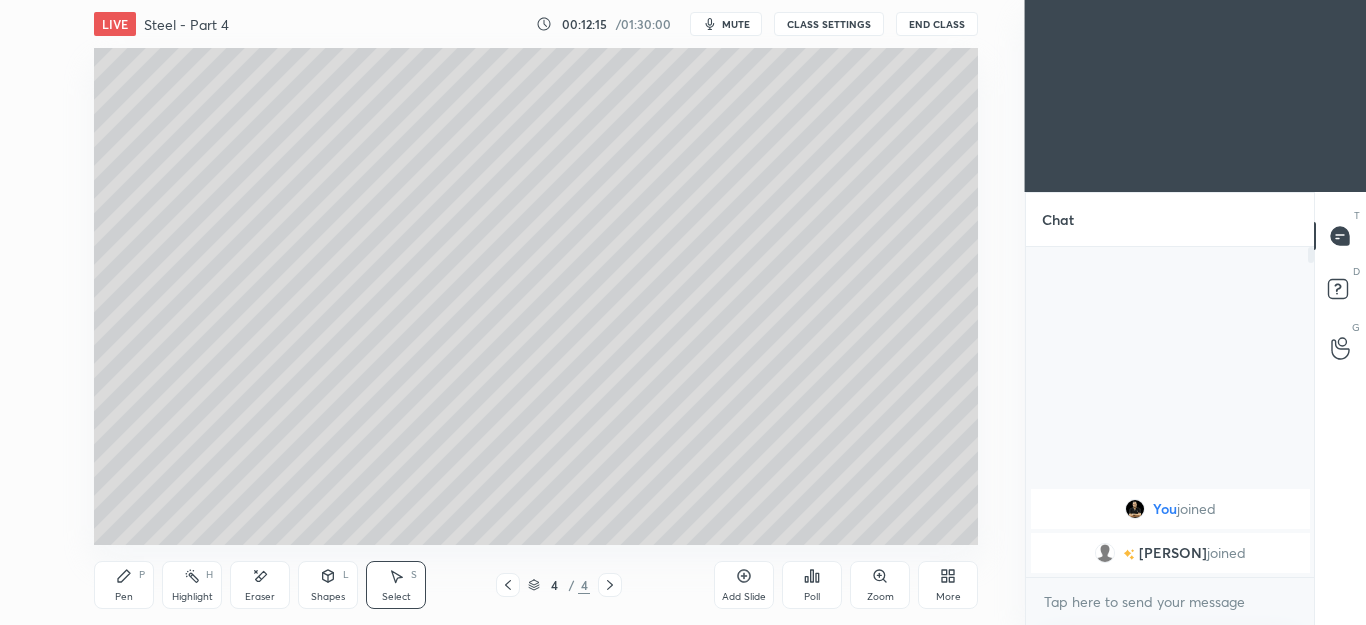 click on "Pen P" at bounding box center (124, 585) 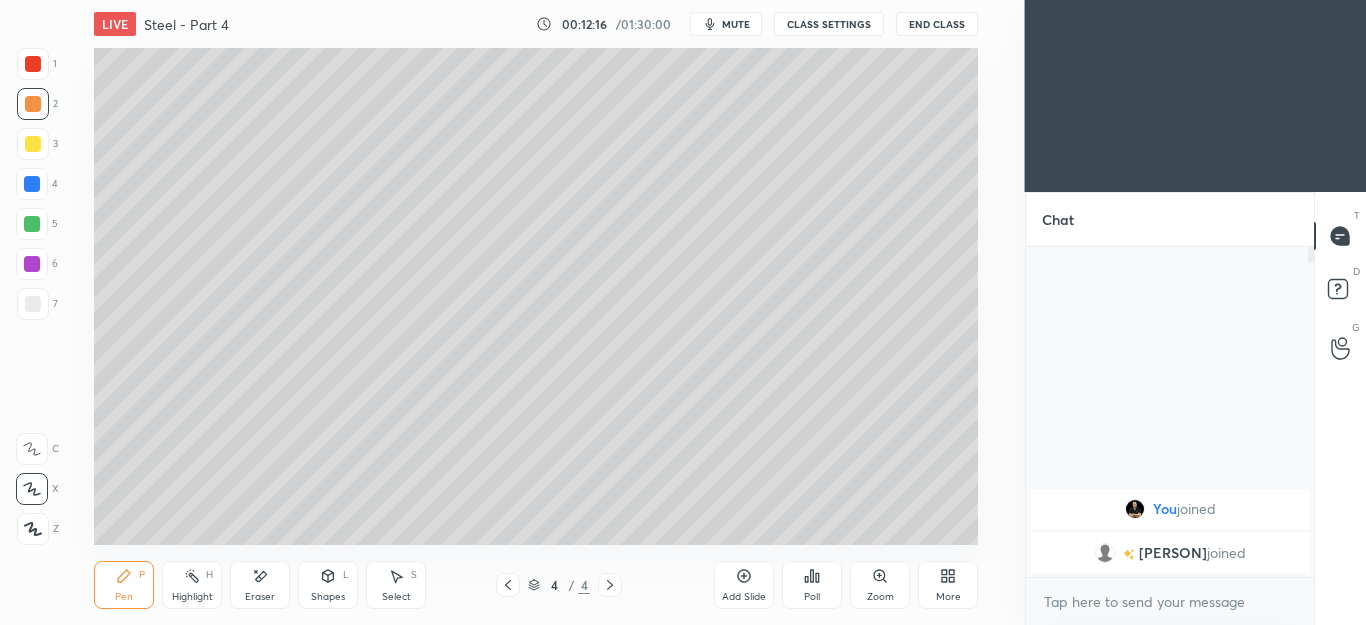 click at bounding box center [33, 144] 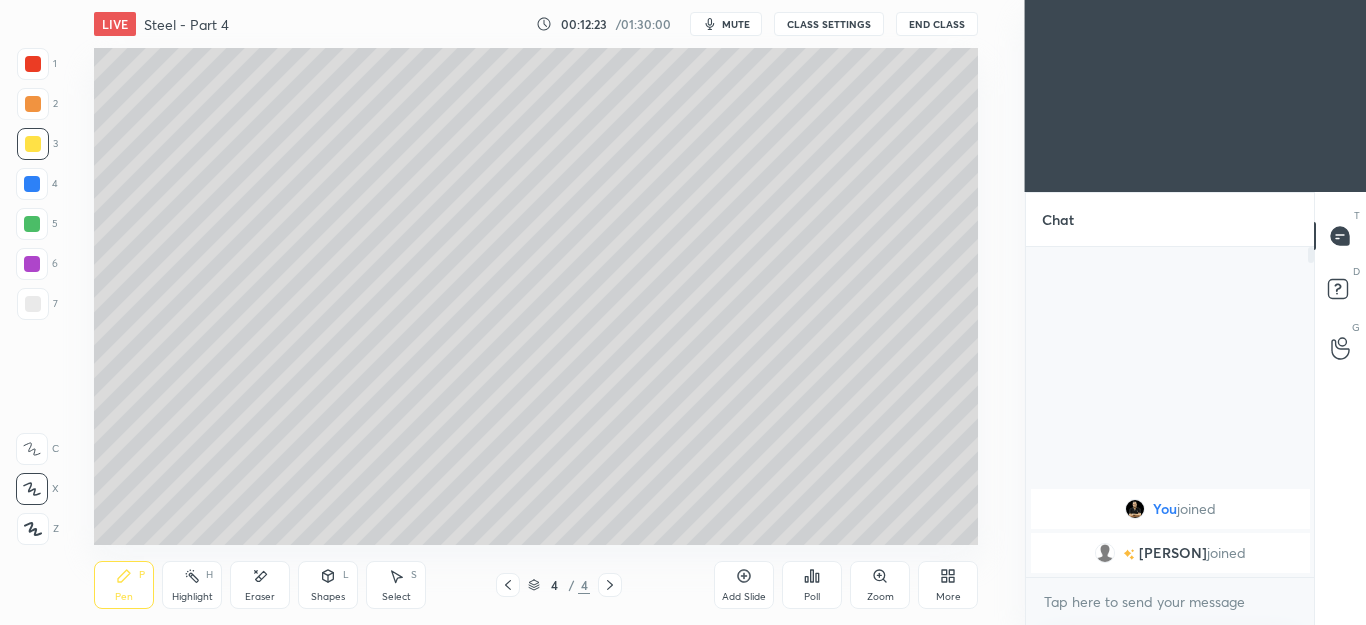 click on "Shapes L" at bounding box center (328, 585) 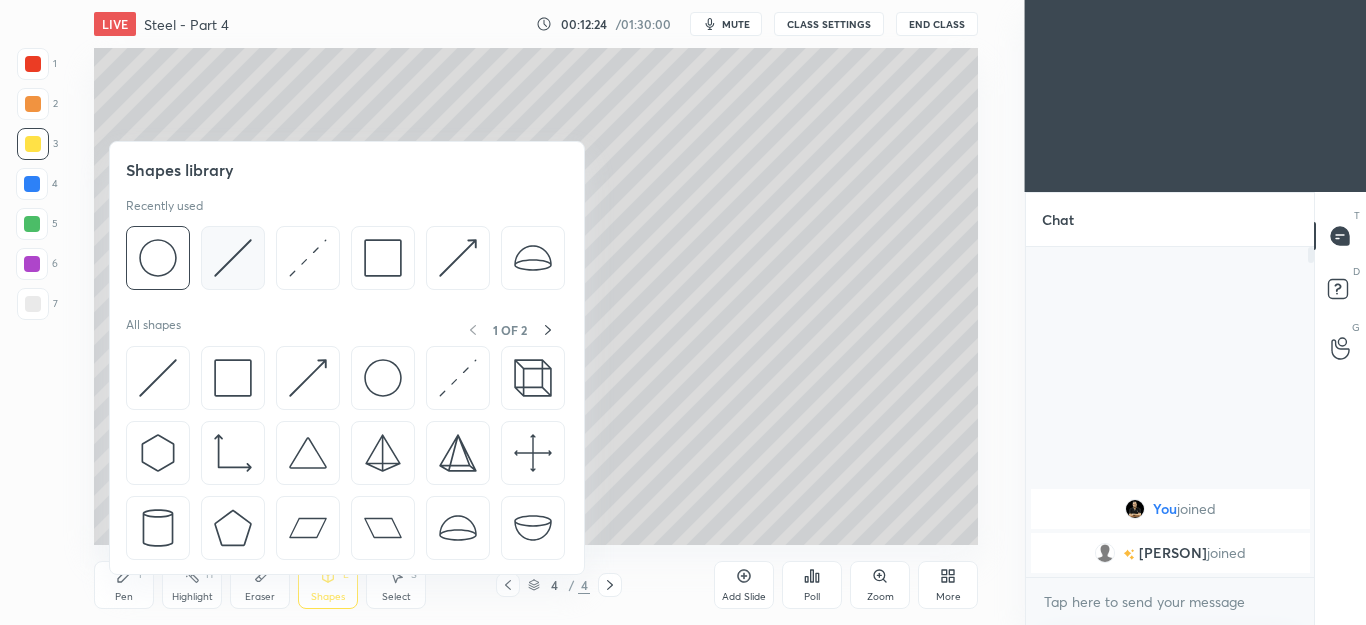 click at bounding box center [233, 258] 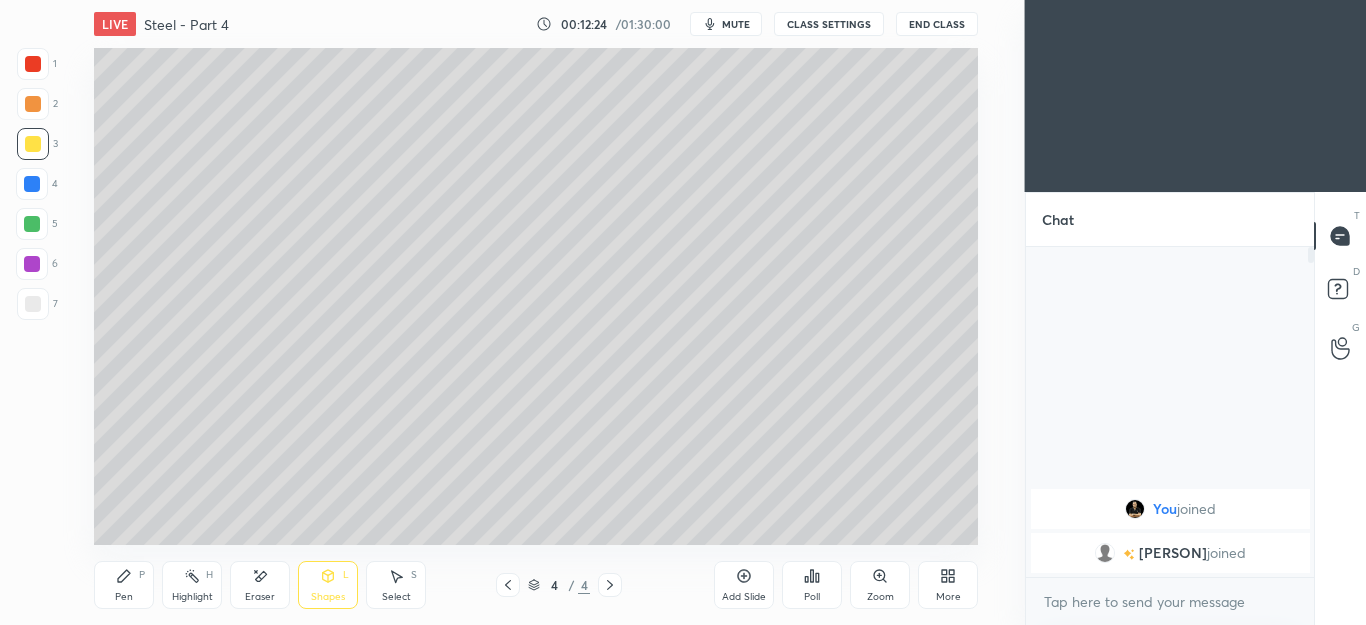 click at bounding box center (32, 224) 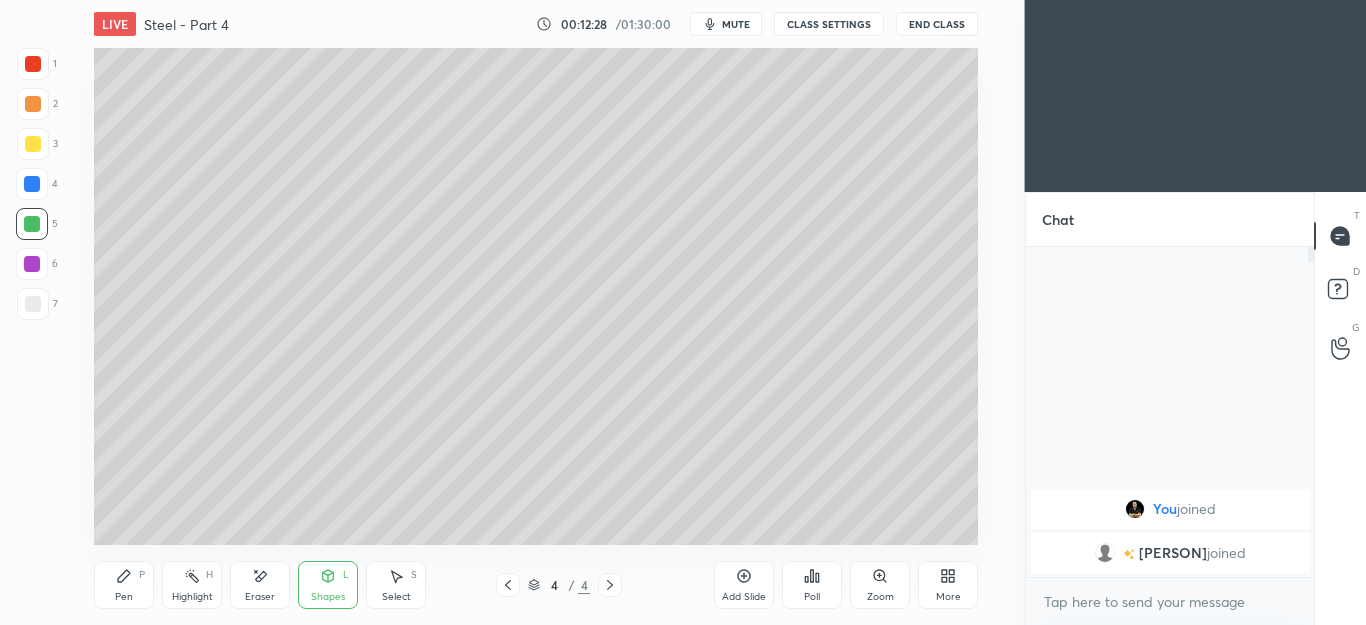 click on "P" at bounding box center (142, 575) 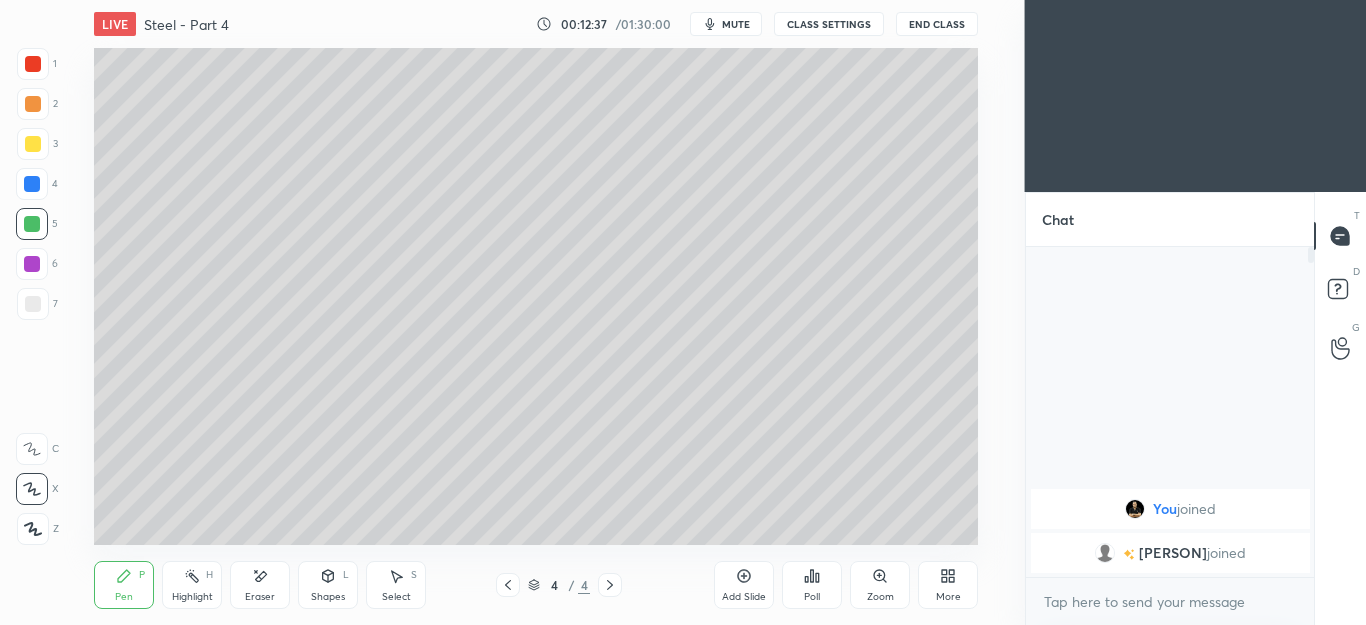 click on "Shapes L" at bounding box center (328, 585) 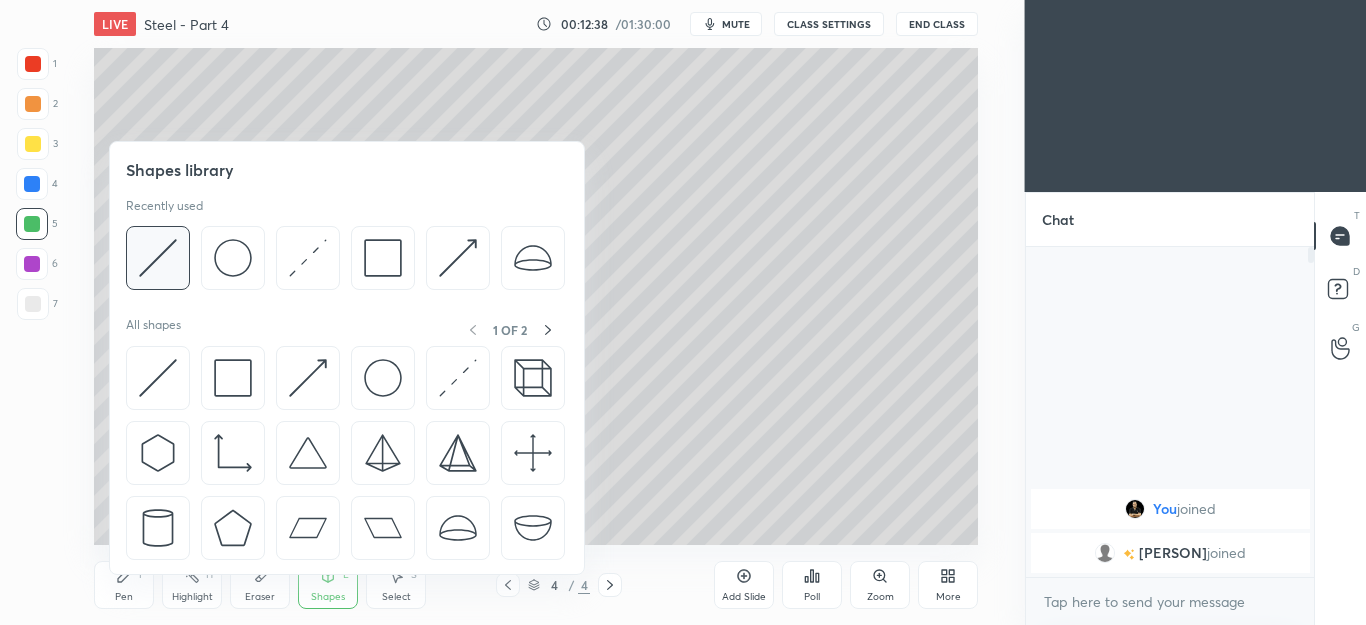 click at bounding box center [158, 258] 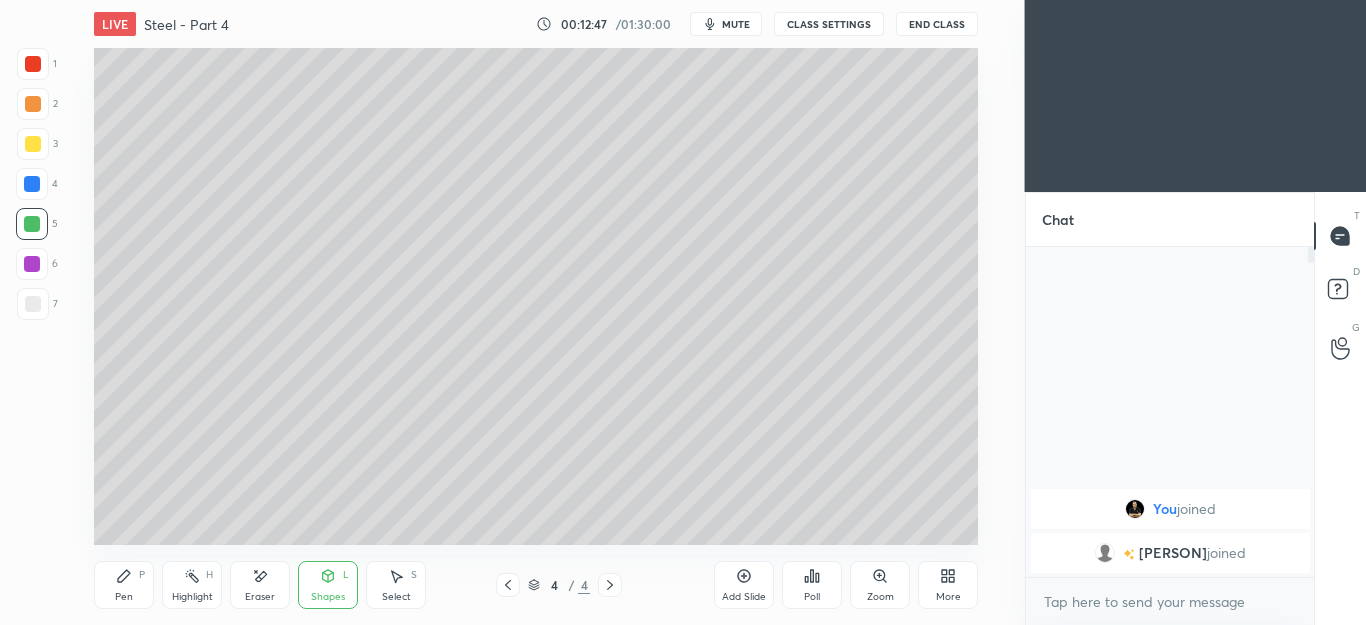 click on "Pen P" at bounding box center (124, 585) 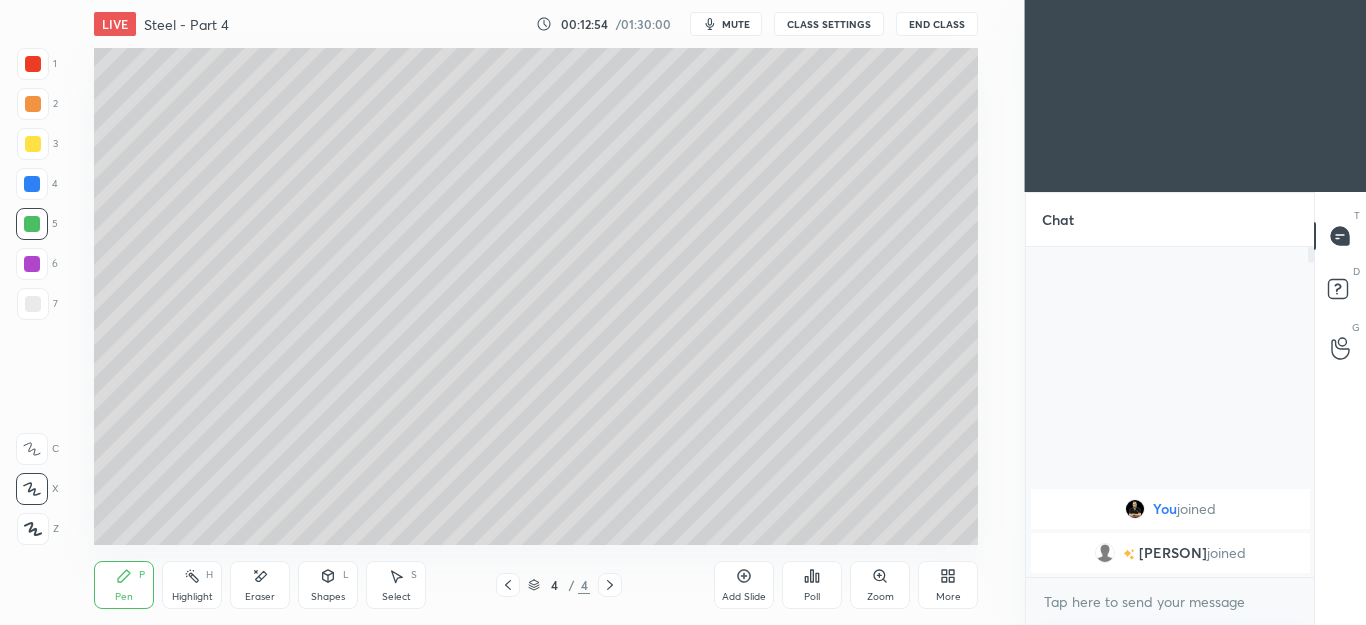 click 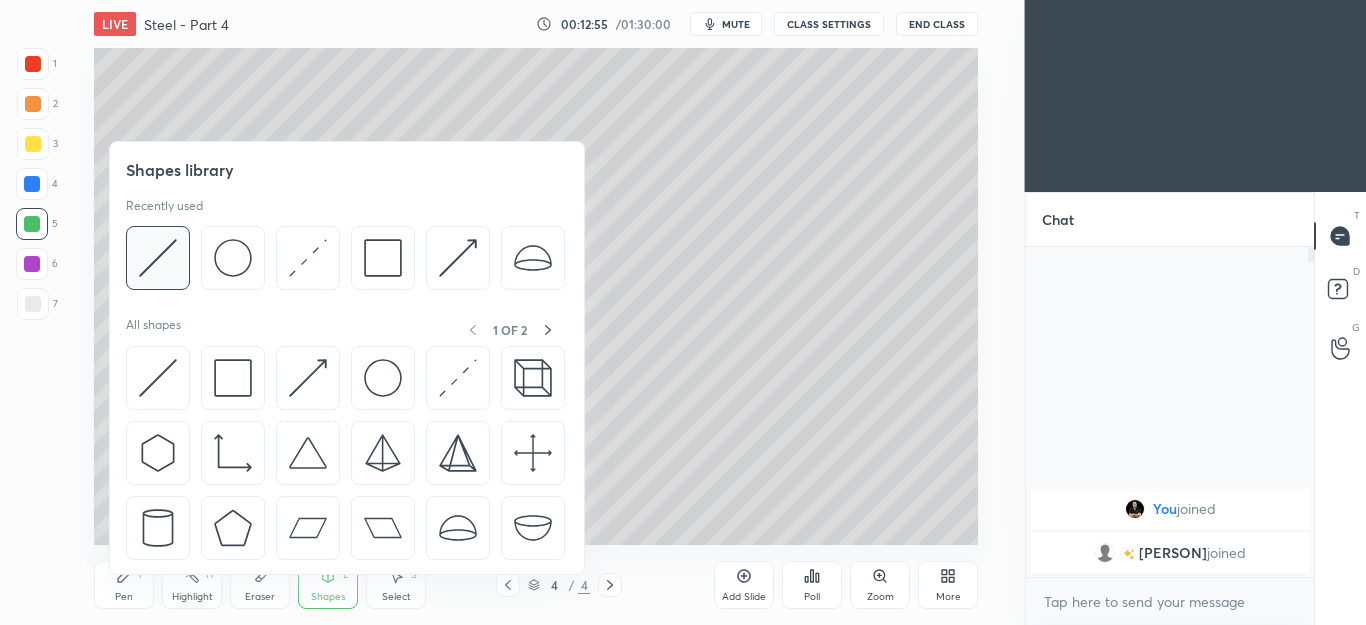 click at bounding box center (158, 258) 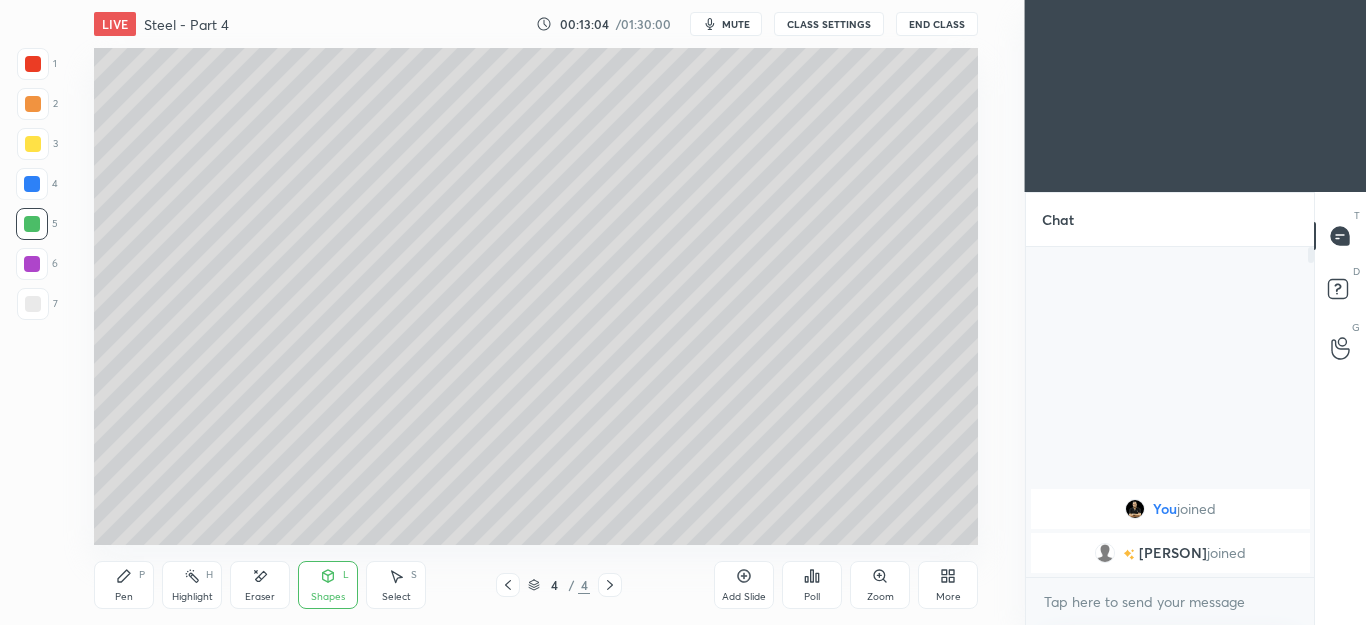 click on "Pen P" at bounding box center (124, 585) 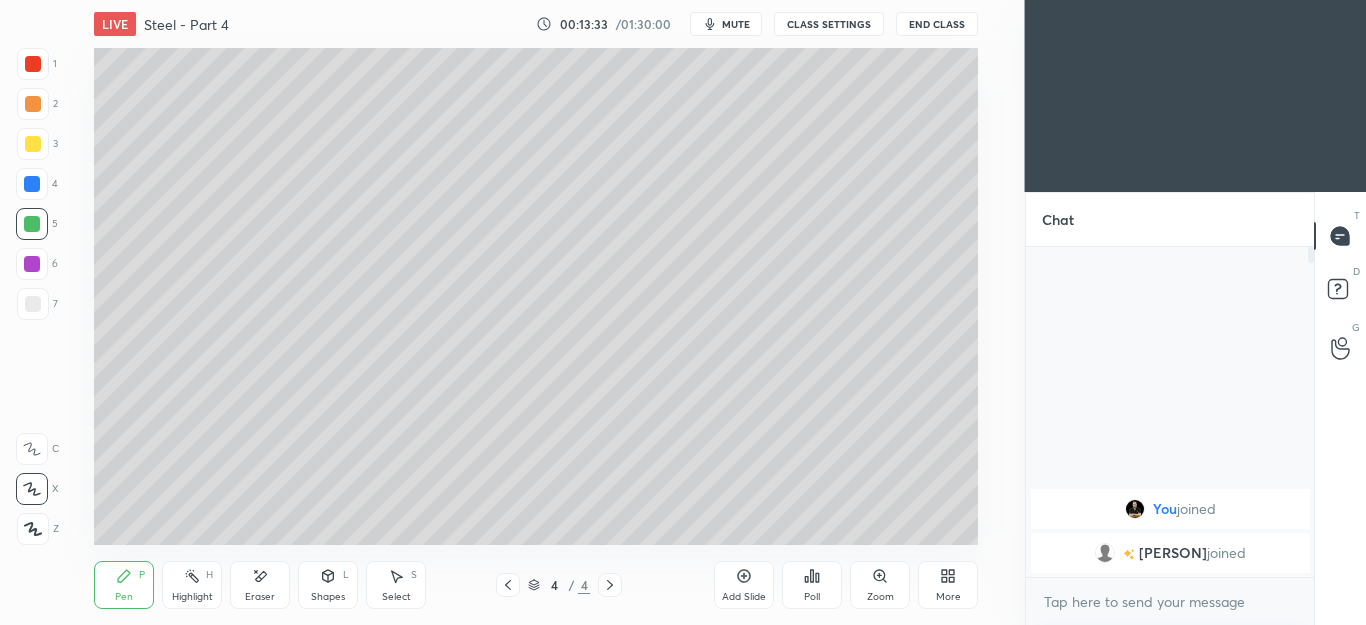 click 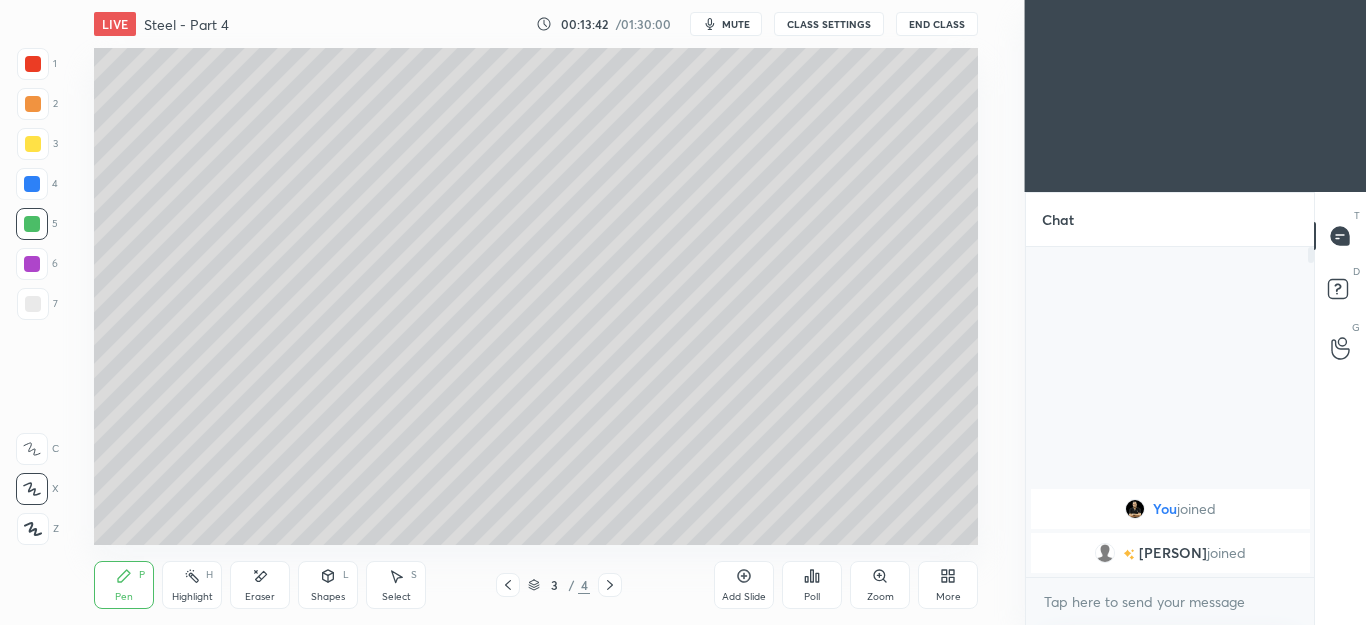 click 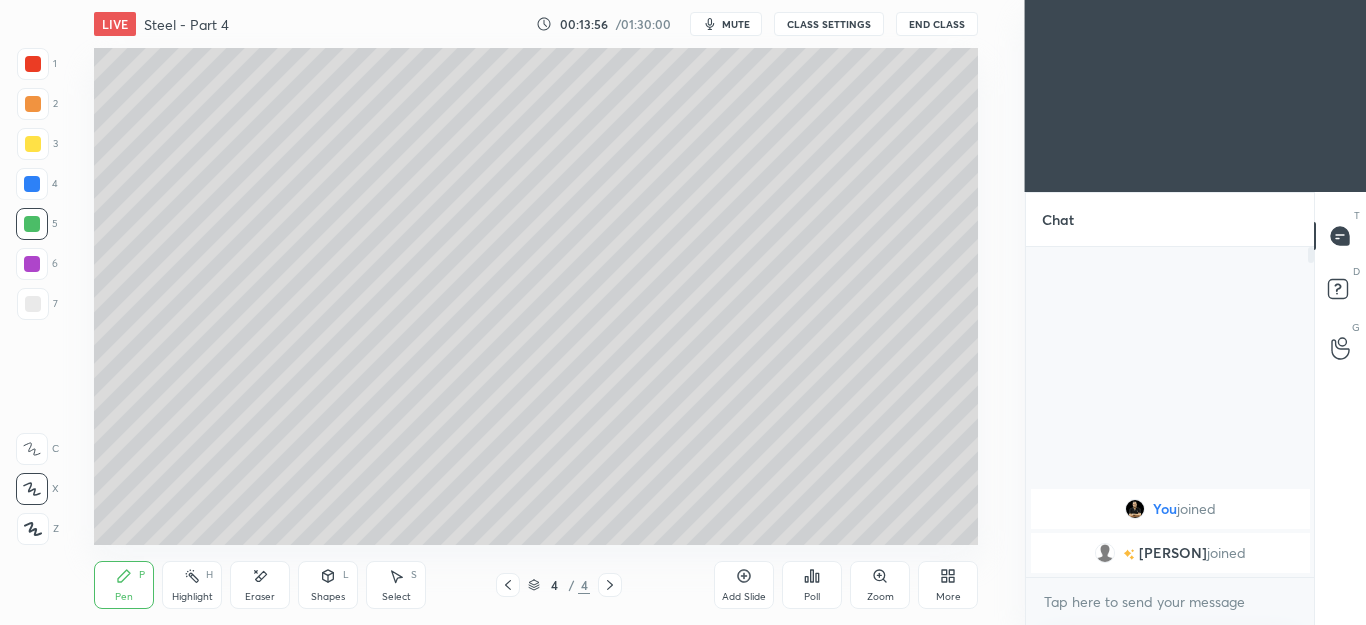 click on "Select S" at bounding box center (396, 585) 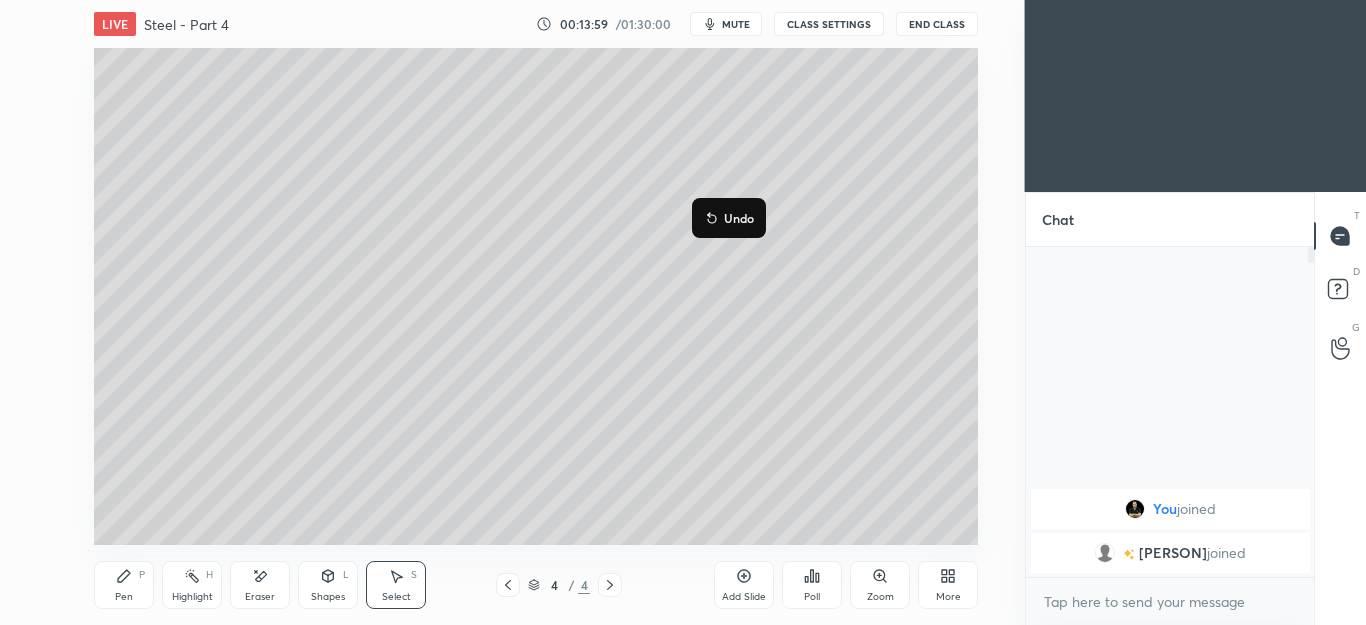 click on "0 ° Undo Copy Duplicate Duplicate to new slide Delete" at bounding box center [536, 296] 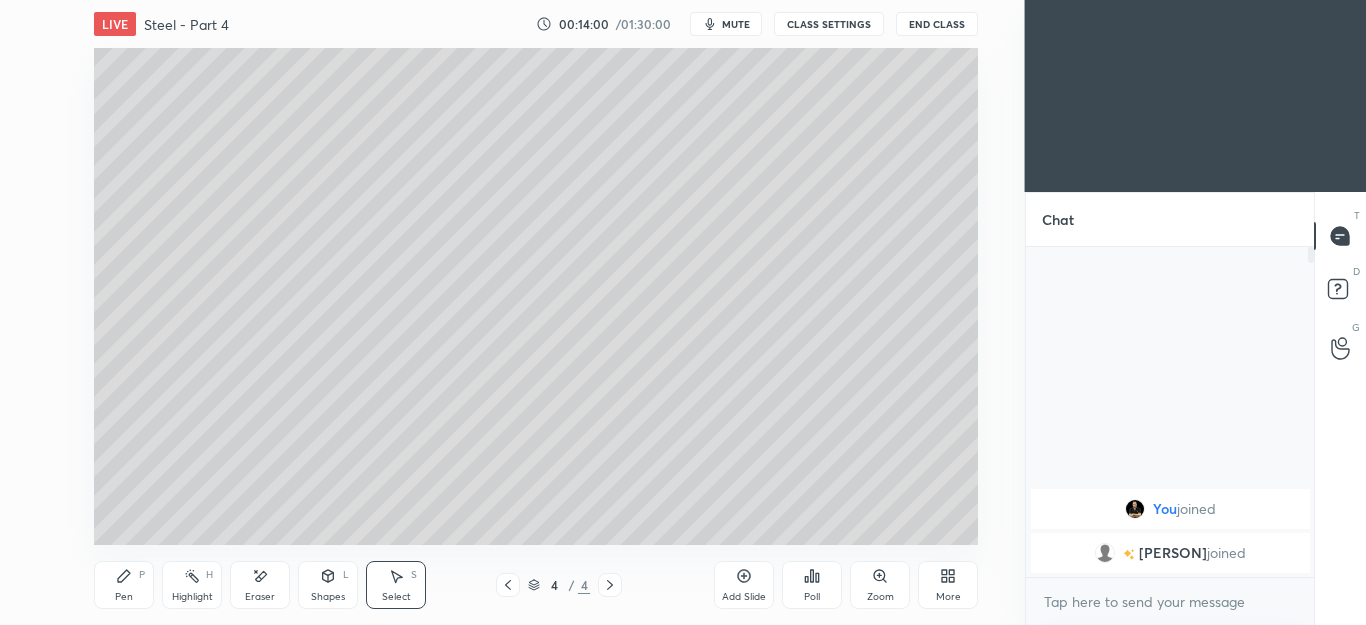 click on "Pen P" at bounding box center [124, 585] 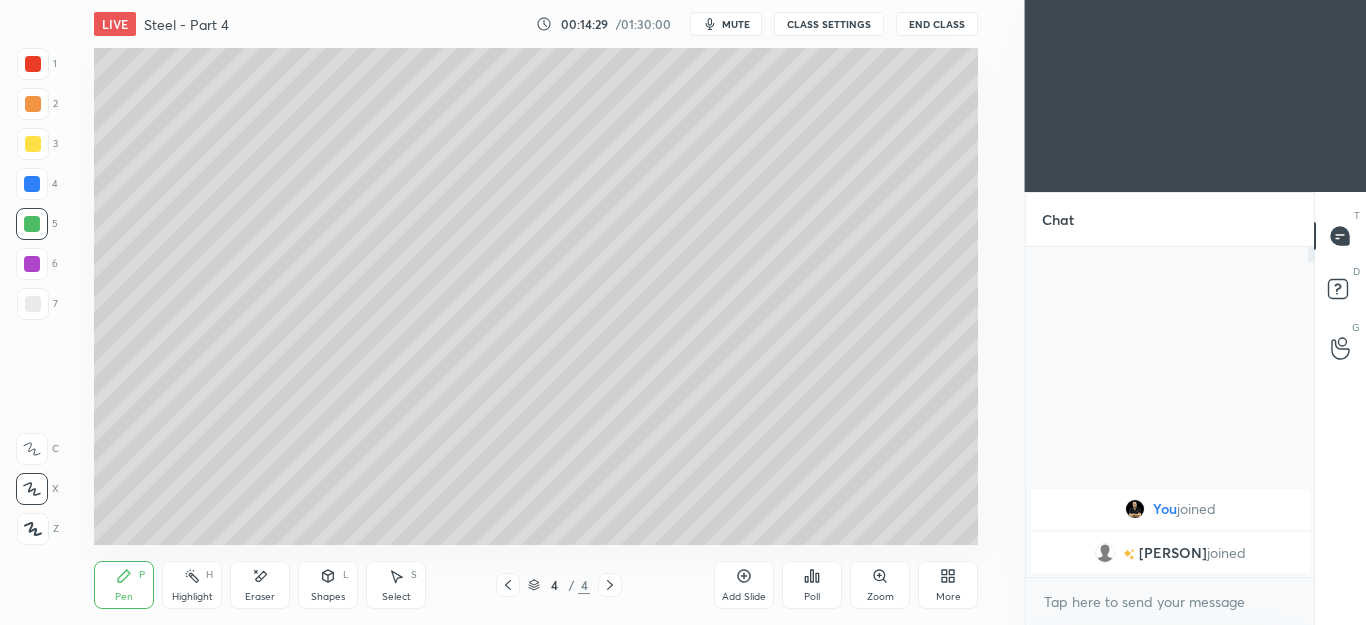 click on "mute" at bounding box center (736, 24) 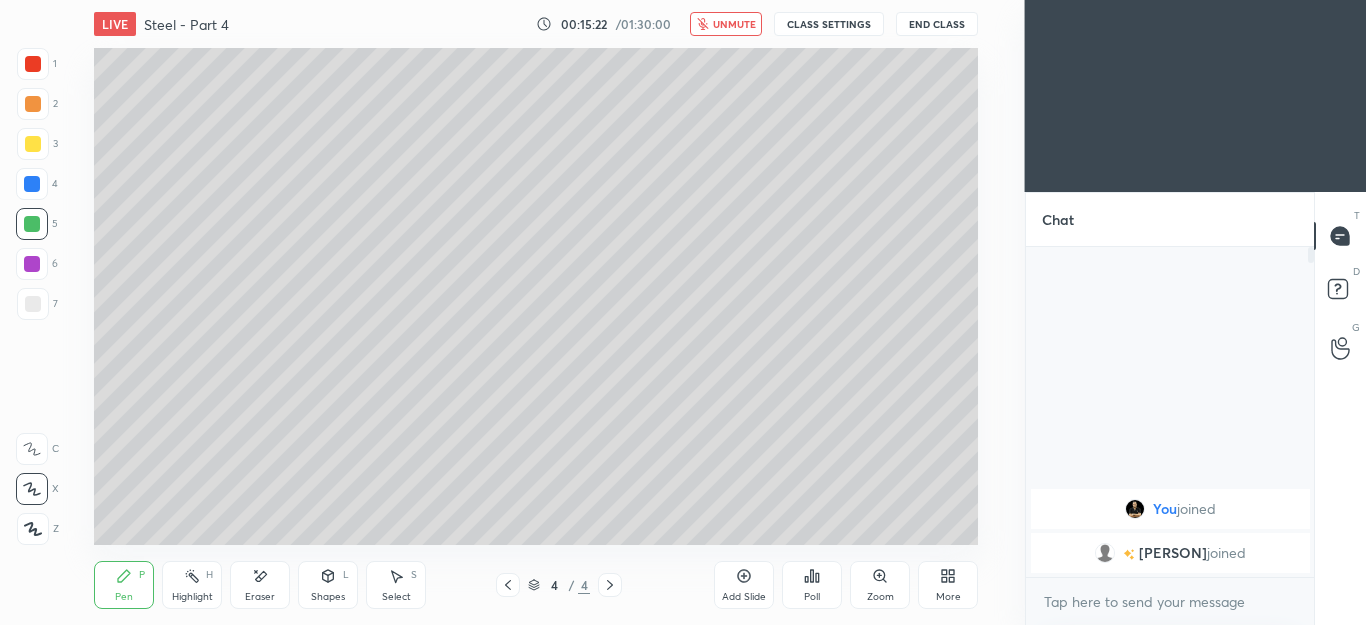 click on "unmute" at bounding box center [734, 24] 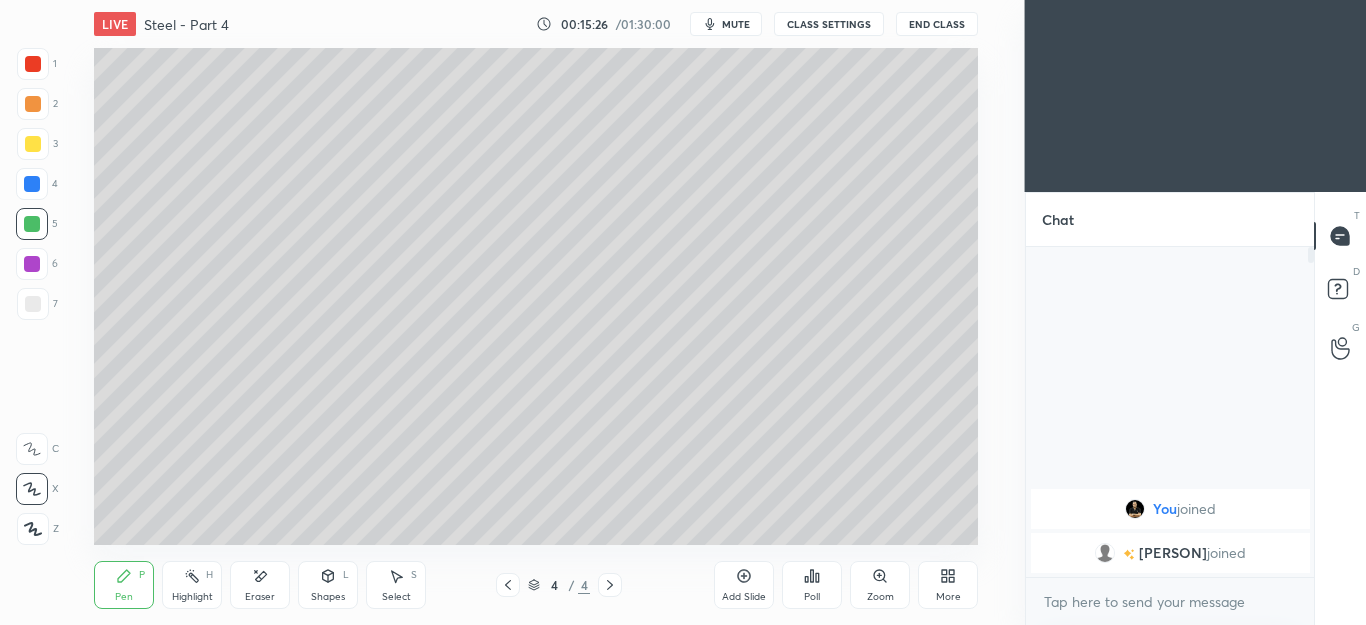 click 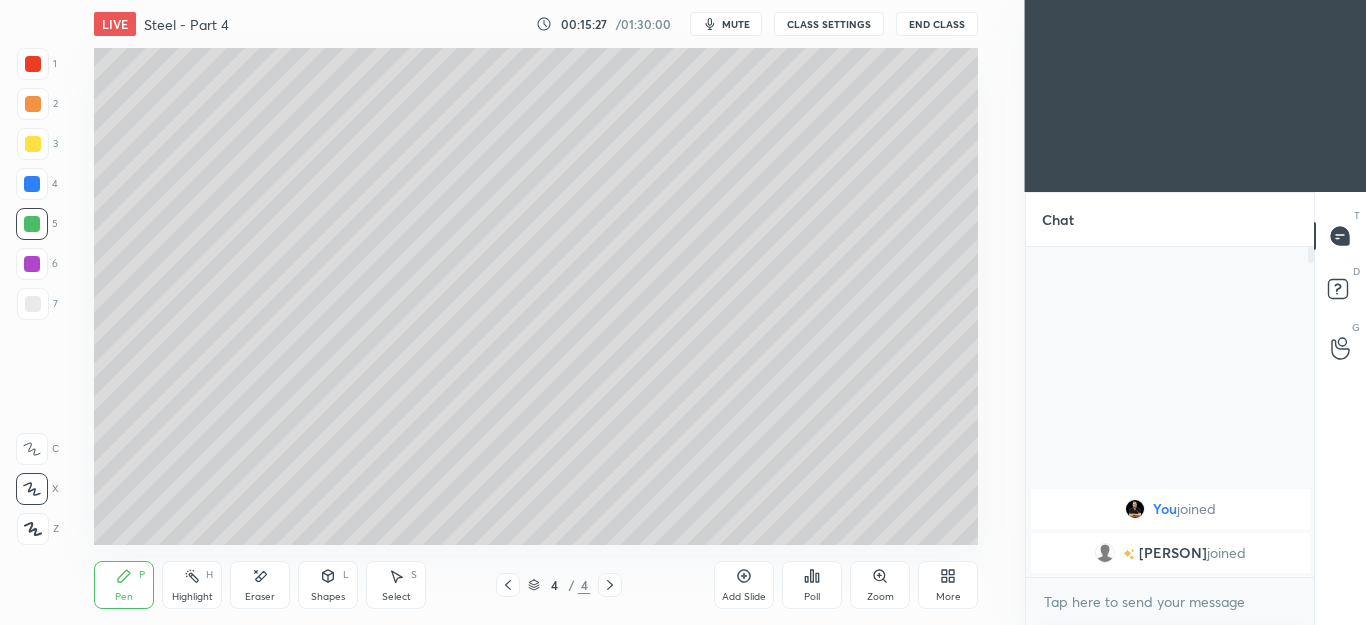 click on "Add Slide" at bounding box center (744, 585) 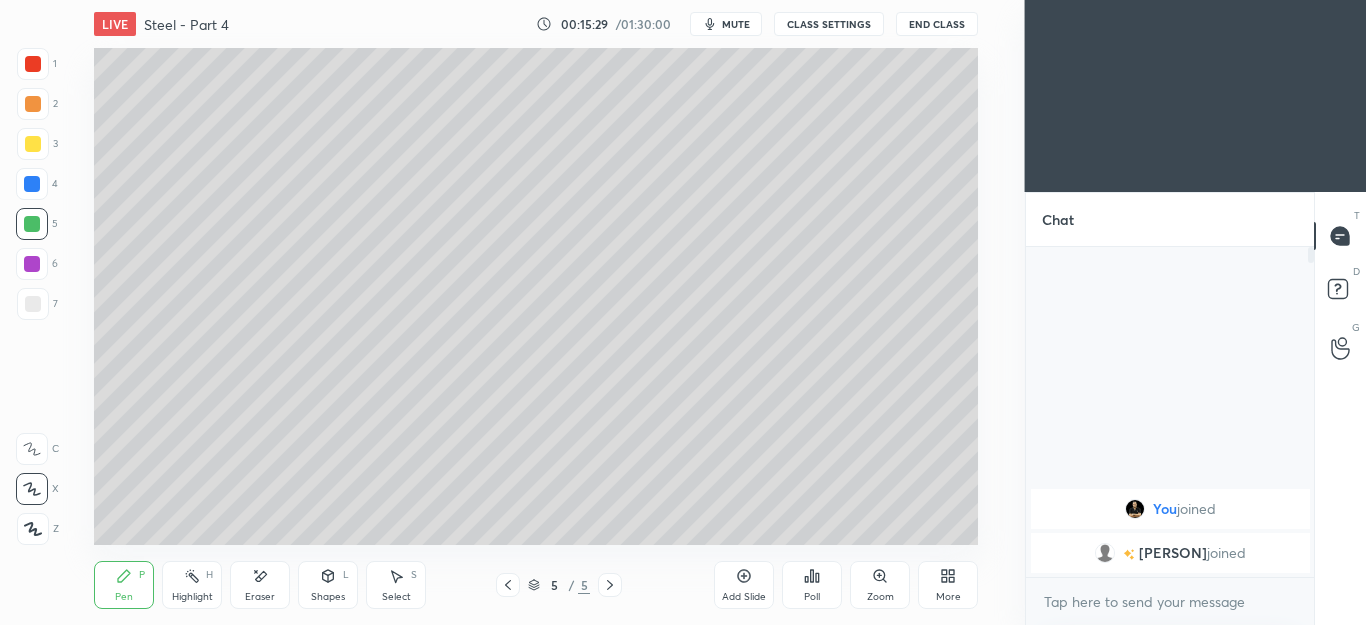 click at bounding box center [33, 104] 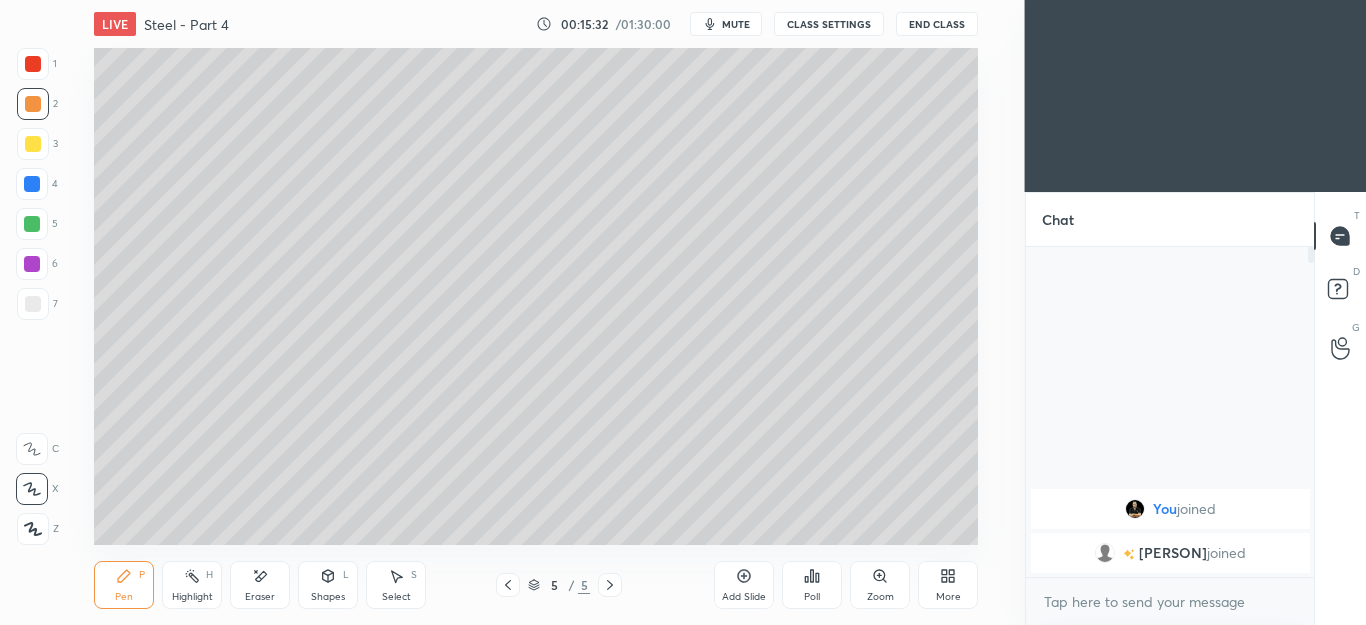 click 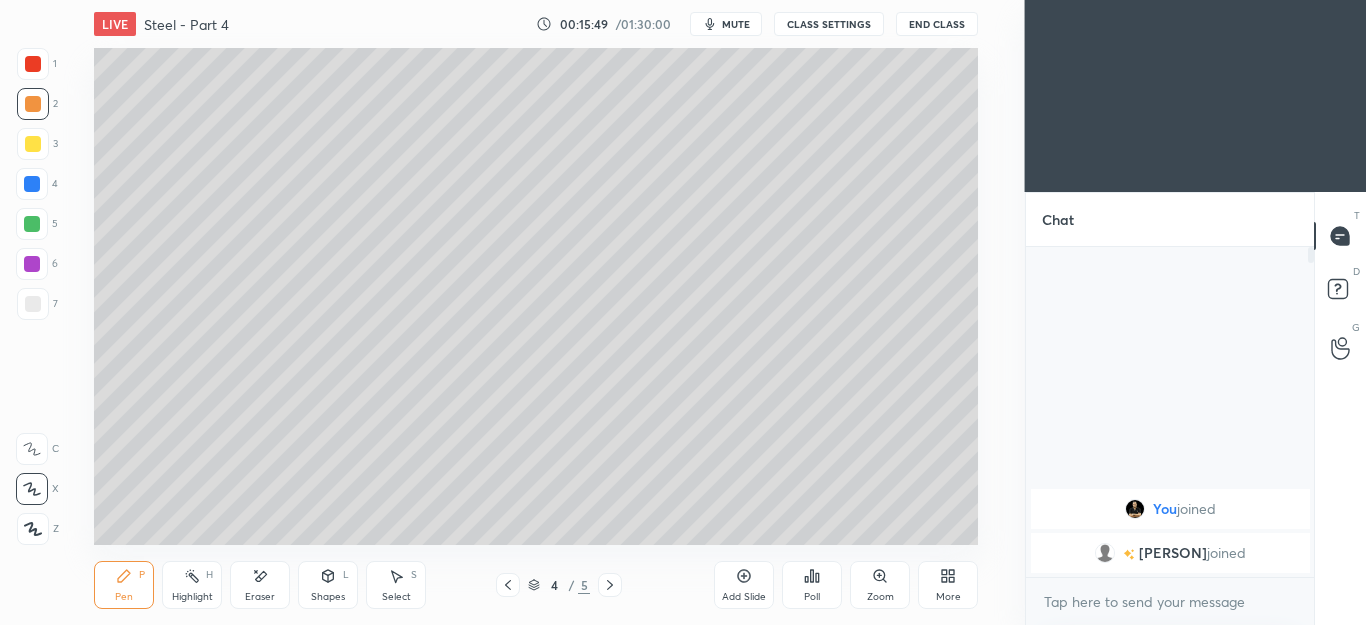 click 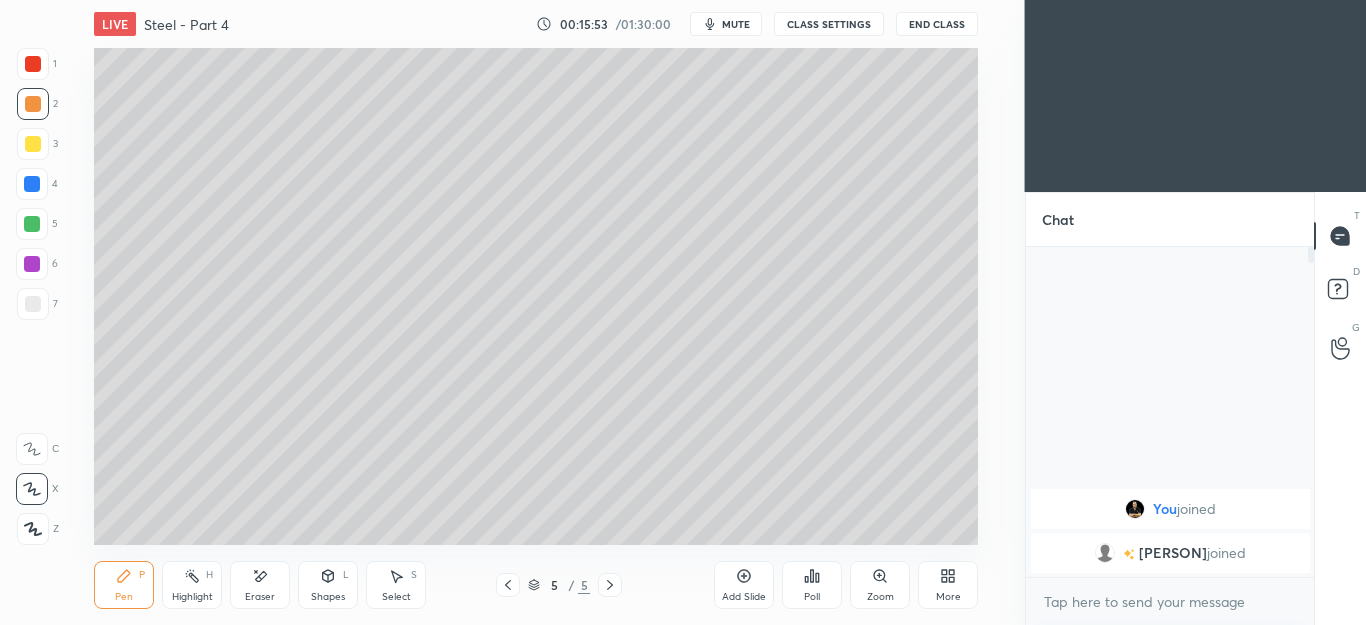 click at bounding box center [508, 585] 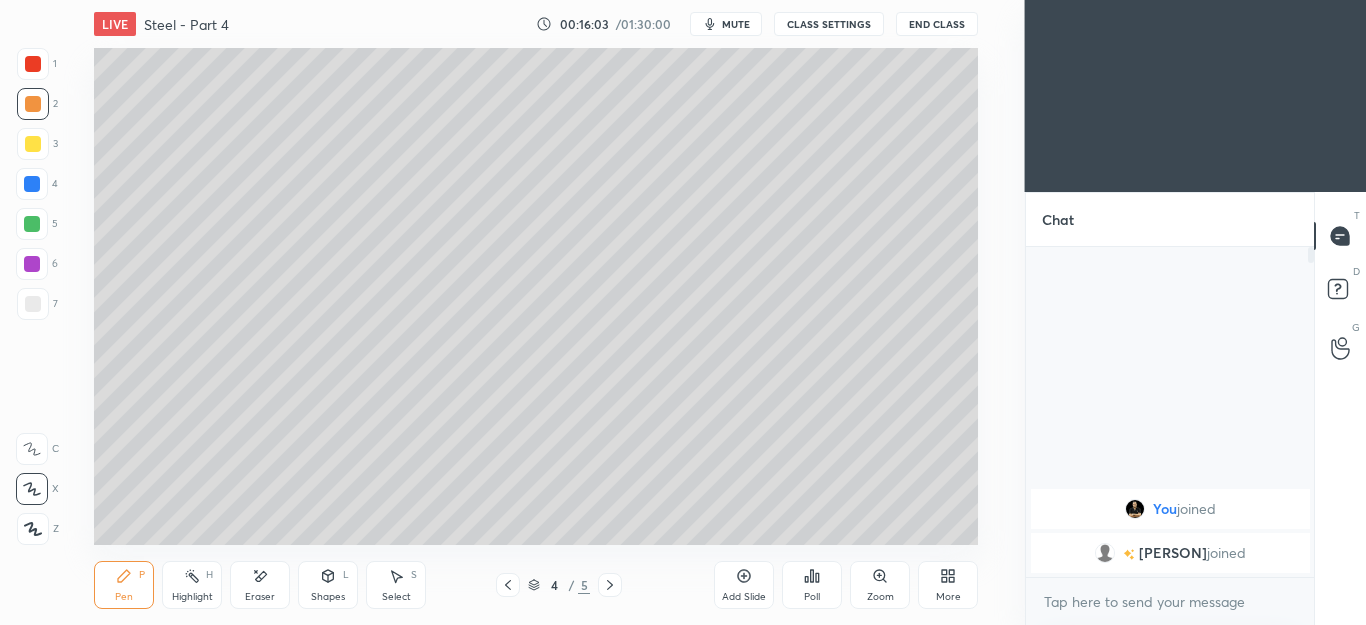 click 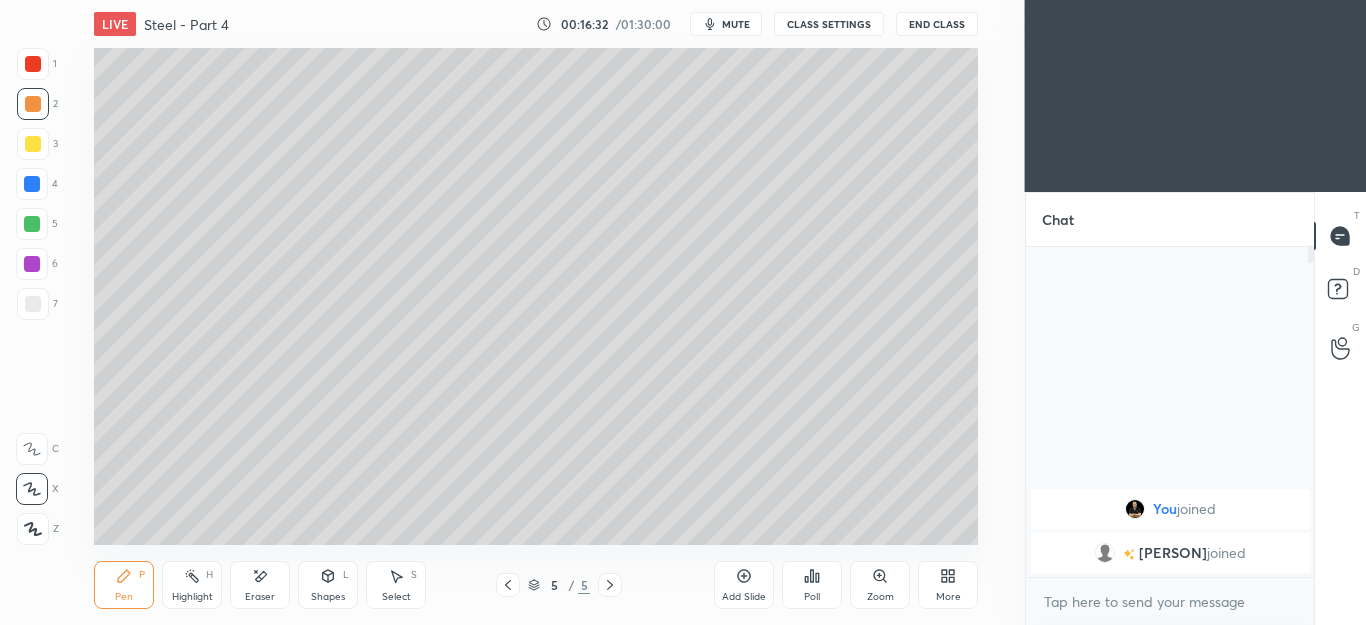 click on "Setting up your live class Poll for   secs No correct answer Start poll" at bounding box center [536, 296] 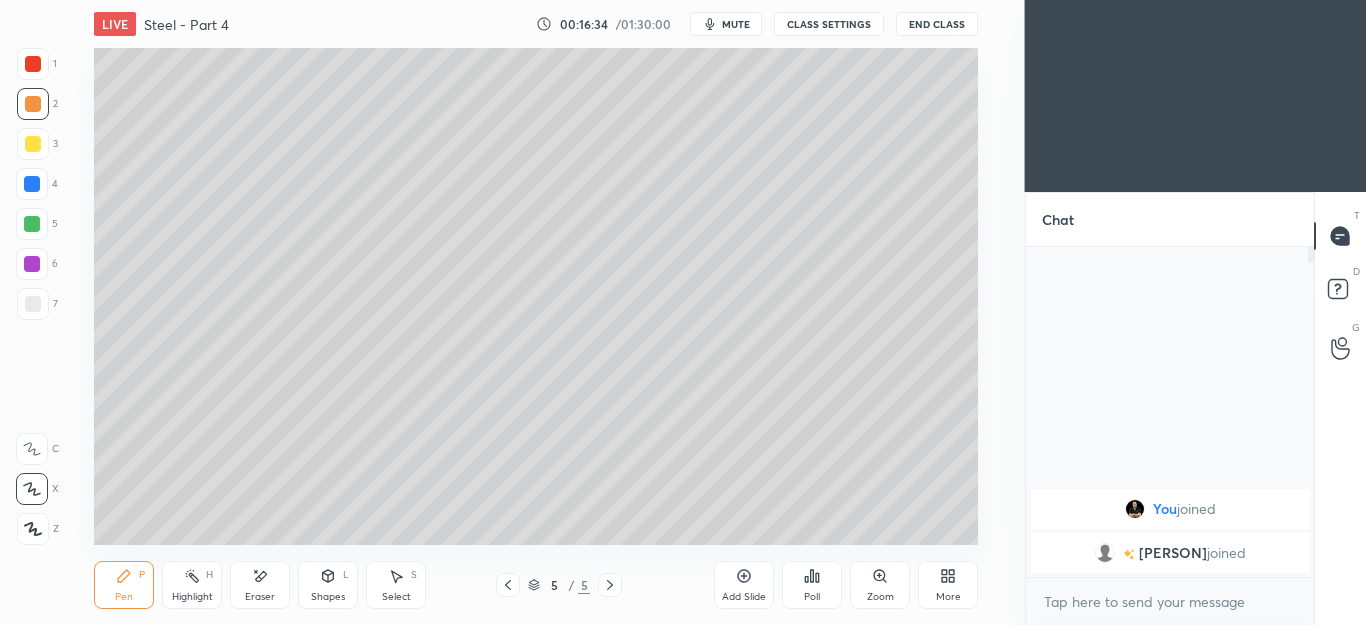 click on "Select S" at bounding box center (396, 585) 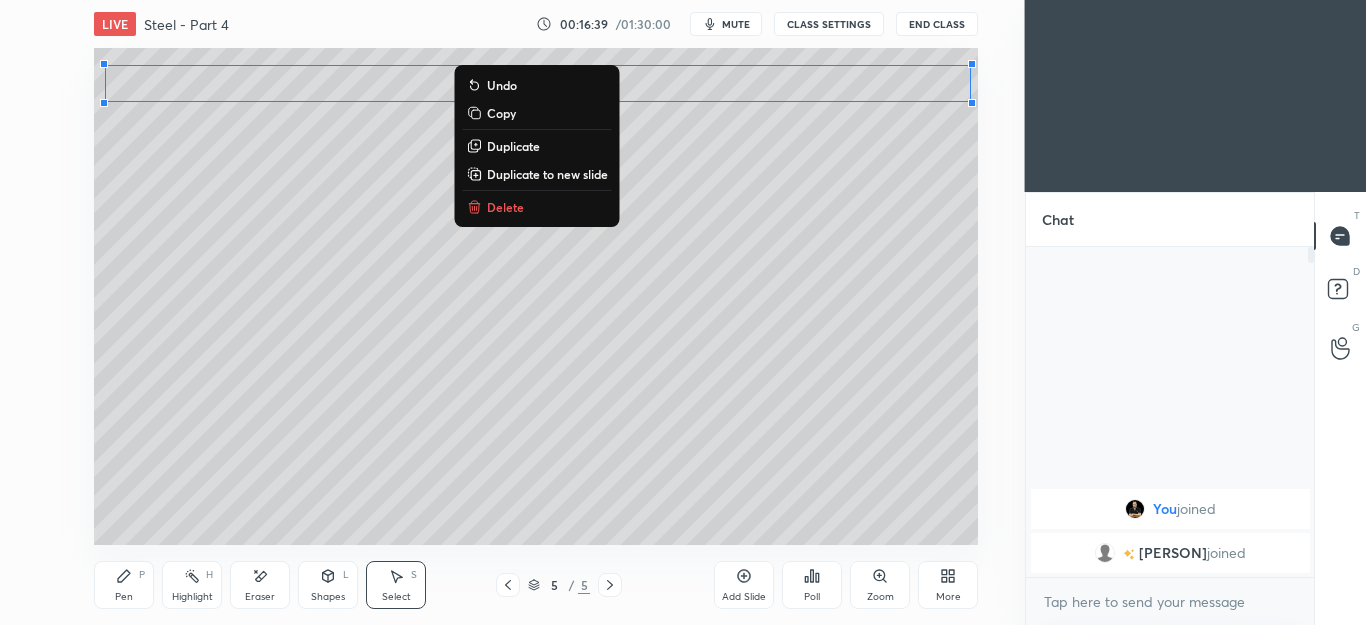 click on "0 ° Undo Copy Duplicate Duplicate to new slide Delete" at bounding box center [536, 296] 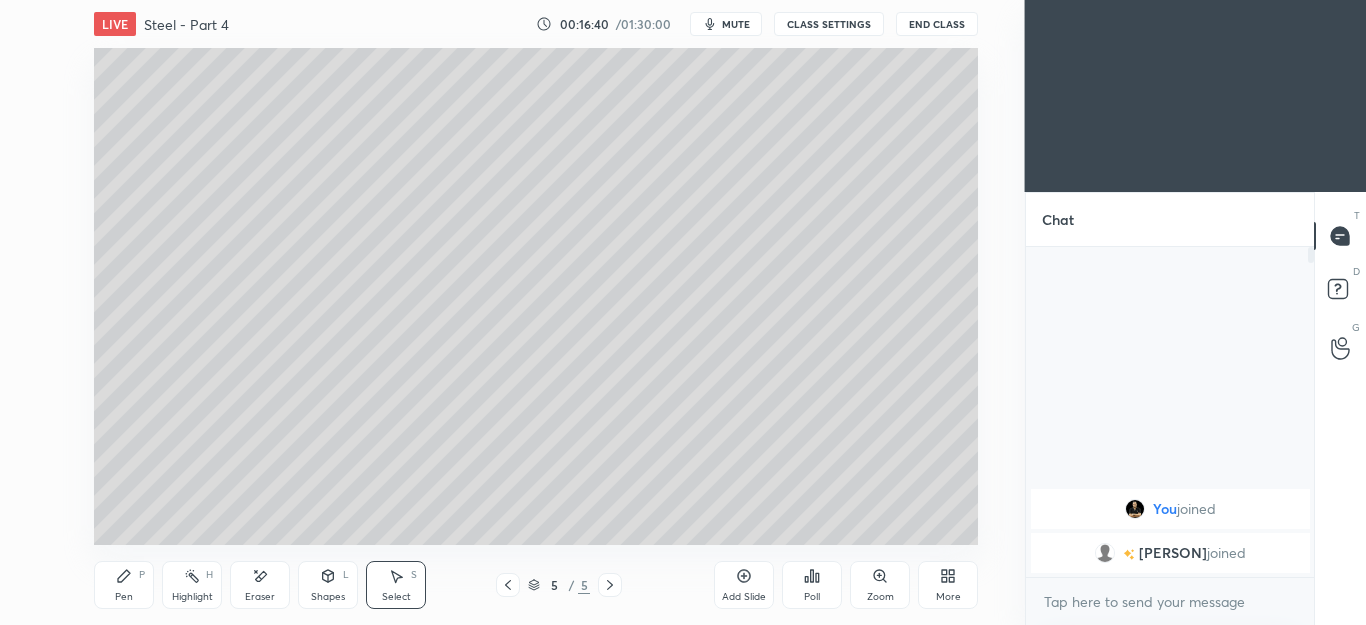 click on "Eraser" at bounding box center (260, 585) 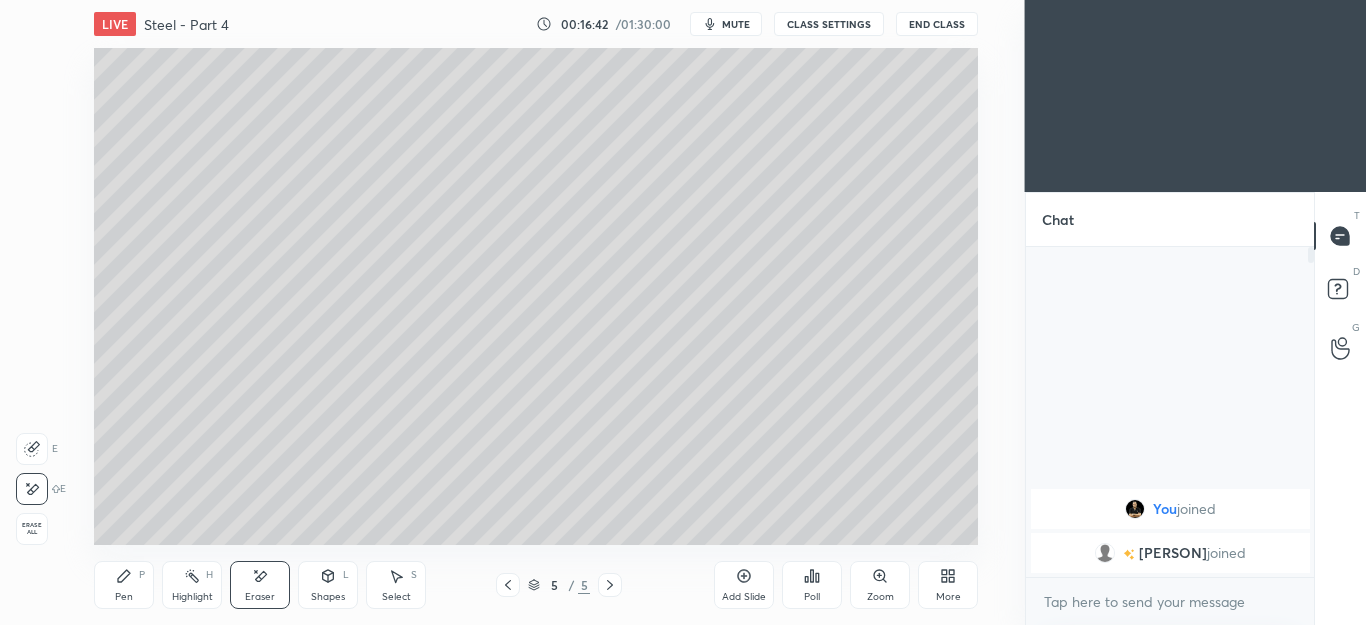 click on "P" at bounding box center [142, 575] 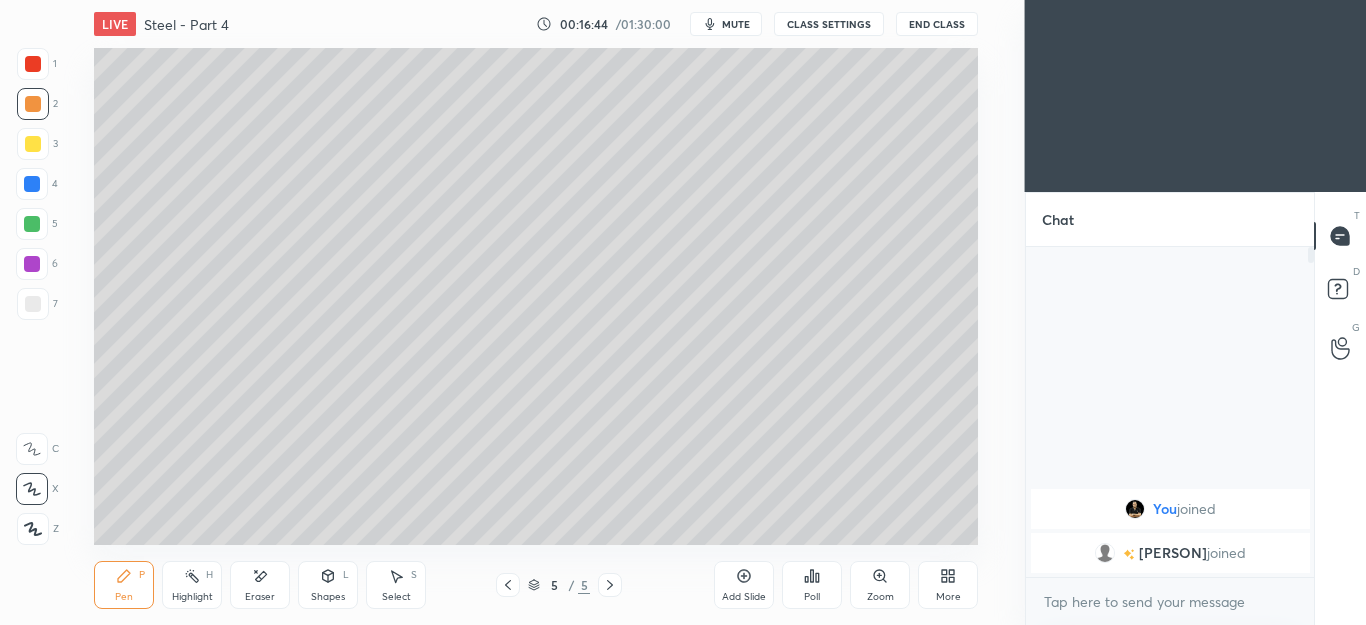 click on "Select S" at bounding box center [396, 585] 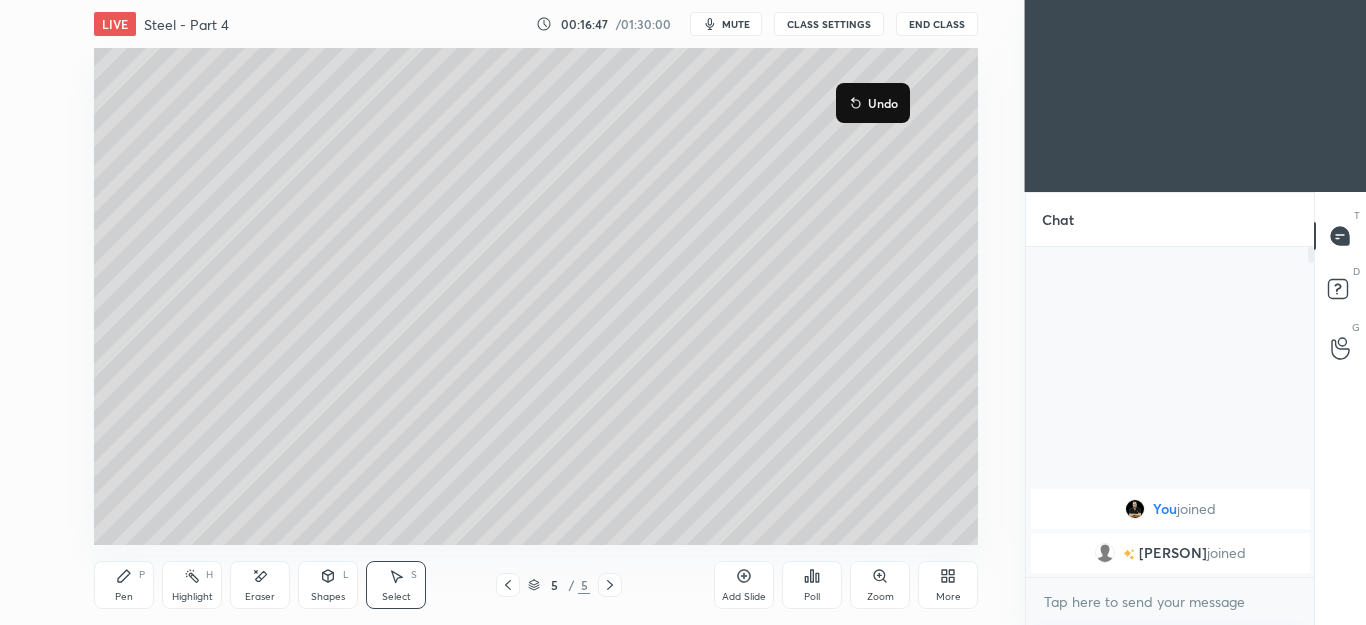 click on "Pen P" at bounding box center [124, 585] 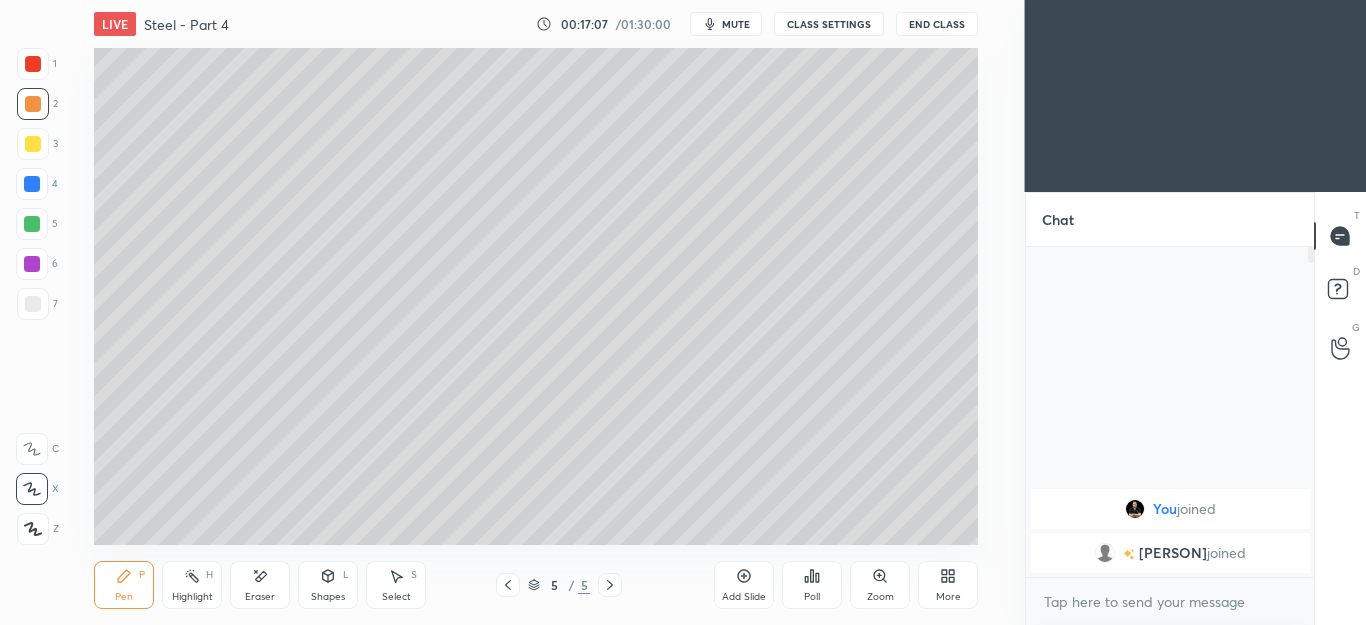 click 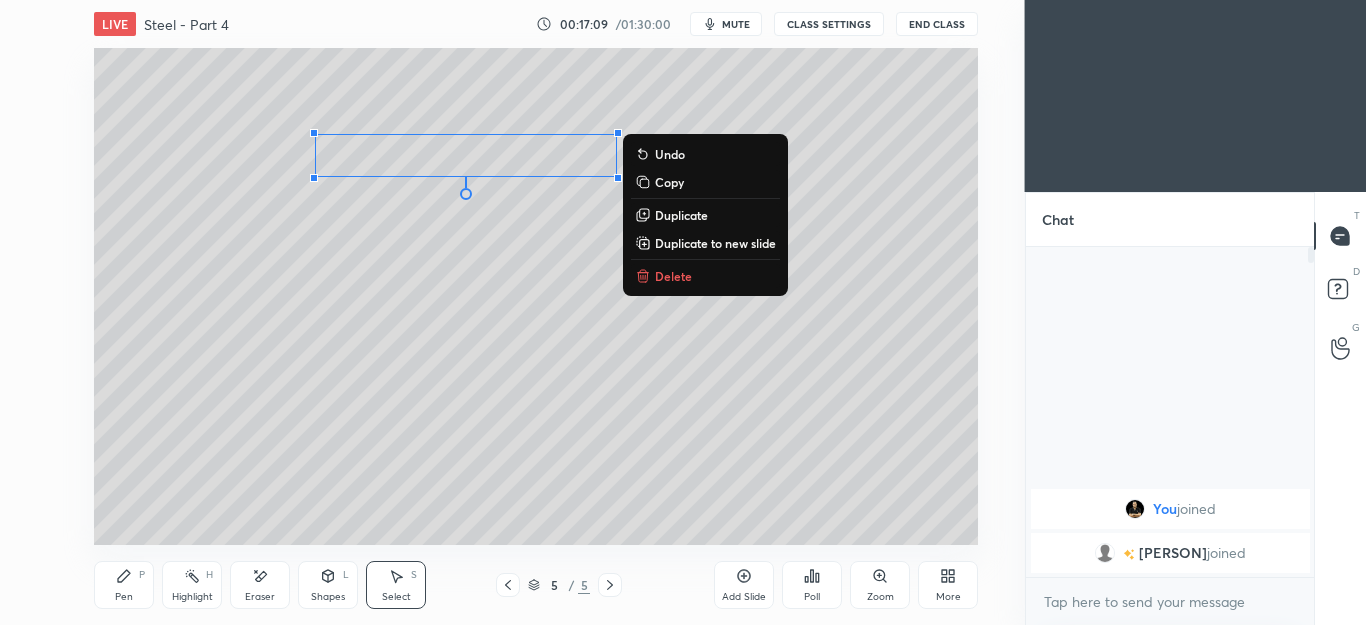click on "0 ° Undo Copy Duplicate Duplicate to new slide Delete" at bounding box center (536, 296) 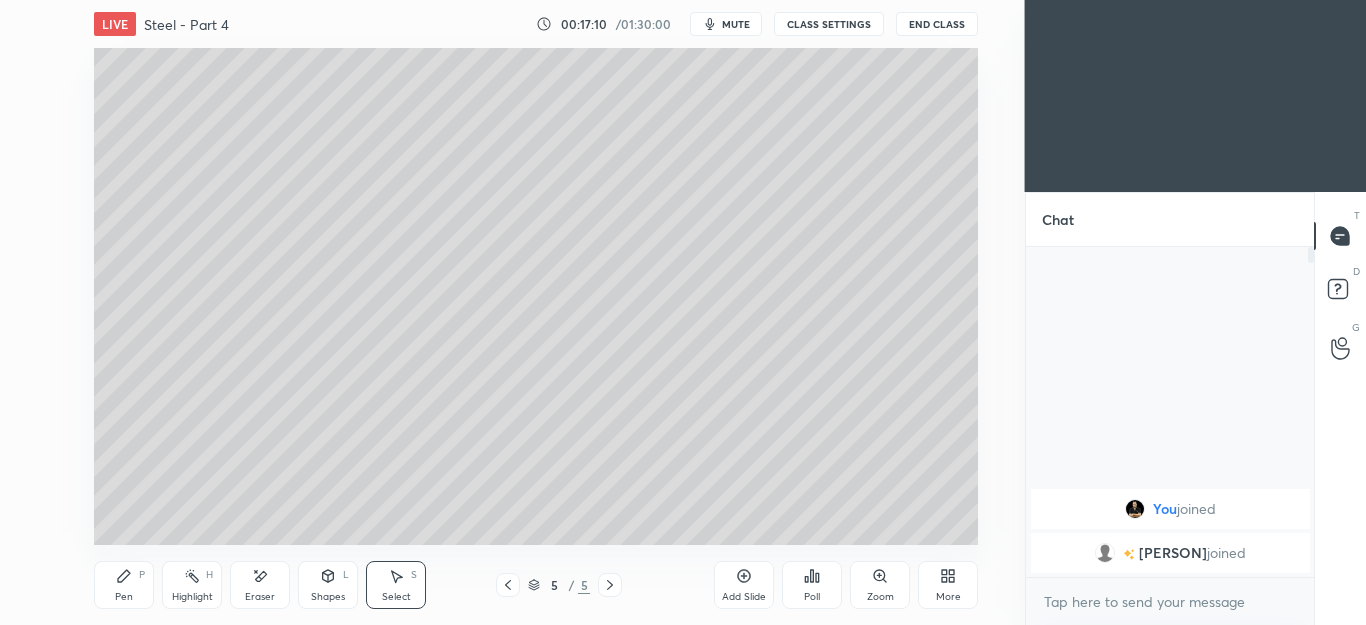 click on "Shapes L" at bounding box center [328, 585] 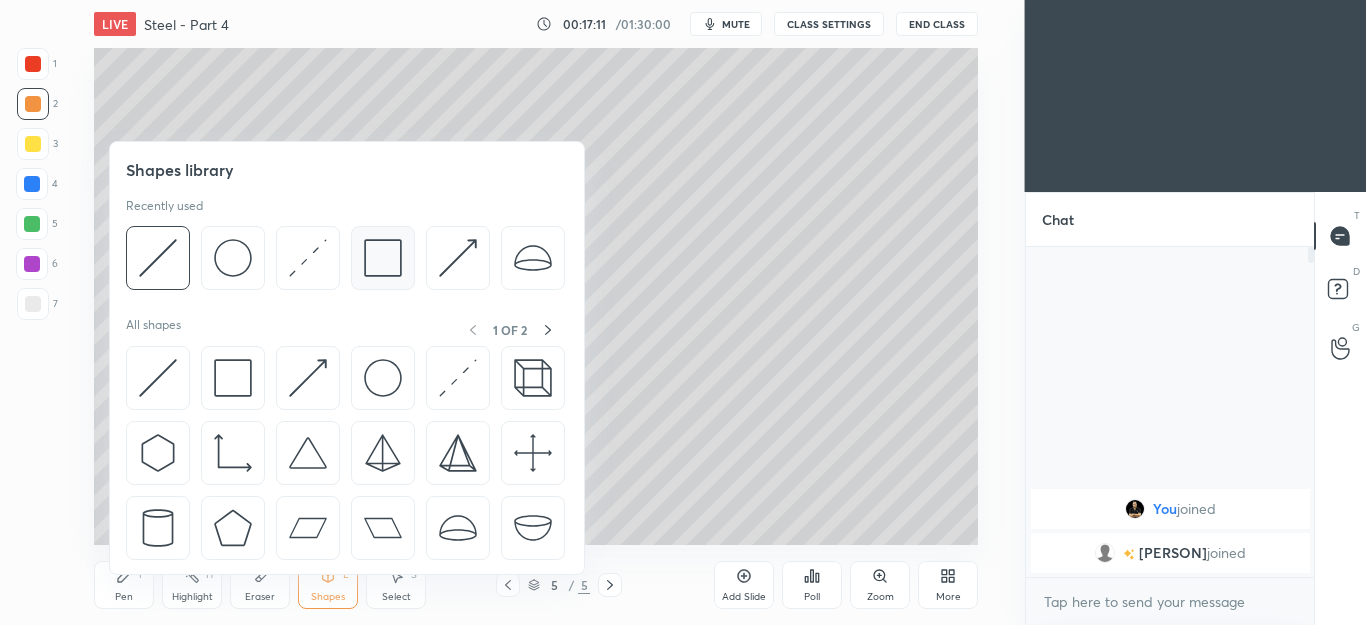 click at bounding box center [383, 258] 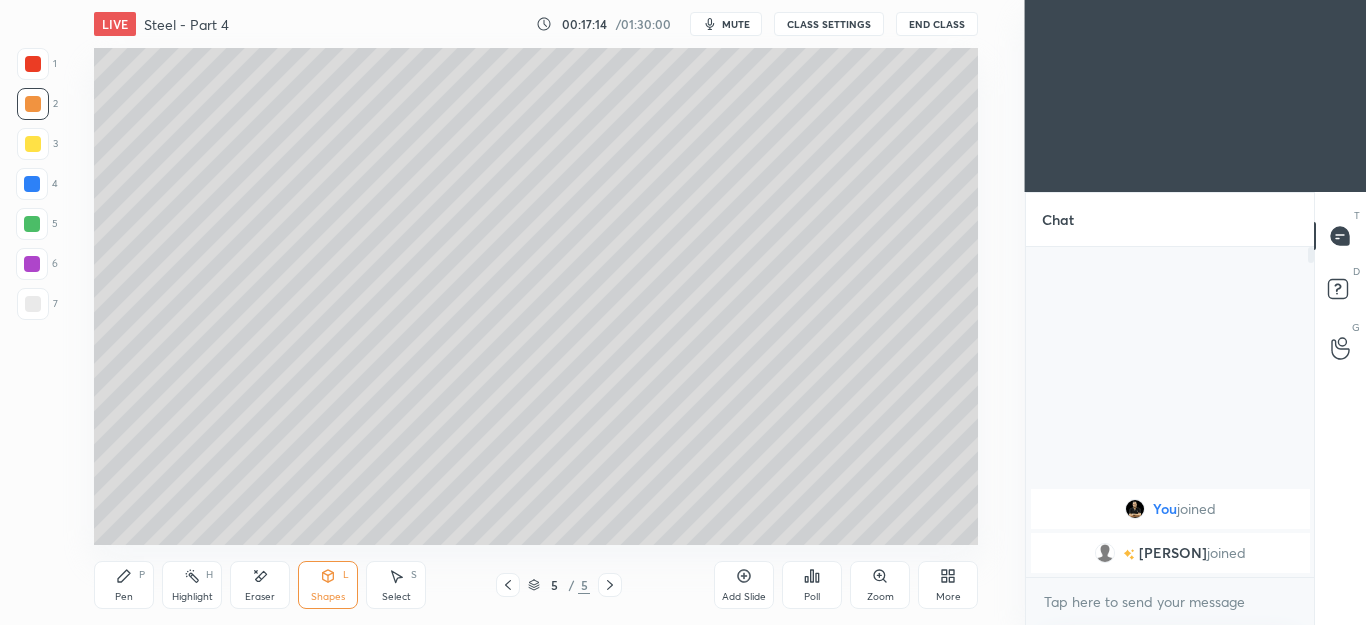 click on "Pen P" at bounding box center [124, 585] 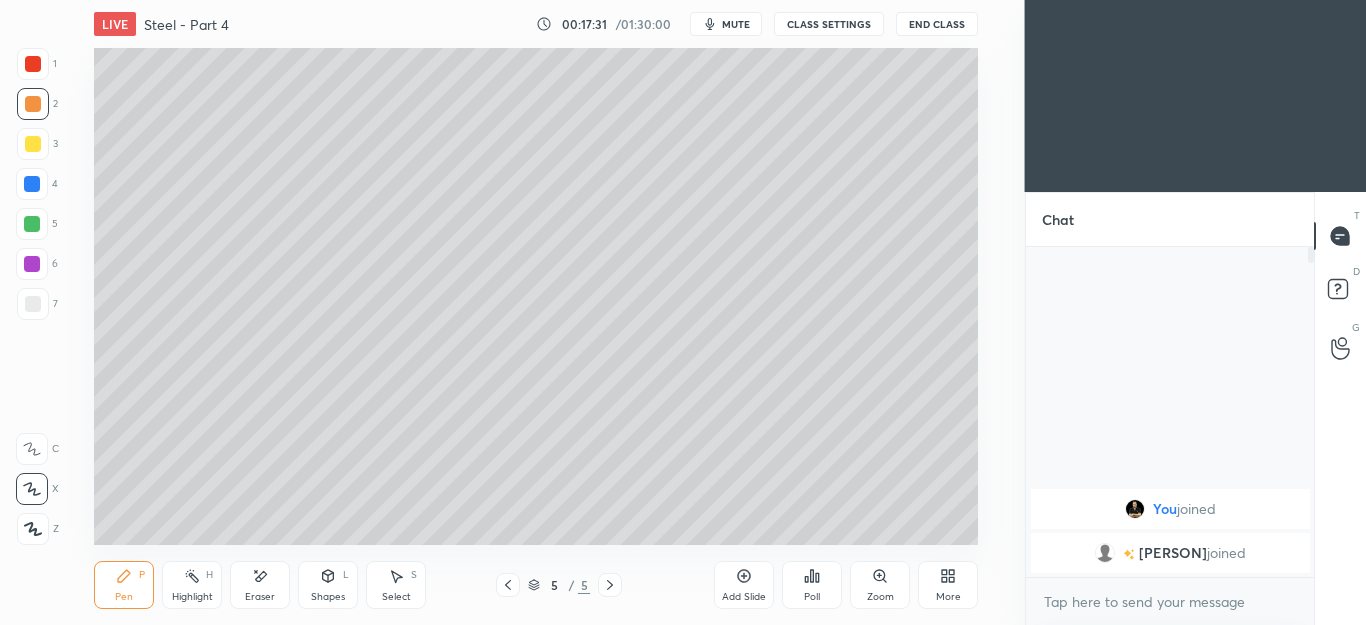 click on "Shapes L" at bounding box center [328, 585] 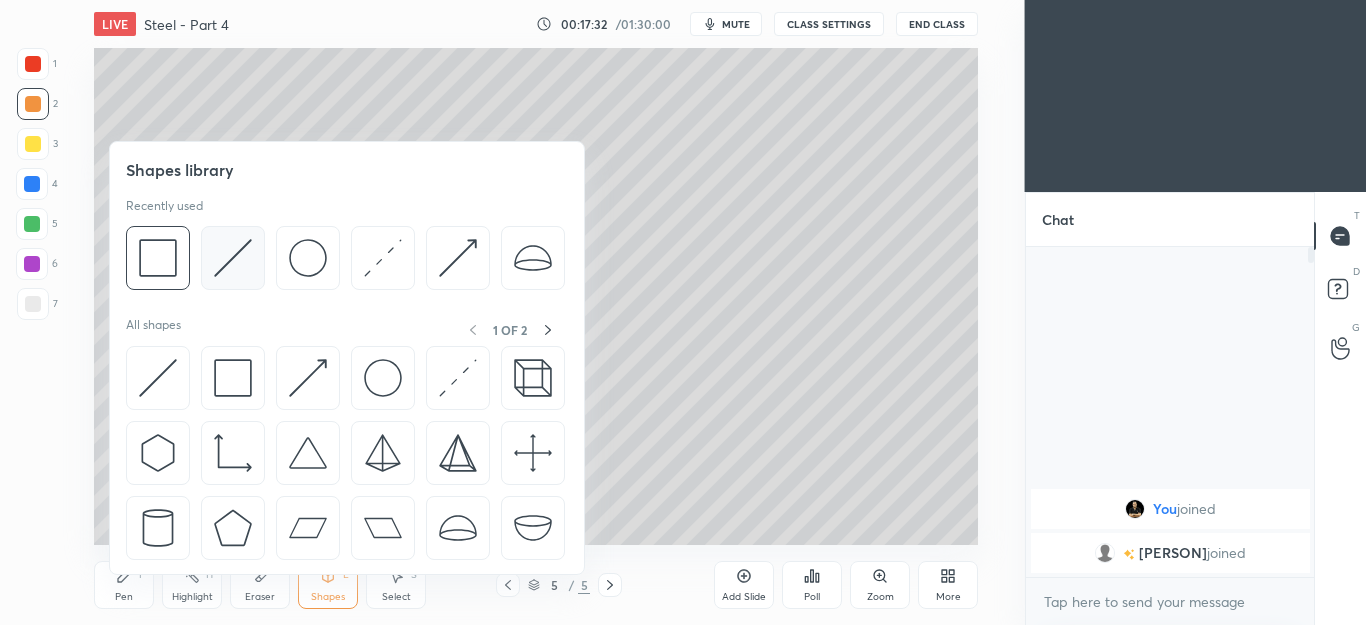 click at bounding box center (233, 258) 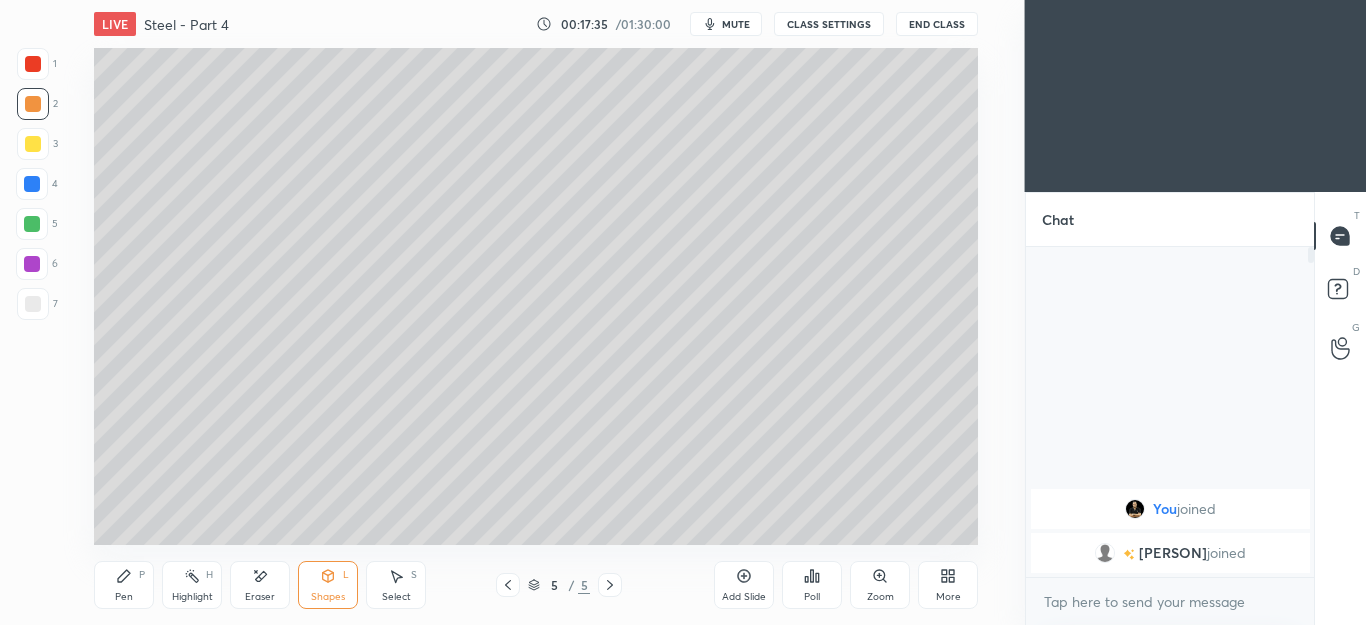 click on "Pen P" at bounding box center [124, 585] 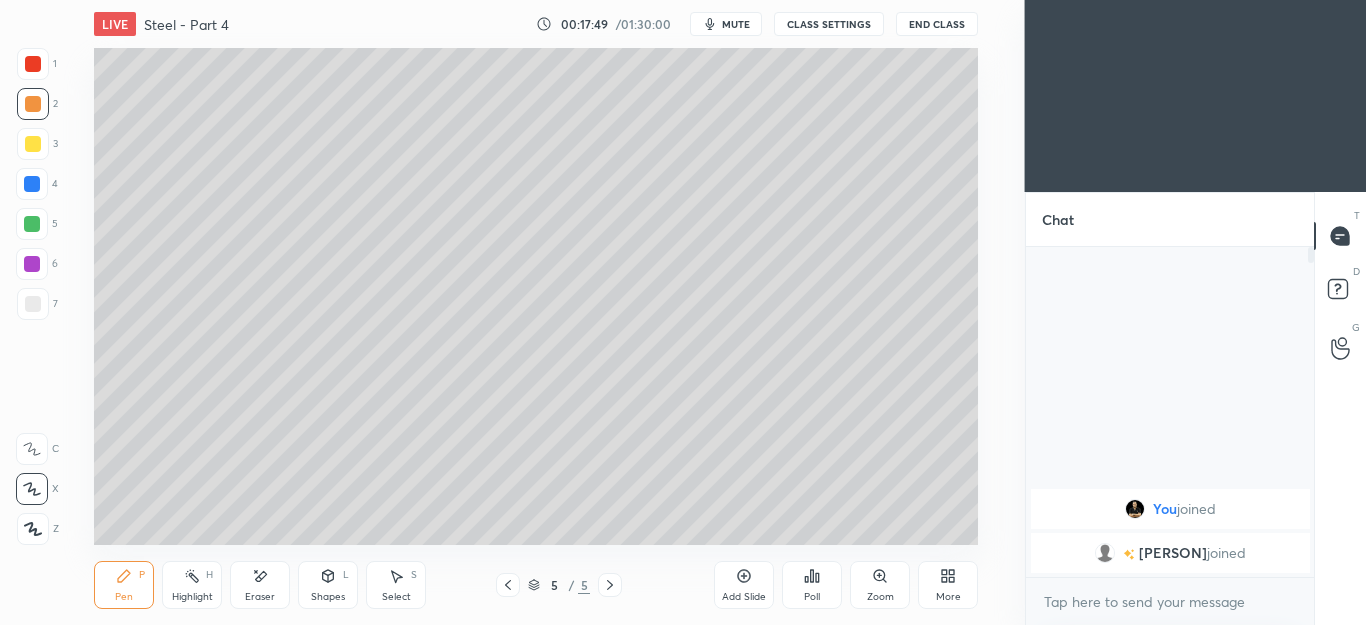 click on "Shapes" at bounding box center [328, 597] 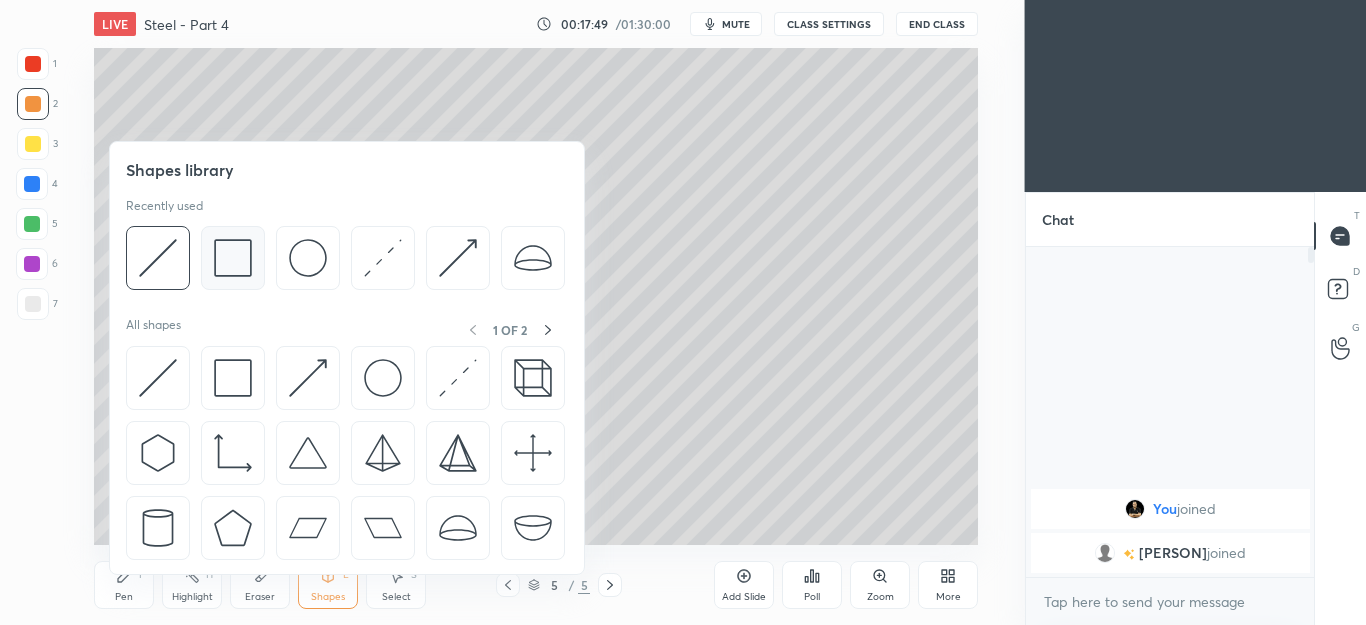 click at bounding box center [233, 258] 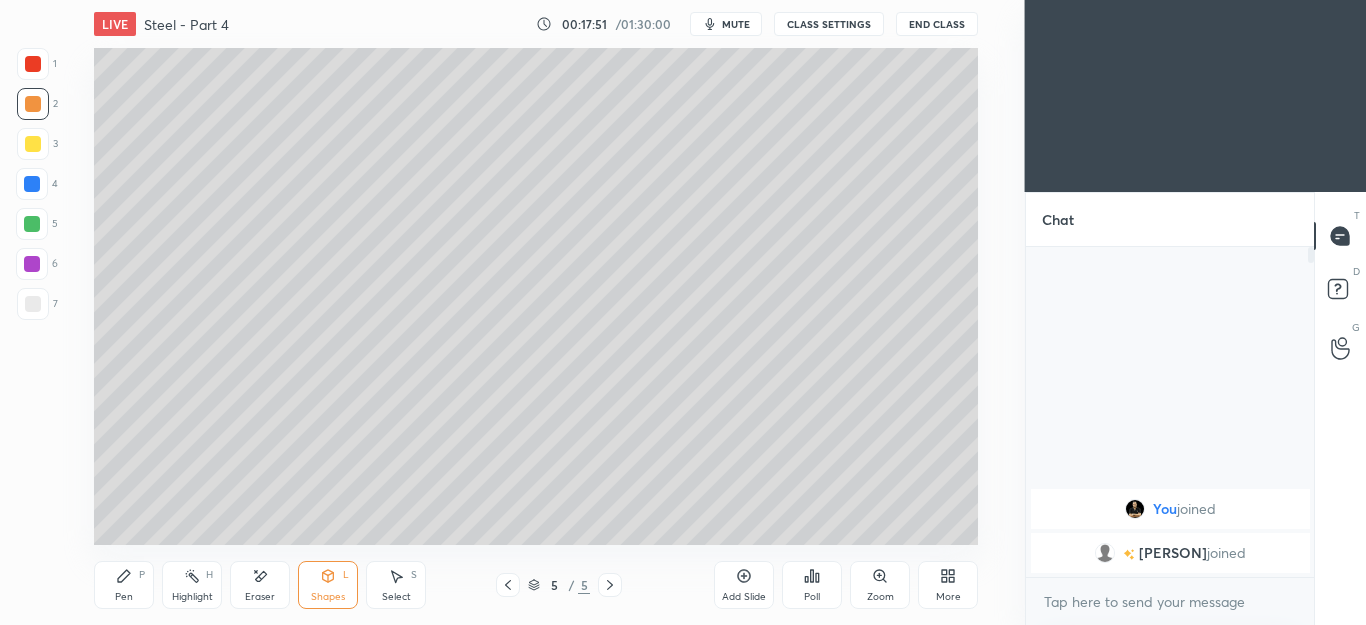 click on "Pen P" at bounding box center [124, 585] 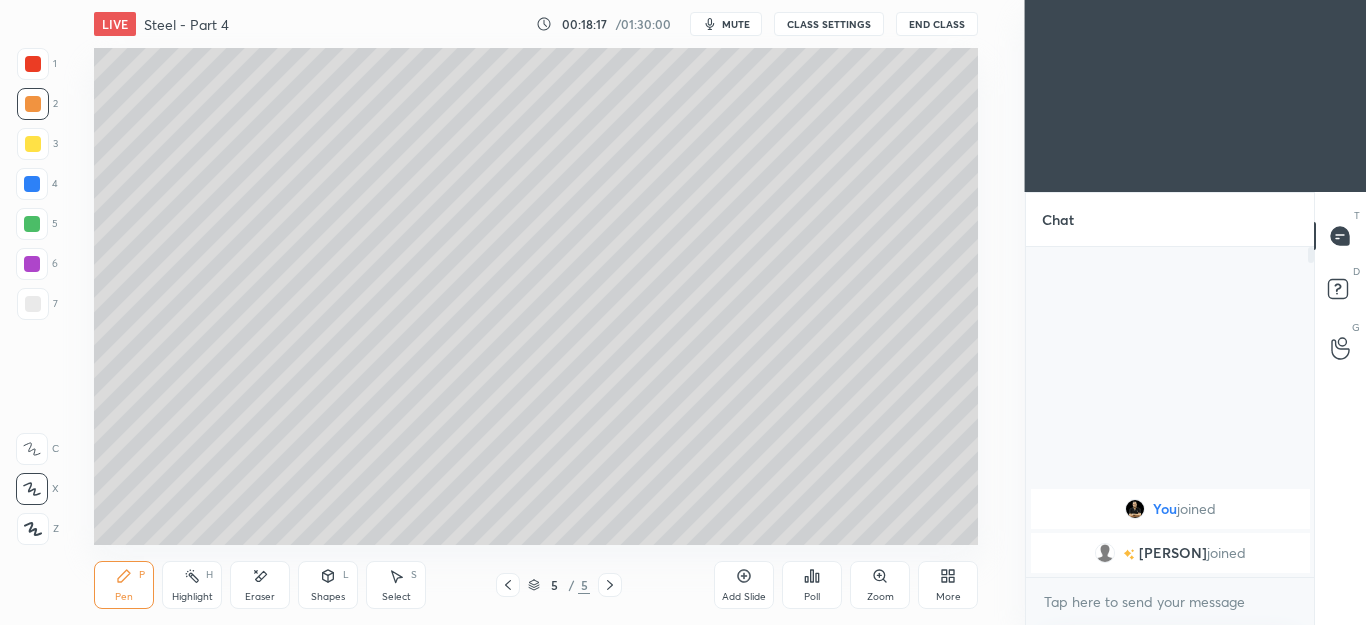 click at bounding box center [508, 585] 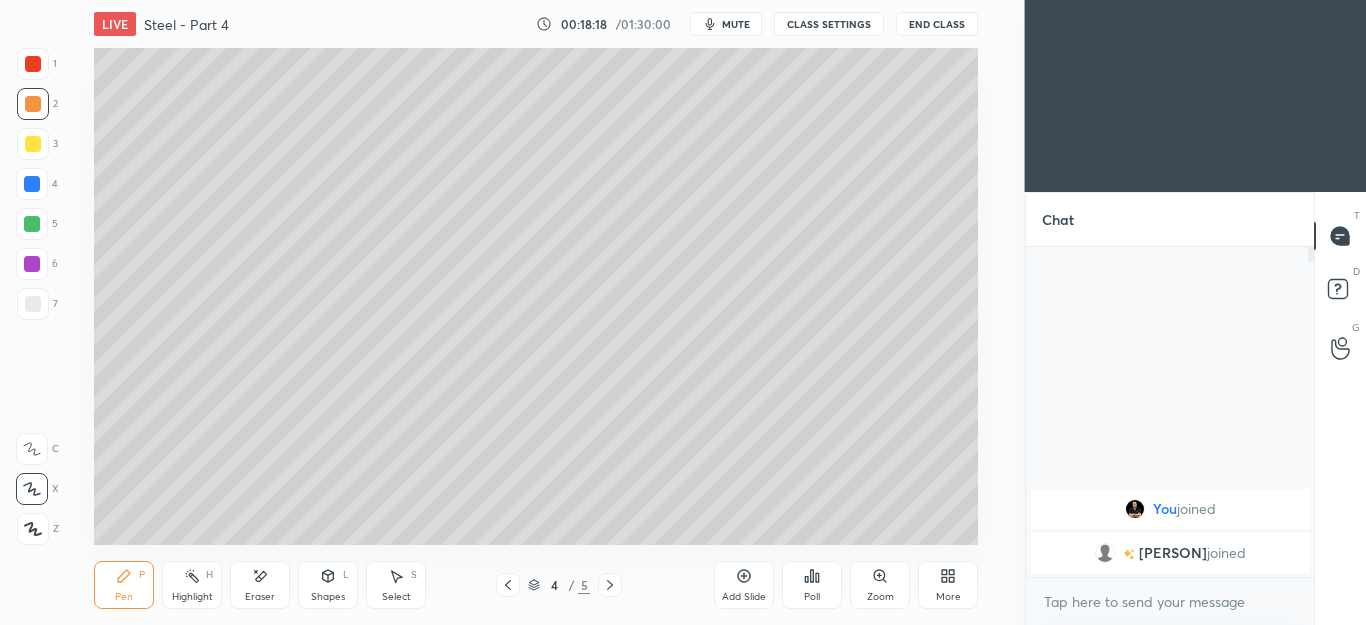 click at bounding box center [33, 304] 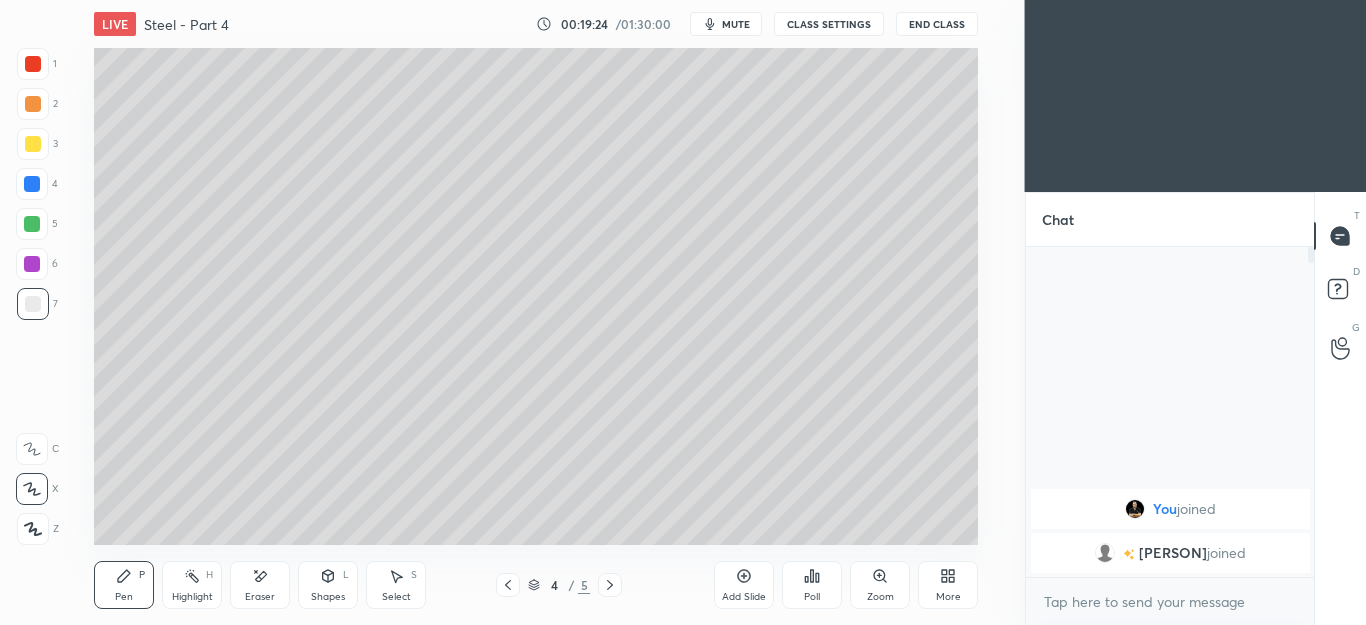 click on "Eraser" at bounding box center [260, 585] 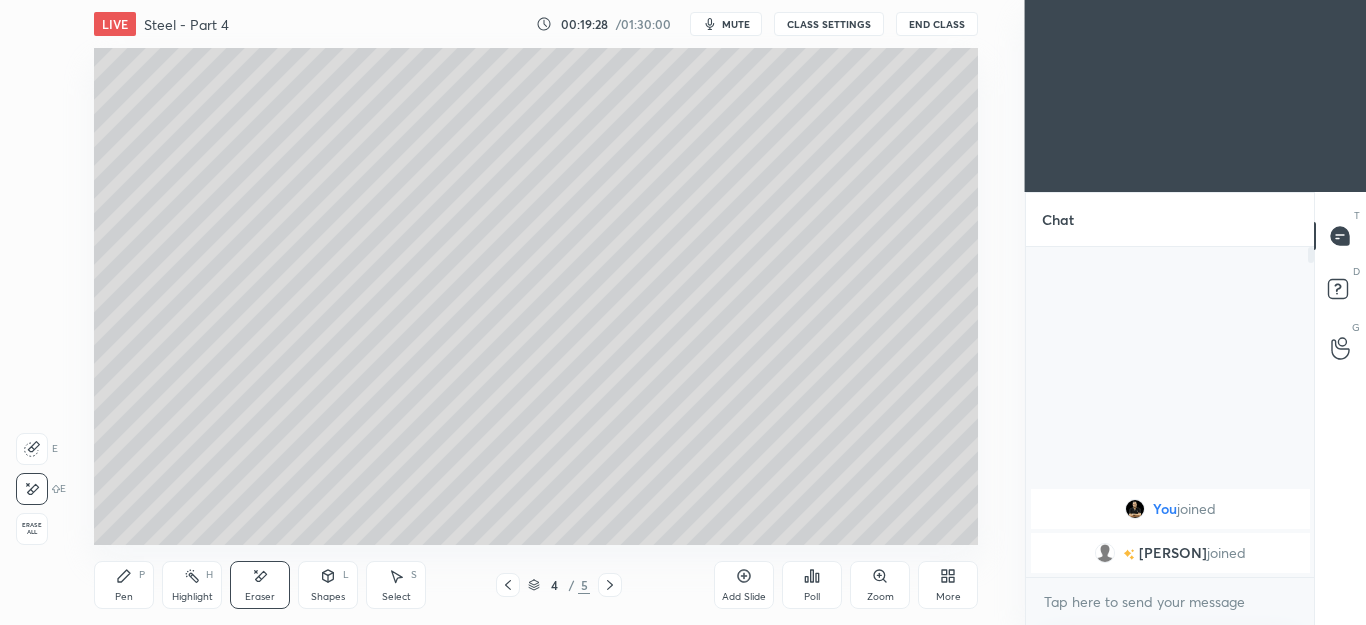click 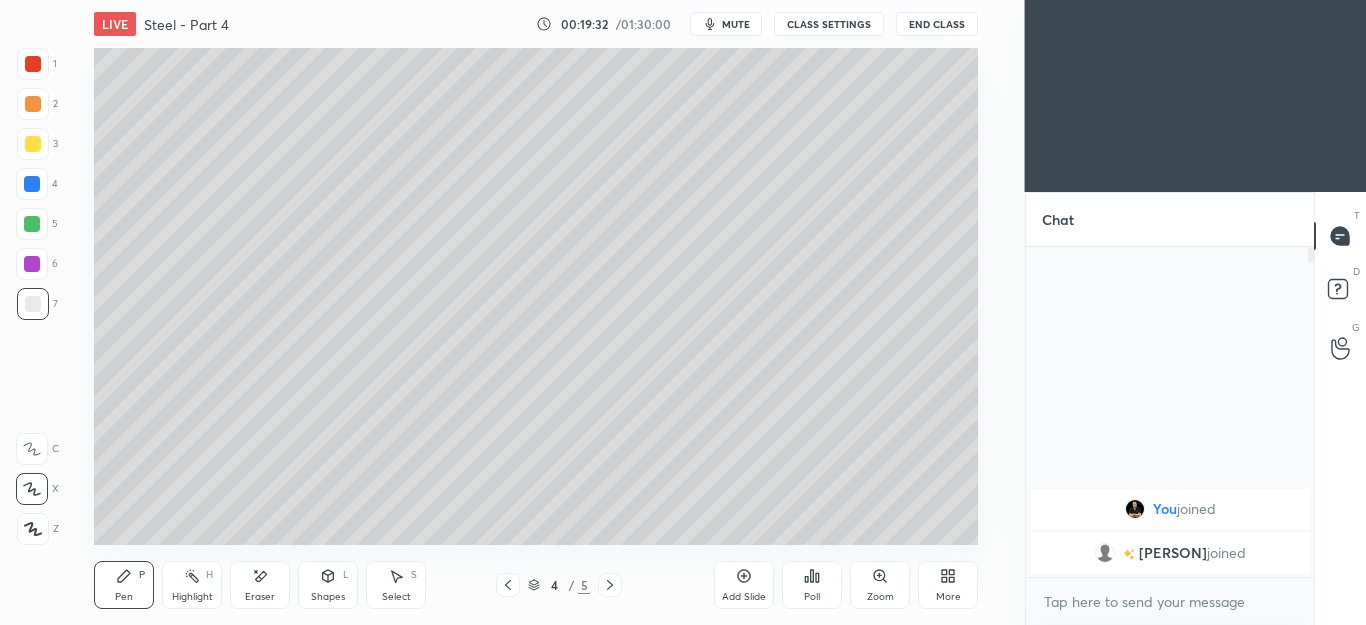 click 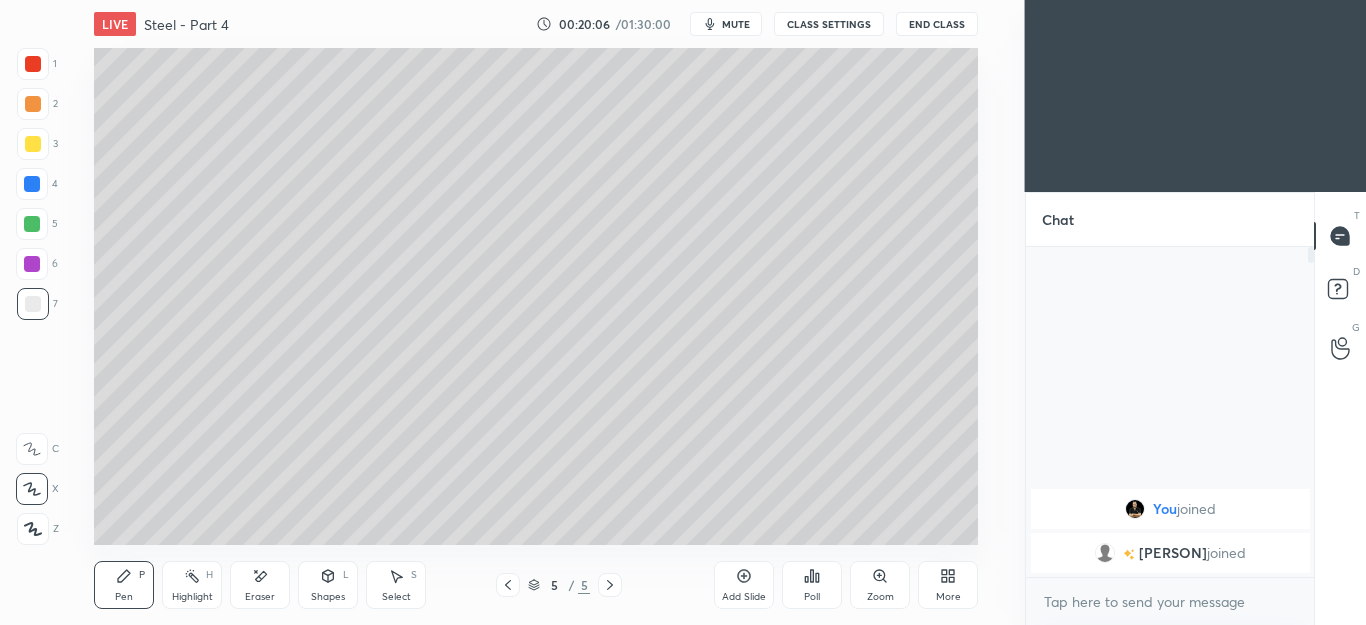 click 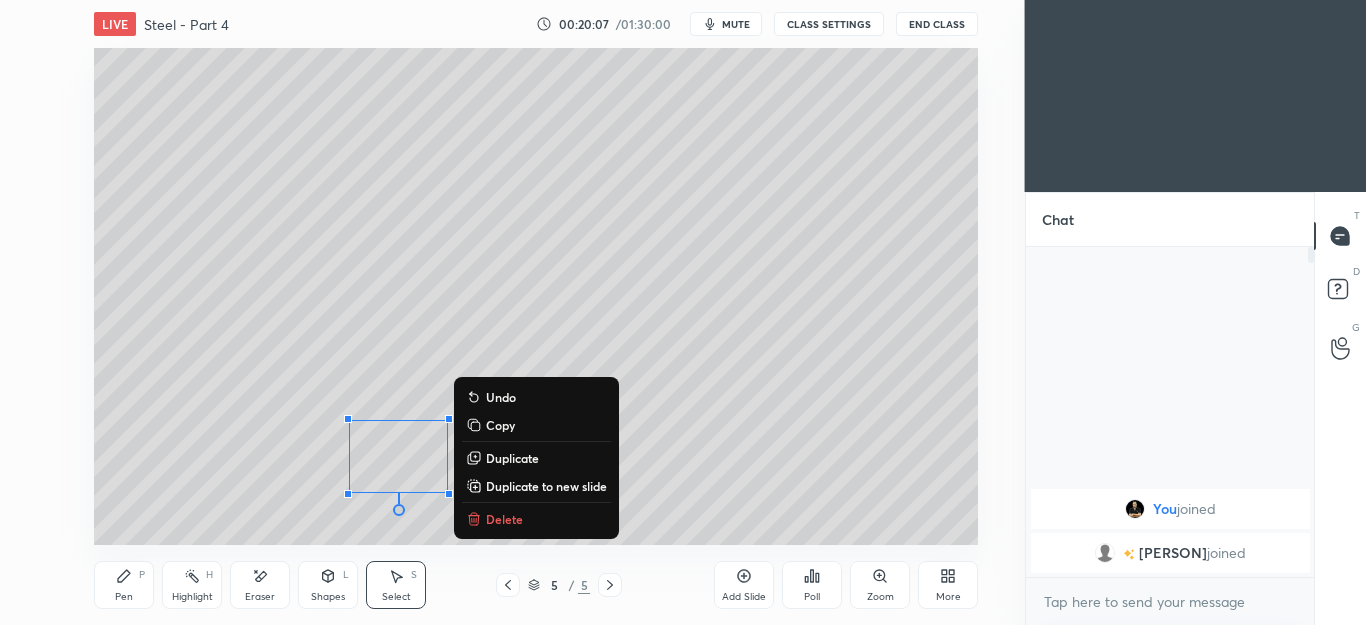 click on "Delete" at bounding box center (536, 519) 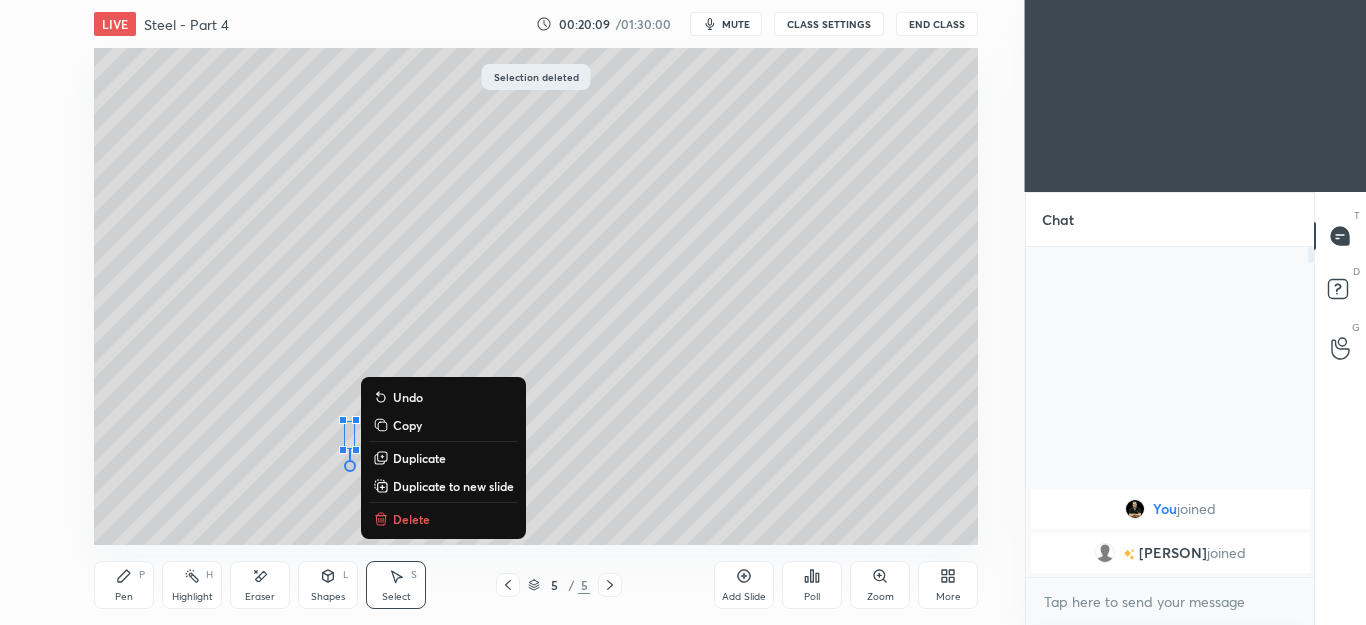 click on "Delete" at bounding box center [411, 519] 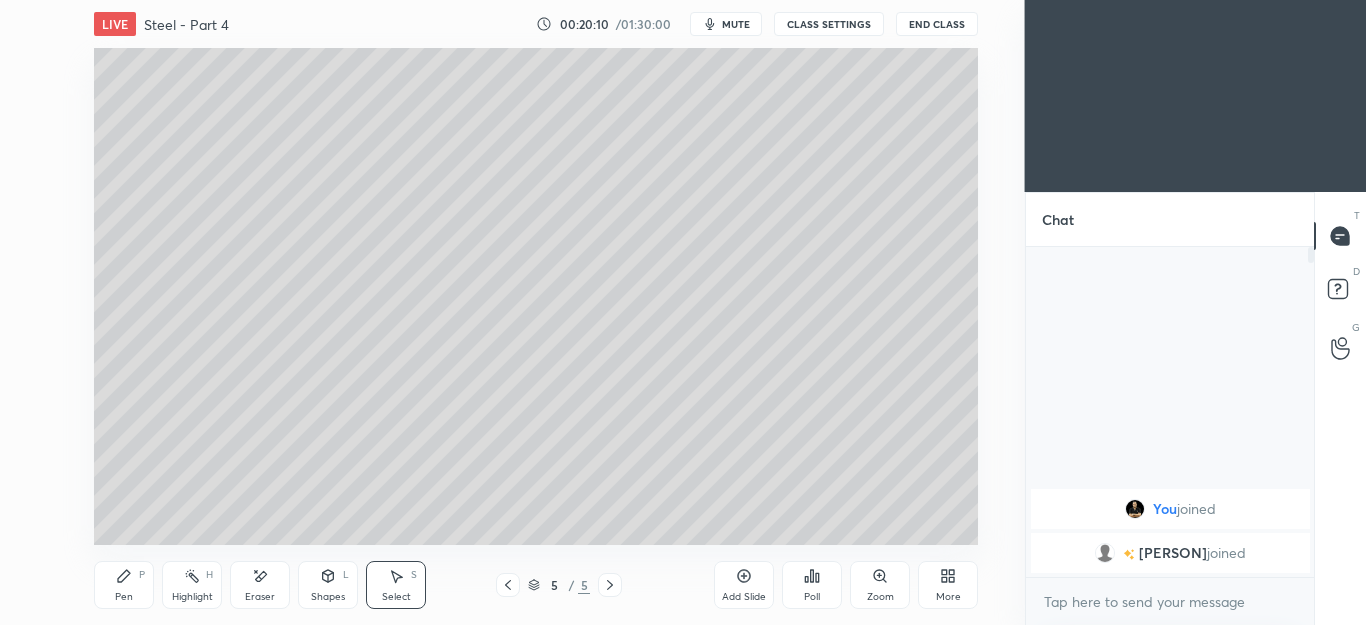 click 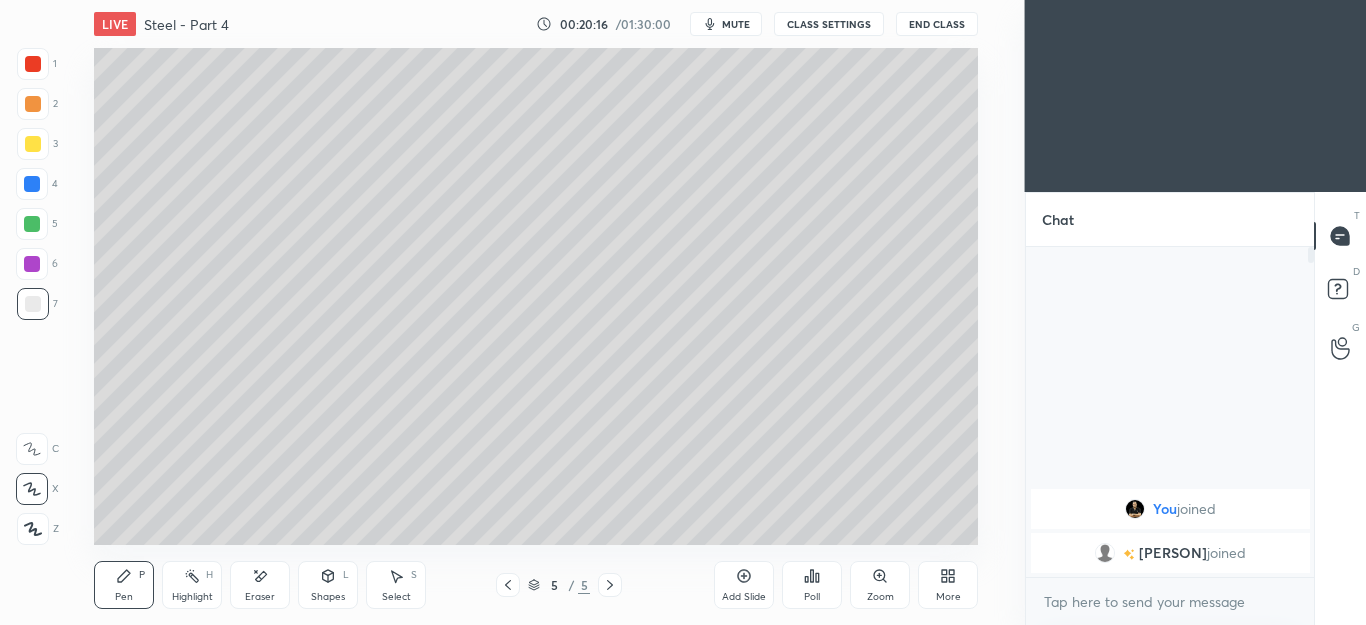 click at bounding box center [33, 104] 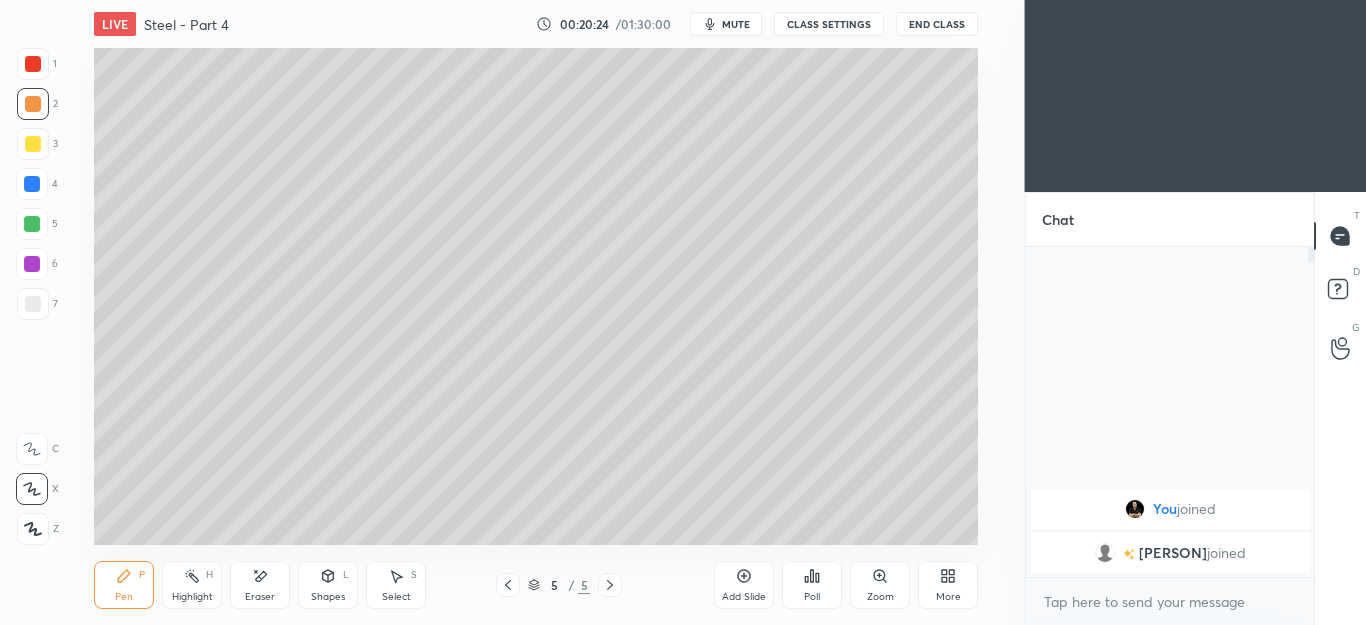 click 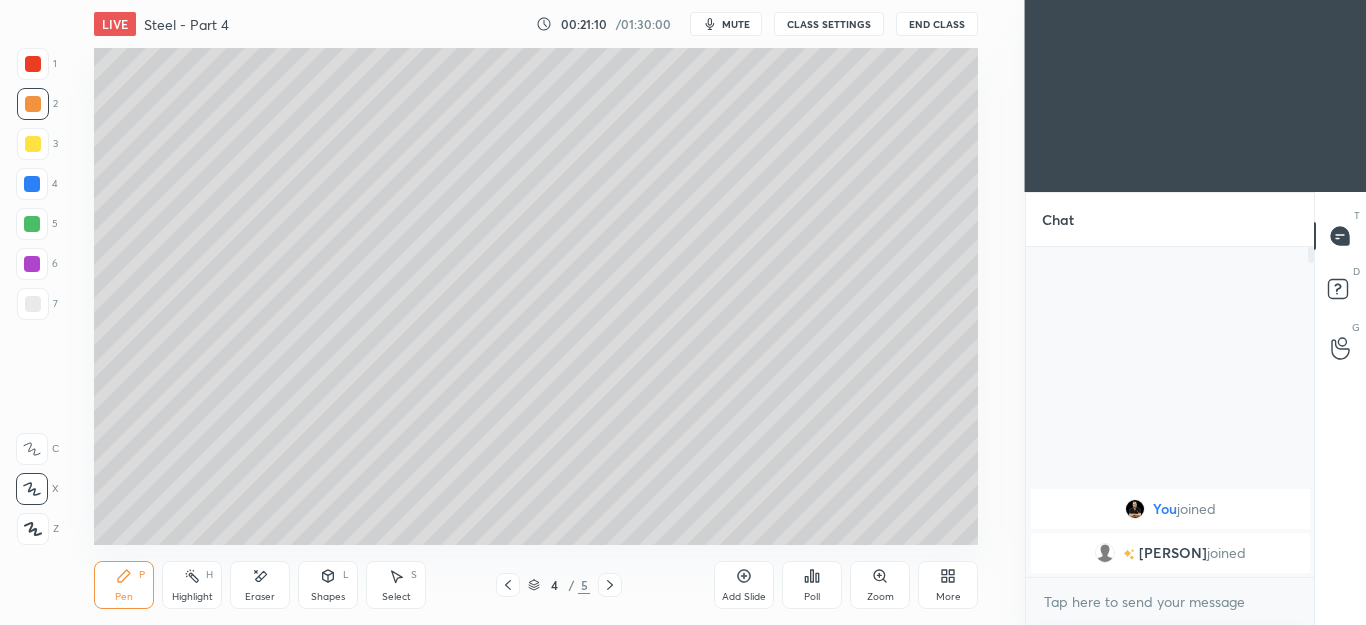 click 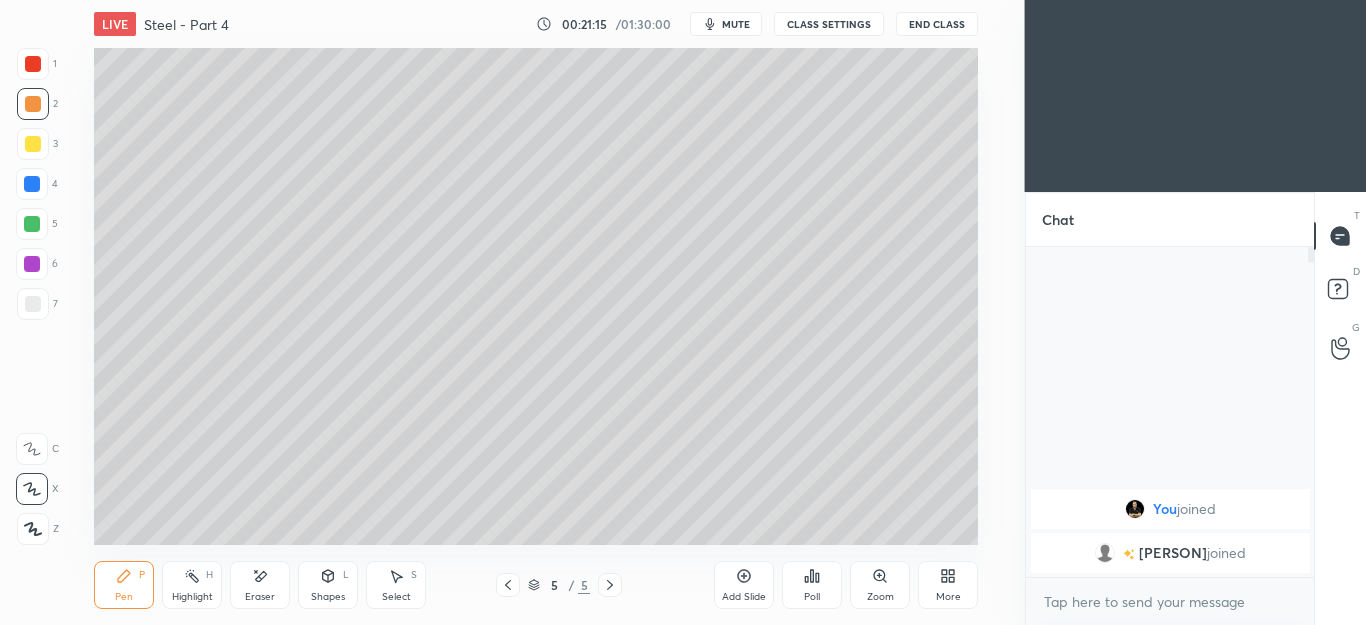 click on "Shapes L" at bounding box center [328, 585] 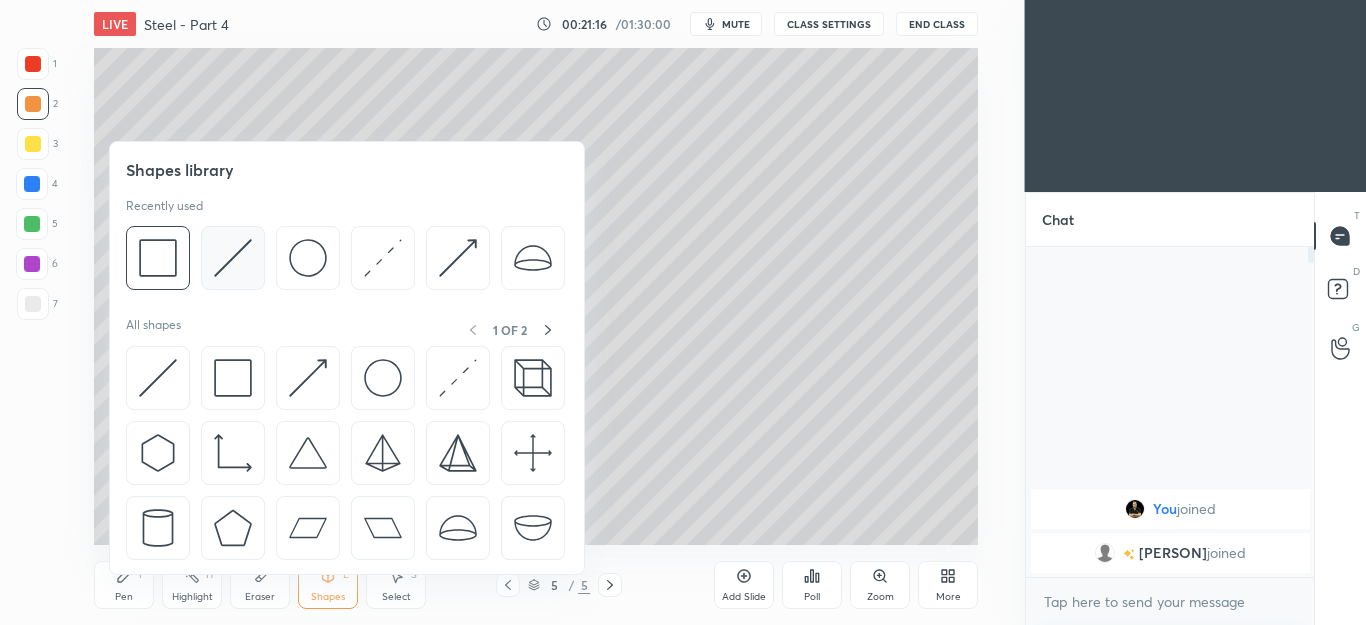 click at bounding box center [233, 258] 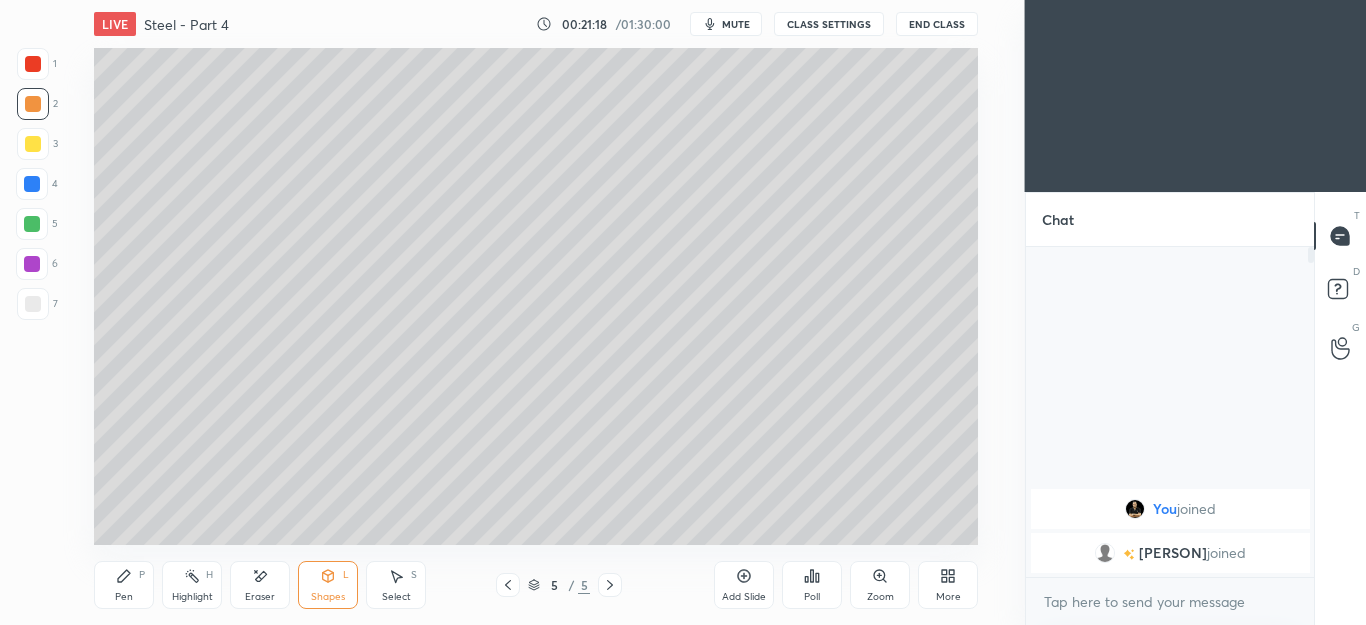click 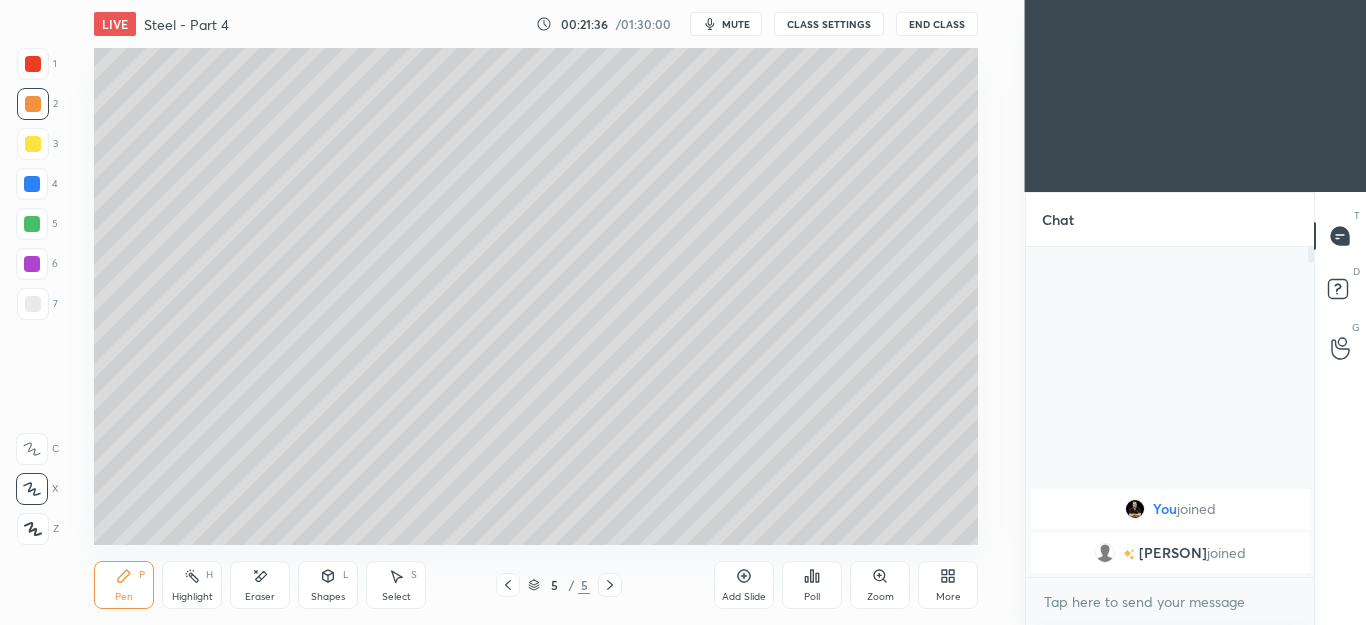 click on "Select S" at bounding box center (396, 585) 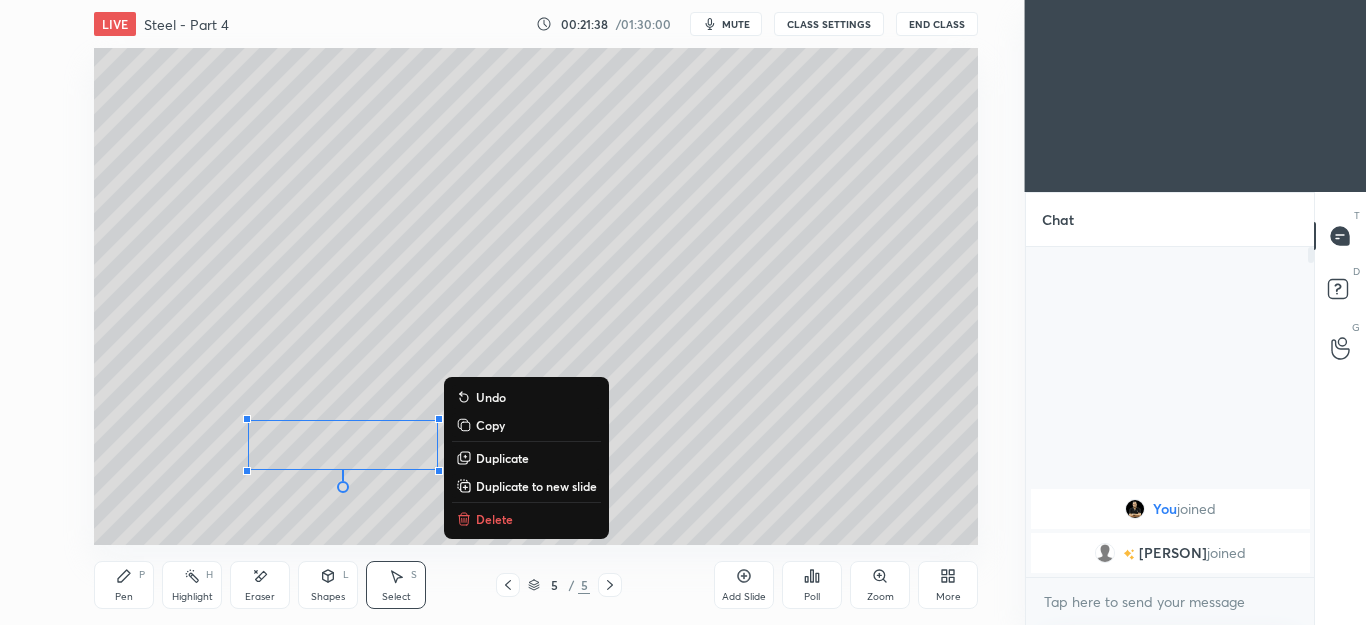 click on "Pen P" at bounding box center (124, 585) 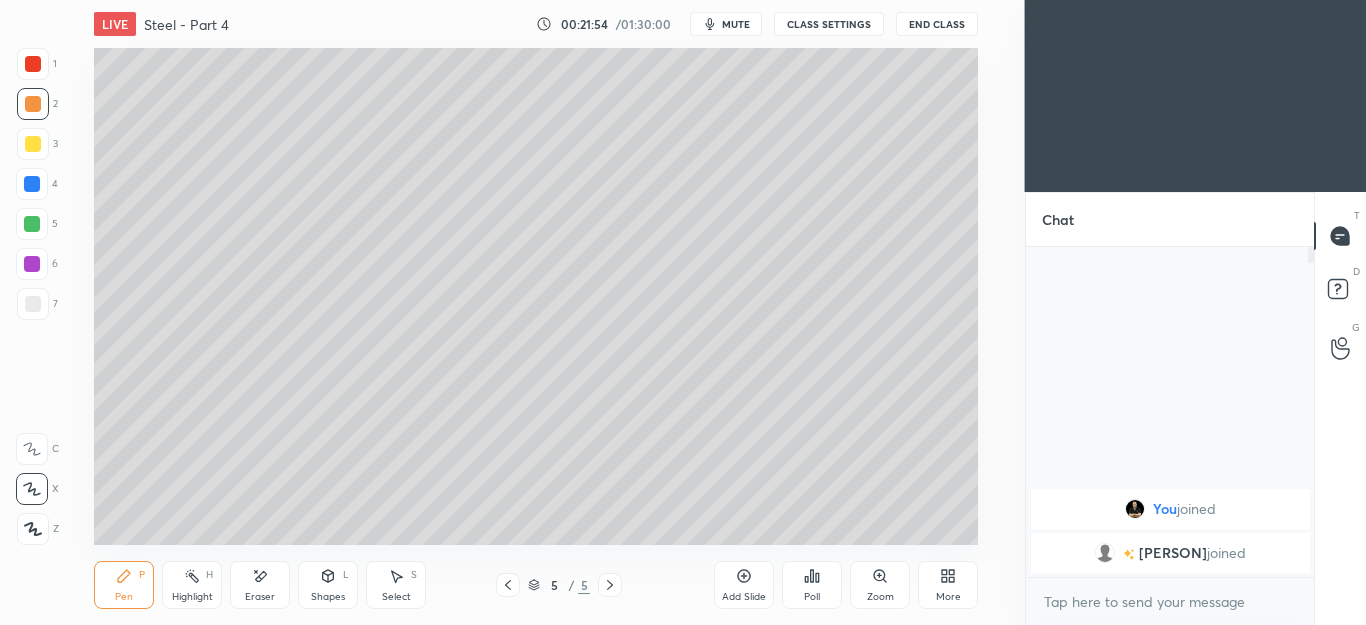 click 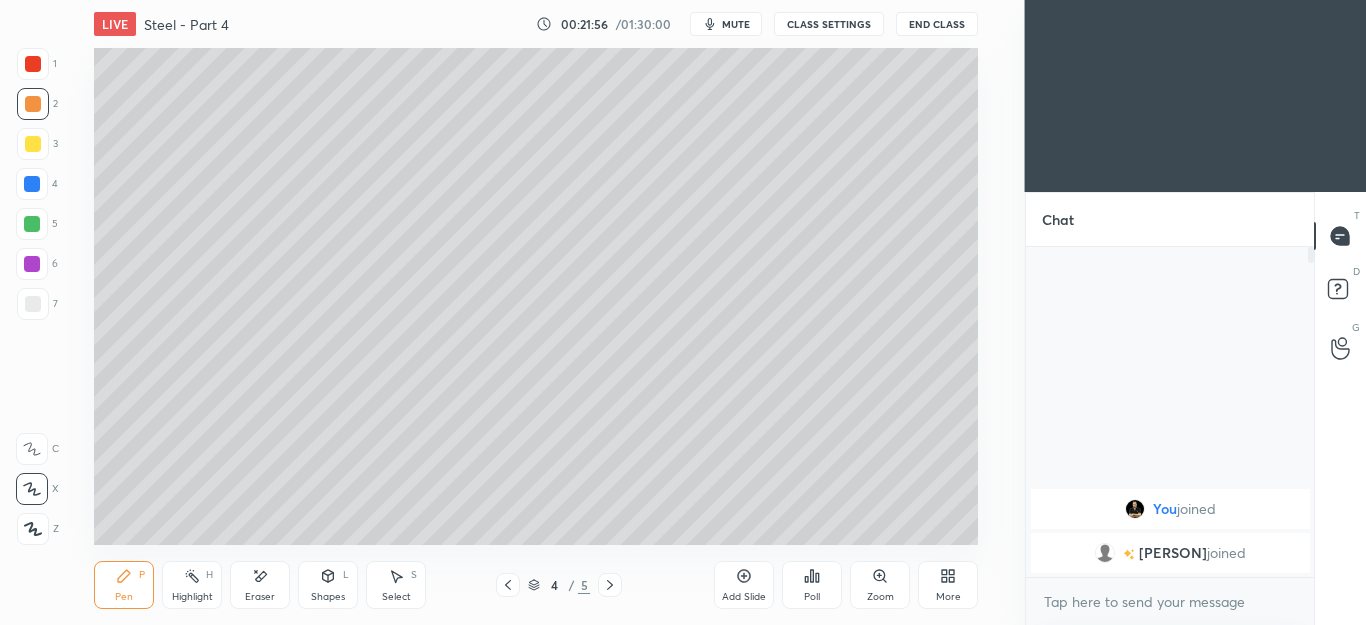 click at bounding box center [33, 304] 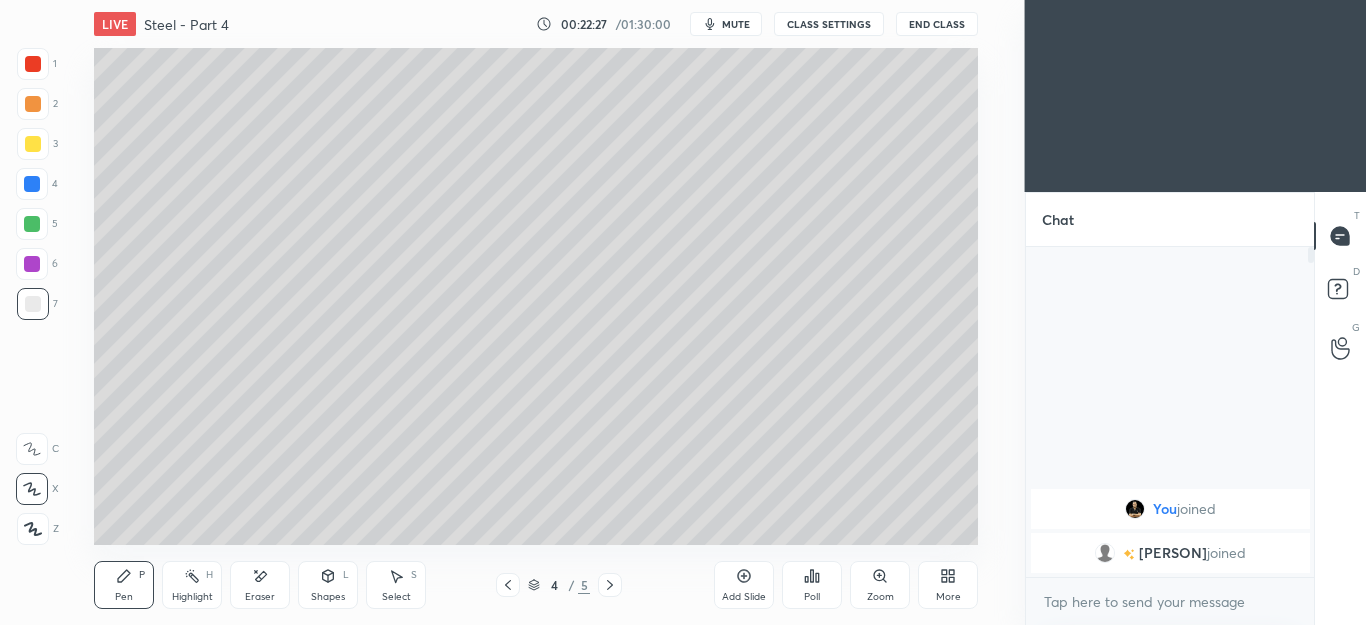 click at bounding box center [610, 585] 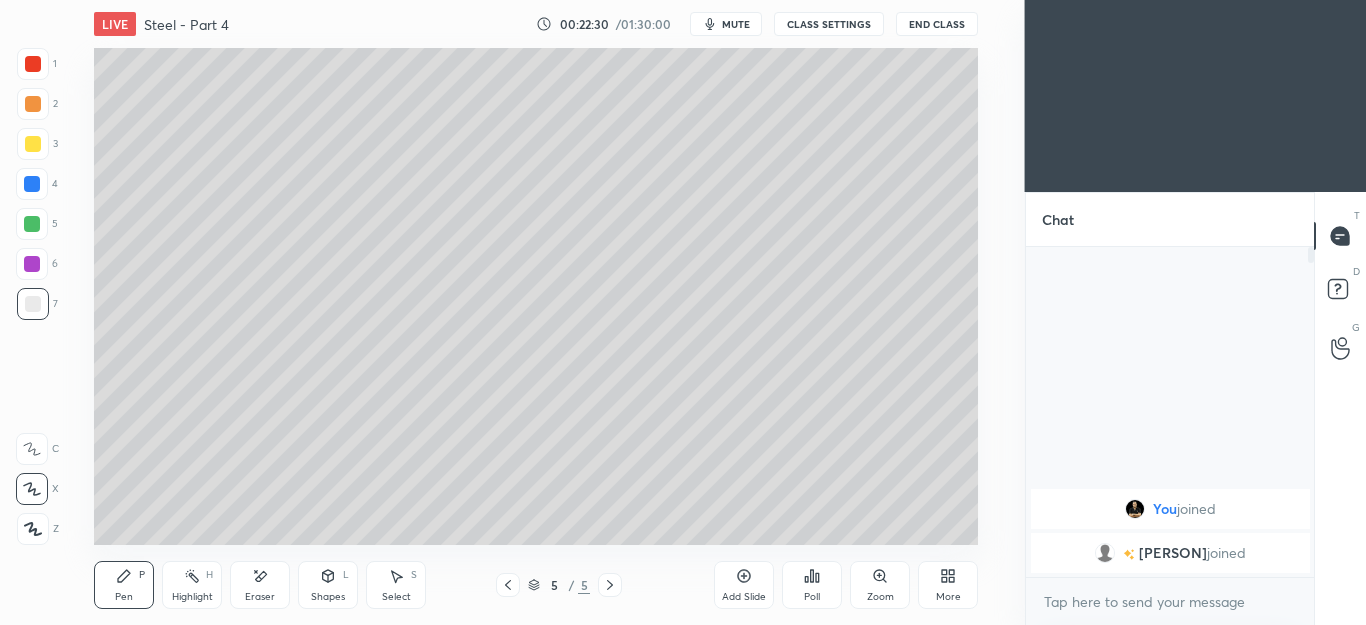click on "2" at bounding box center [37, 108] 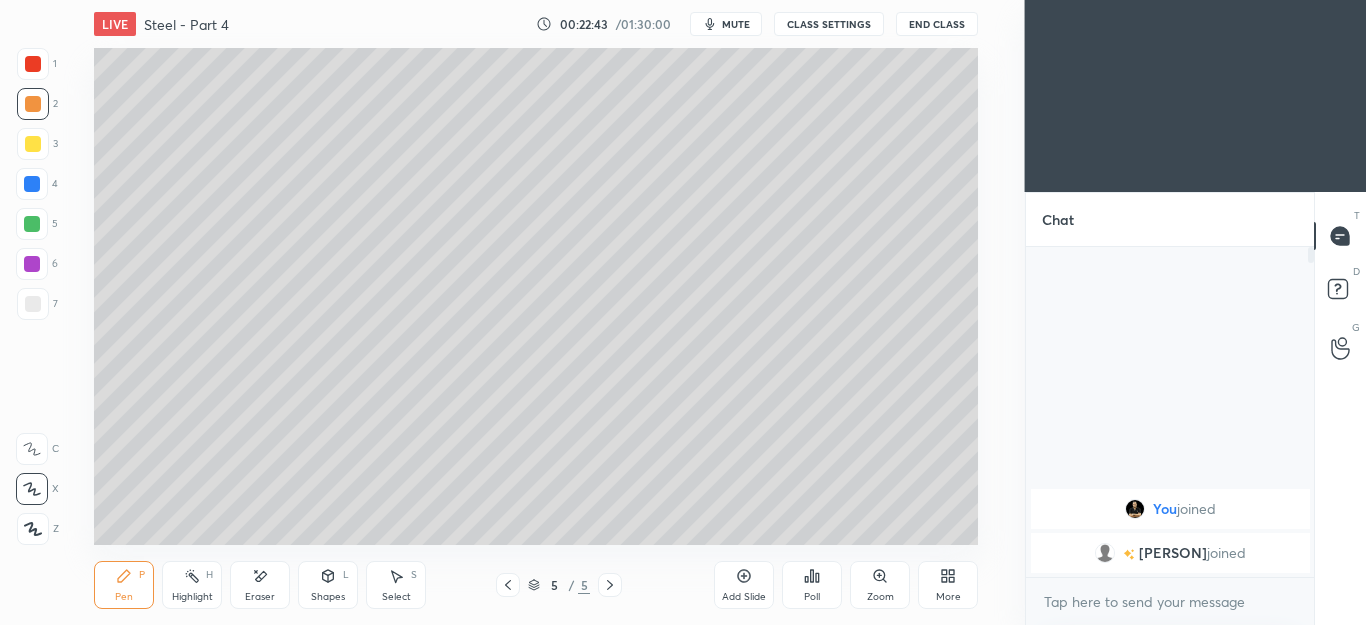 click on "Shapes" at bounding box center (328, 597) 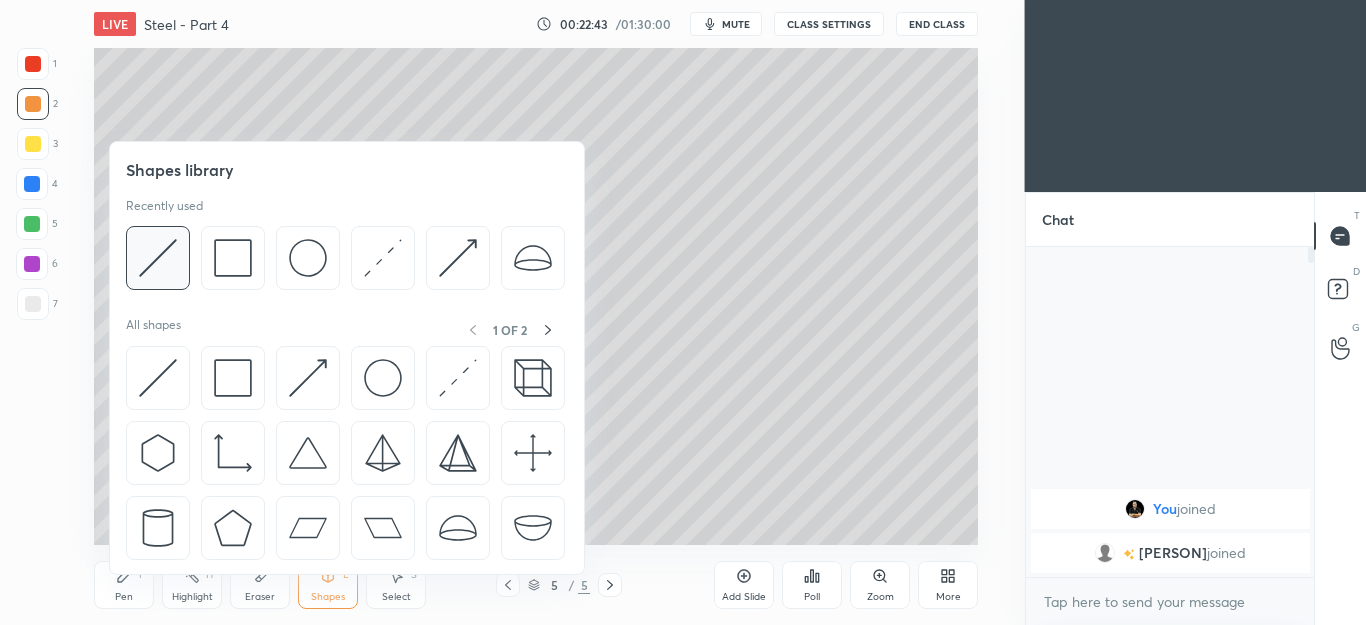 click at bounding box center (158, 258) 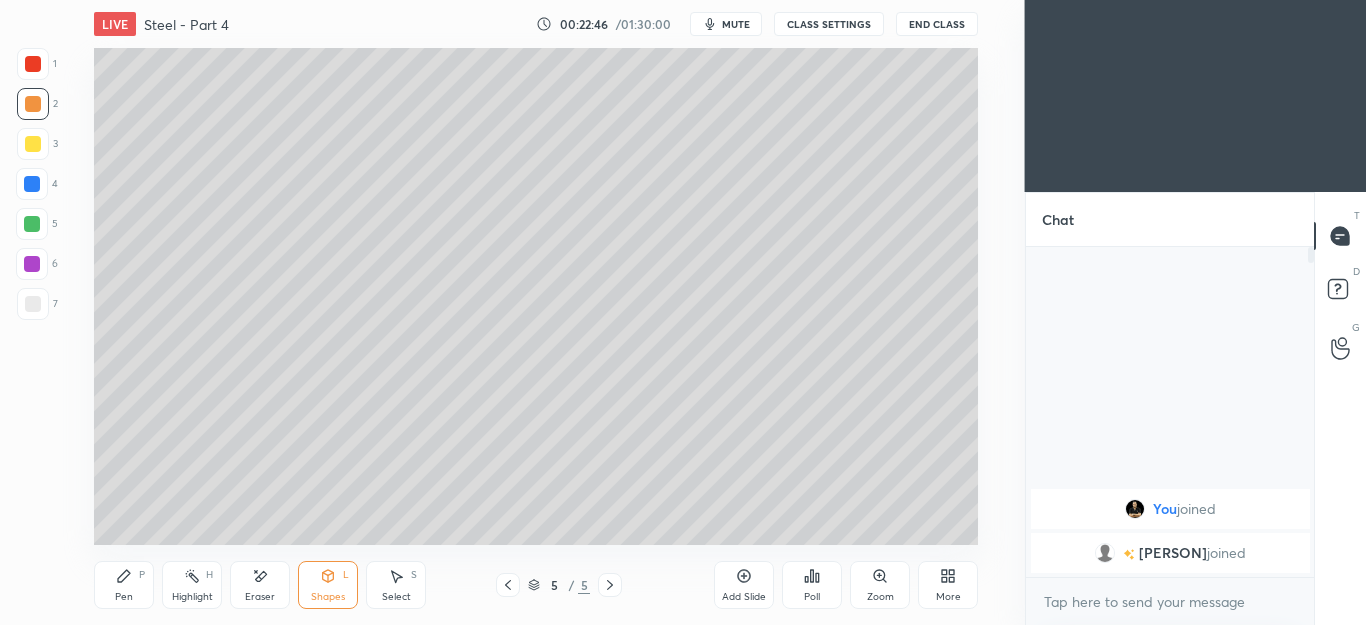 click on "Pen P" at bounding box center (124, 585) 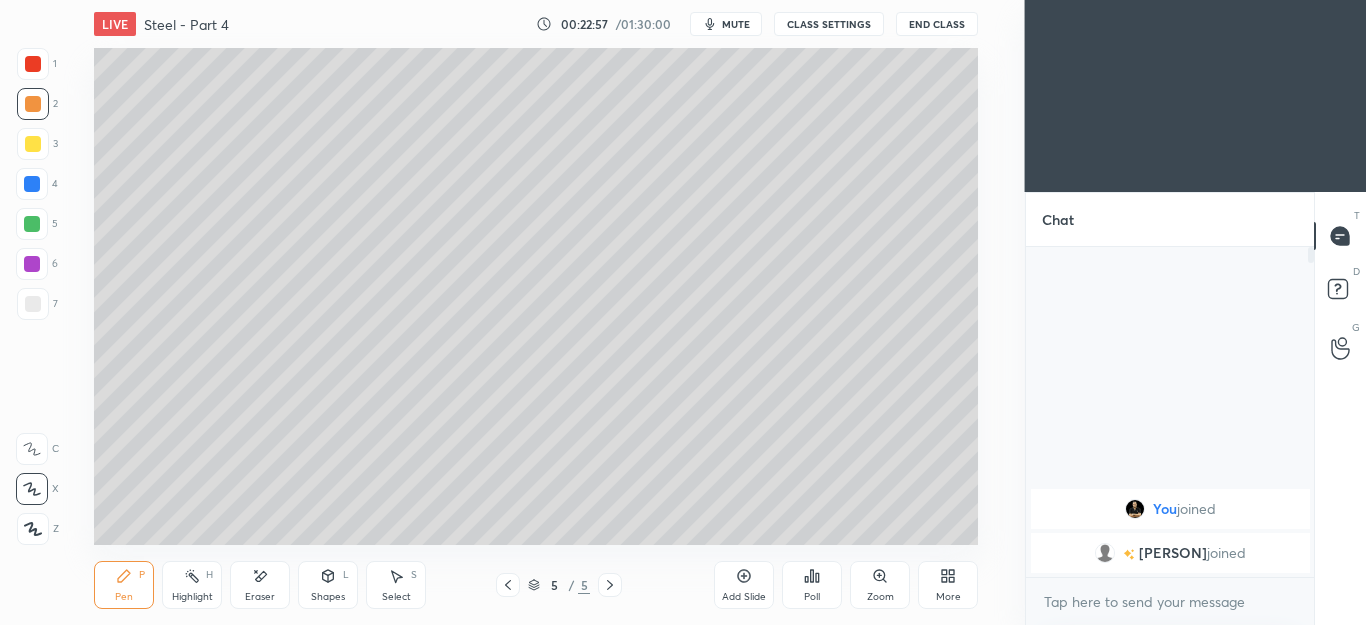 click 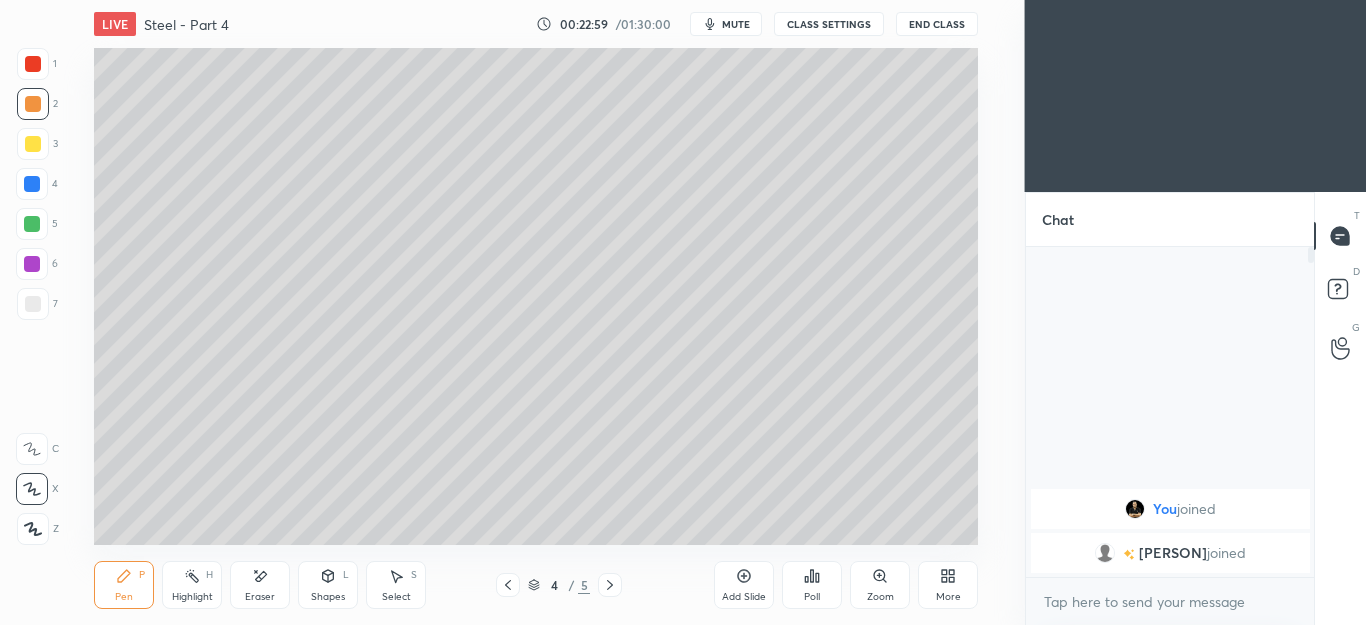 click at bounding box center [33, 304] 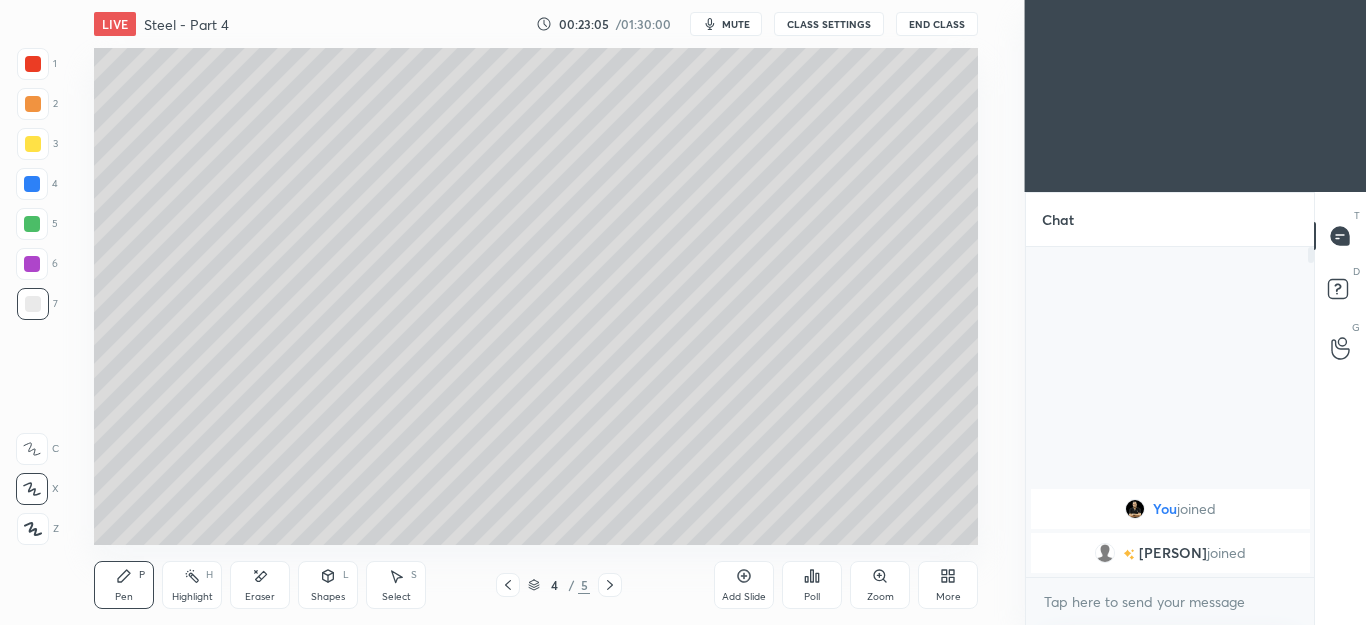 click 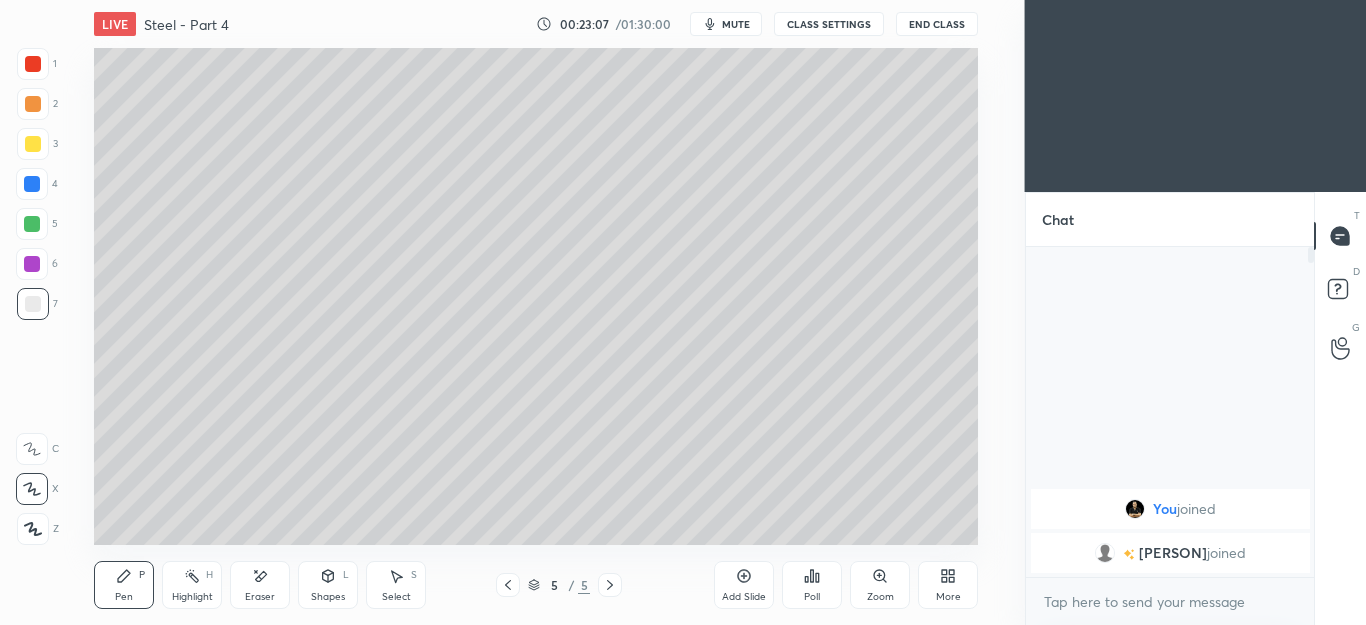 click at bounding box center [33, 104] 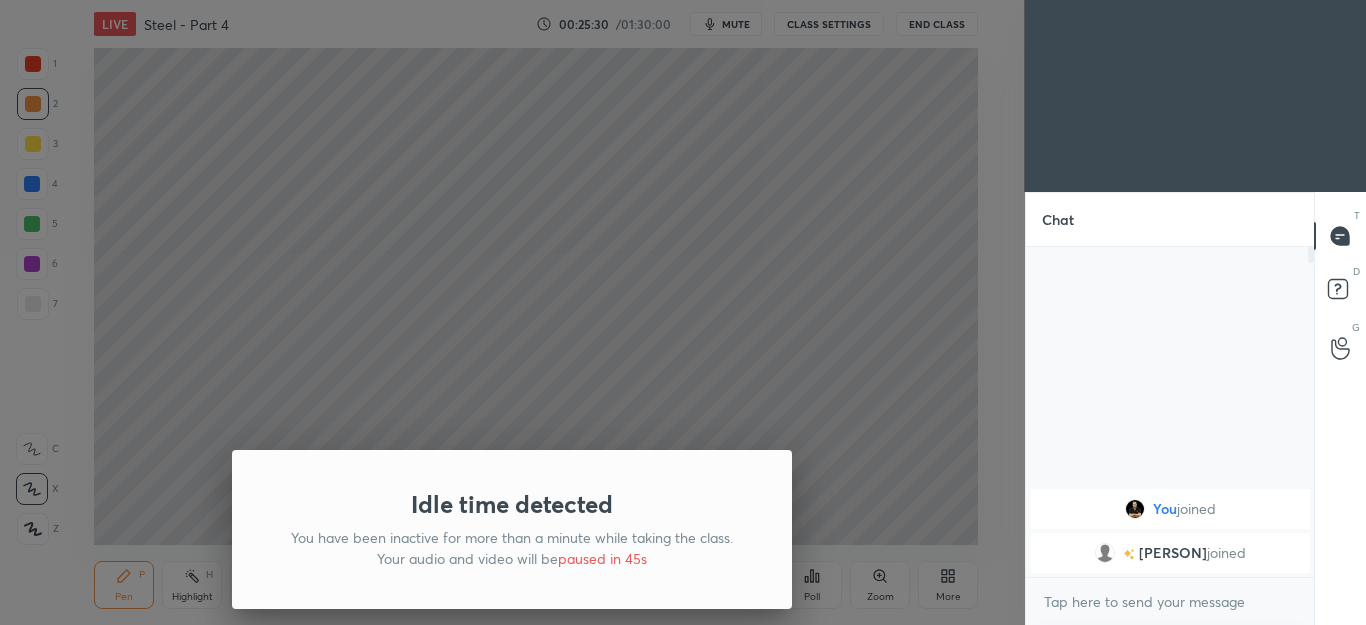 click on "Idle time detected You have been inactive for more than a minute while taking the class. Your audio and video will be  paused in 45s" at bounding box center [512, 312] 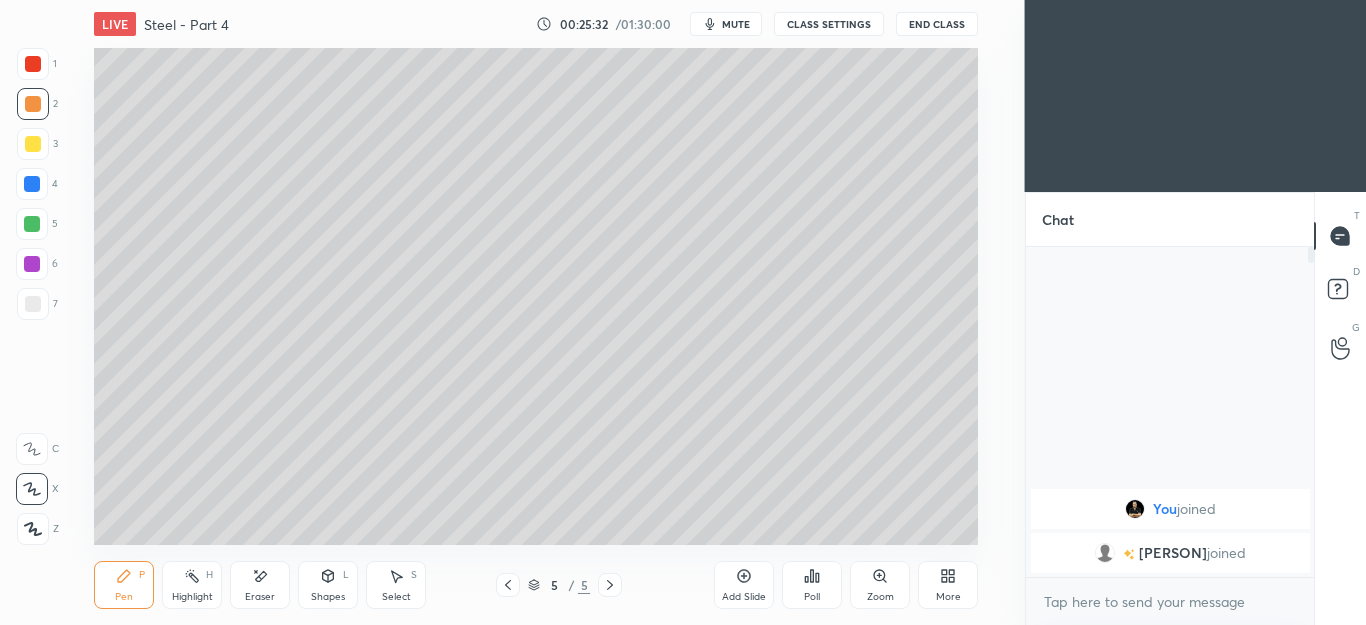 click 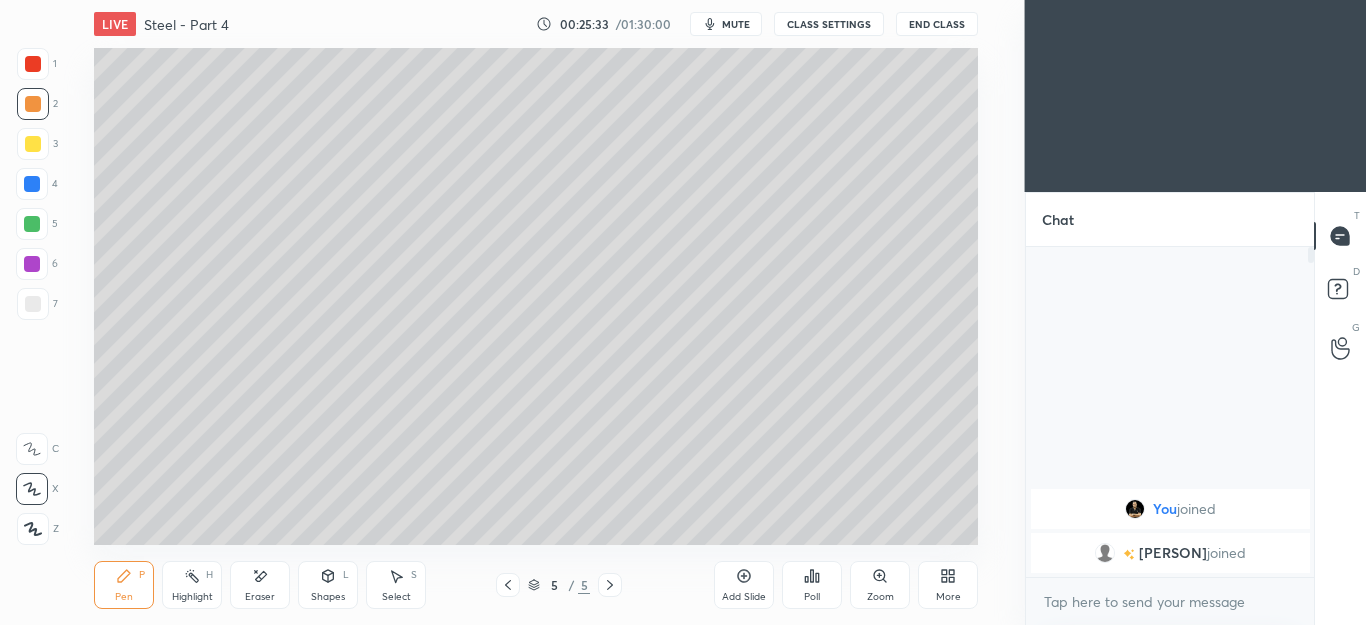 click on "Add Slide" at bounding box center (744, 585) 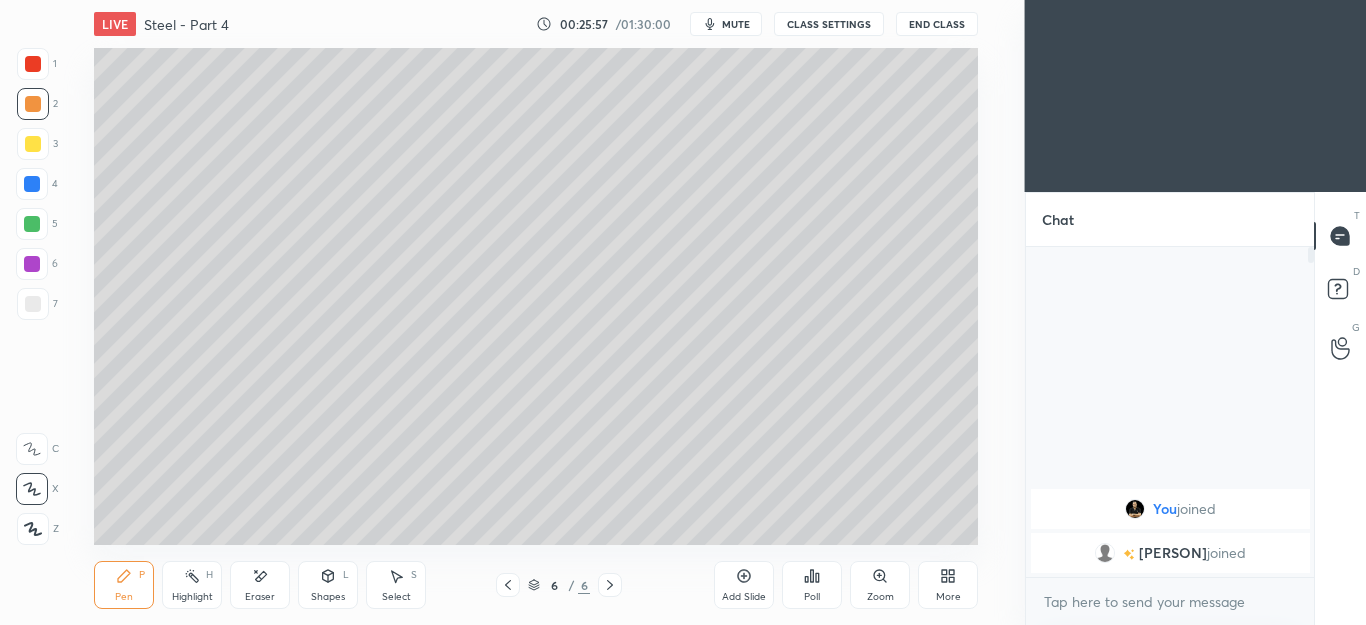 click 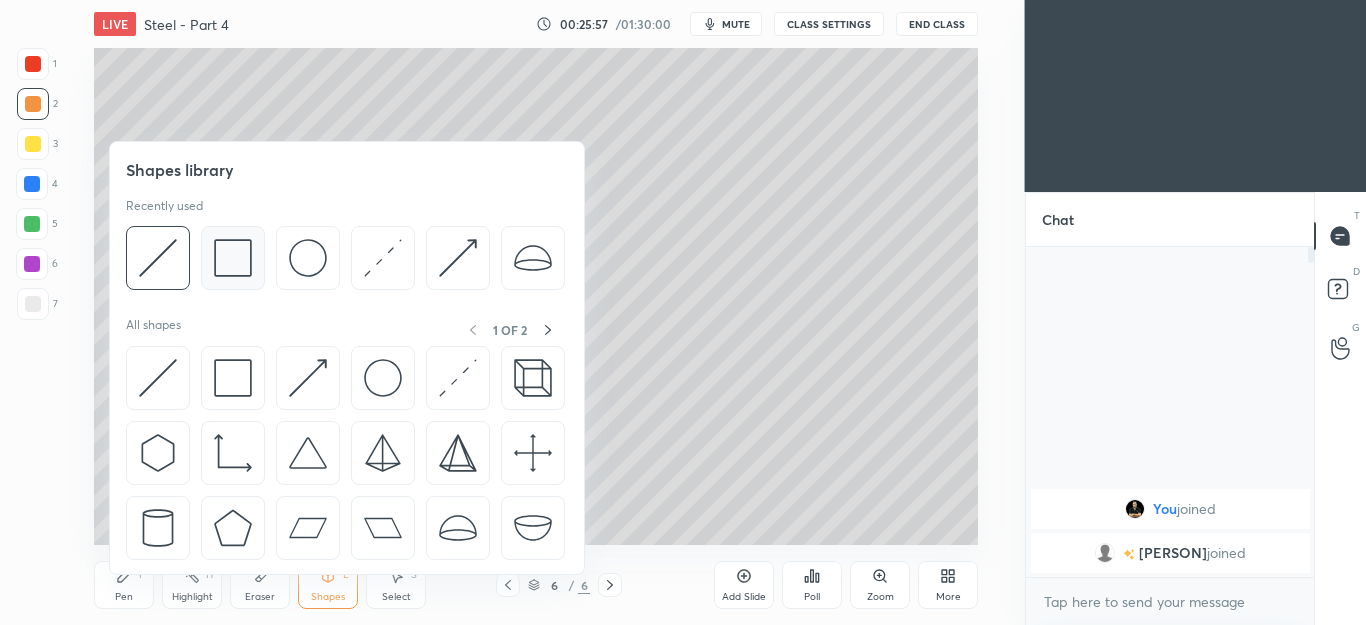 click at bounding box center [233, 258] 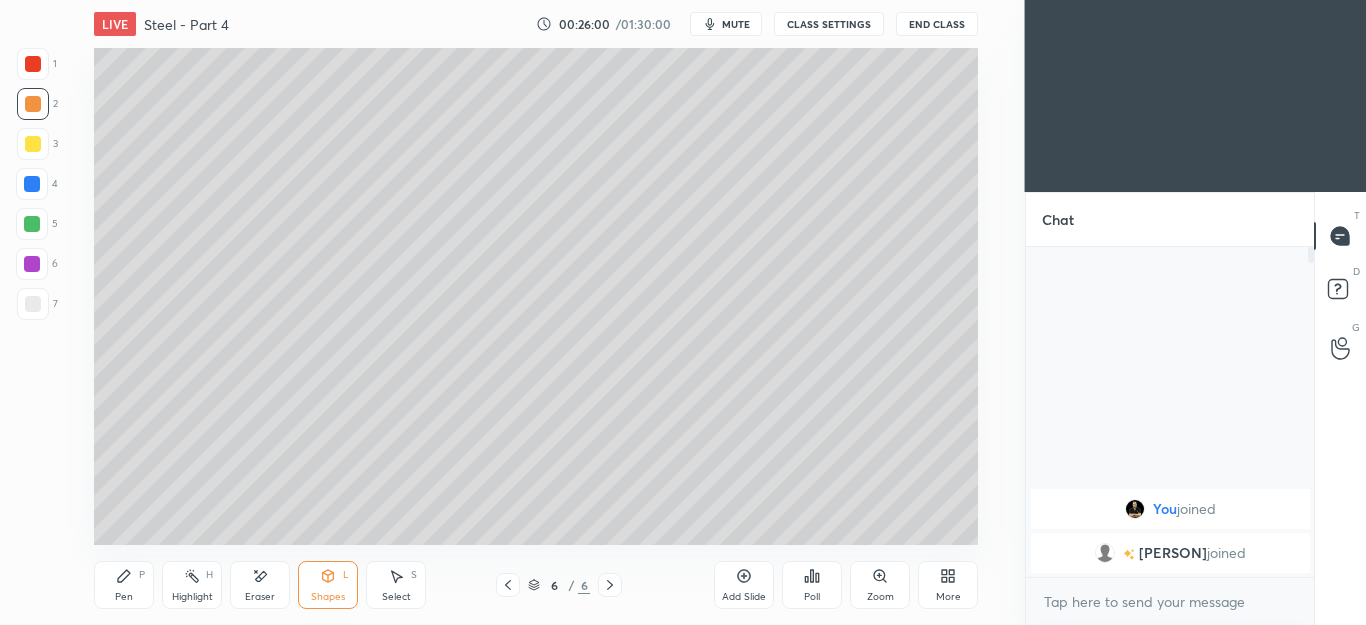 click on "Select S" at bounding box center (396, 585) 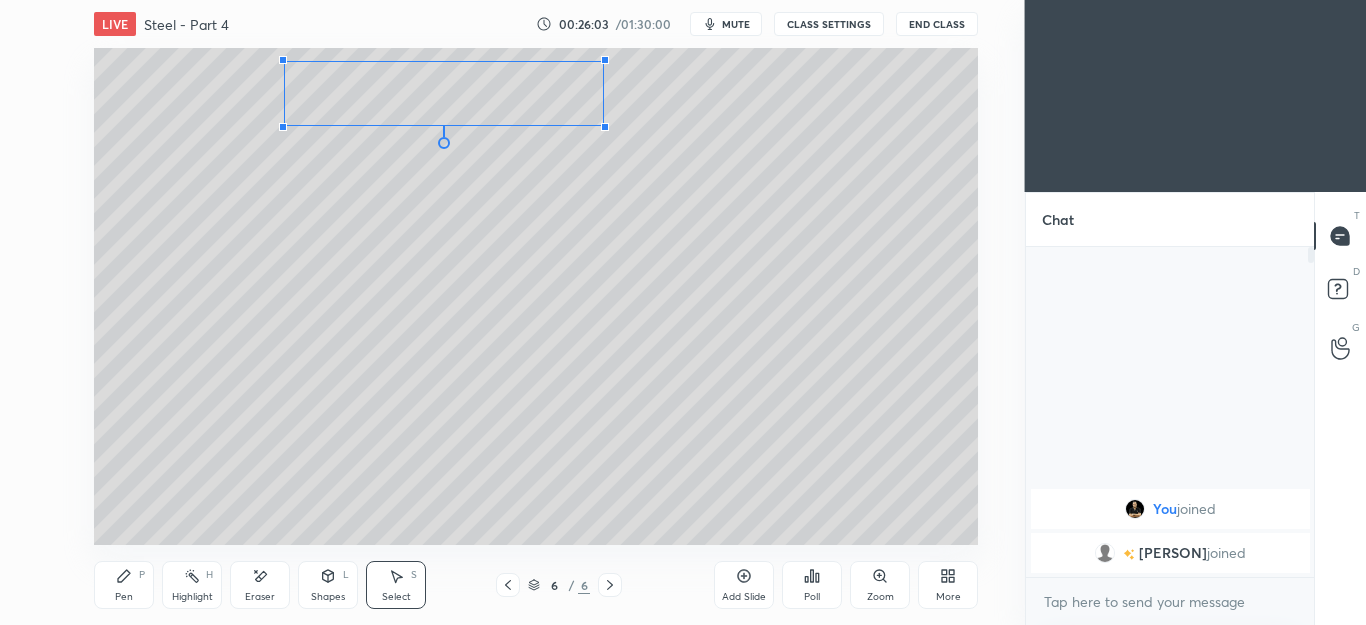 click at bounding box center [605, 60] 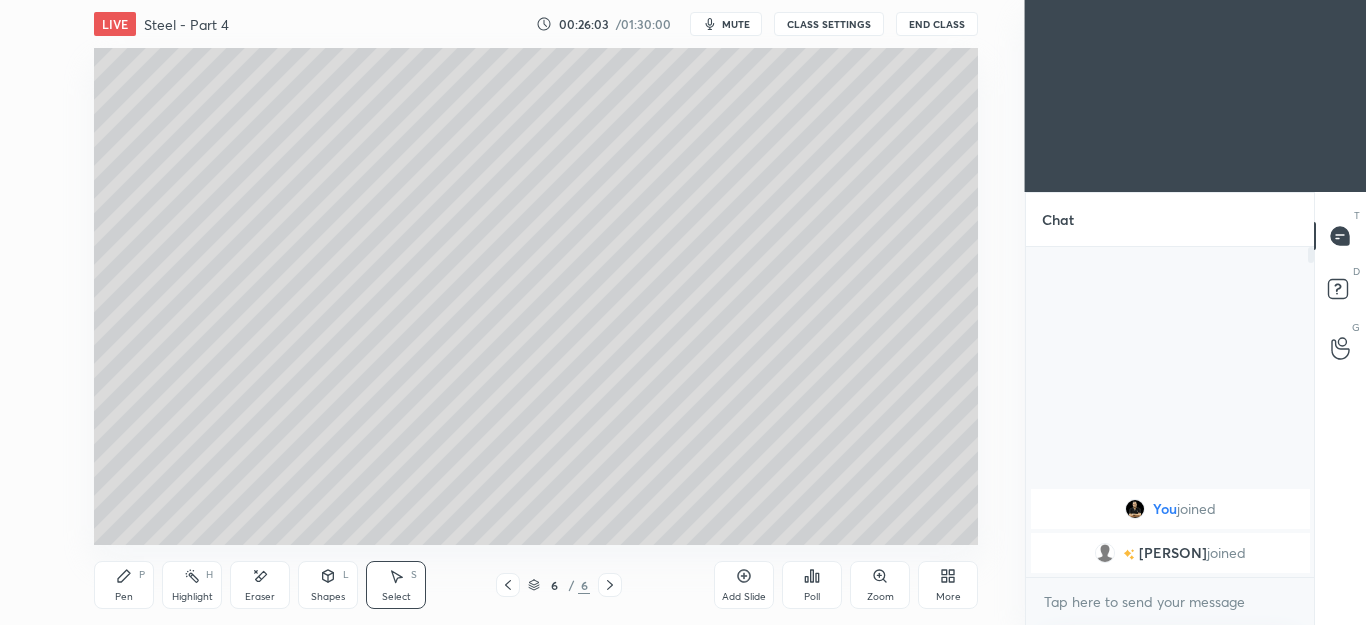 click on "0 ° Undo Copy Duplicate Duplicate to new slide Delete" at bounding box center [536, 296] 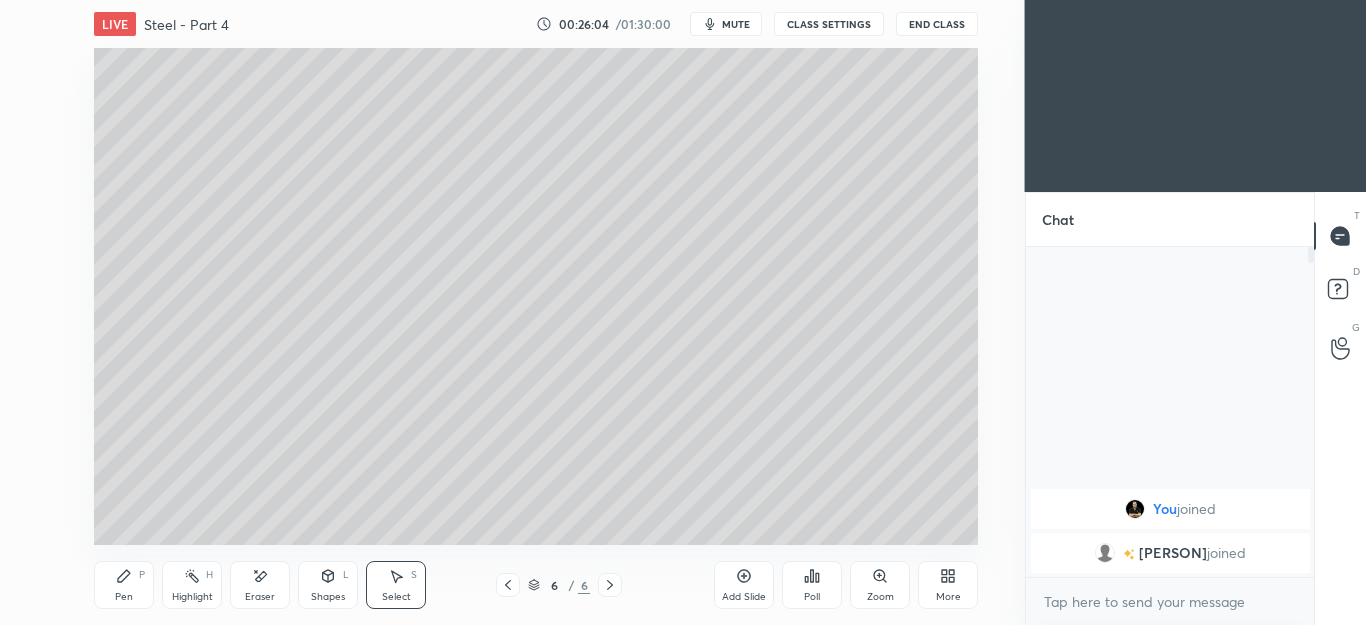 click on "Pen P" at bounding box center [124, 585] 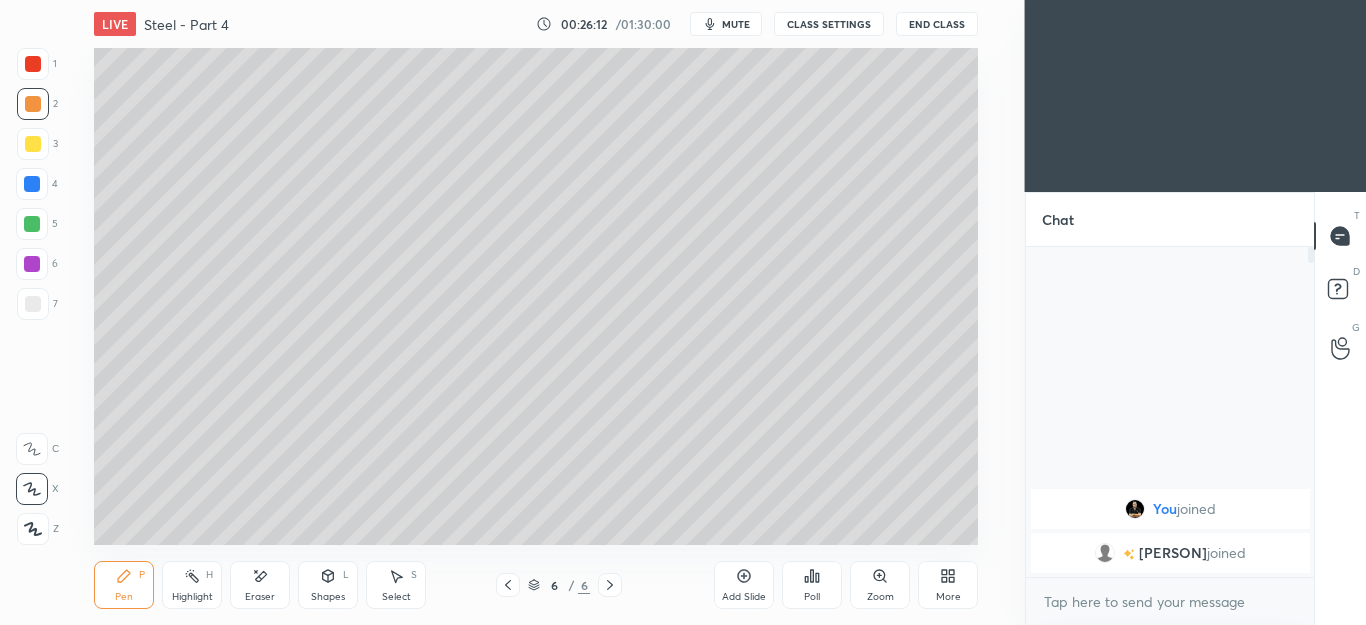 click 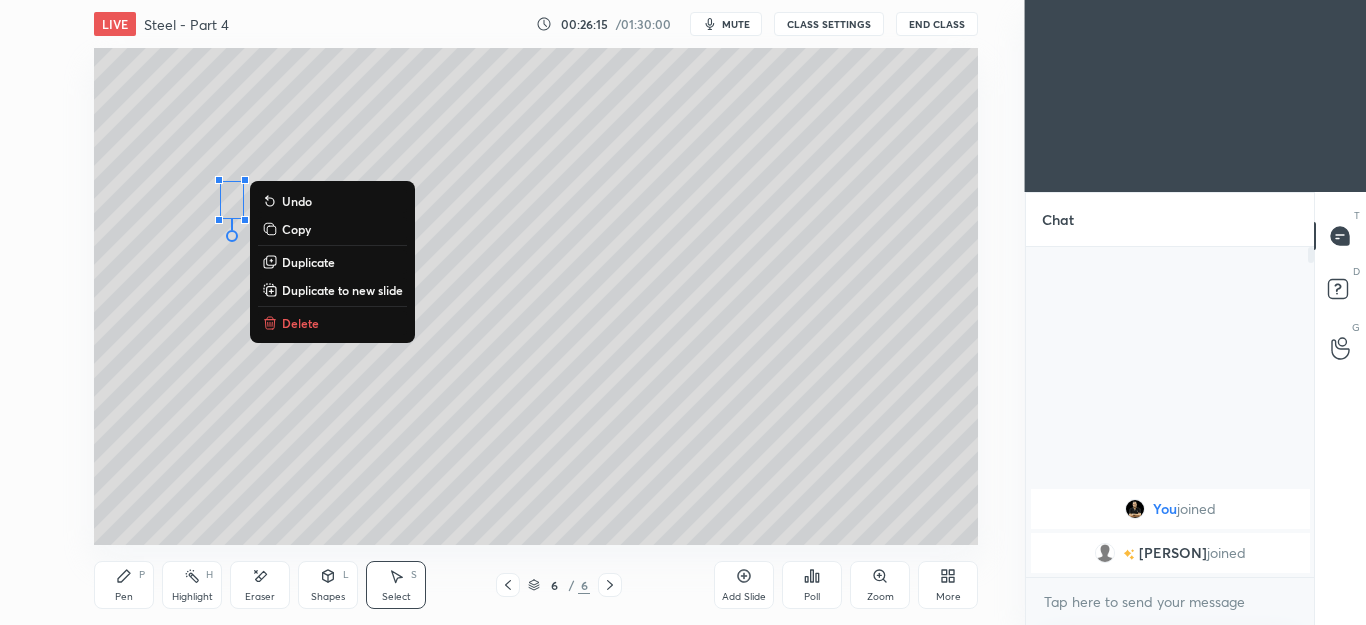 click on "Pen P" at bounding box center (124, 585) 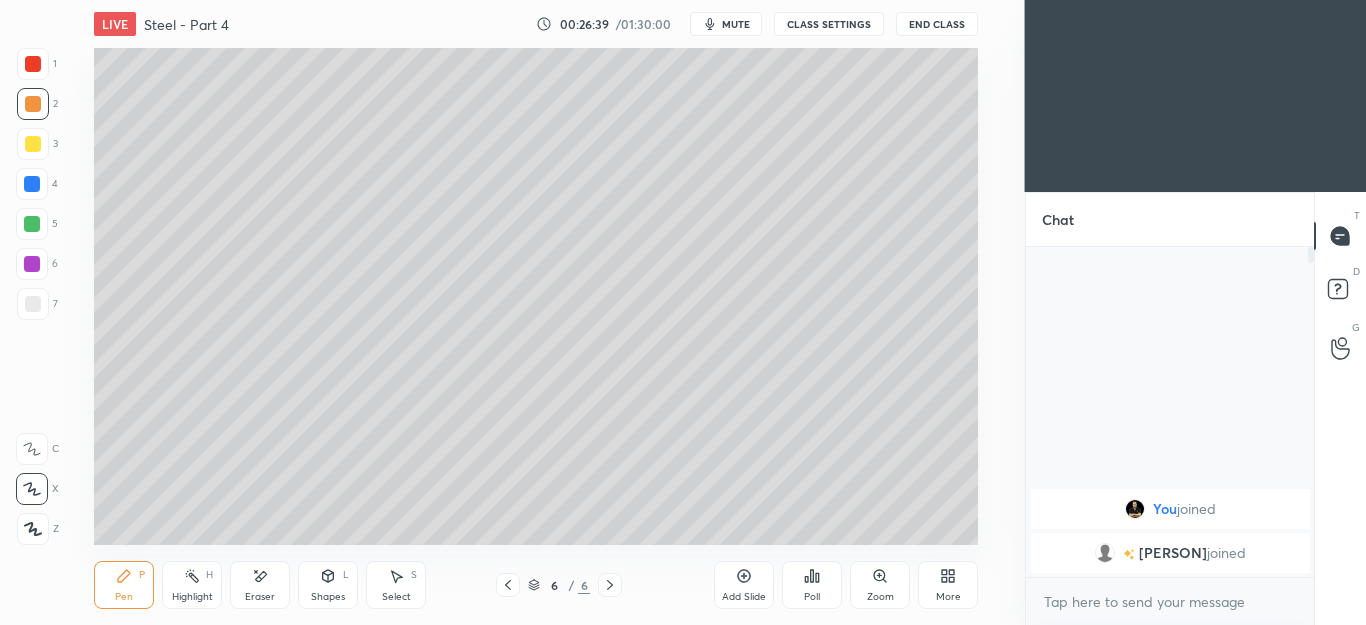 click on "Shapes L" at bounding box center [328, 585] 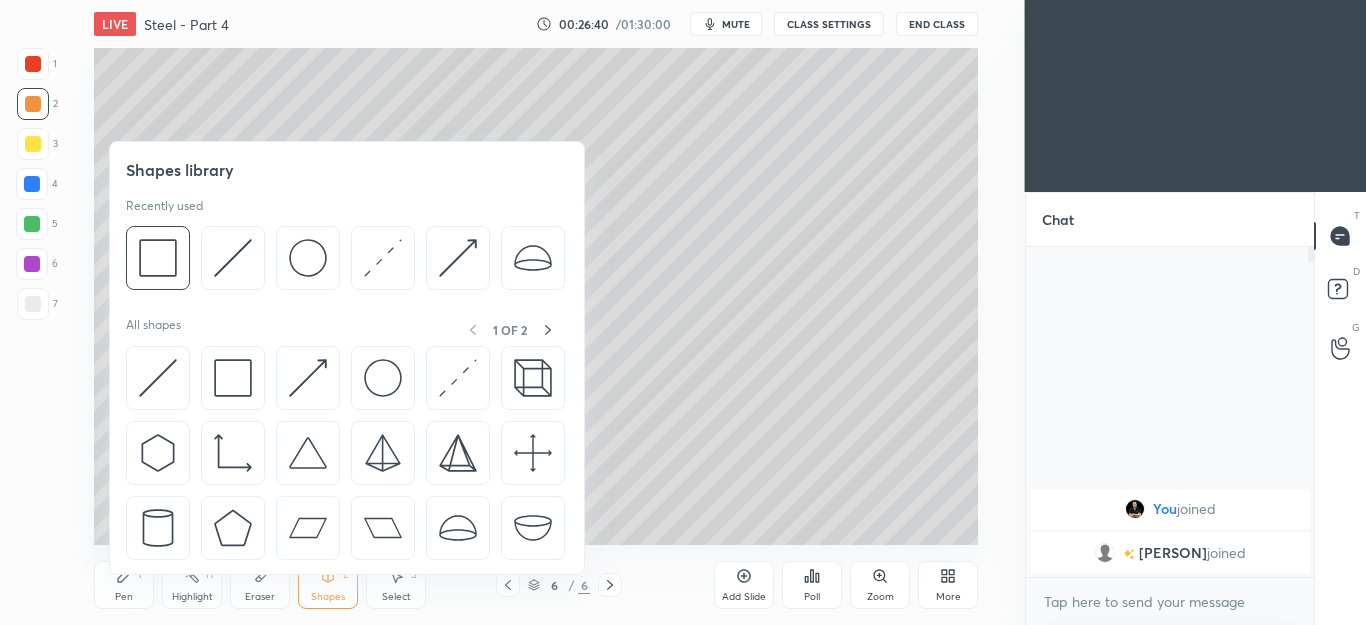 click at bounding box center [233, 258] 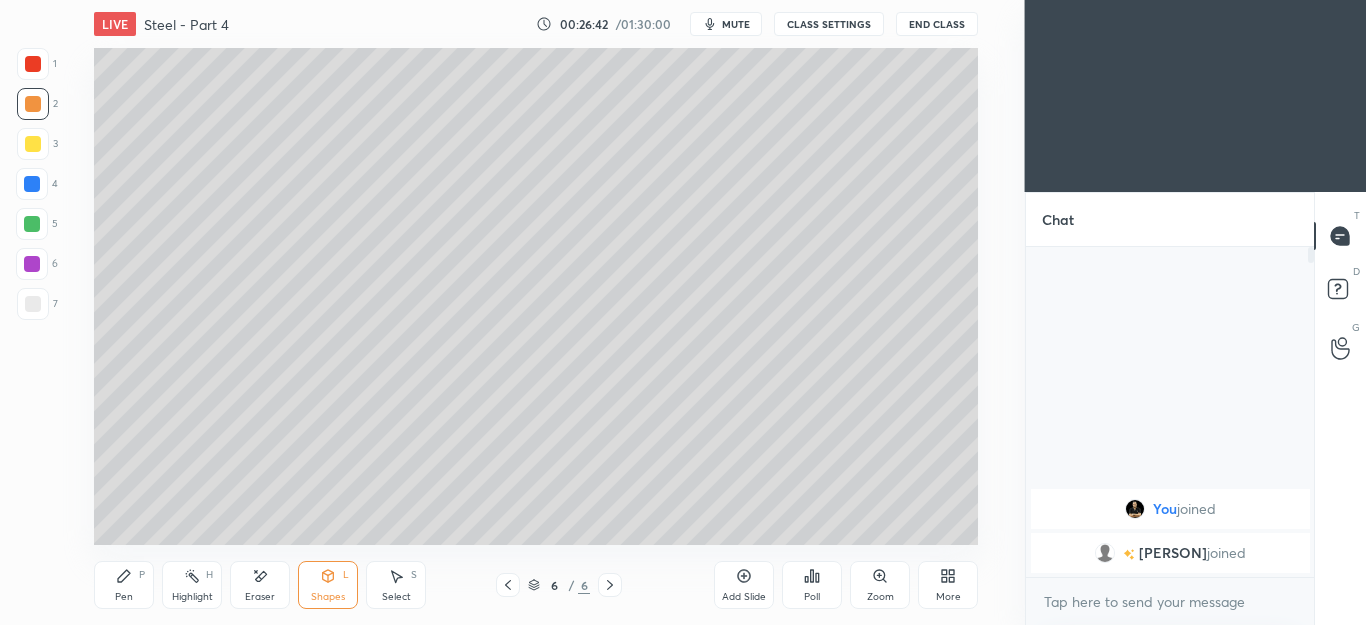 click on "P" at bounding box center (142, 575) 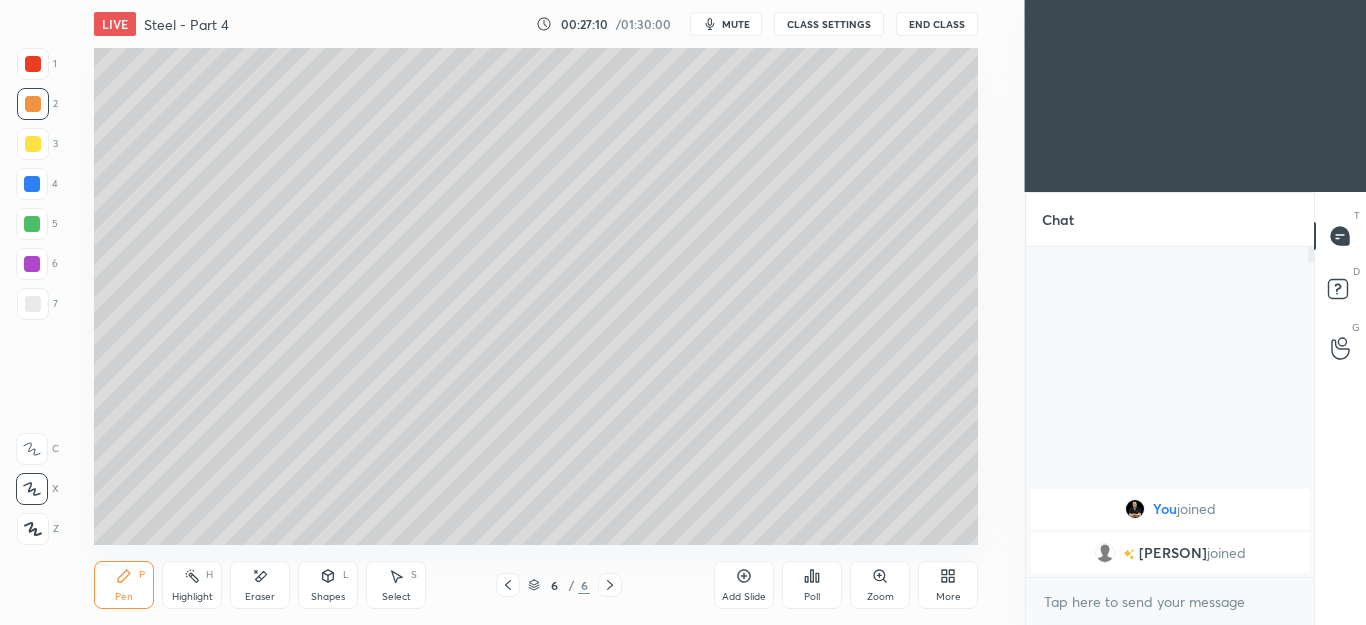 click 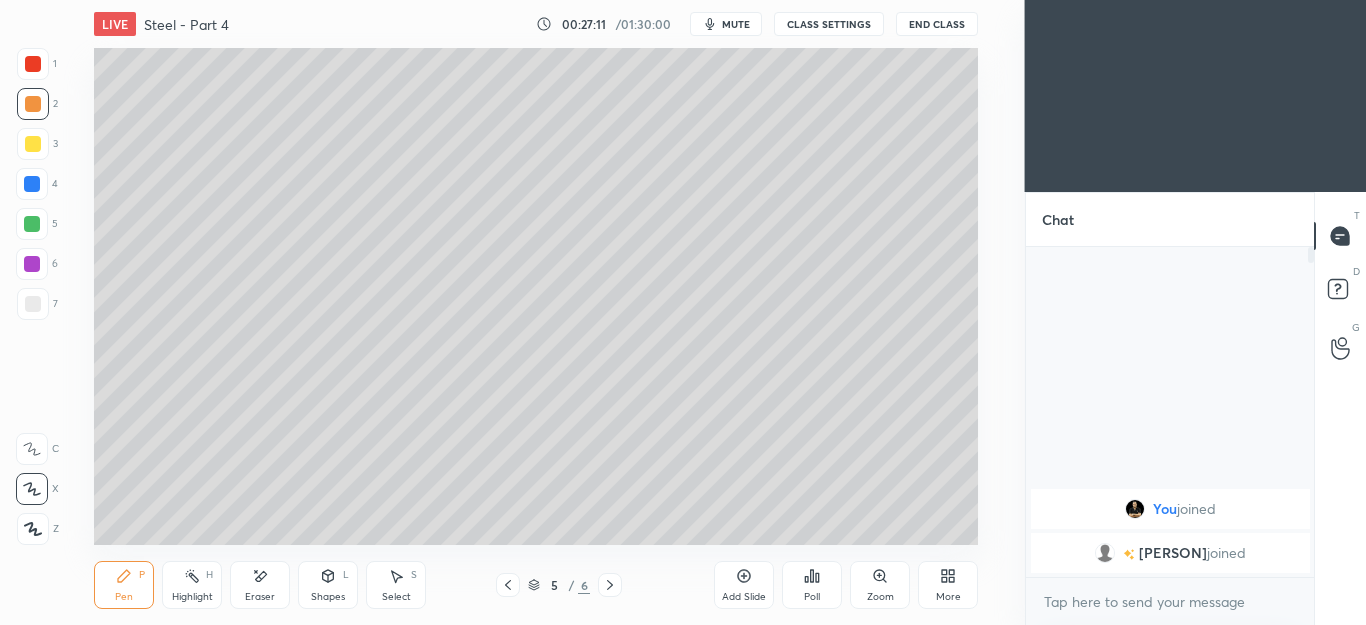 click 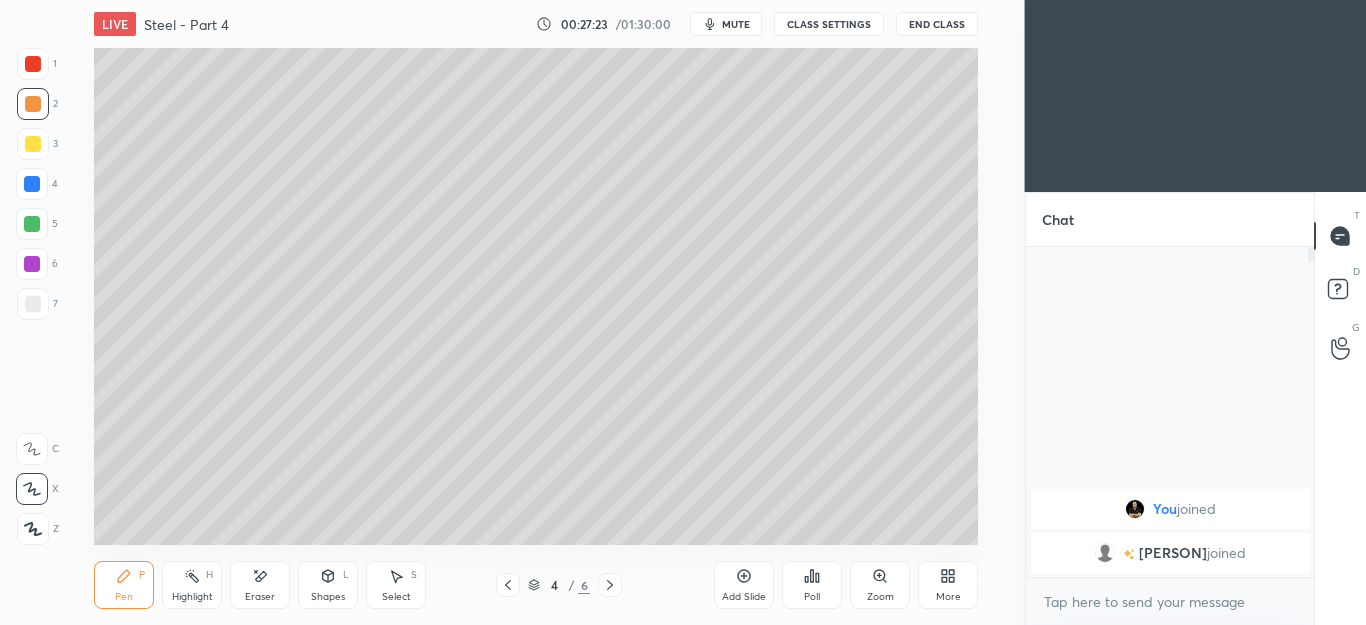 click 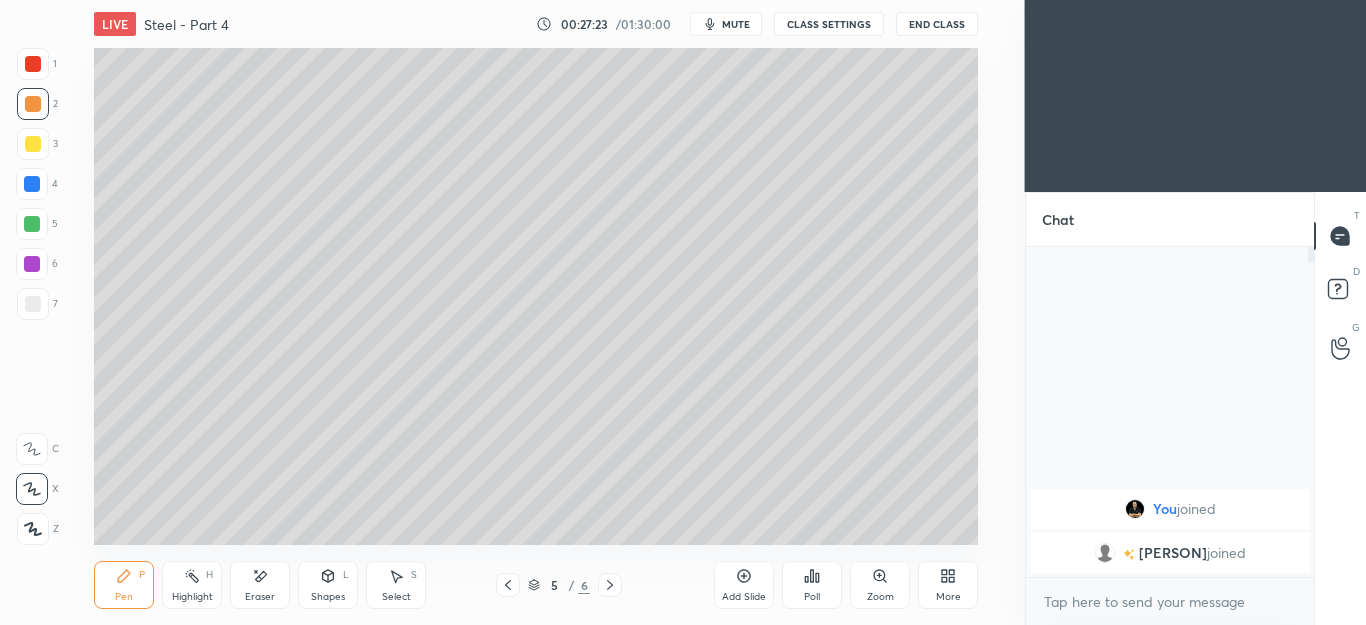 click 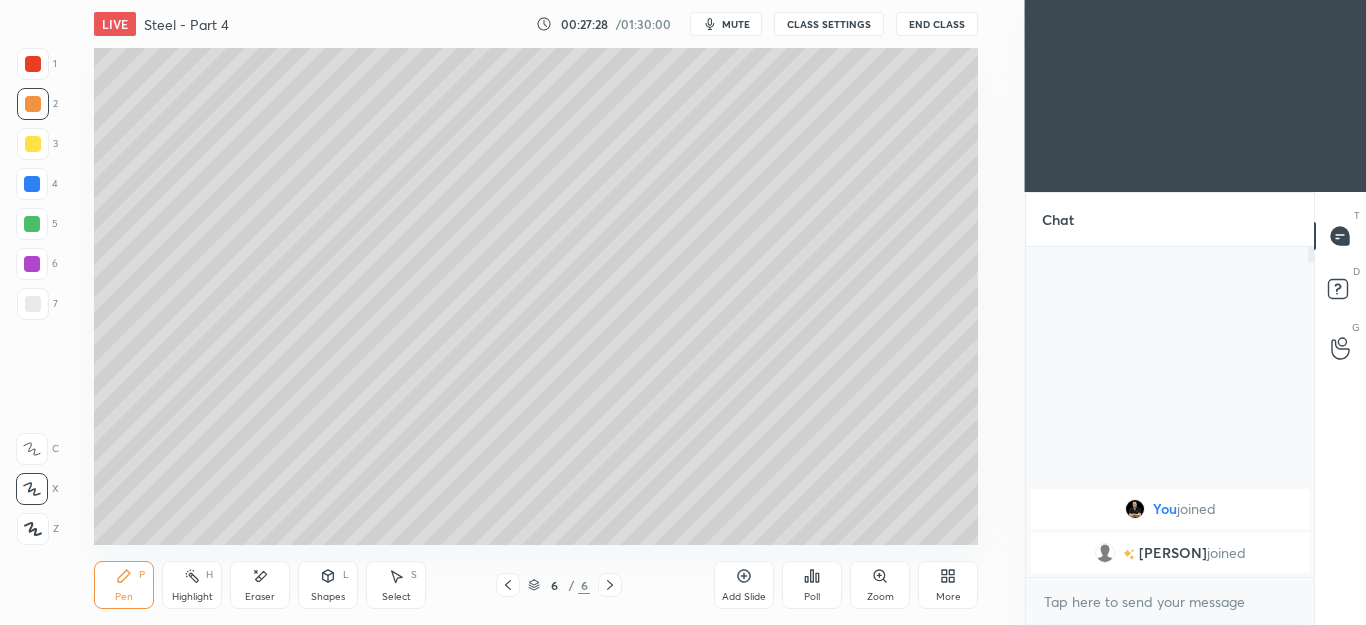 click on "Shapes" at bounding box center (328, 597) 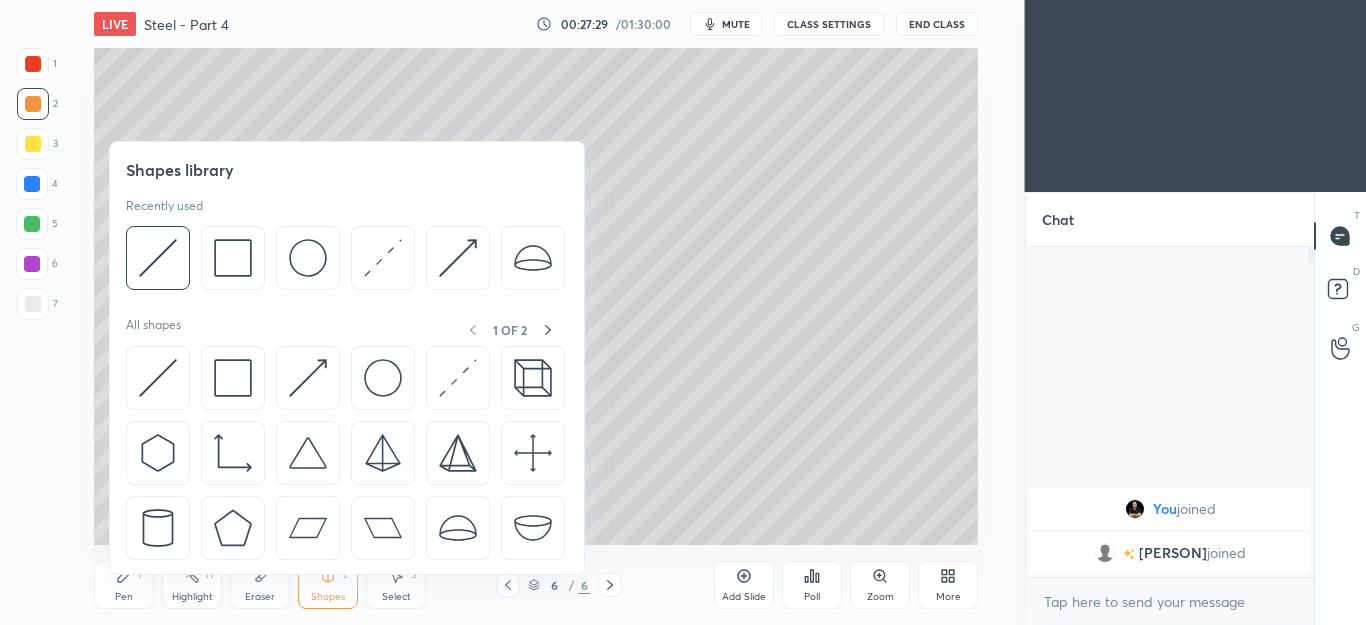 click at bounding box center [158, 258] 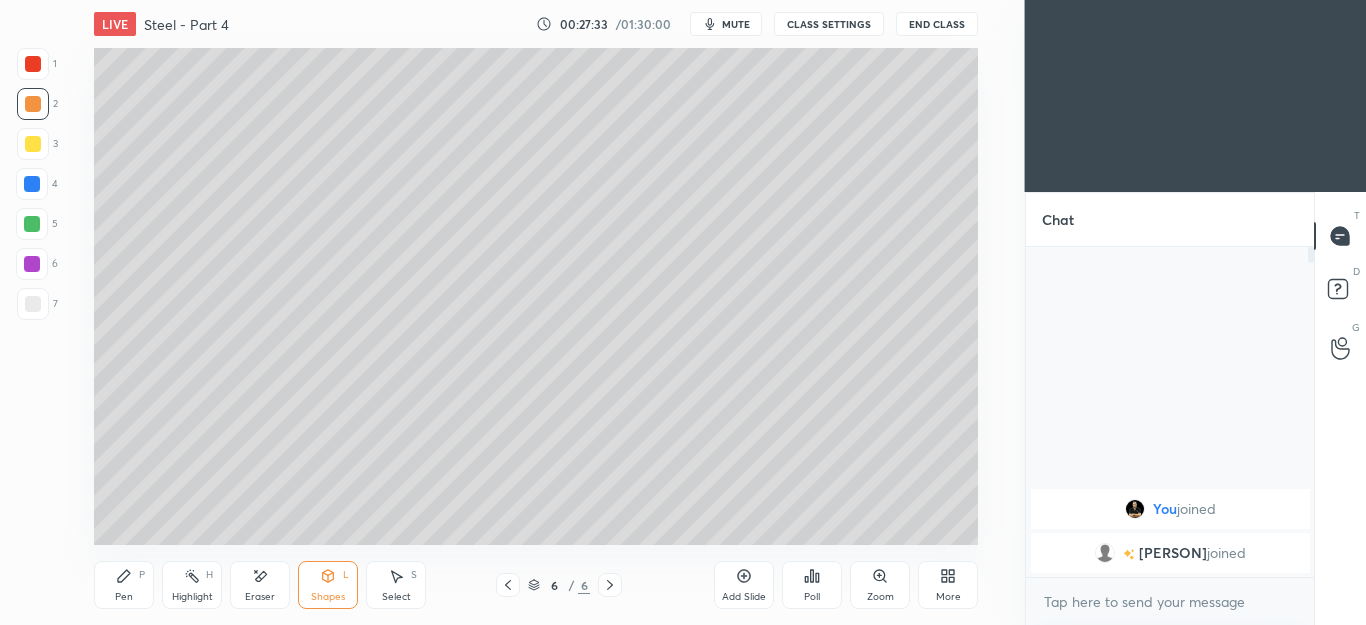 click on "Pen" at bounding box center [124, 597] 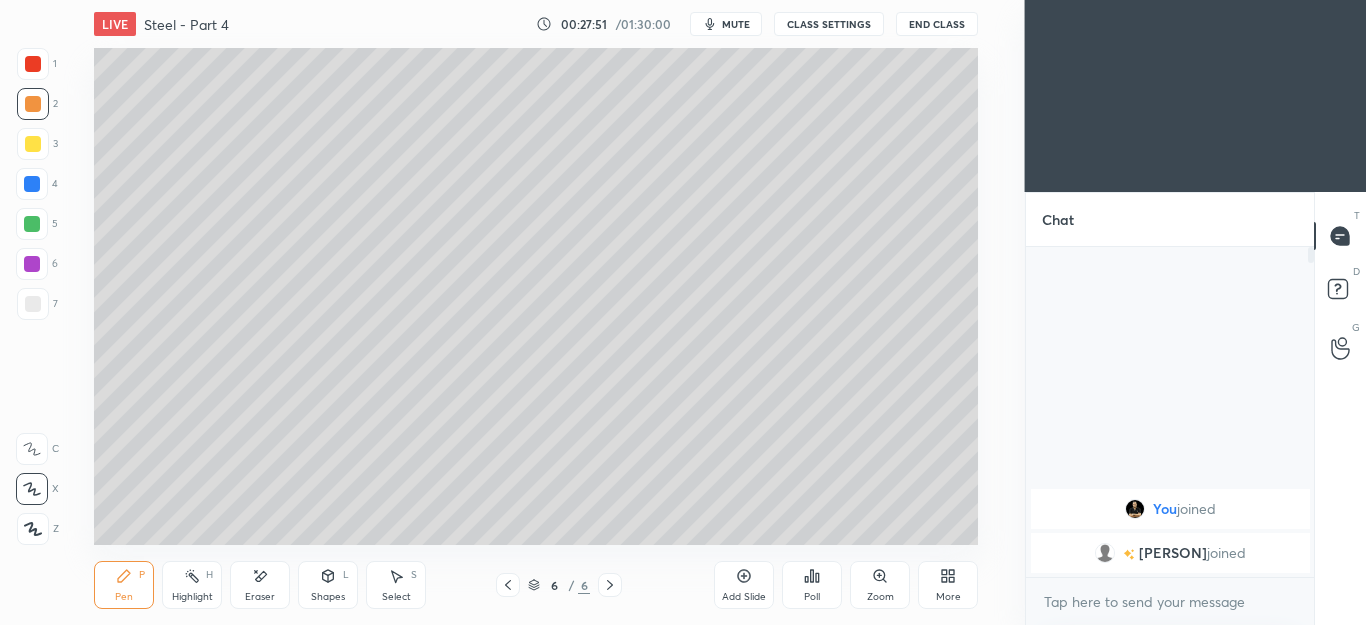 click on "Shapes L" at bounding box center [328, 585] 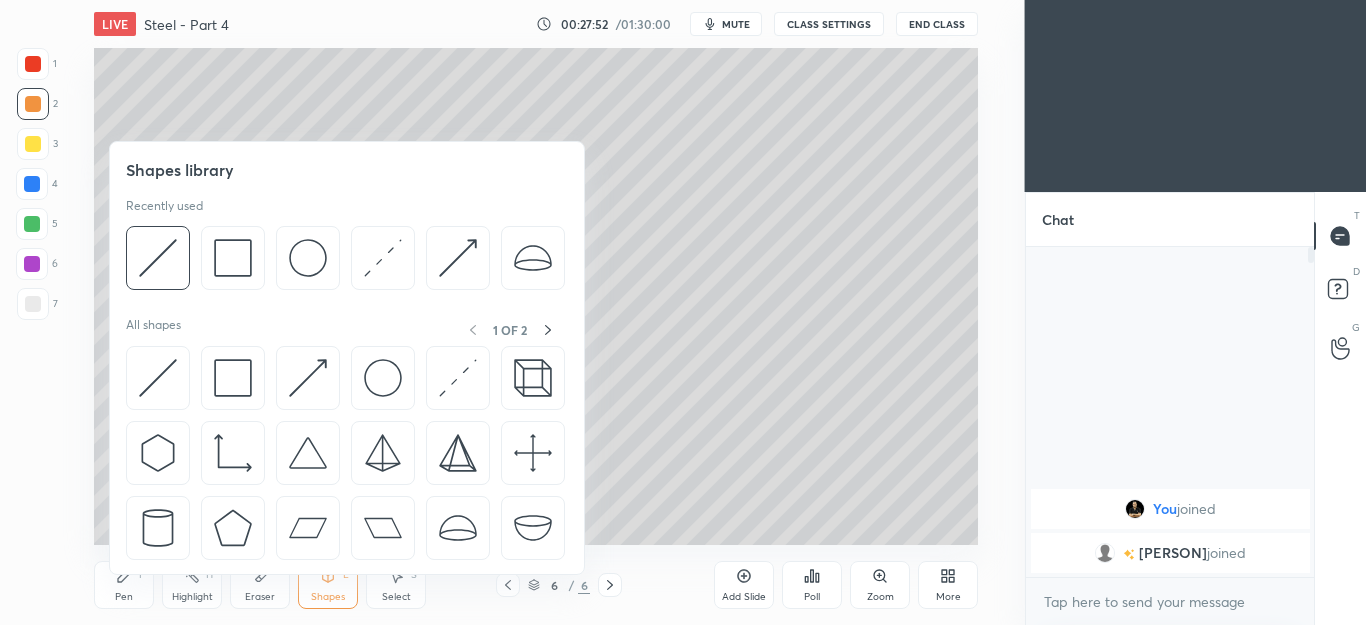 click at bounding box center (233, 258) 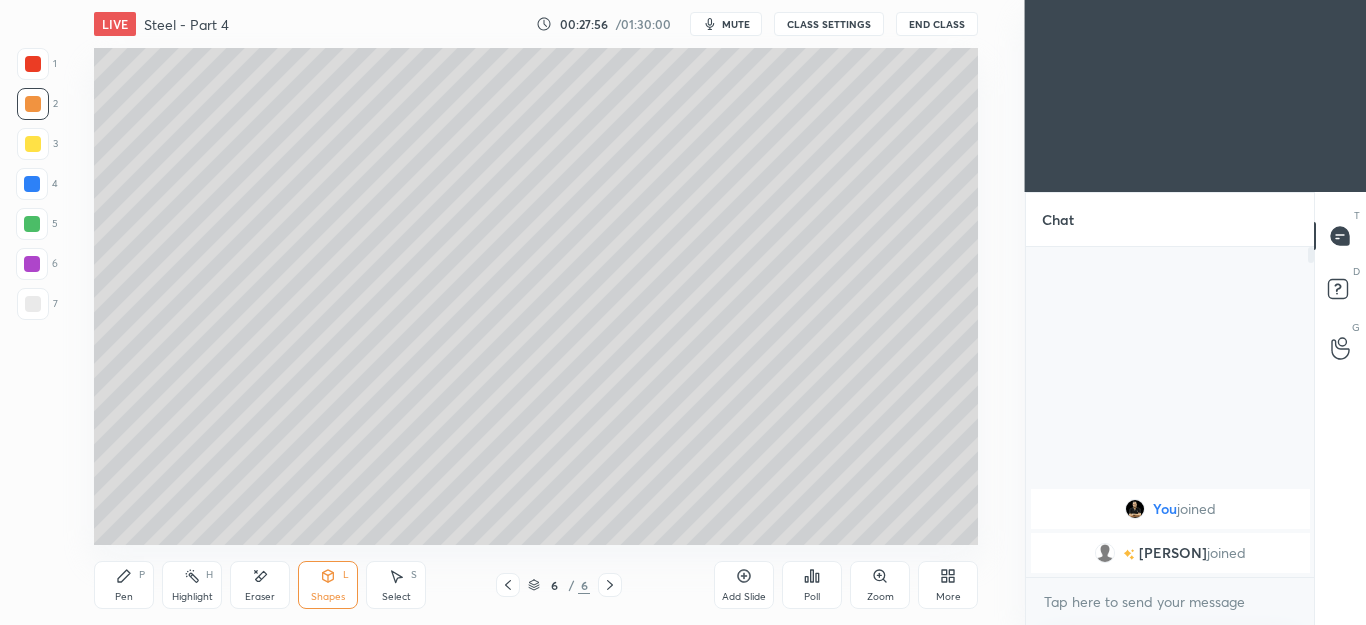 click on "Pen P" at bounding box center (124, 585) 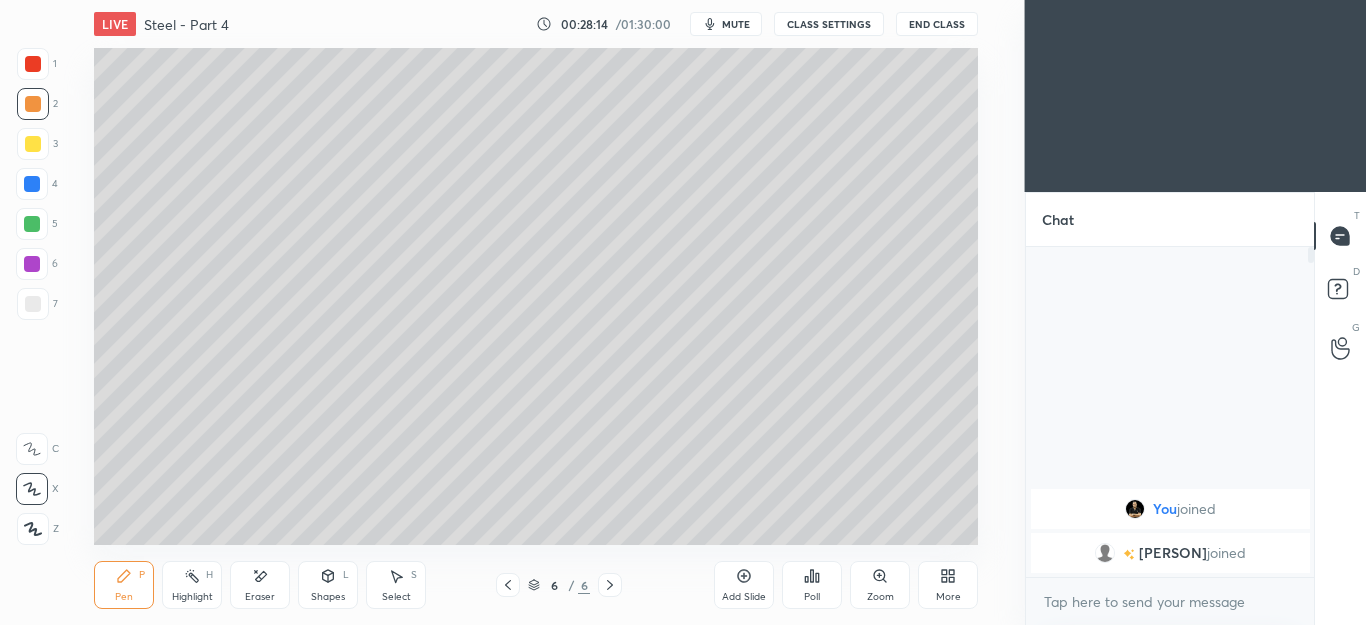 click on "Shapes L" at bounding box center [328, 585] 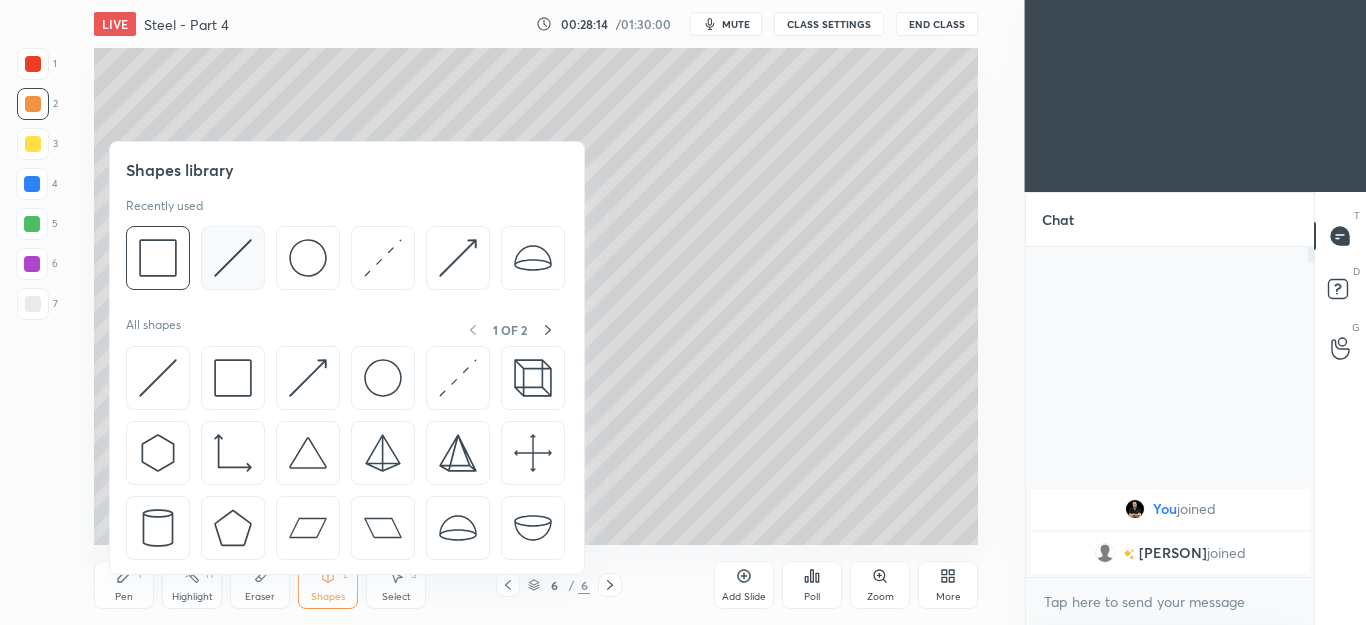 click at bounding box center (233, 258) 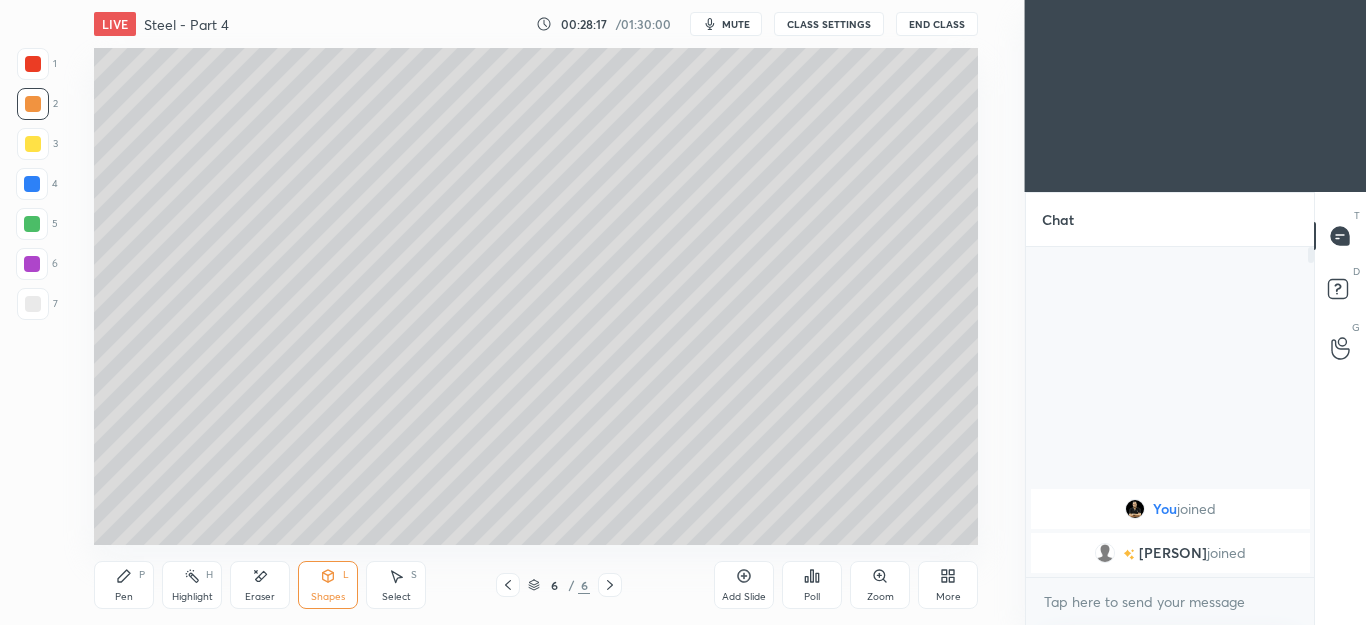 click 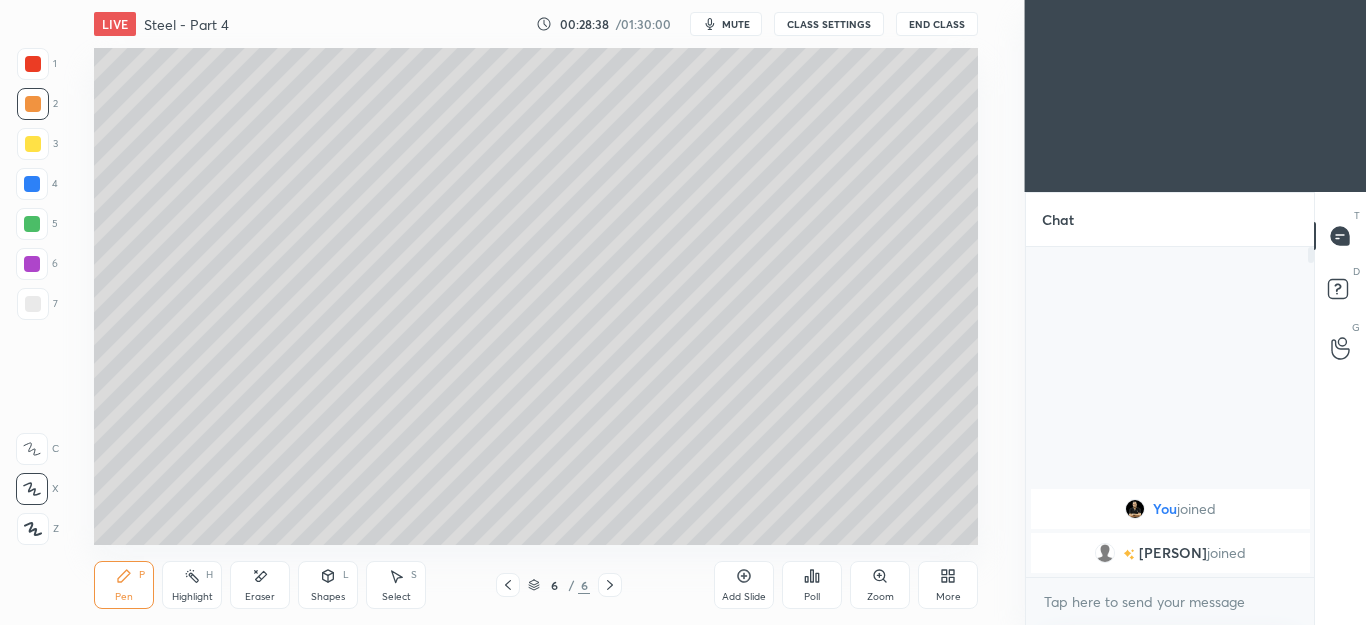 click 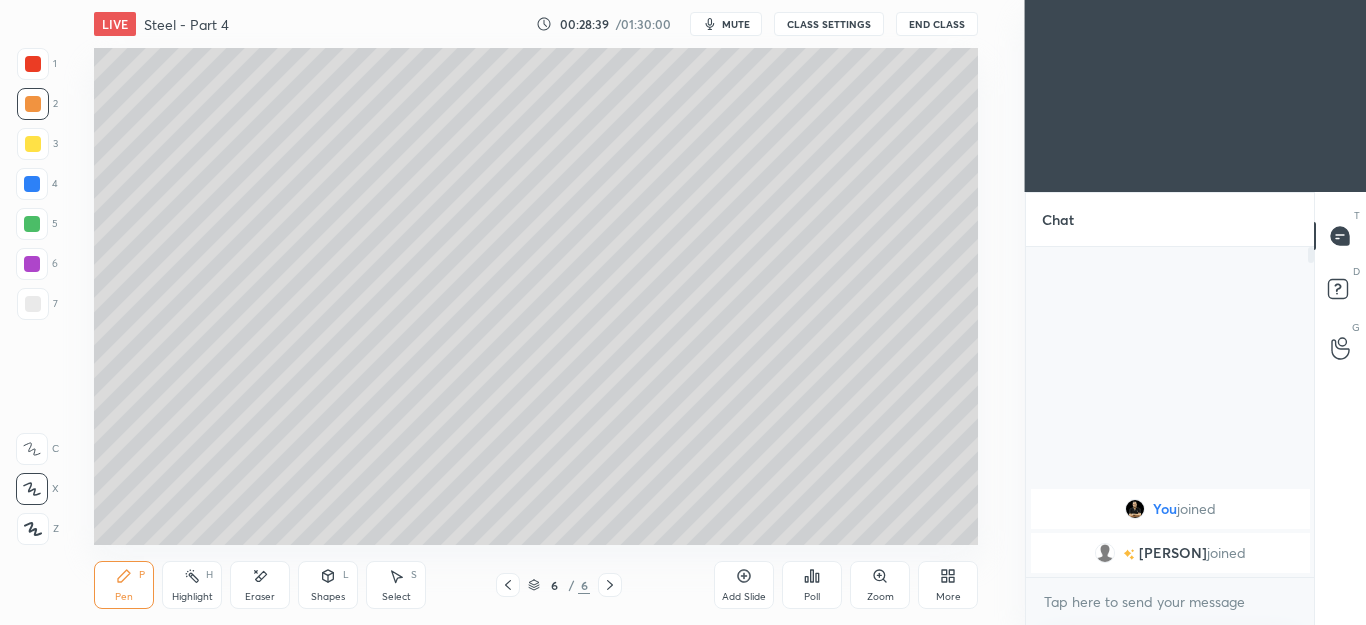 click 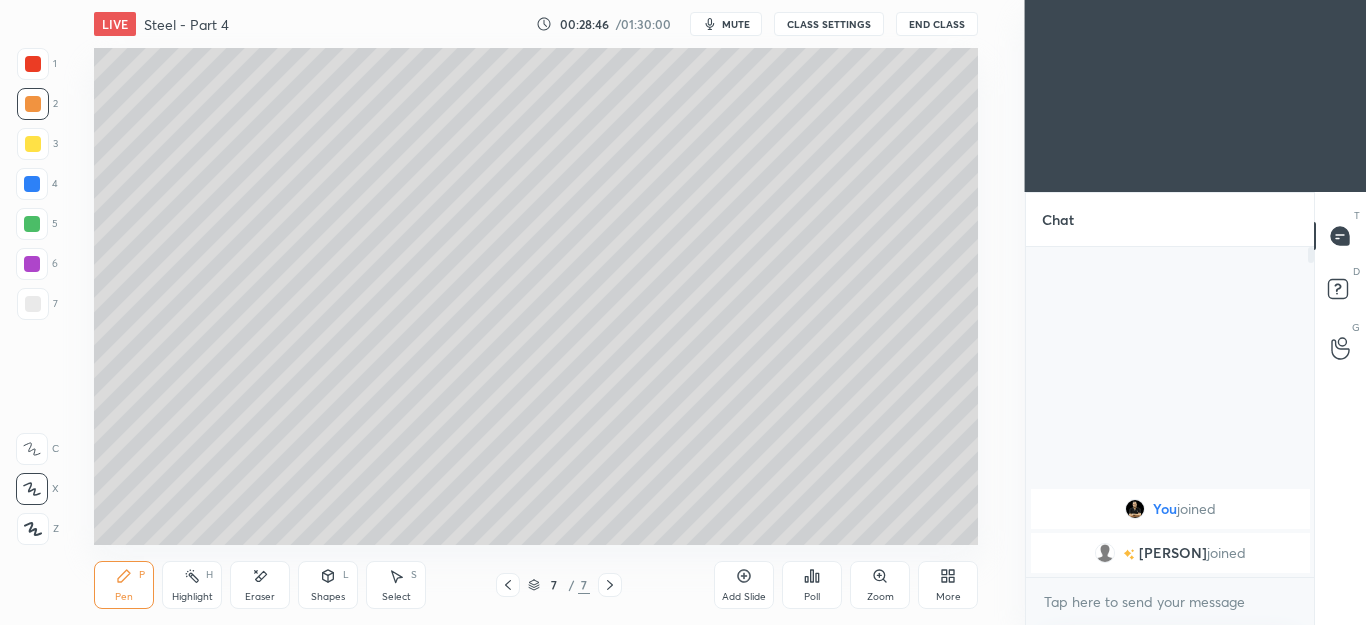 click 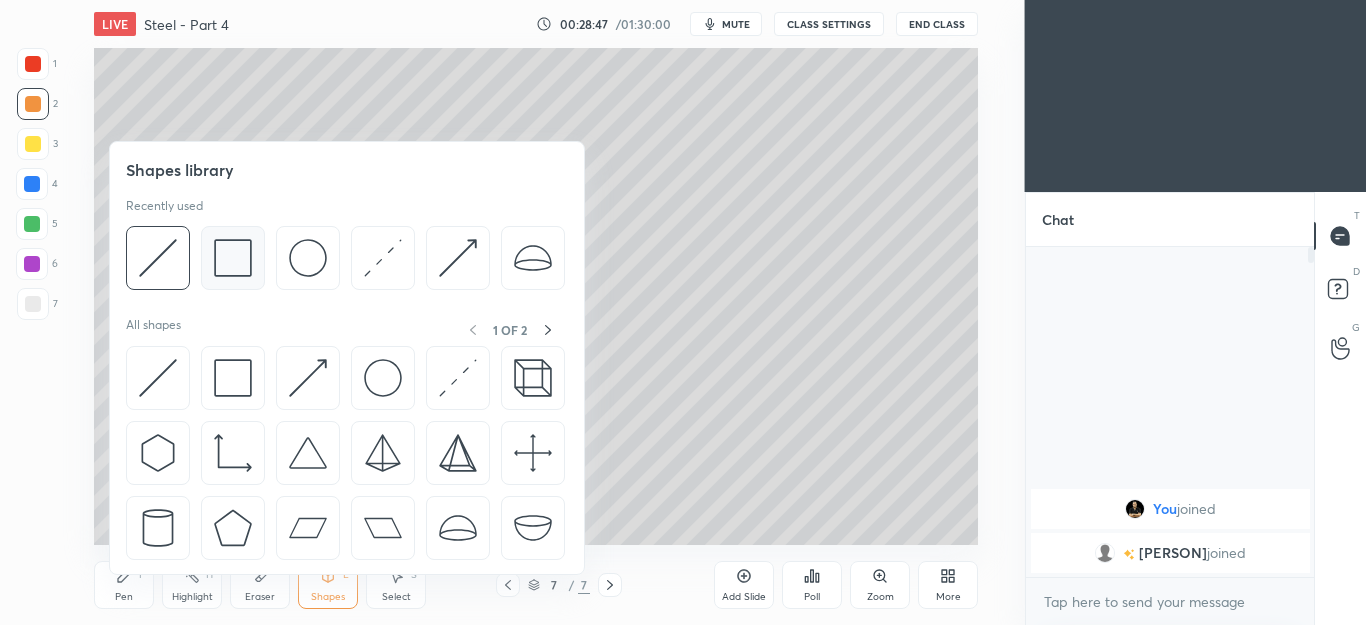 click at bounding box center (233, 258) 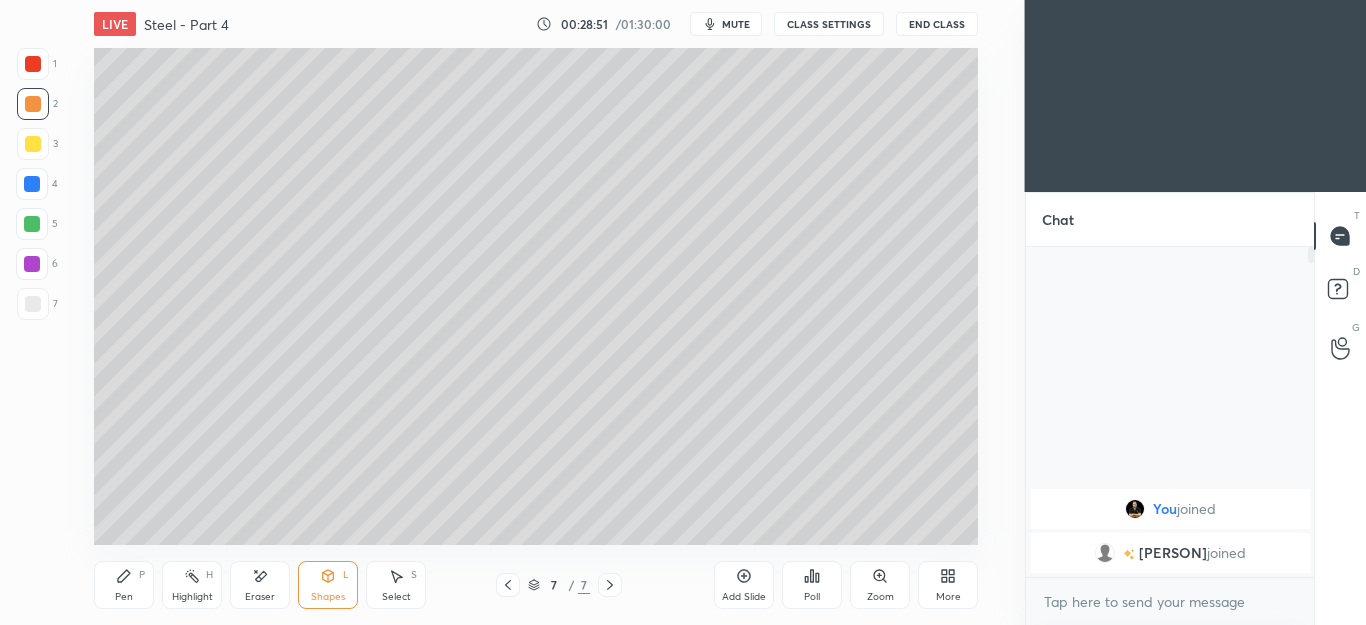 click 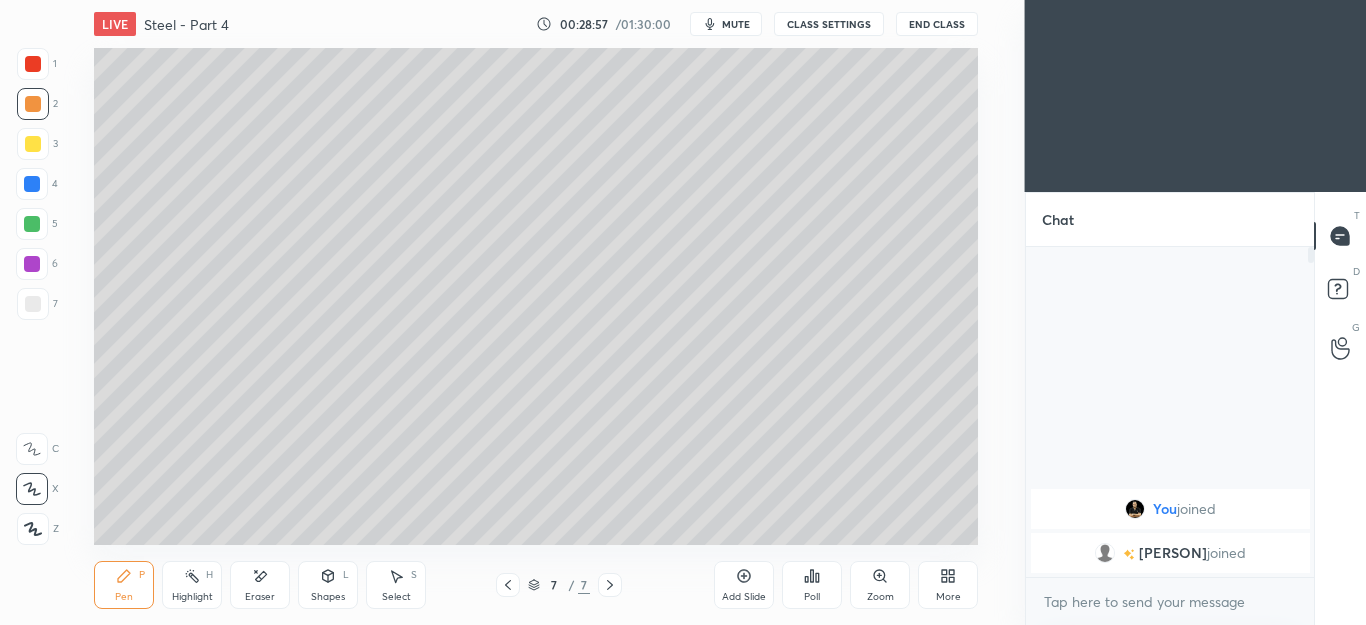click on "Shapes L" at bounding box center [328, 585] 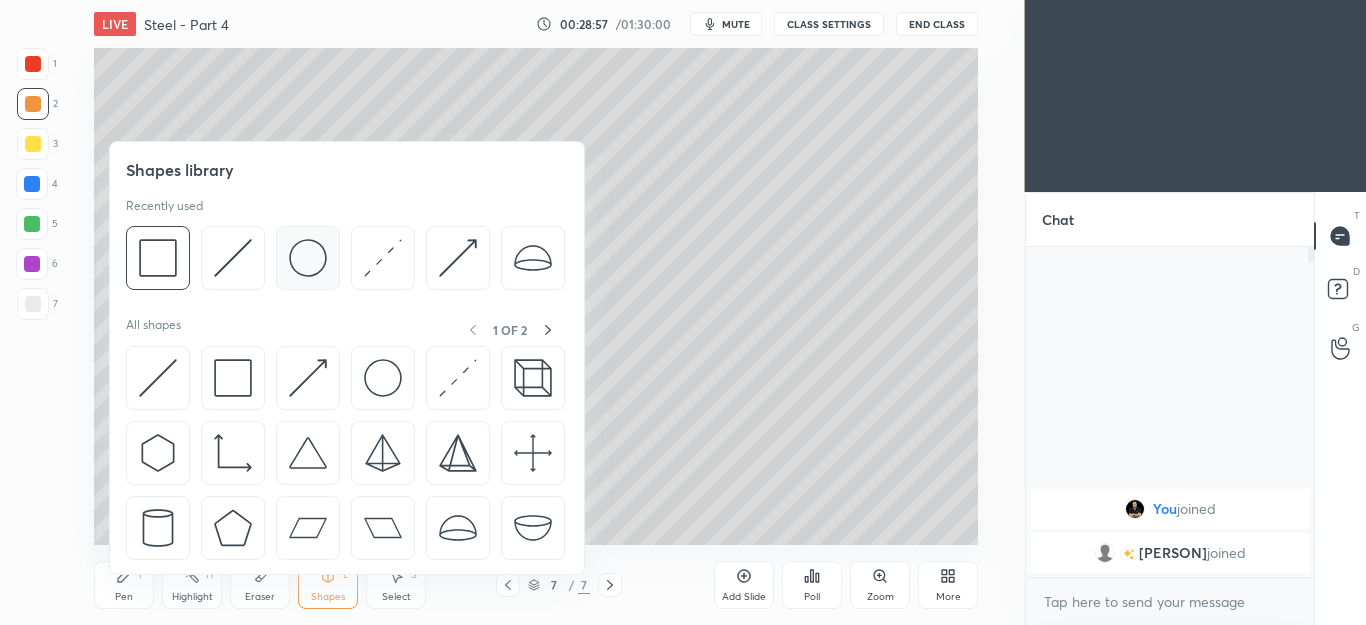 click at bounding box center (308, 258) 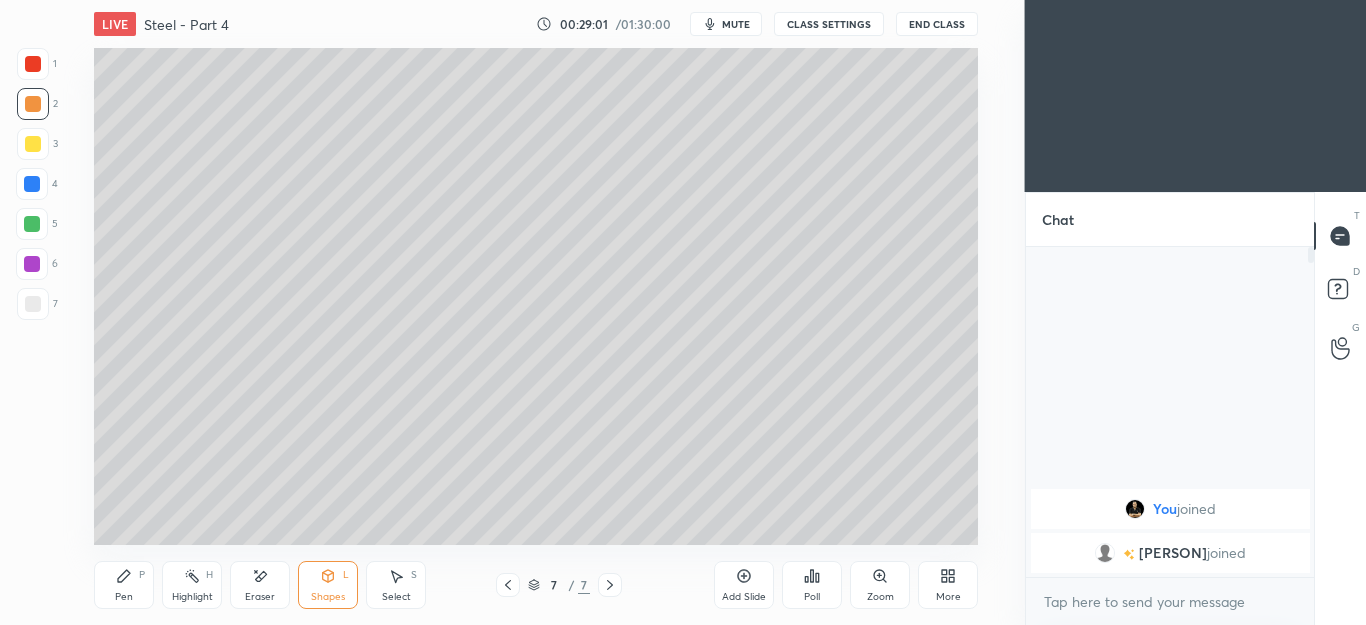 click on "Select" at bounding box center (396, 597) 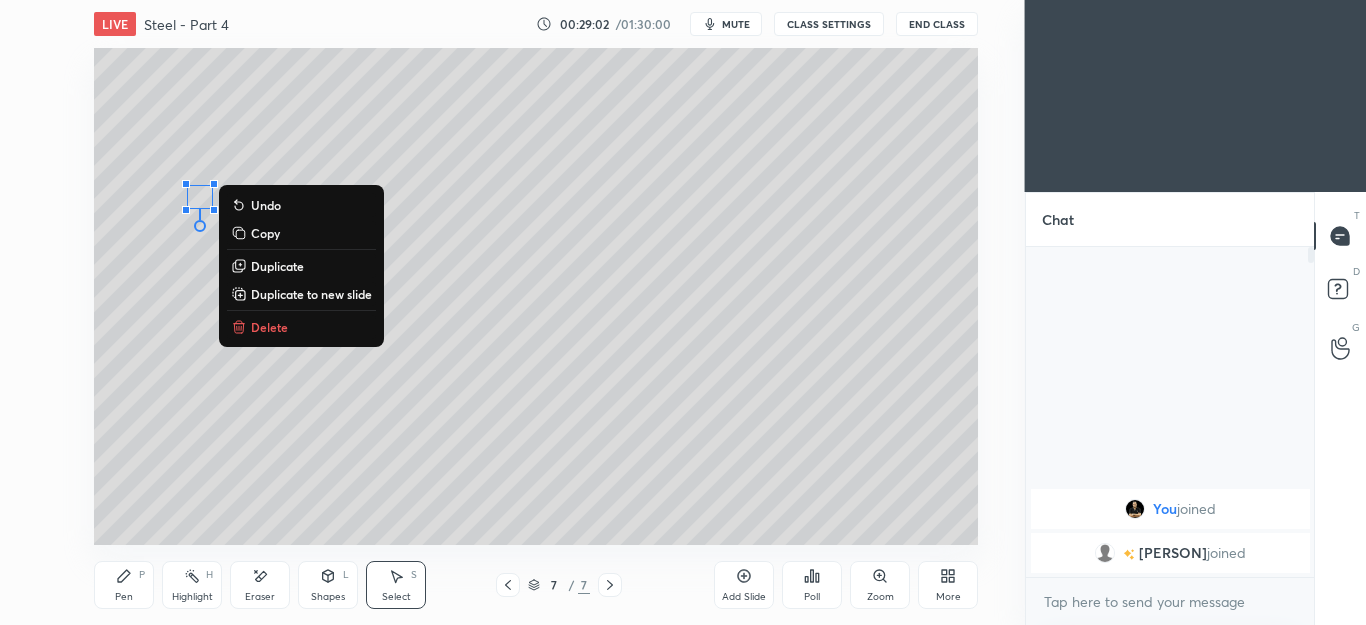 click on "Duplicate" at bounding box center [277, 266] 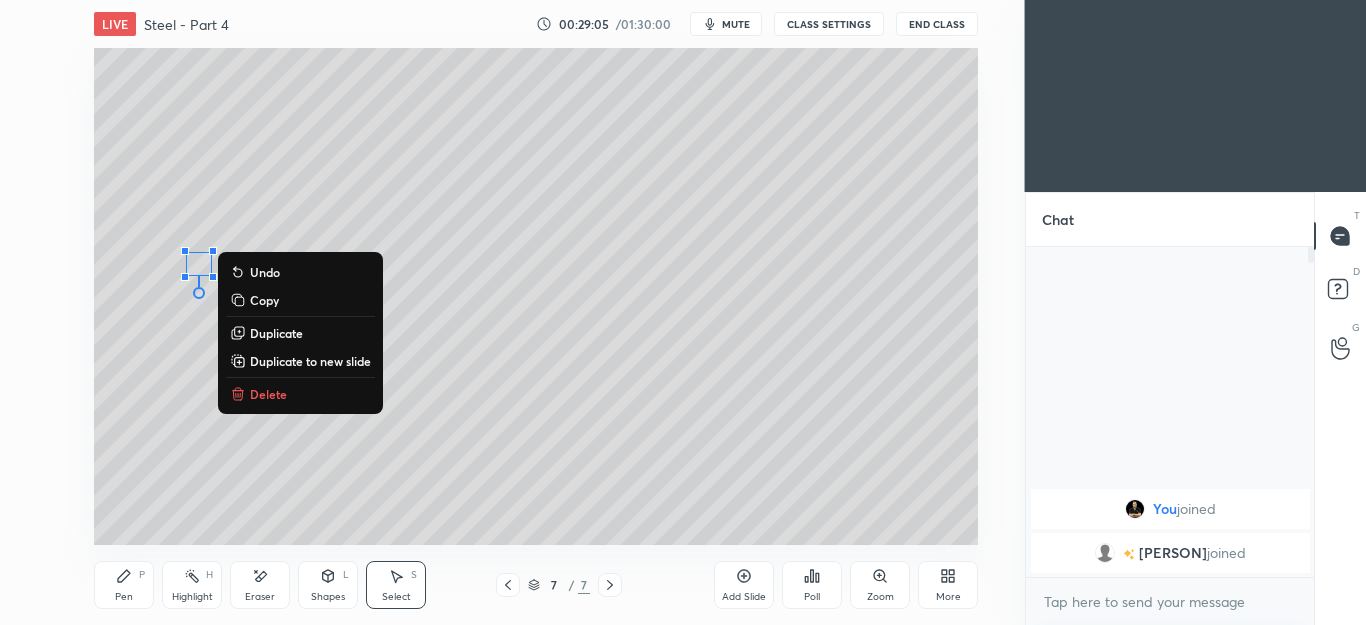 click on "Duplicate" at bounding box center (276, 333) 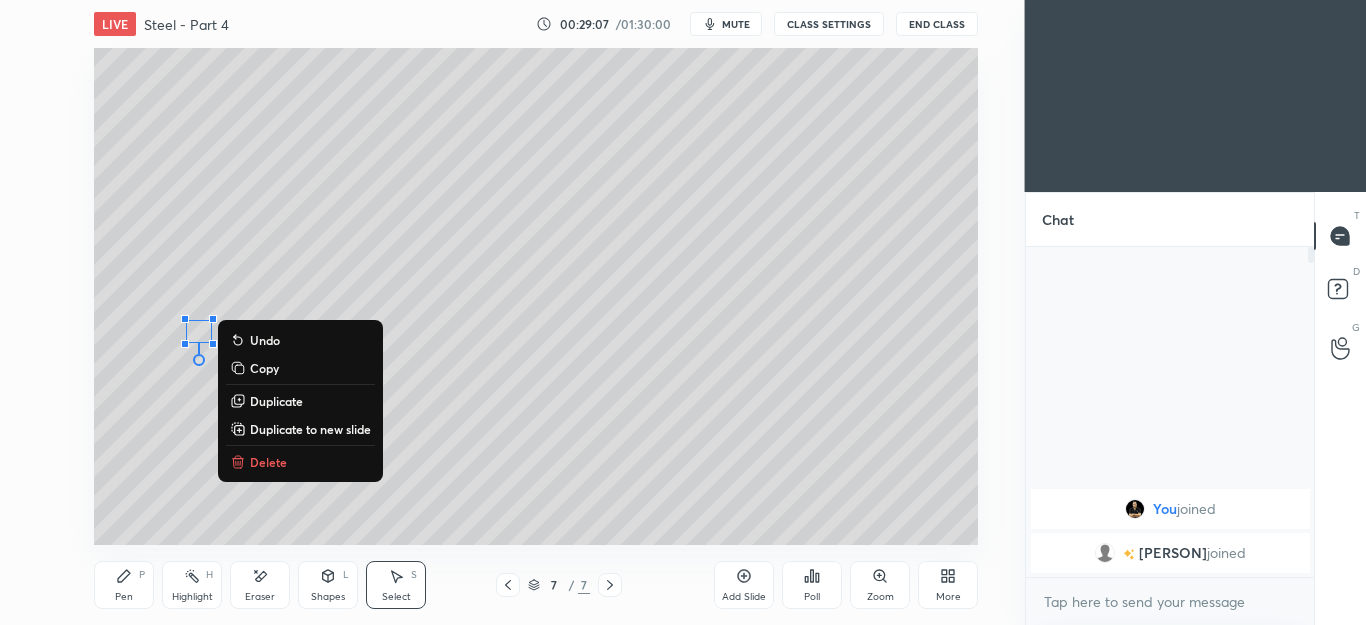 click on "Duplicate" at bounding box center (276, 401) 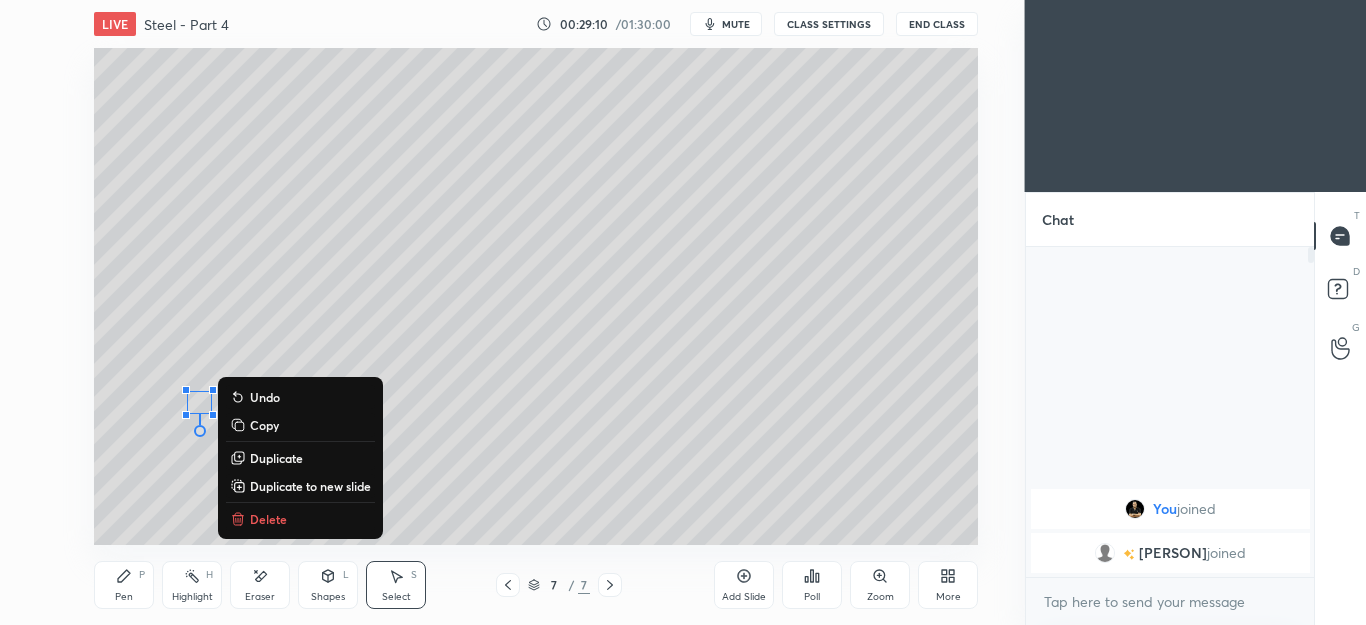 click on "Duplicate" at bounding box center [276, 458] 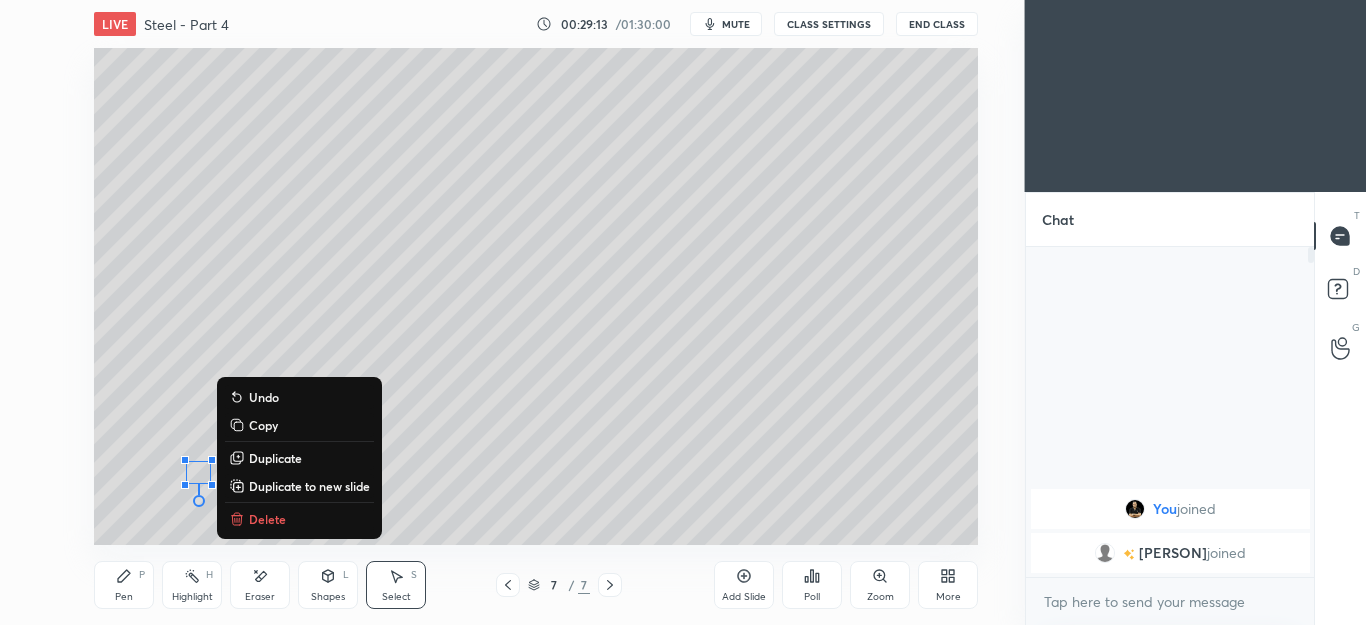 click on "0 ° Undo Copy Duplicate Duplicate to new slide Delete" at bounding box center [536, 296] 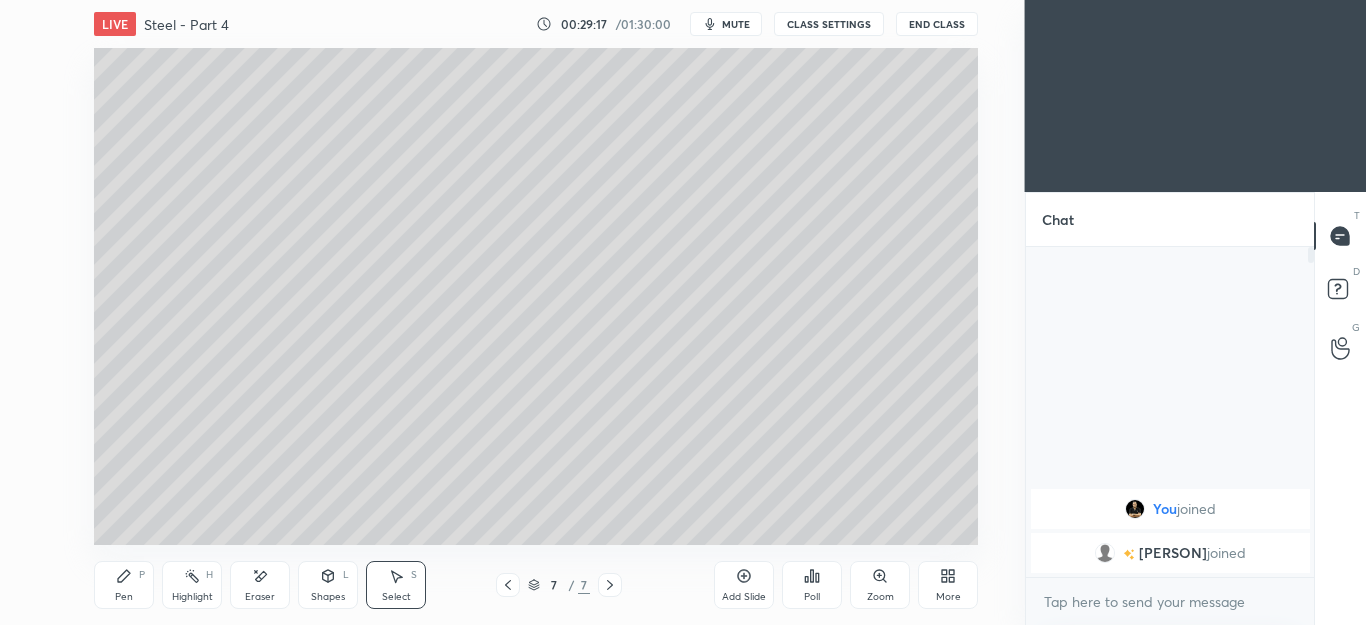 click 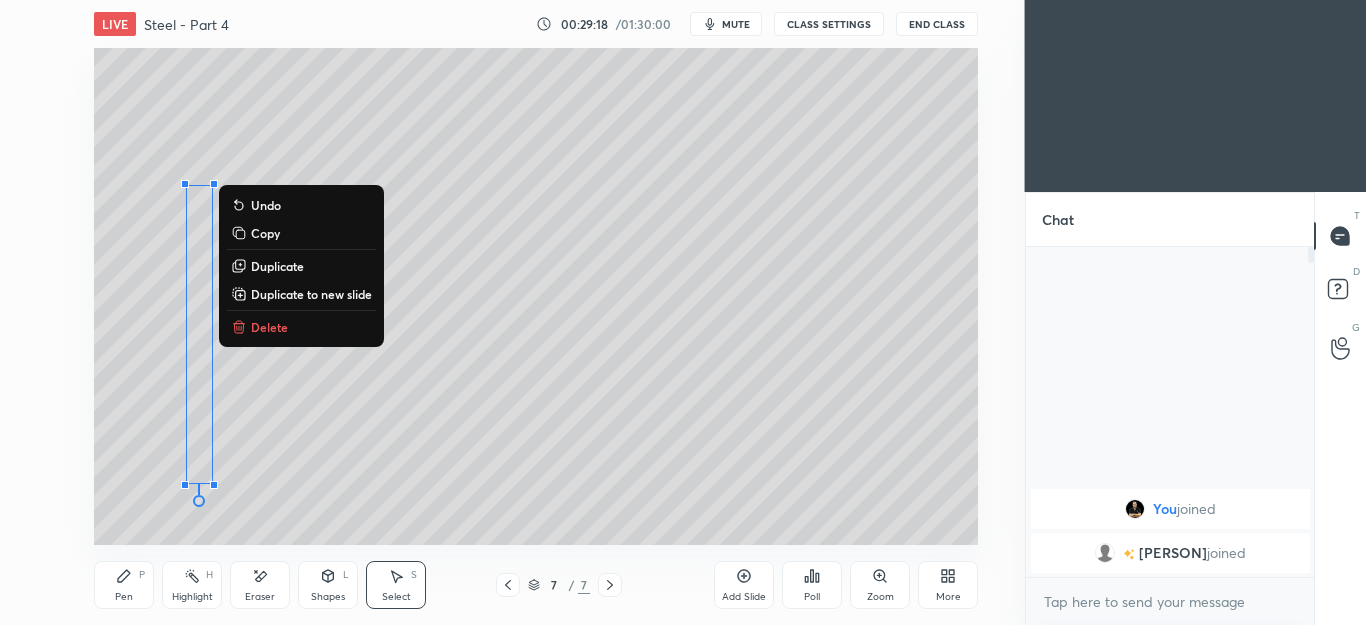 click on "Duplicate" at bounding box center [277, 266] 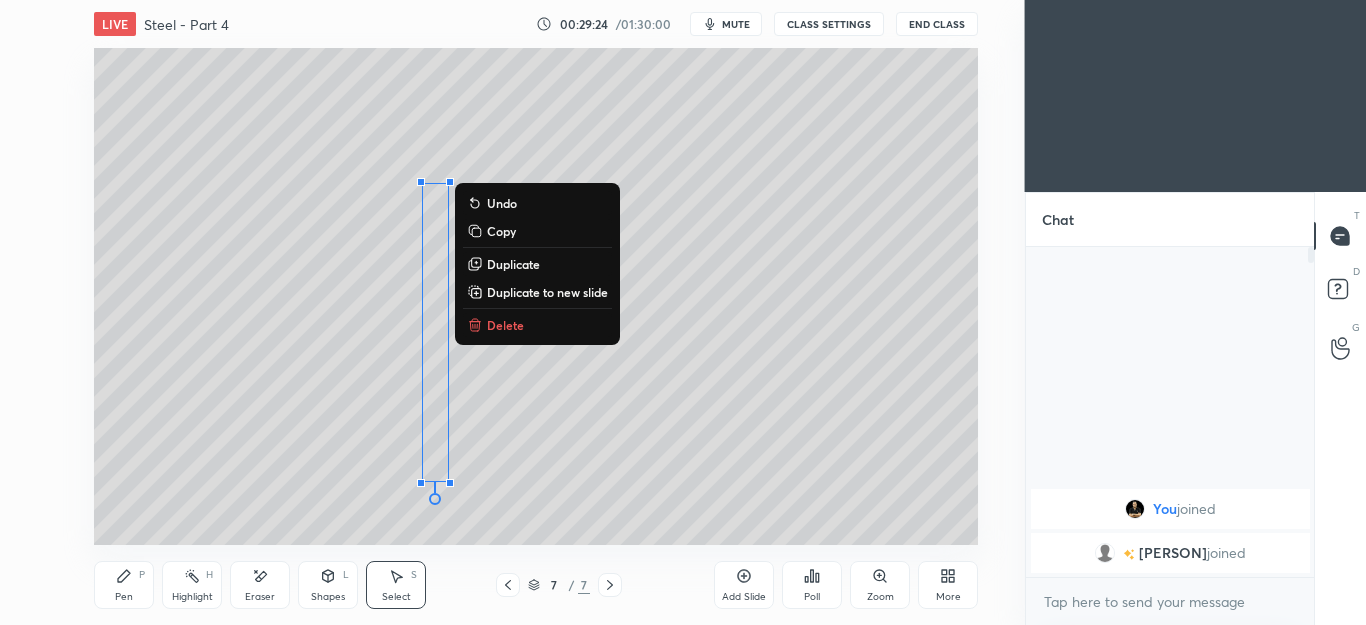 click on "Shapes L" at bounding box center [328, 585] 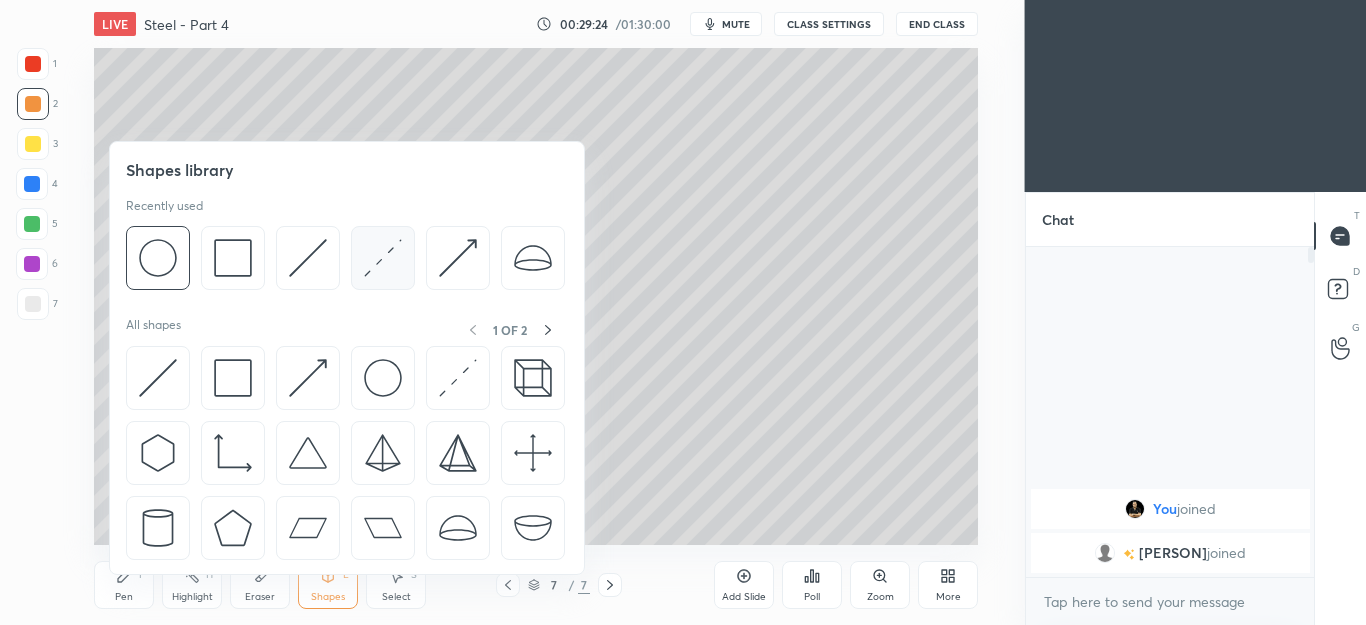 click at bounding box center (383, 258) 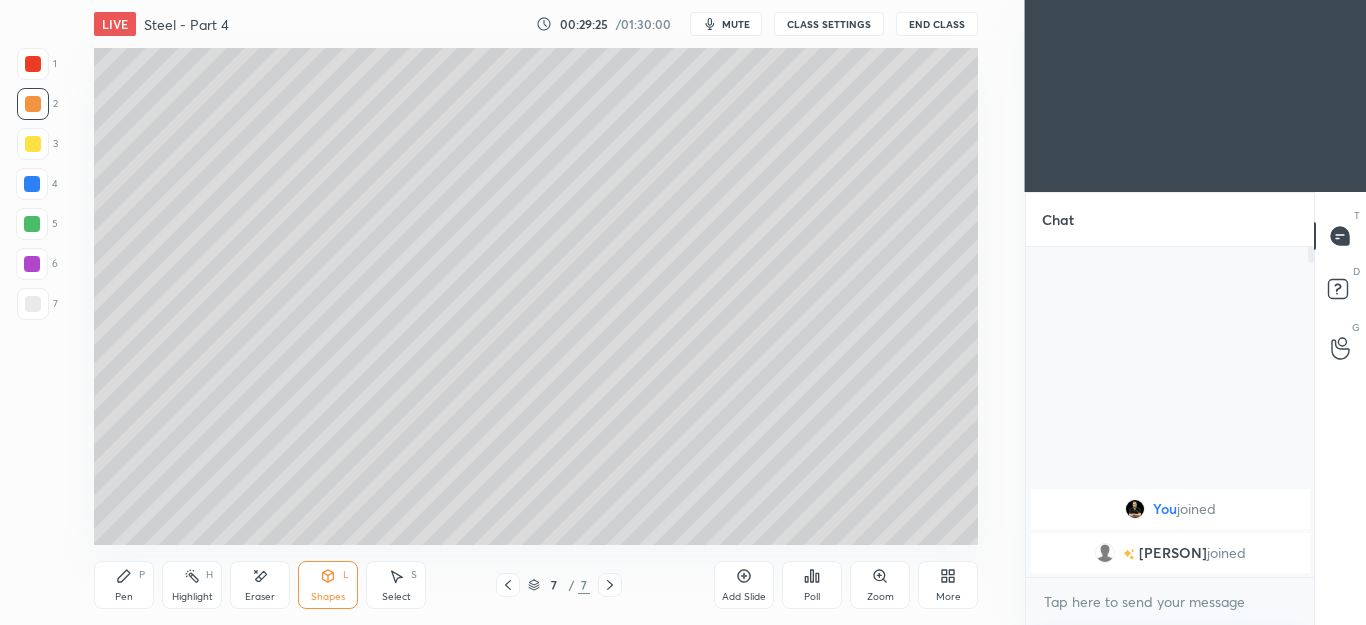 click at bounding box center (33, 64) 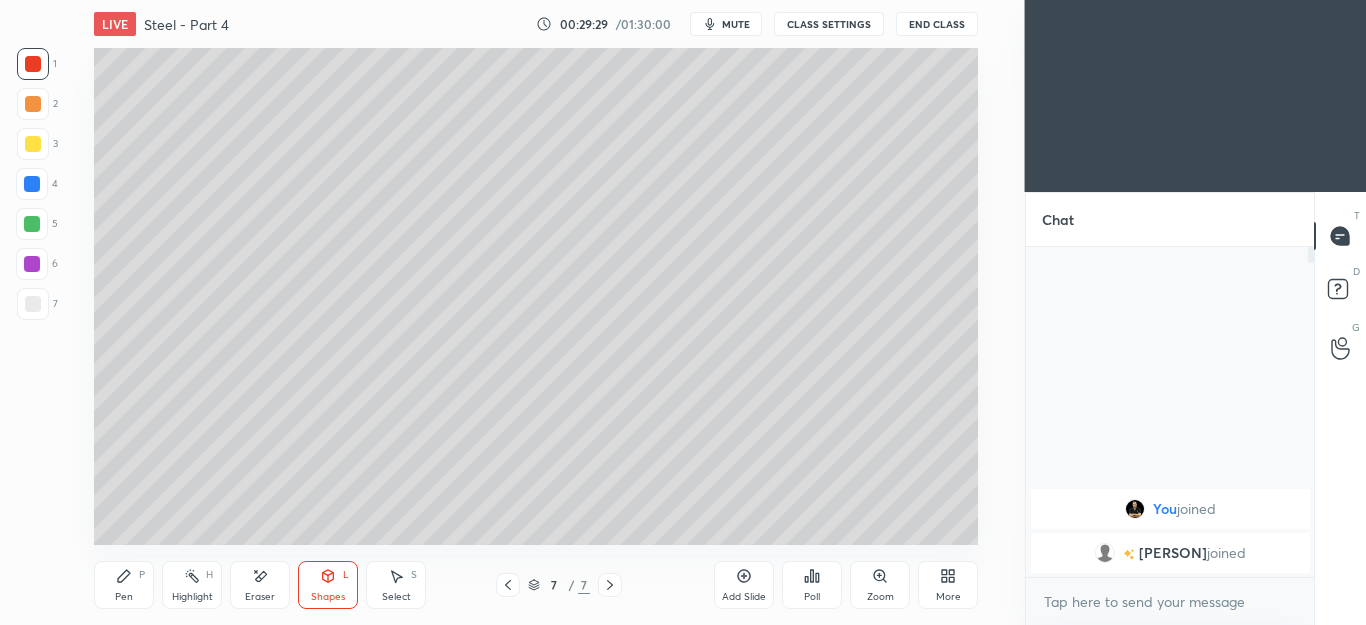 click on "Select S" at bounding box center [396, 585] 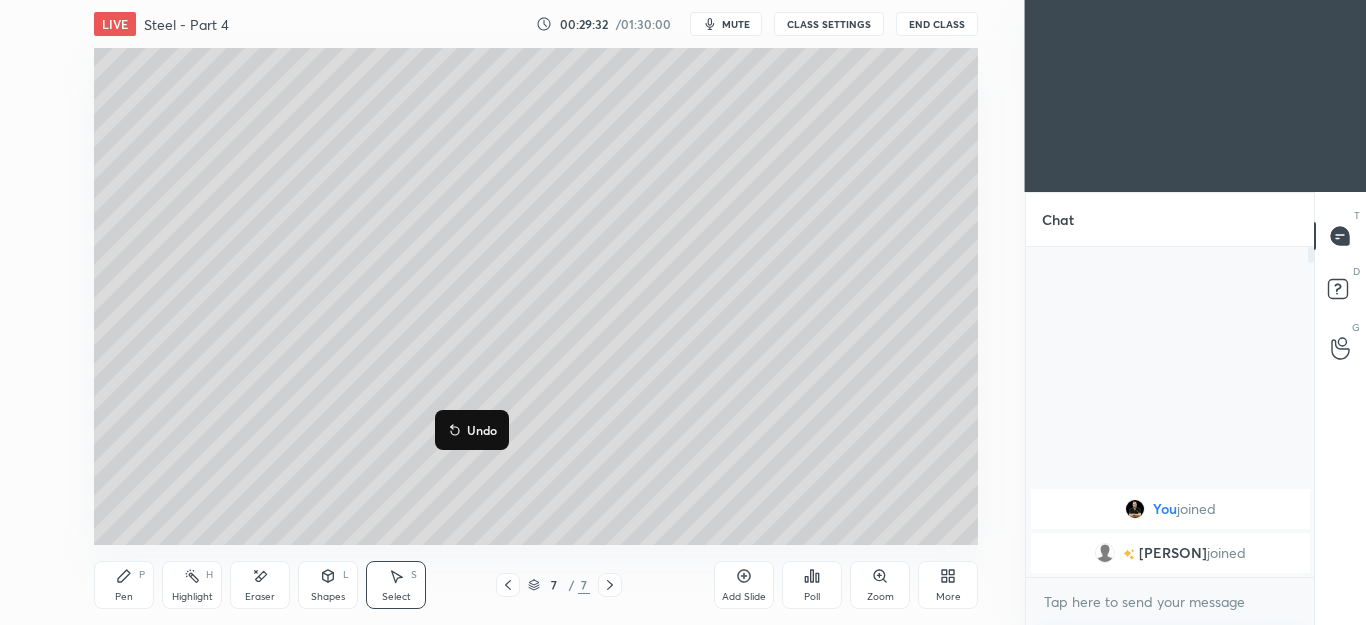 click on "0 ° Undo Copy Duplicate Duplicate to new slide Delete" at bounding box center [536, 296] 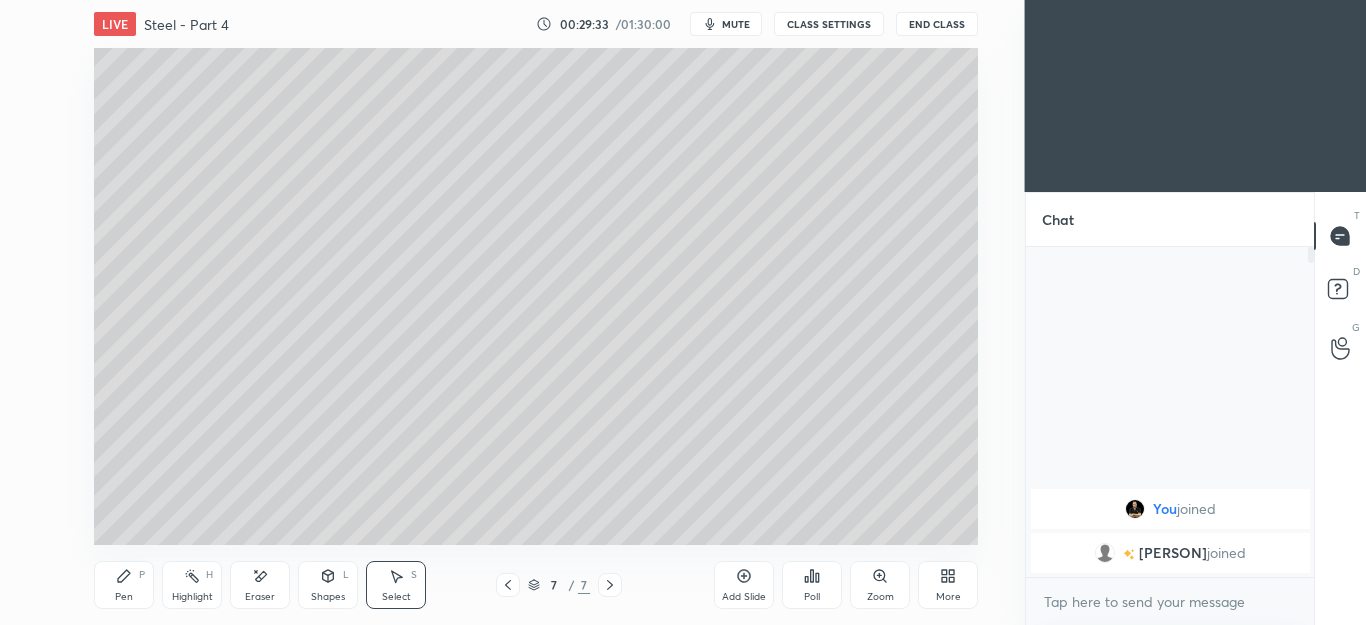 click on "Pen P" at bounding box center (124, 585) 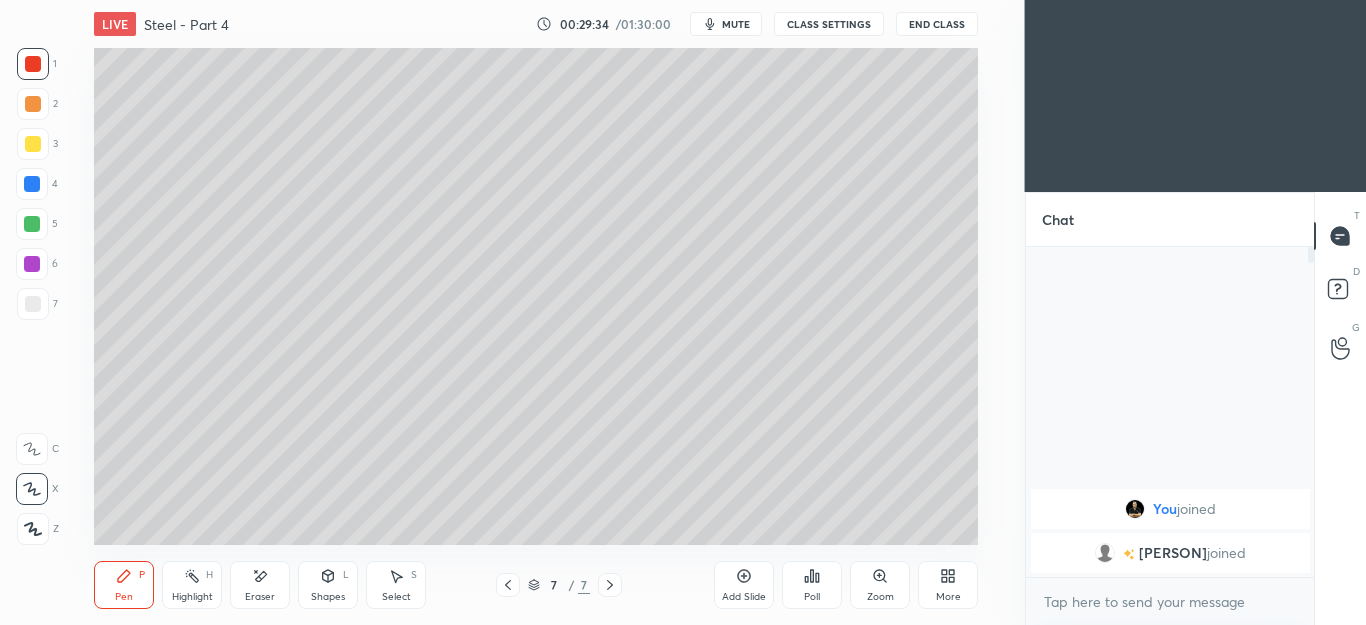 click on "3" at bounding box center (37, 148) 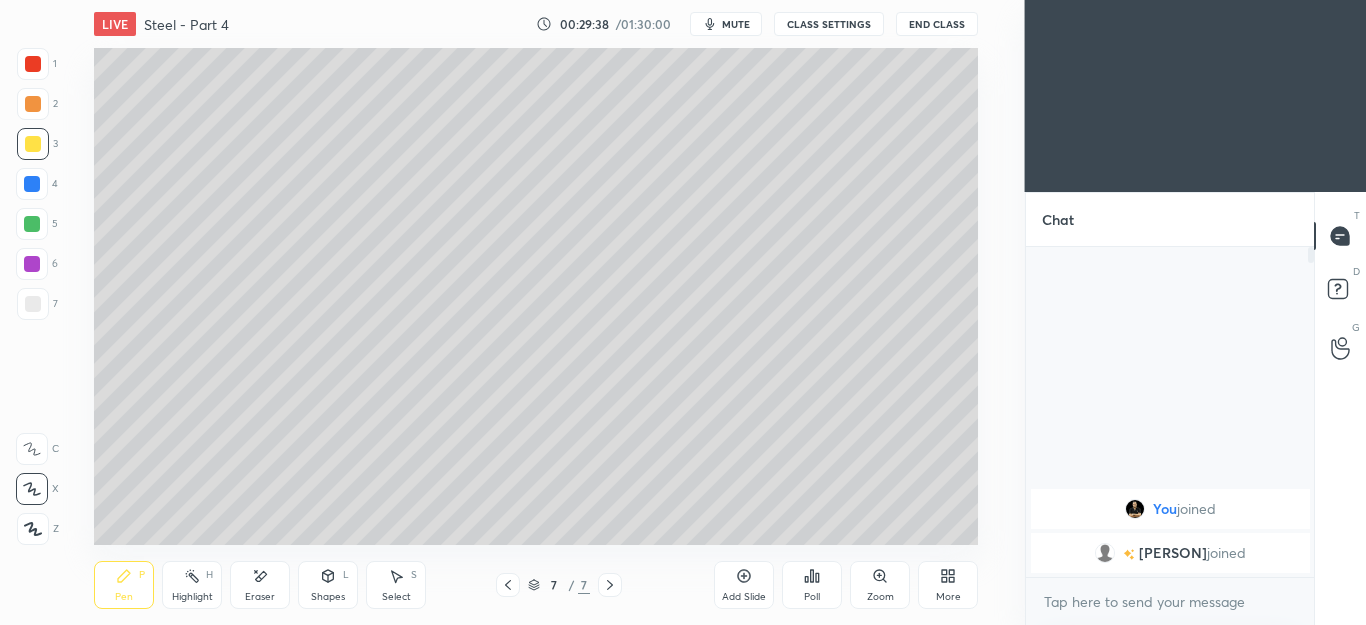 click 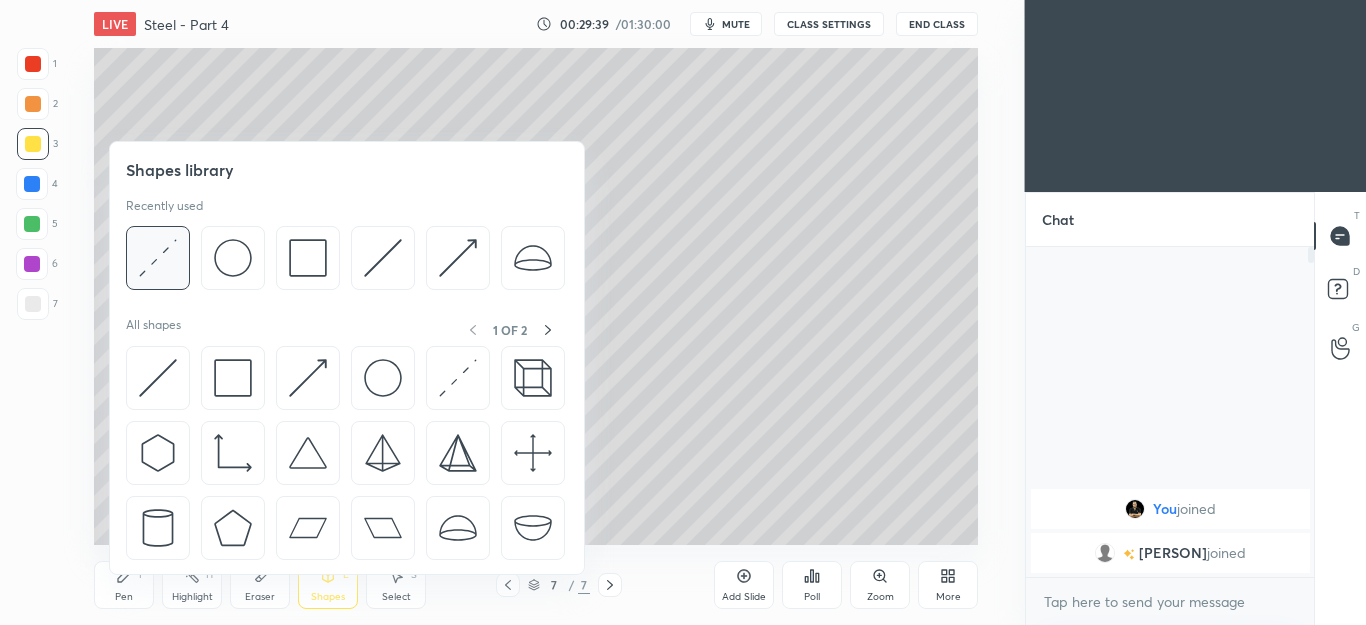 click at bounding box center [158, 258] 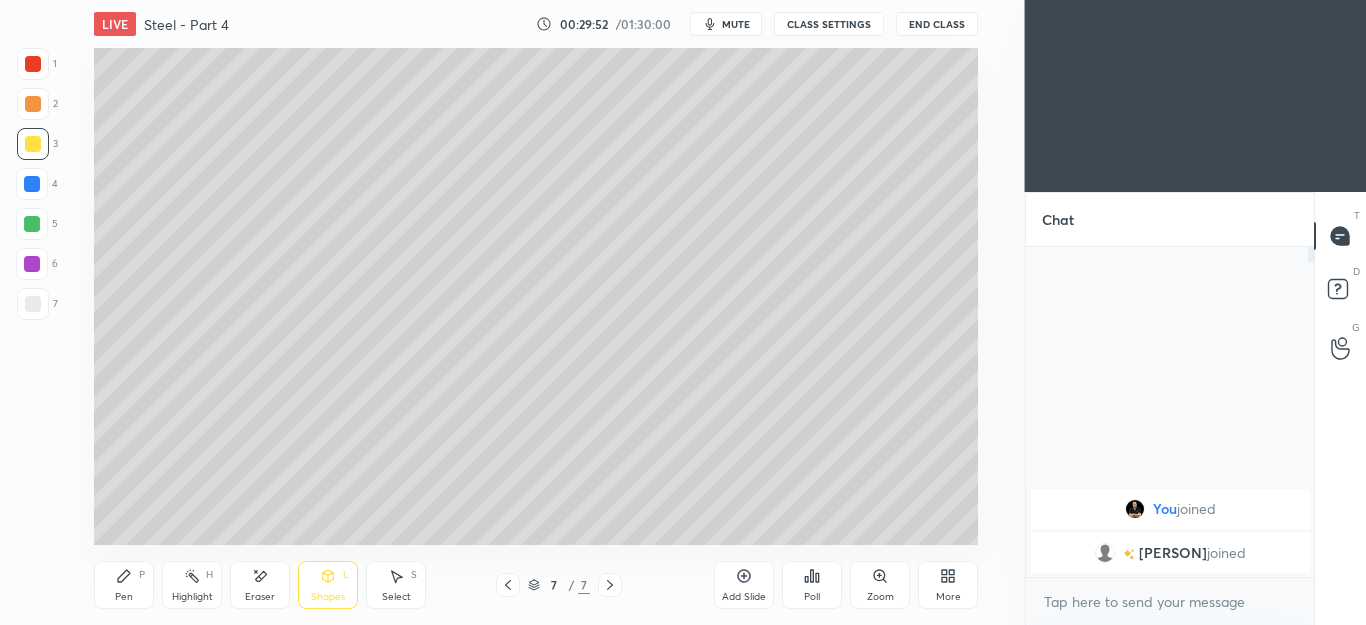 click on "Shapes" at bounding box center (328, 597) 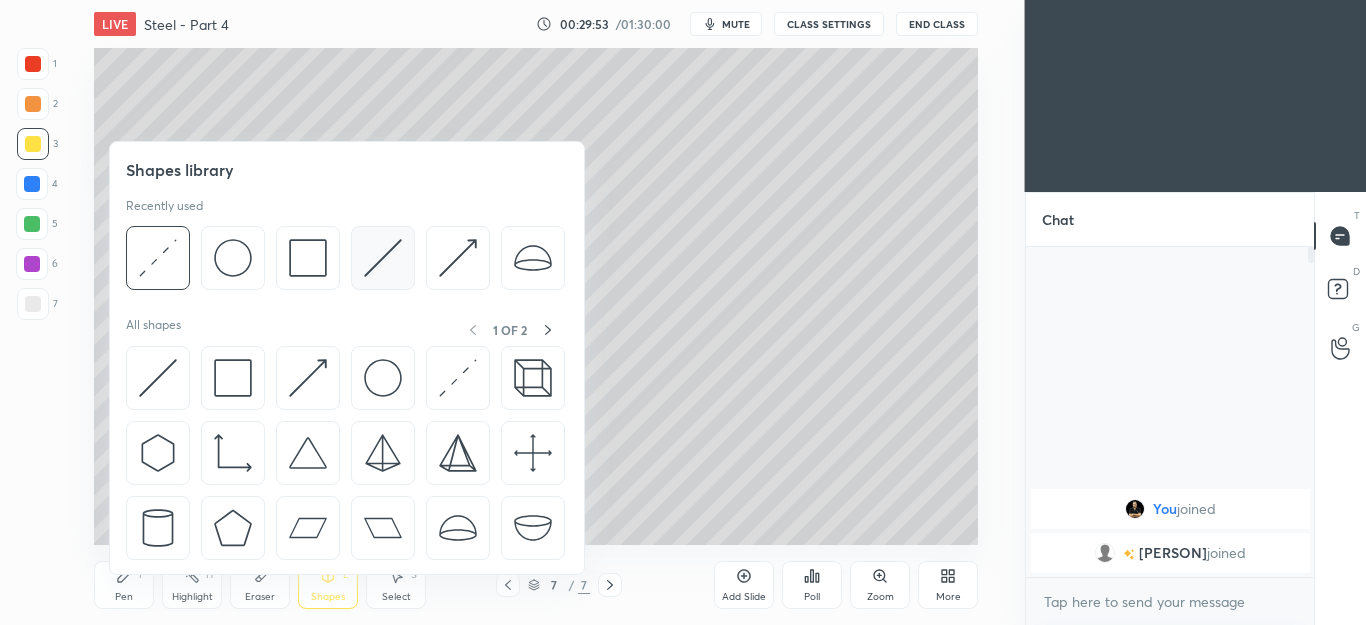 click at bounding box center (383, 258) 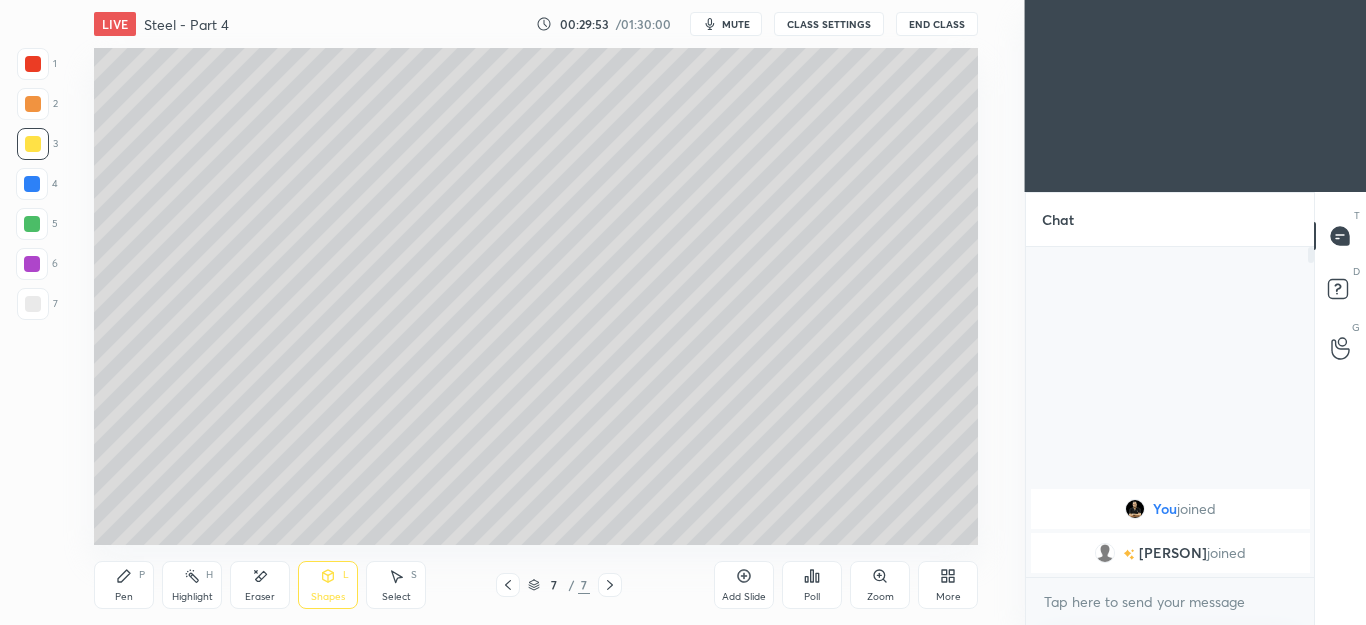 click at bounding box center (32, 224) 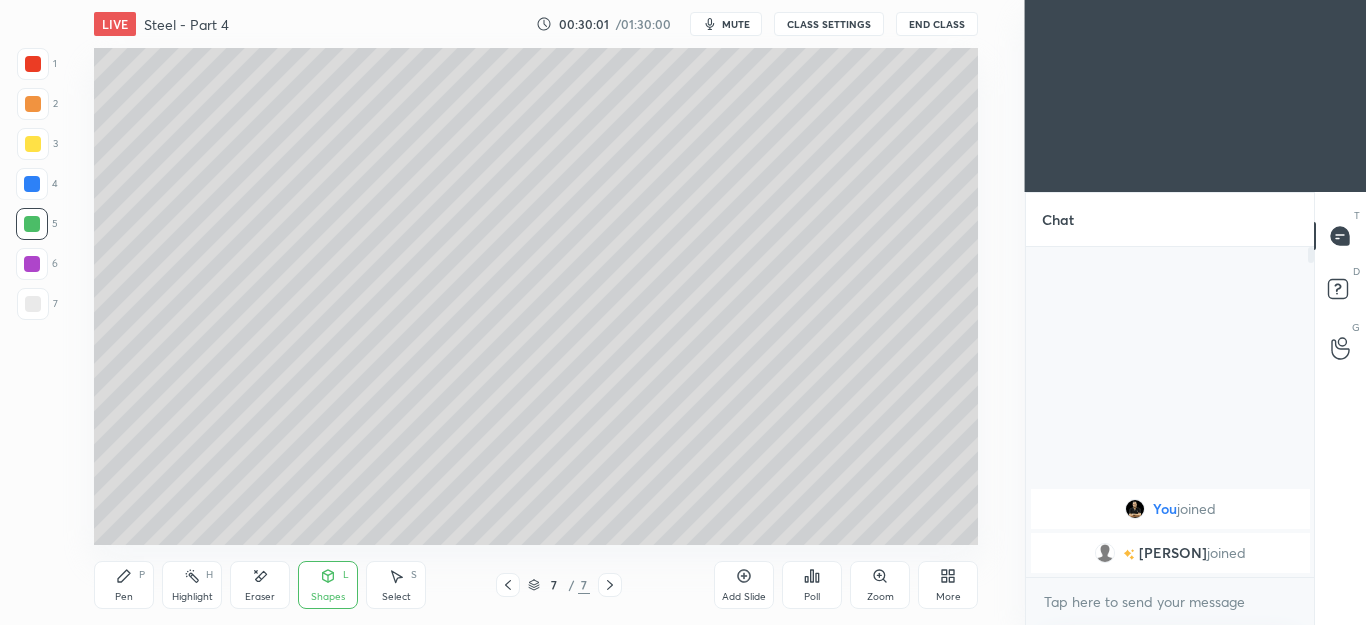 click on "Pen P" at bounding box center (124, 585) 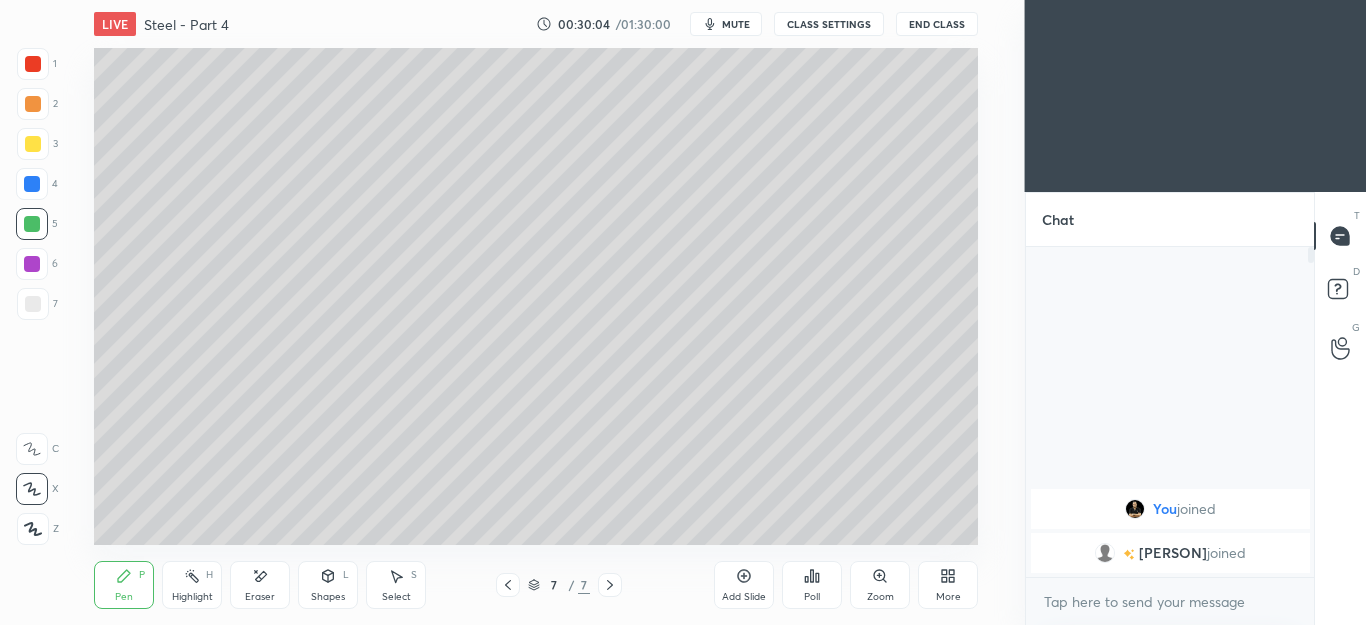 click on "Shapes L" at bounding box center (328, 585) 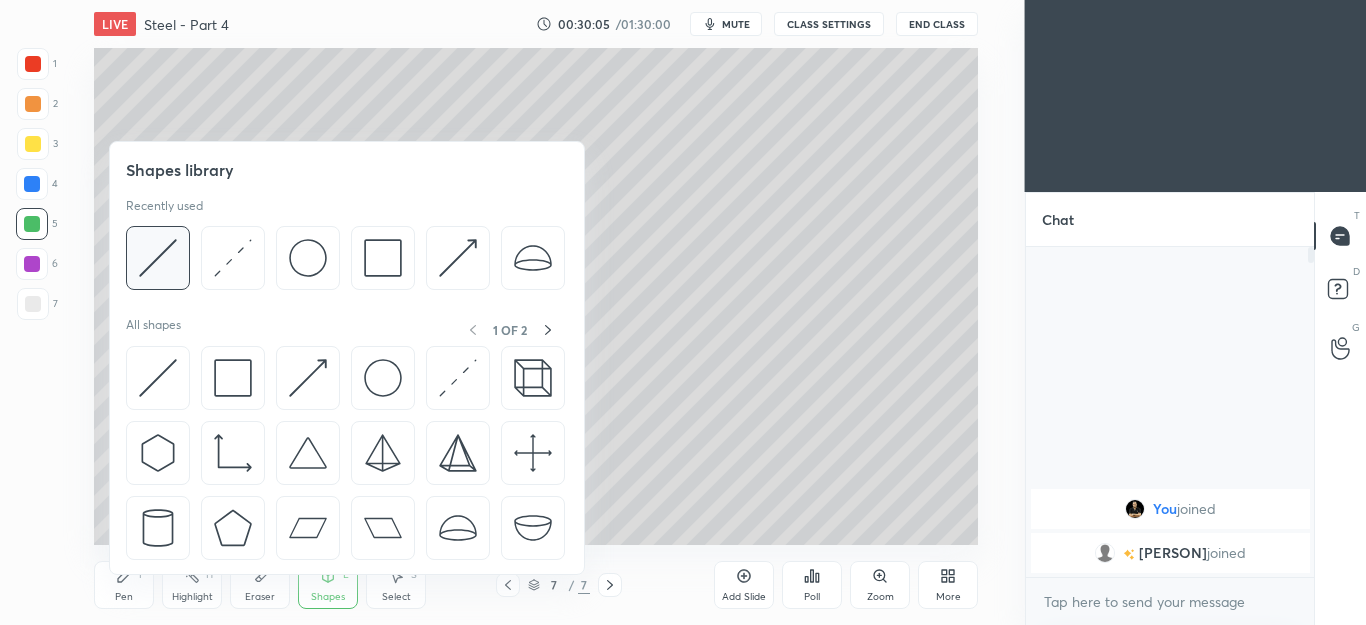 click at bounding box center [158, 258] 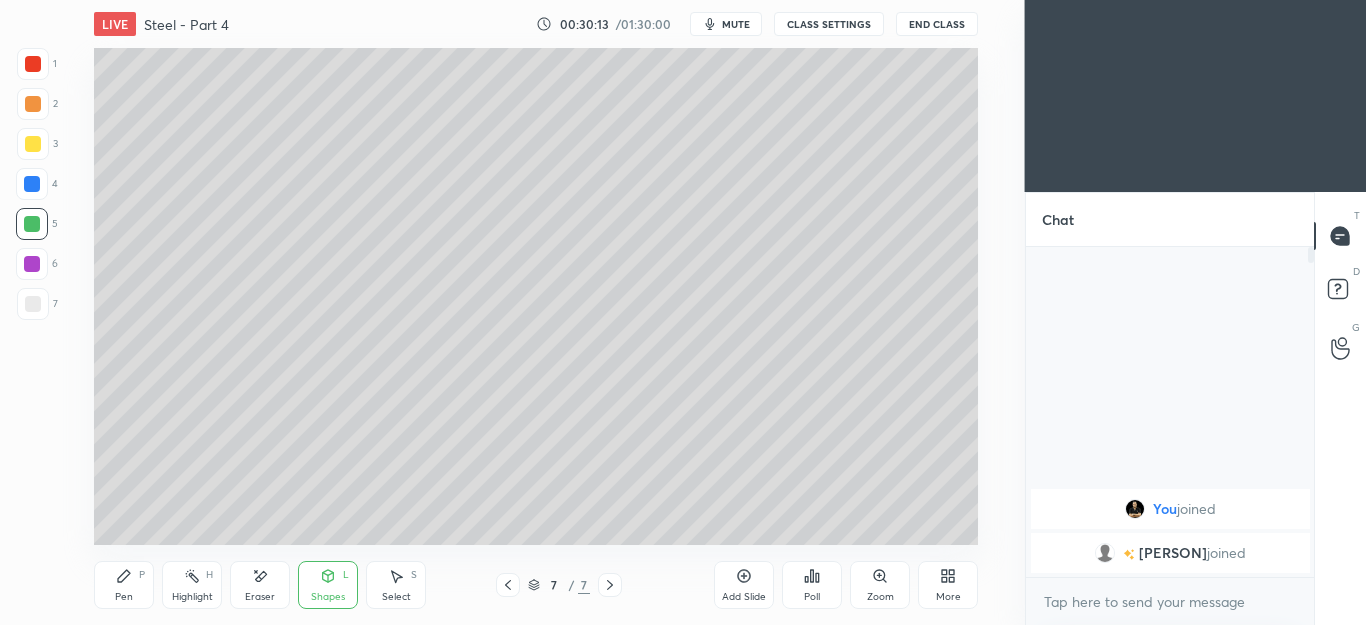 click on "Pen P" at bounding box center [124, 585] 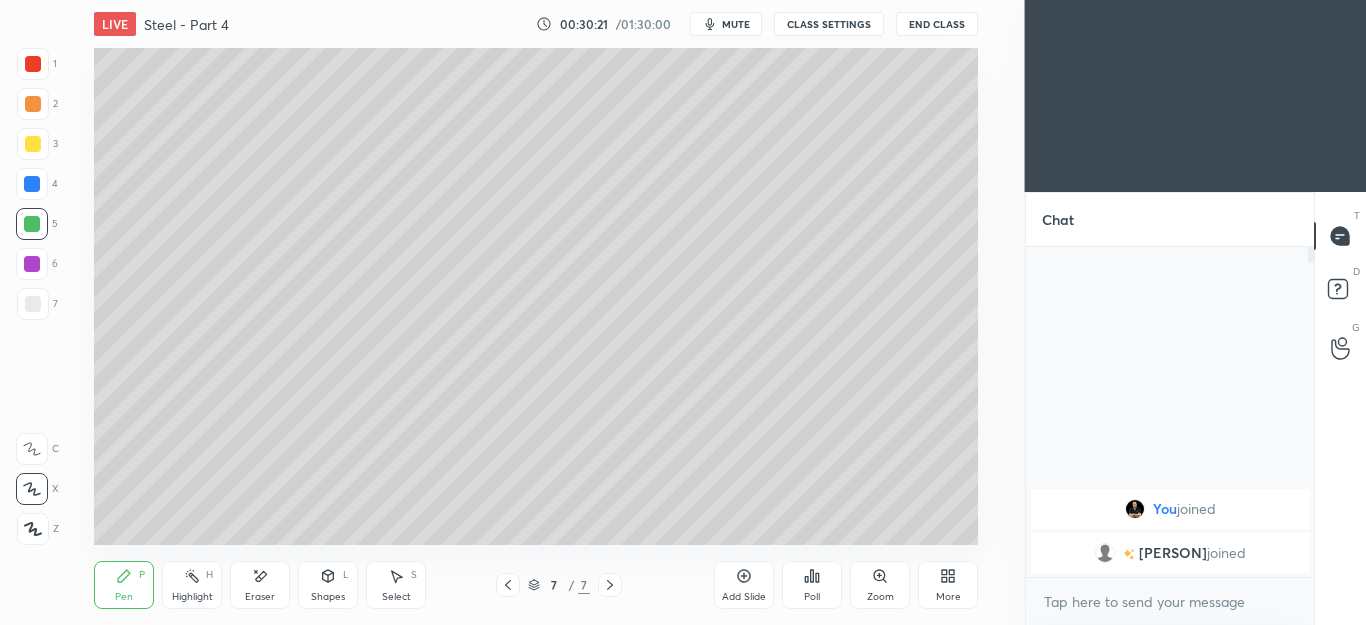 click 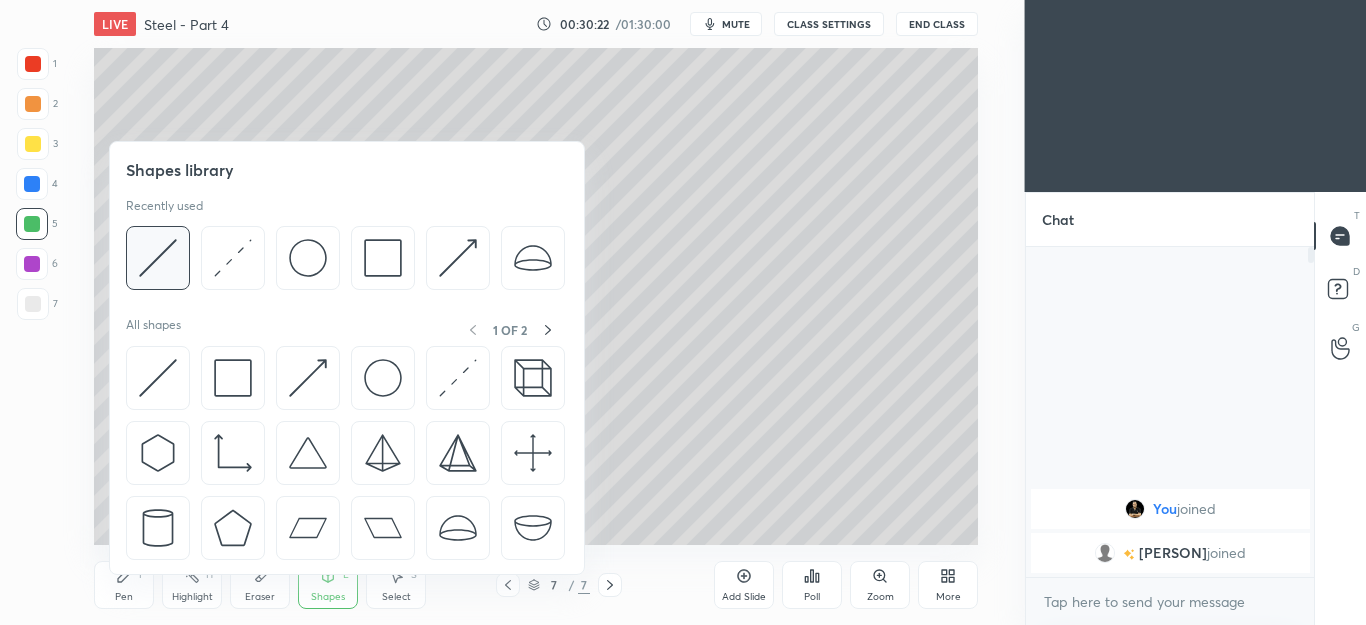 click at bounding box center [158, 258] 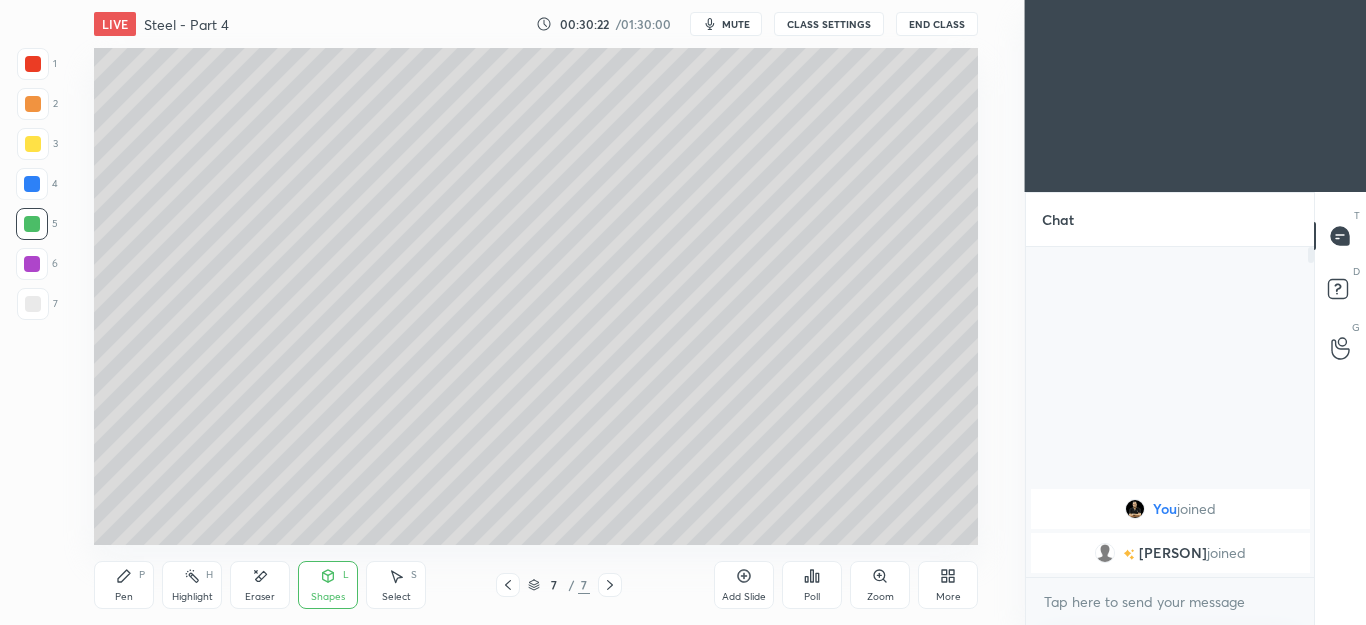 click at bounding box center [33, 304] 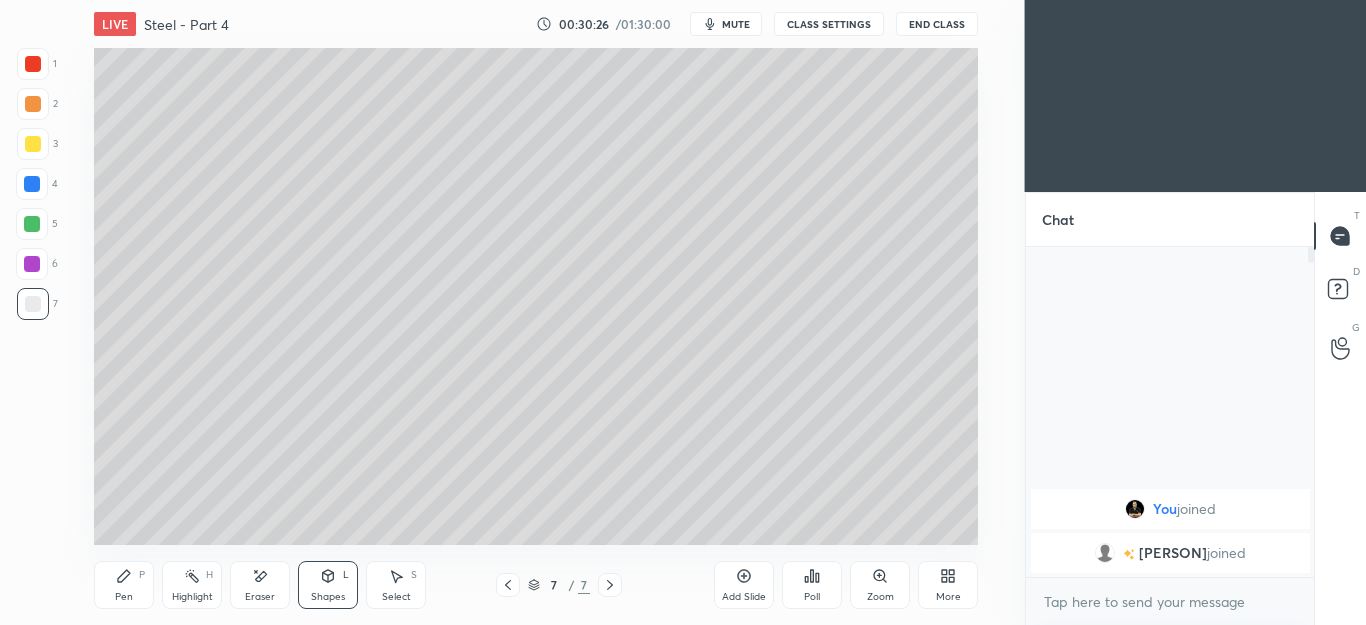 click on "Pen P" at bounding box center (124, 585) 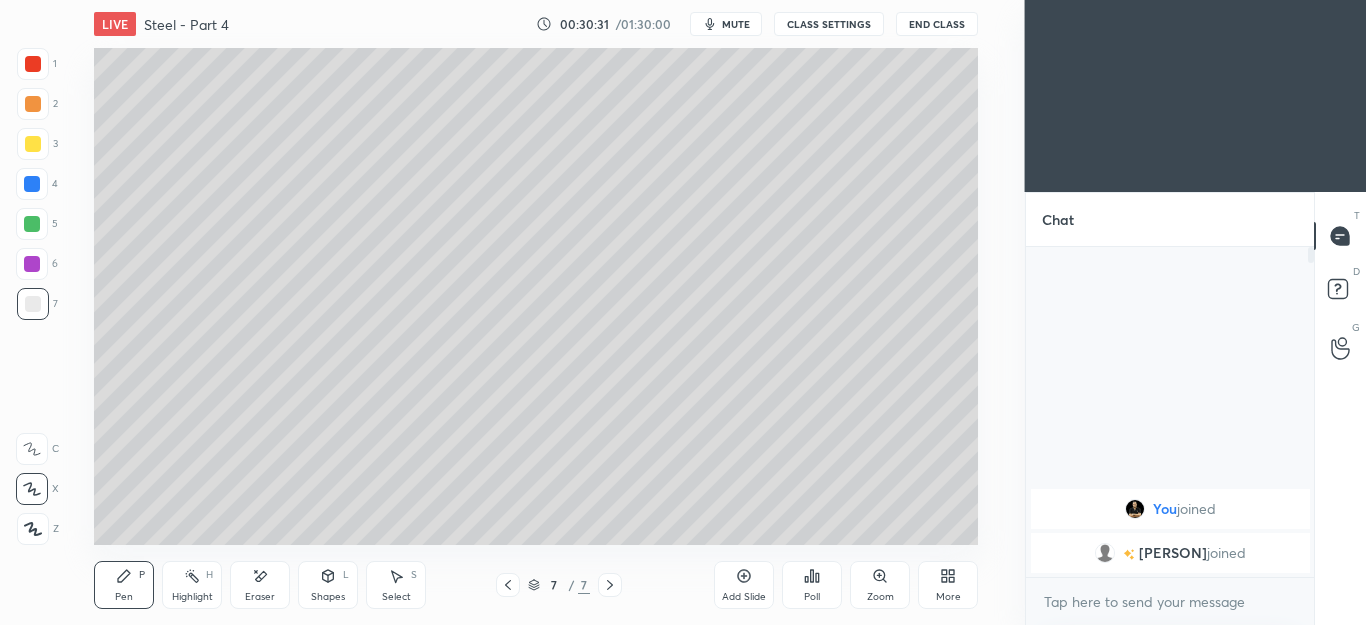 click 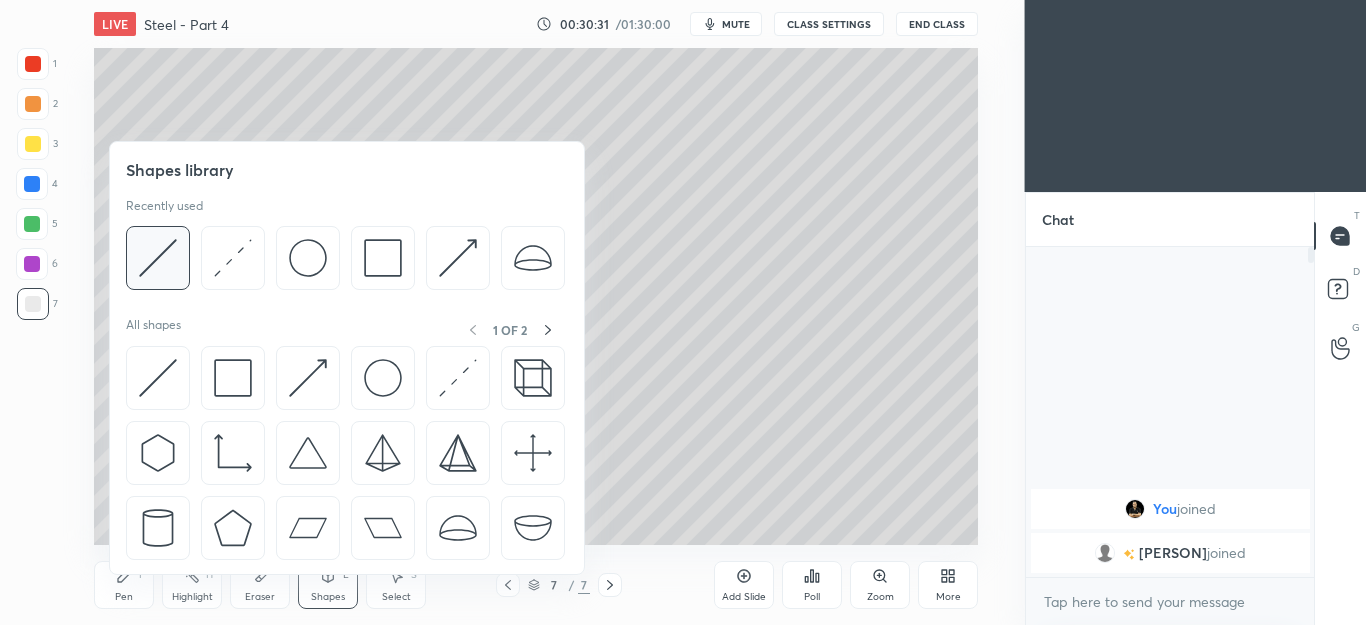 click at bounding box center [158, 258] 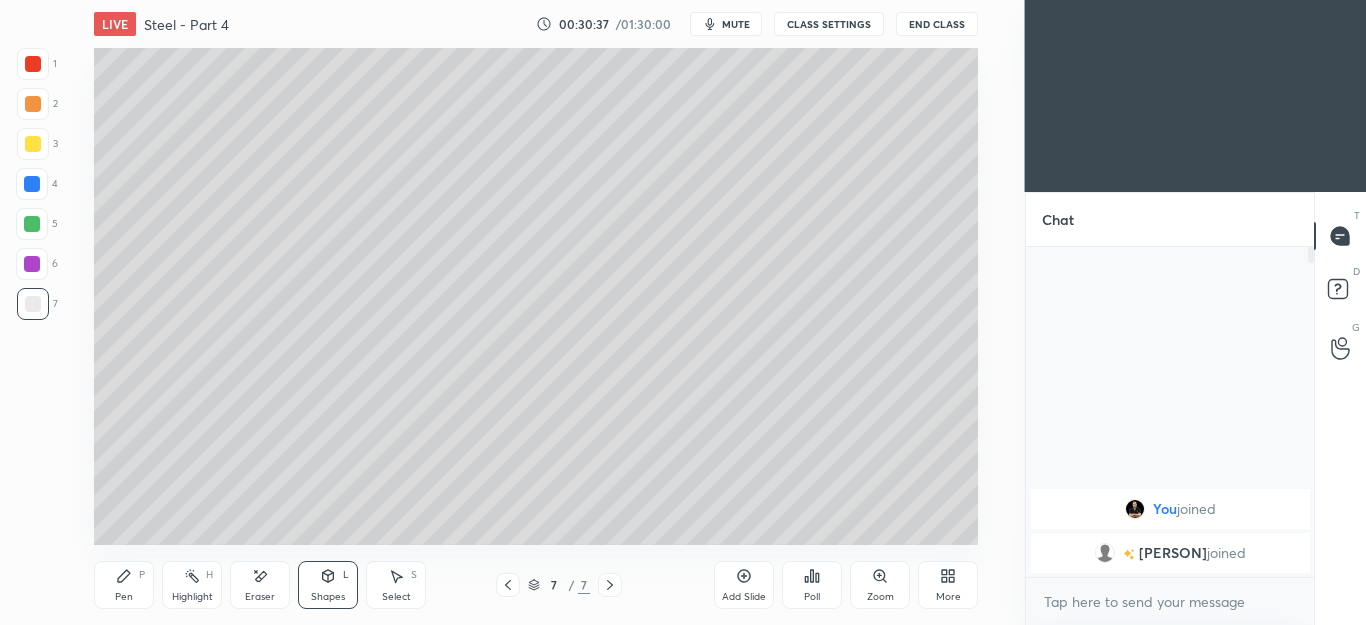 click on "Shapes" at bounding box center (328, 597) 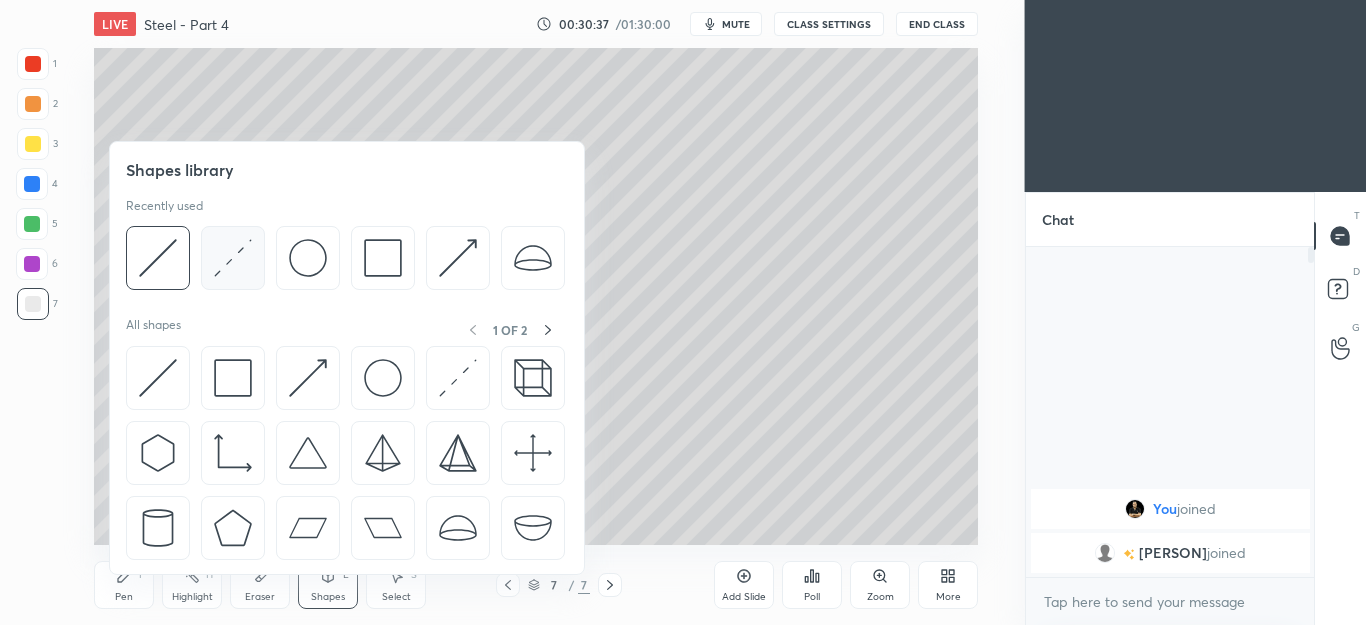 click at bounding box center (233, 258) 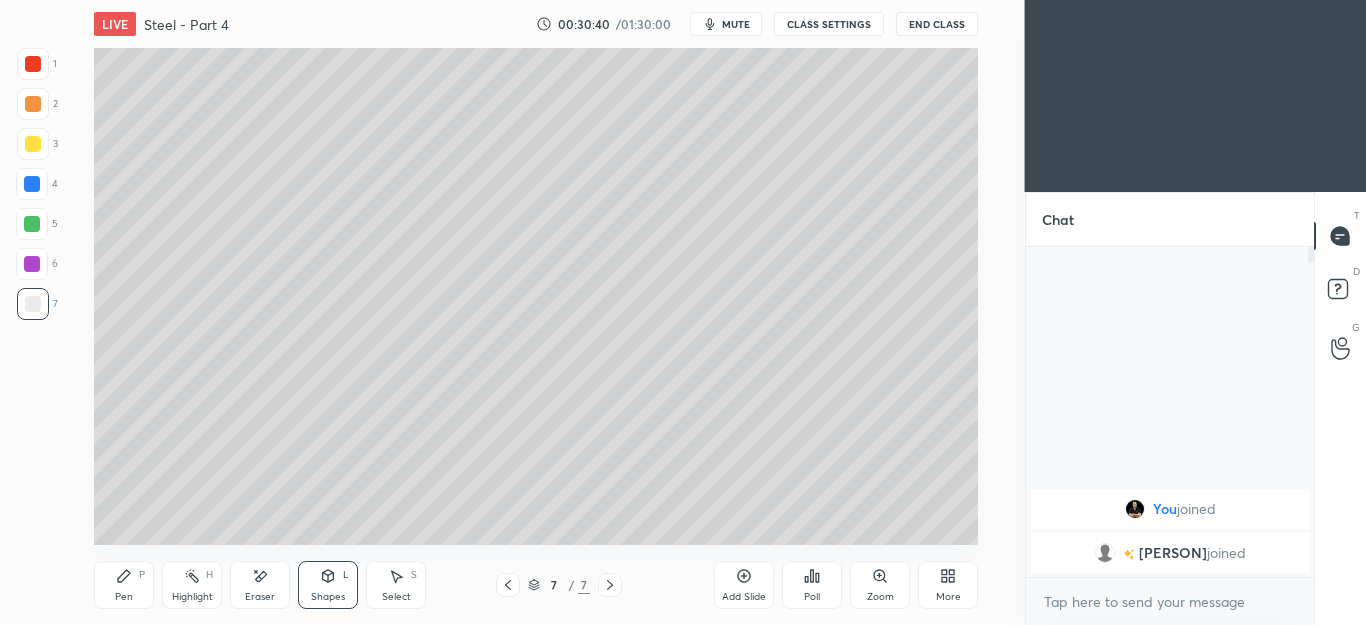 click on "Shapes" at bounding box center (328, 597) 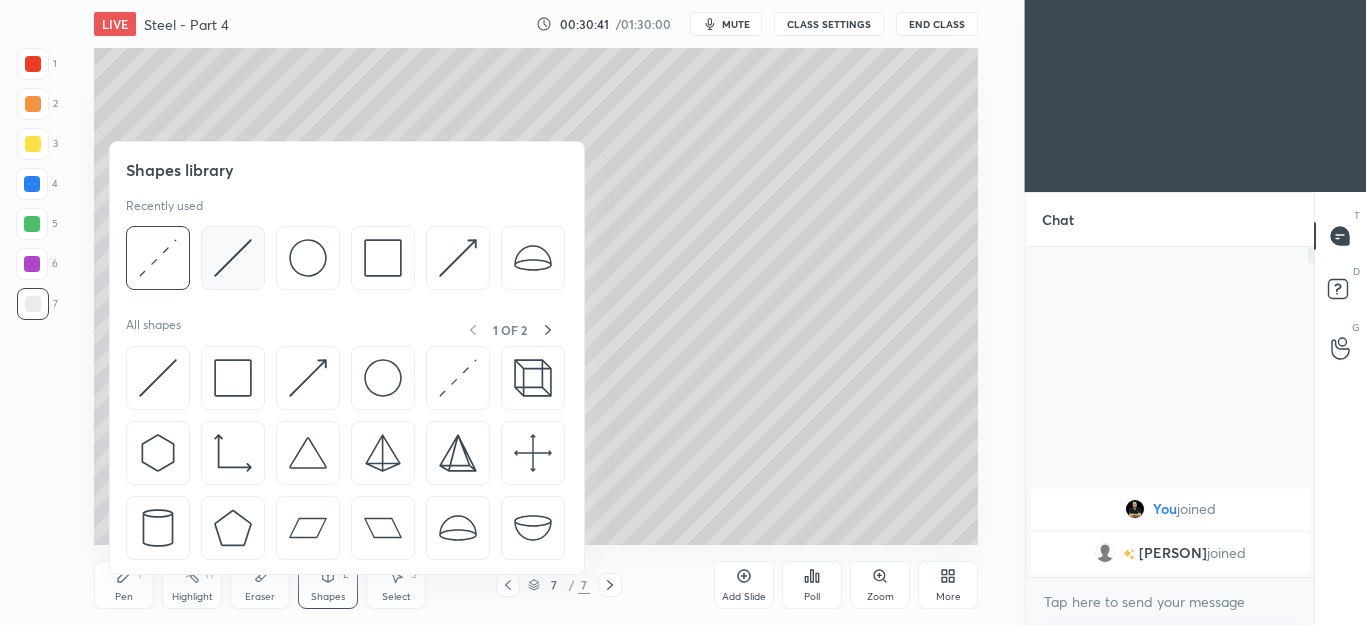 click at bounding box center [233, 258] 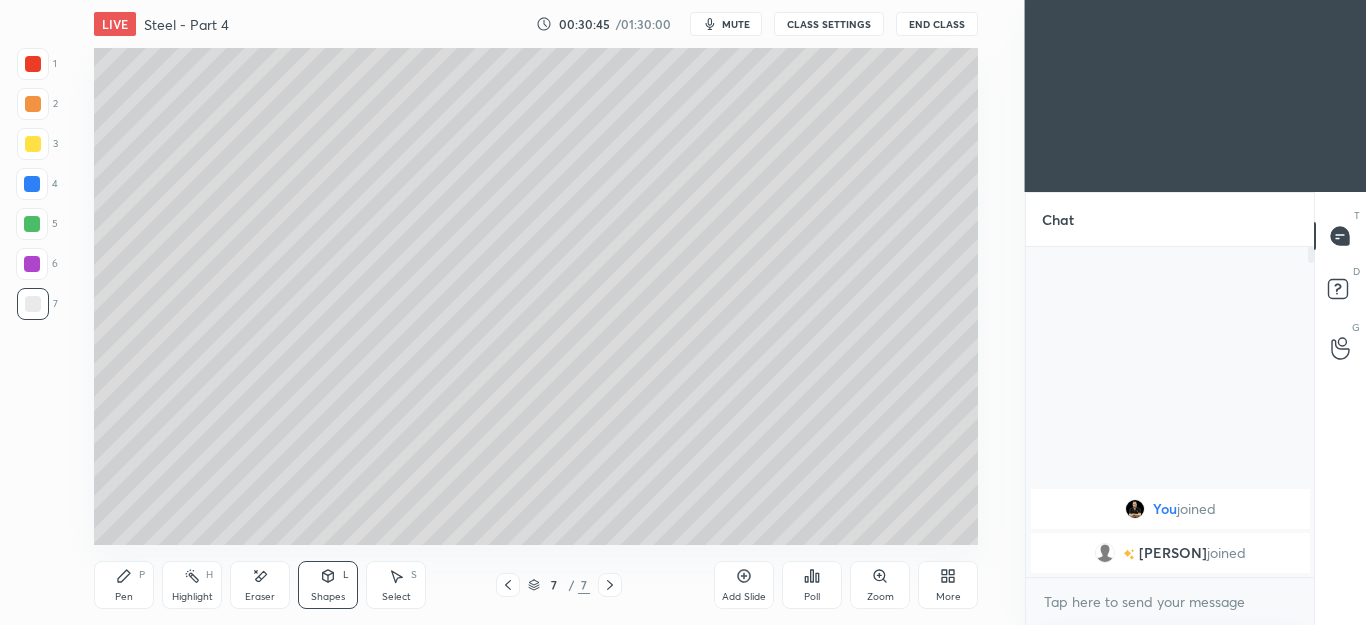 click on "Pen P" at bounding box center [124, 585] 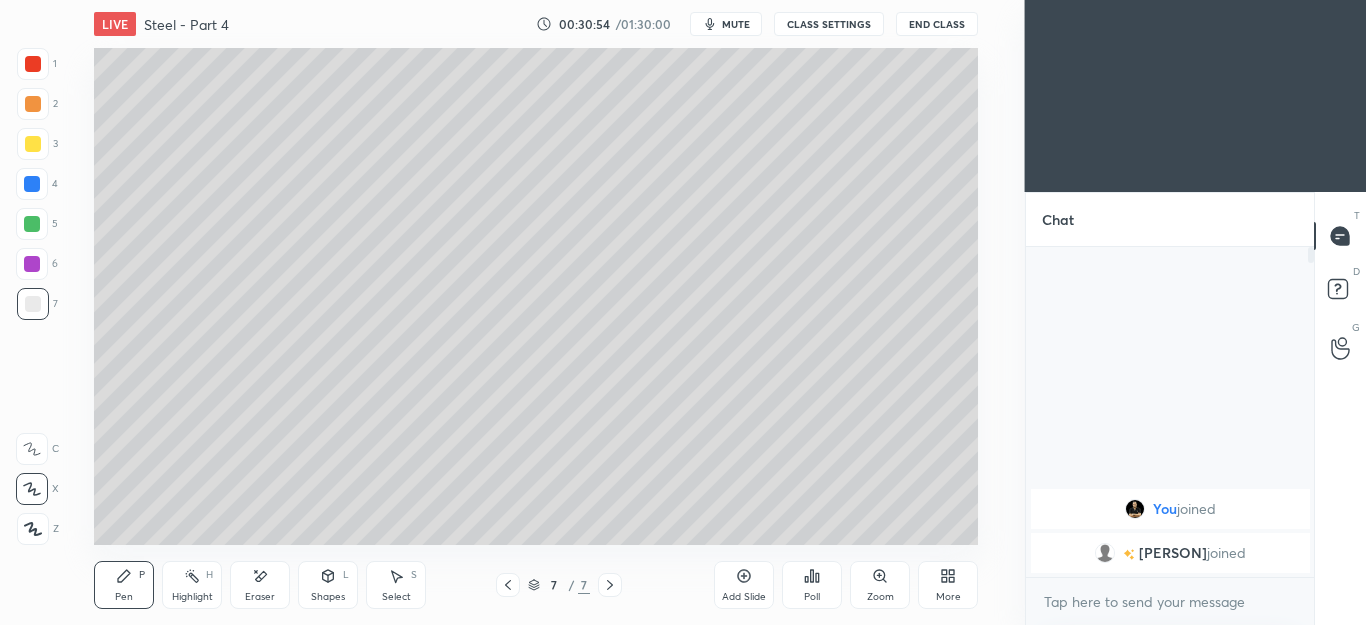click at bounding box center (33, 144) 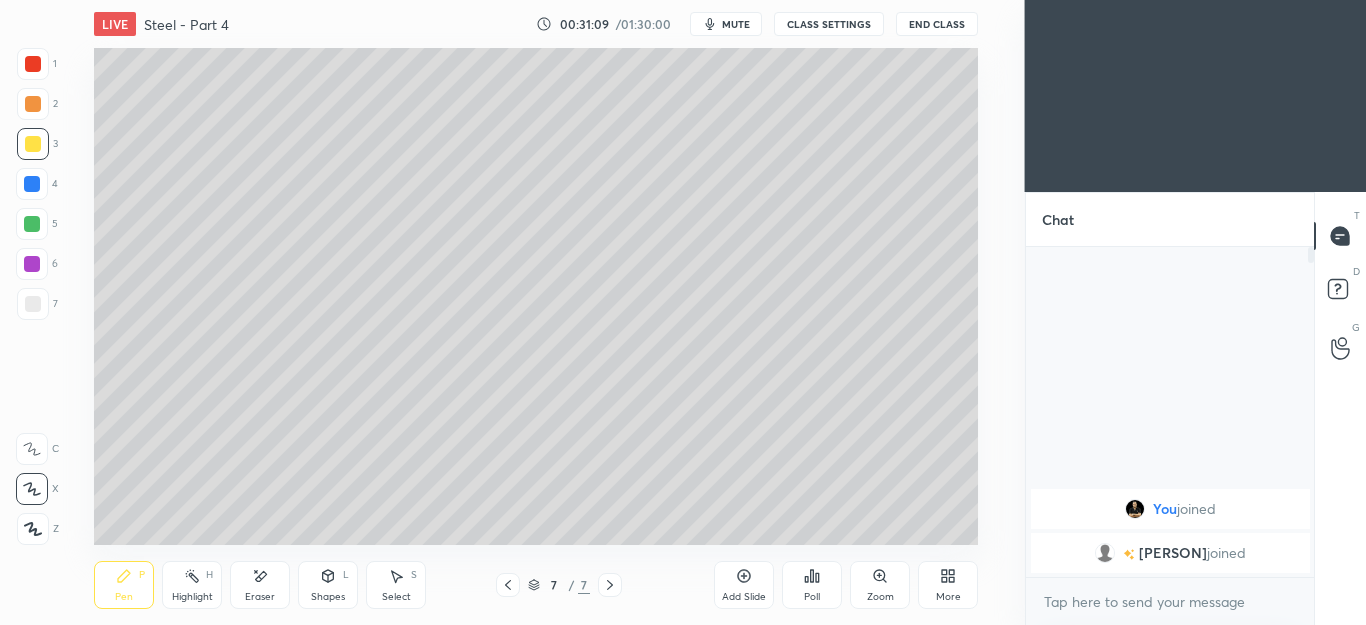 click at bounding box center [32, 184] 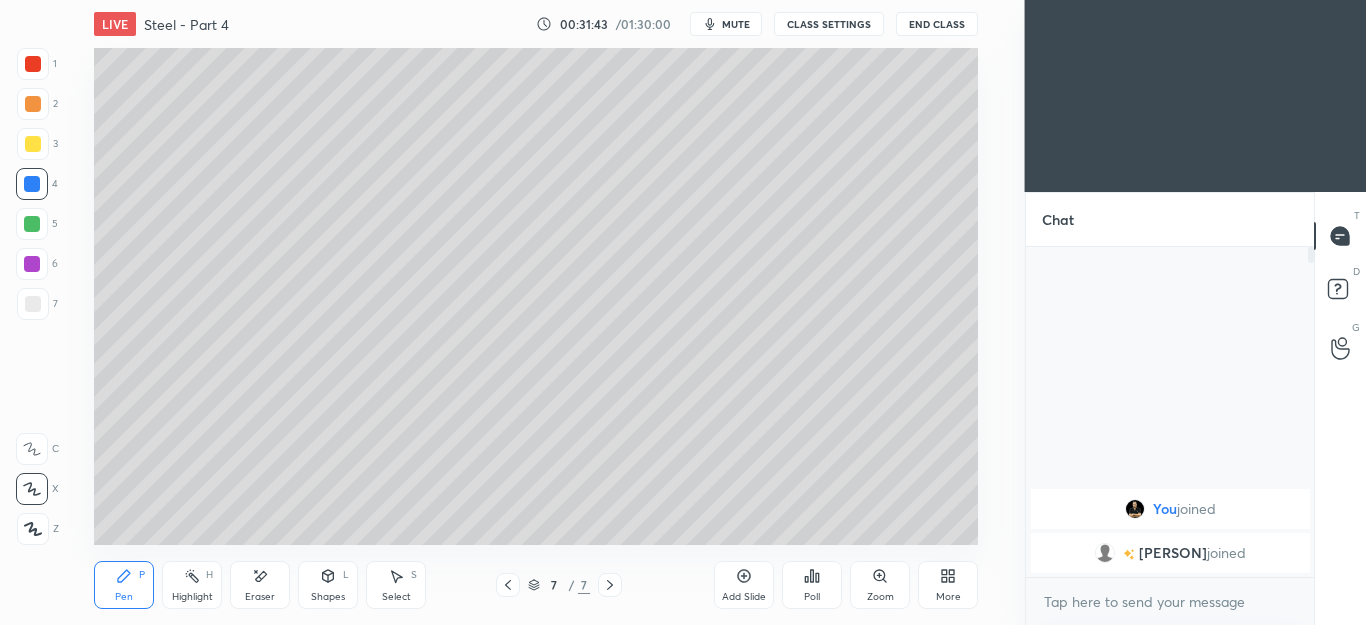 click at bounding box center (33, 64) 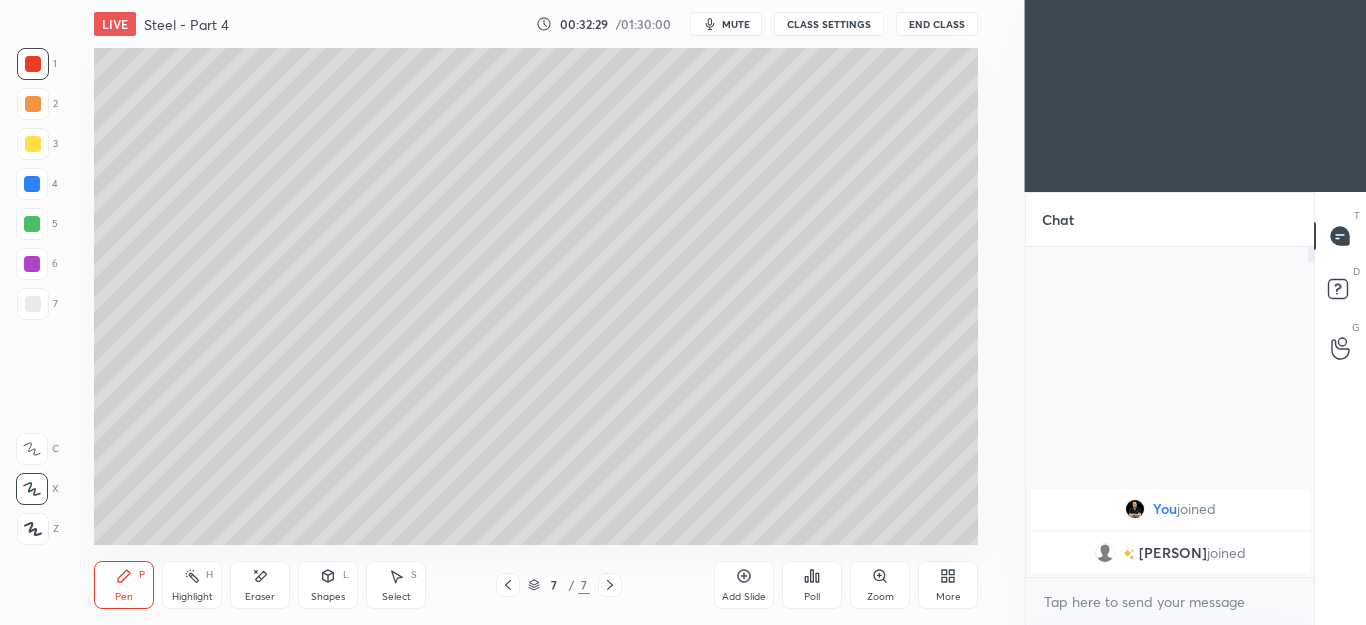 click at bounding box center (33, 144) 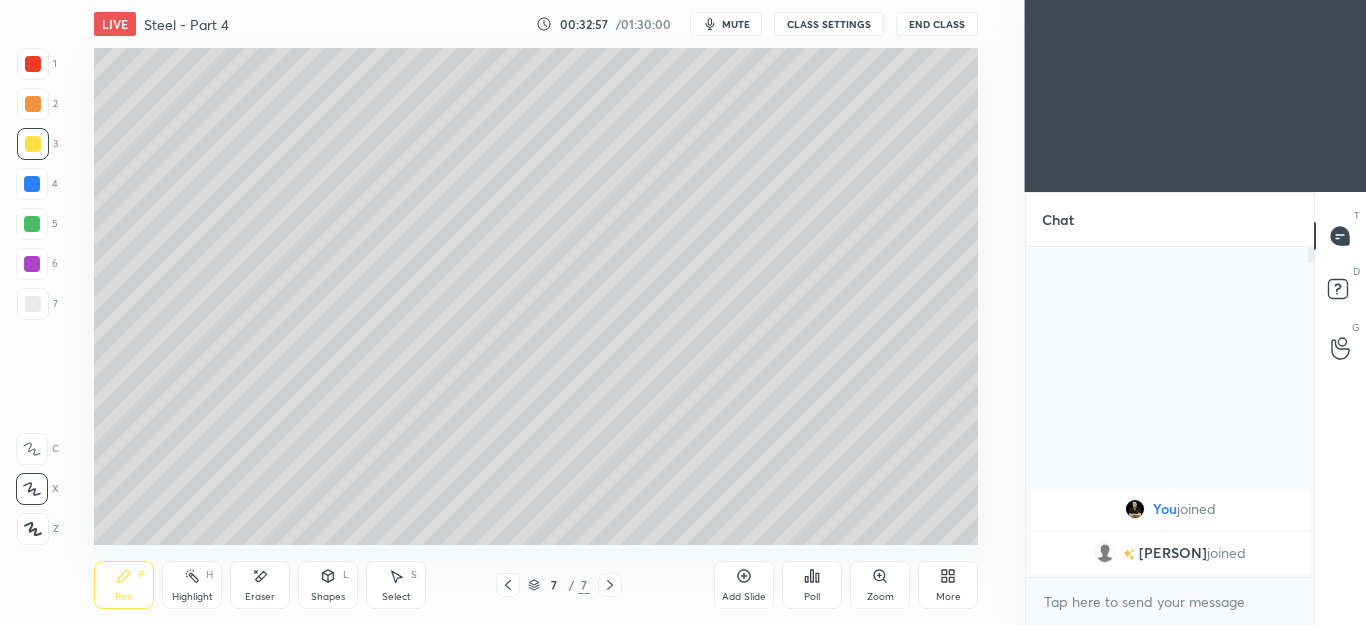 click 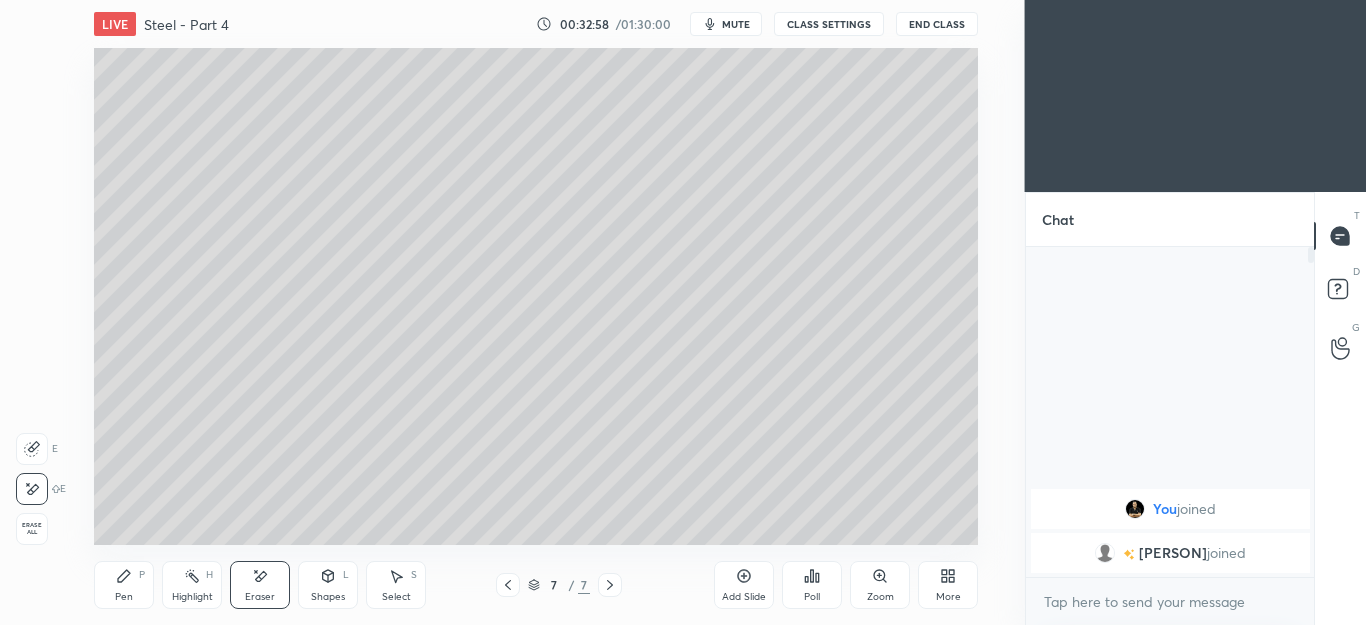 click 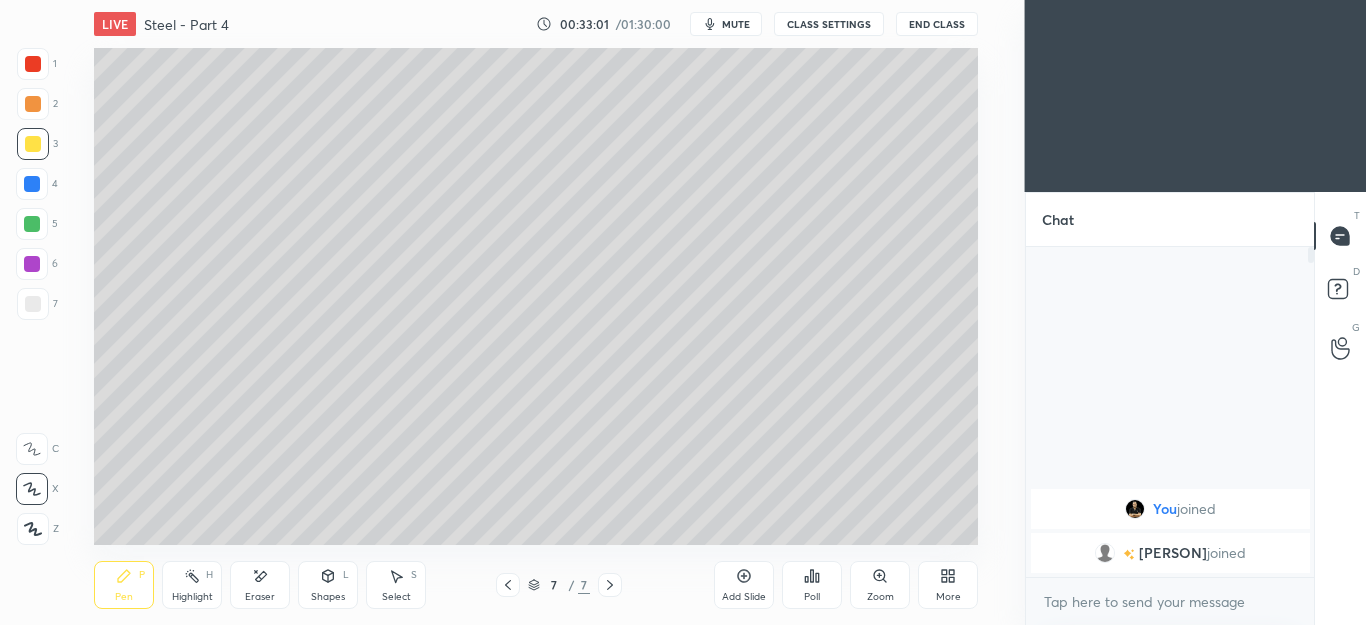 click 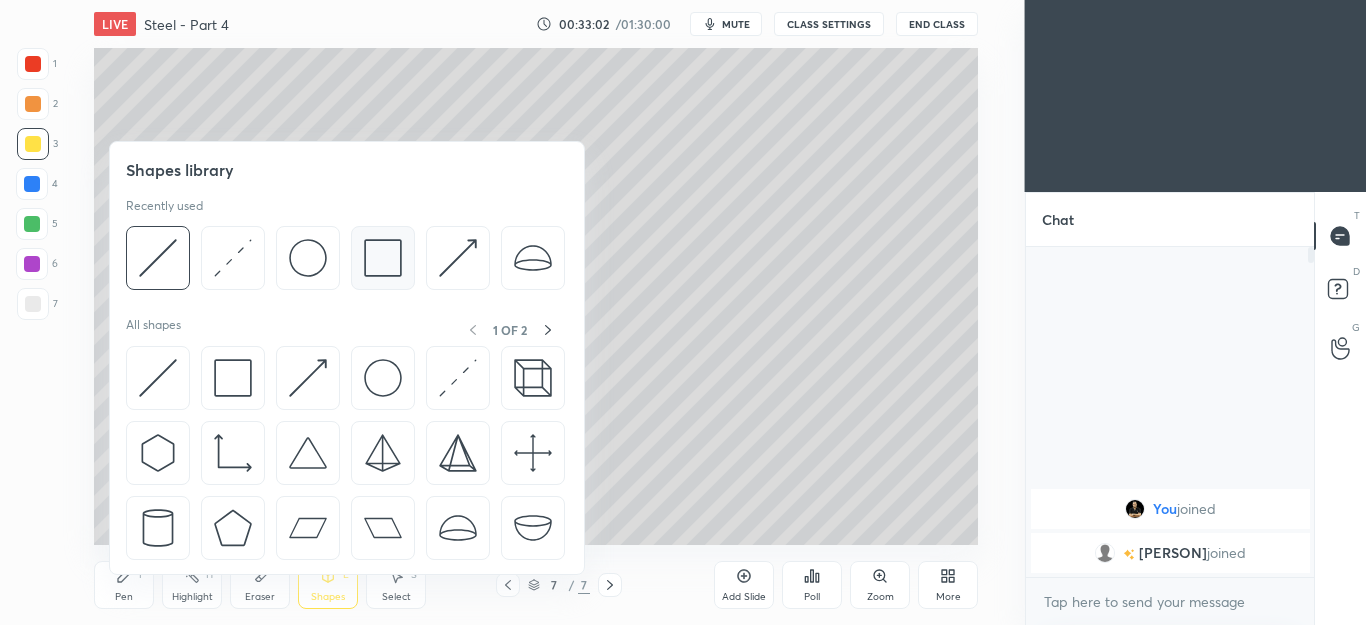 click at bounding box center [383, 258] 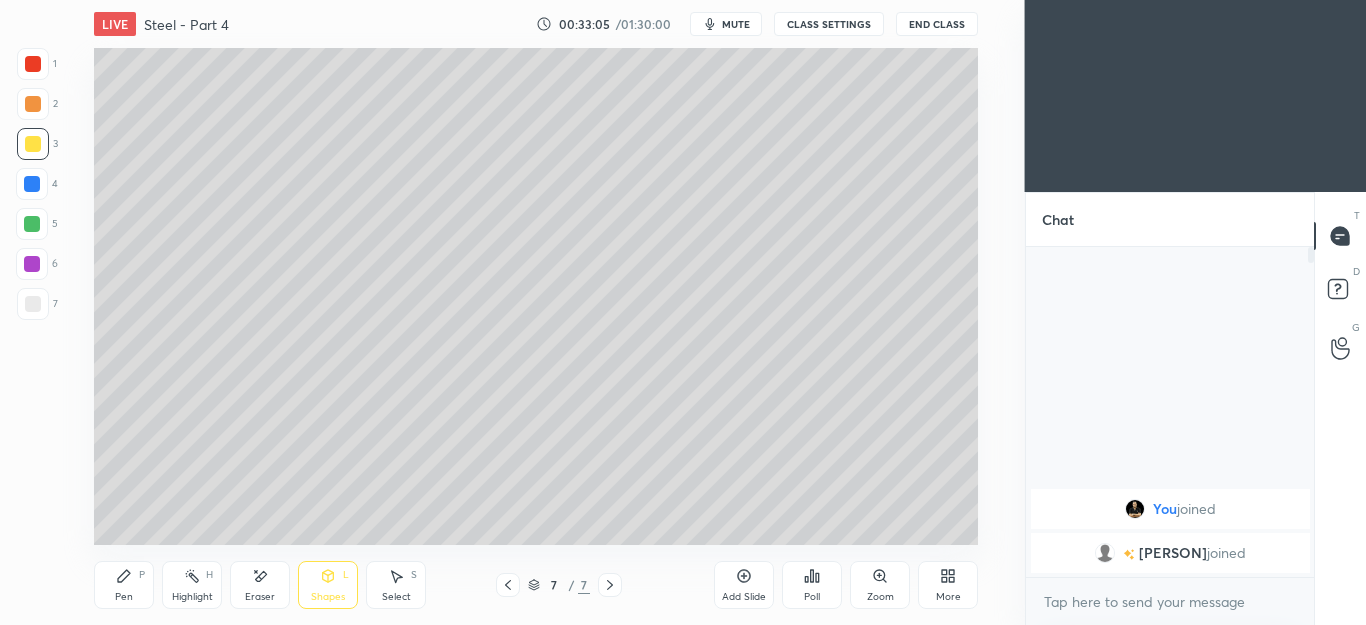 click on "Select S" at bounding box center [396, 585] 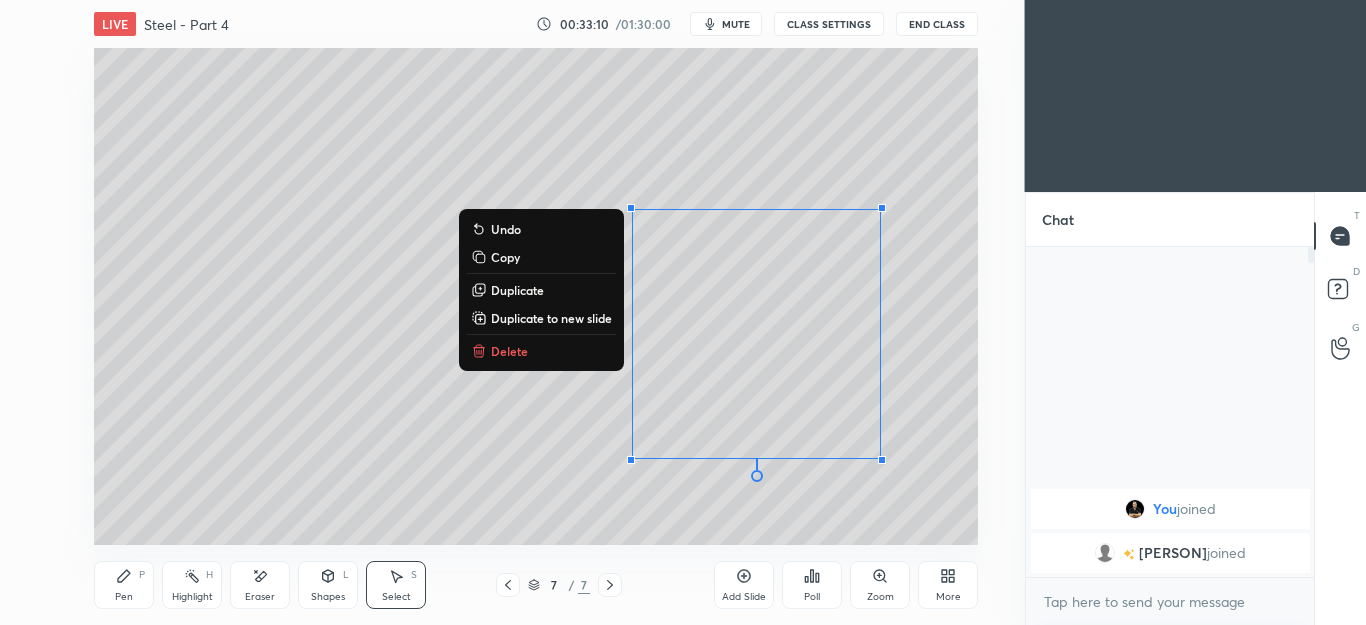 click 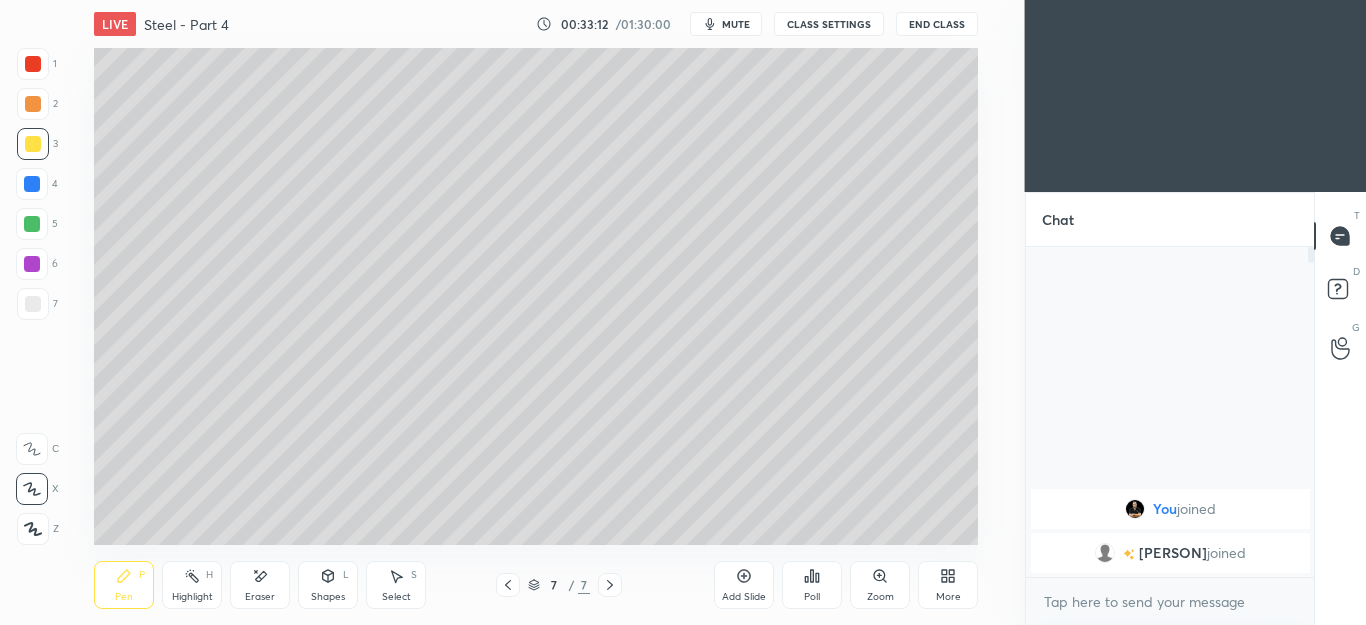 click 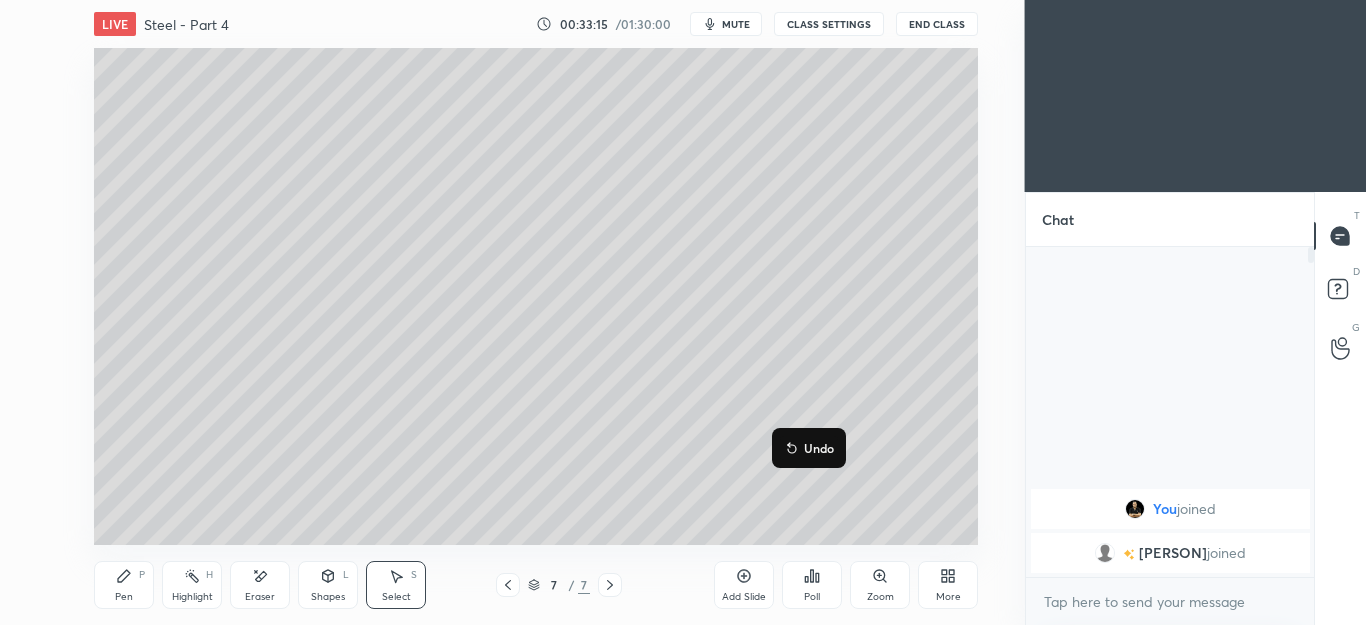 click on "Pen P" at bounding box center (124, 585) 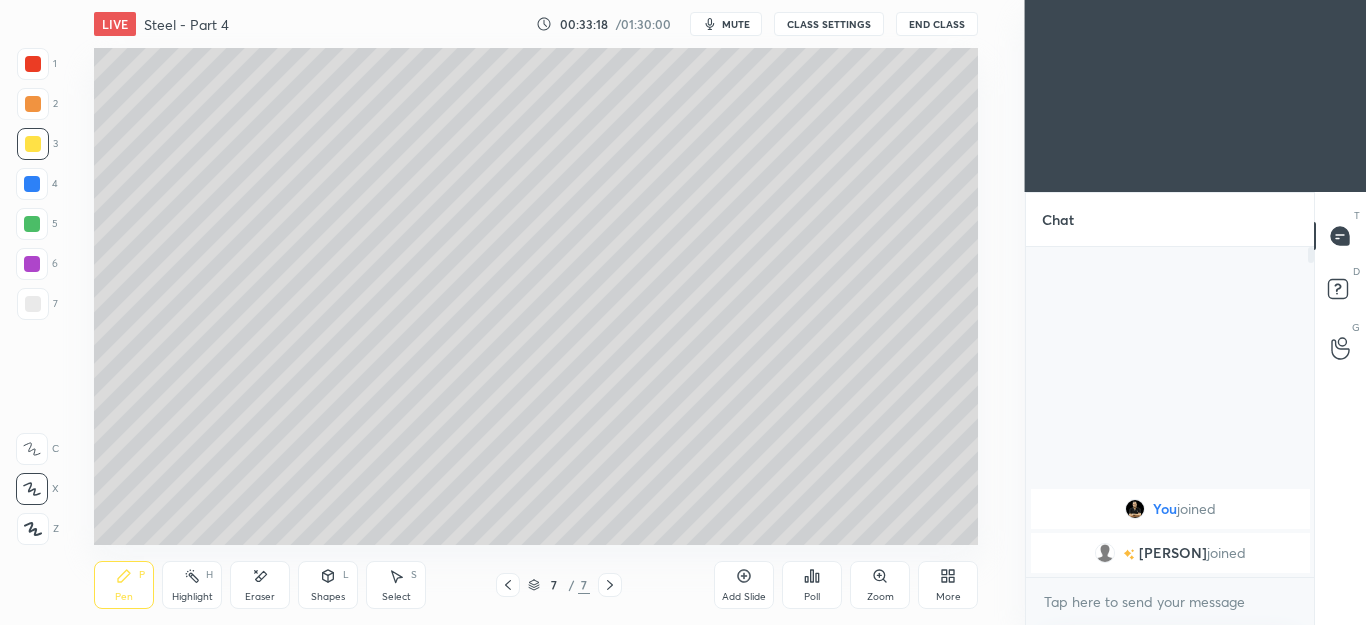 click on "Pen P" at bounding box center (124, 585) 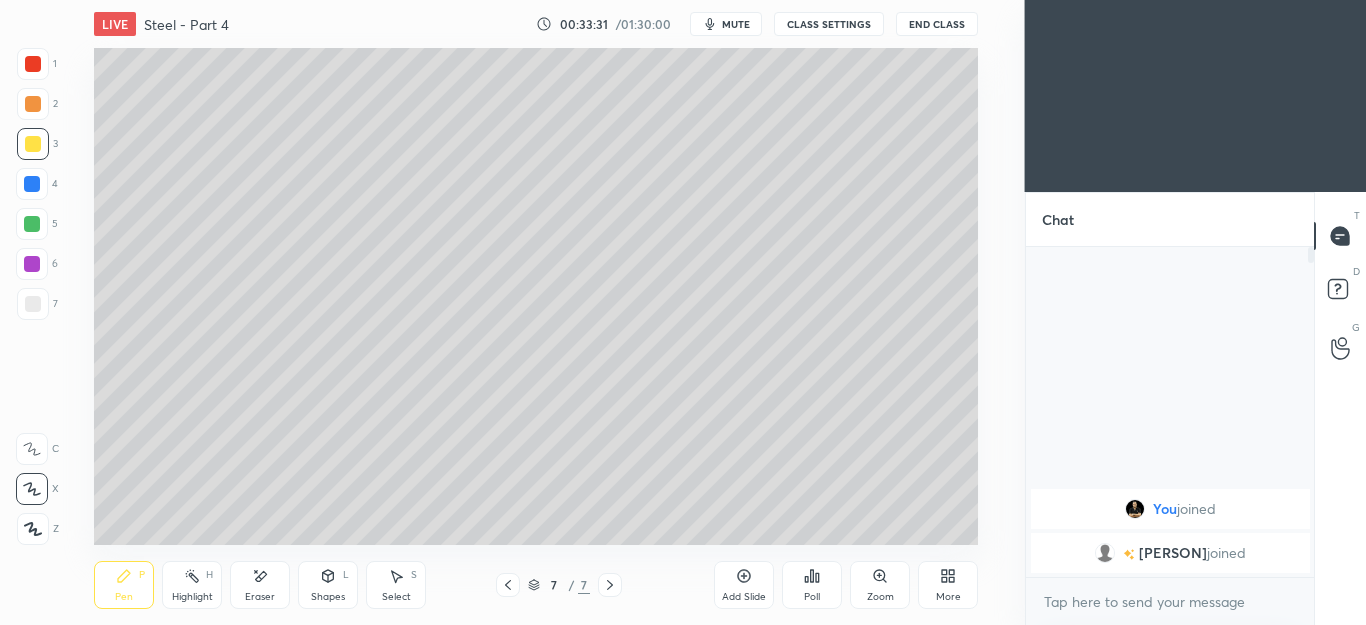 click 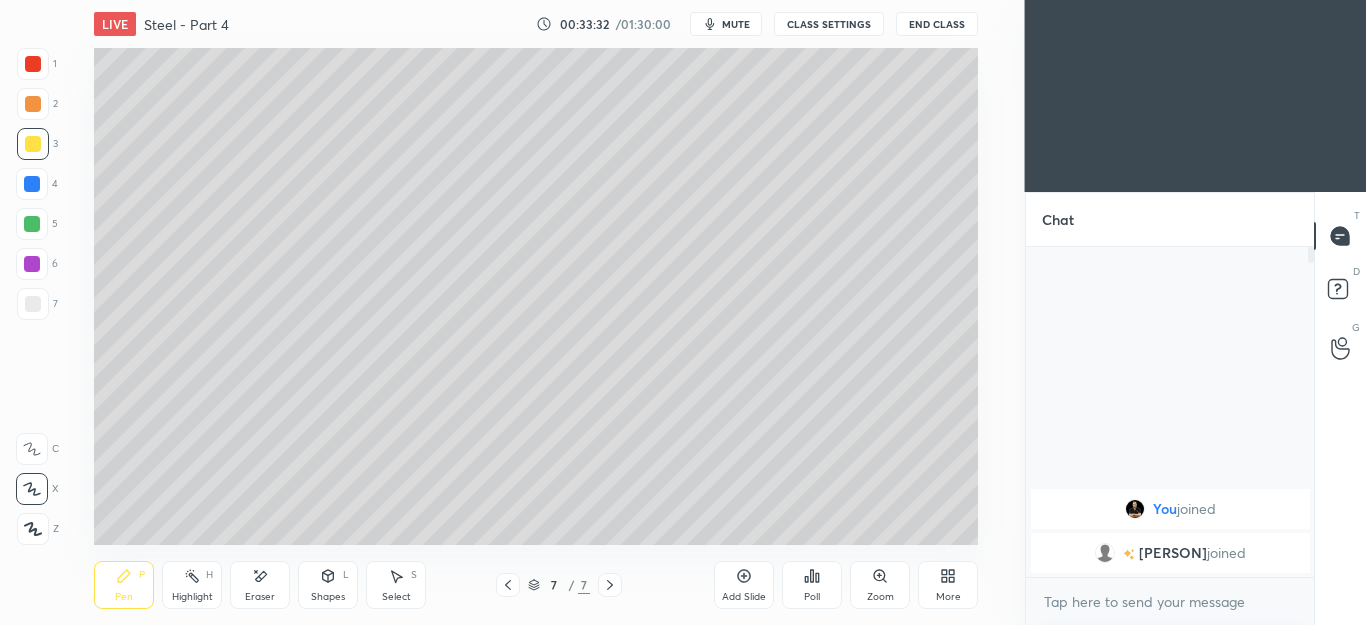 click 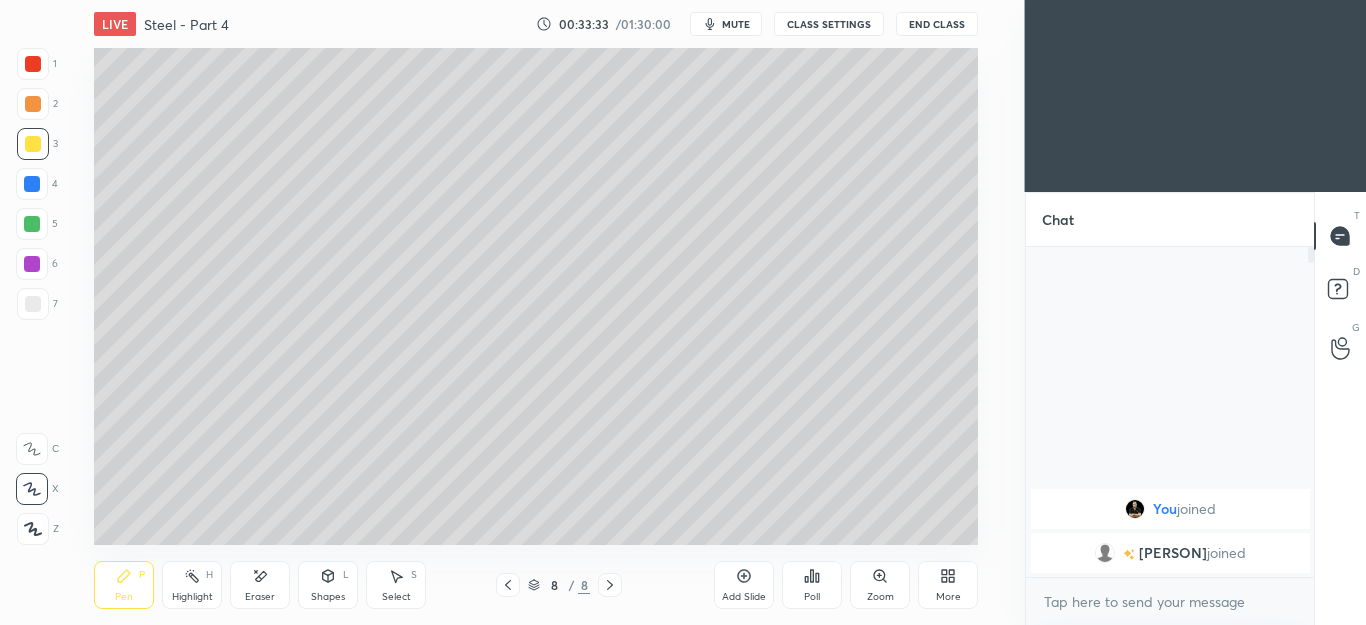 click on "2" at bounding box center [37, 104] 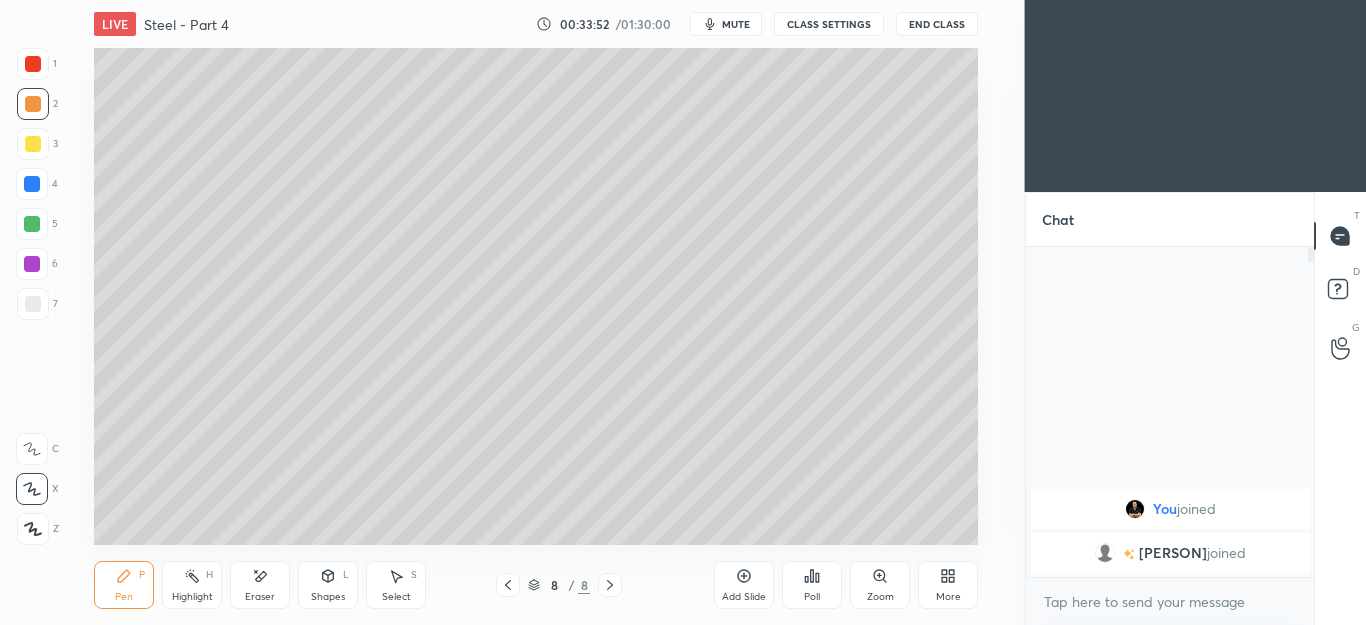 click 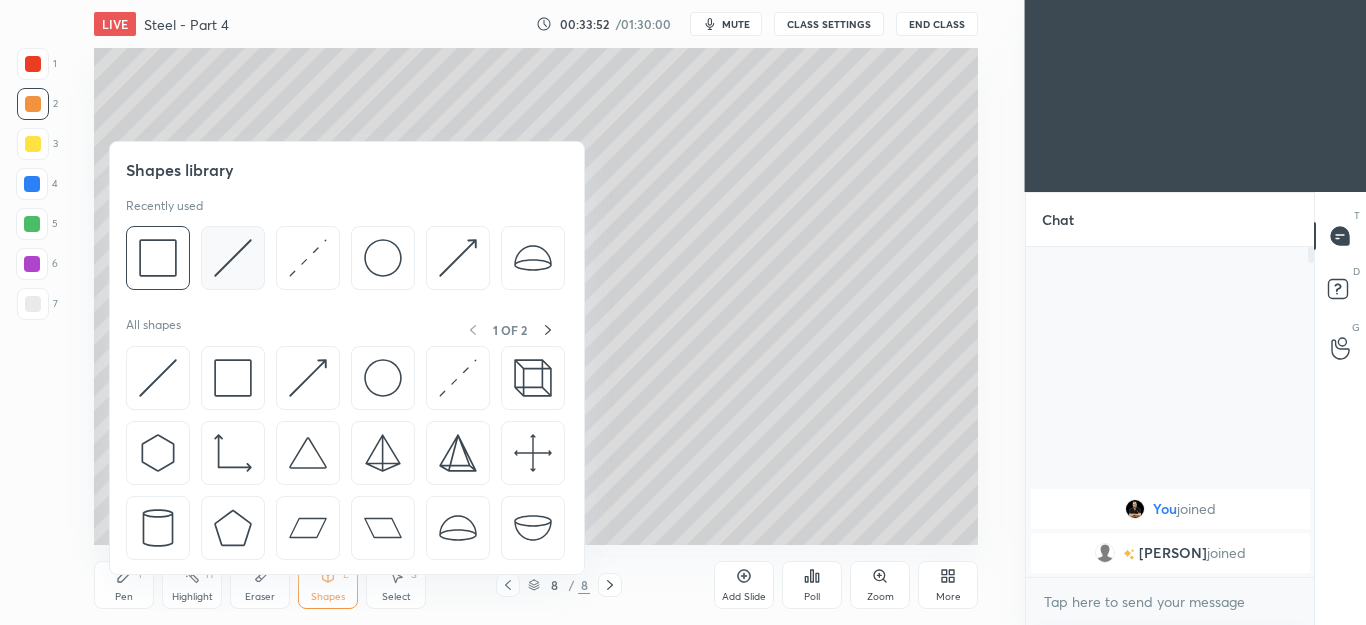 click at bounding box center (233, 258) 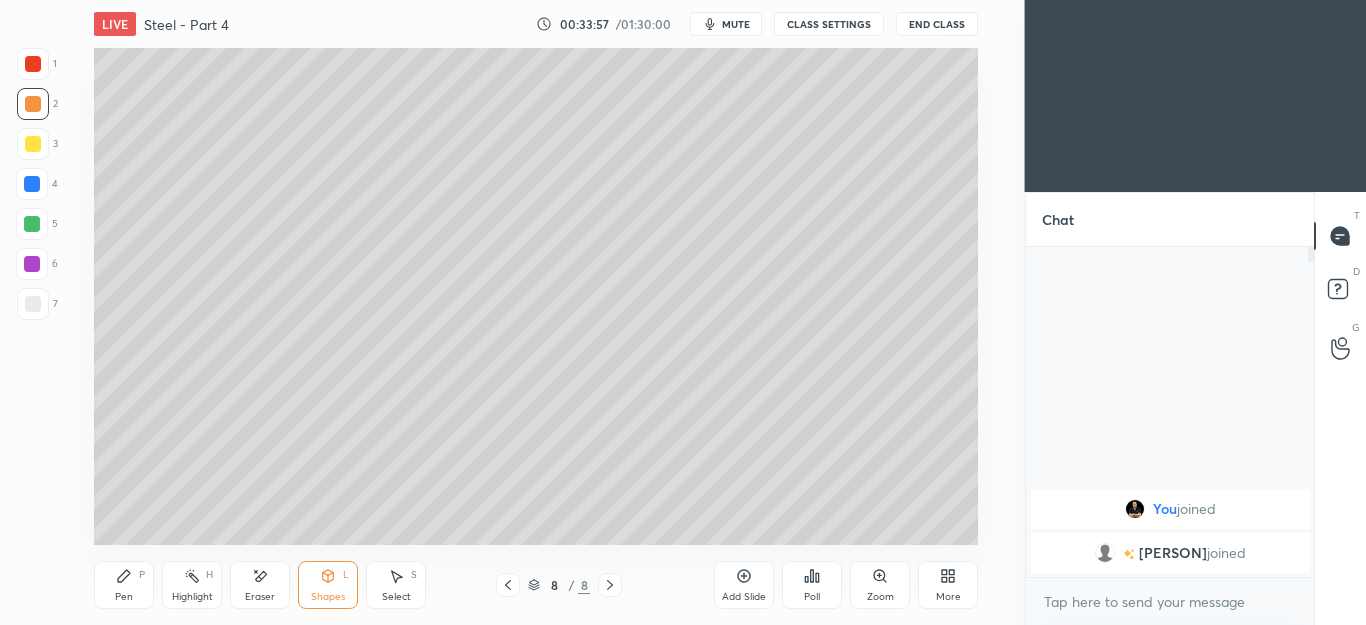 click on "Pen P" at bounding box center [124, 585] 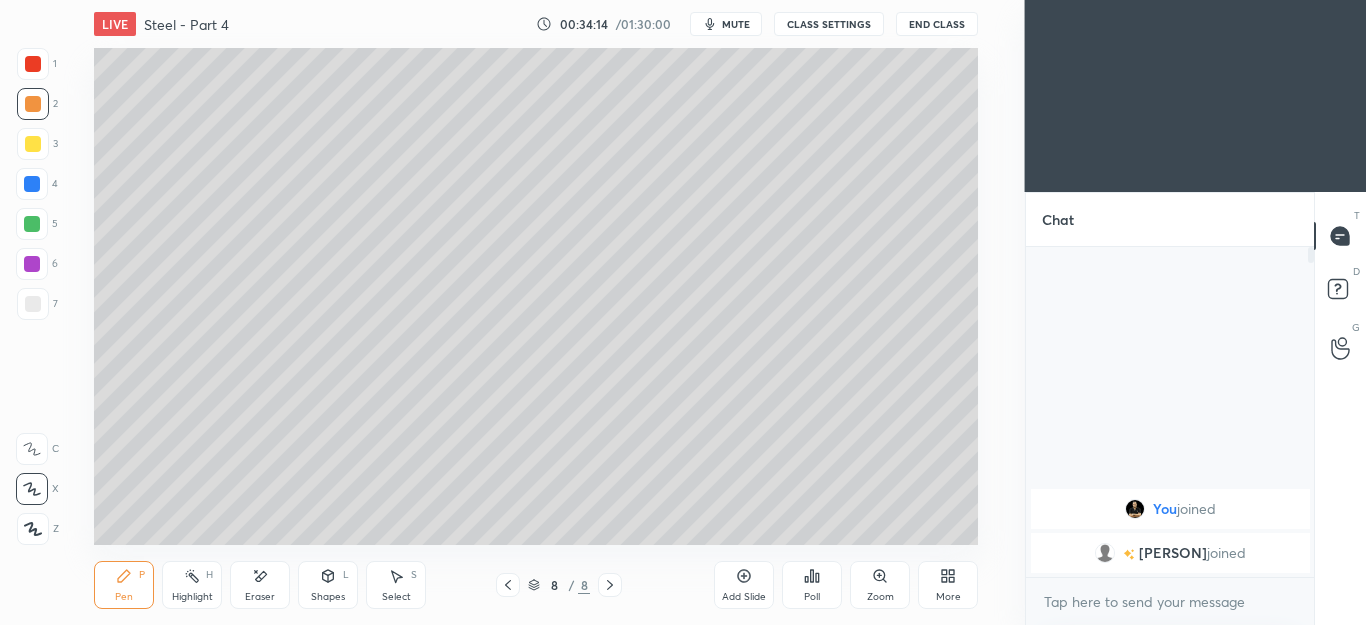 click on "Shapes" at bounding box center [328, 597] 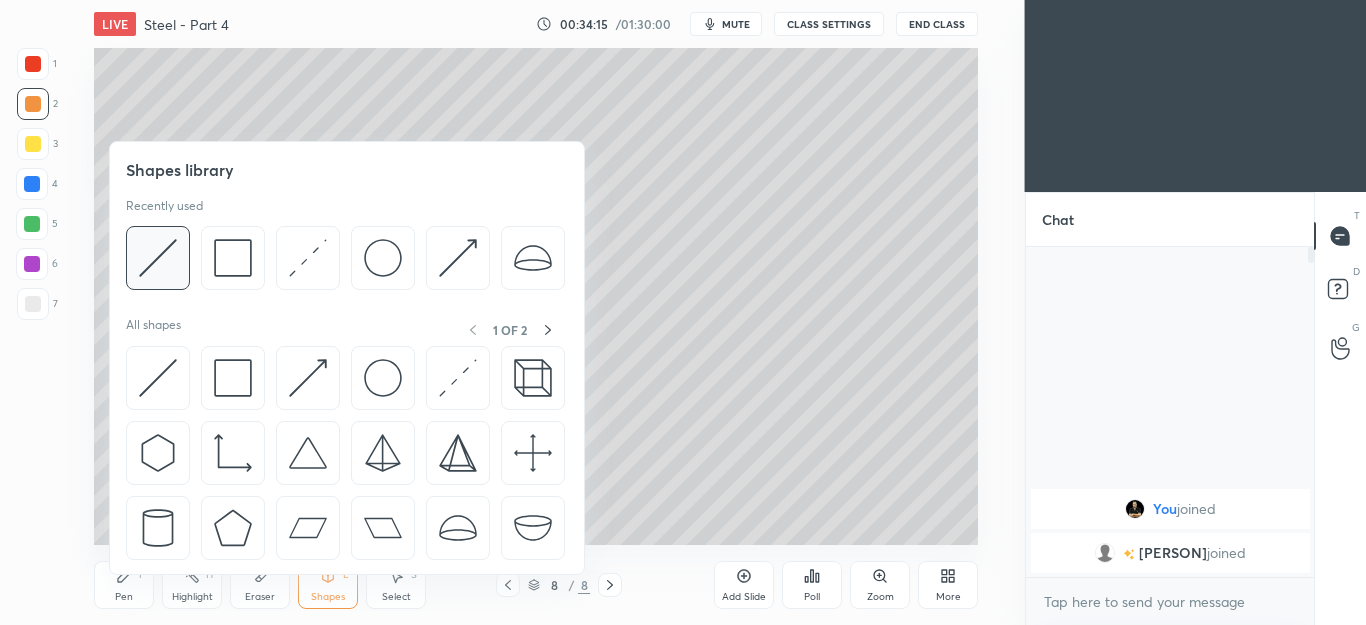 click at bounding box center [158, 258] 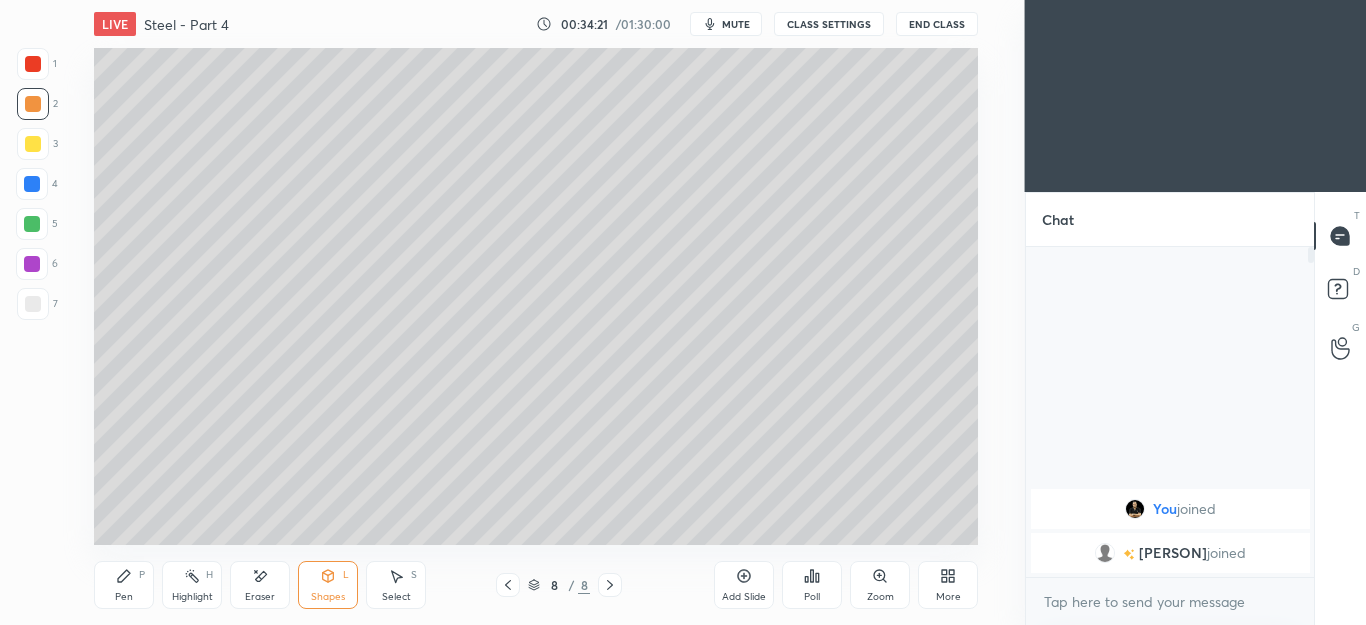 click 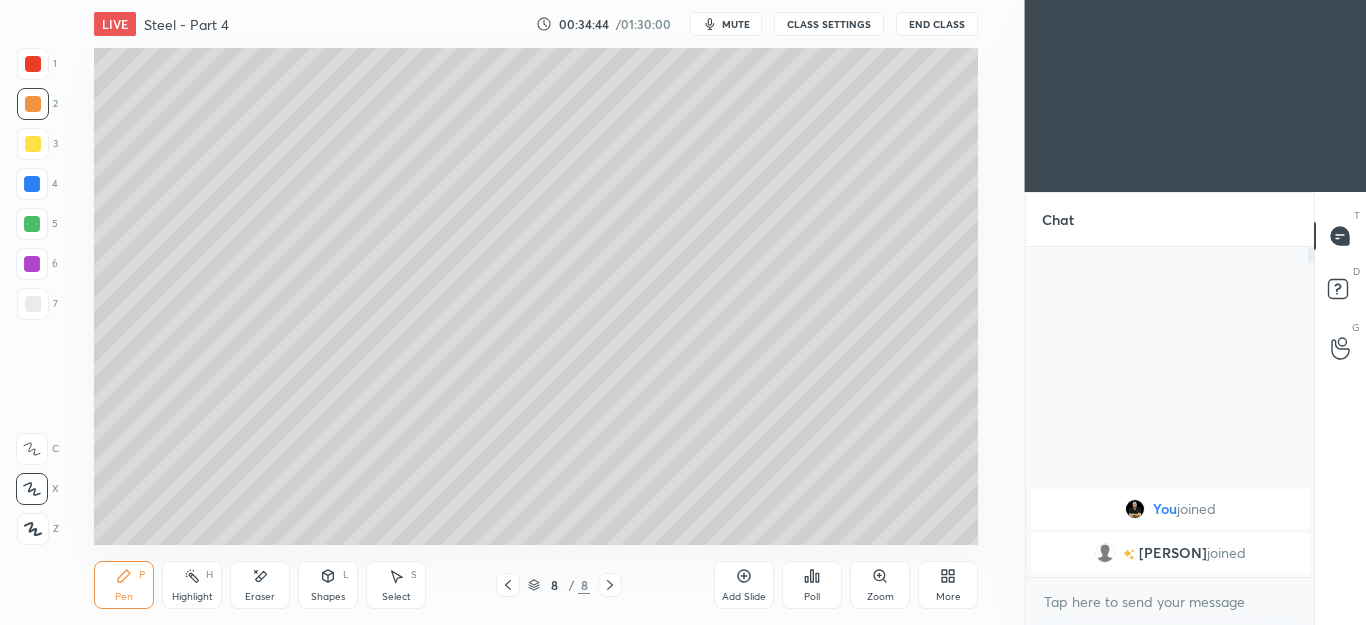 click on "Select S" at bounding box center [396, 585] 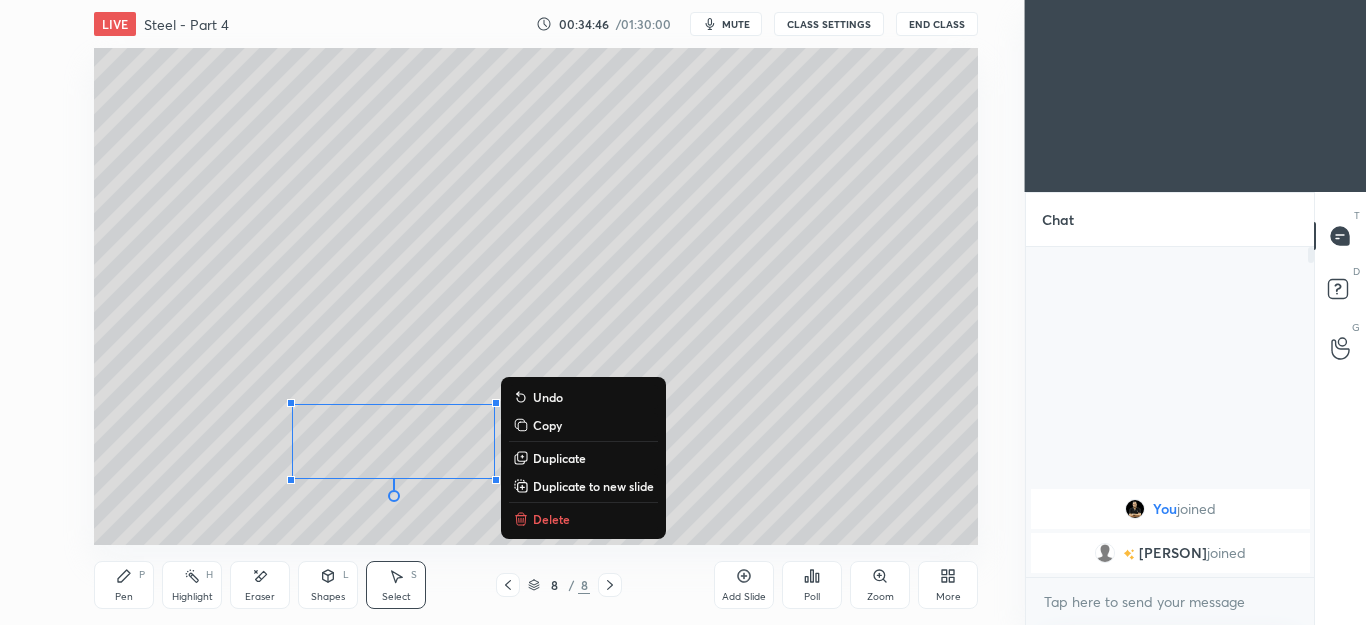 click on "Delete" at bounding box center [551, 519] 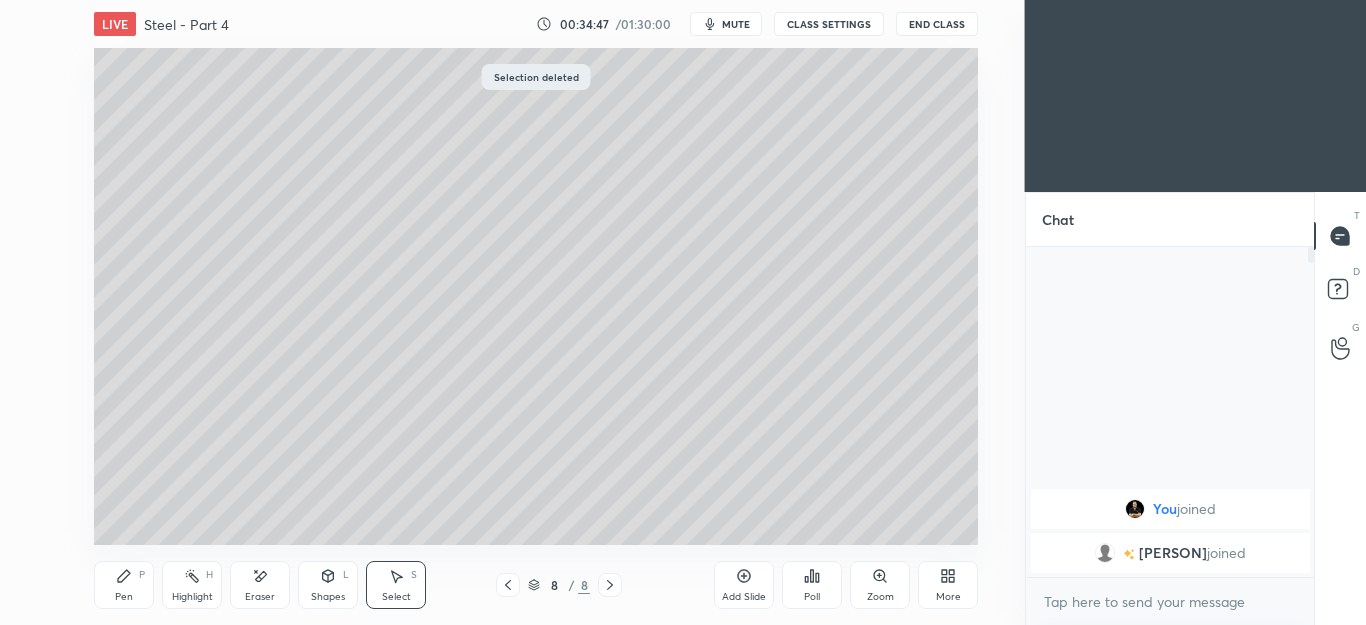 click on "Pen P" at bounding box center [124, 585] 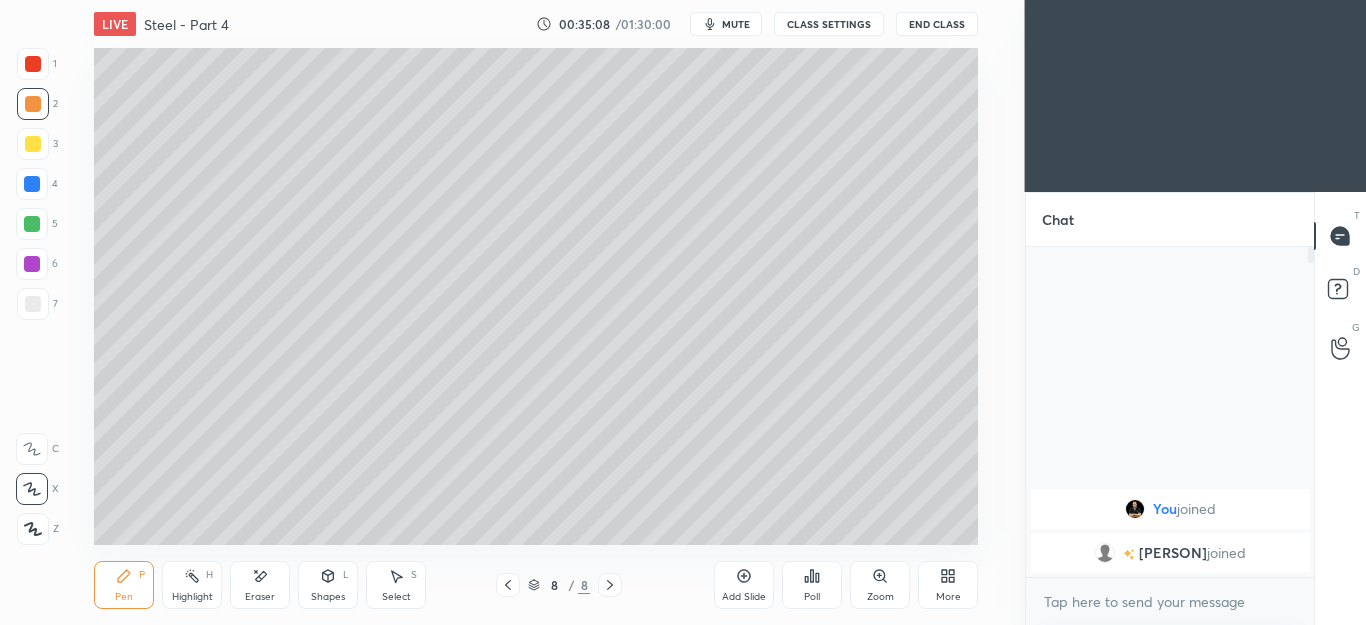 click 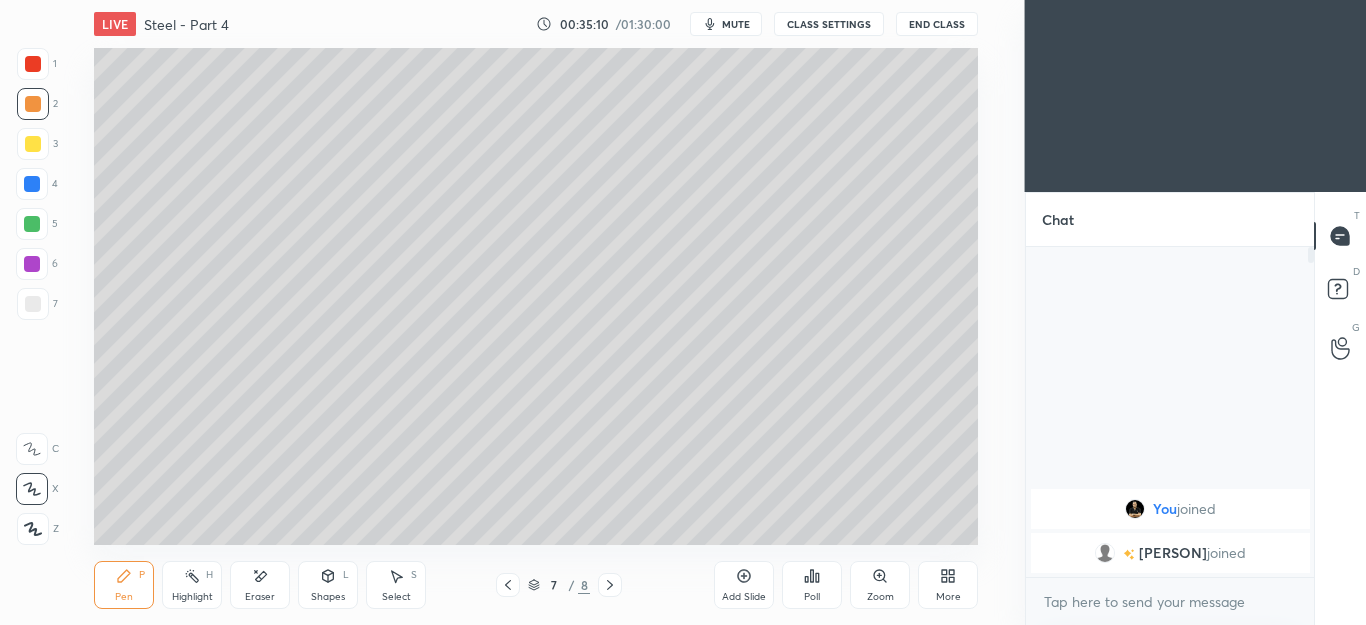 click 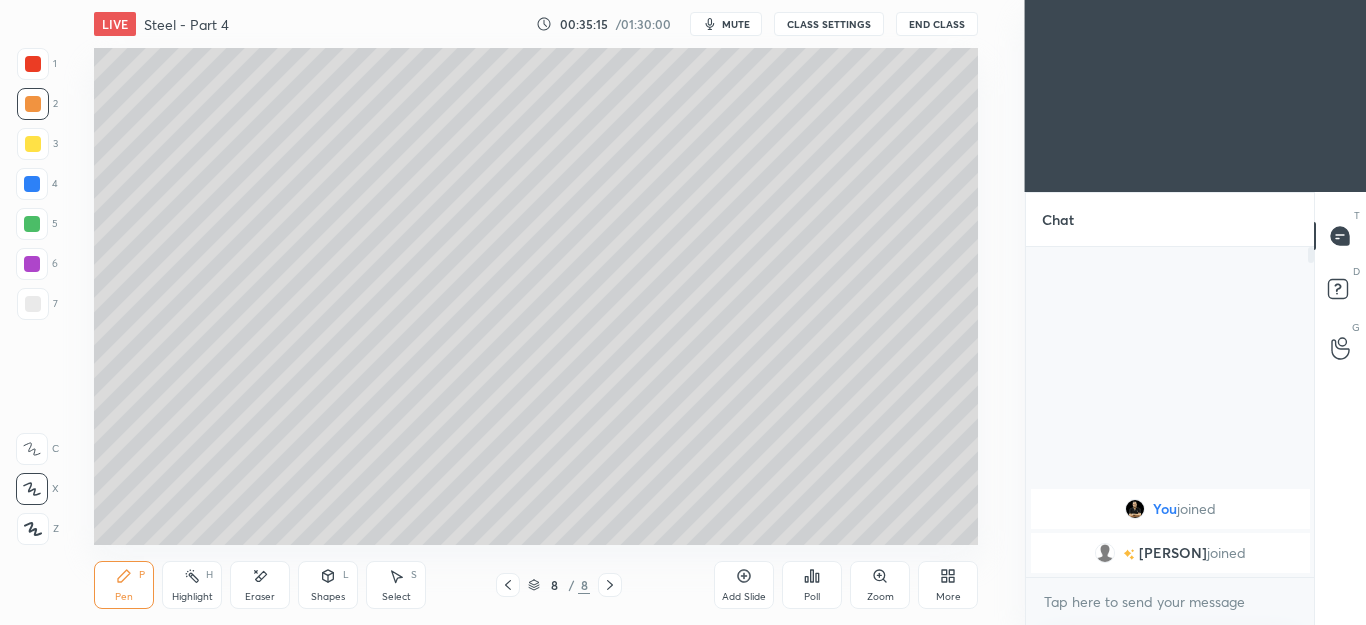 click 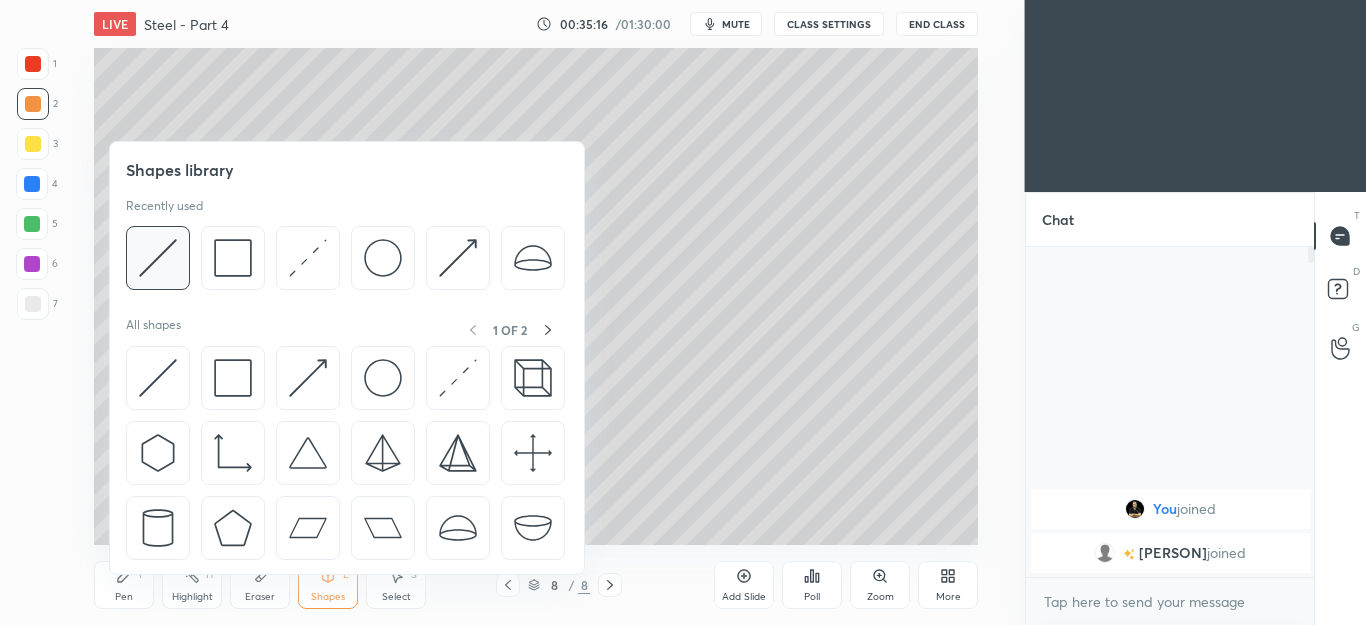 click at bounding box center (158, 258) 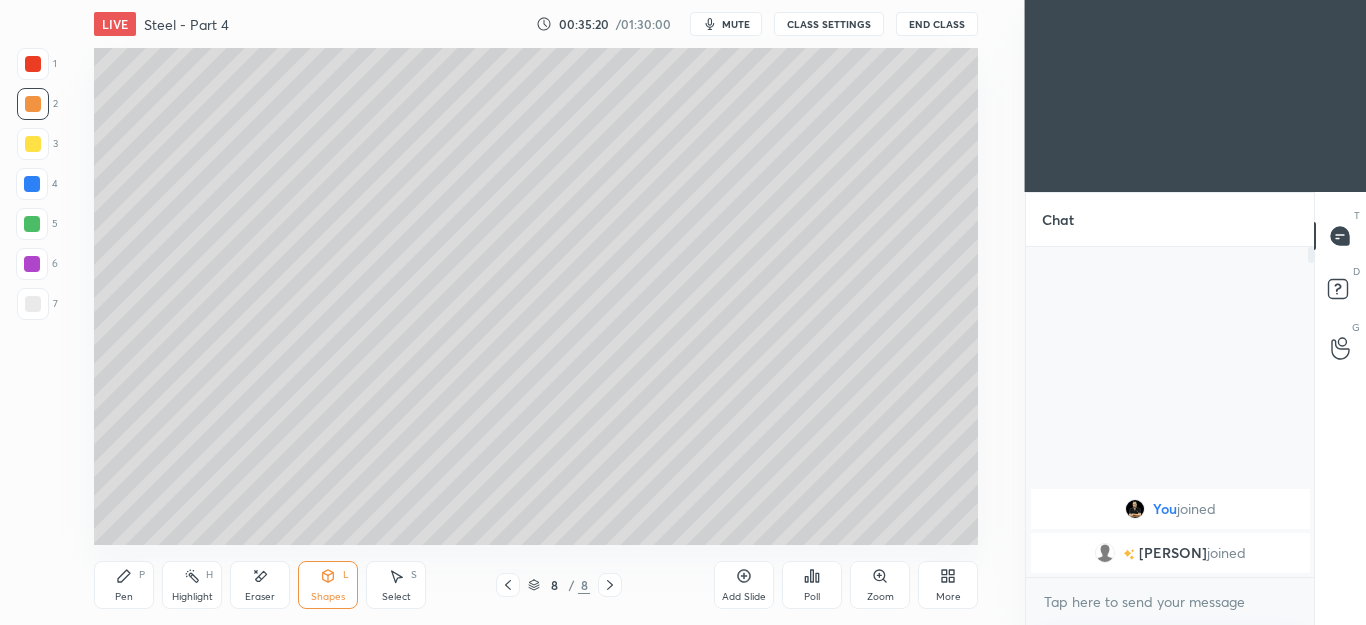 click on "Pen P" at bounding box center (124, 585) 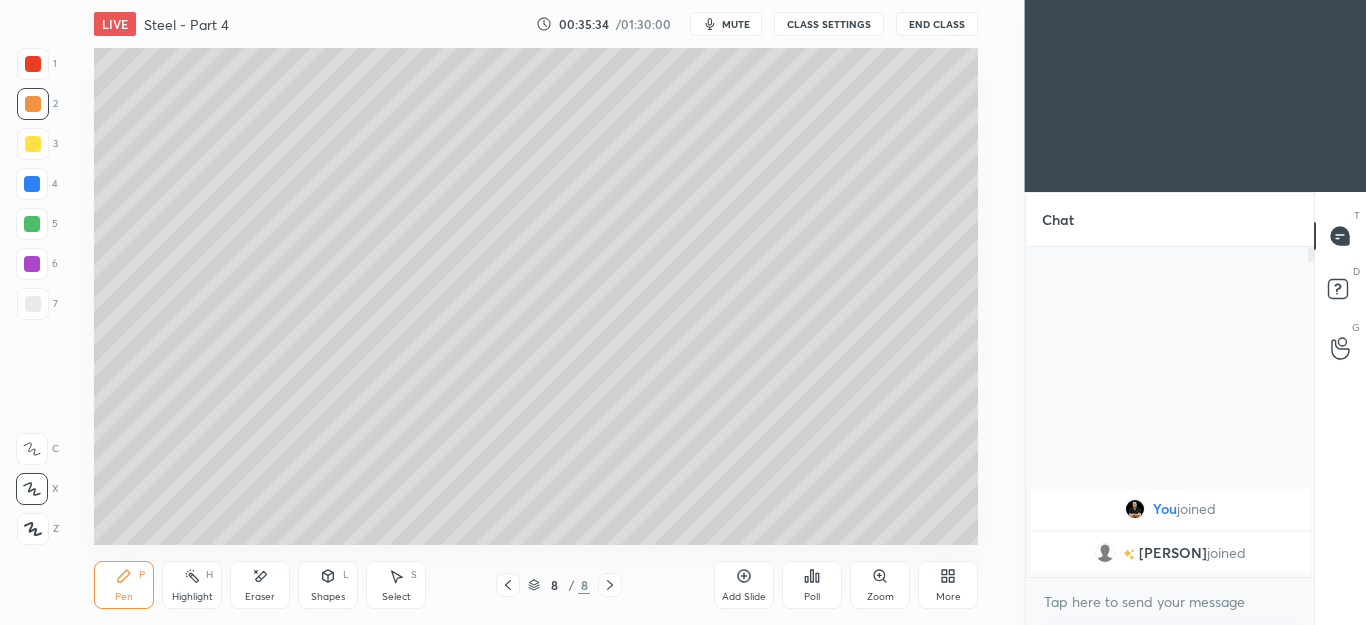 click 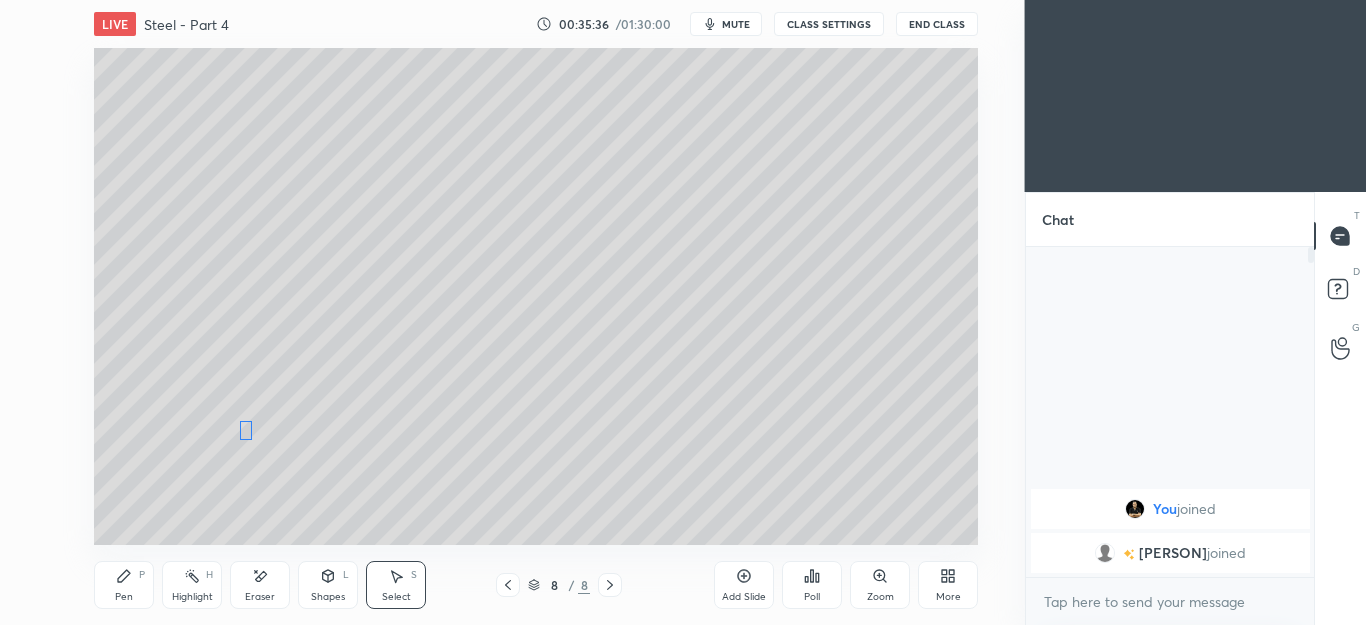 click on "0 ° Undo Copy Duplicate Duplicate to new slide Delete" at bounding box center [536, 296] 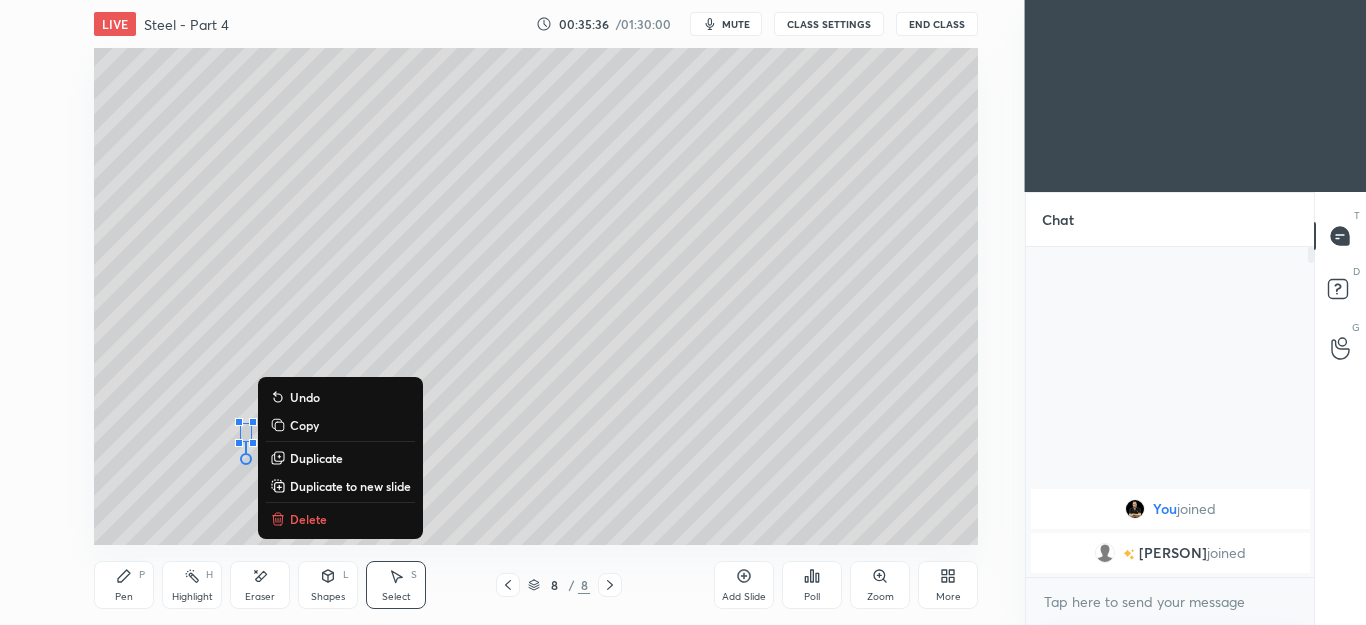 click 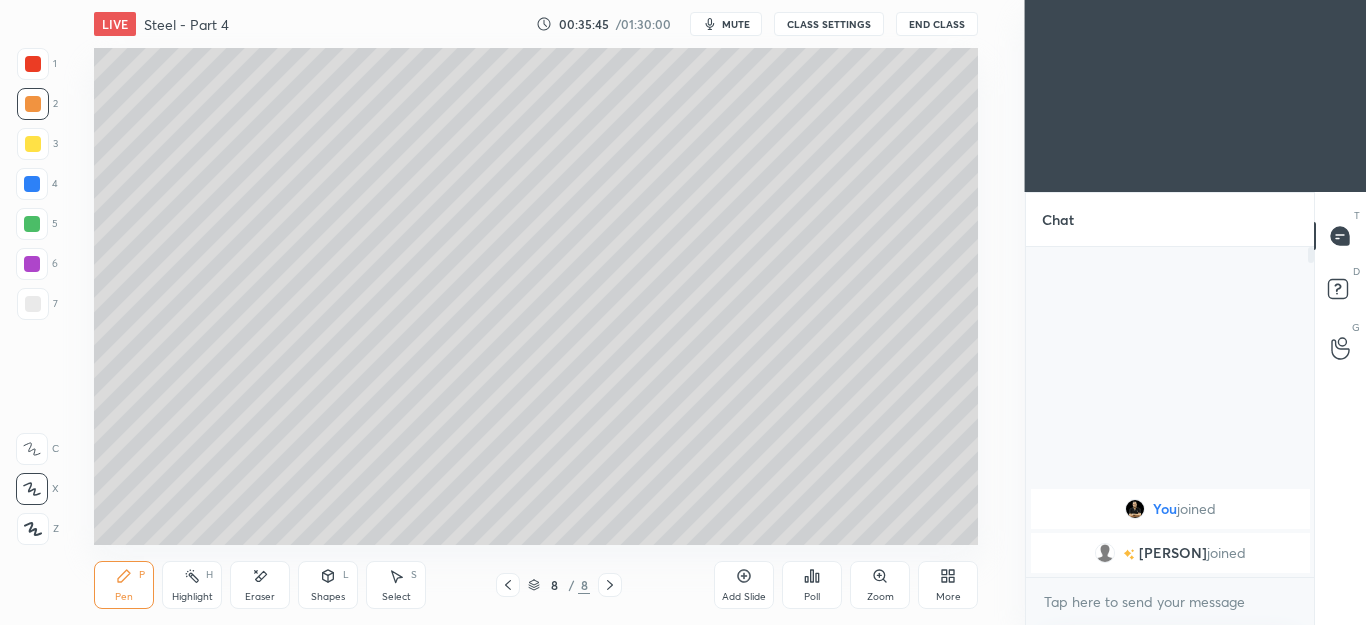 click on "Shapes L" at bounding box center [328, 585] 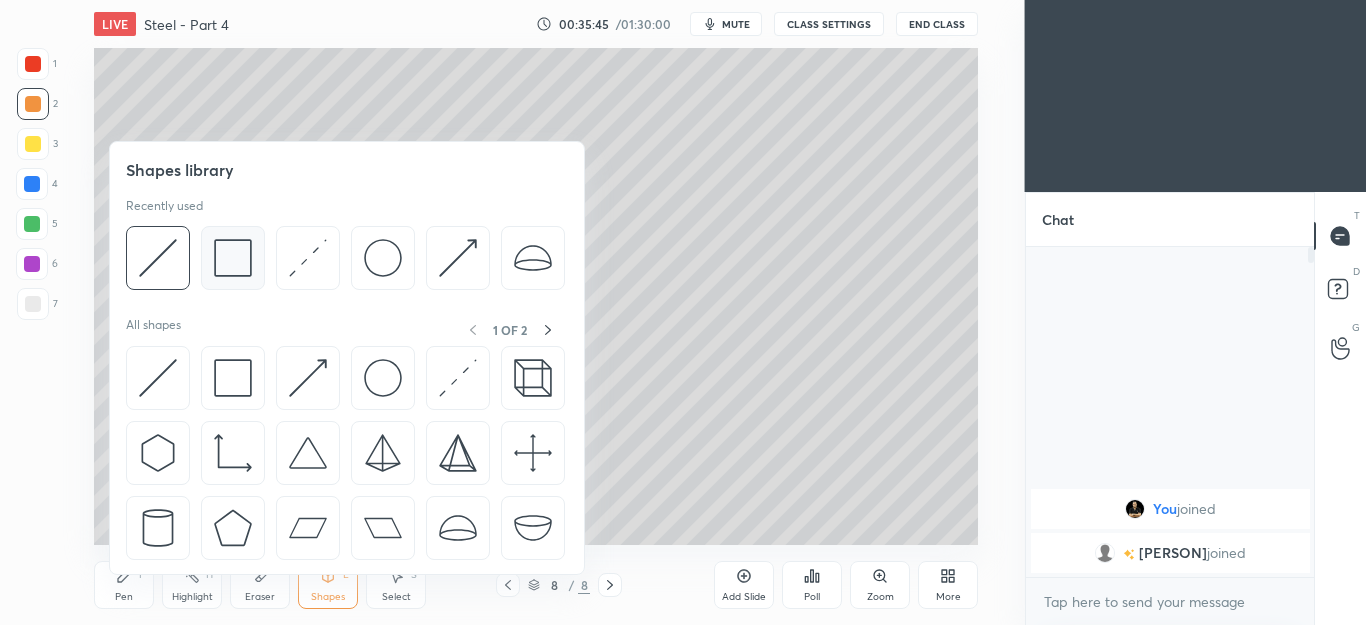 click at bounding box center (233, 258) 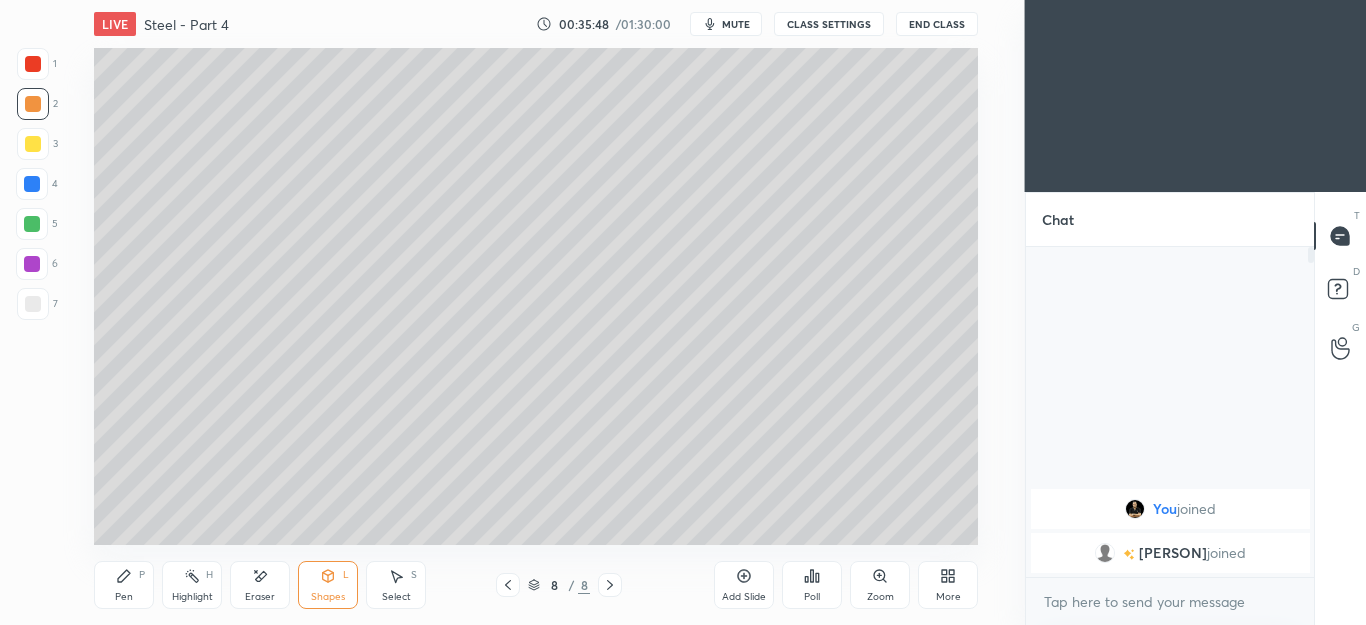 click 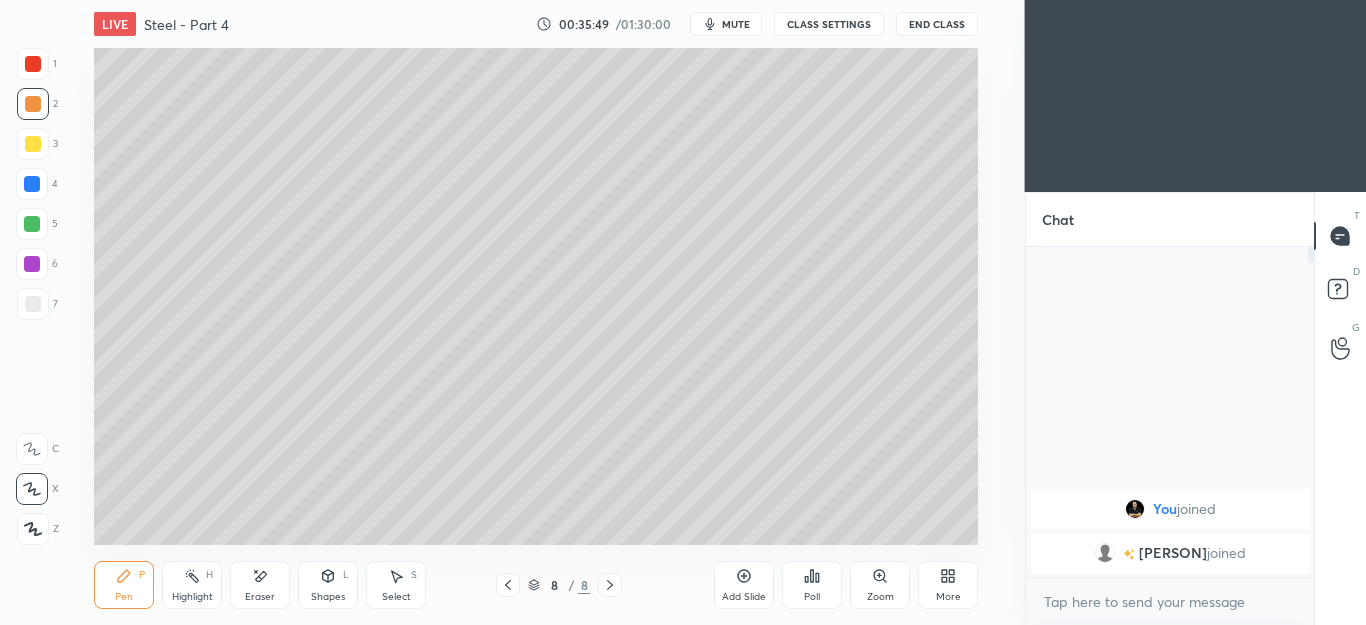 click at bounding box center [33, 304] 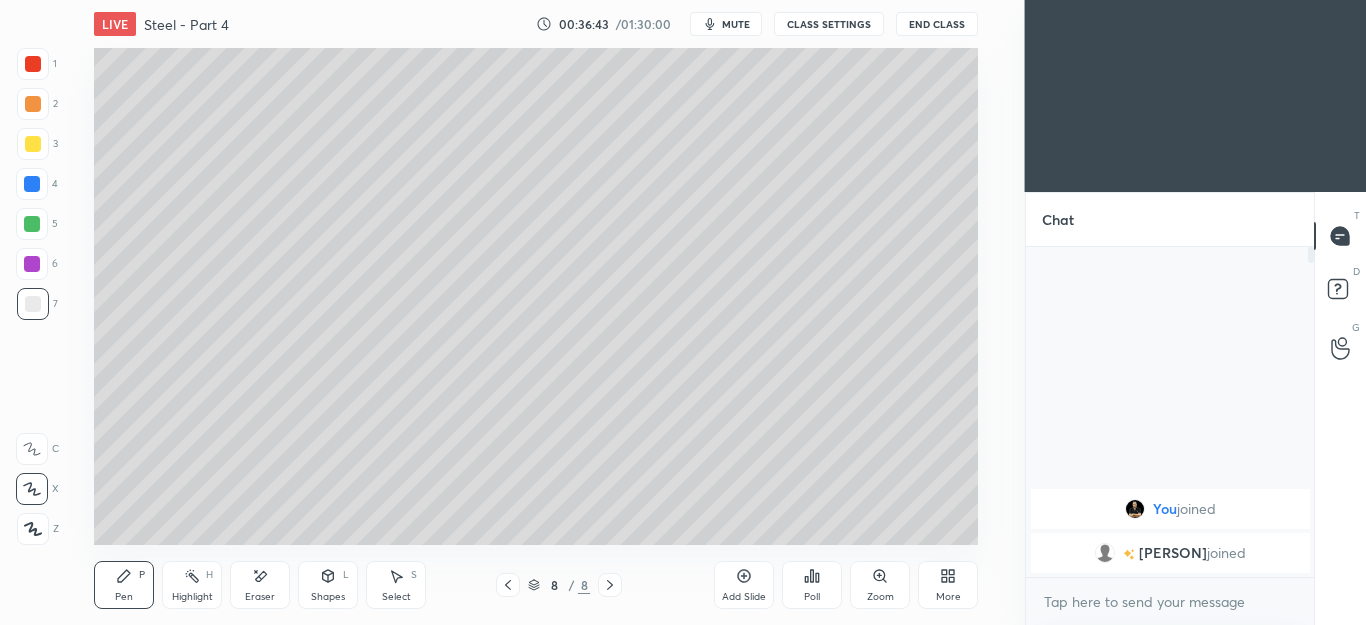 click on "Select" at bounding box center (396, 597) 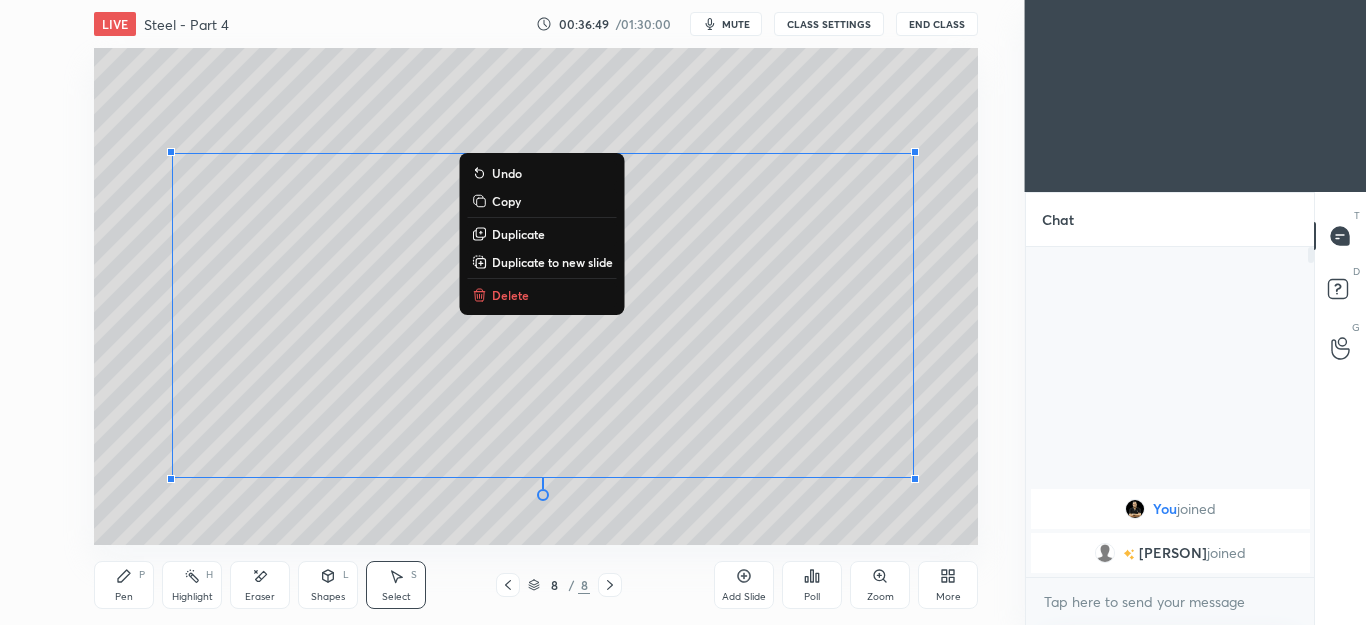 click on "Pen P" at bounding box center [124, 585] 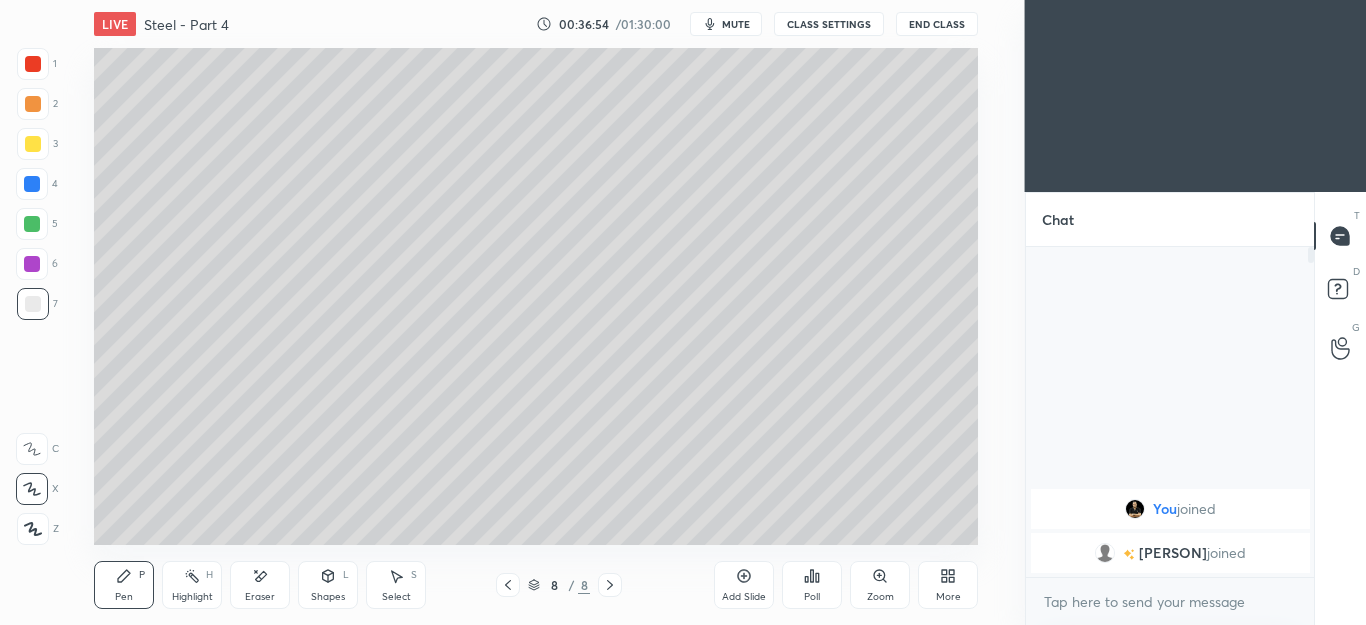 click 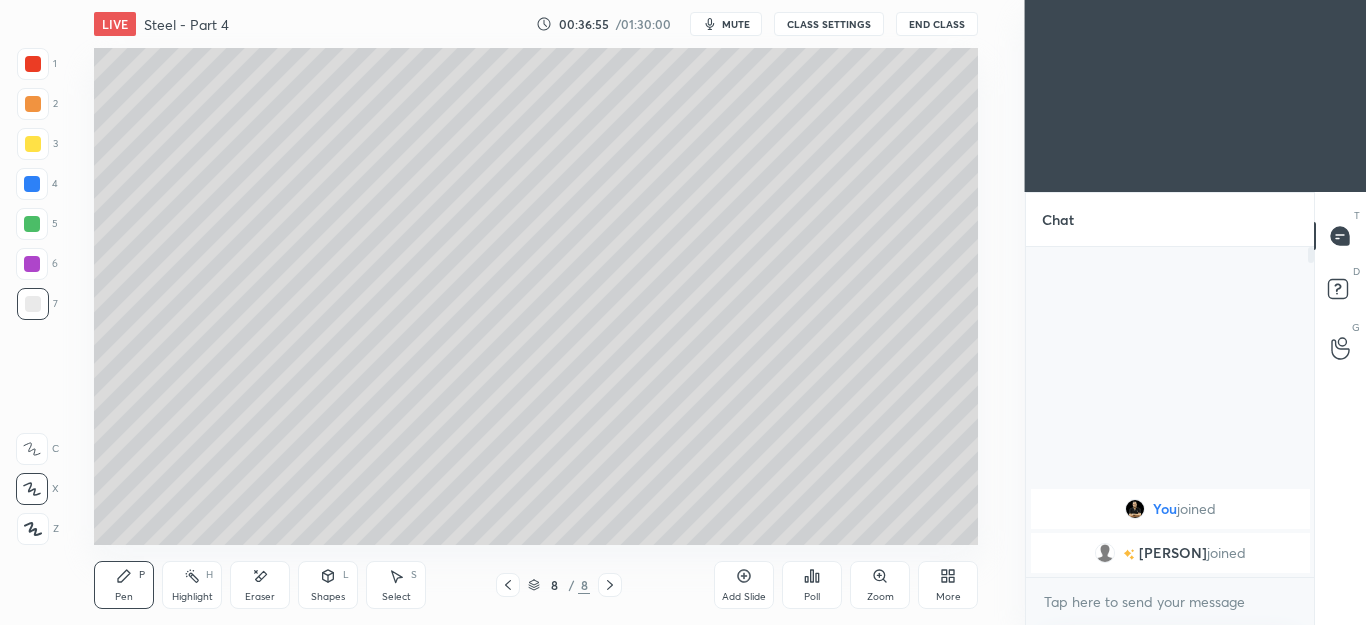 click 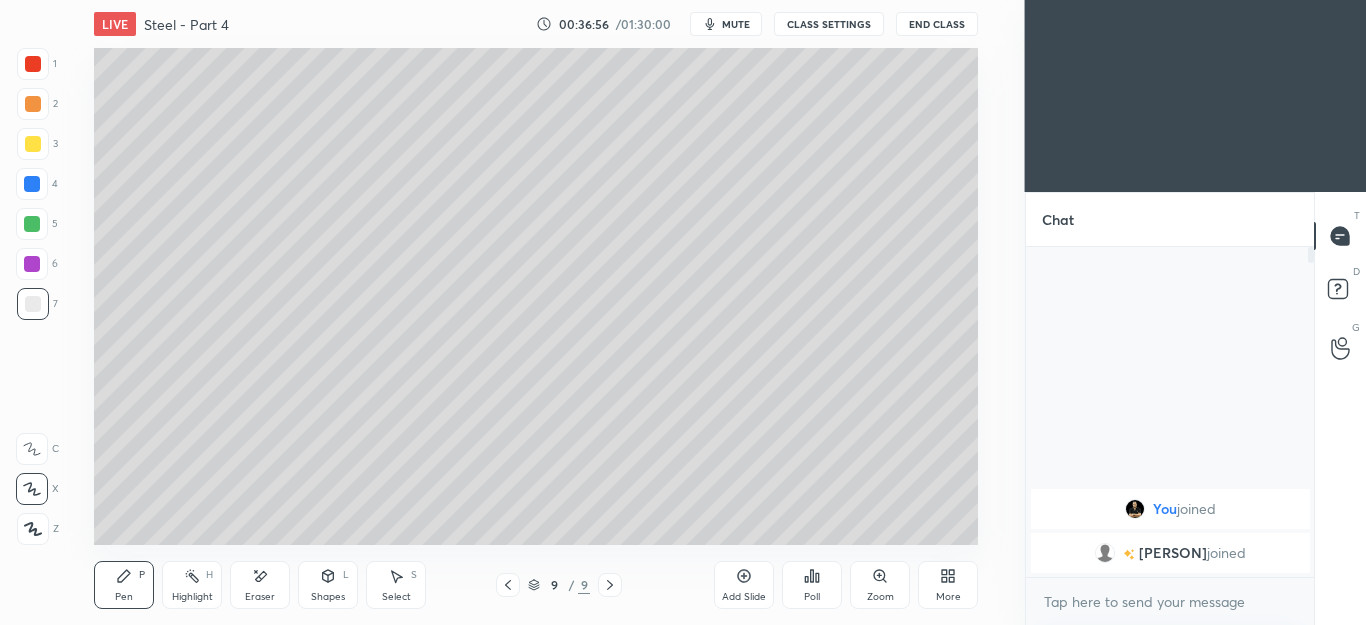 click at bounding box center [33, 144] 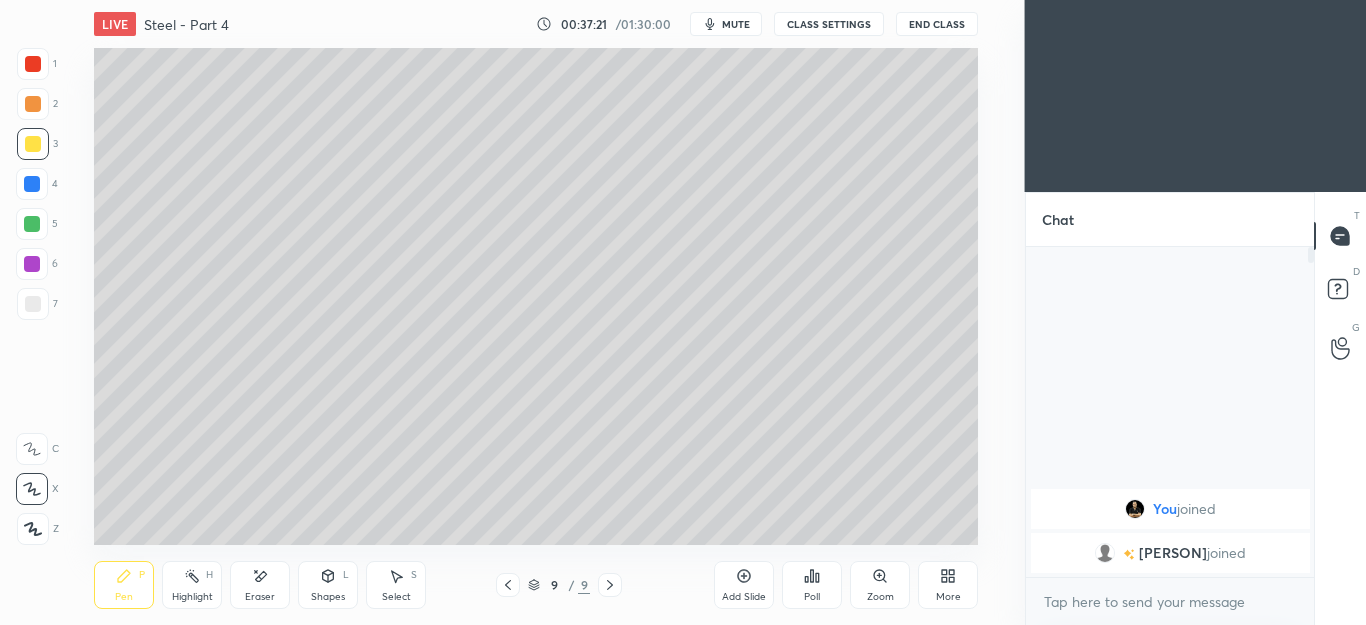 click 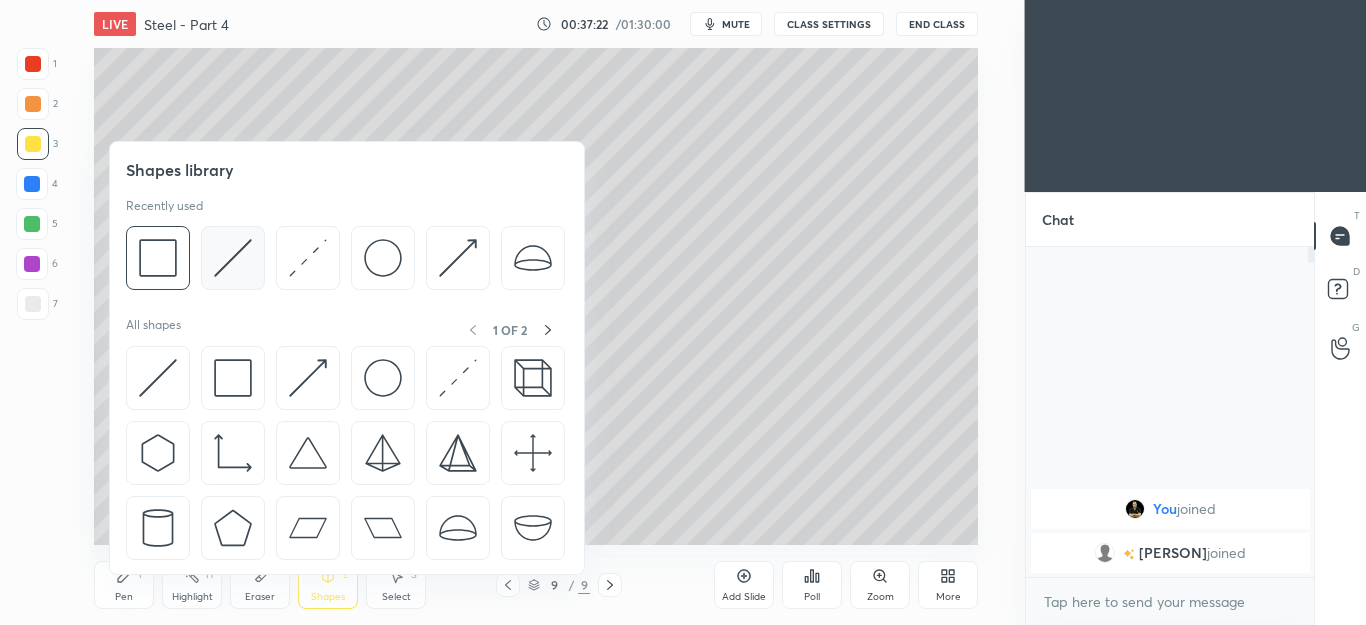 click at bounding box center [233, 258] 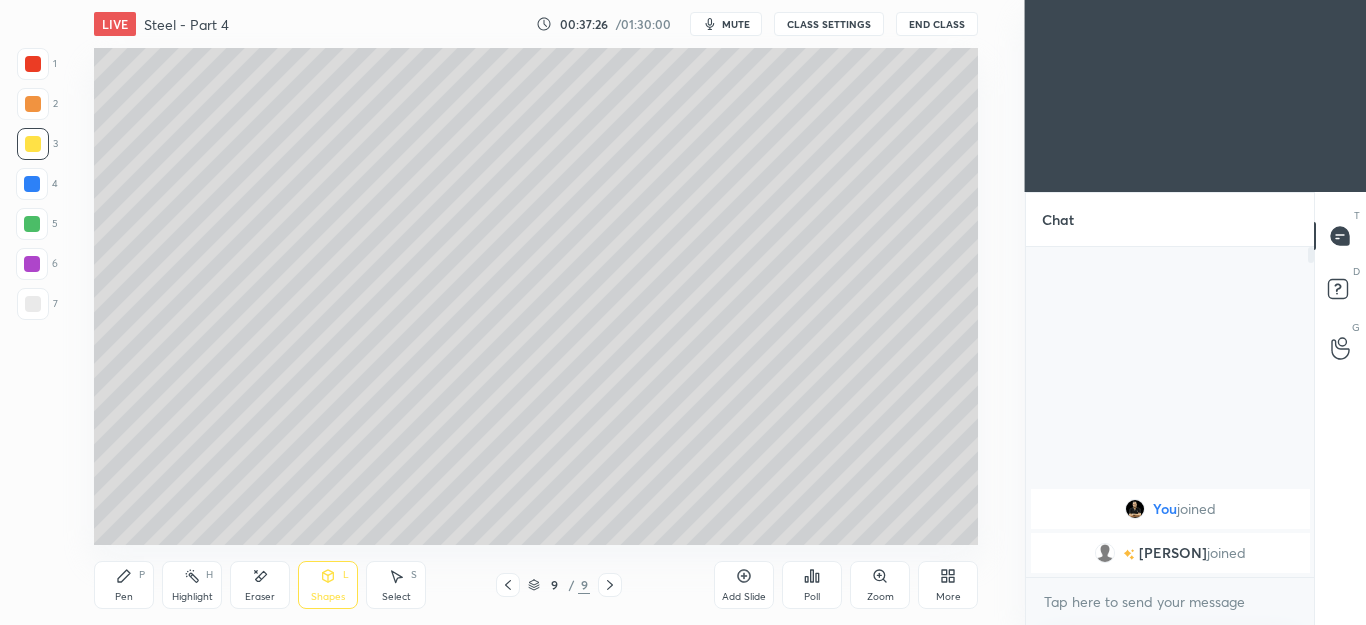 click 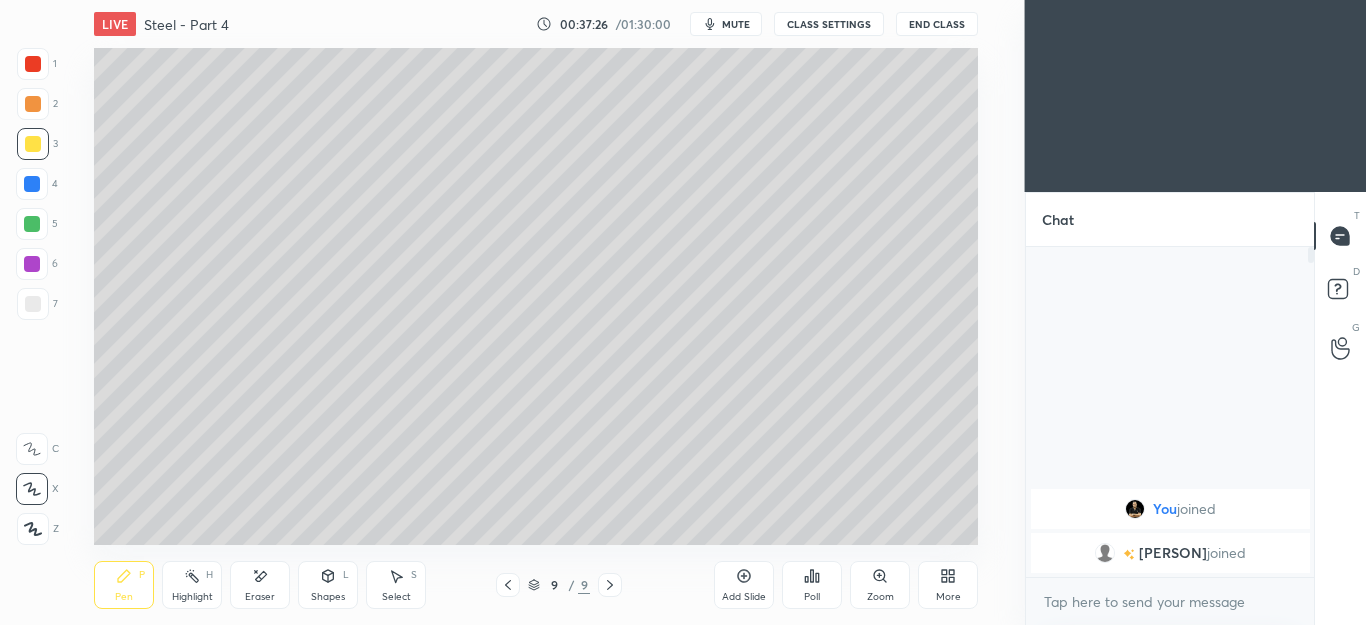 click on "2" at bounding box center [37, 108] 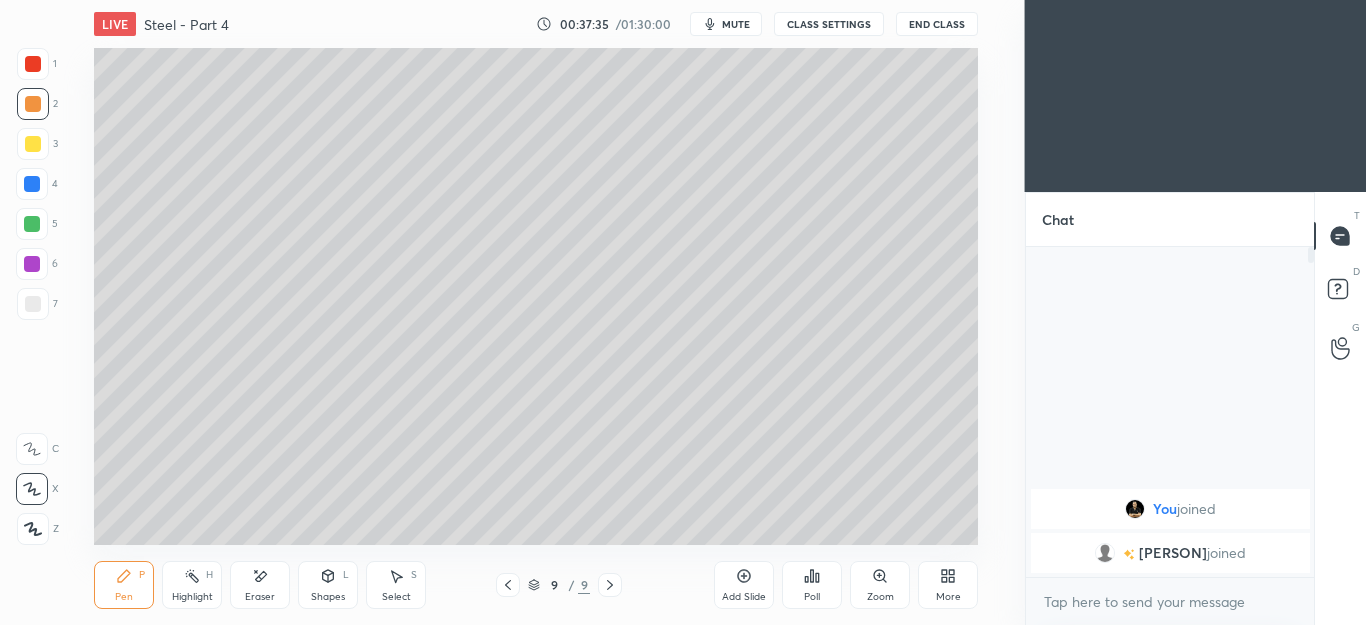 click 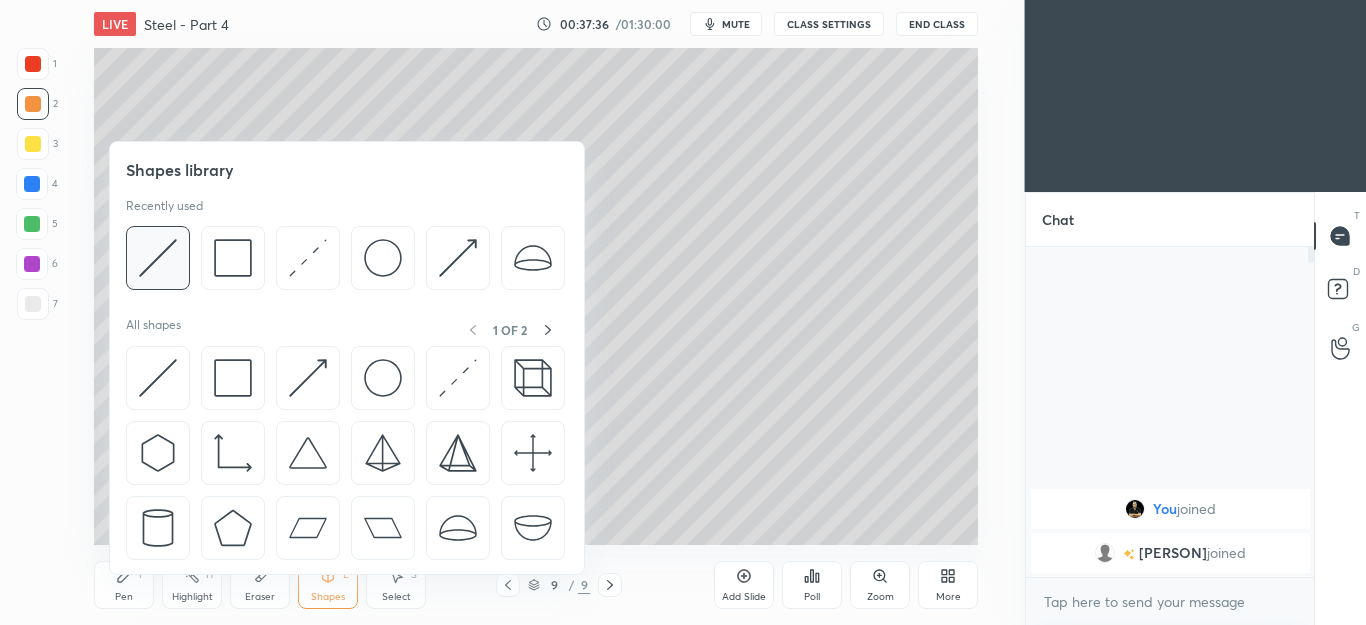 click at bounding box center [158, 258] 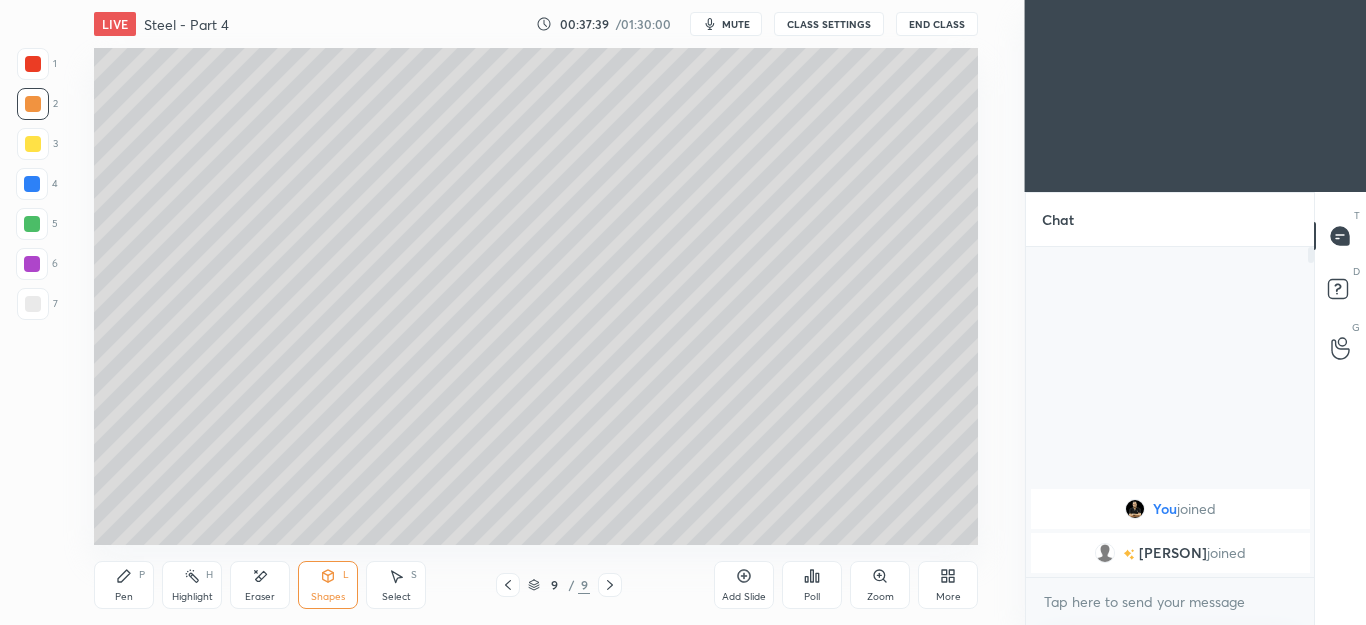 click on "Pen P" at bounding box center (124, 585) 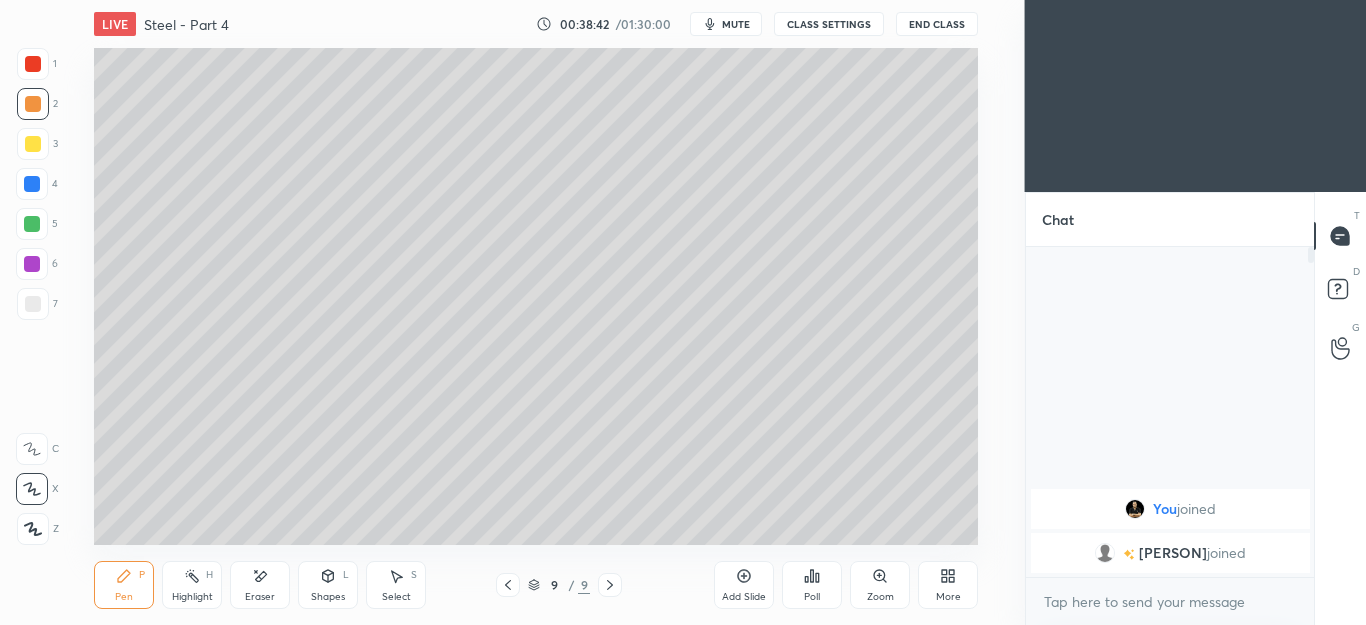 click 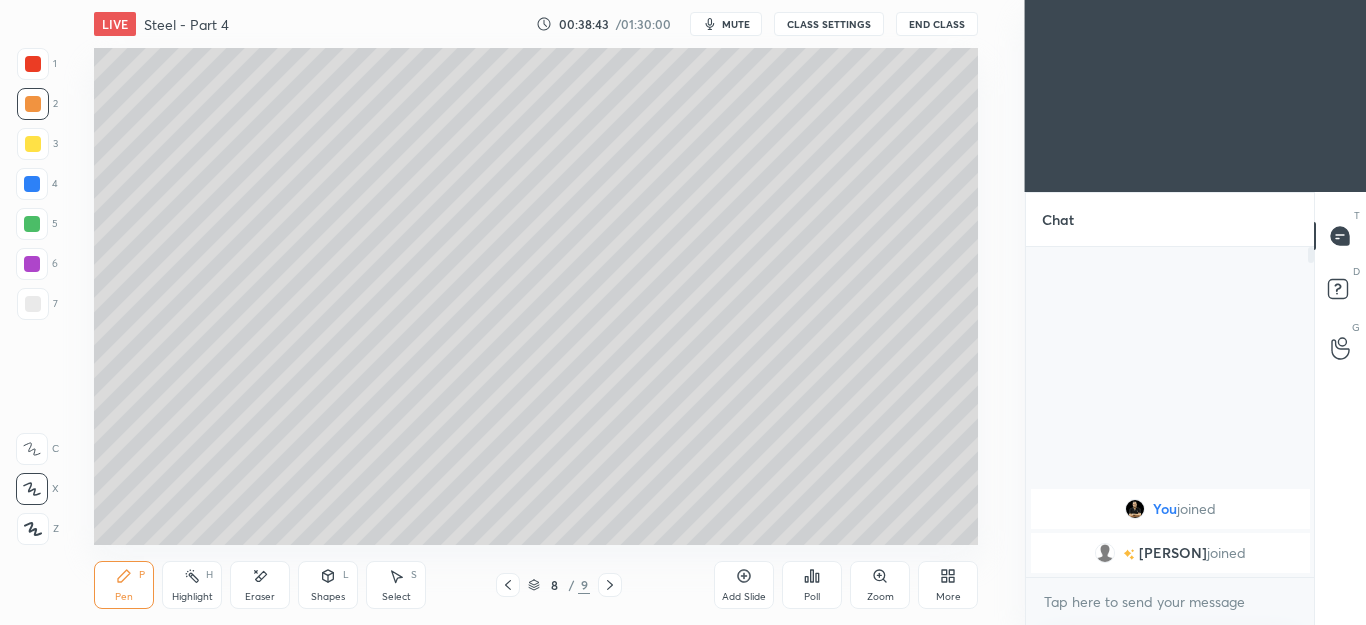 click on "Pen P Highlight H Eraser Shapes L Select S 8 / 9 Add Slide Poll Zoom More" at bounding box center [536, 585] 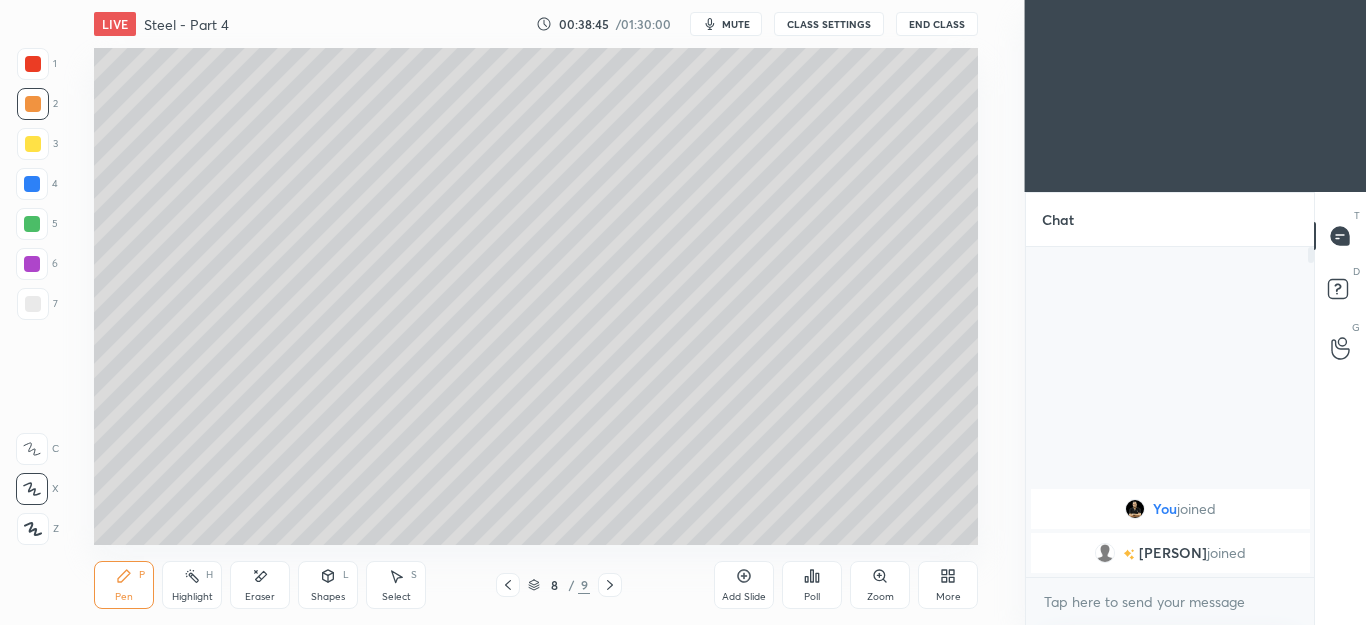click 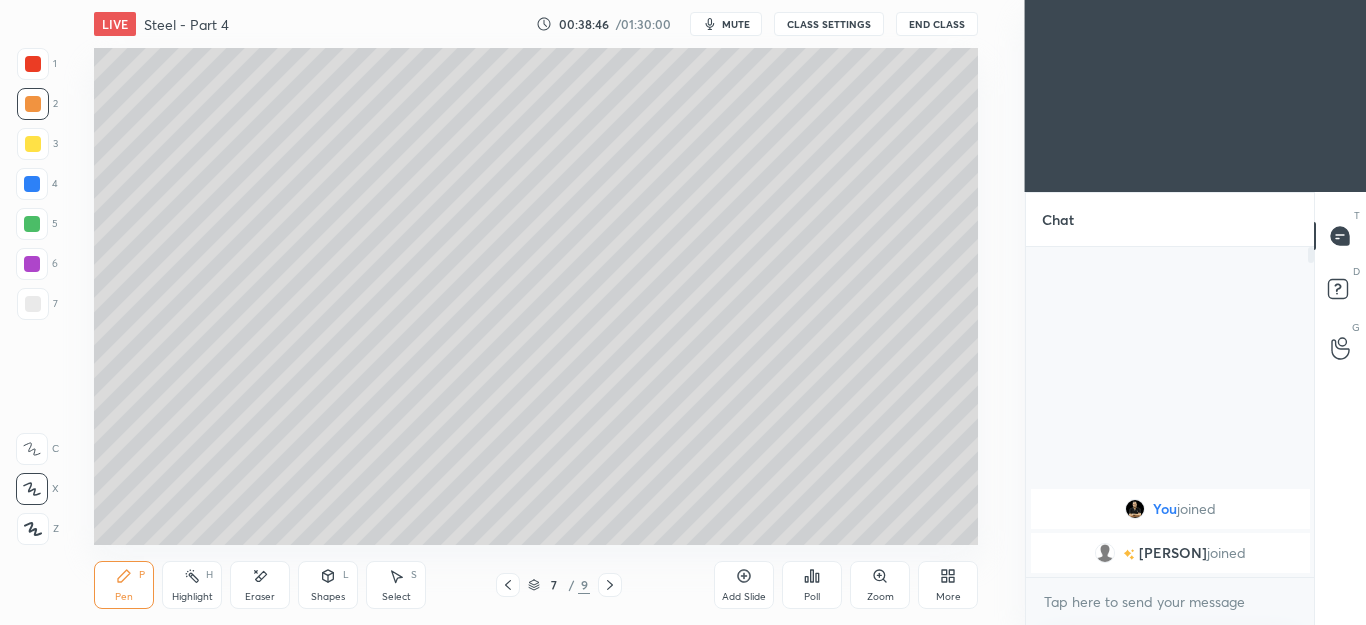 click 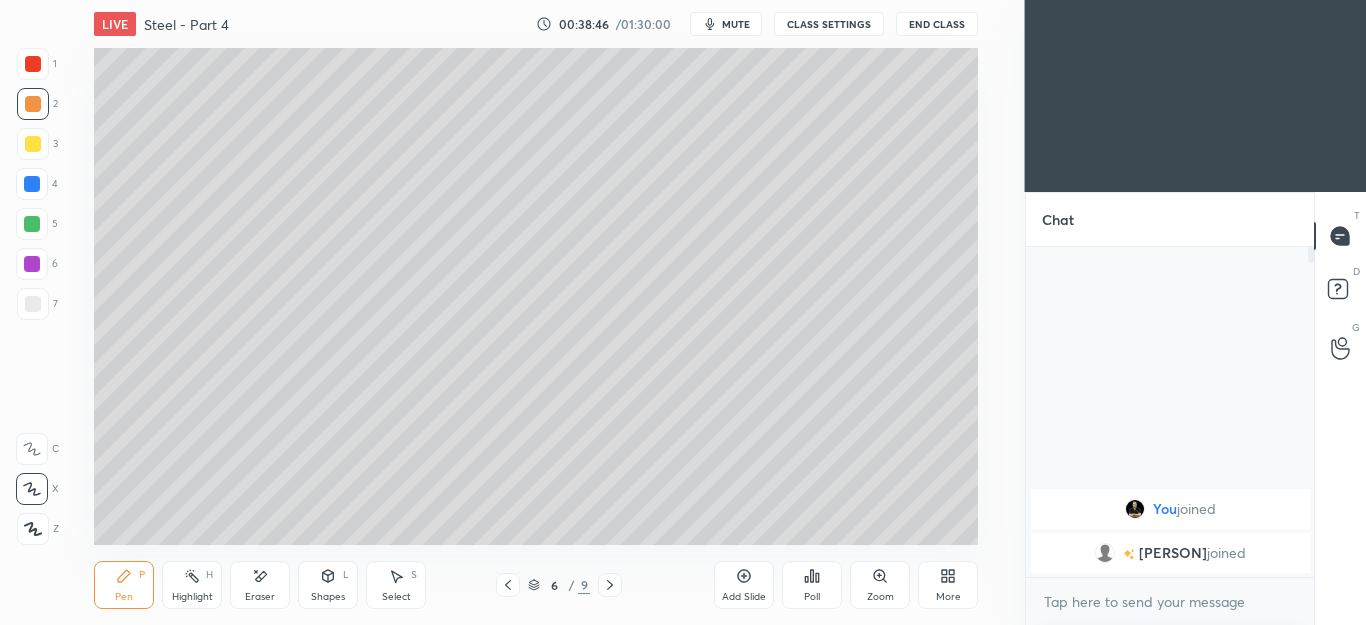click 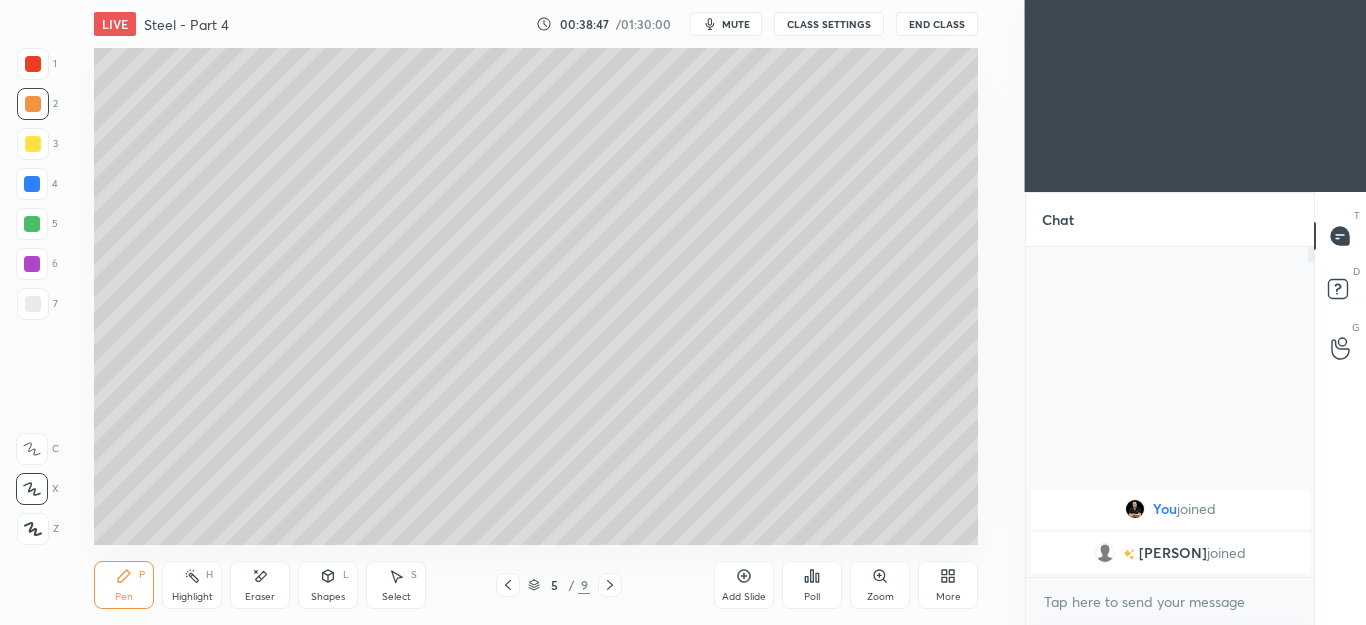 click 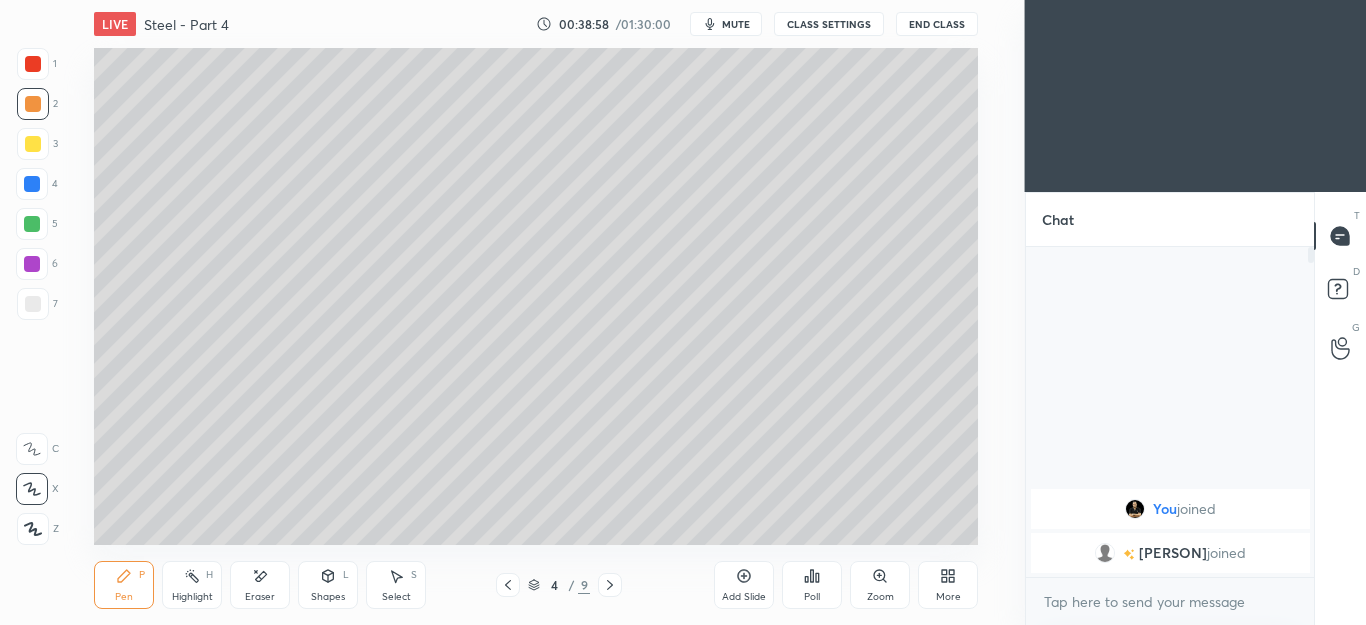 click 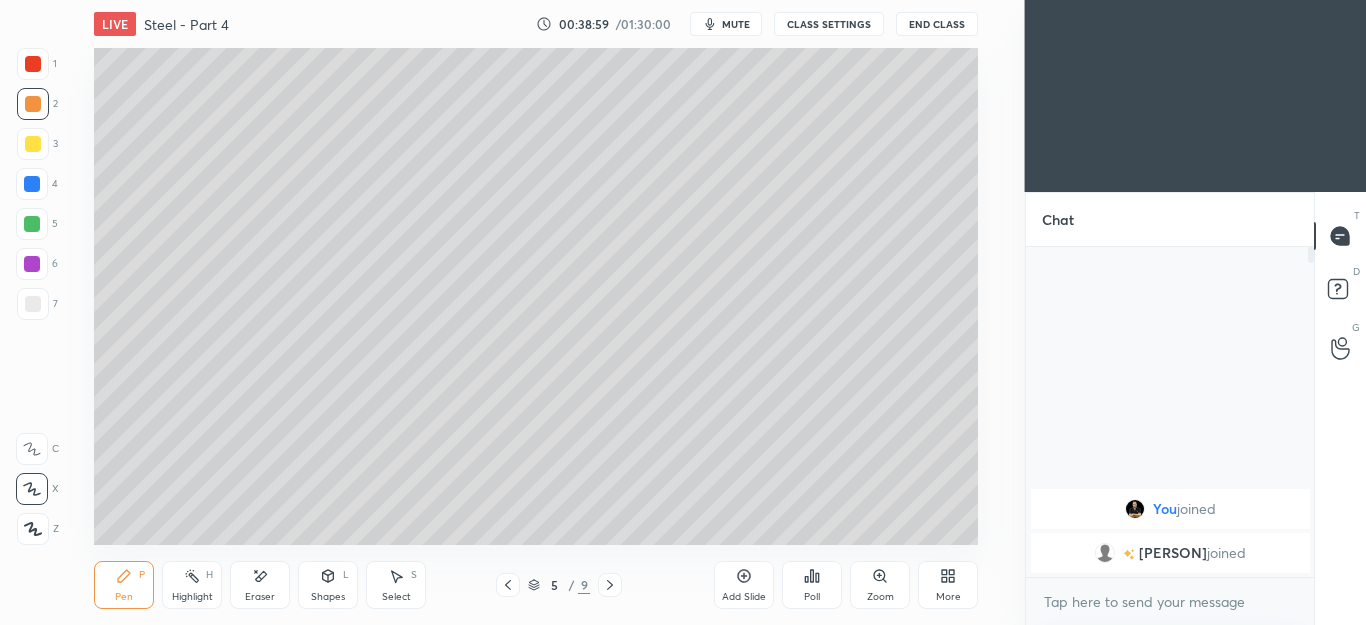 click at bounding box center (610, 585) 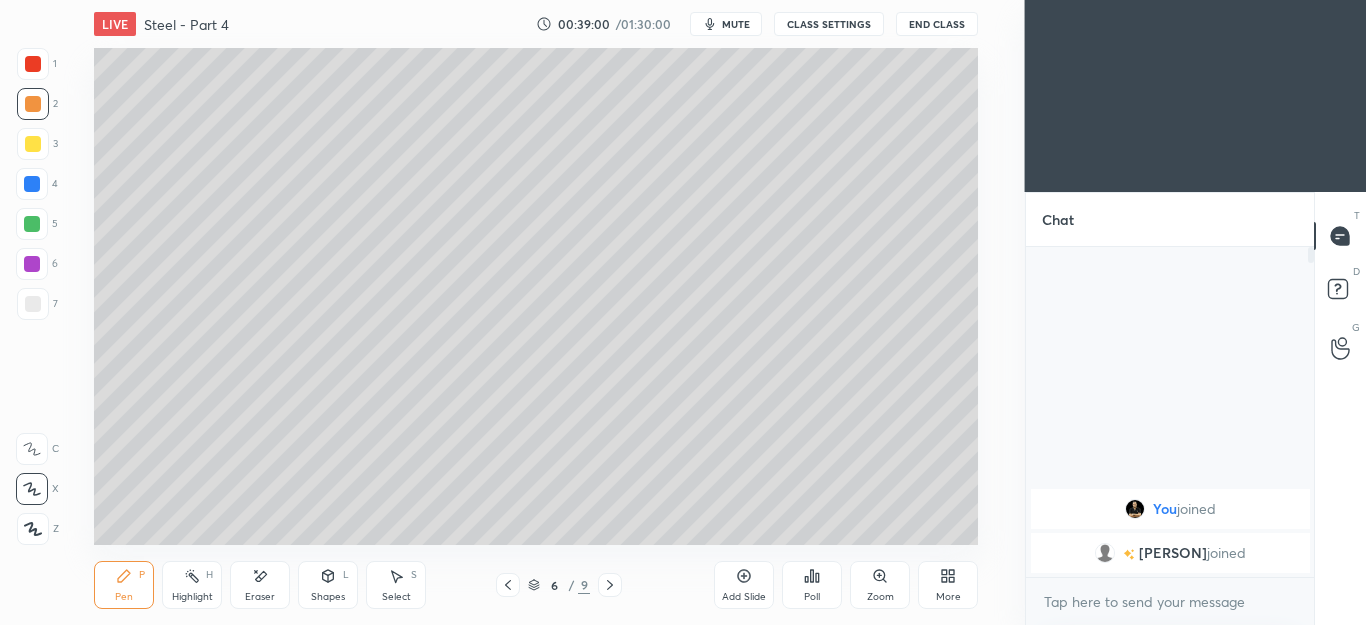 click on "6 / 9" at bounding box center (559, 585) 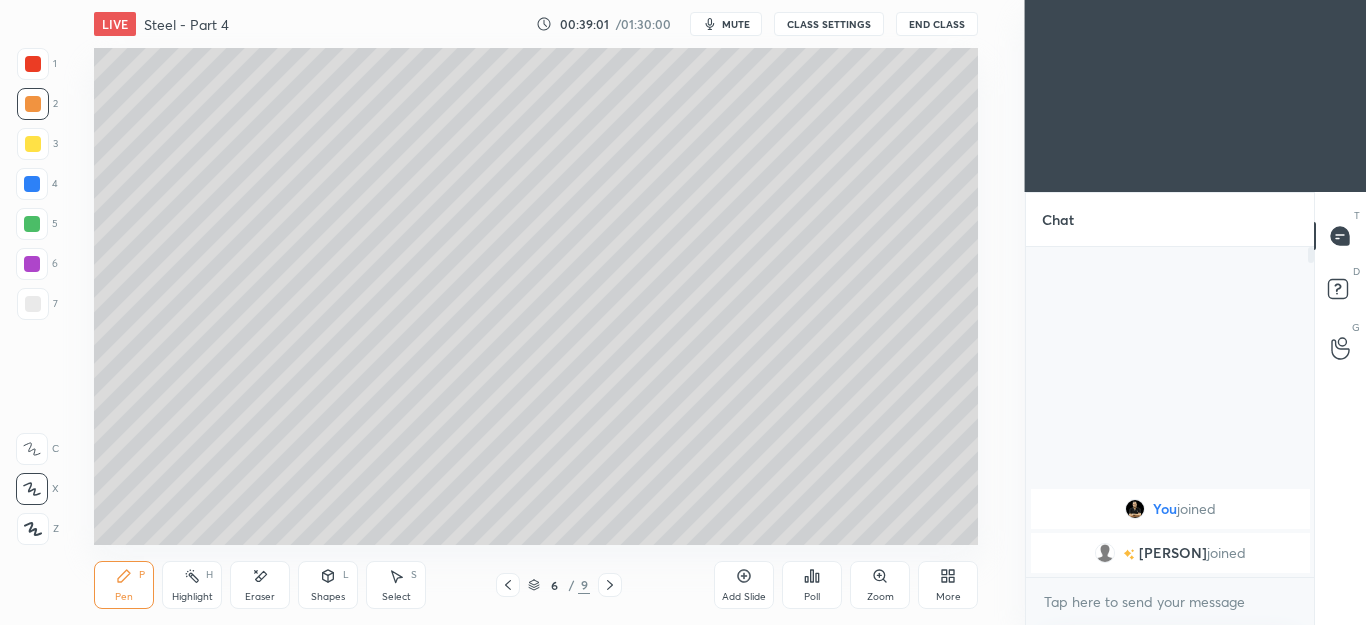 click 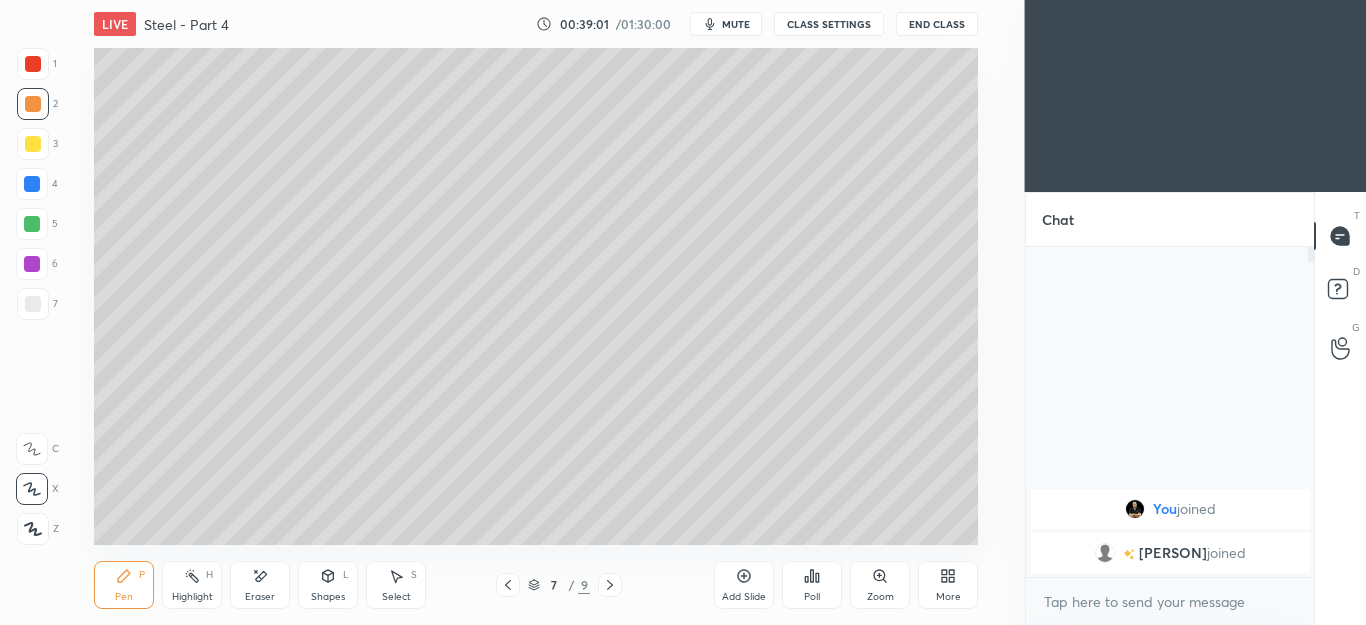 click 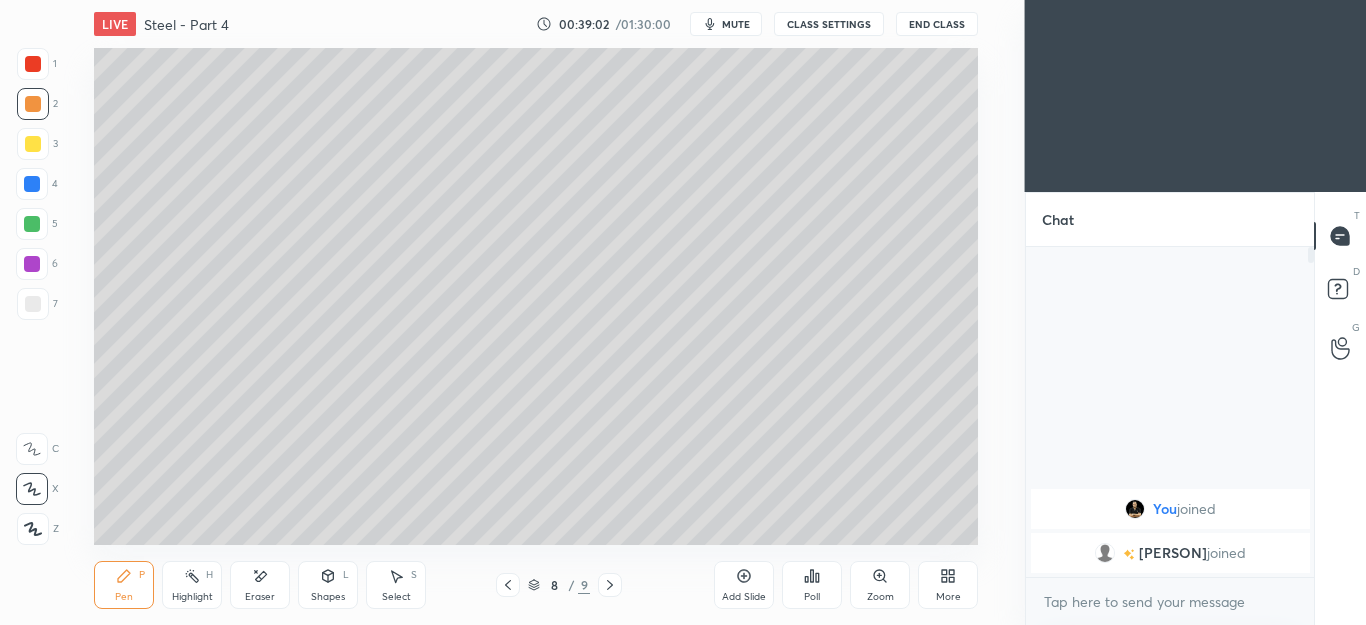 click 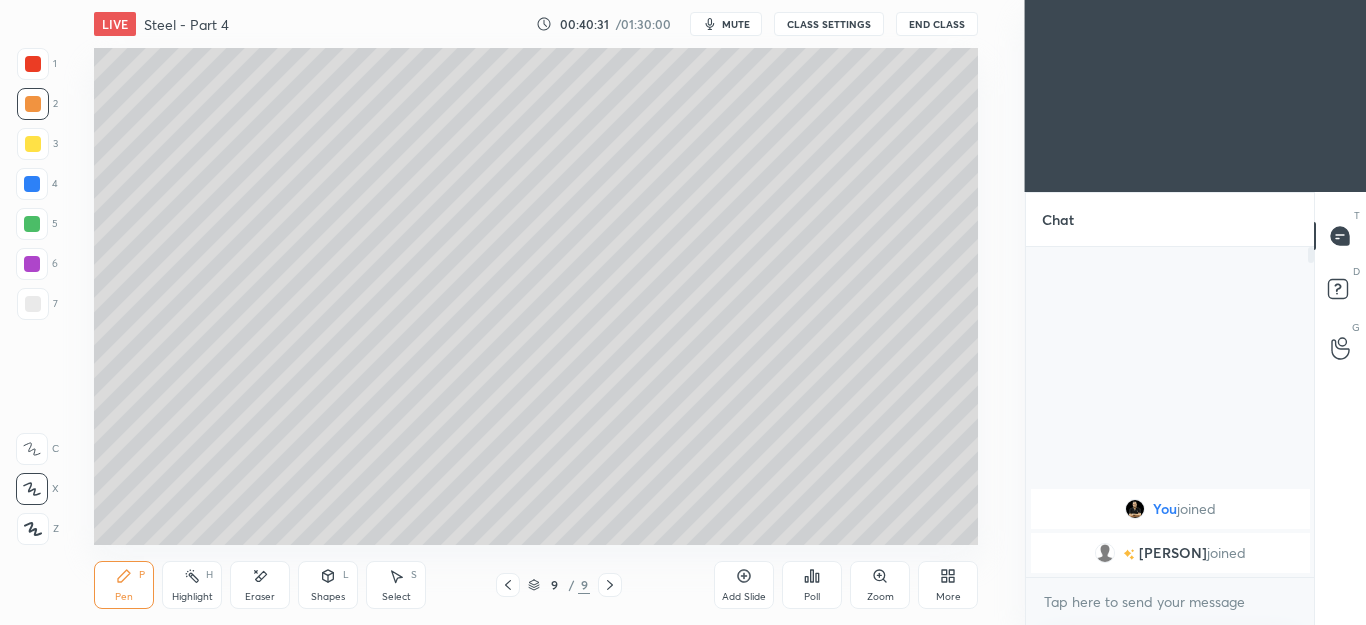click 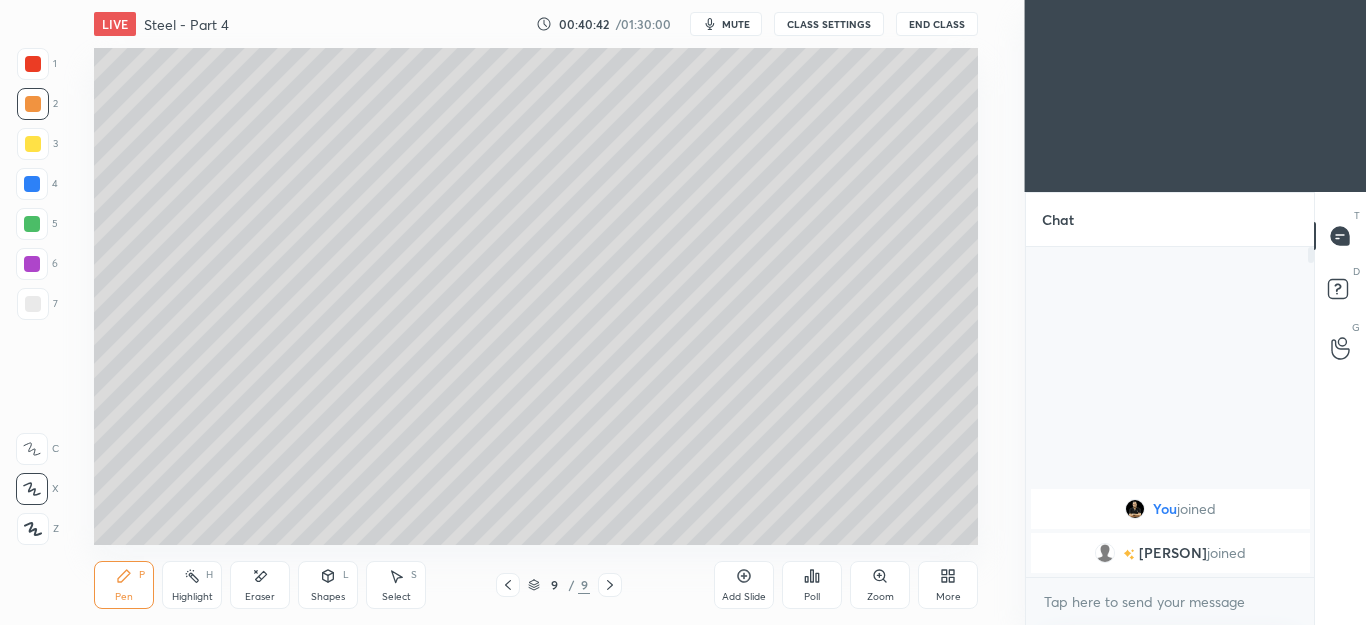 click 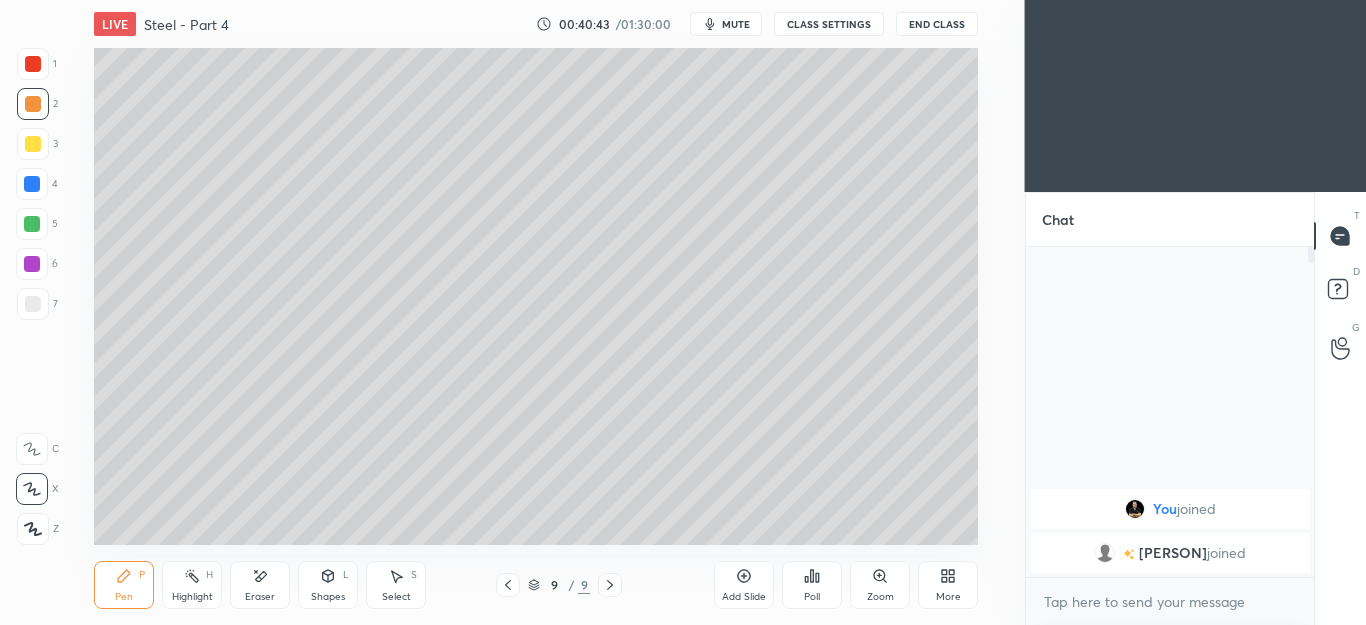 click 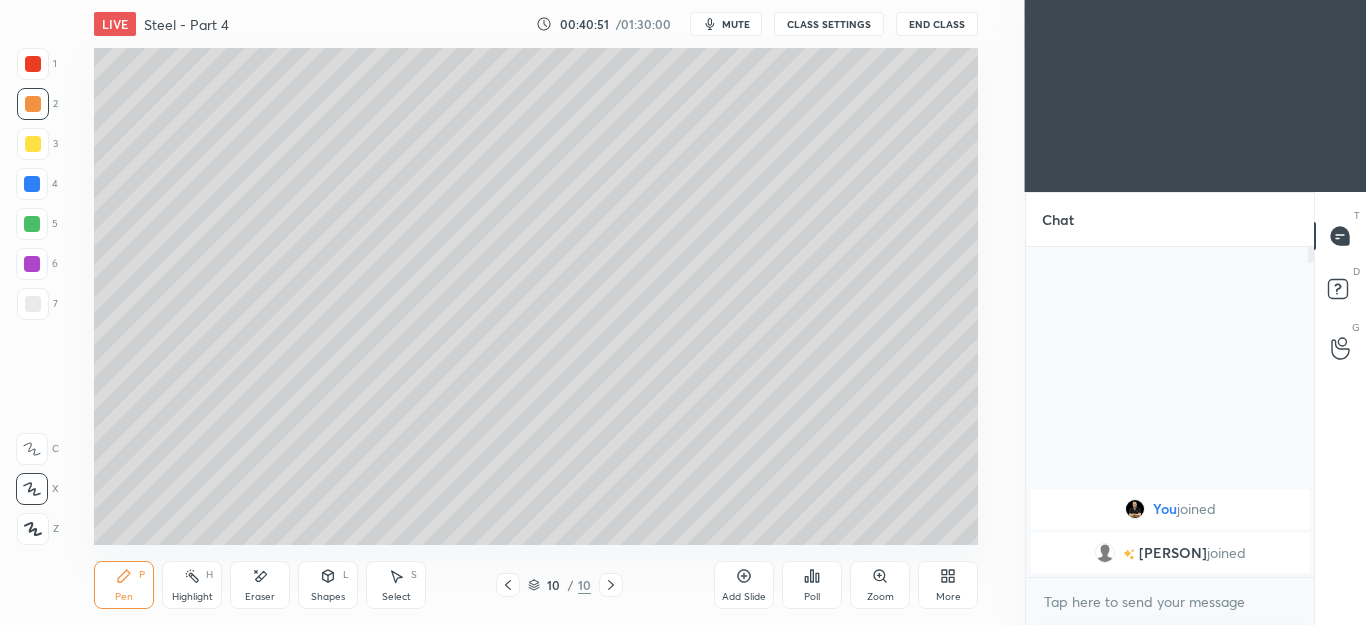 click 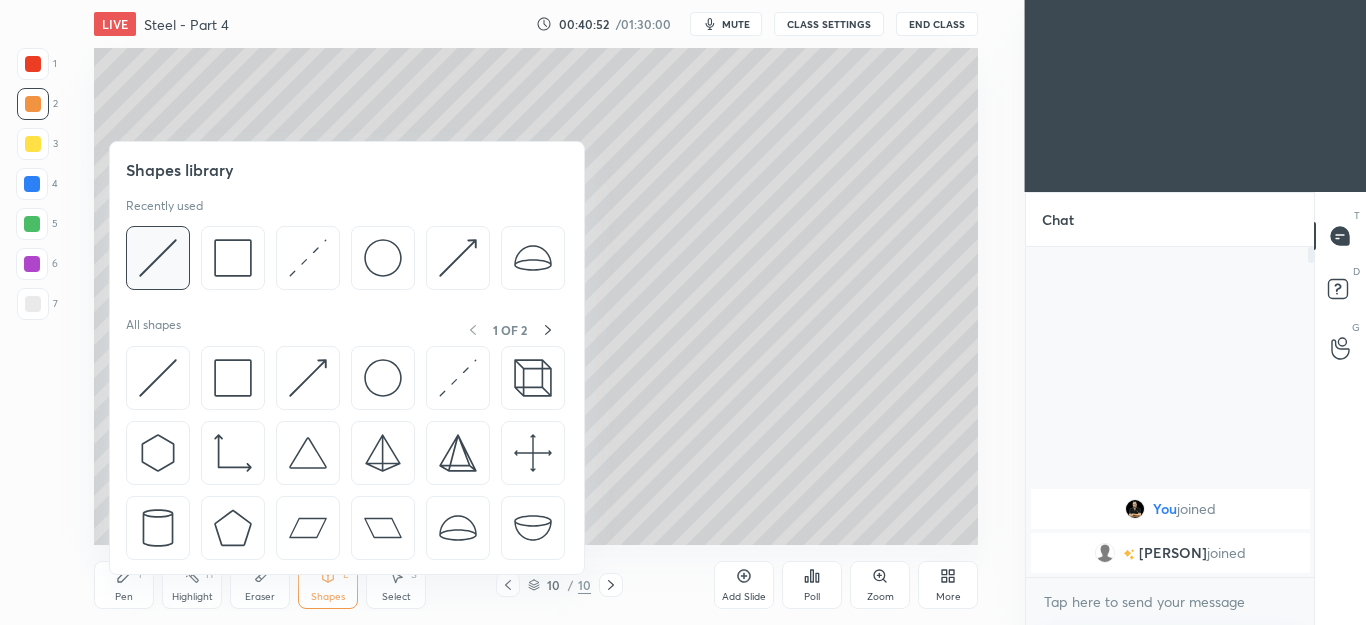 click at bounding box center (158, 258) 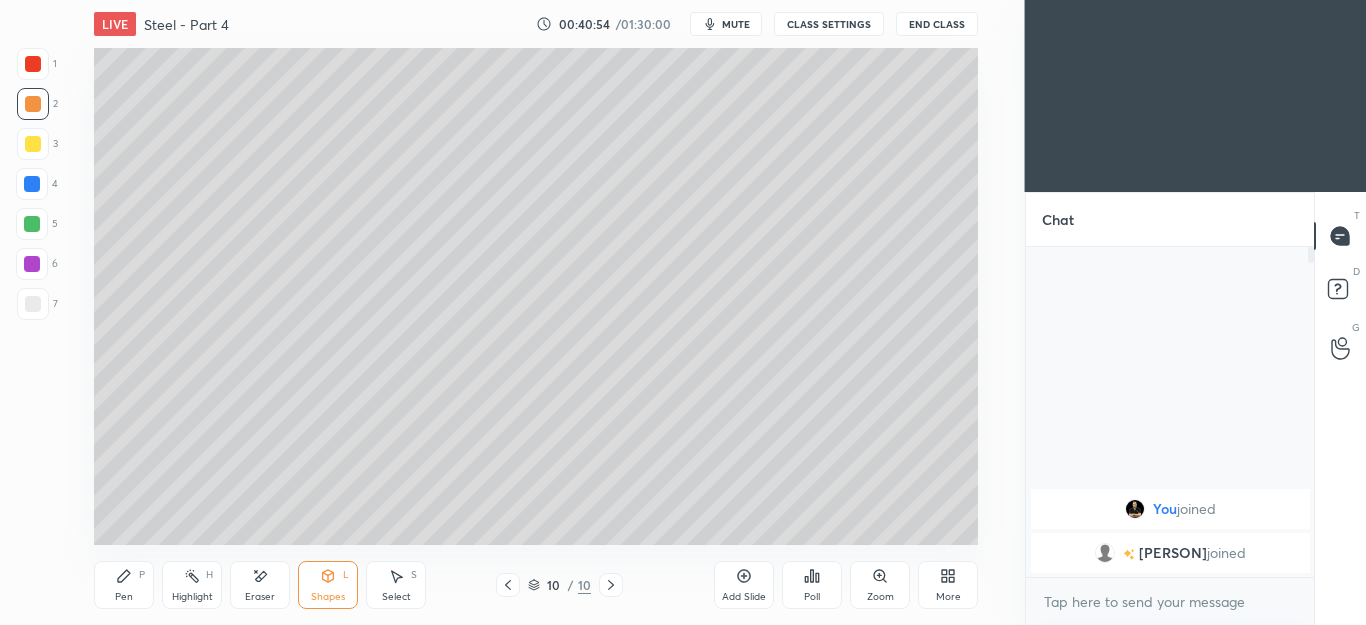 click on "Pen P" at bounding box center [124, 585] 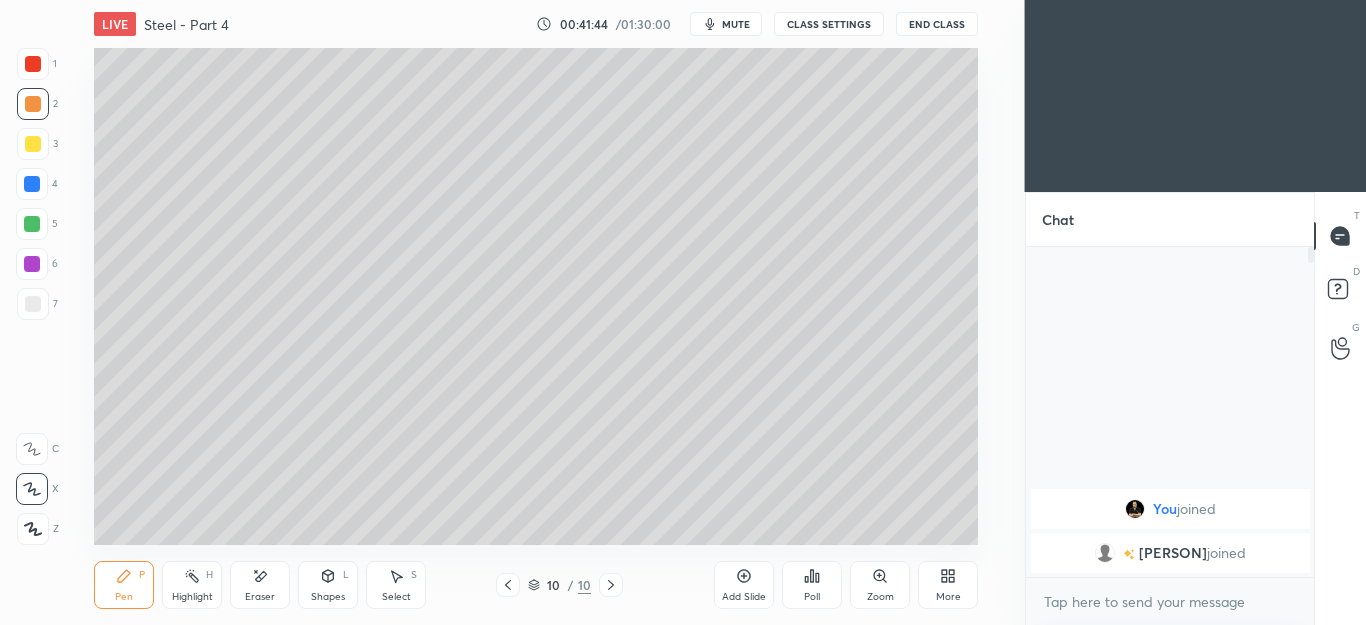 click 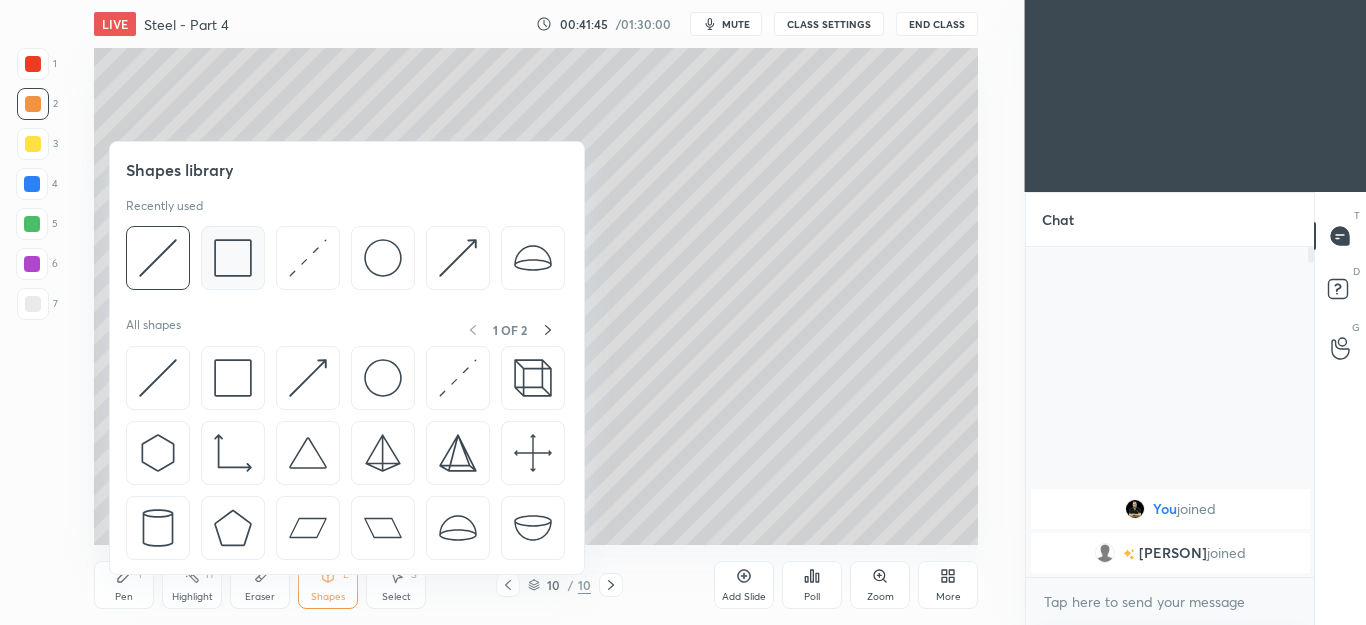 click at bounding box center [233, 258] 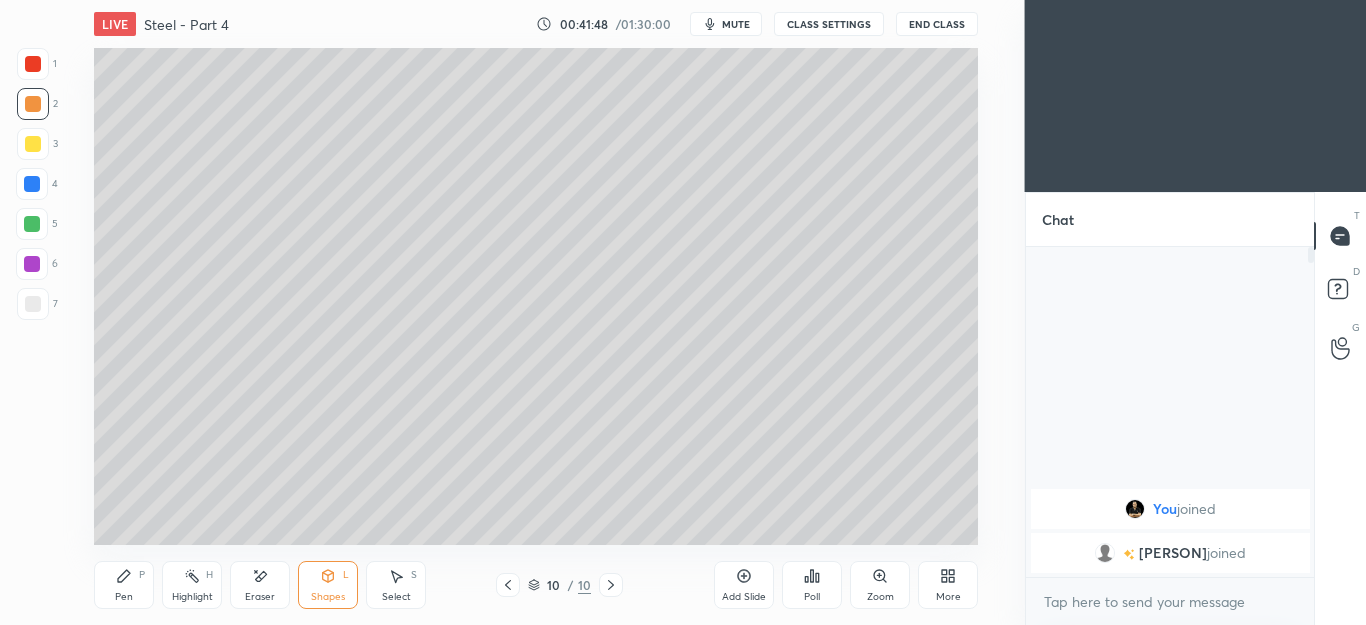 click on "Pen P" at bounding box center [124, 585] 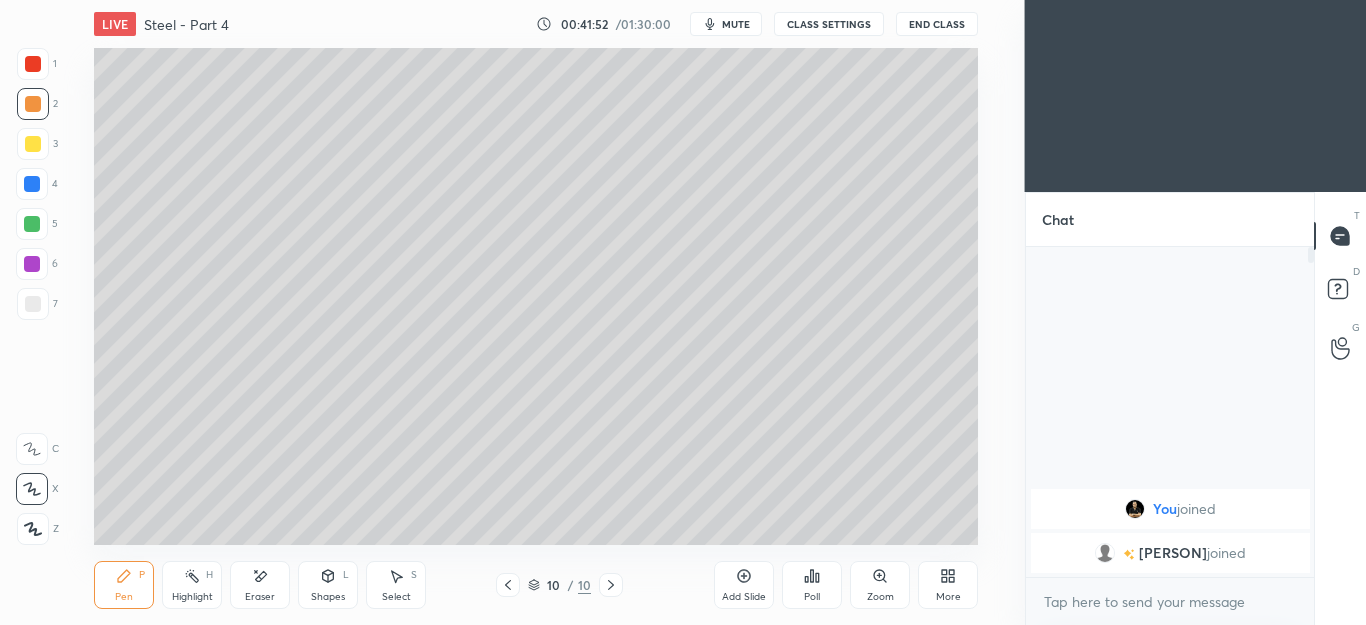 click at bounding box center [32, 224] 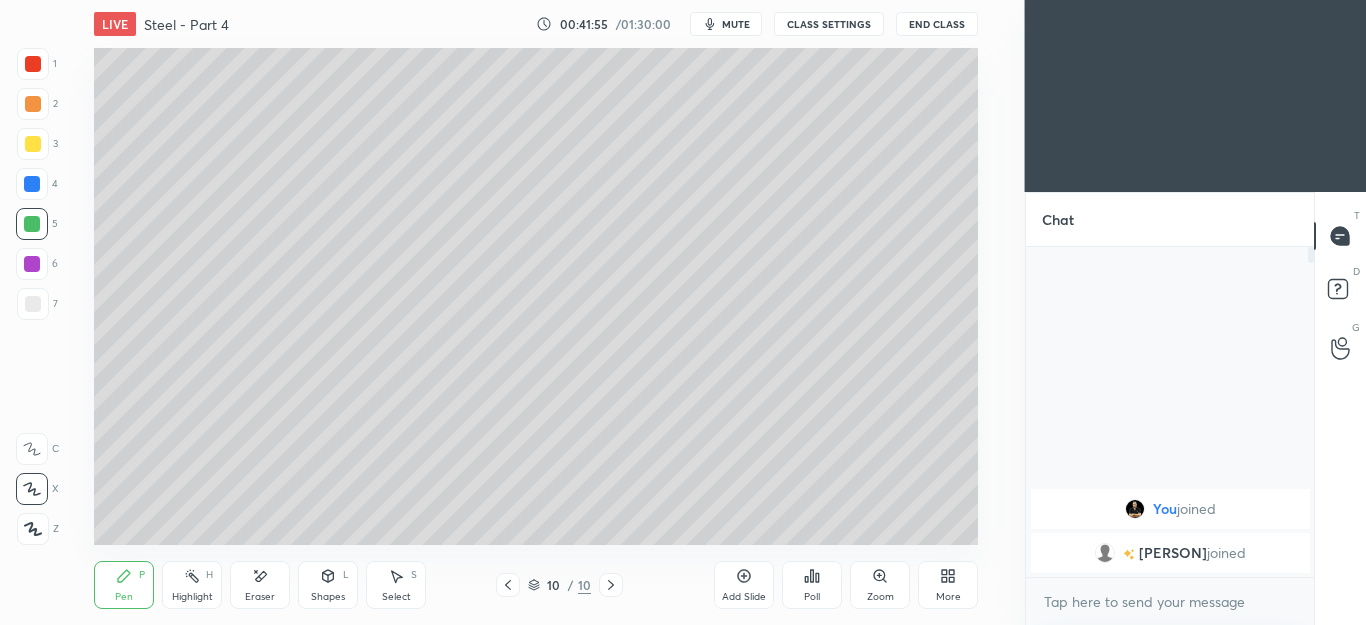 click 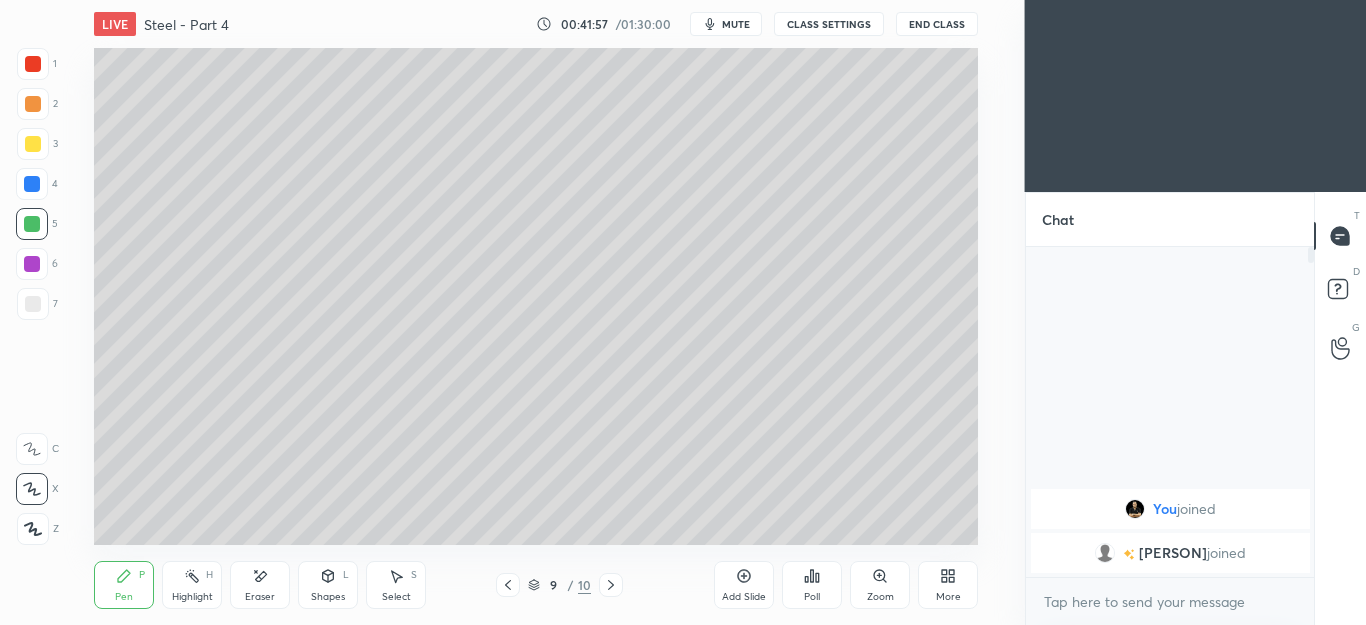 click 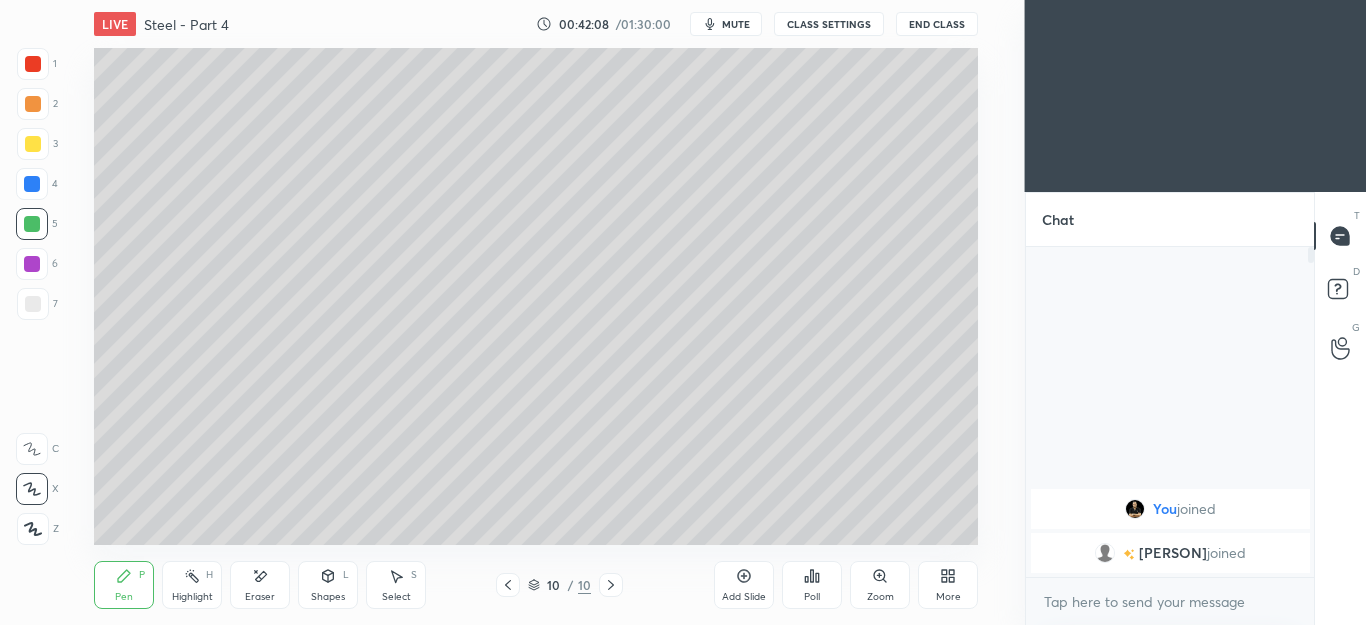 click on "L" at bounding box center [346, 575] 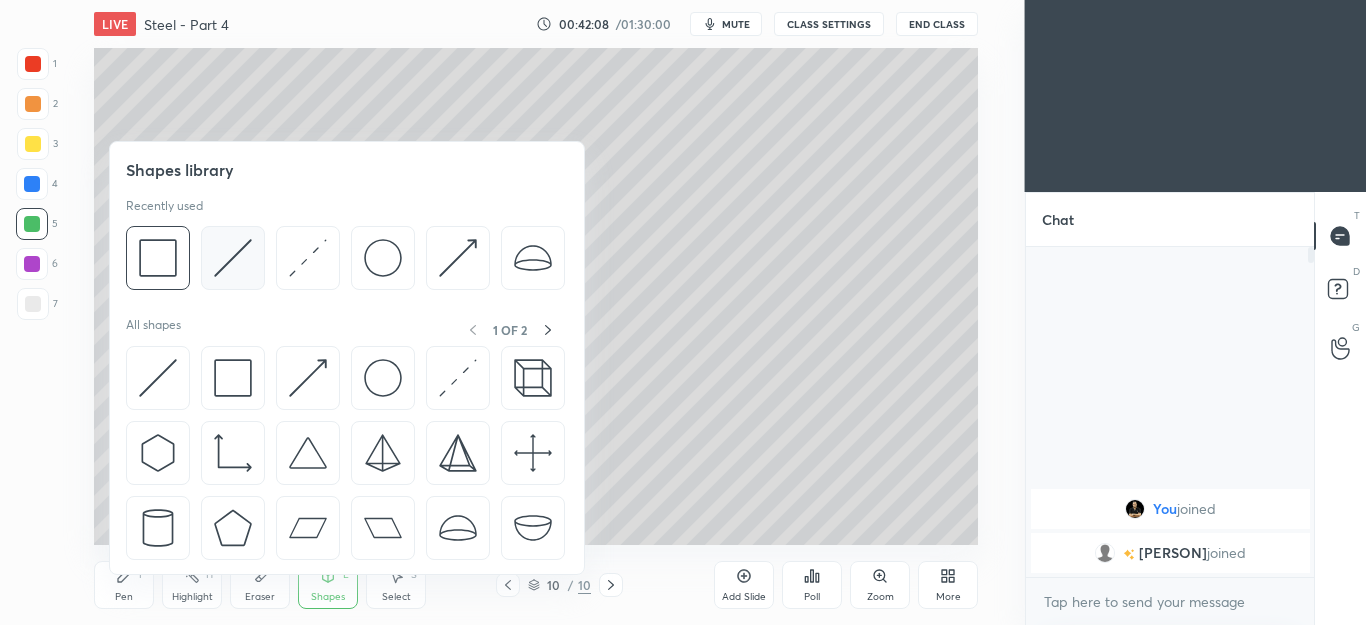 click at bounding box center (233, 258) 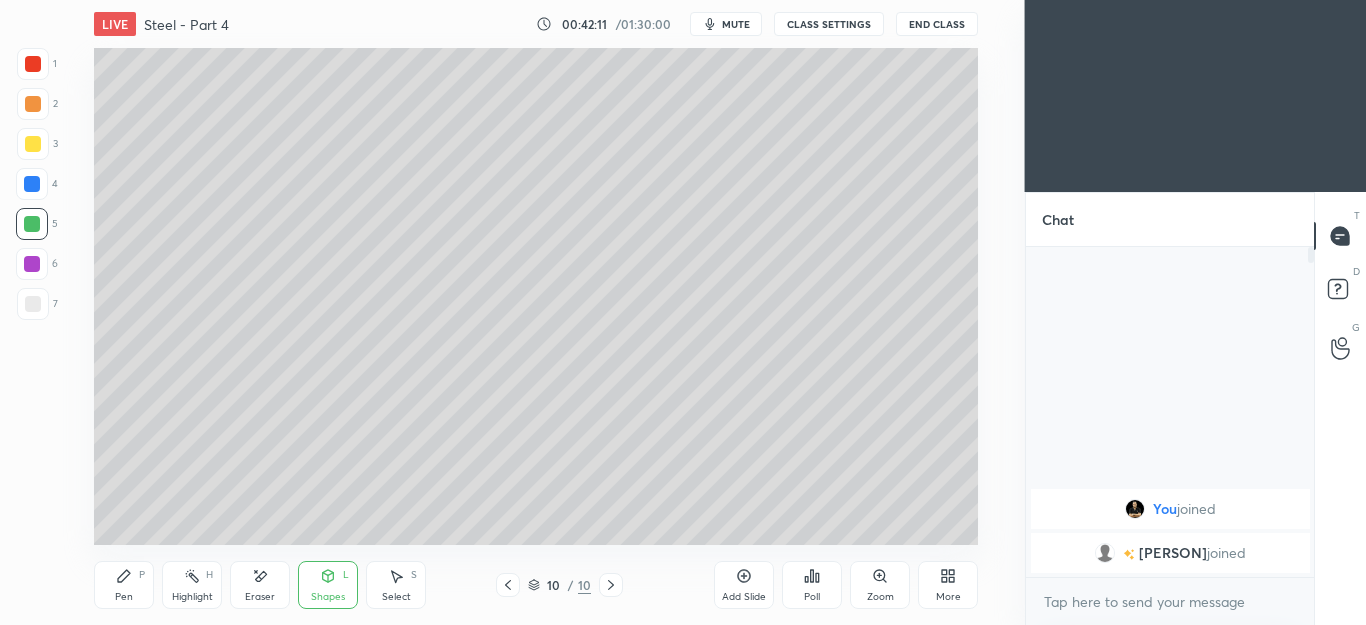 click on "Pen P Highlight H Eraser Shapes L Select S 10 / 10 Add Slide Poll Zoom More" at bounding box center [536, 585] 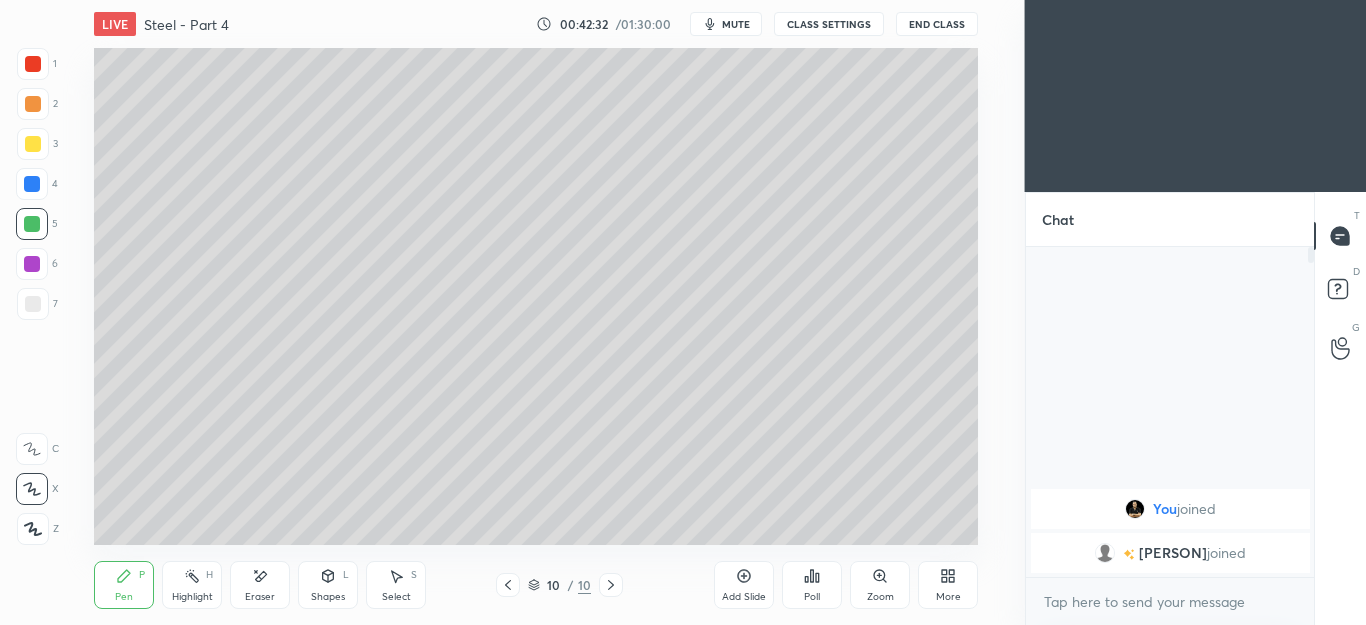 click 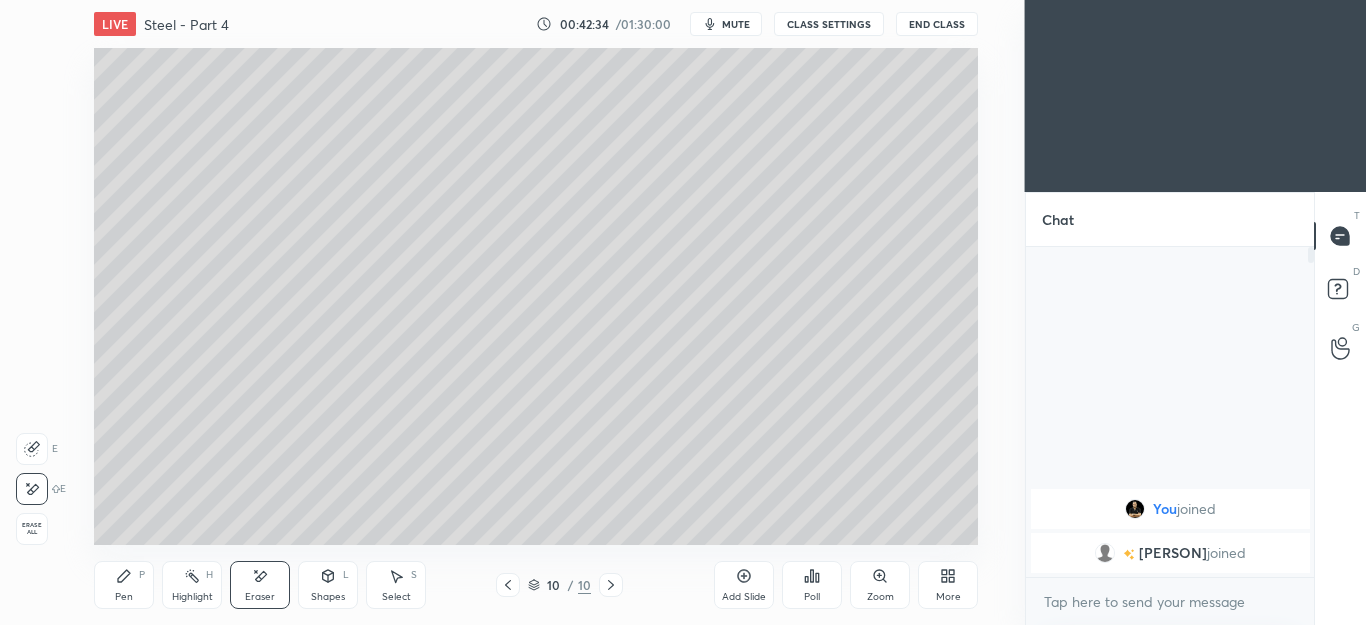 click on "Pen P" at bounding box center (124, 585) 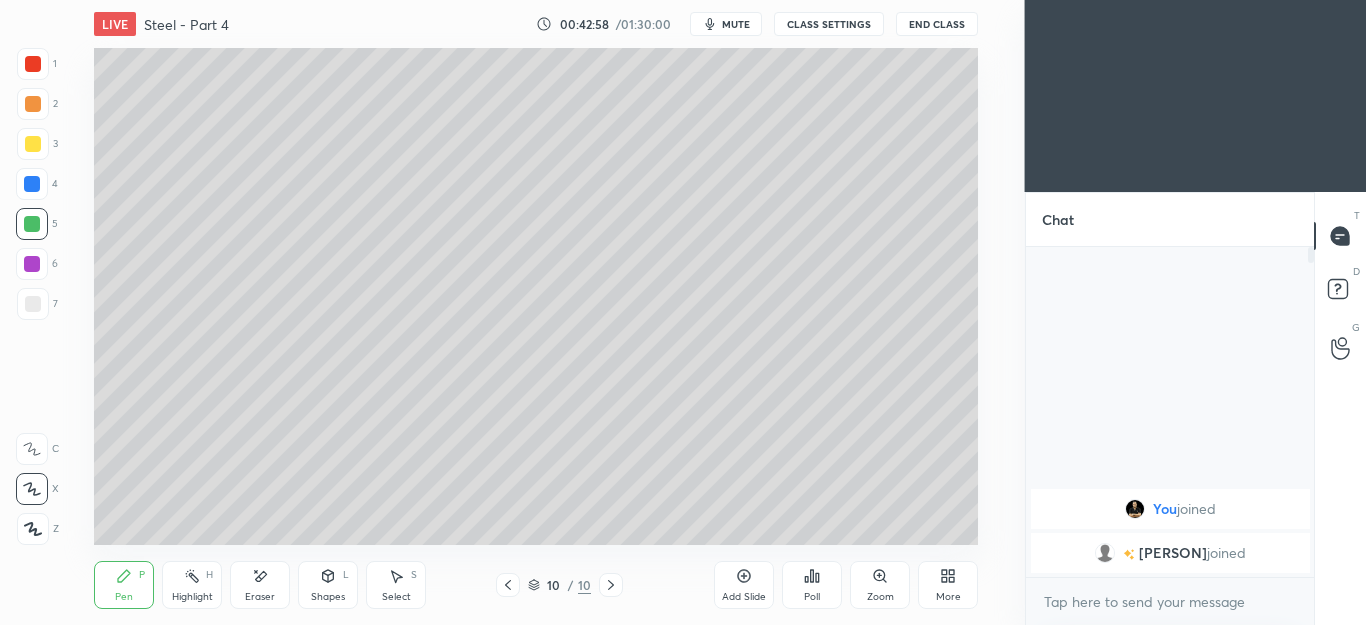 click on "Eraser" at bounding box center (260, 585) 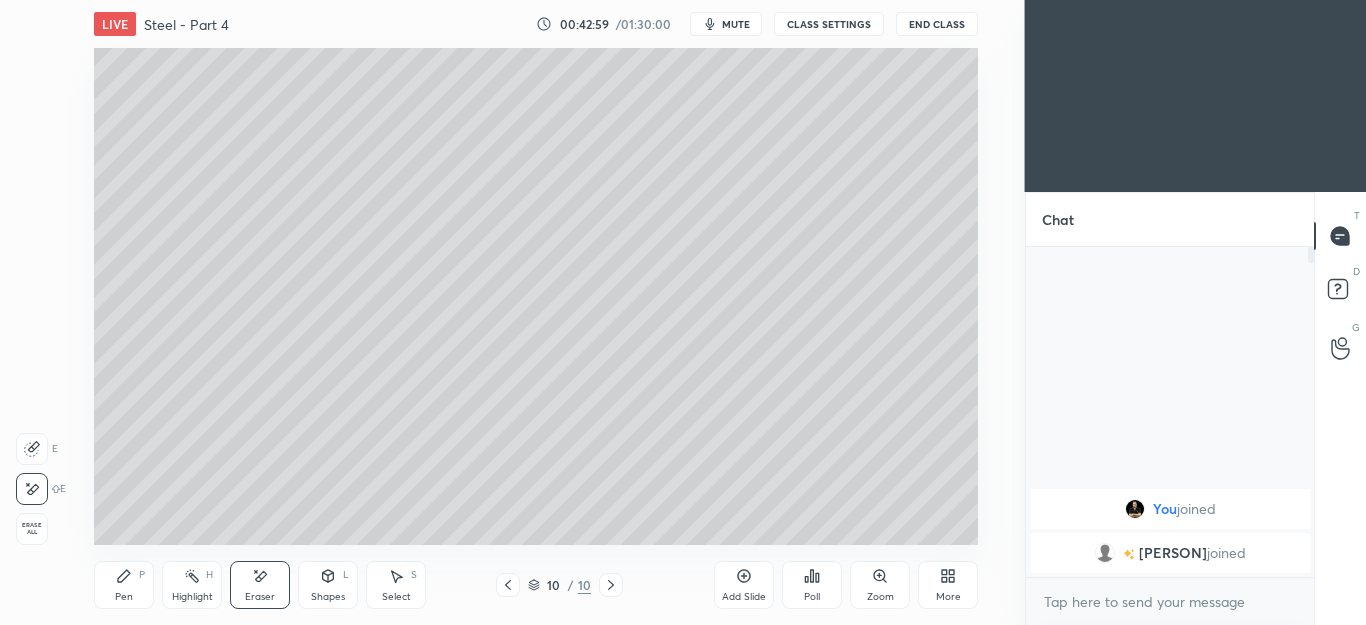 click on "Pen P" at bounding box center (124, 585) 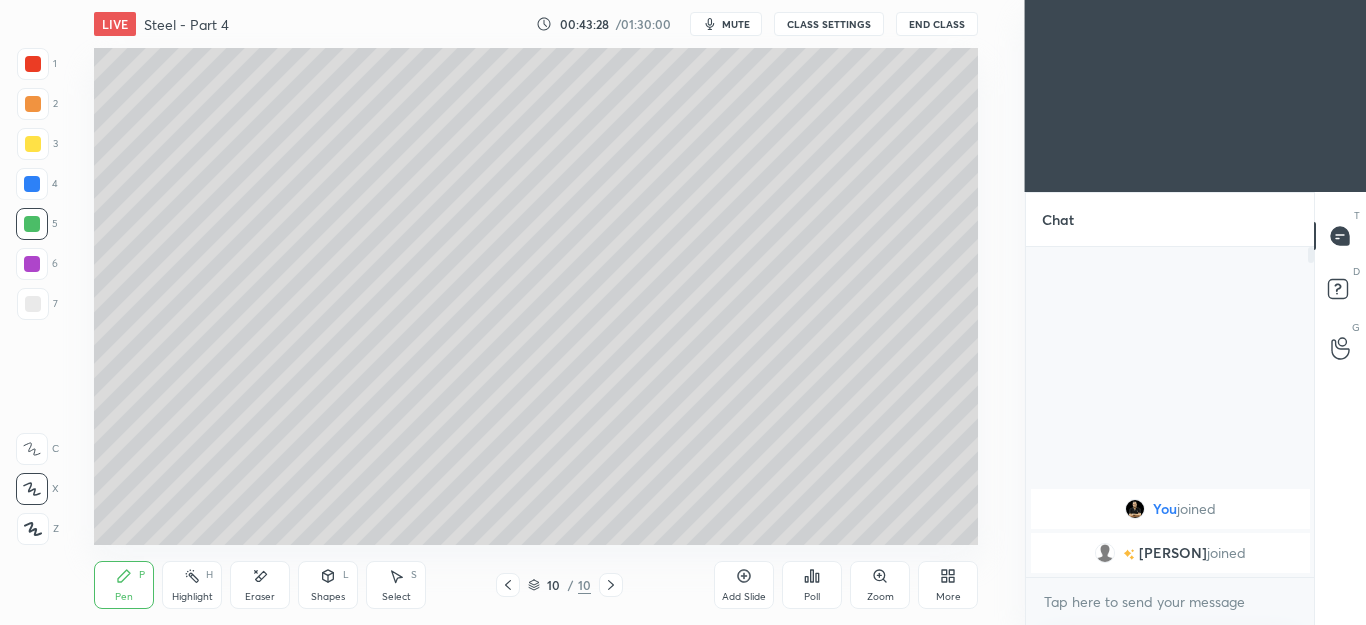 click on "S" at bounding box center [414, 575] 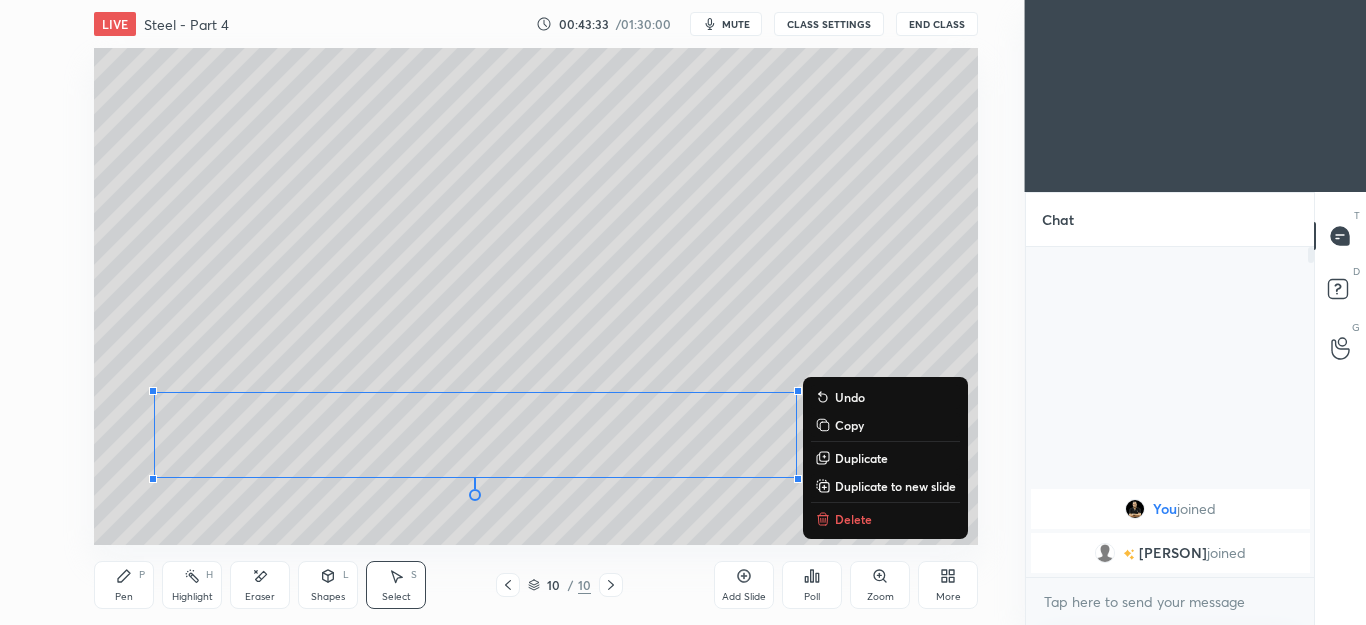 click on "Pen" at bounding box center [124, 597] 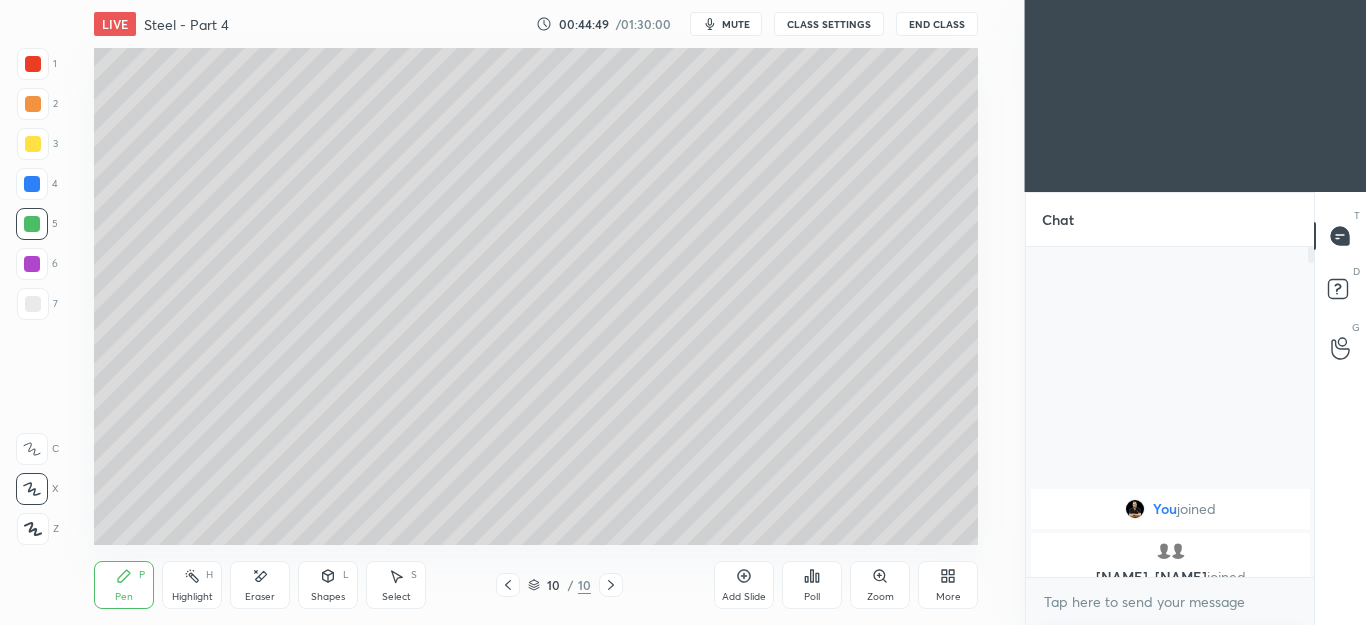 click 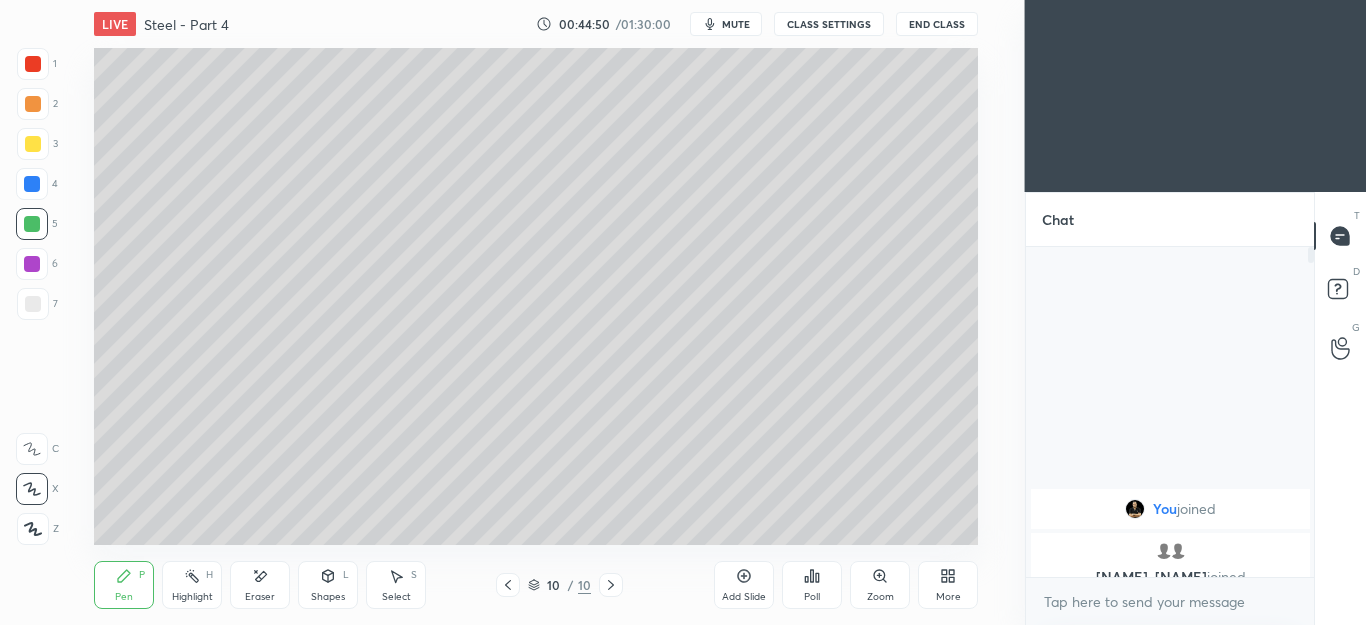 click 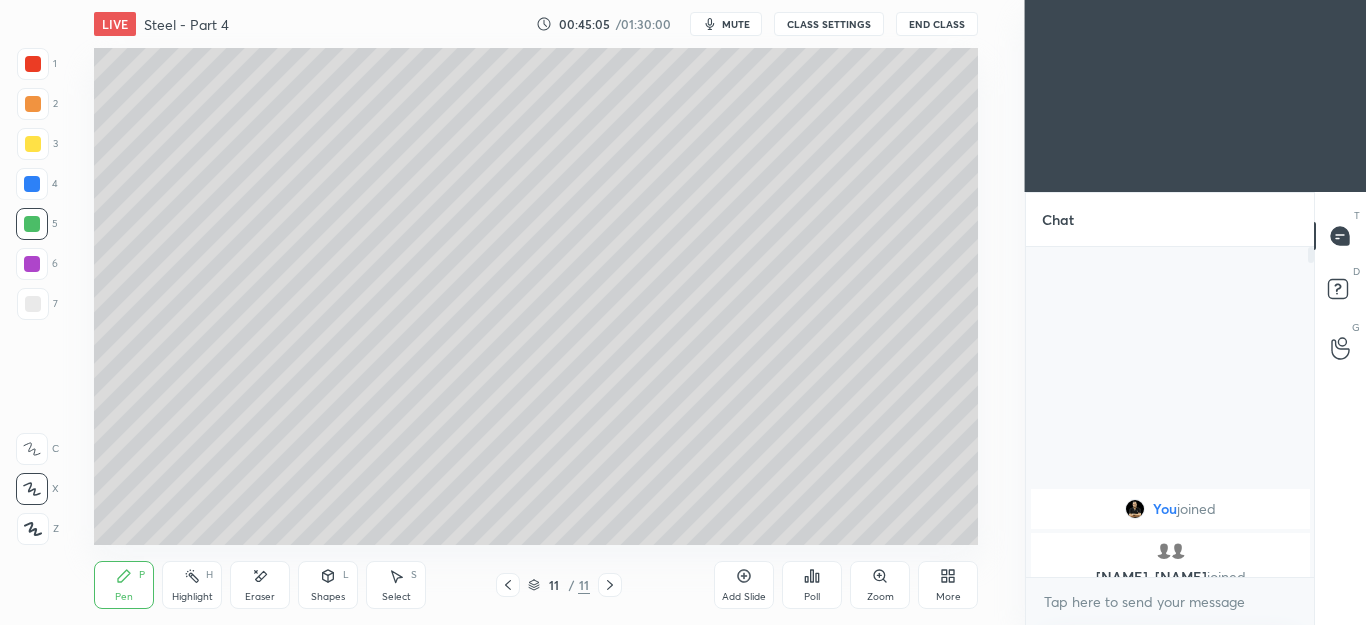 click on "Shapes L" at bounding box center (328, 585) 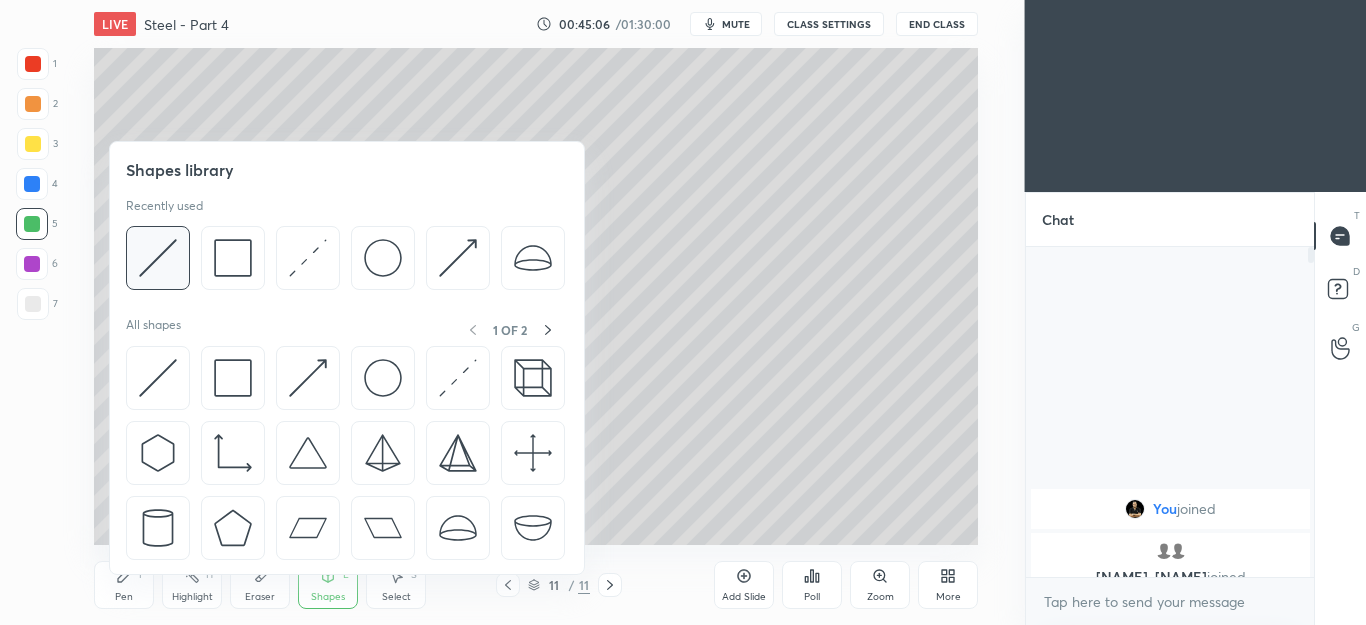 click at bounding box center (158, 258) 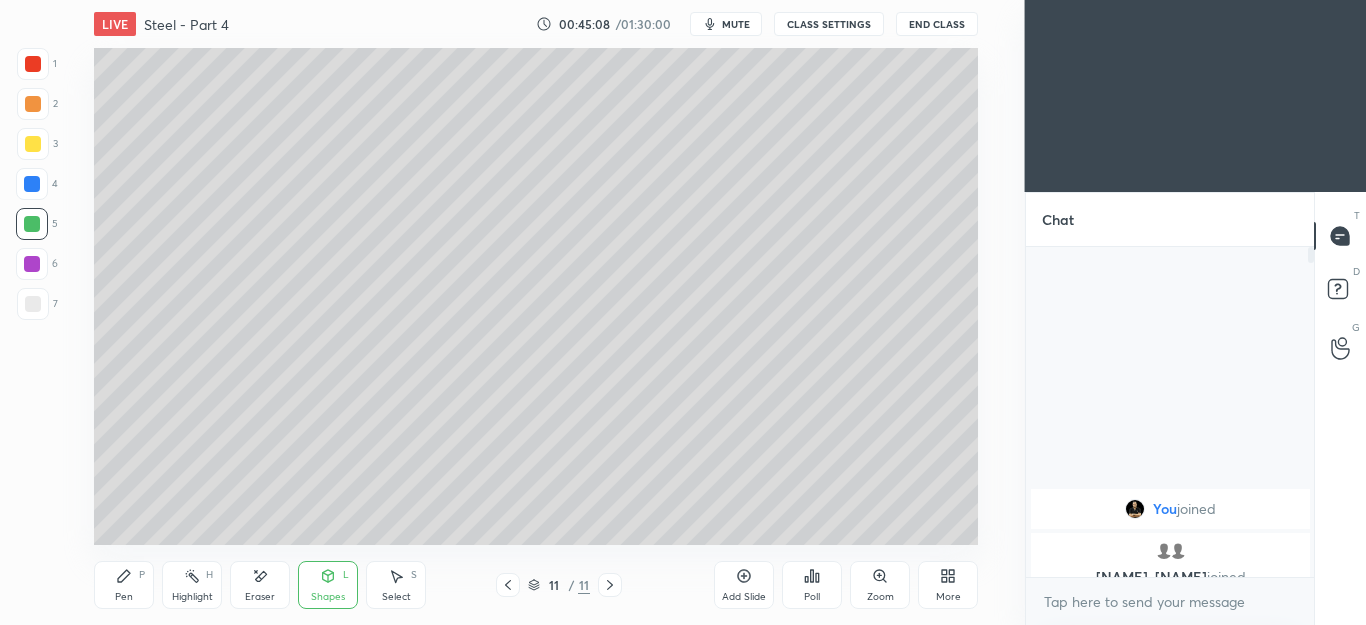 click 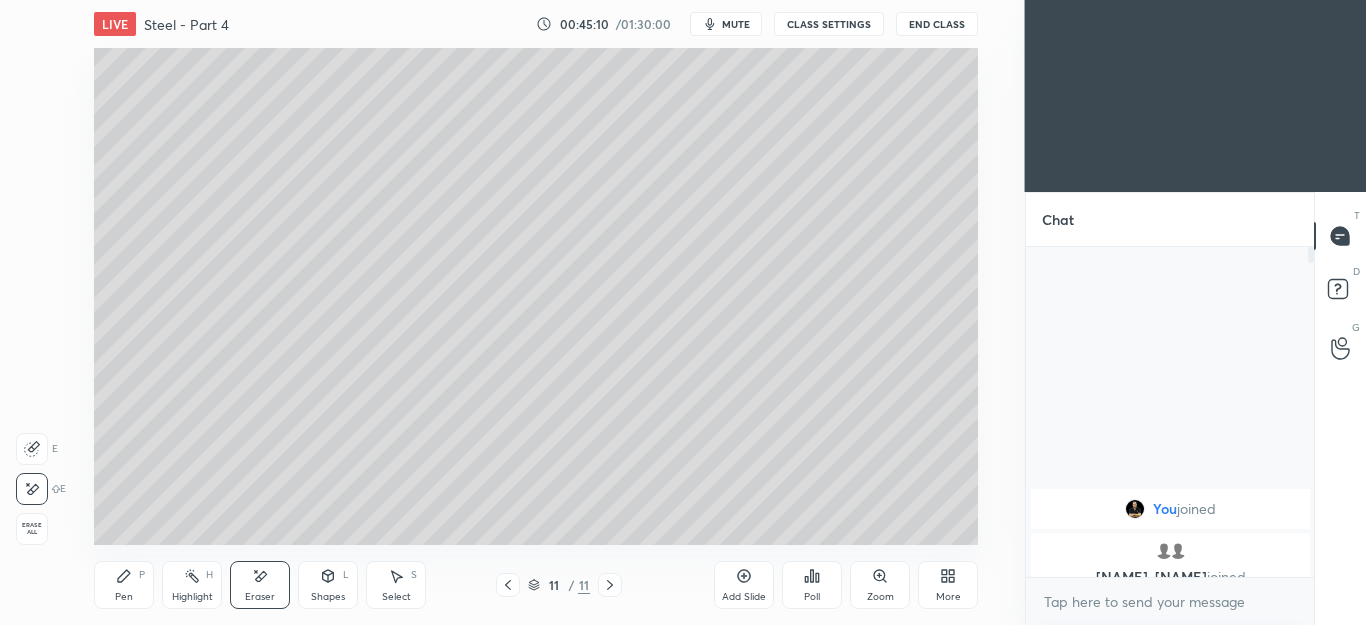 click 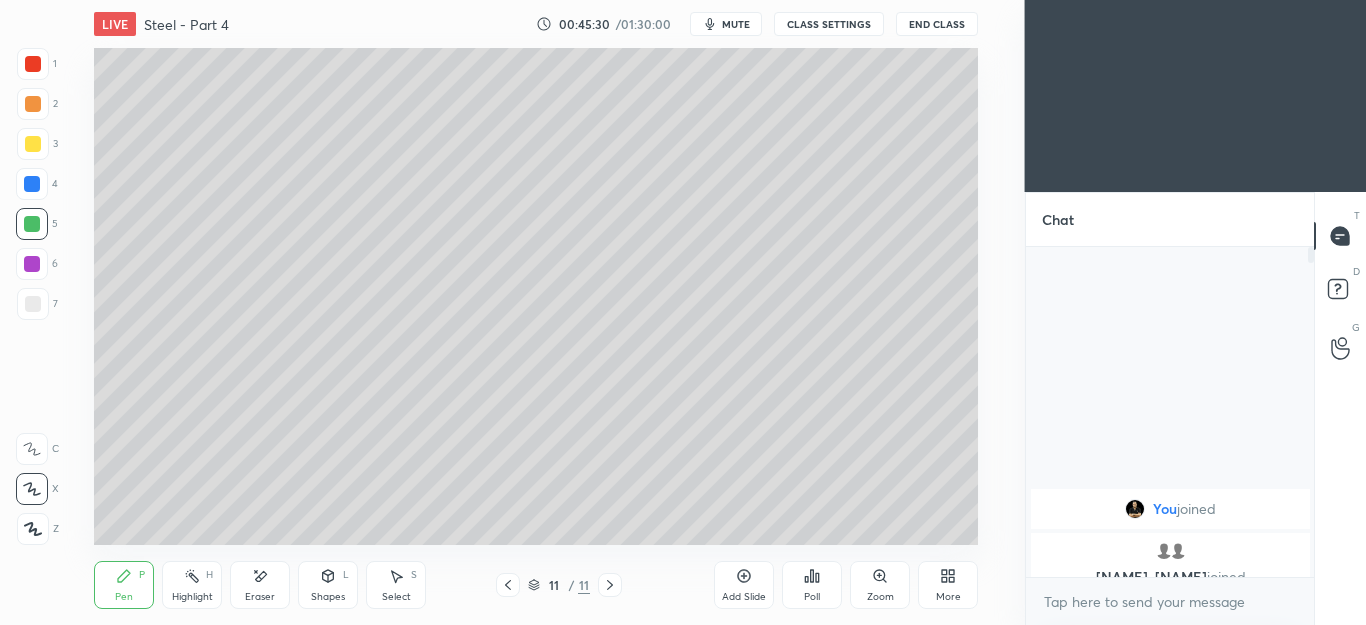 click 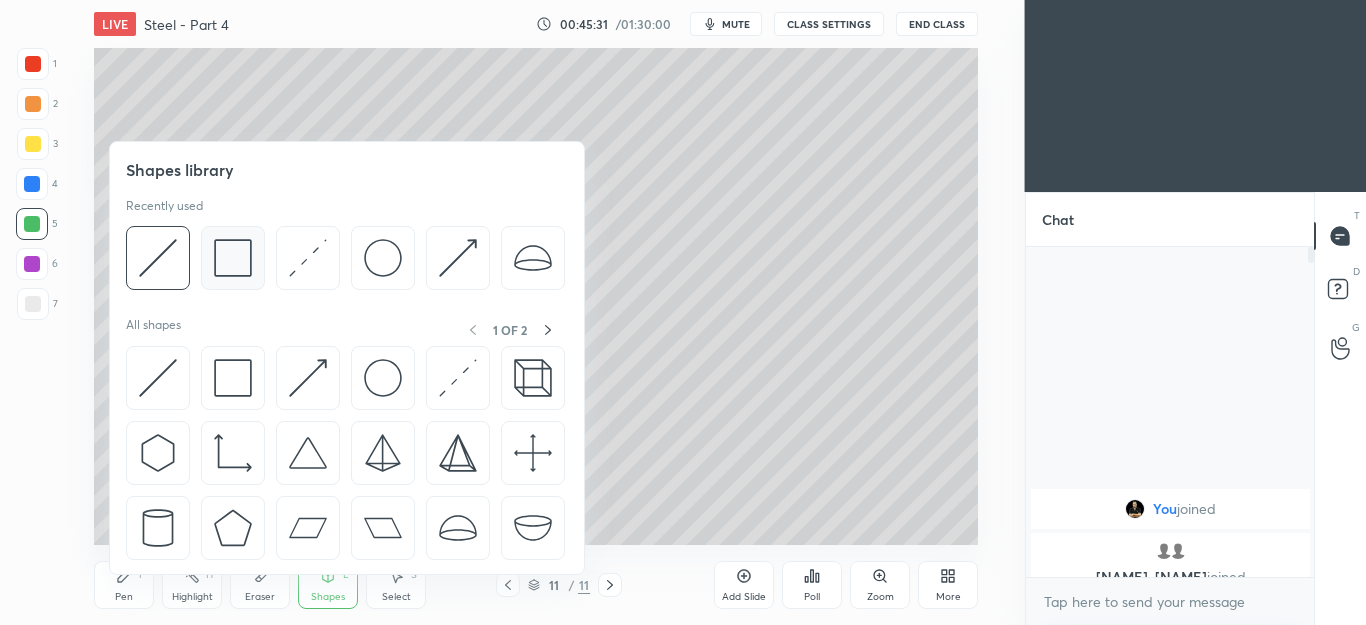 click at bounding box center (233, 258) 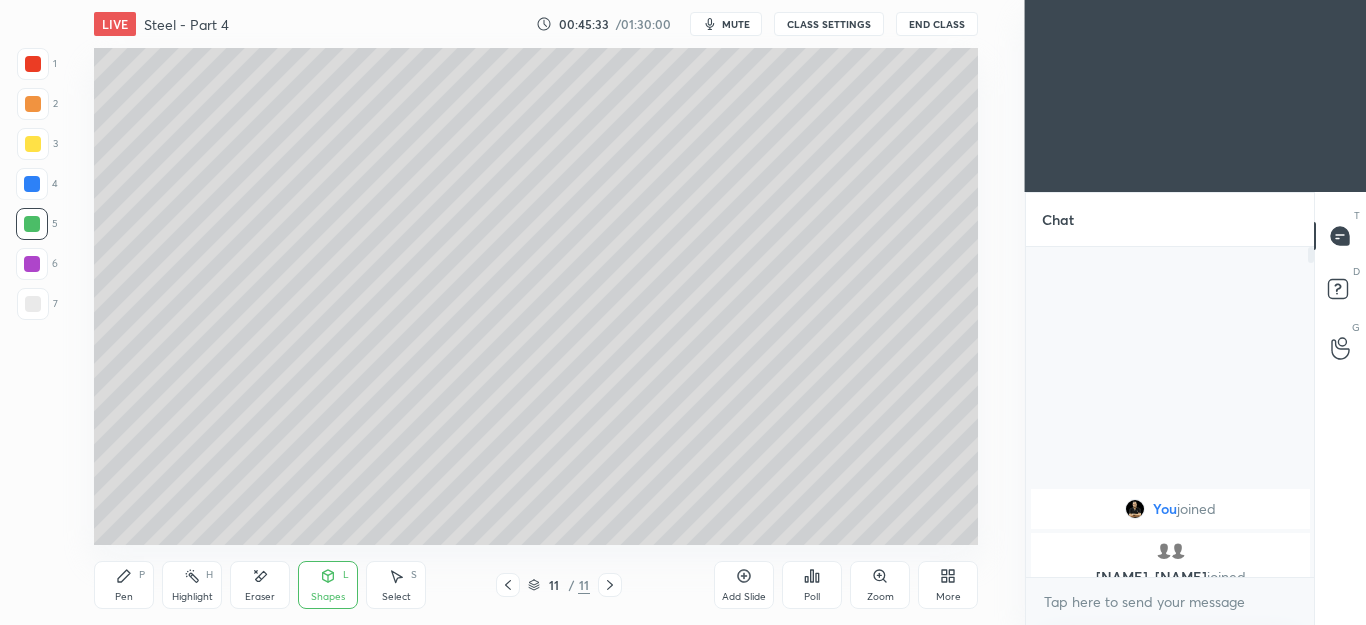 click on "Pen P" at bounding box center [124, 585] 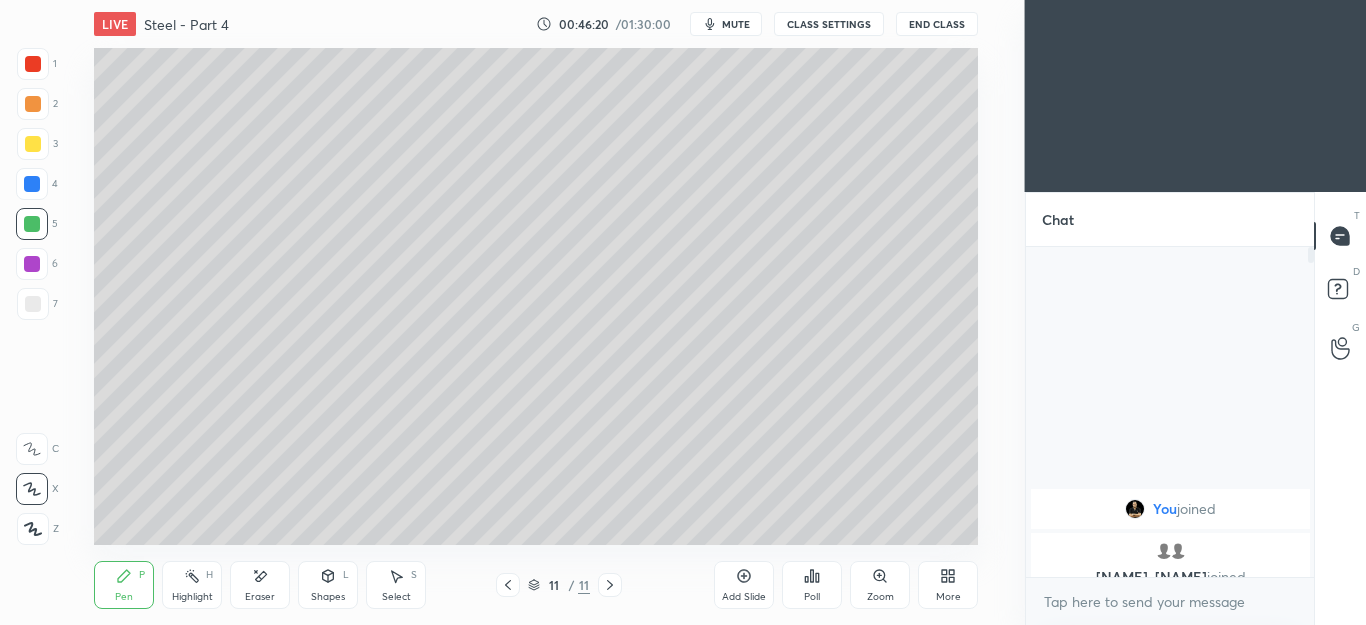 click 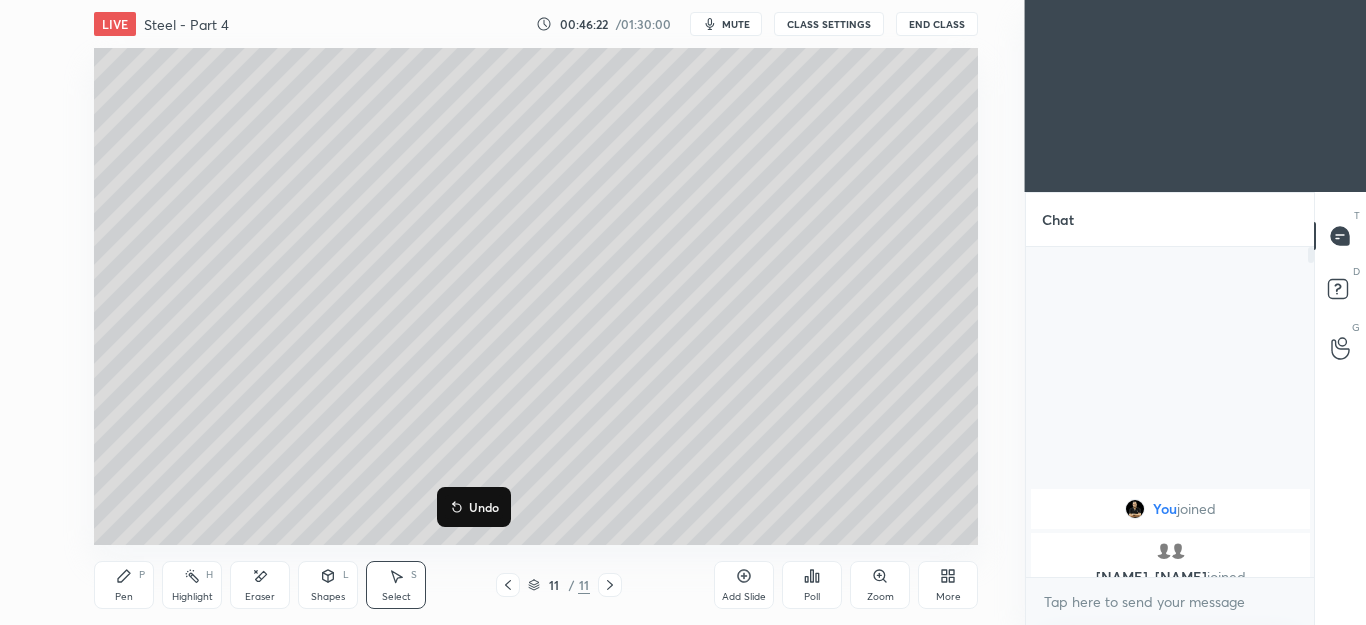 click on "0 ° Undo Copy Duplicate Duplicate to new slide Delete" at bounding box center [536, 296] 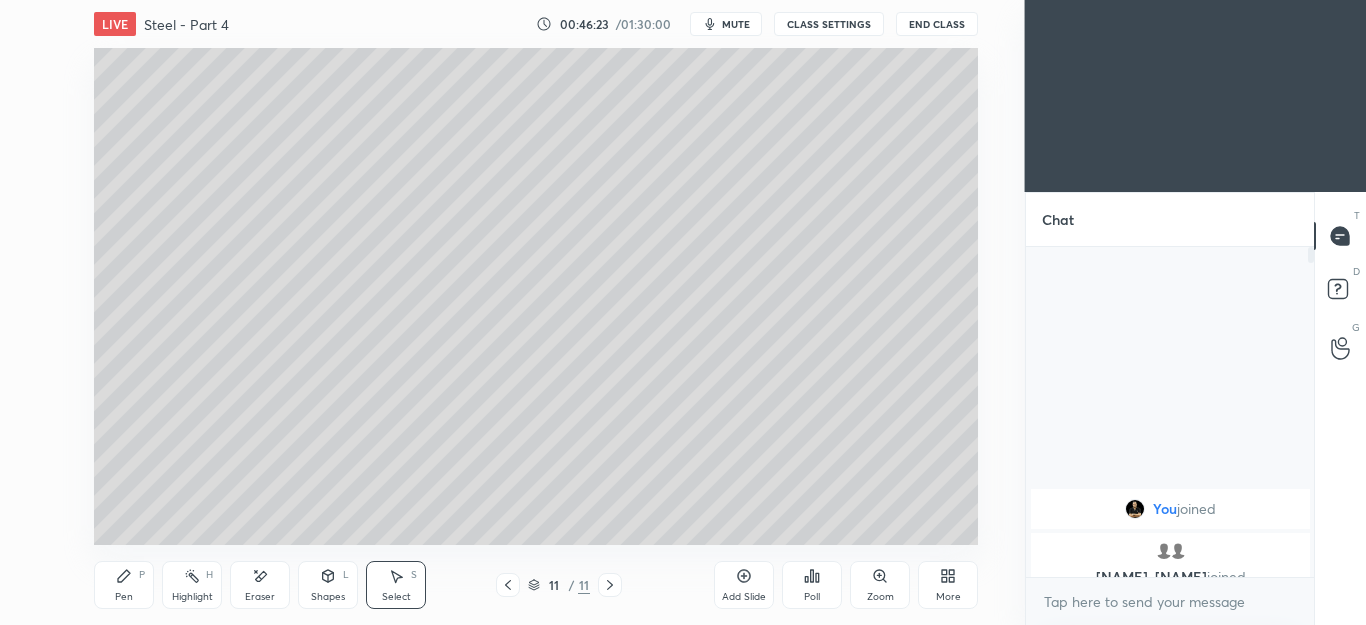 click on "Shapes L" at bounding box center [328, 585] 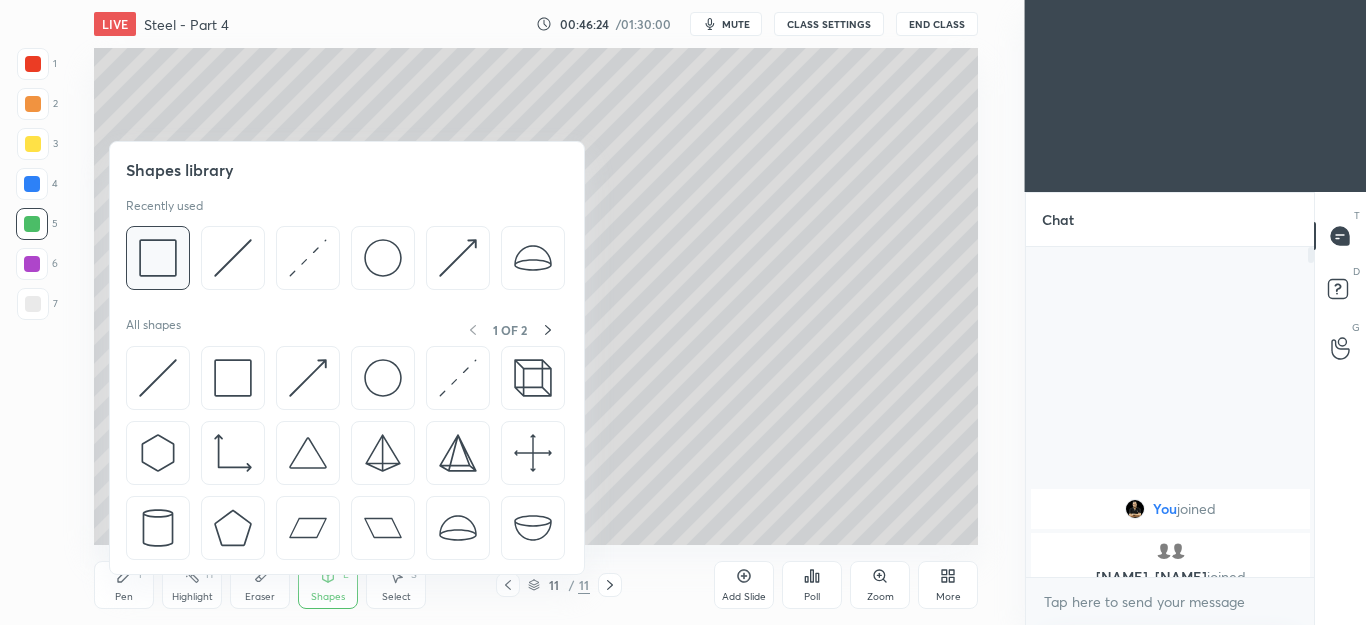 click at bounding box center (158, 258) 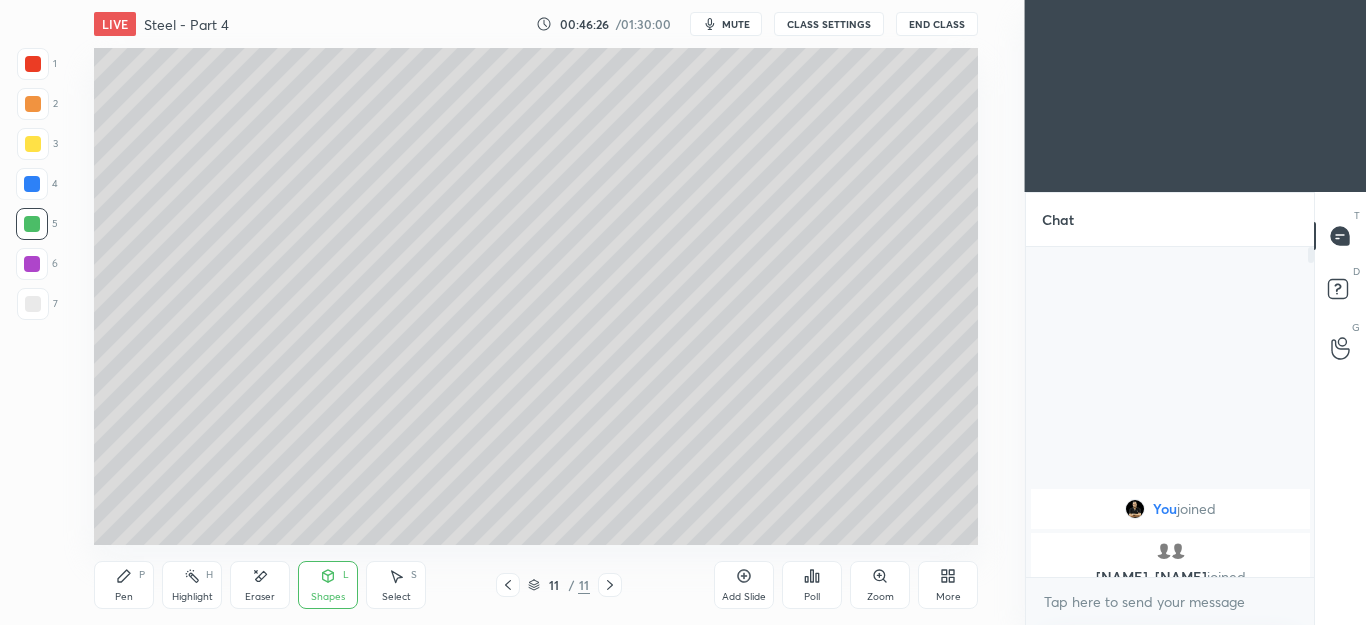 click 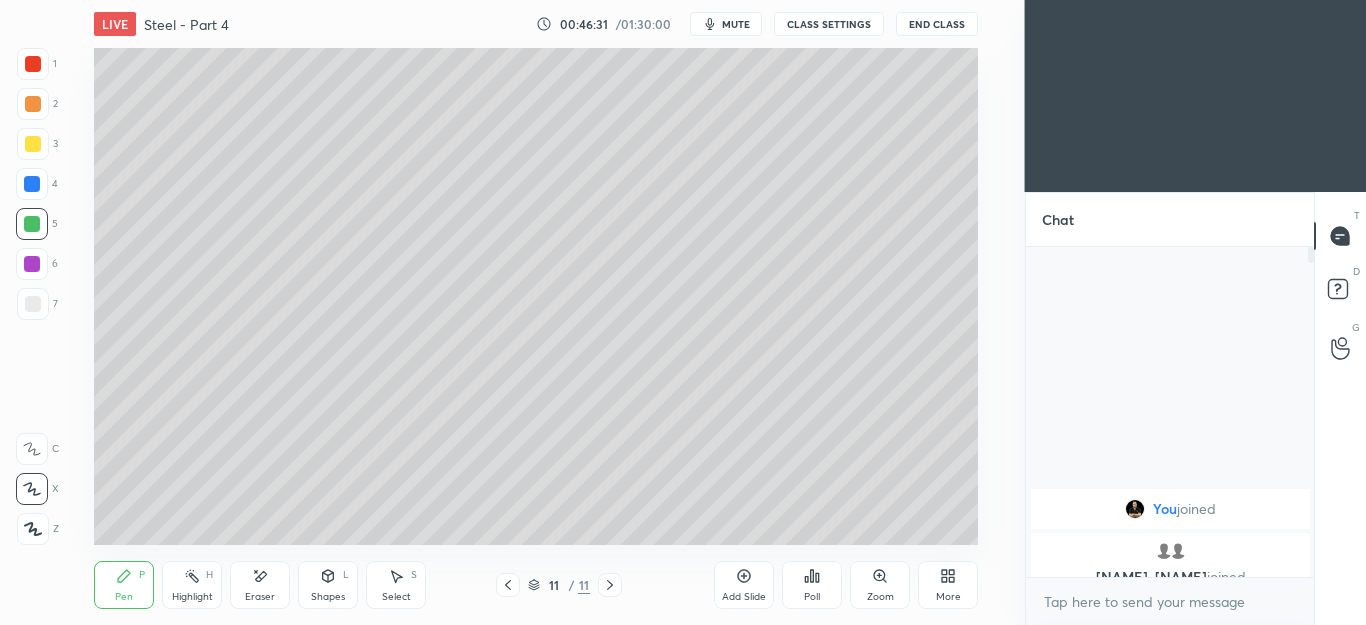 click on "Select" at bounding box center [396, 597] 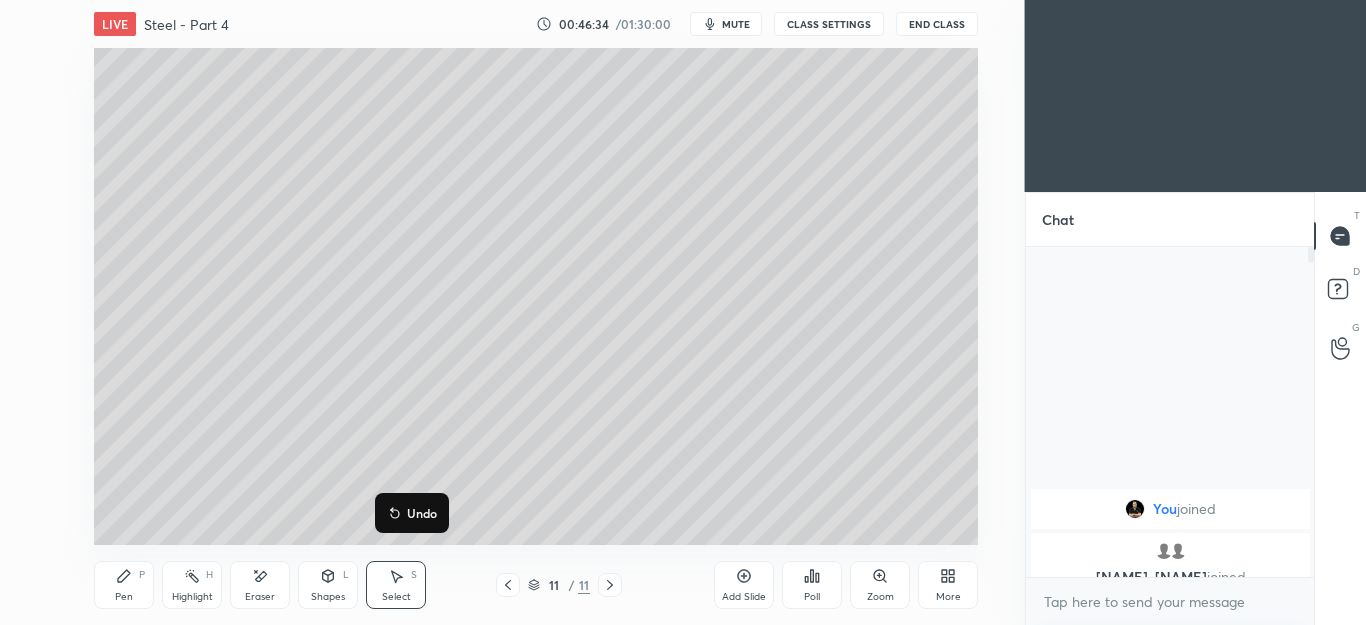 click on "Pen P" at bounding box center [124, 585] 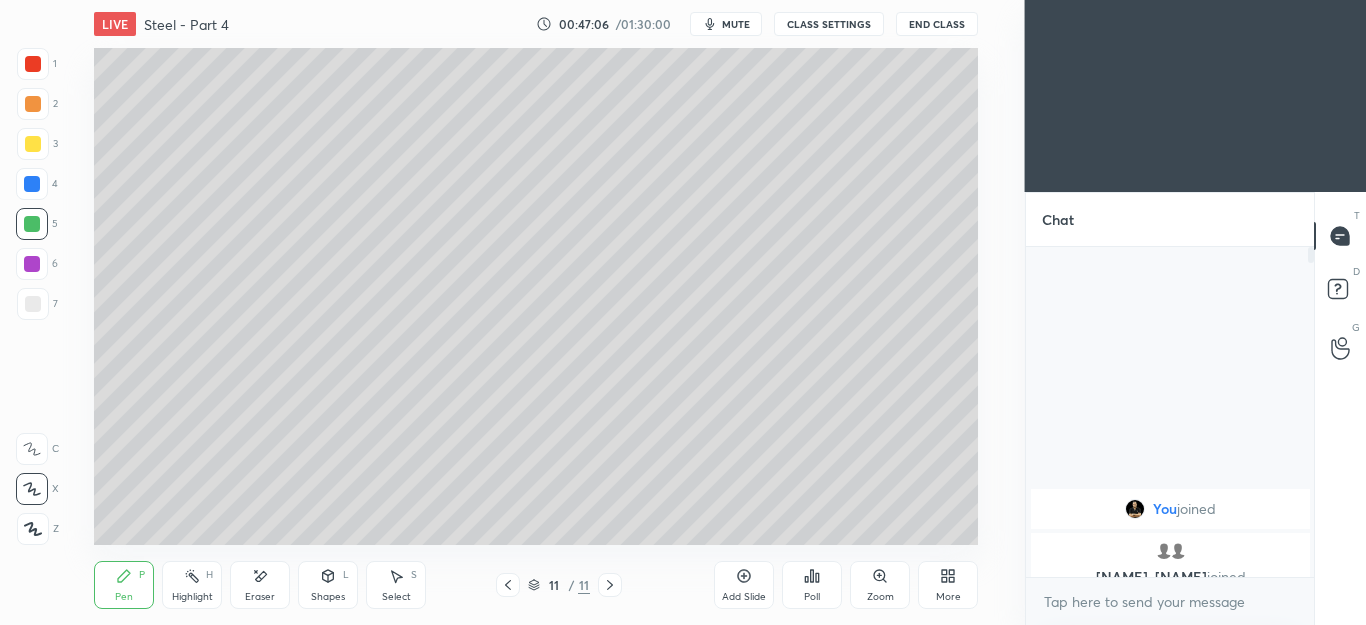 click 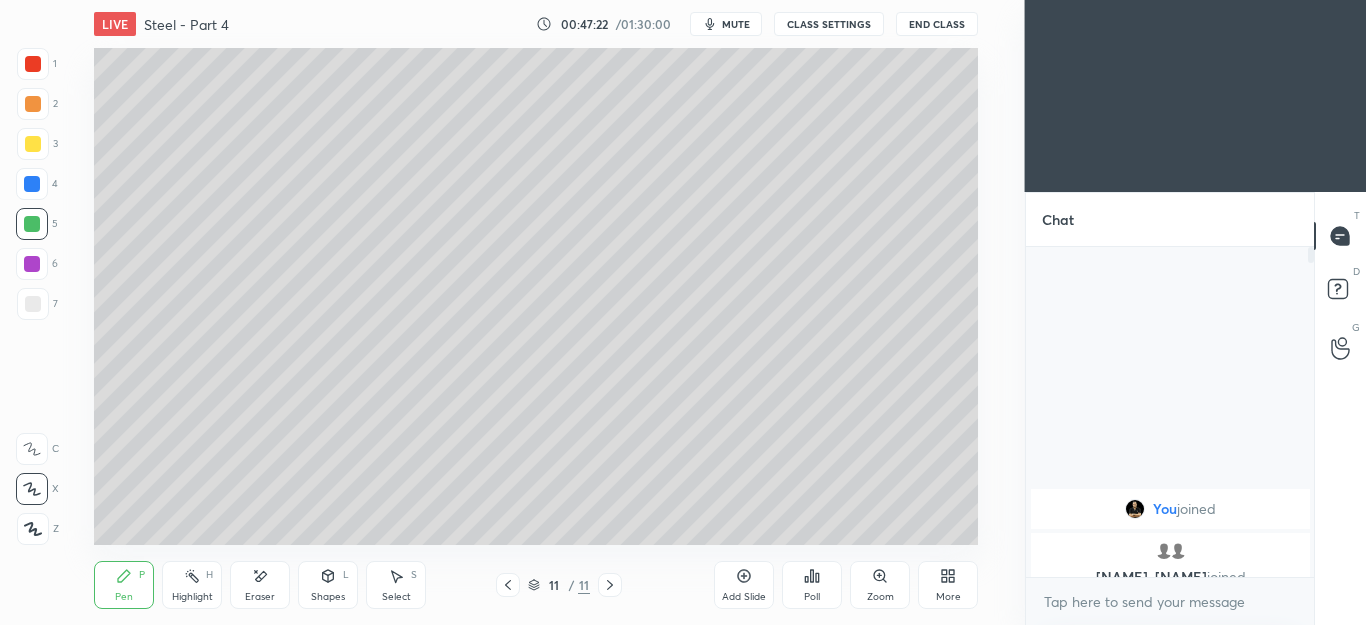 click 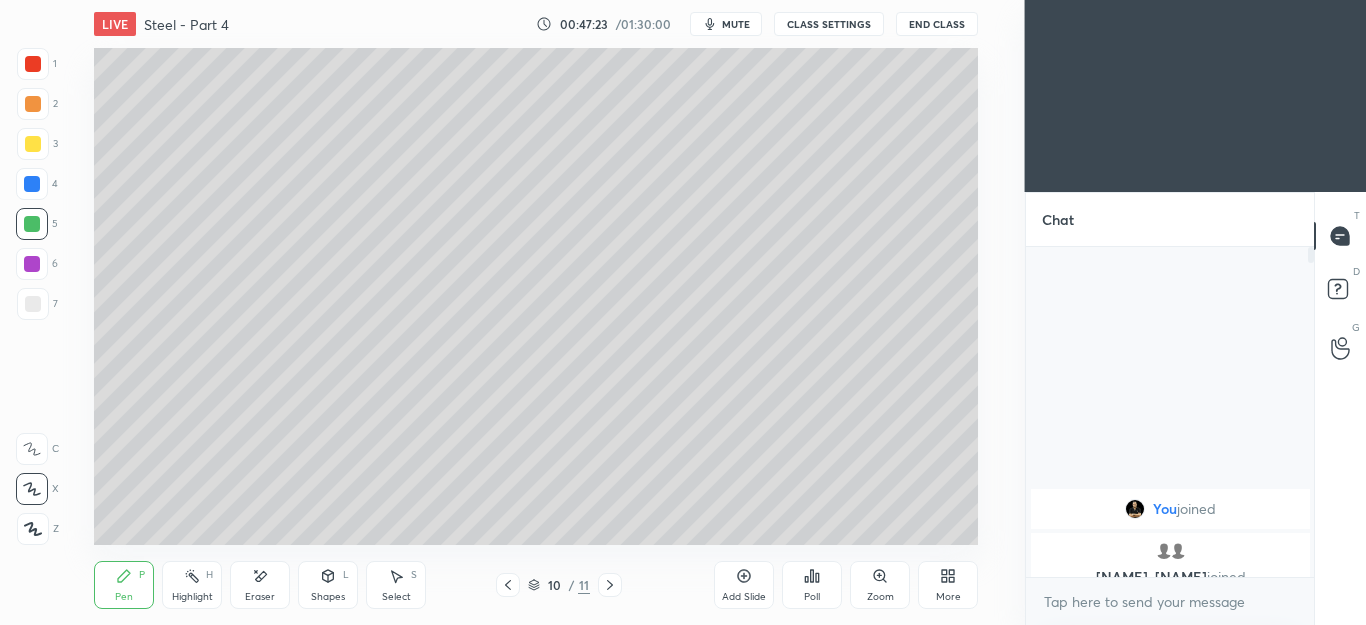 click 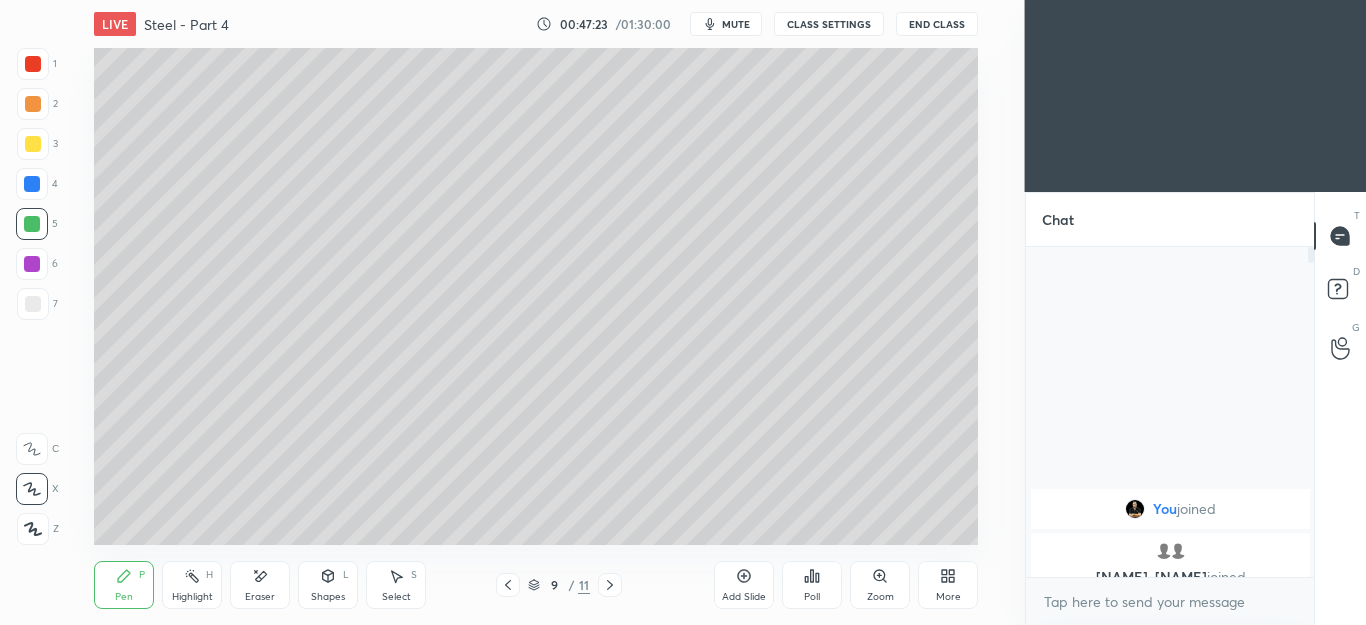 click at bounding box center [508, 585] 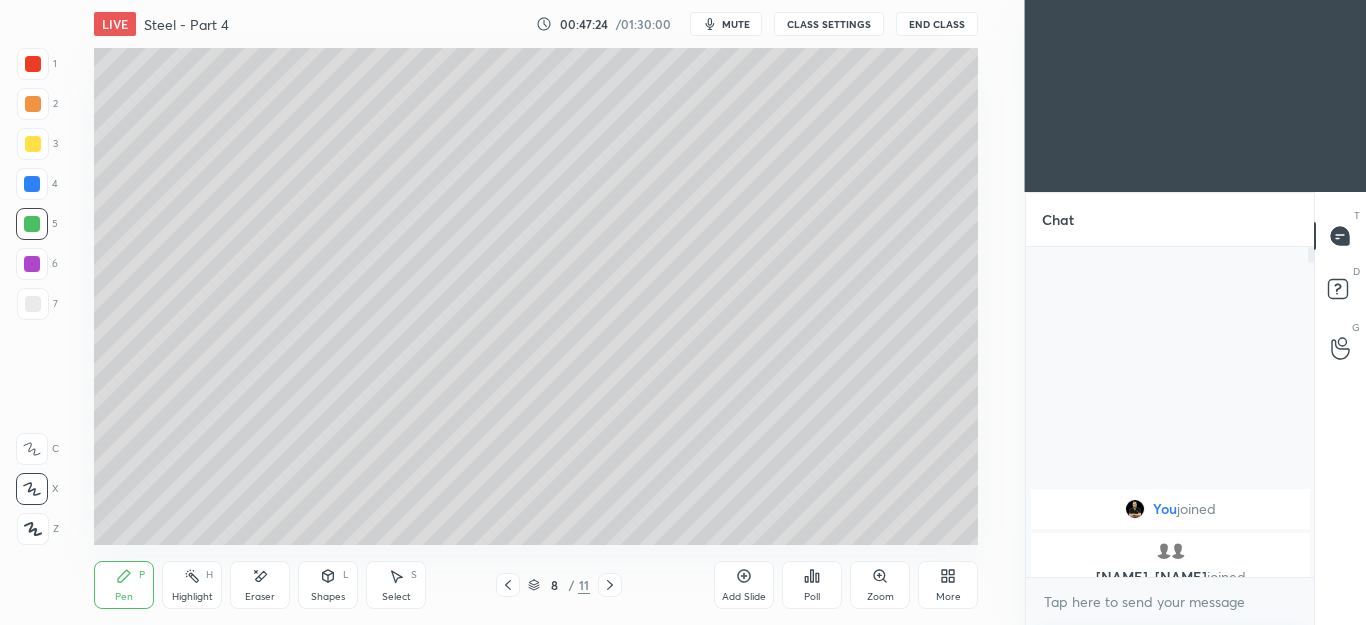 click at bounding box center [508, 585] 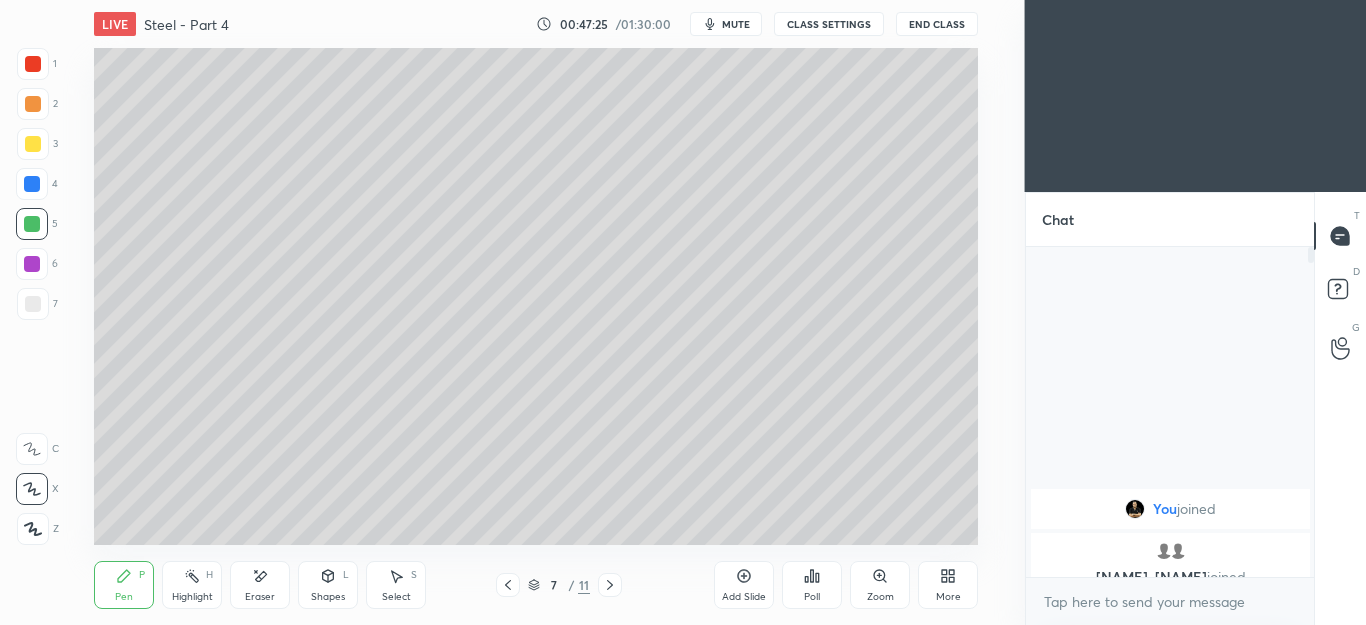 click 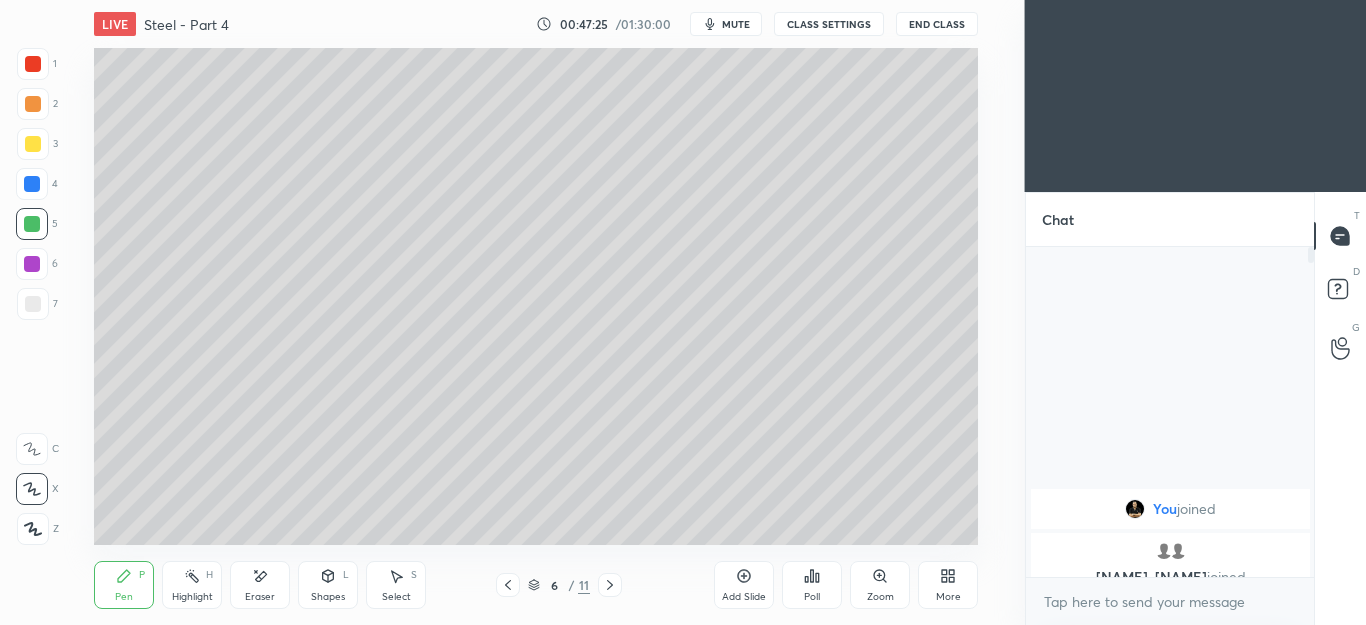 click 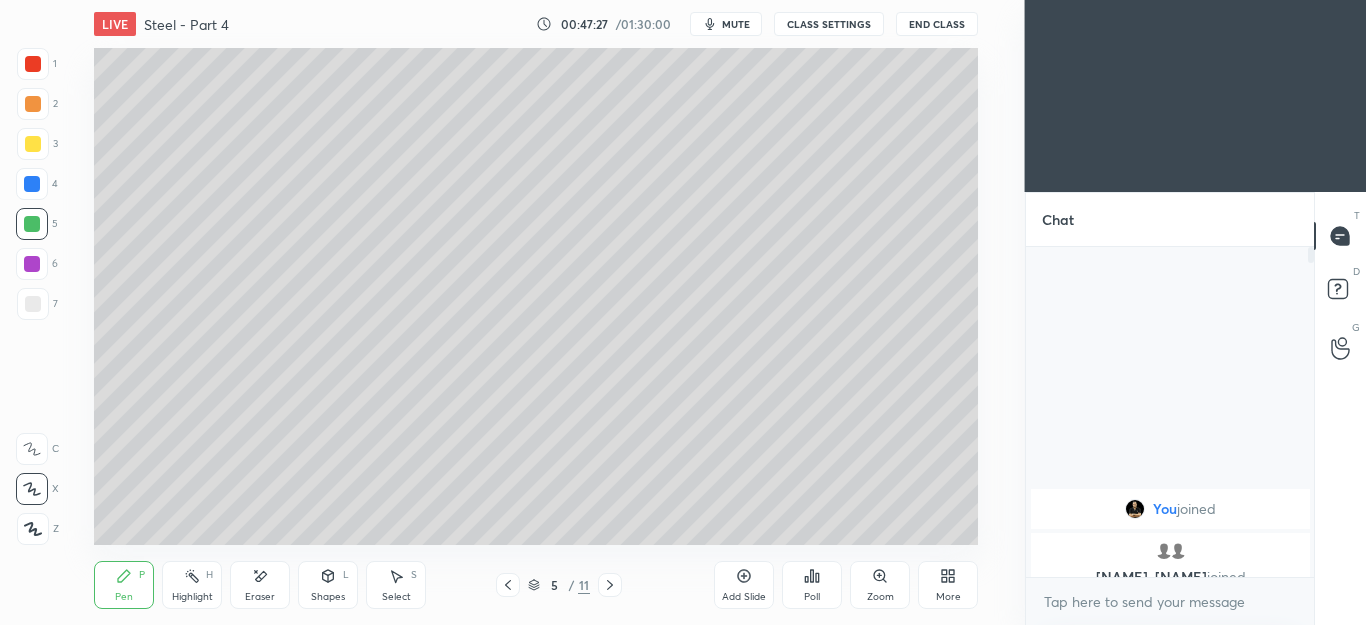 click 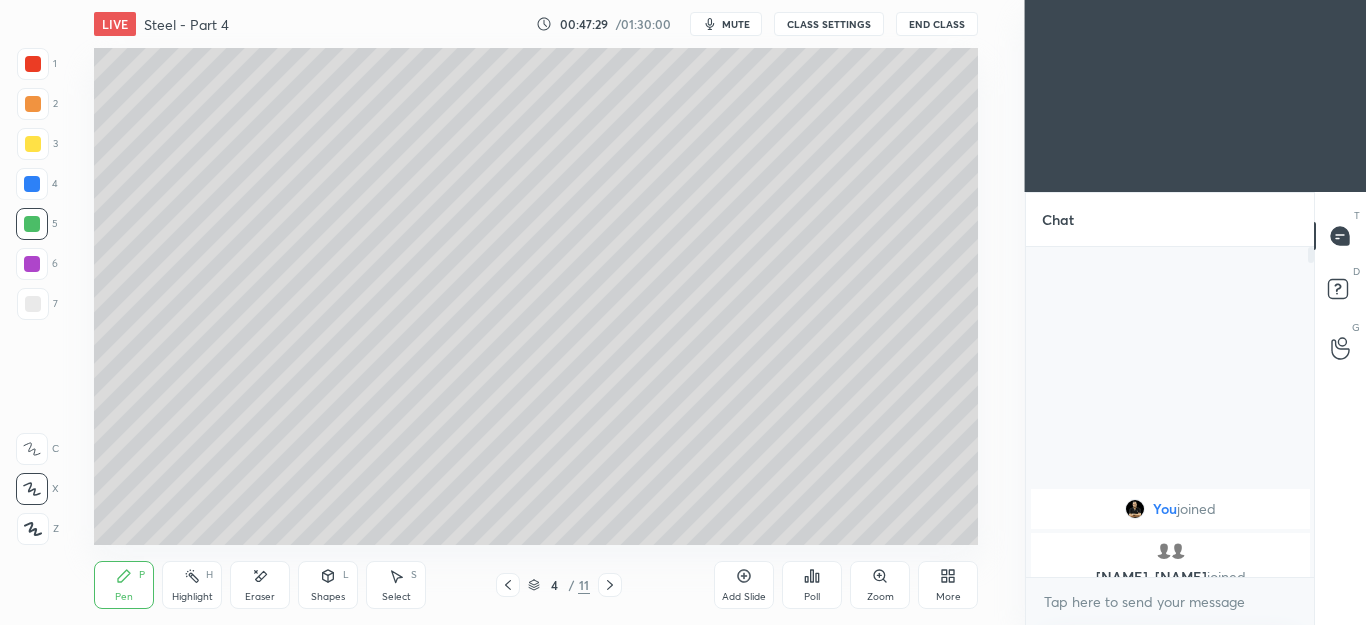 click 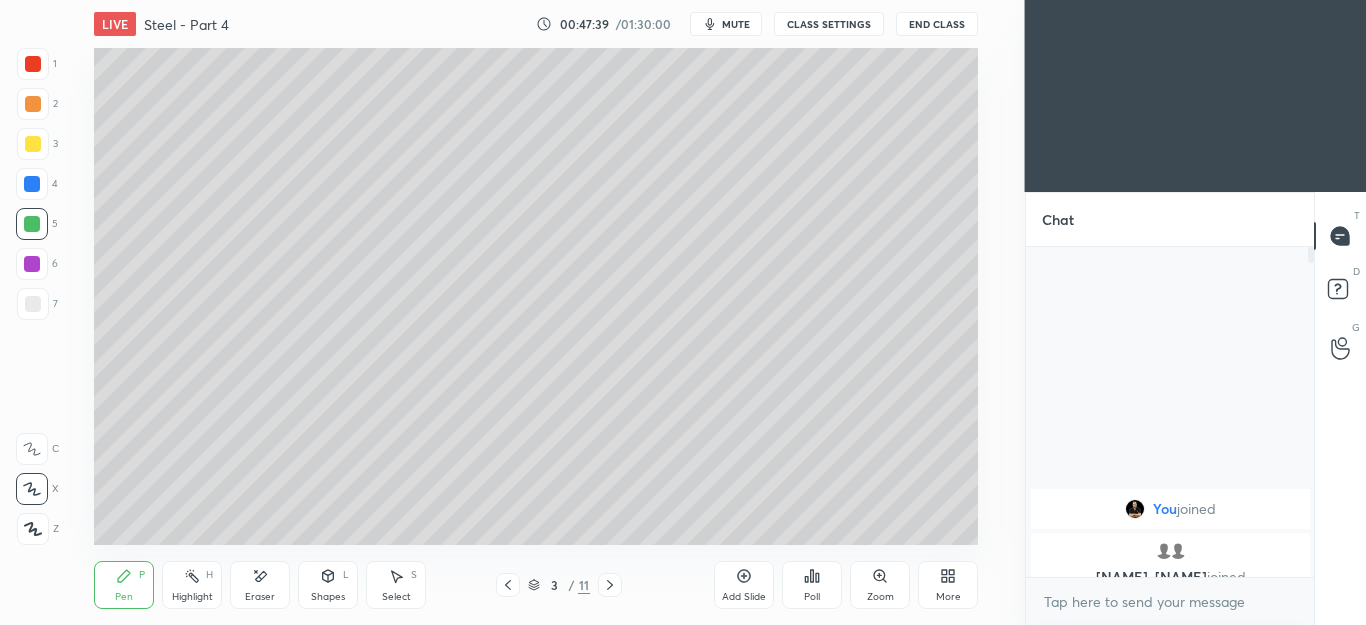 click 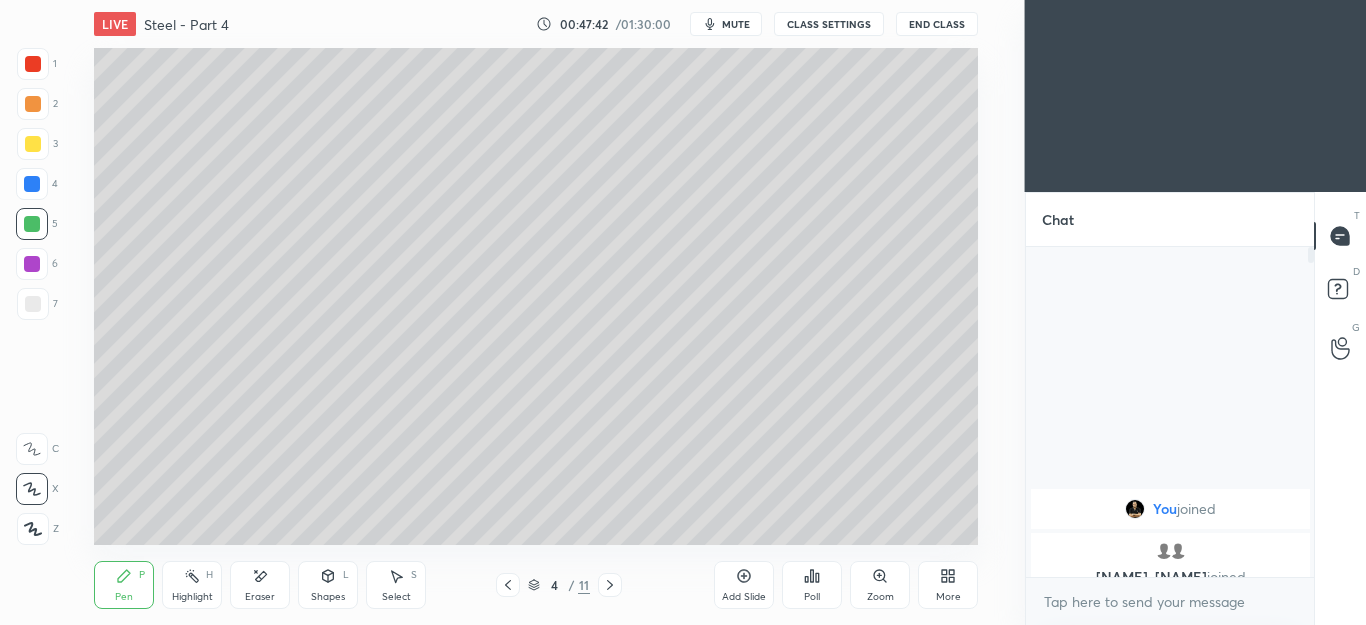 click at bounding box center [33, 304] 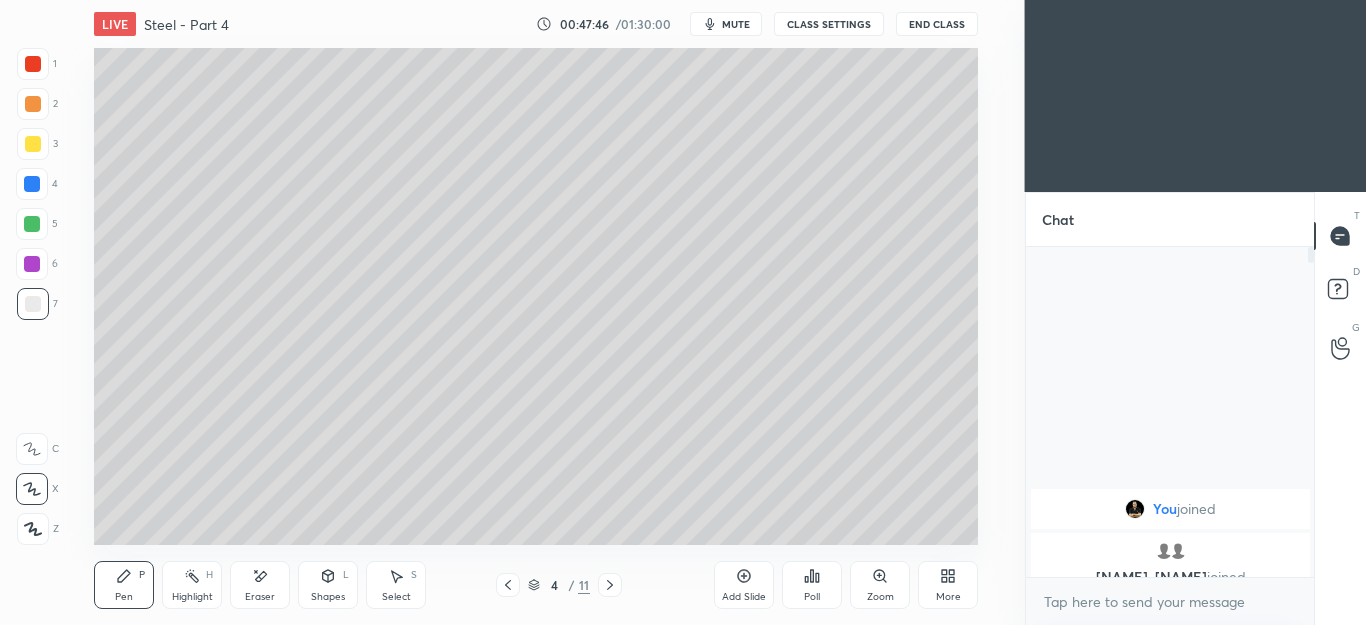 click at bounding box center (508, 585) 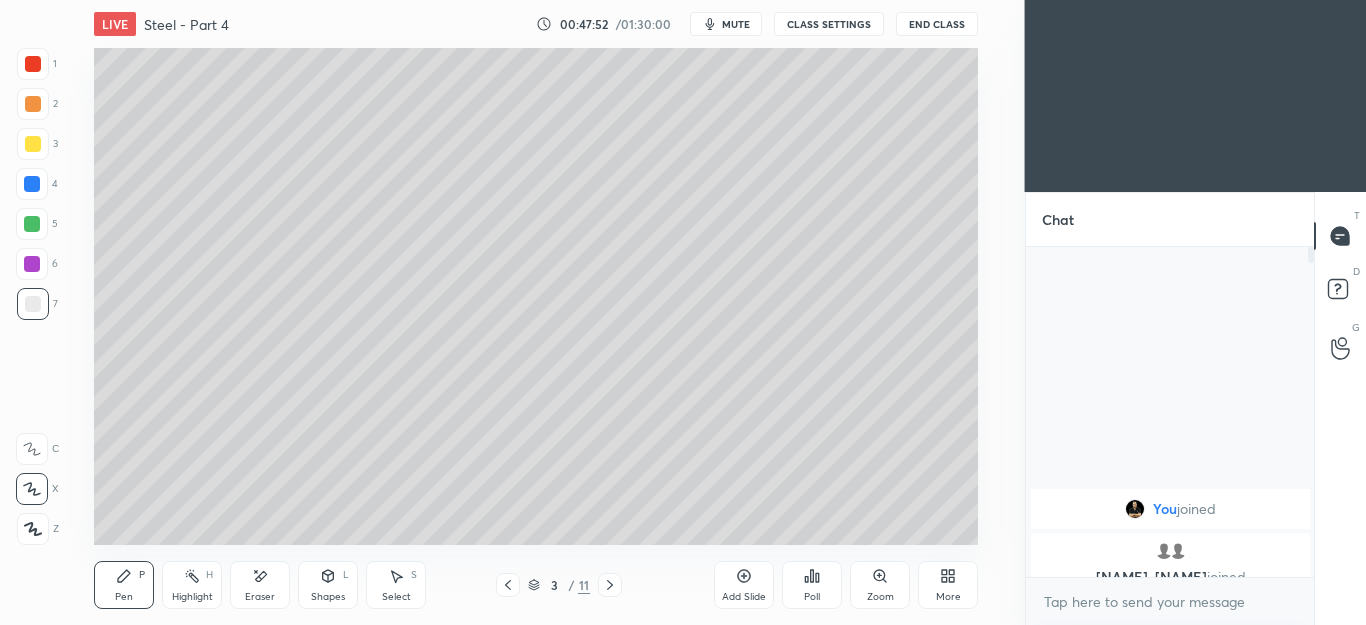 click 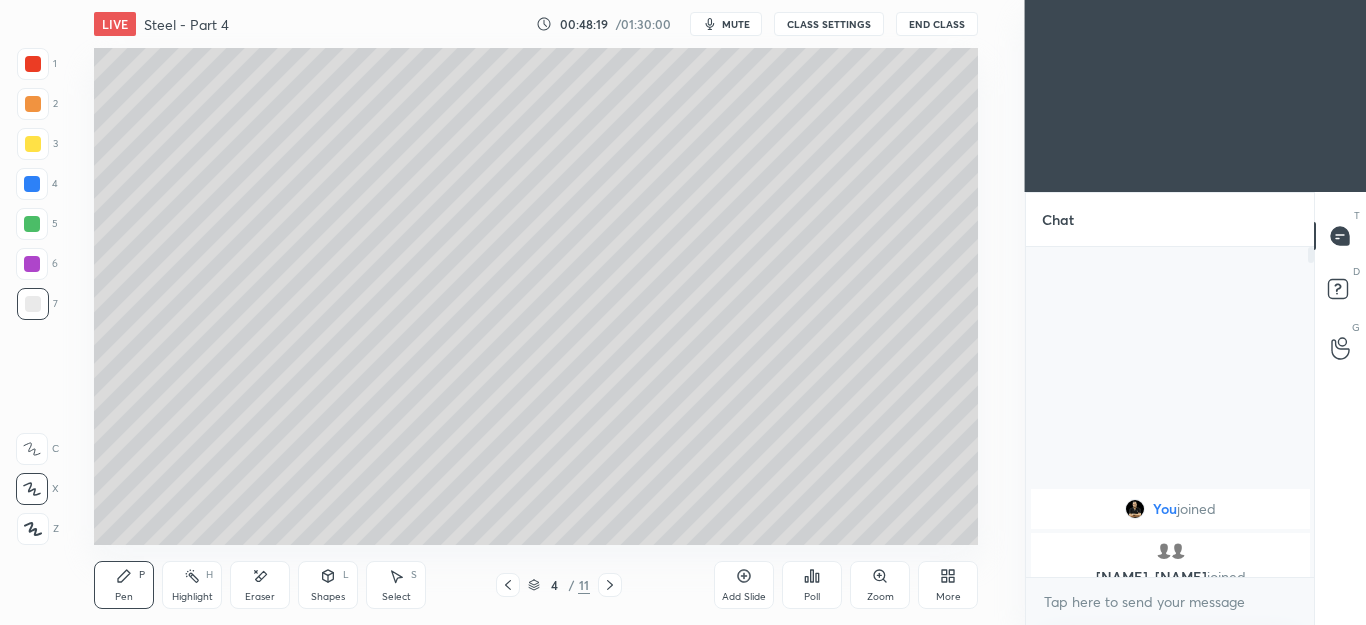 click at bounding box center [33, 104] 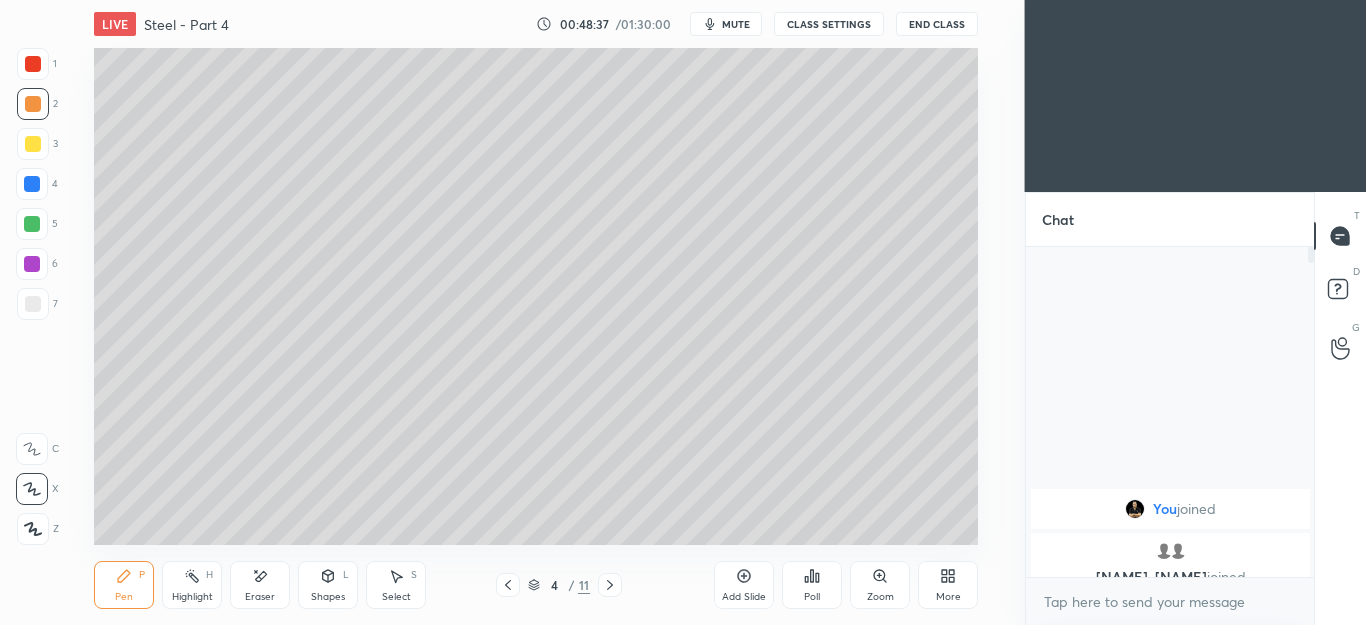 click 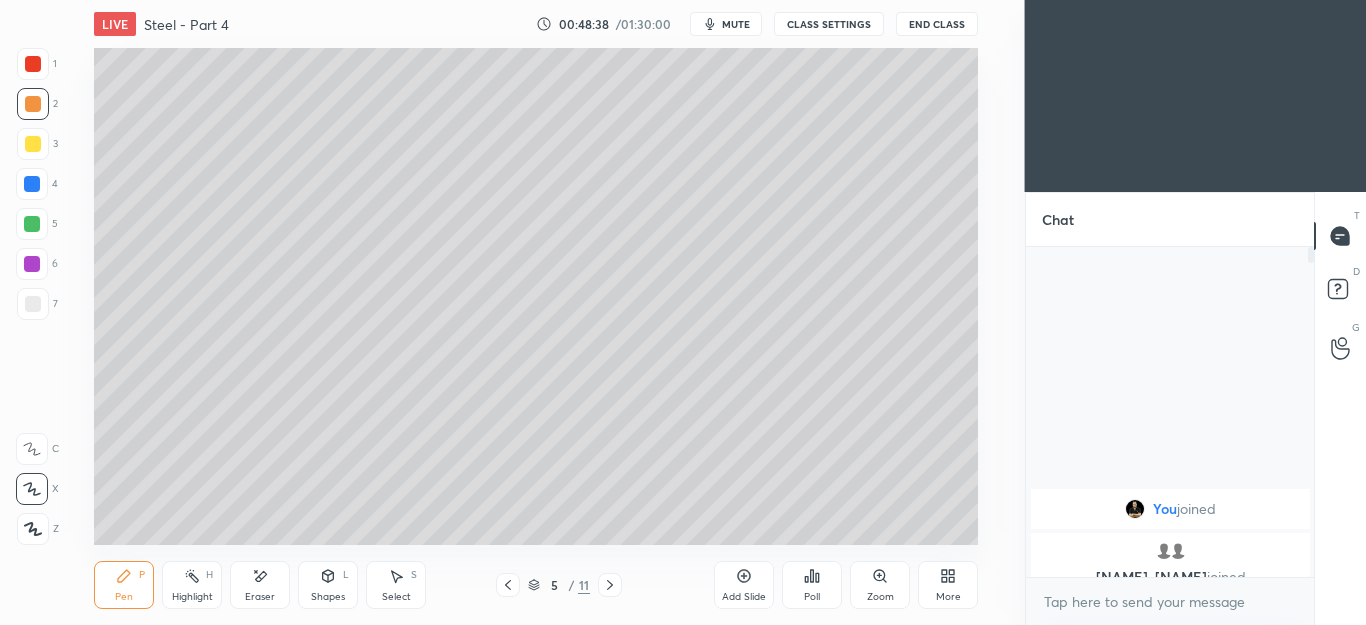 click 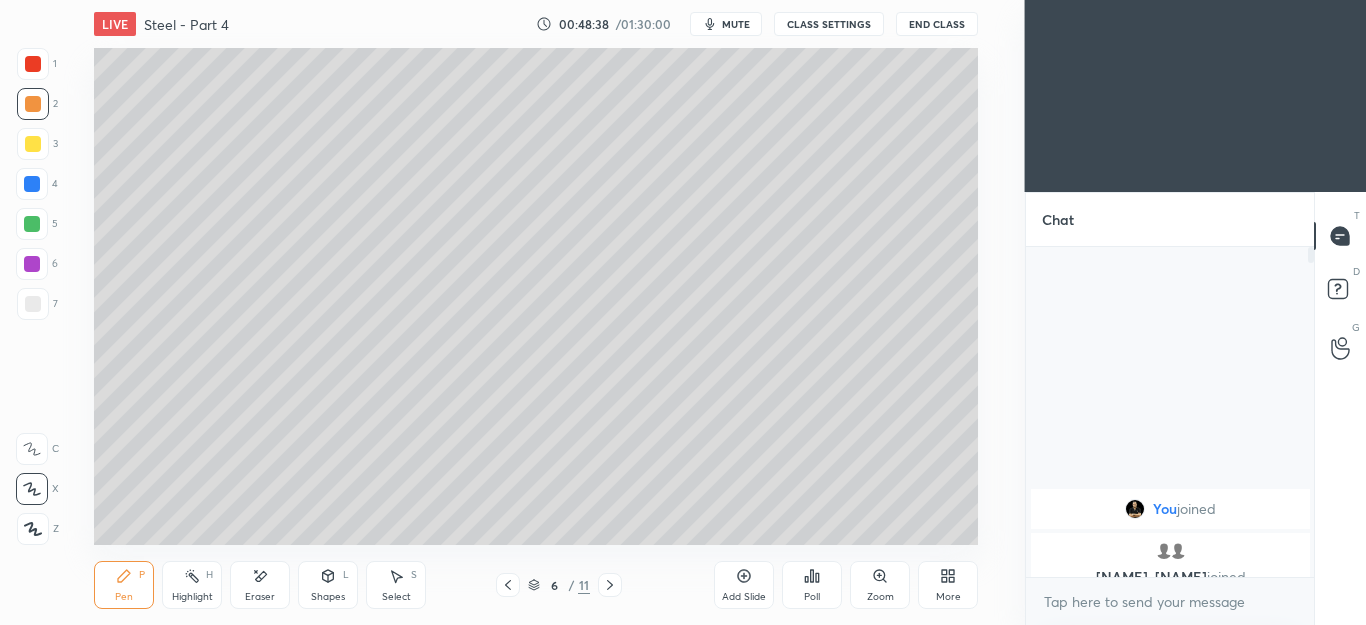 click at bounding box center [610, 585] 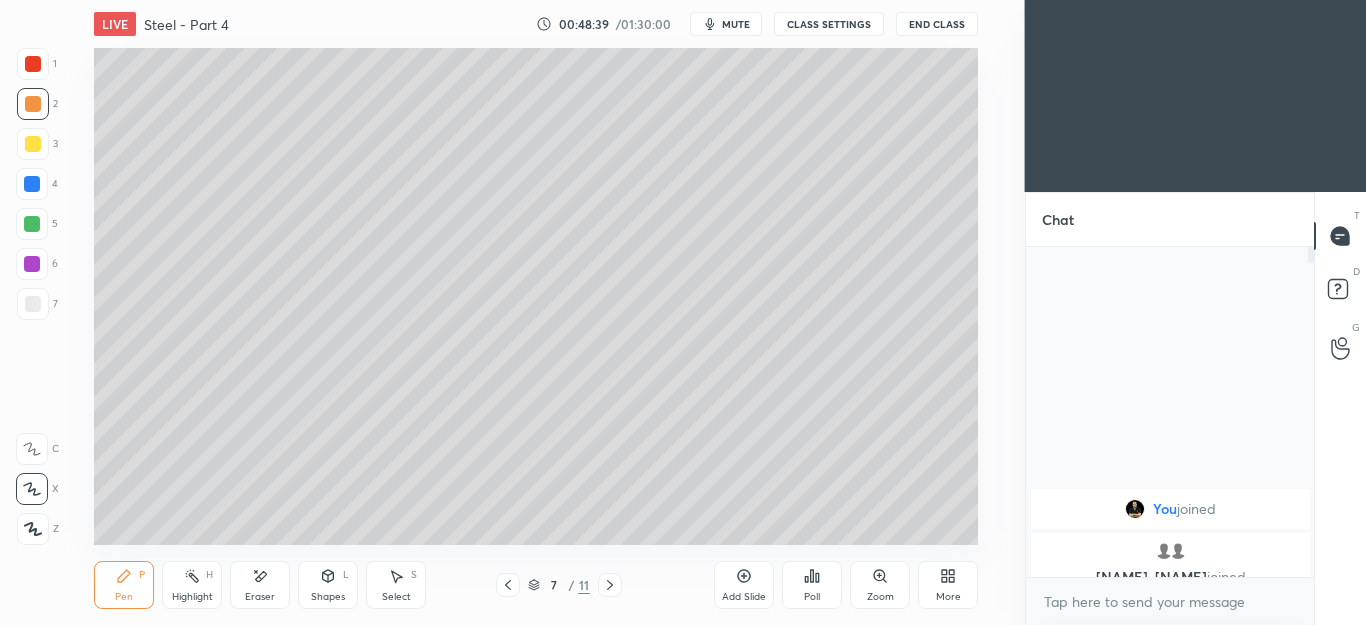 click at bounding box center [610, 585] 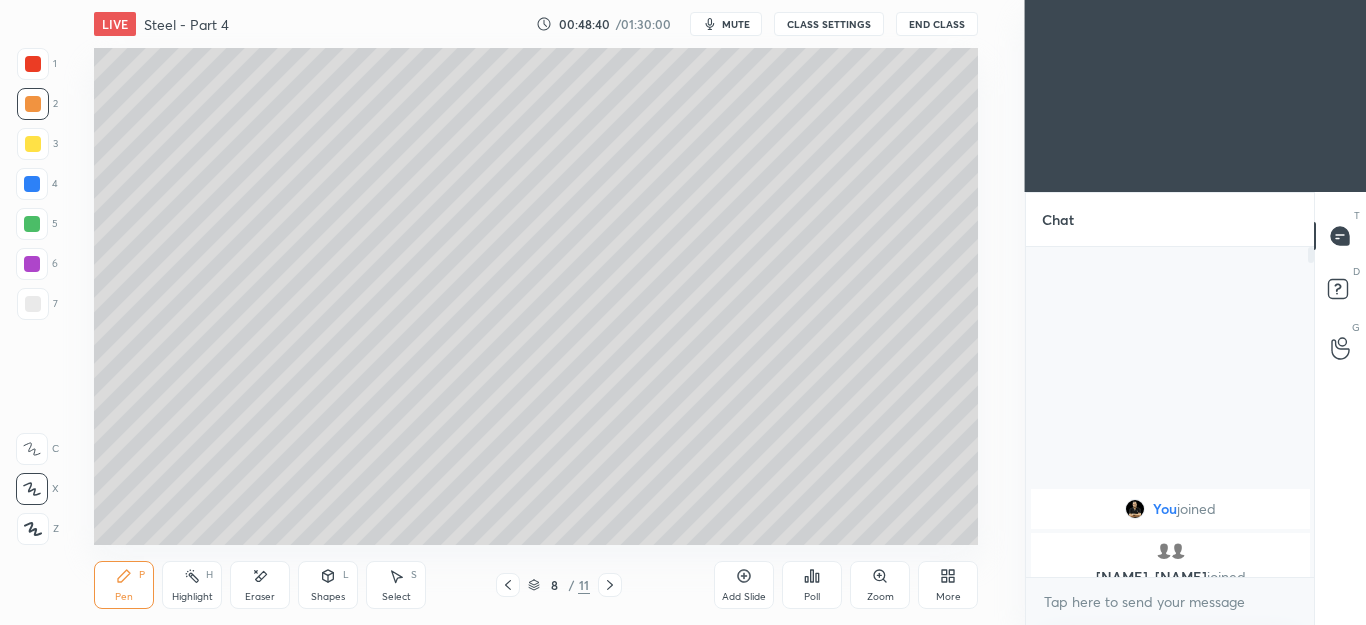 click 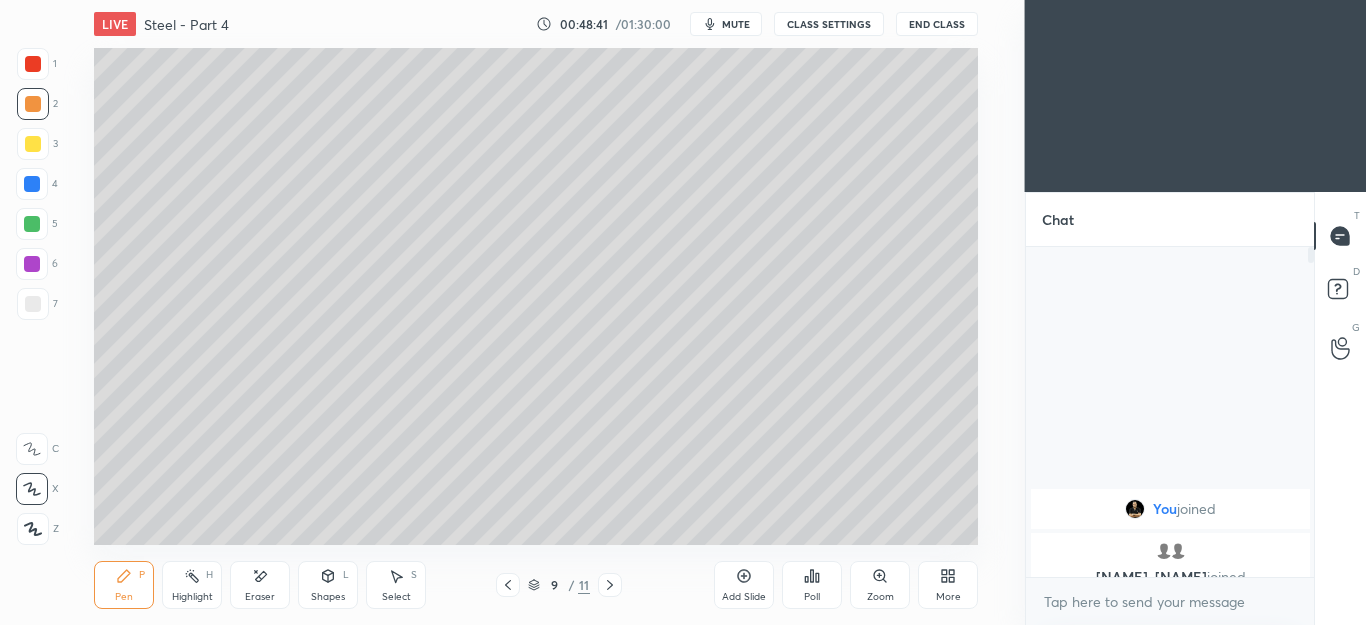 click 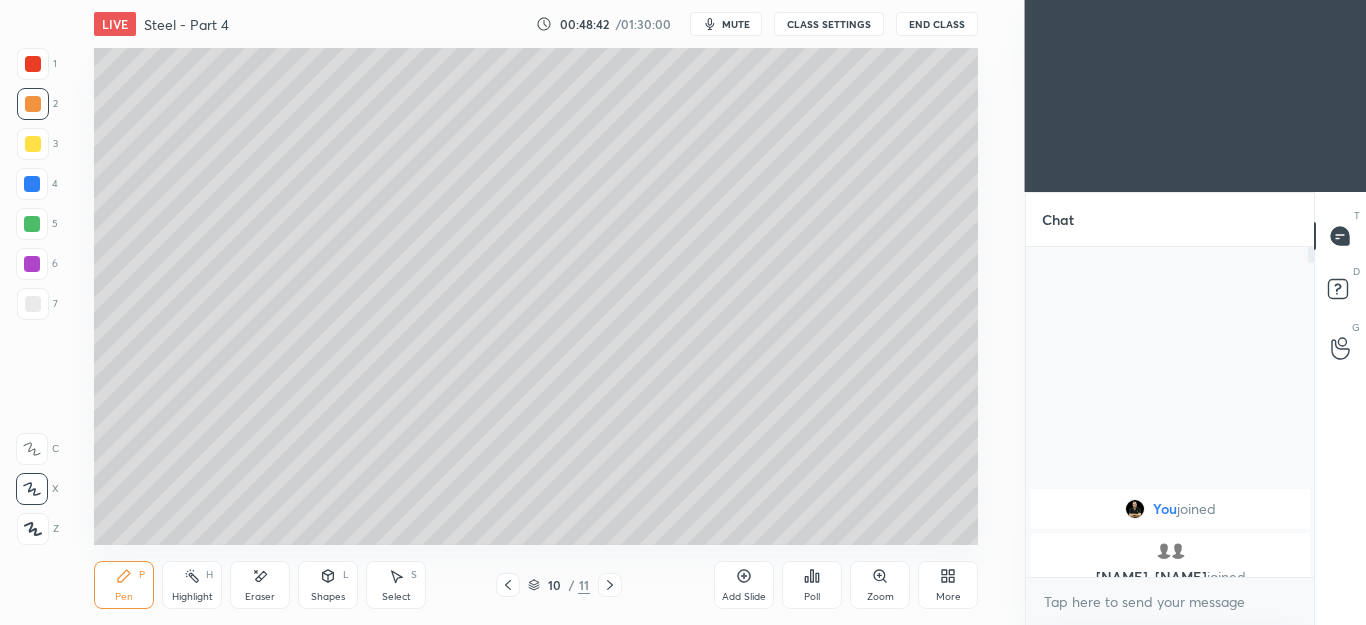 click at bounding box center [610, 585] 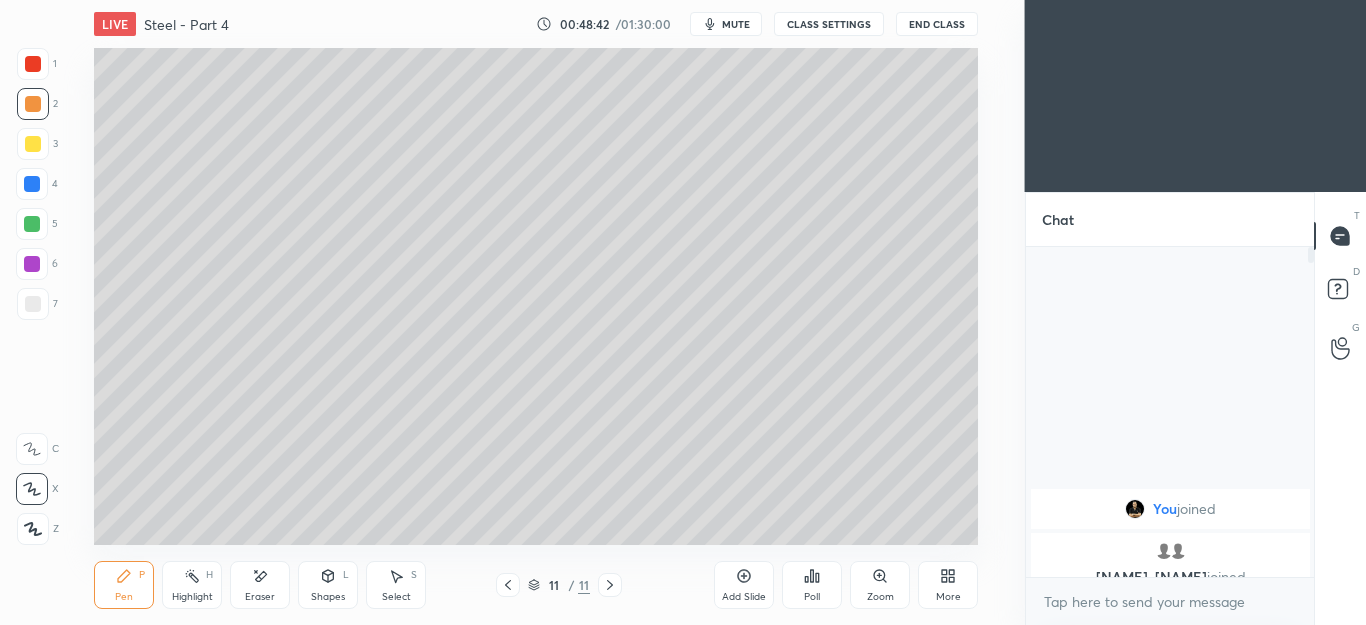 click on "Pen P Highlight H Eraser Shapes L Select S 11 / 11 Add Slide Poll Zoom More" at bounding box center [536, 585] 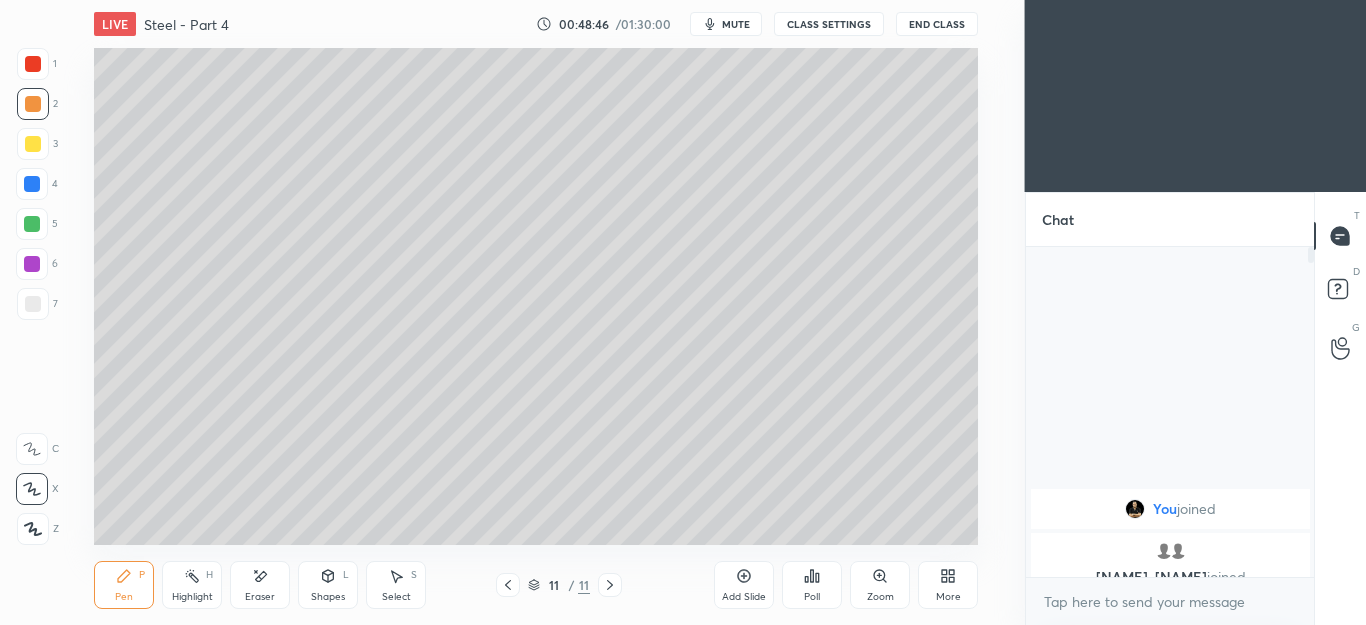 click 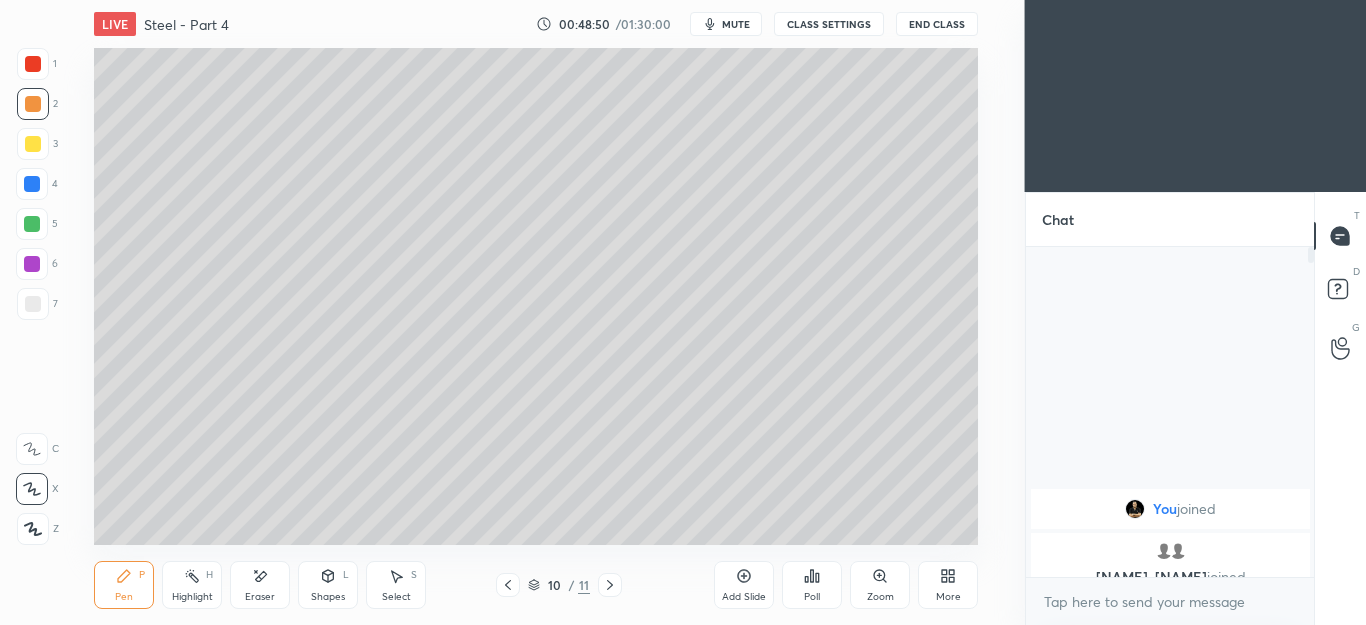 click on "Select S" at bounding box center (396, 585) 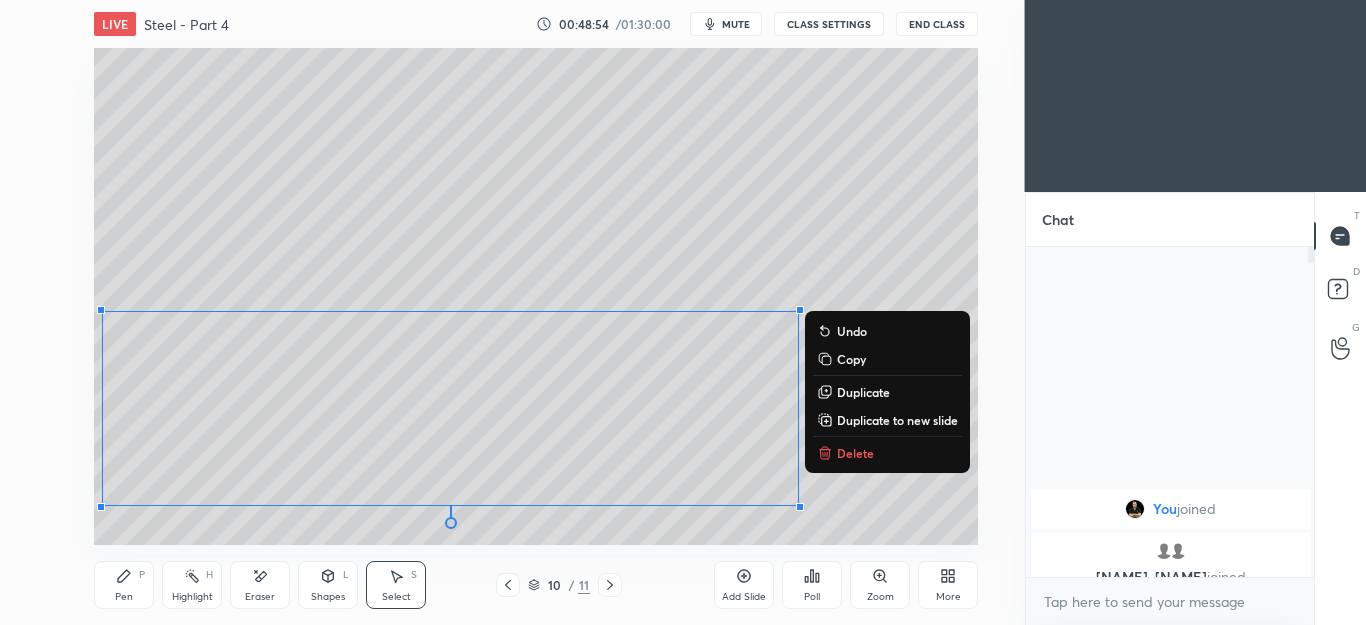click on "Pen P" at bounding box center [124, 585] 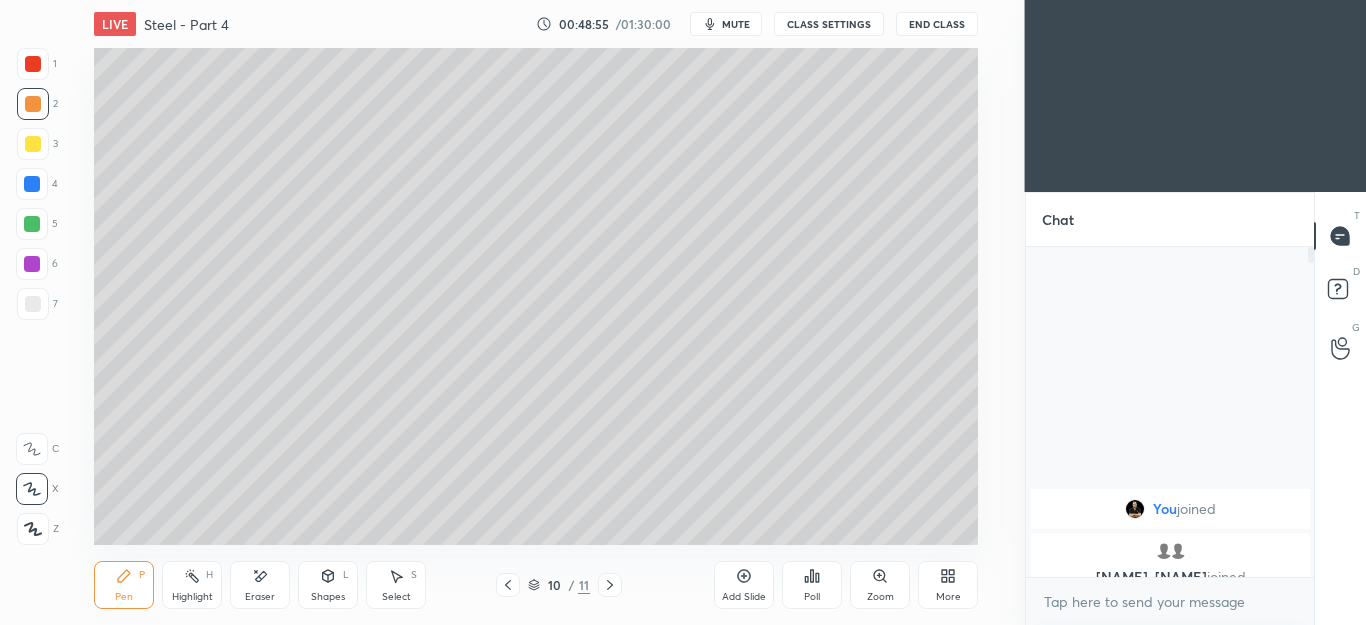 click 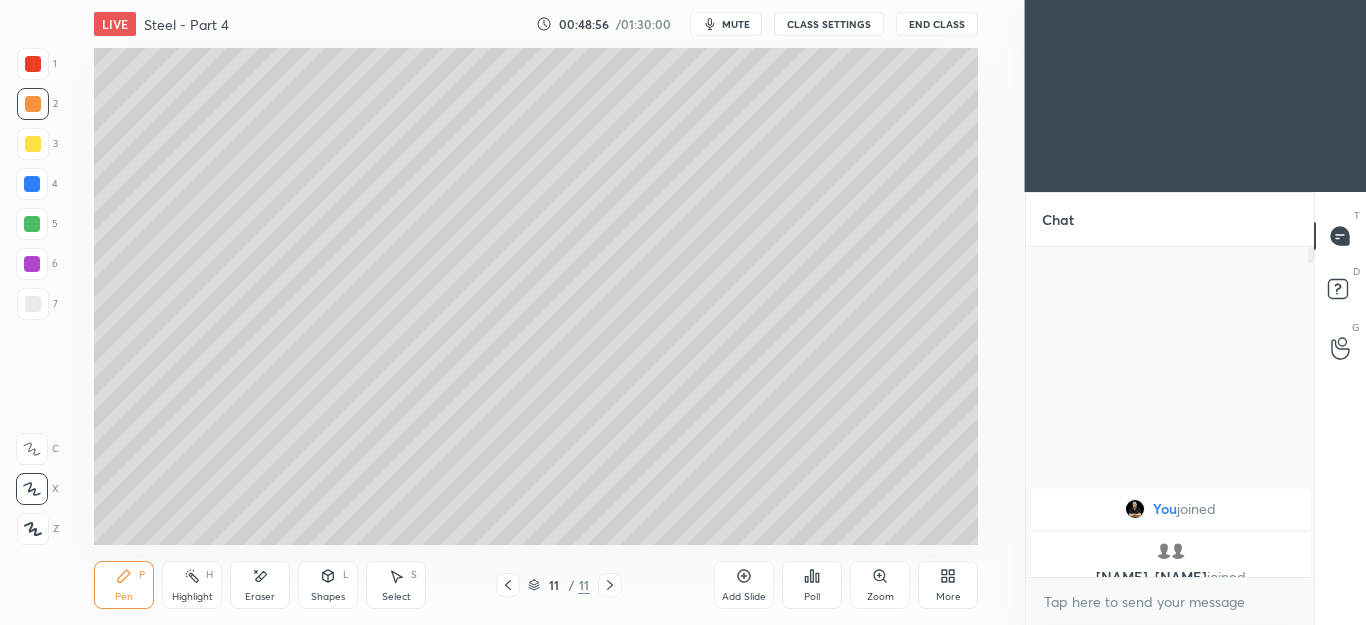 click 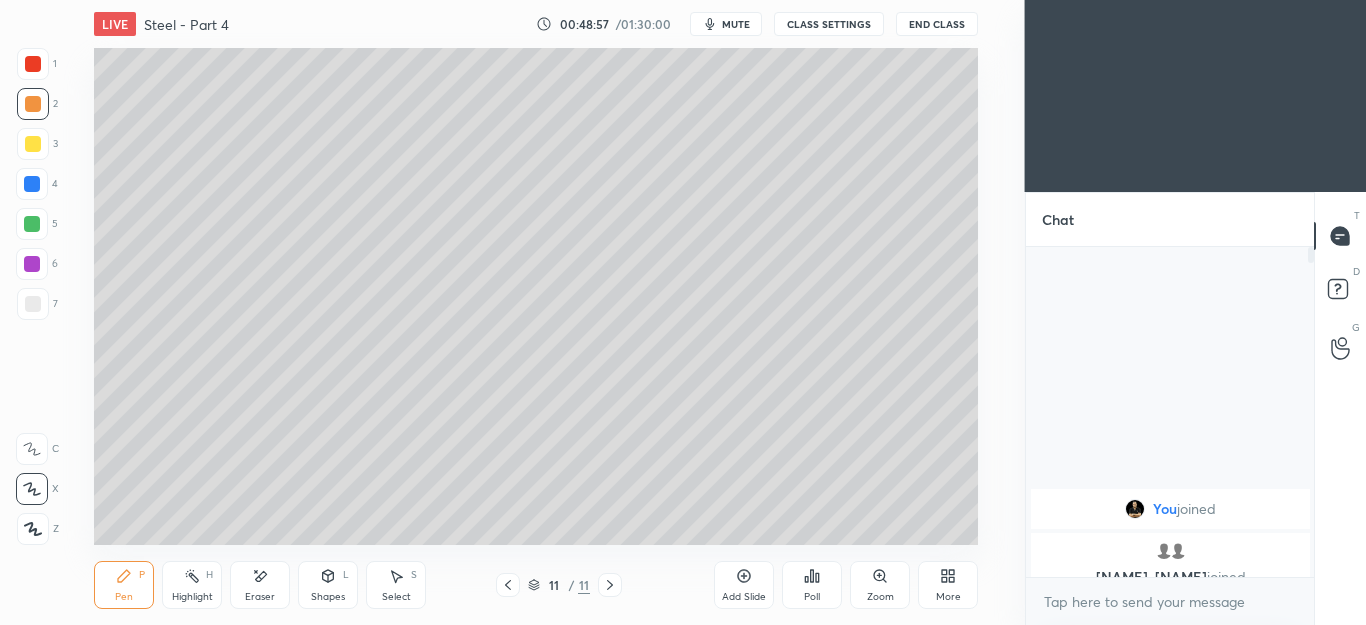 click 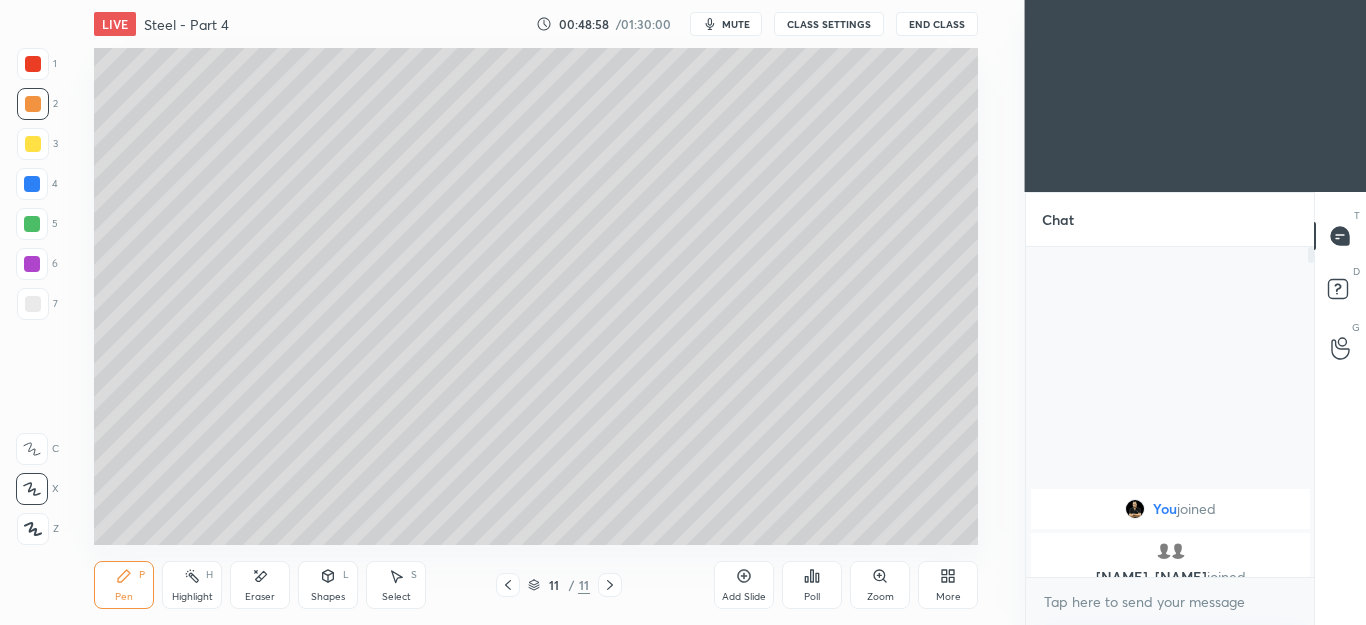 click 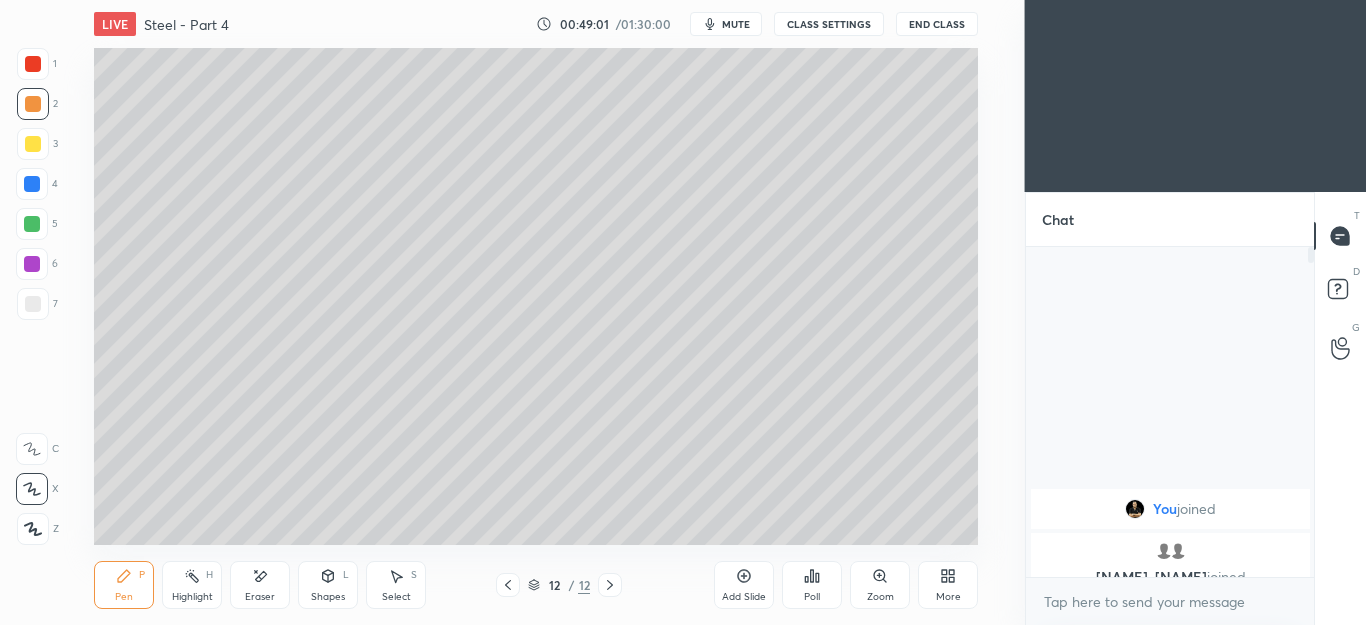 click at bounding box center (32, 224) 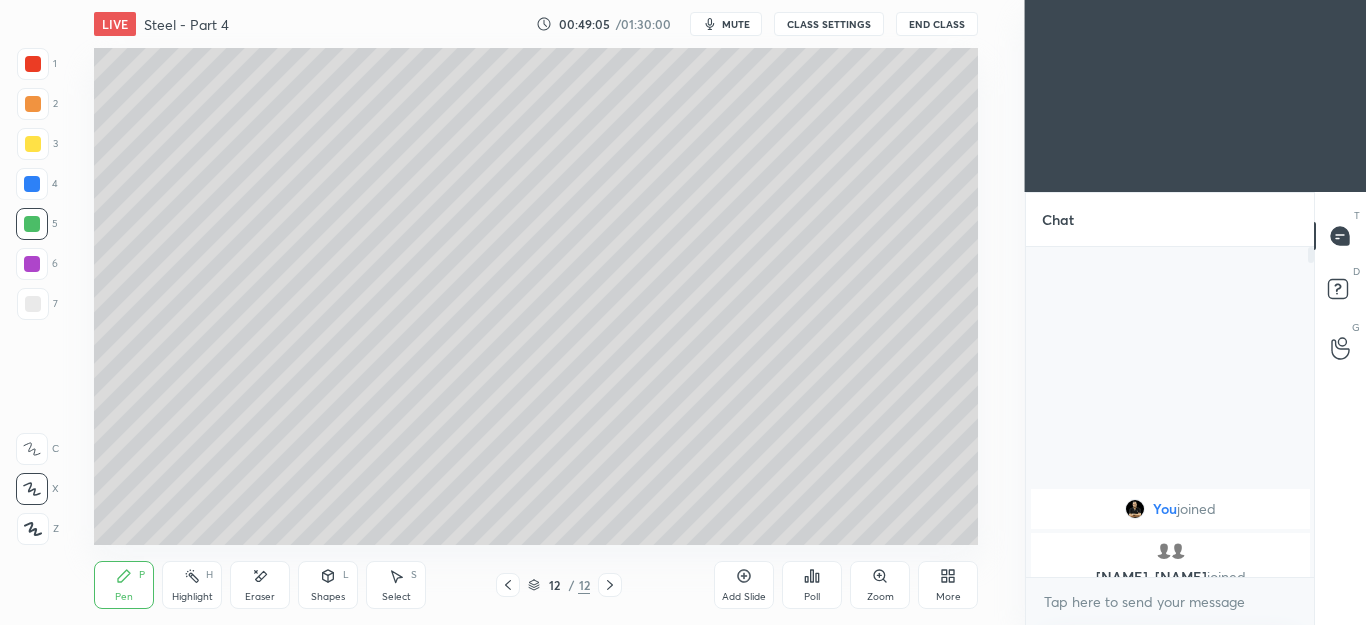 click on "Select S" at bounding box center [396, 585] 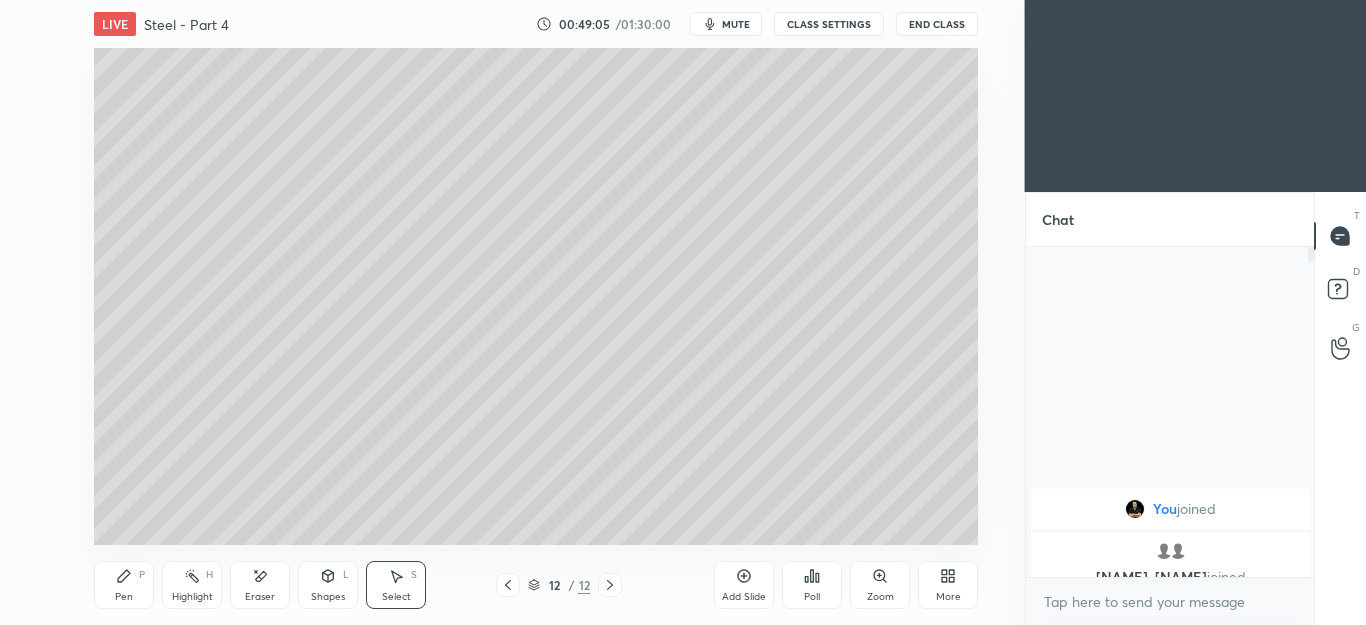 click on "0 ° Undo Copy Duplicate Duplicate to new slide Delete" at bounding box center (536, 296) 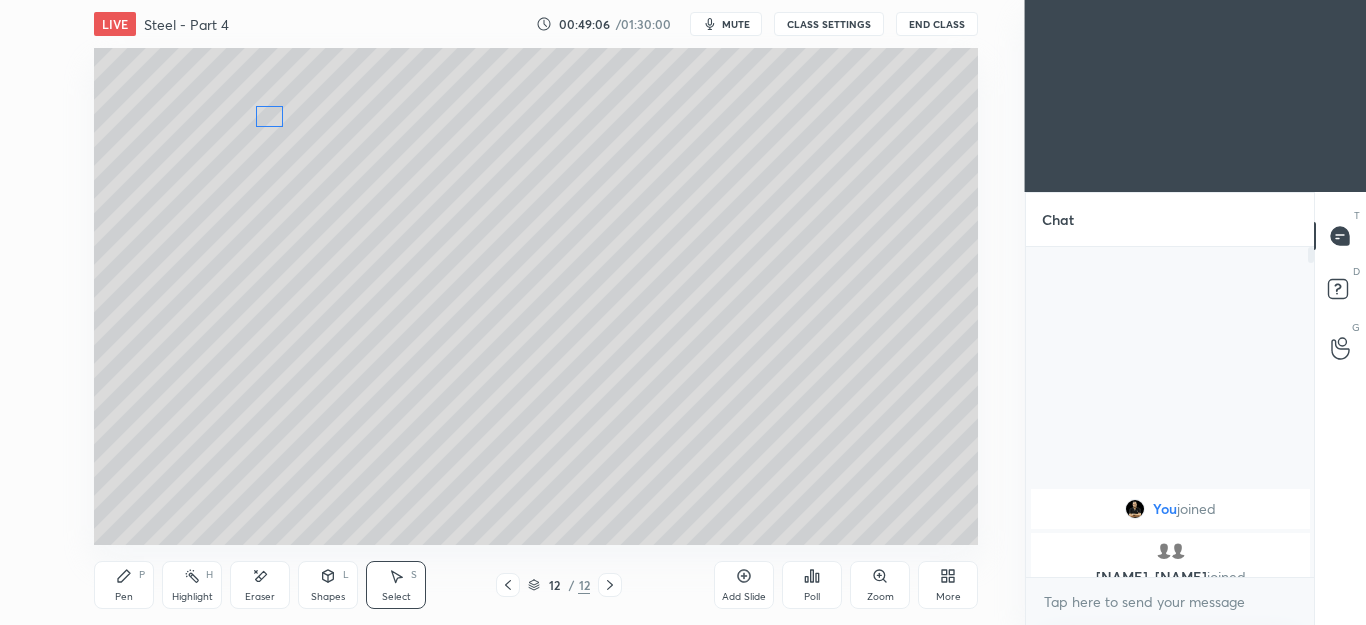 click on "0 ° Undo Copy Duplicate Duplicate to new slide Delete" at bounding box center (536, 296) 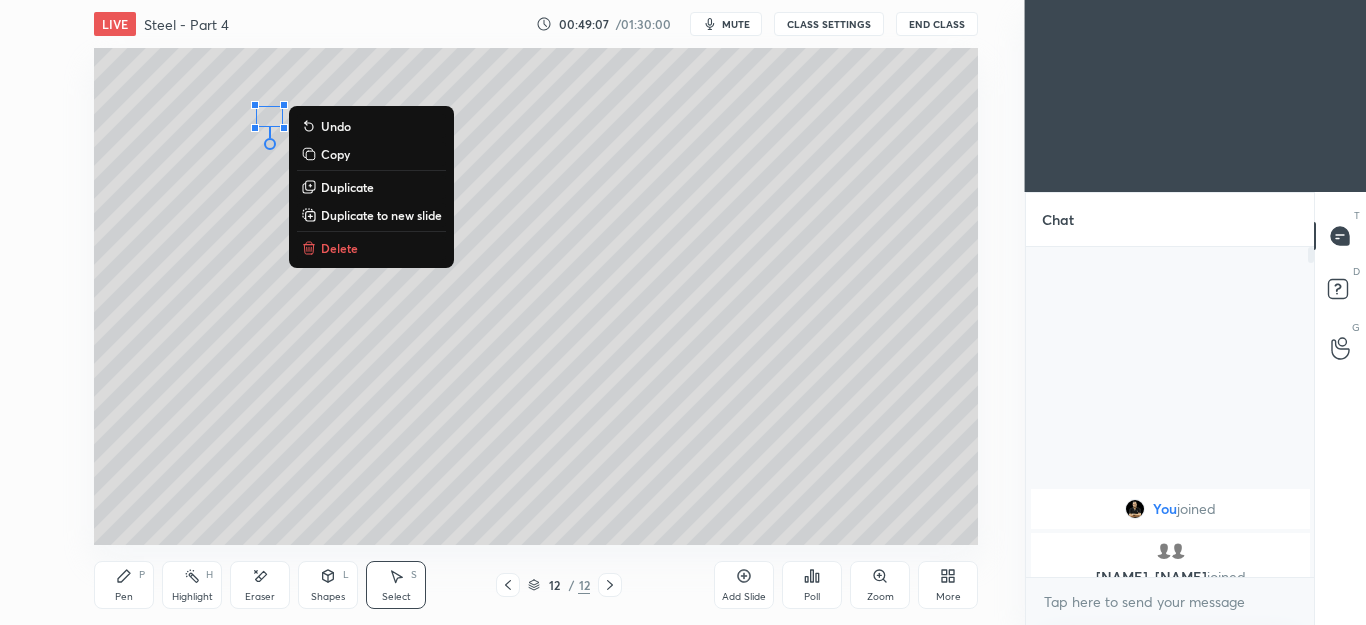 click on "0 ° Undo Copy Duplicate Duplicate to new slide Delete" at bounding box center [536, 296] 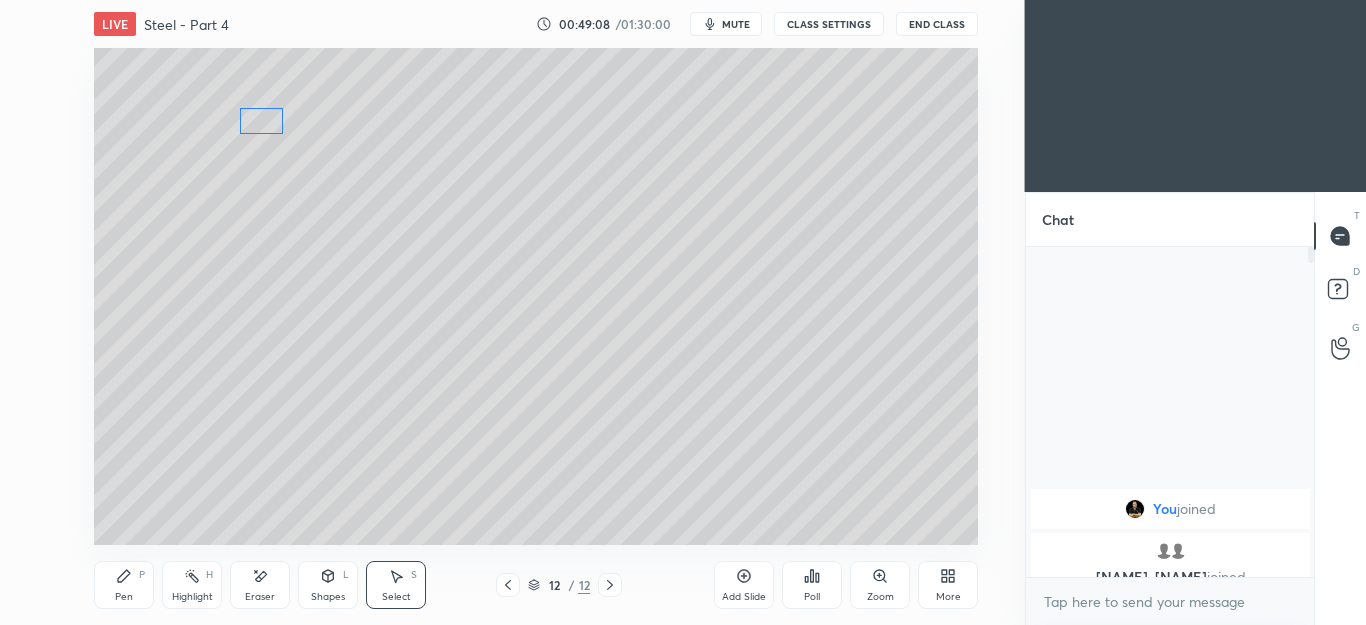 click on "0 ° Undo Copy Duplicate Duplicate to new slide Delete" at bounding box center (536, 296) 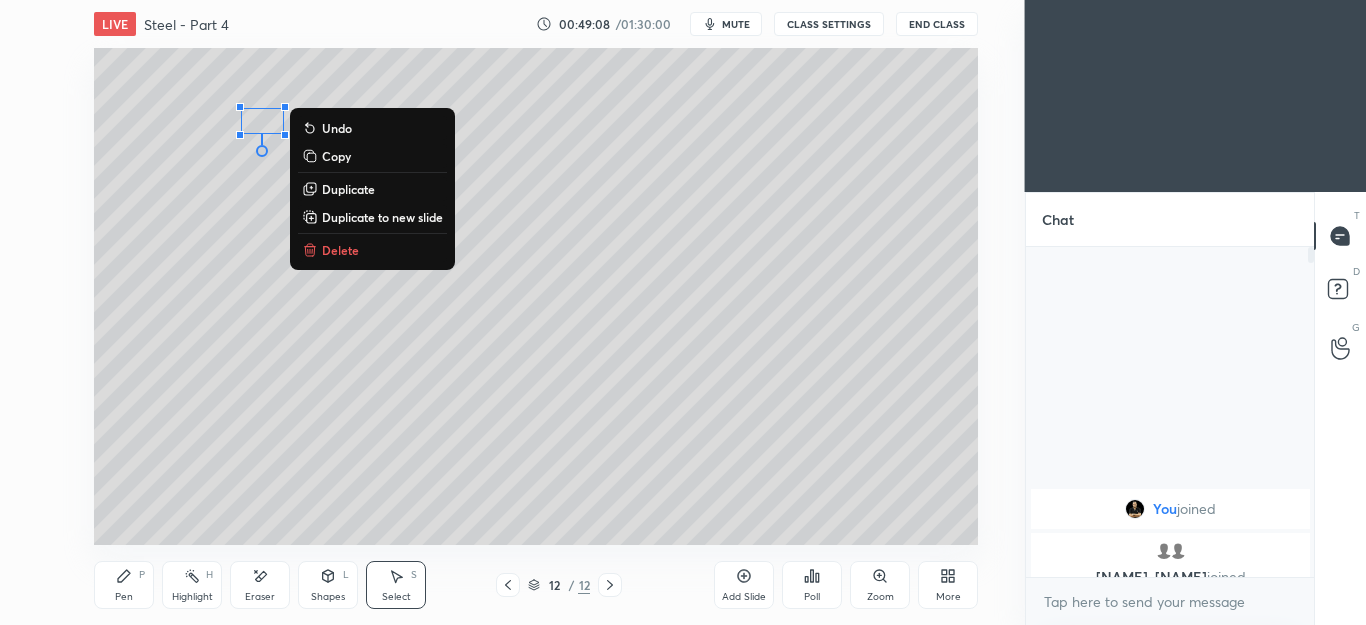 click on "0 ° Undo Copy Duplicate Duplicate to new slide Delete" at bounding box center [536, 296] 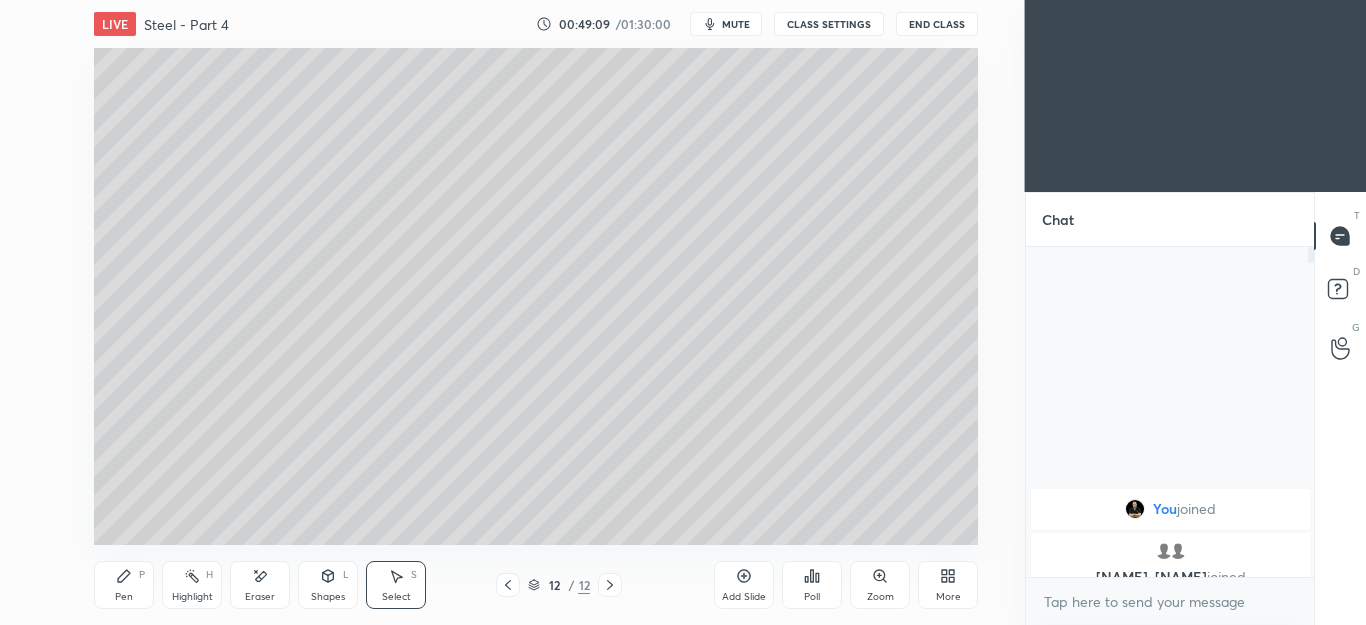 click on "Shapes" at bounding box center [328, 597] 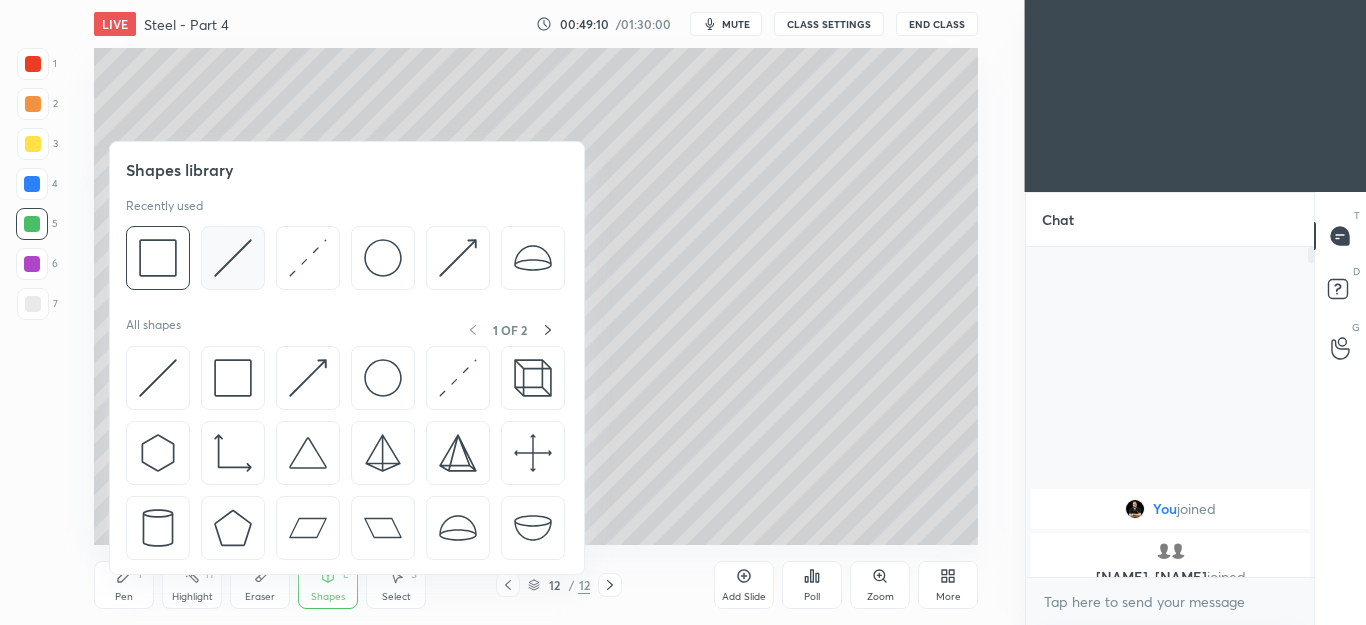 click at bounding box center [233, 258] 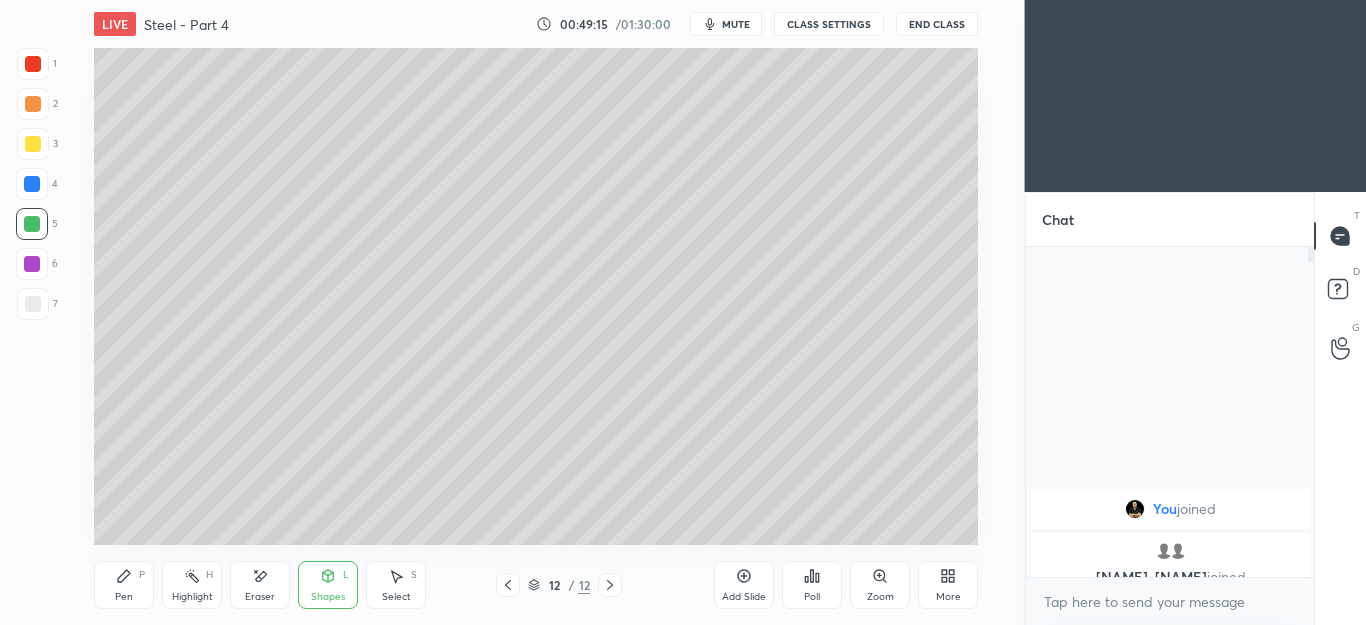 click on "Pen P" at bounding box center [124, 585] 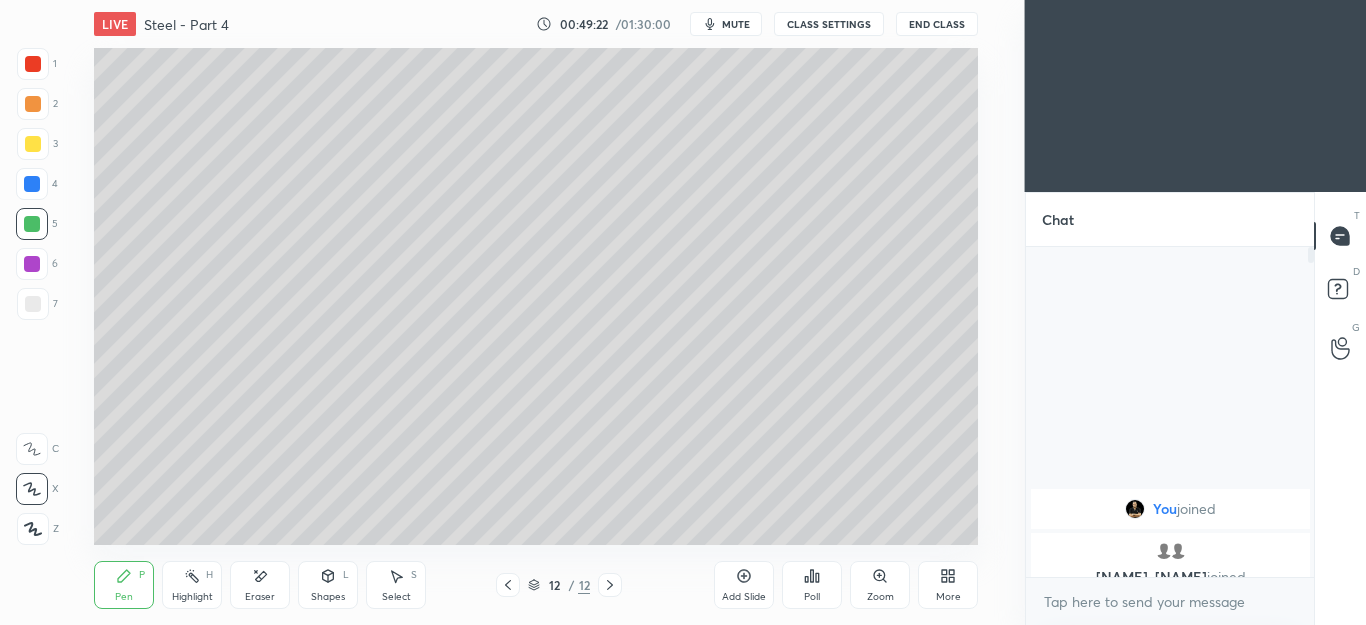 click at bounding box center [508, 585] 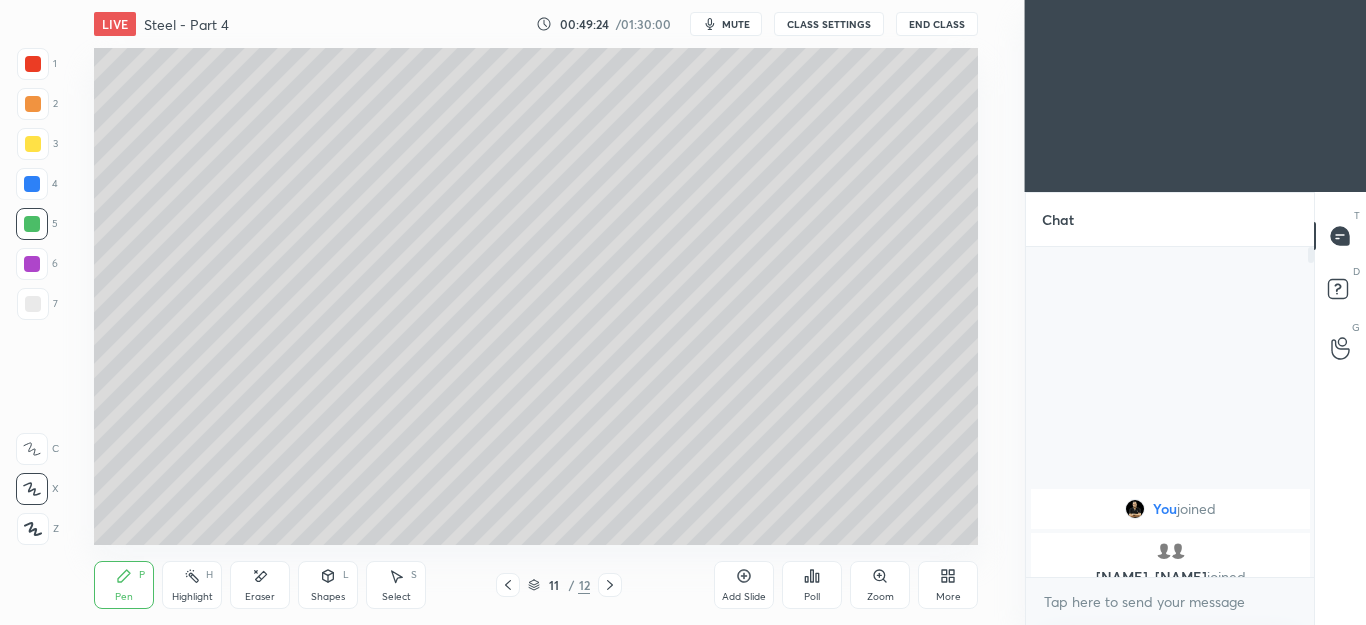 click 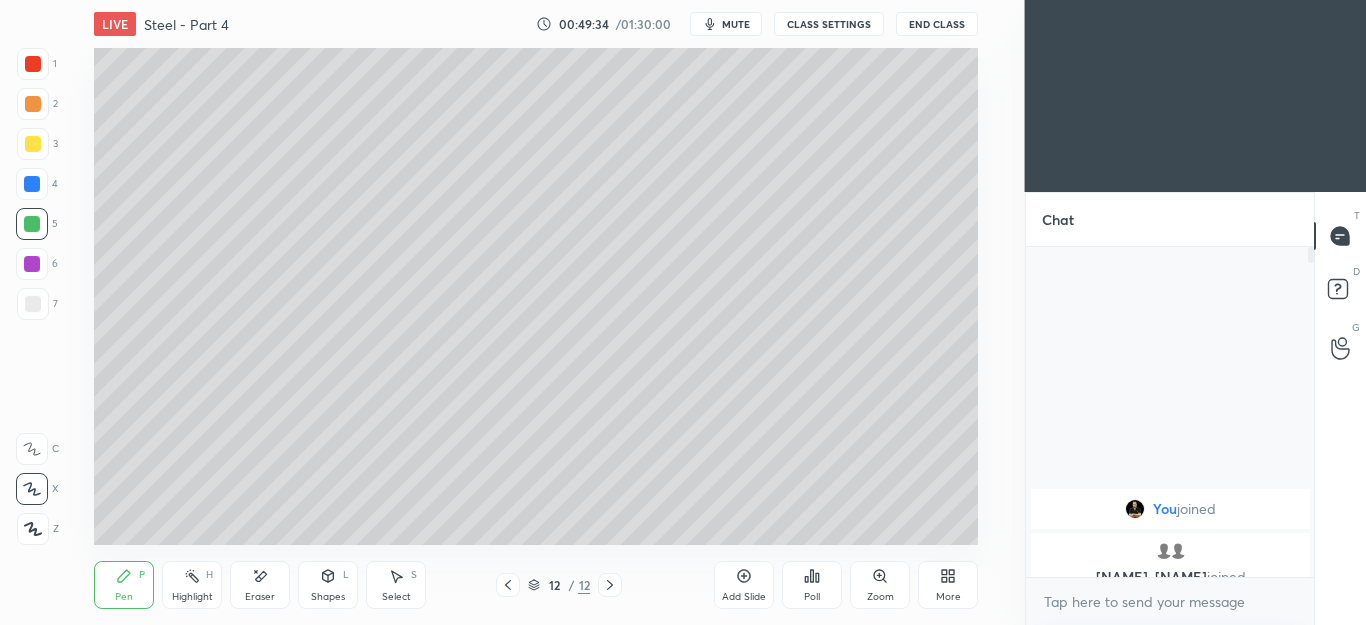click 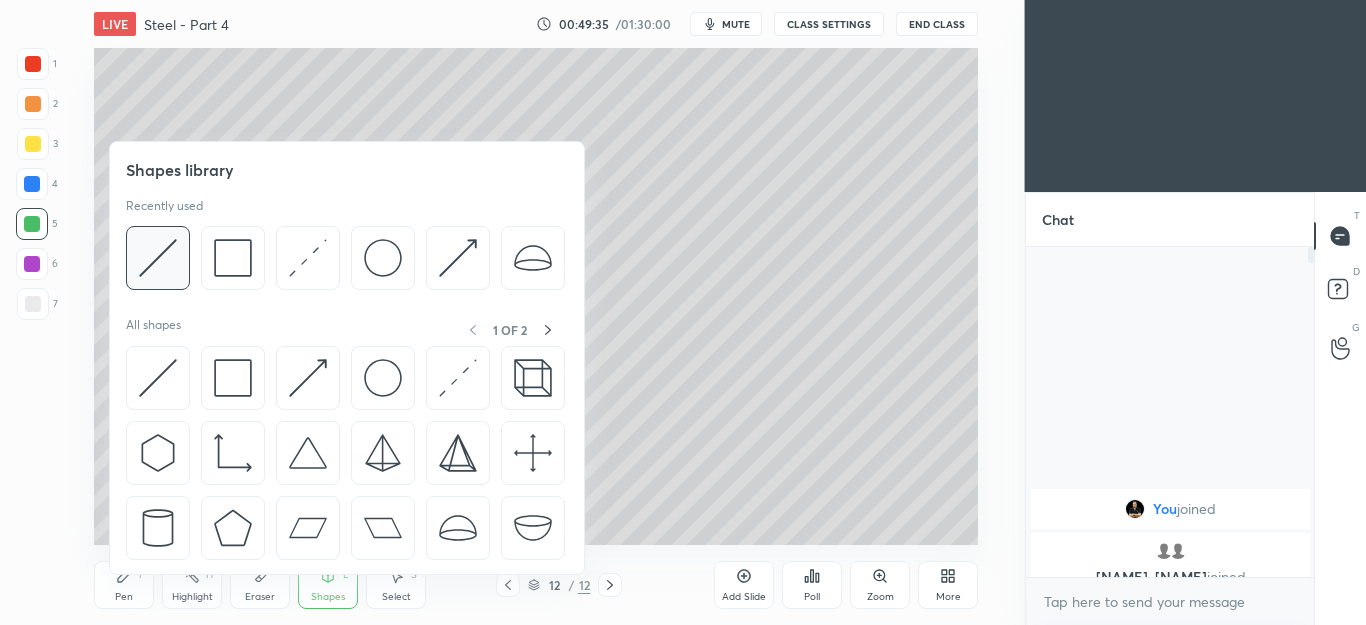 click at bounding box center [158, 258] 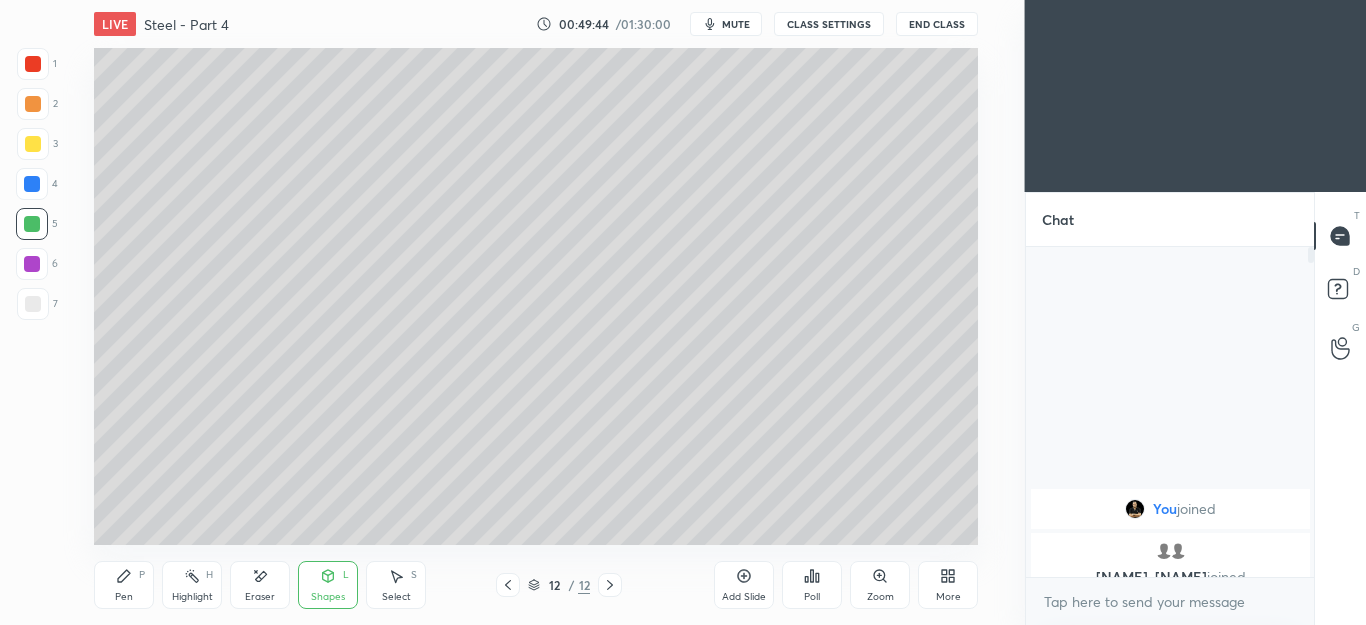 click on "Pen P" at bounding box center (124, 585) 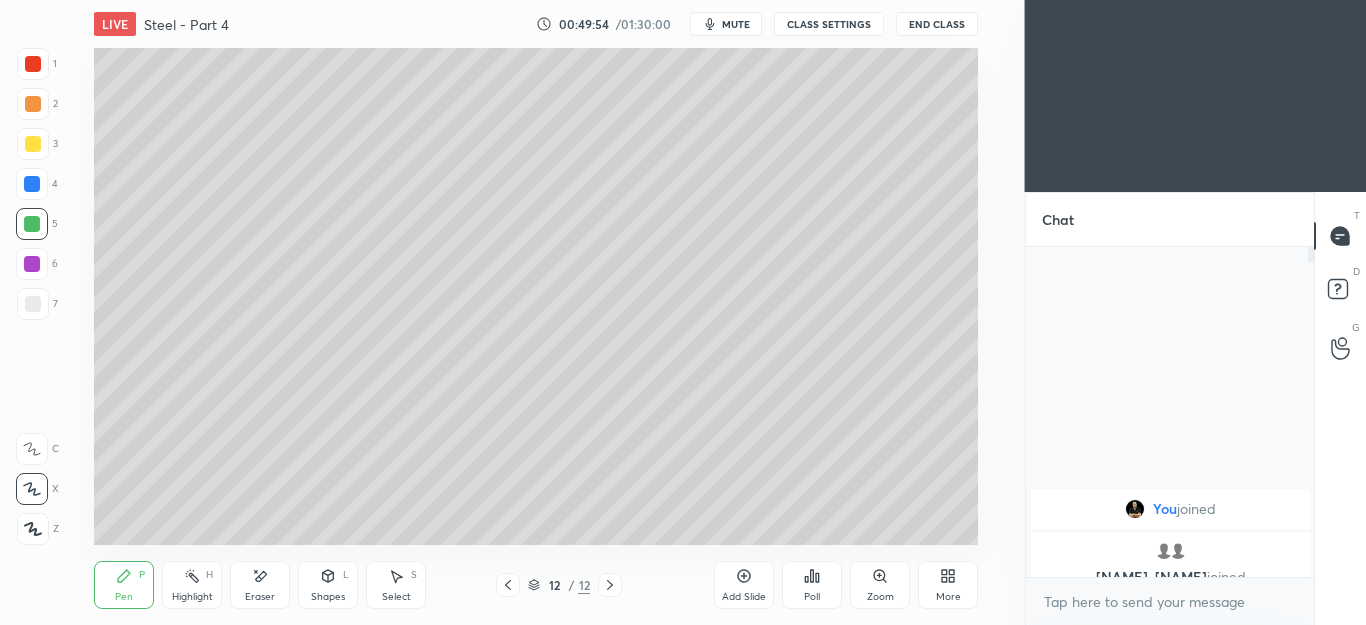 click 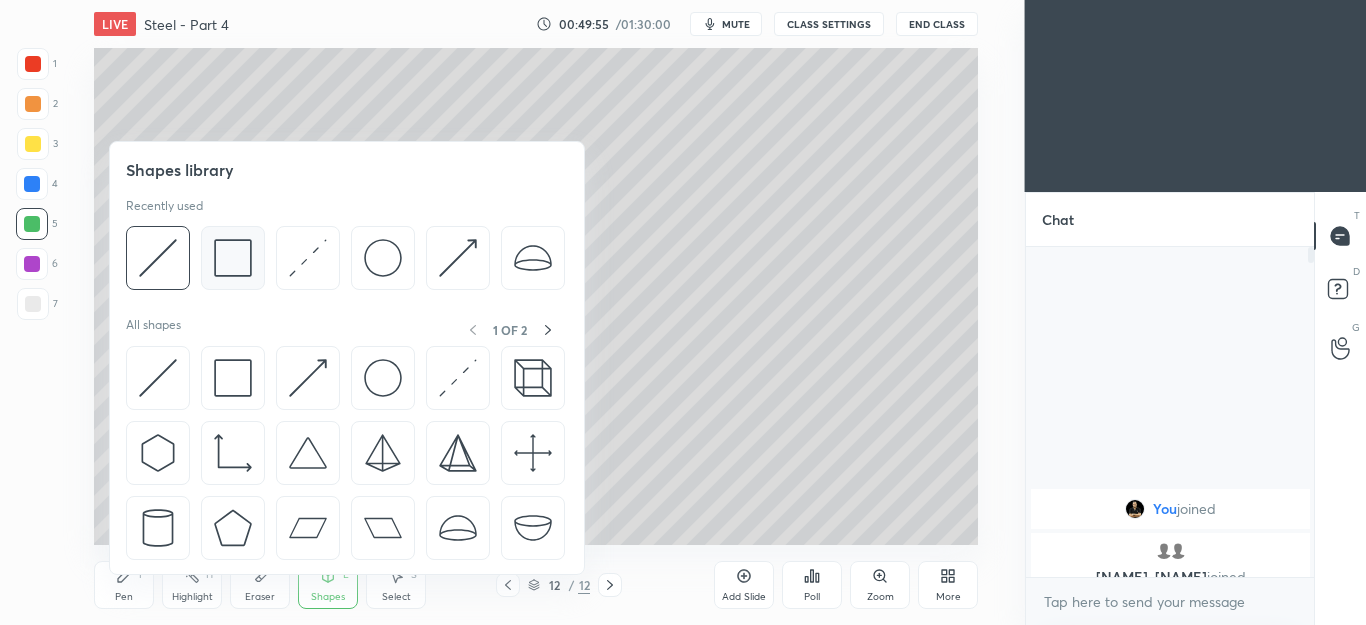 click at bounding box center [233, 258] 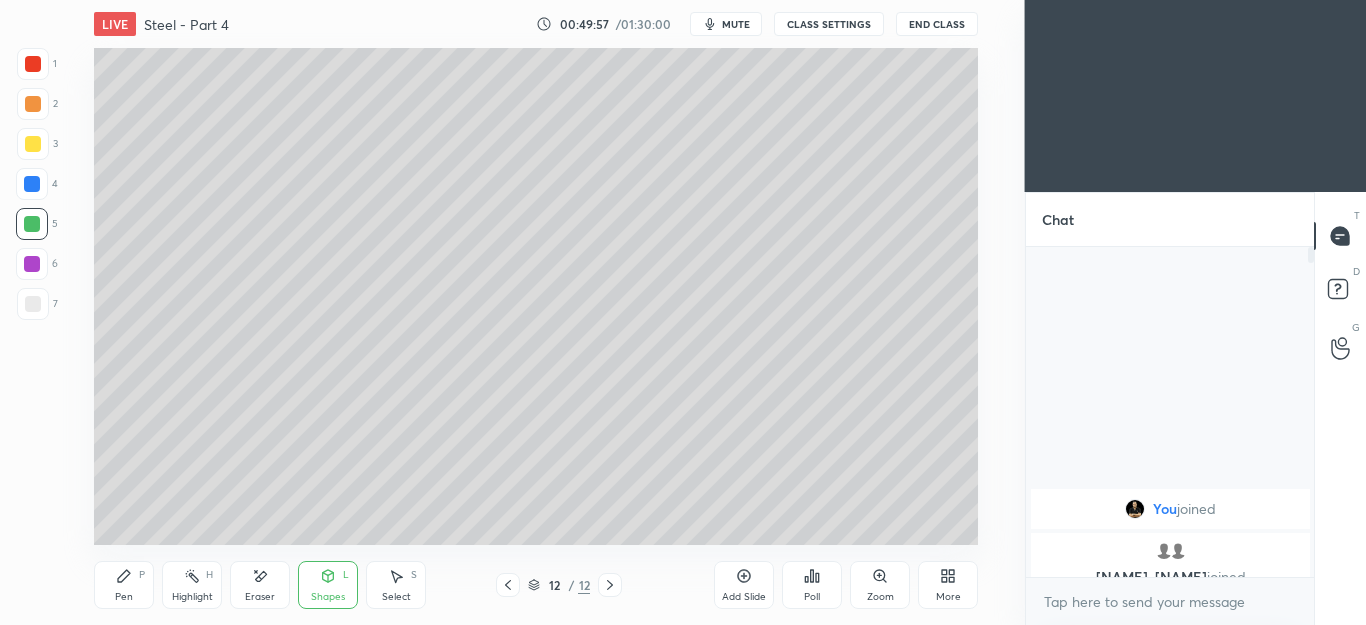 click 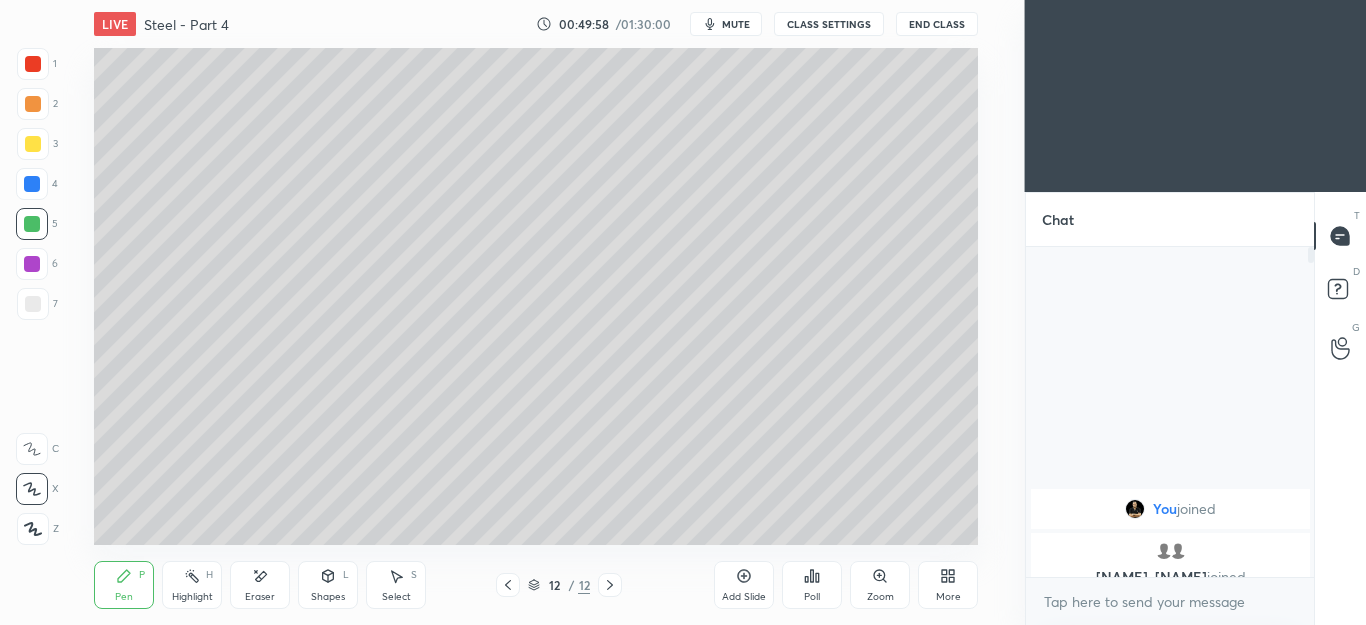 click on "7" at bounding box center (37, 308) 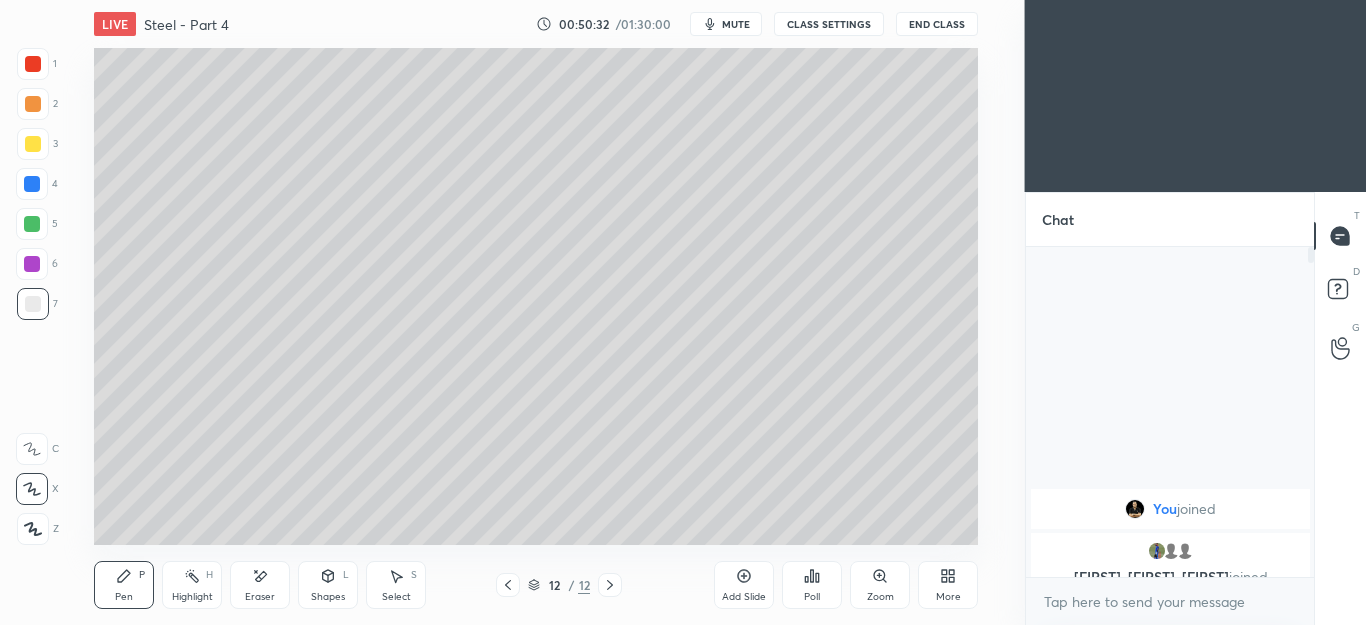 click at bounding box center (508, 585) 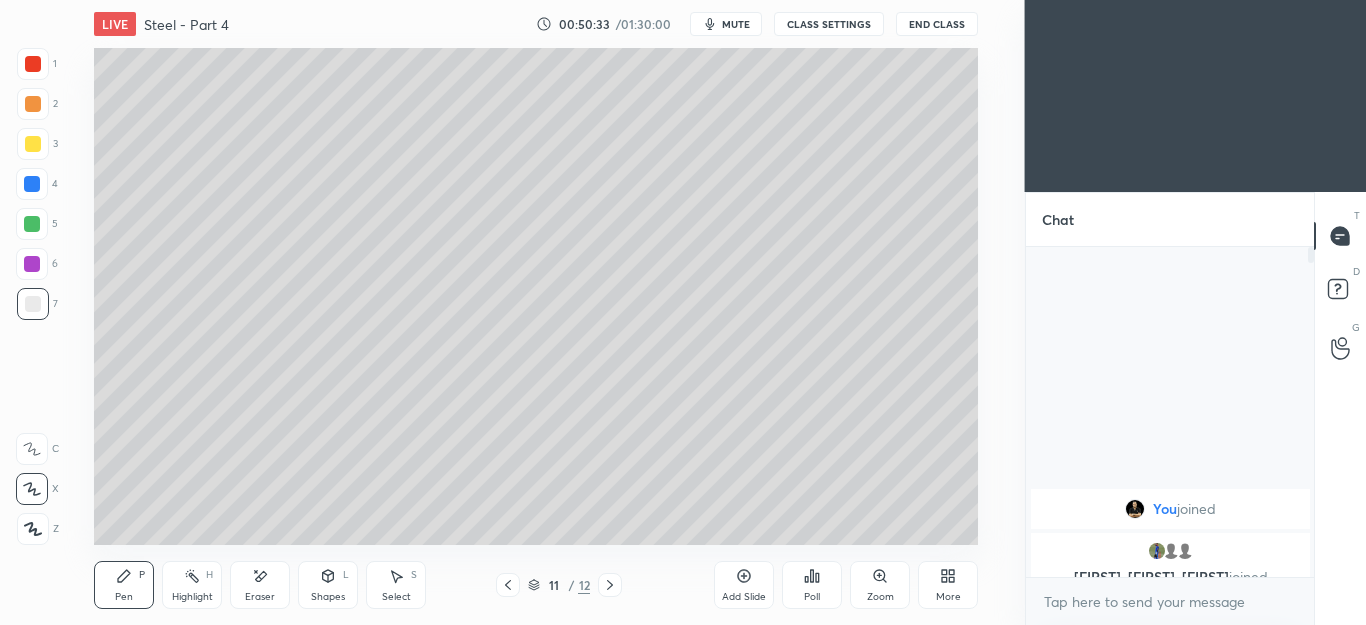 click at bounding box center (508, 585) 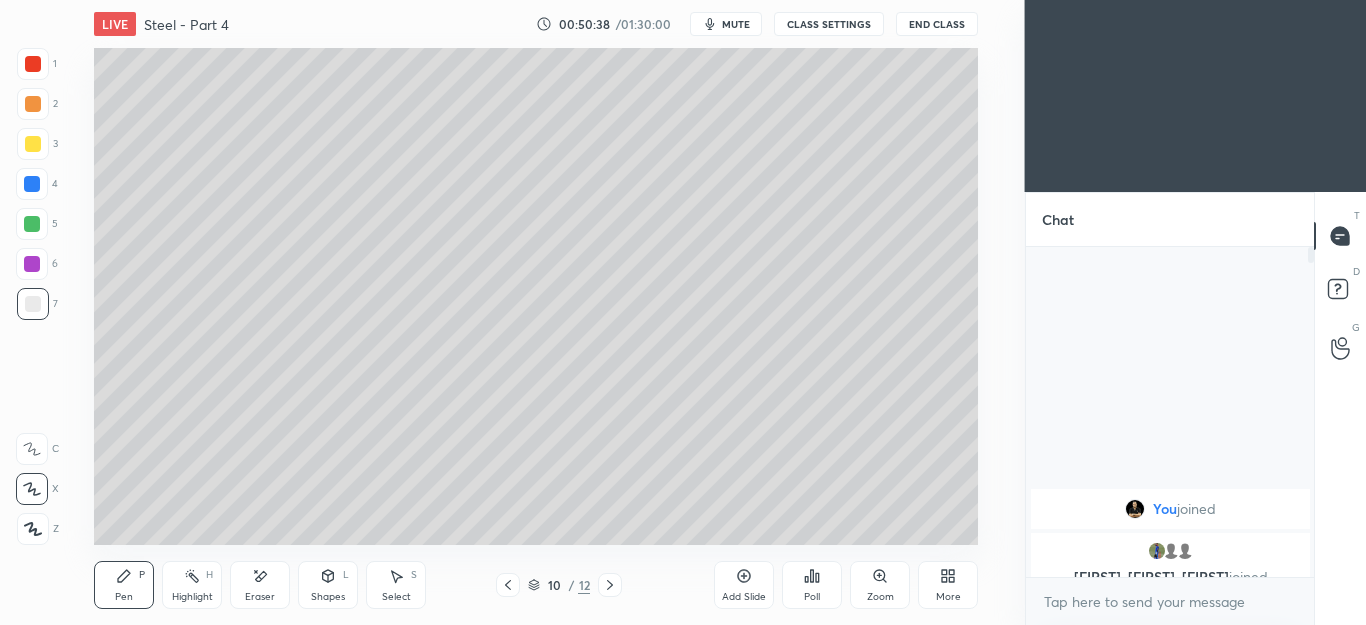 click 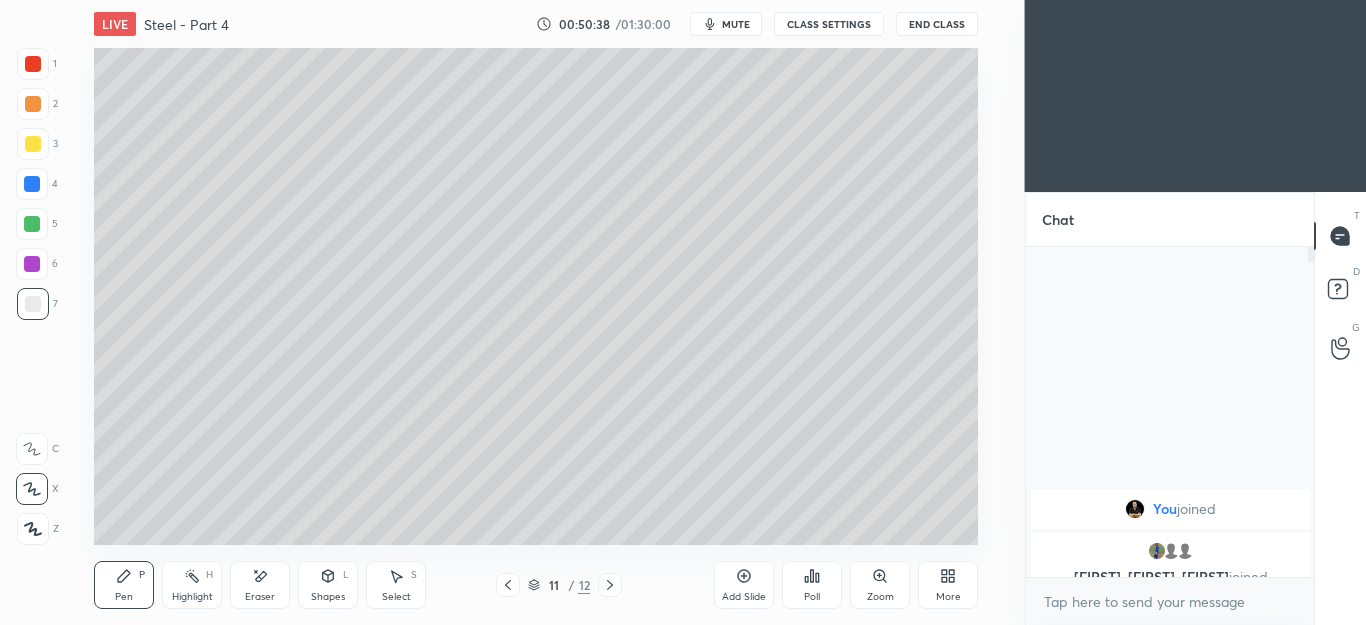 click at bounding box center [610, 585] 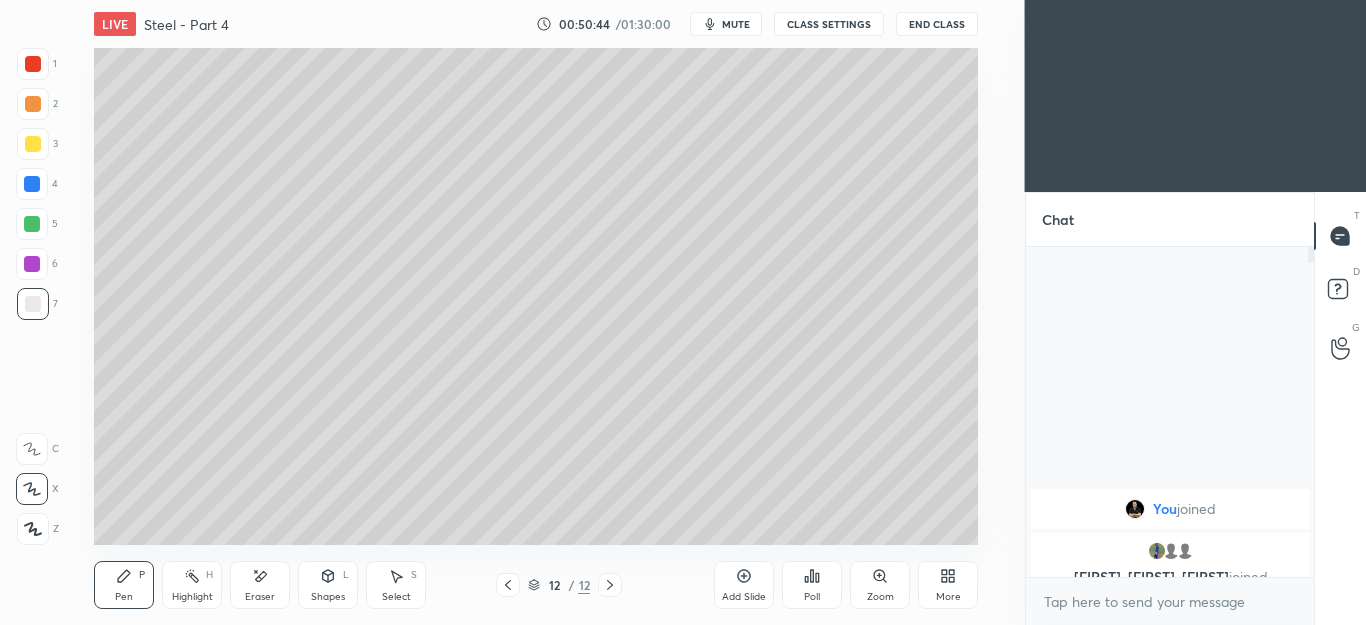 click 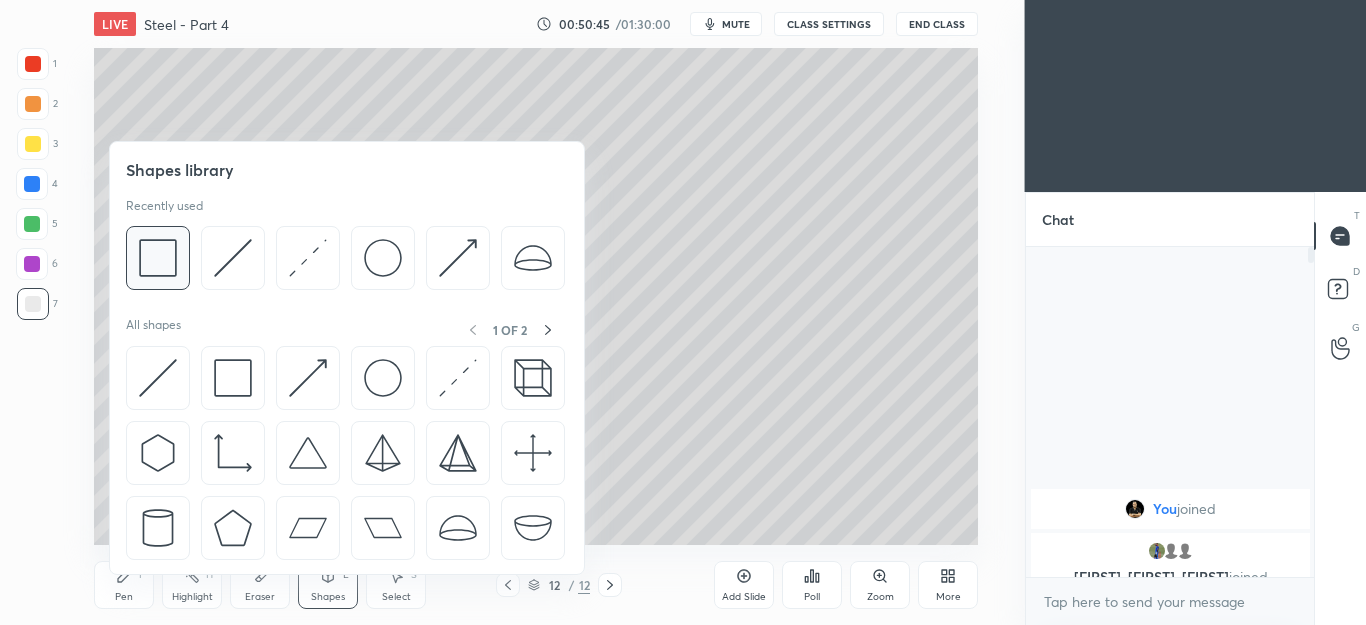 click at bounding box center [158, 258] 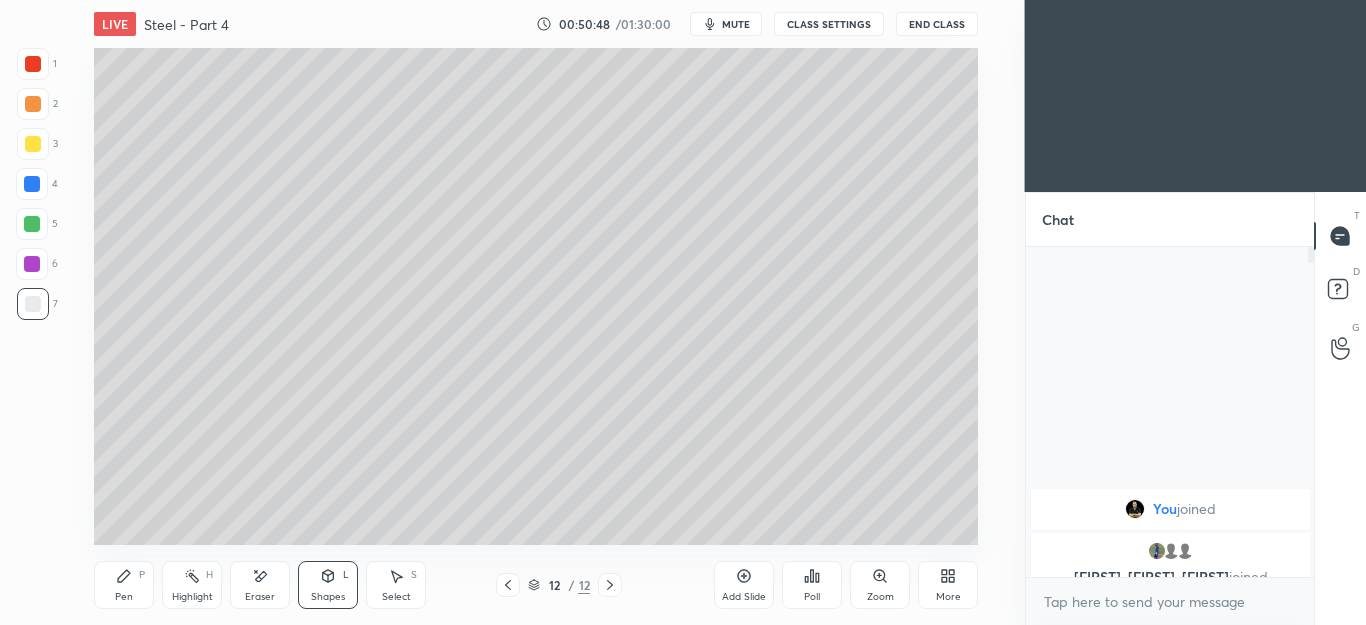 click on "Select S" at bounding box center [396, 585] 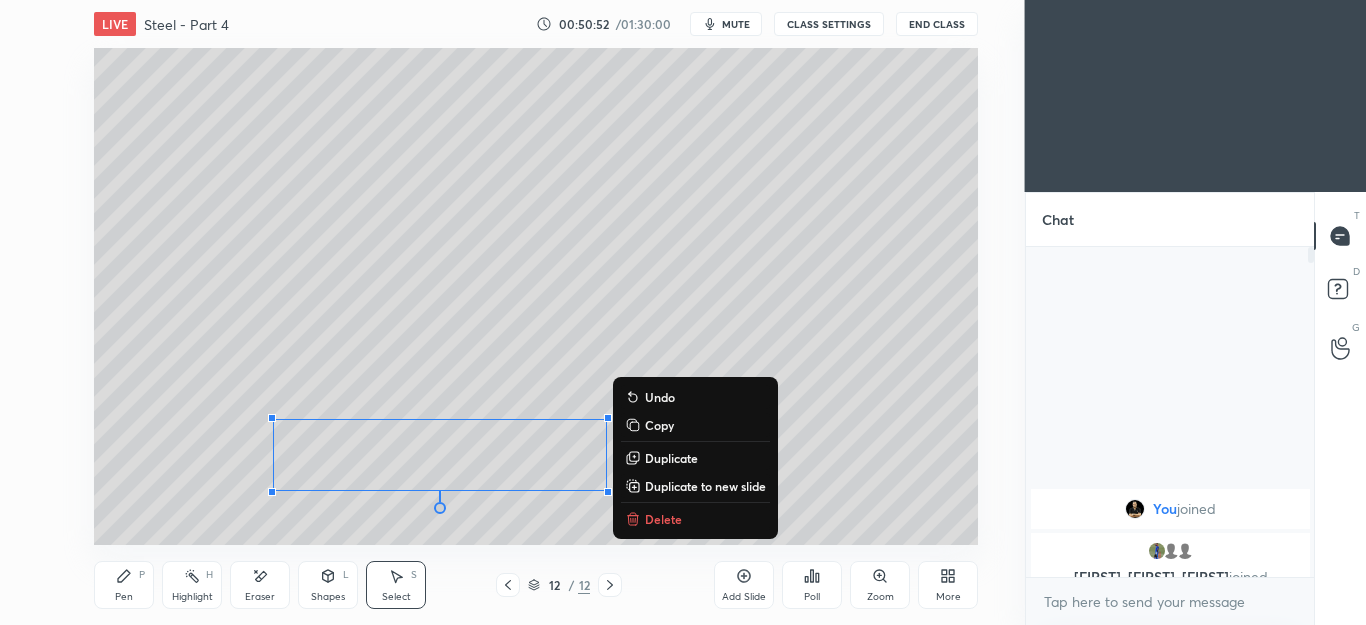 click on "Pen P" at bounding box center [124, 585] 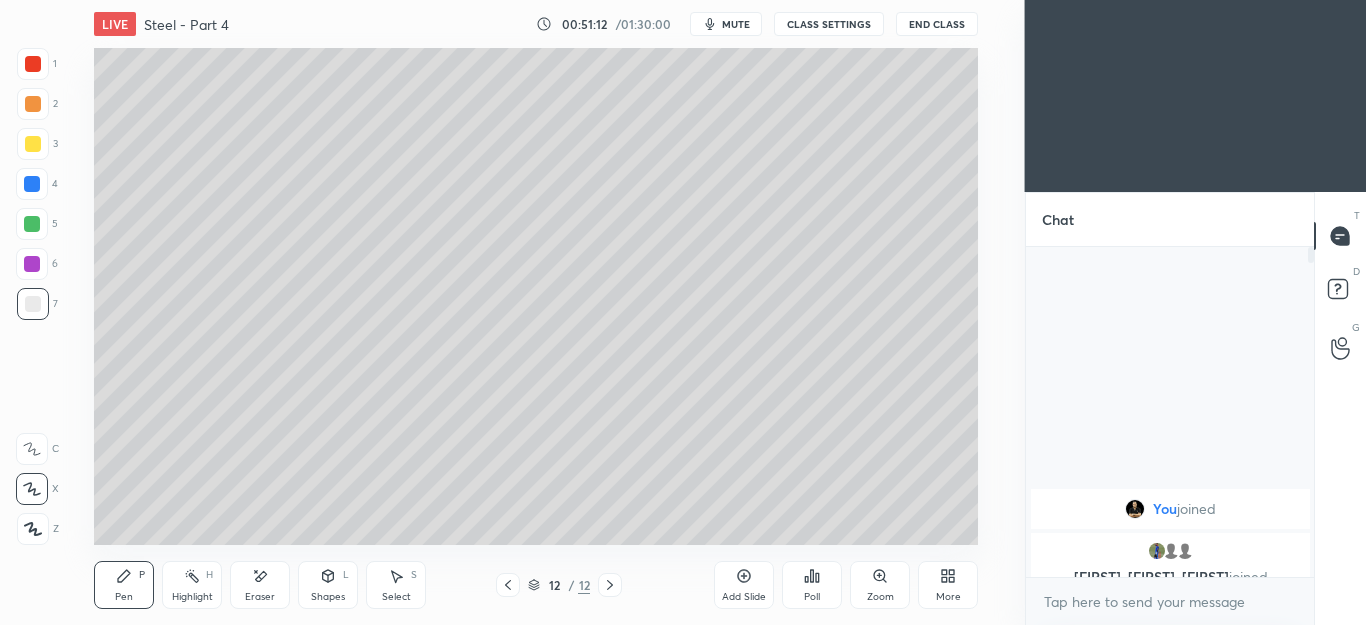 click 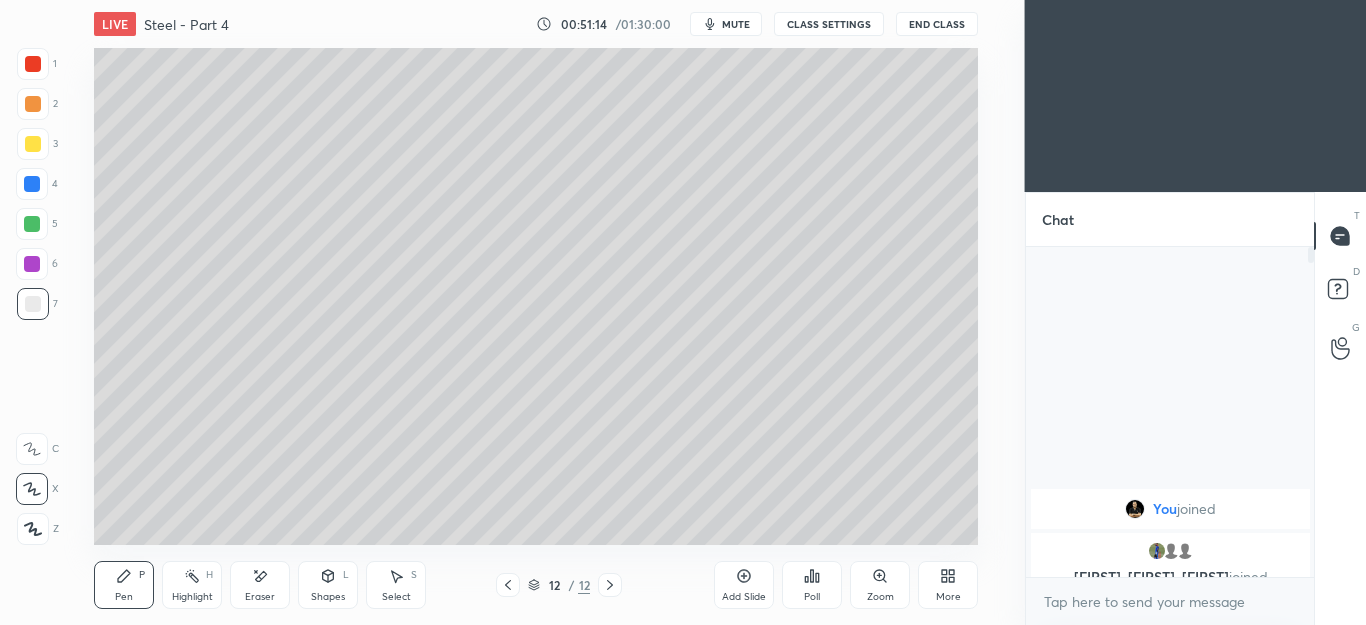 click 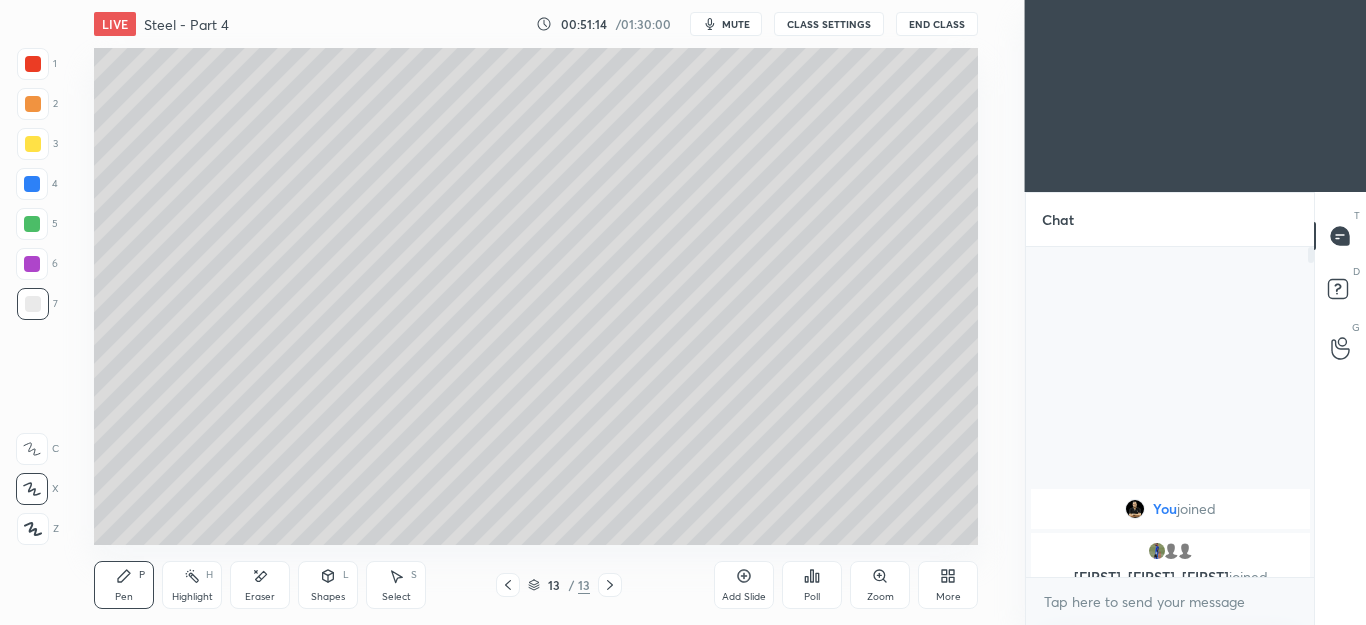 click at bounding box center [33, 144] 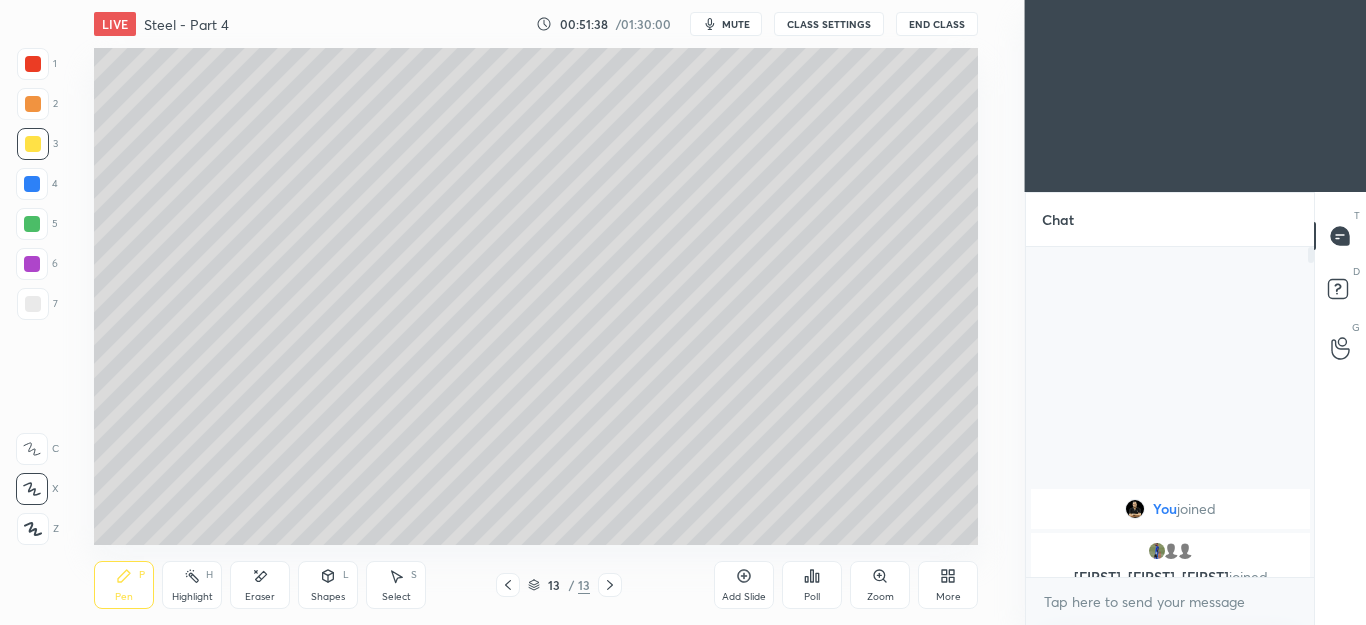 click on "mute" at bounding box center [736, 24] 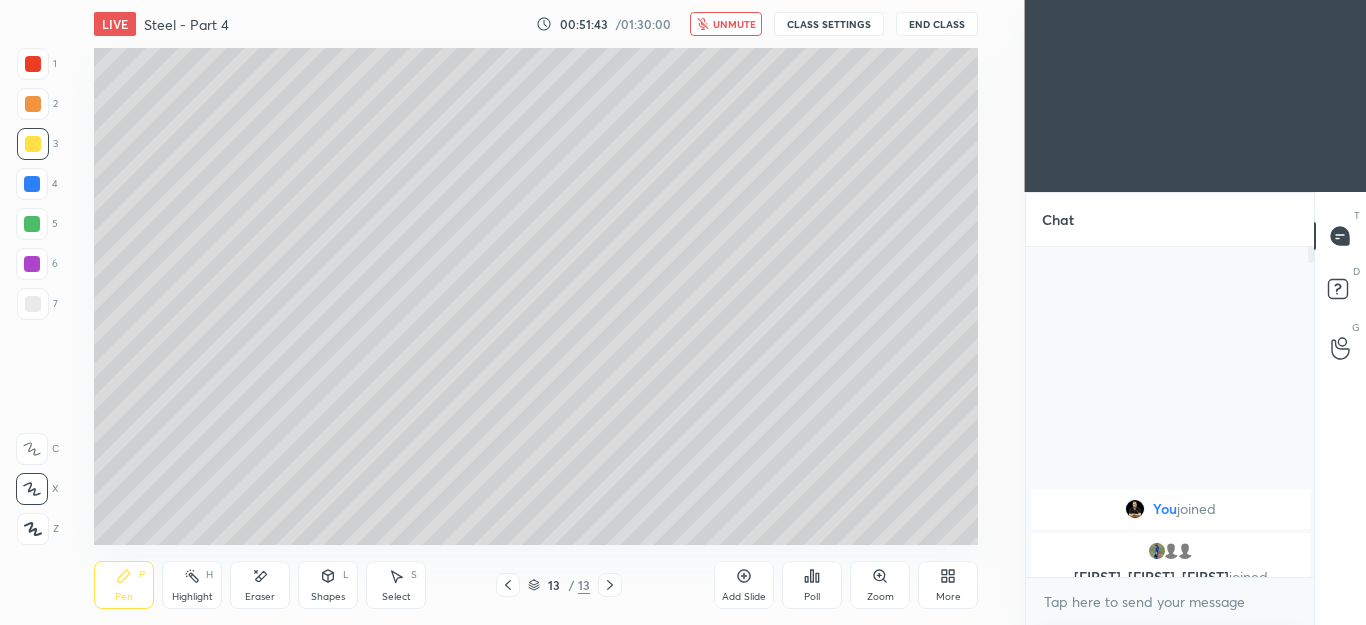 click on "unmute" at bounding box center [734, 24] 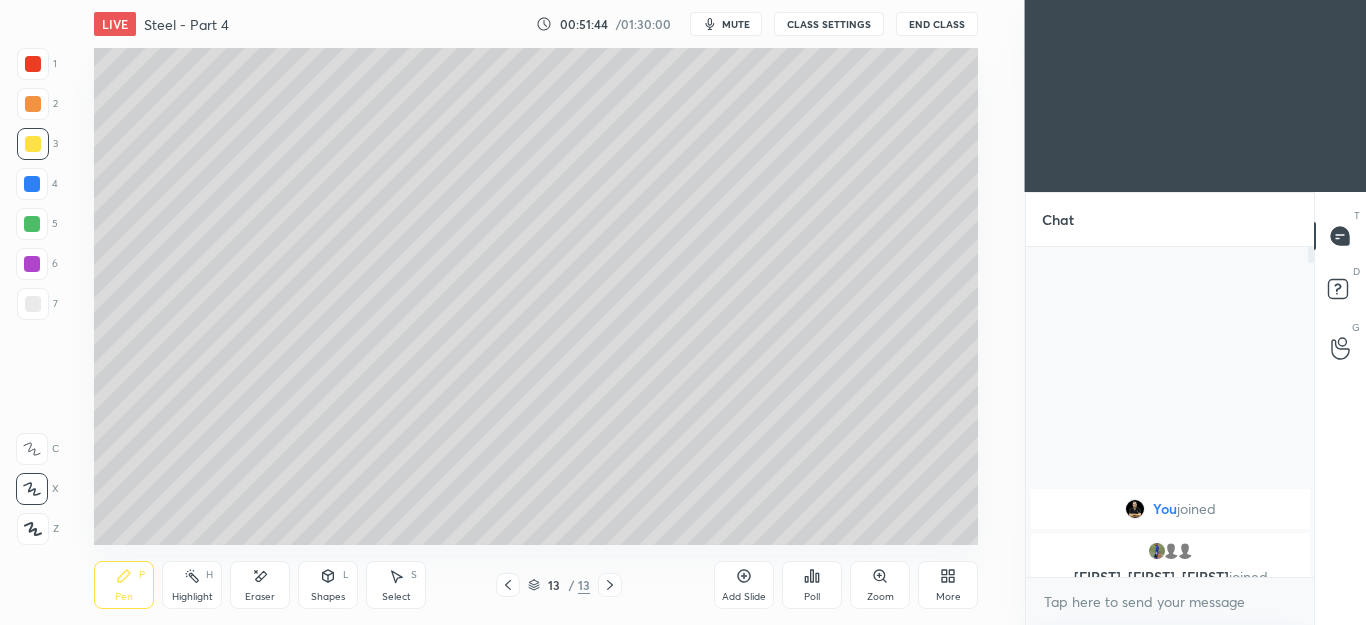 click 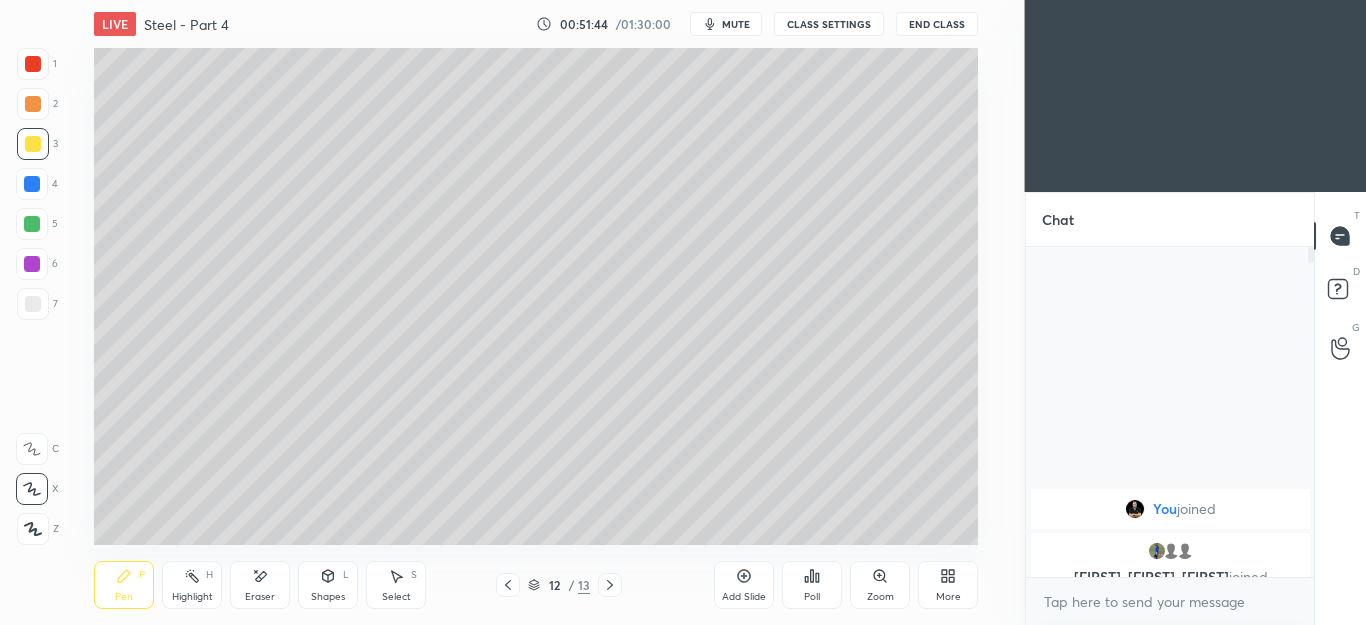 click at bounding box center [508, 585] 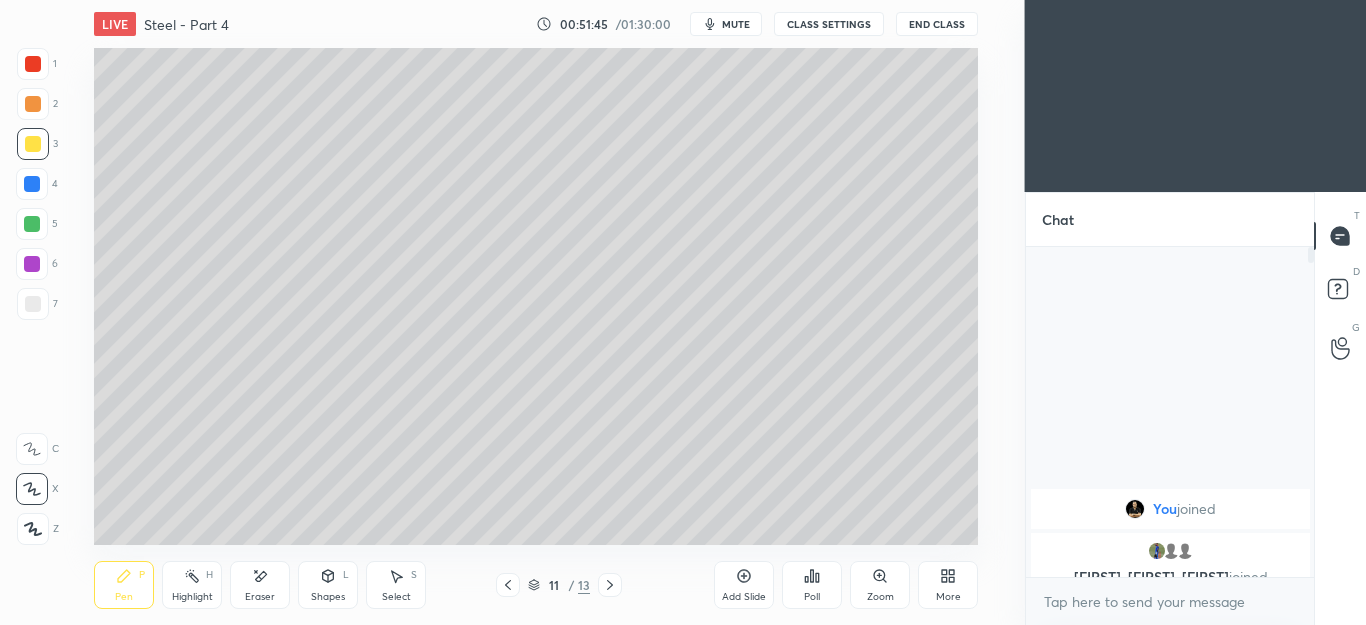click on "11 / 13" at bounding box center [559, 585] 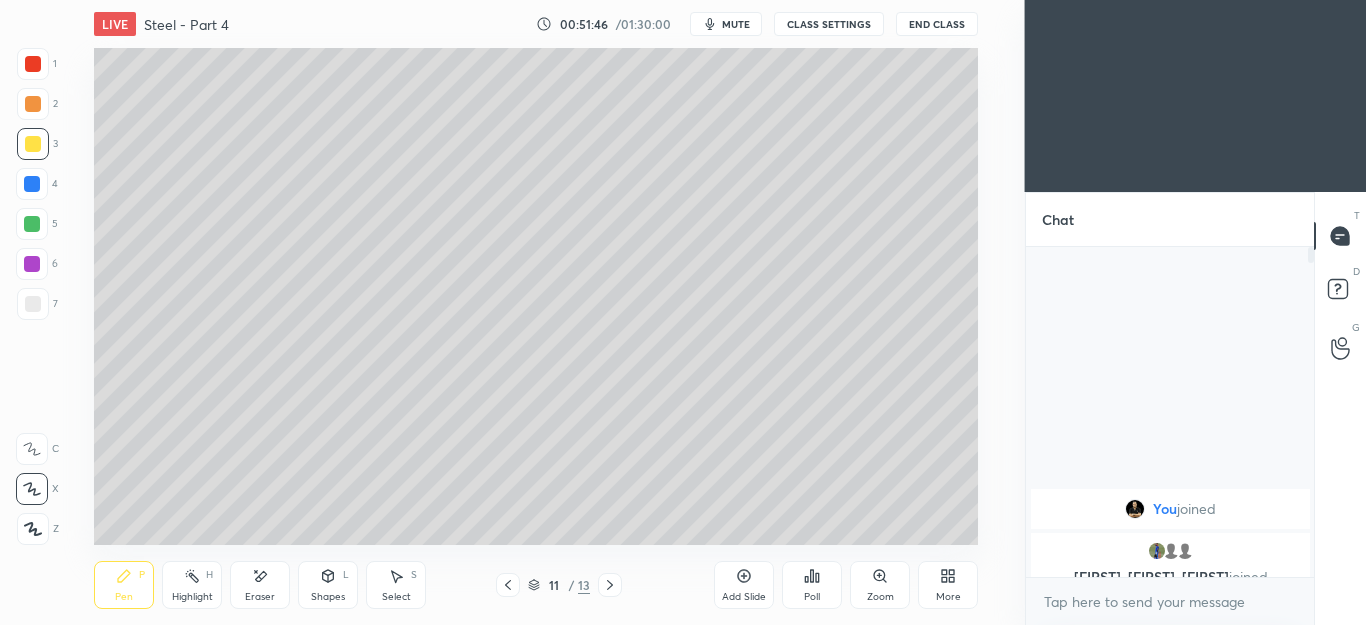 click 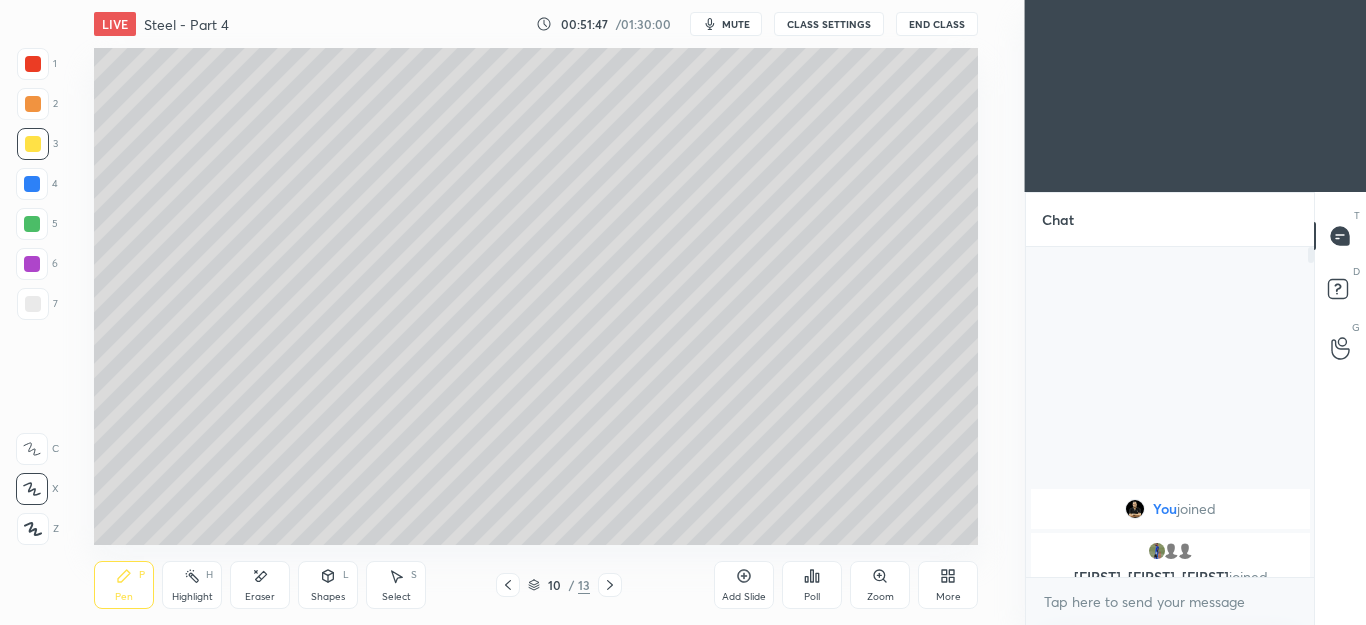 click at bounding box center (508, 585) 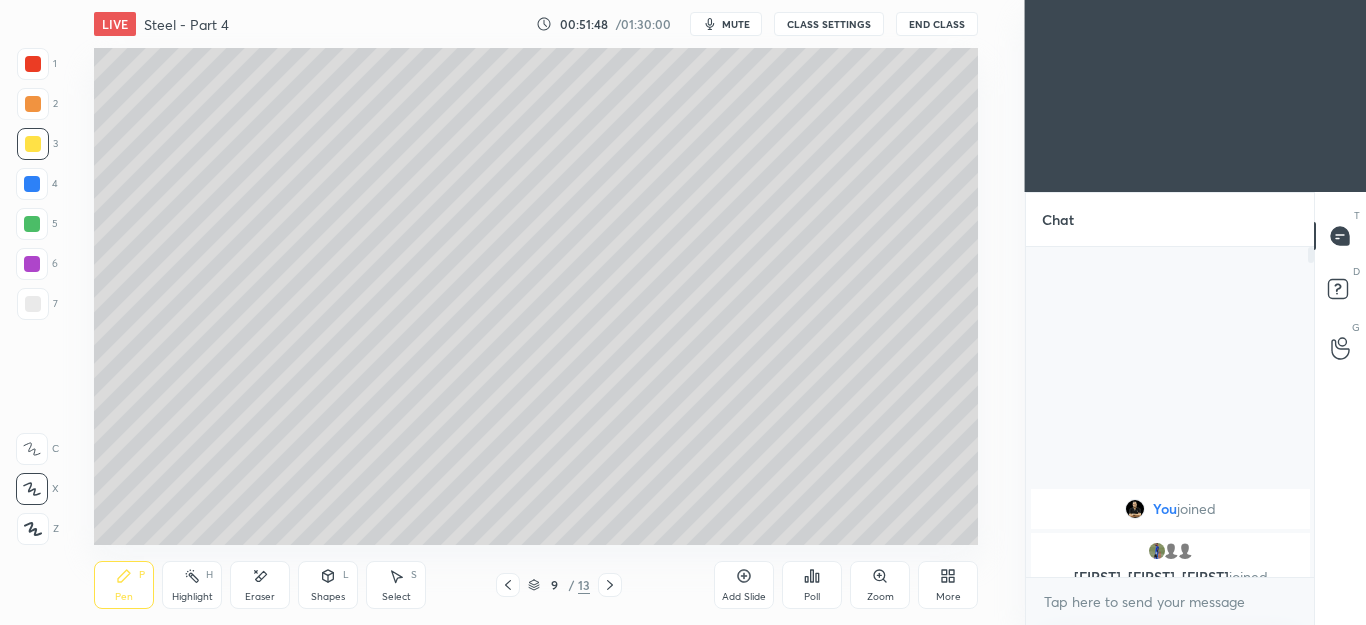 click at bounding box center [508, 585] 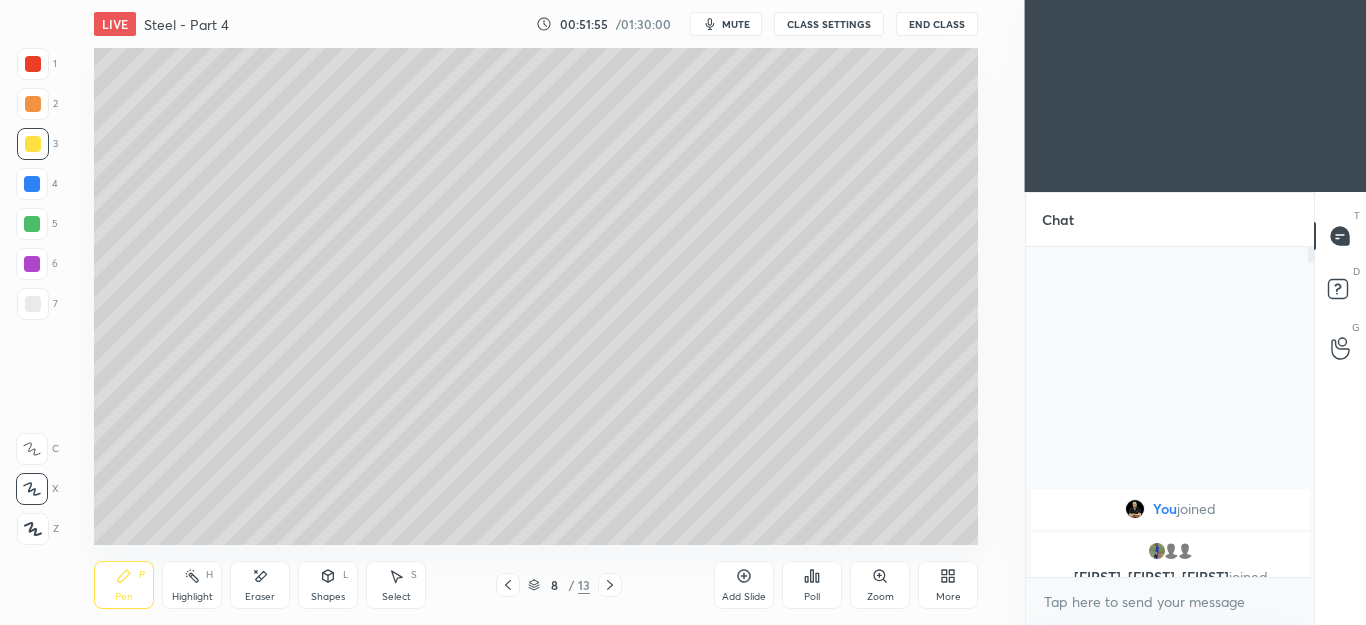 click 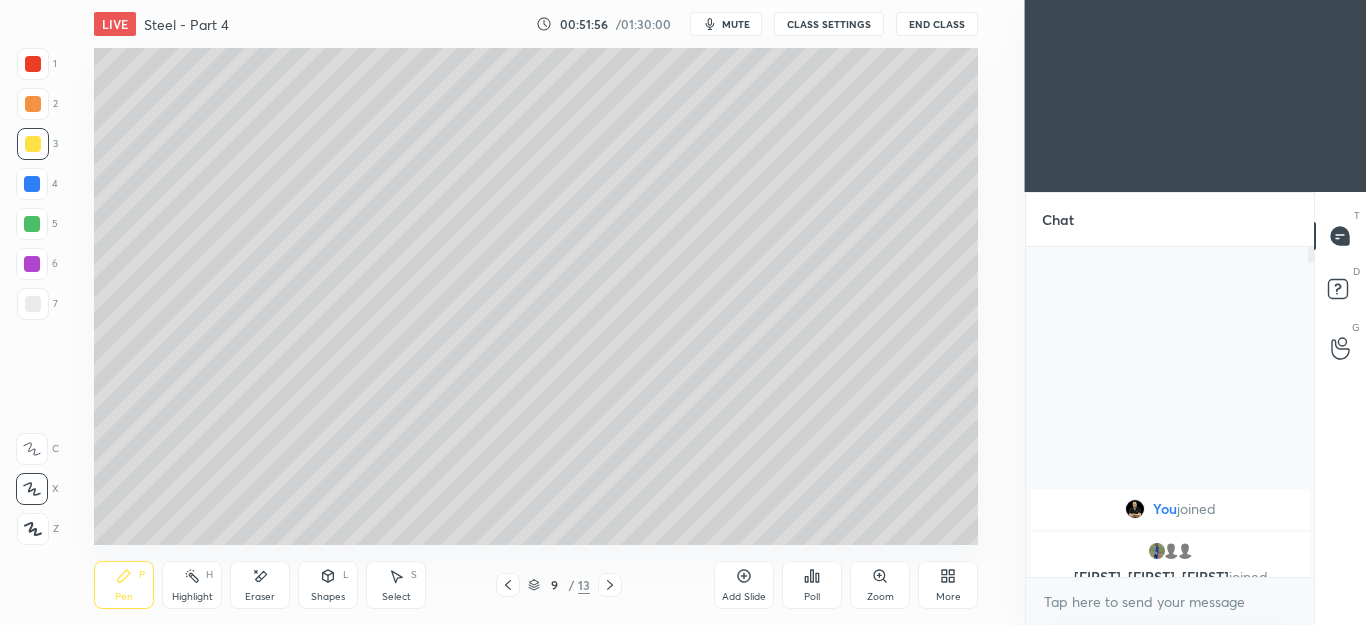 click at bounding box center (610, 585) 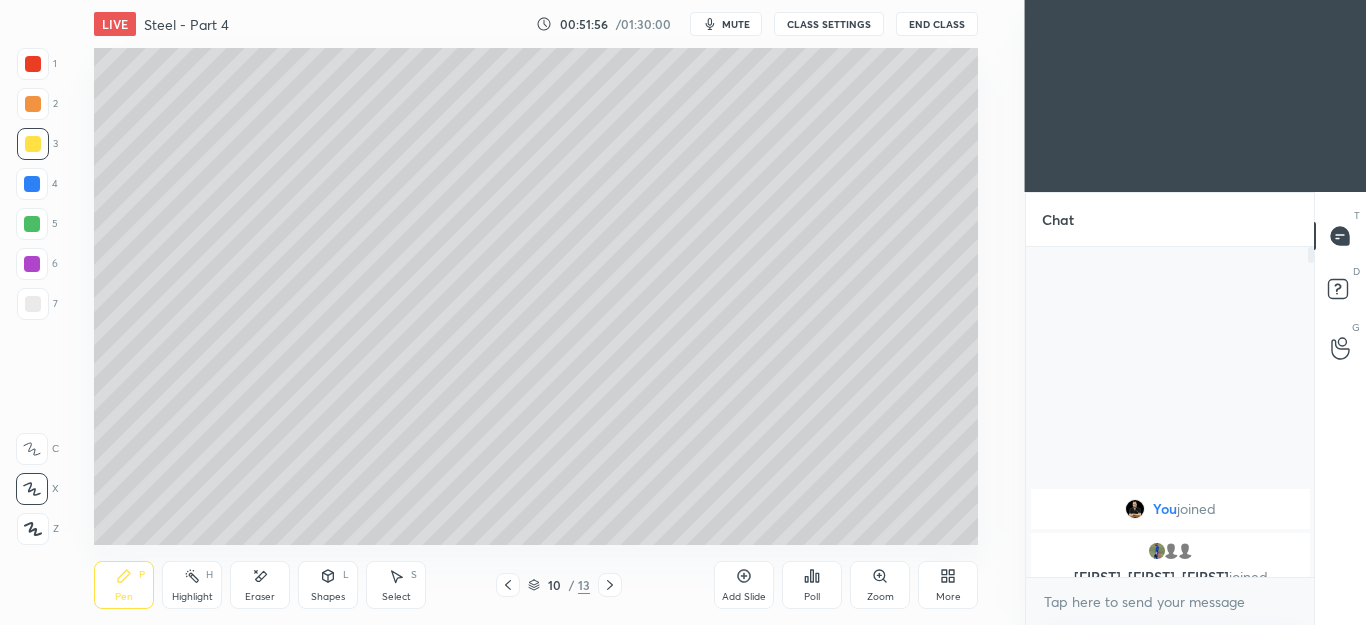 click 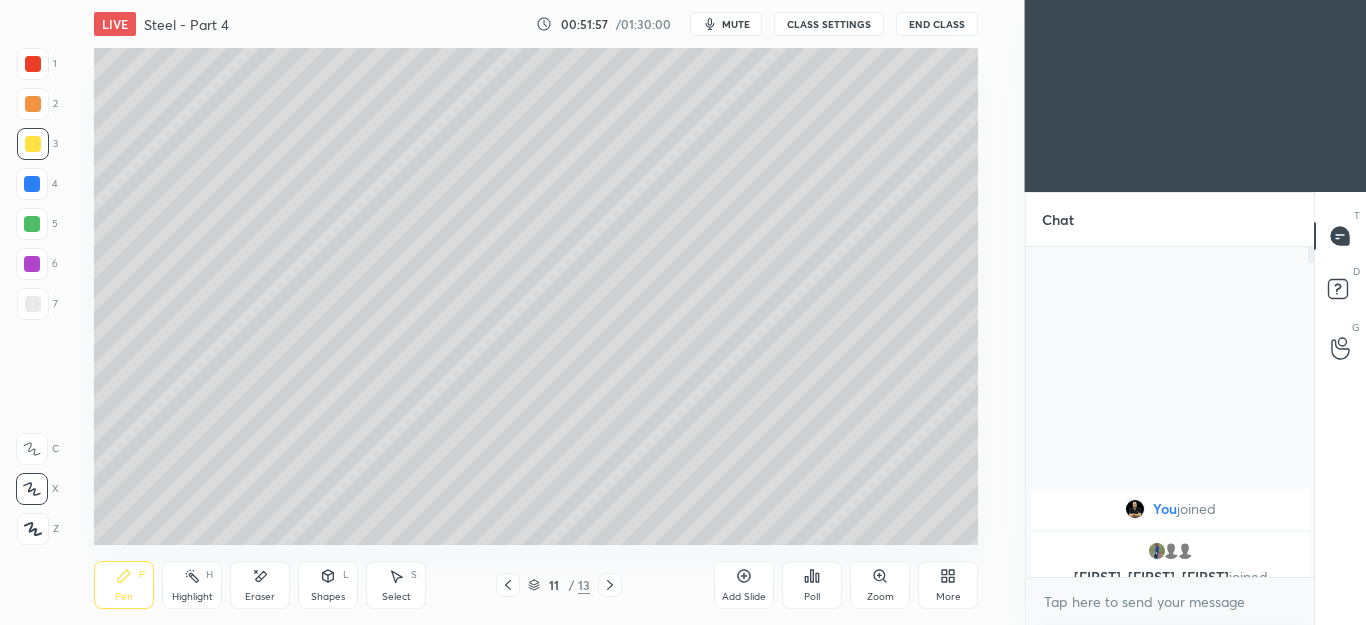 click at bounding box center [610, 585] 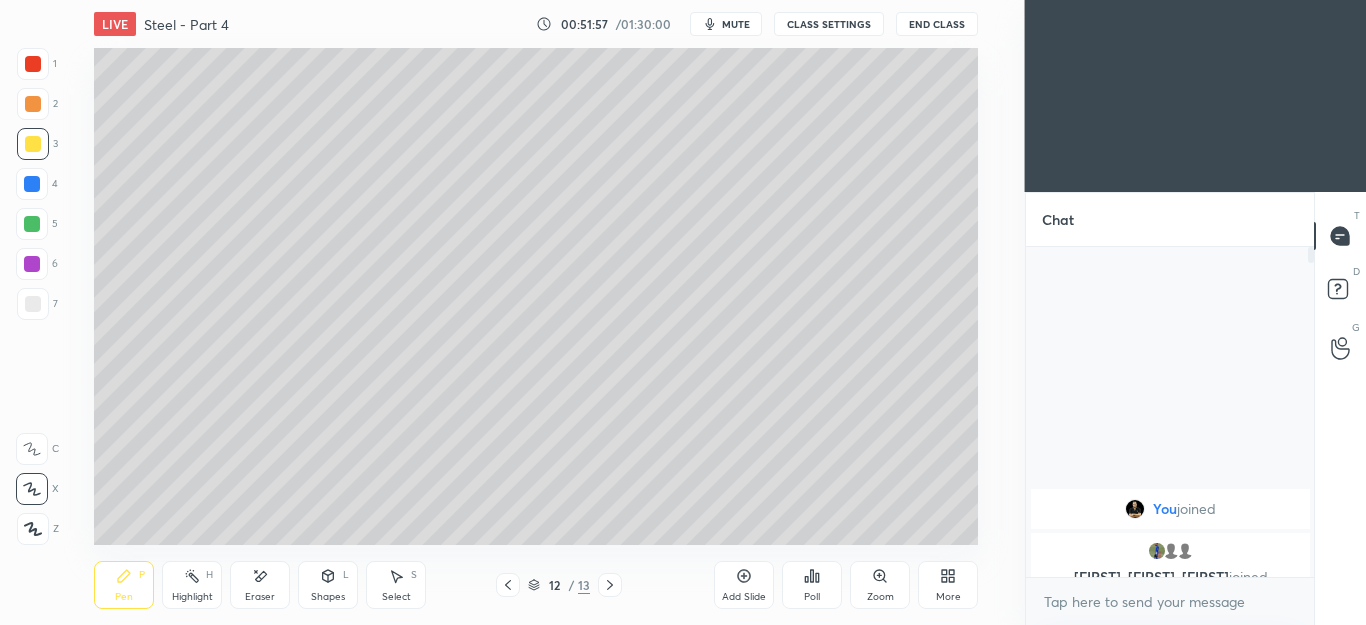 click on "12 / 13" at bounding box center [559, 585] 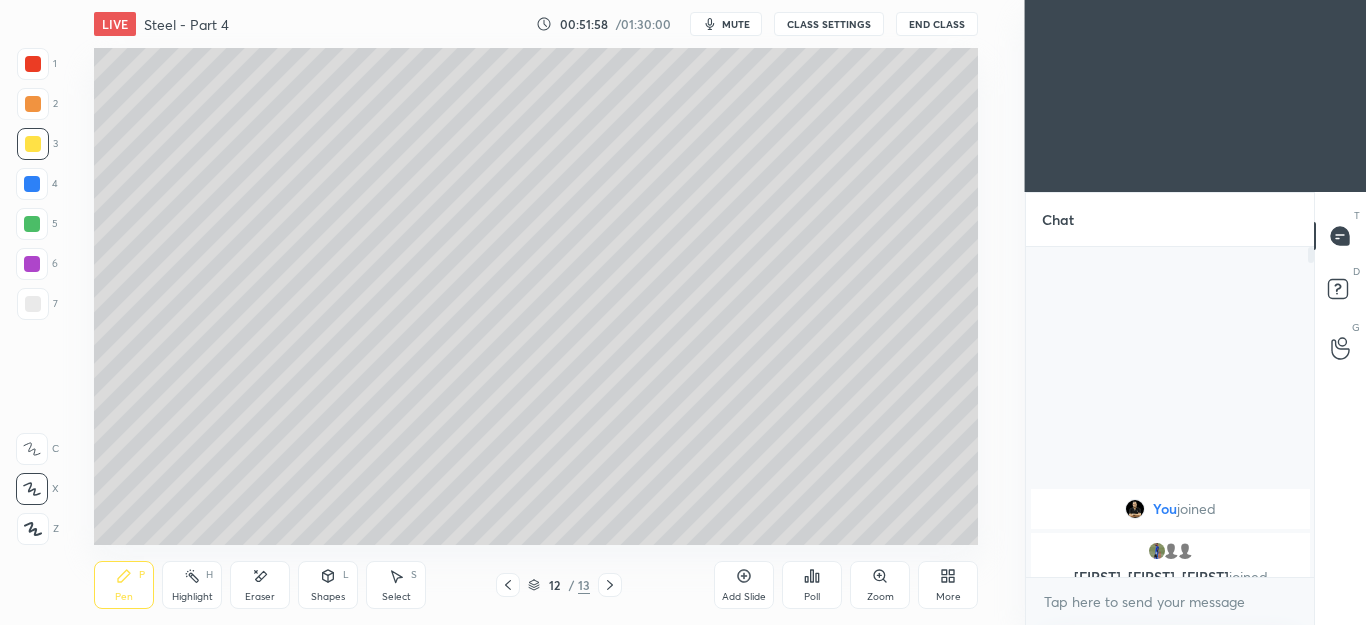 click on "12 / 13" at bounding box center (559, 585) 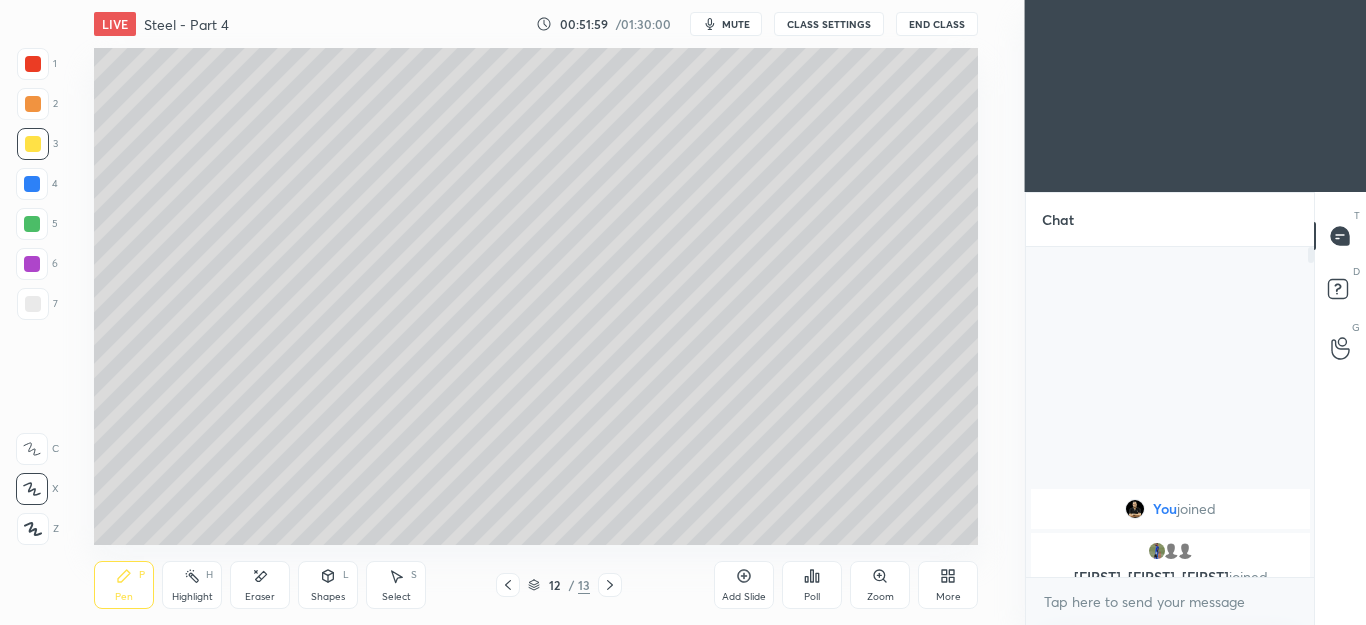 click 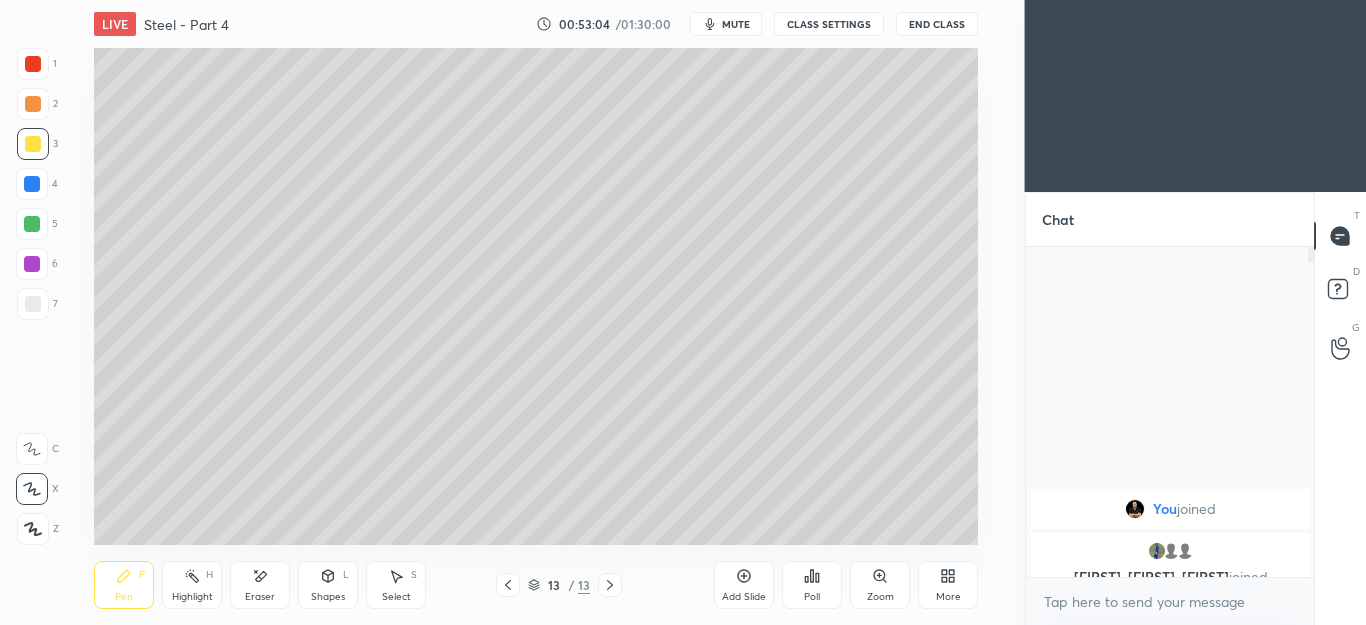 click on "Eraser" at bounding box center [260, 585] 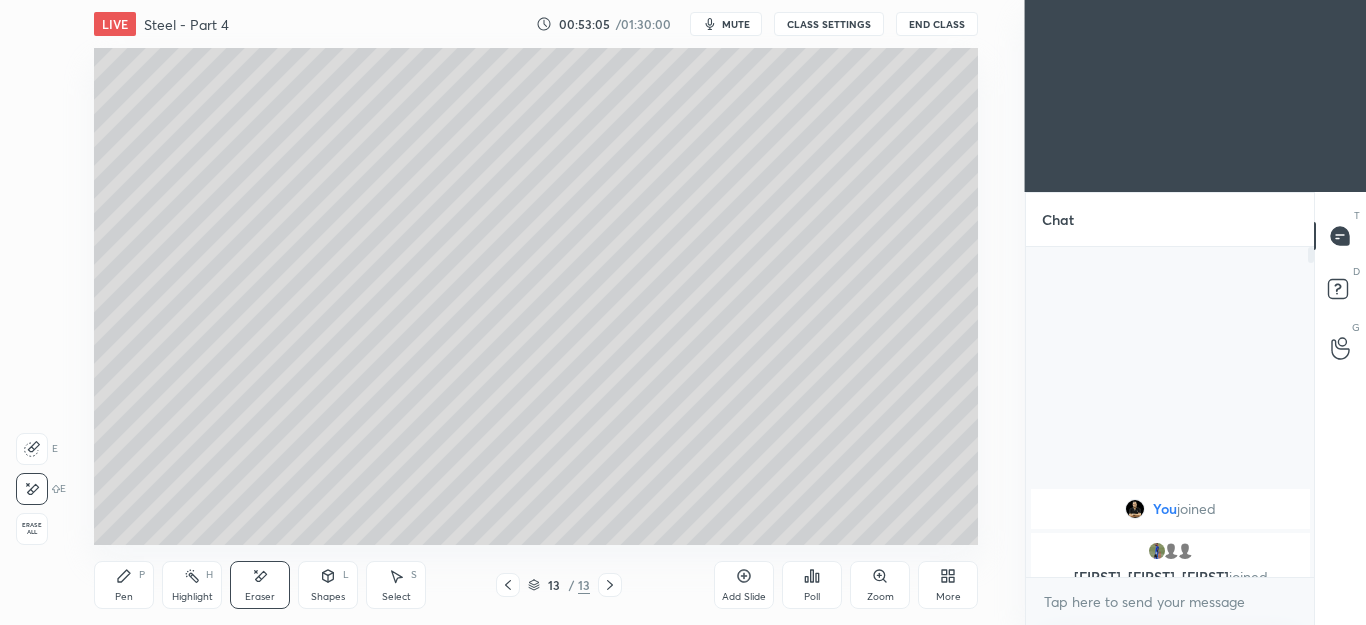 click on "Pen P" at bounding box center [124, 585] 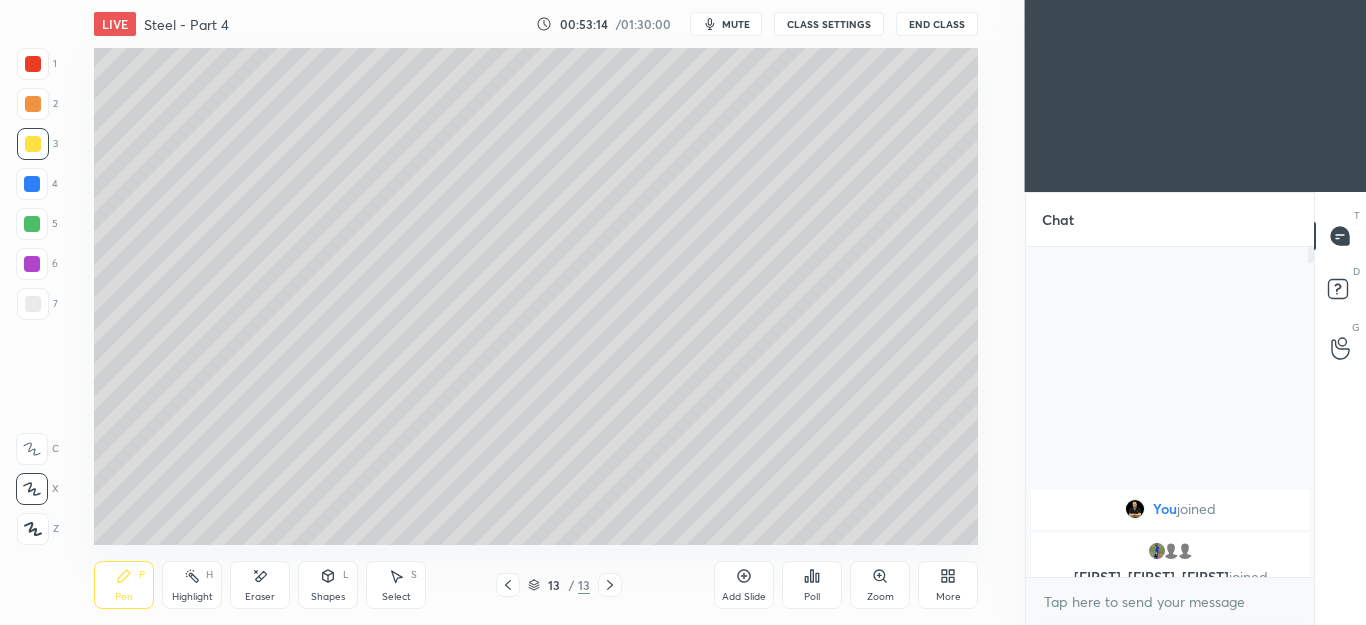 click on "Eraser" at bounding box center [260, 585] 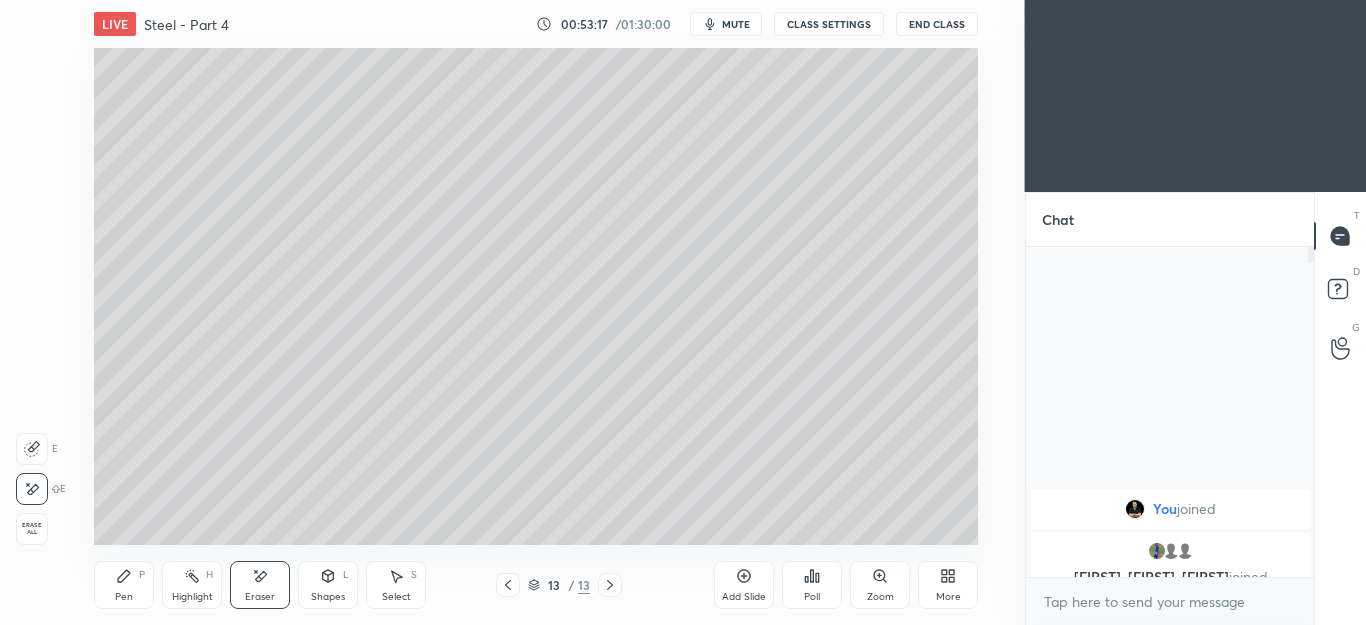 click 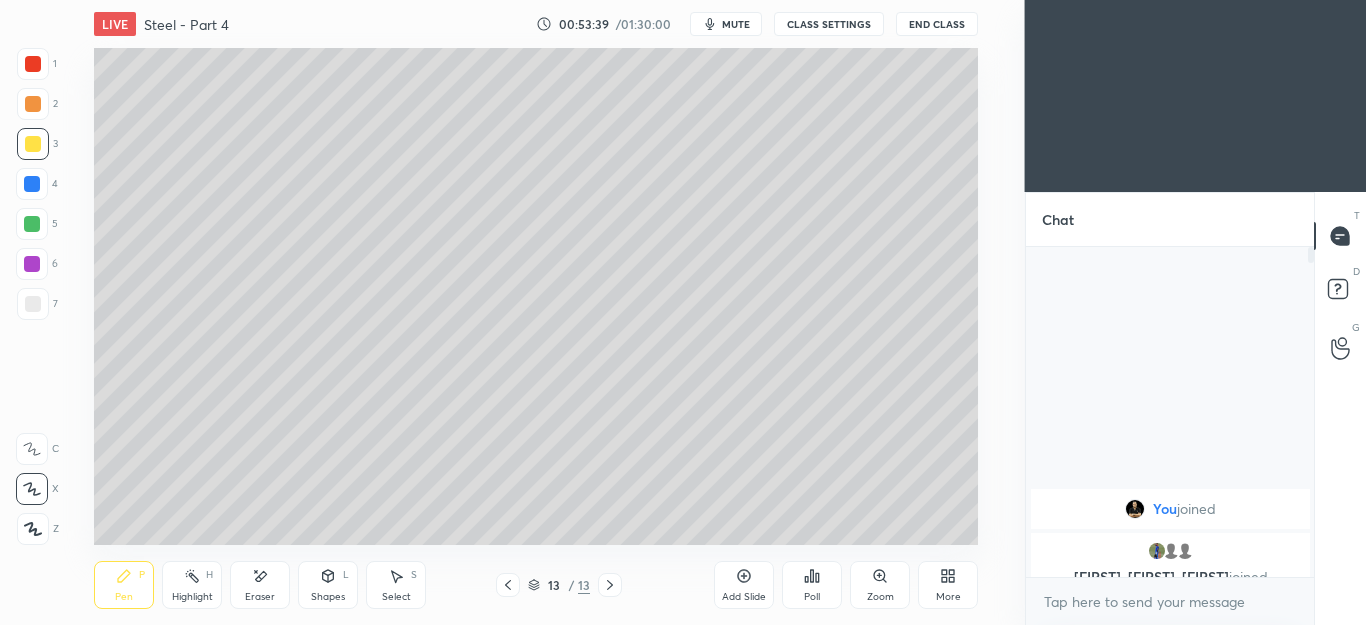 click on "Eraser" at bounding box center (260, 585) 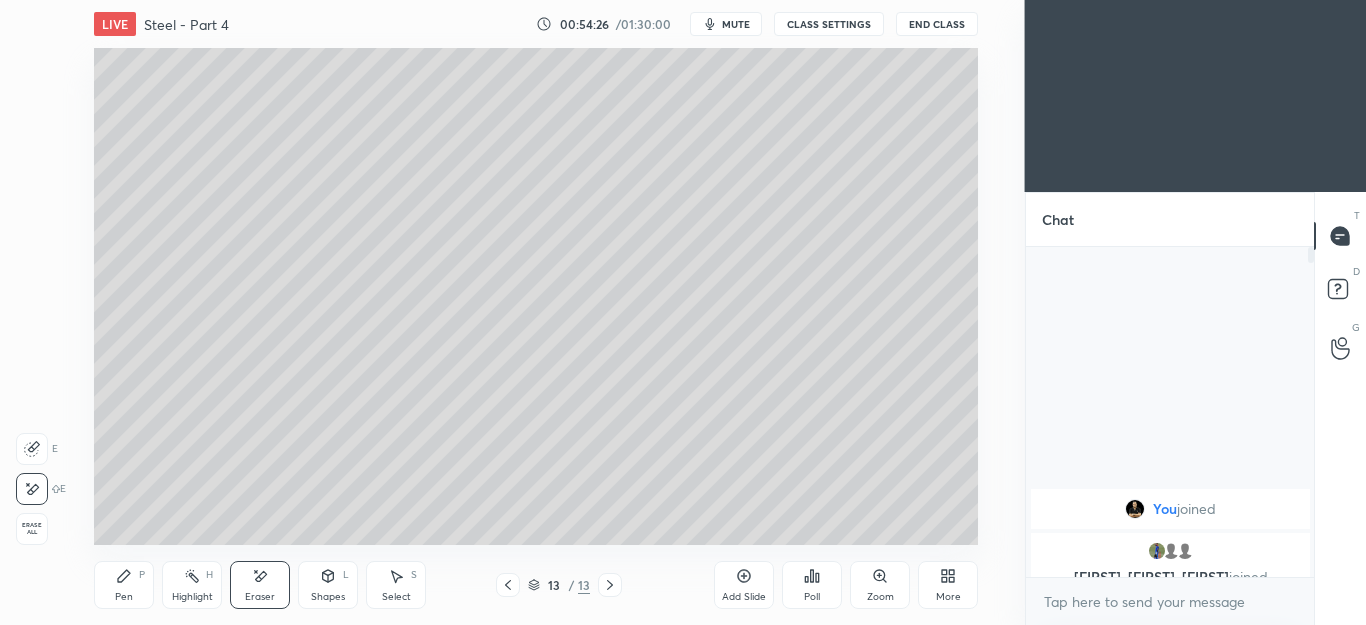 click on "Add Slide" at bounding box center [744, 585] 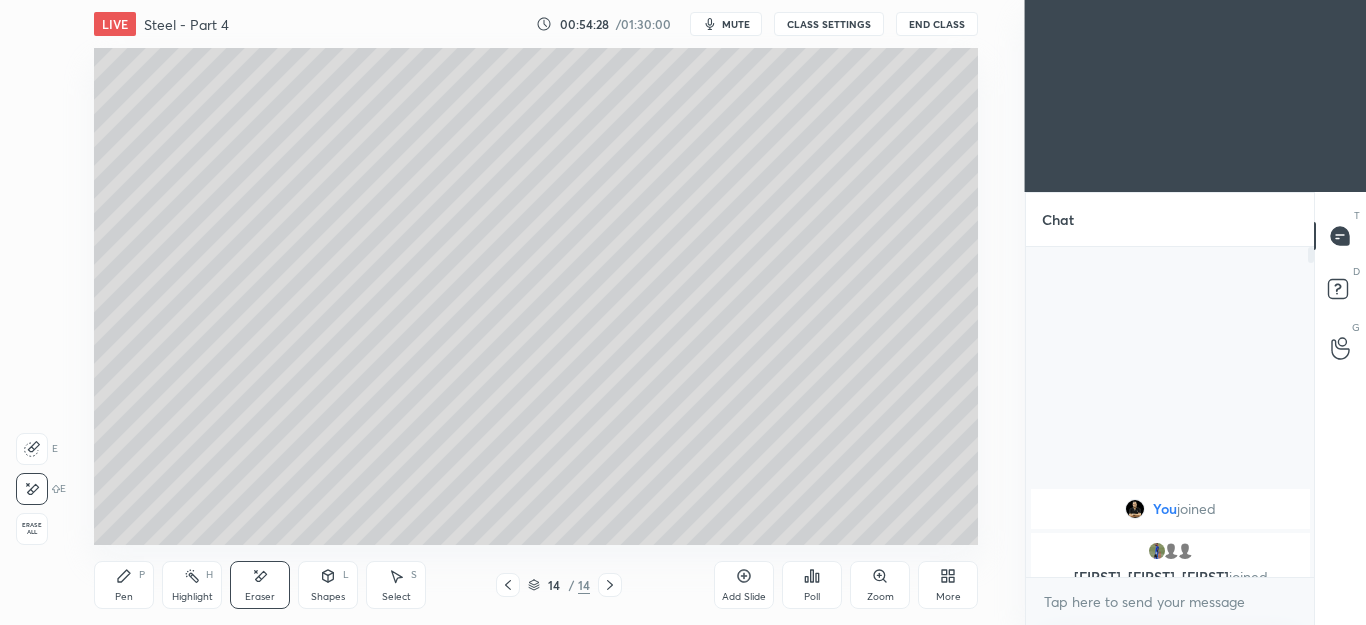 click on "Pen P" at bounding box center [124, 585] 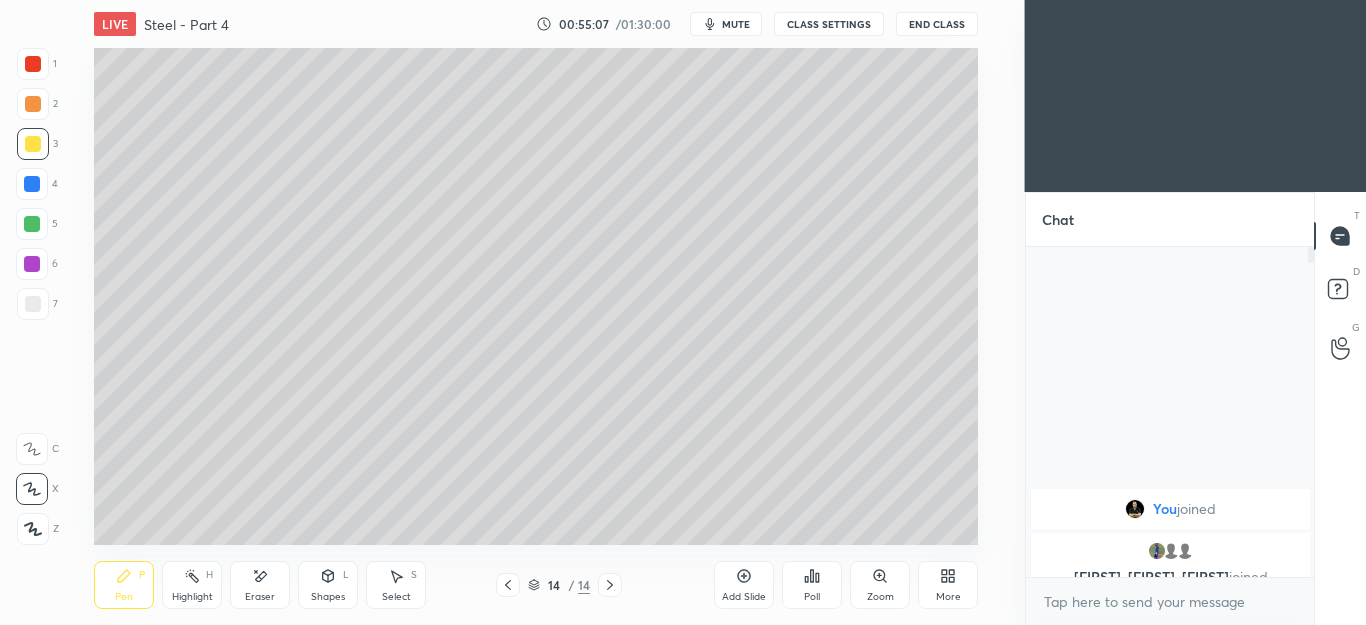 click 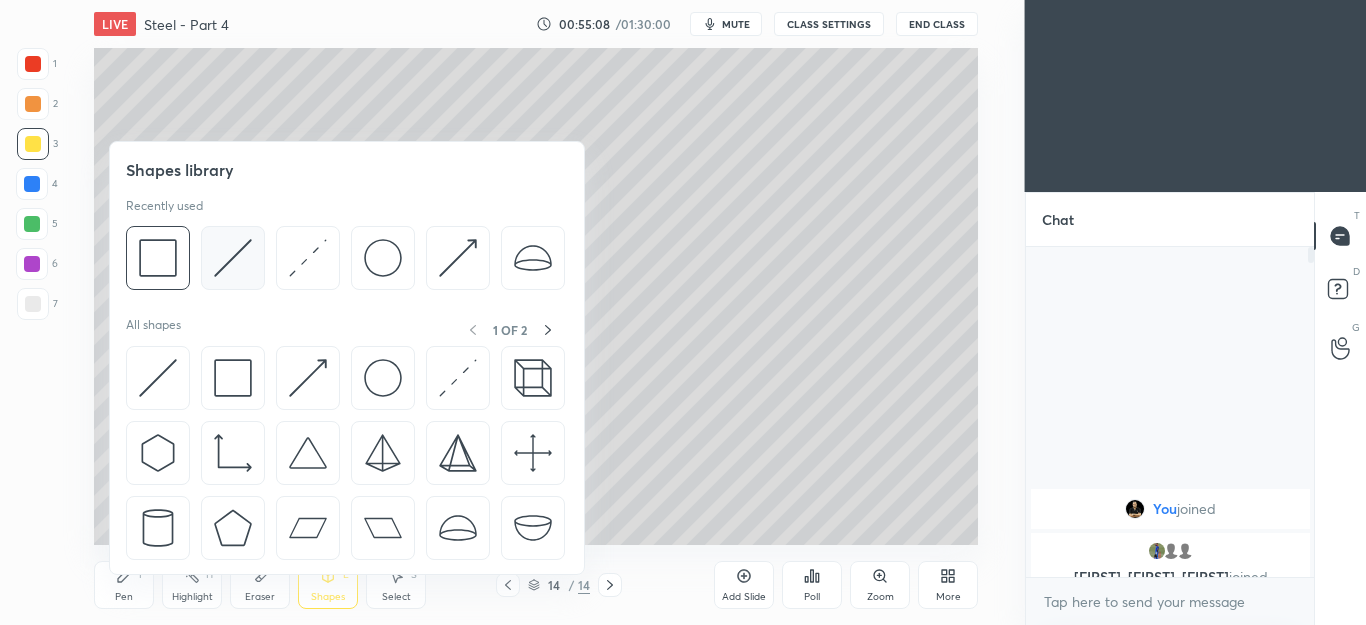 click at bounding box center (233, 258) 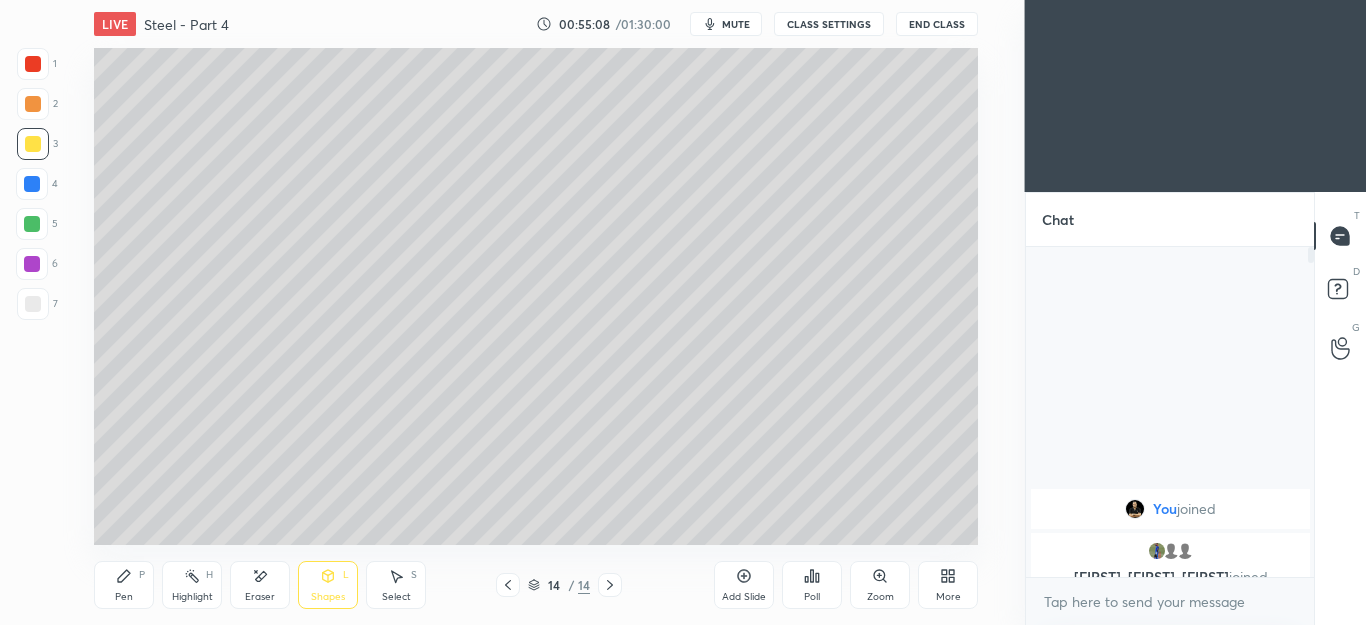 click at bounding box center [33, 304] 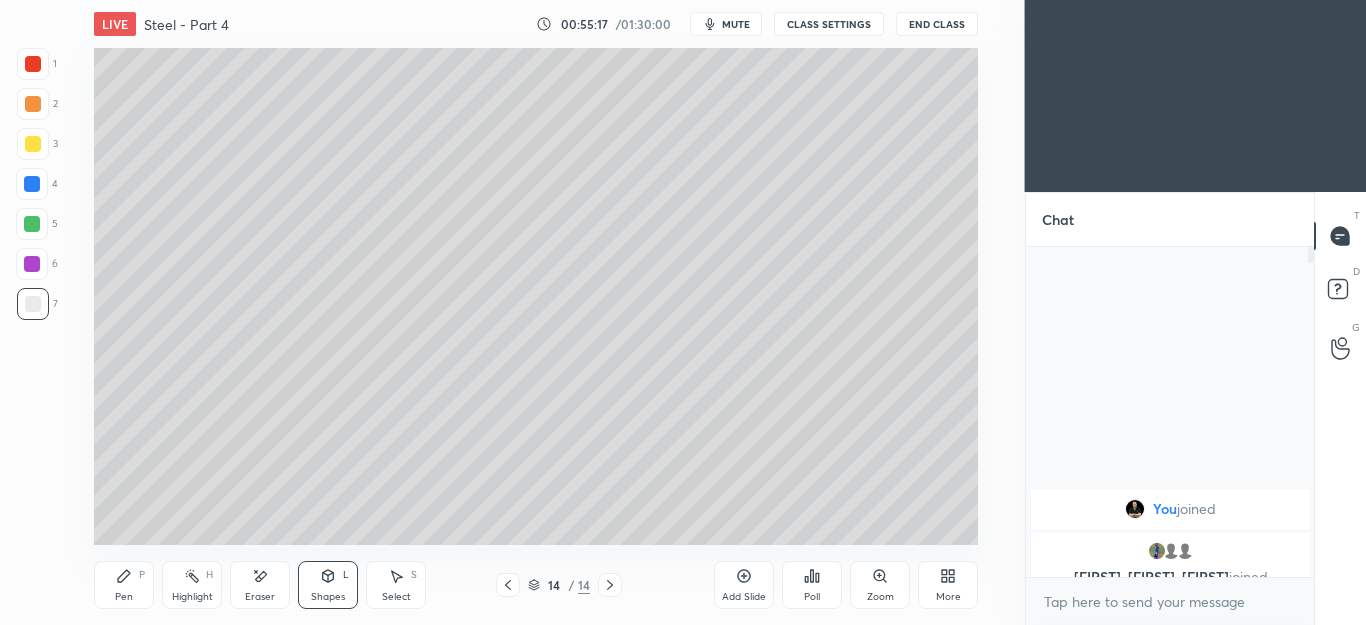 click on "Pen P" at bounding box center [124, 585] 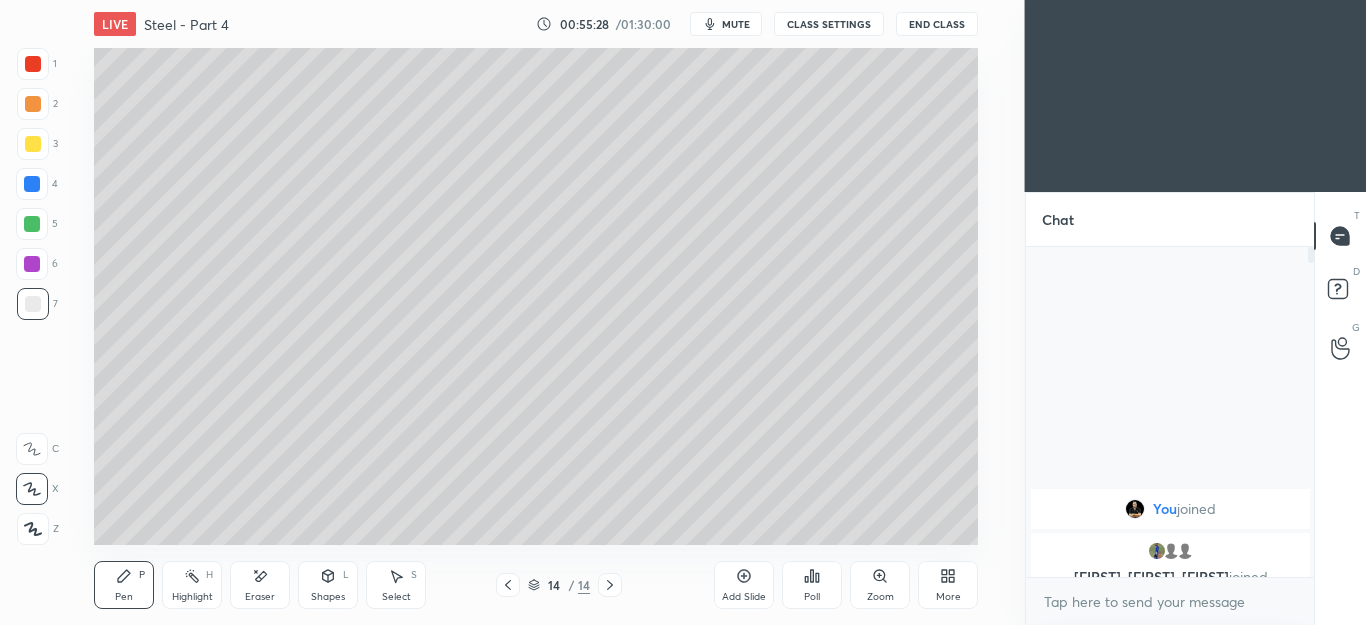 click on "Select S" at bounding box center (396, 585) 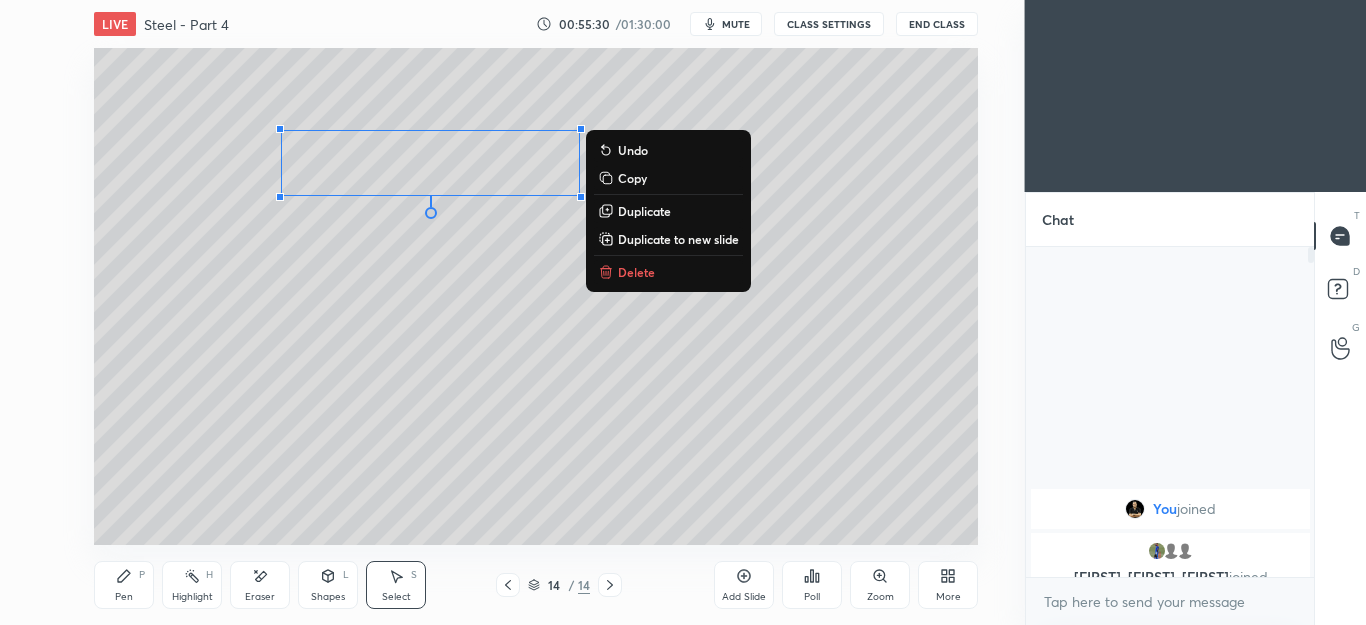 click 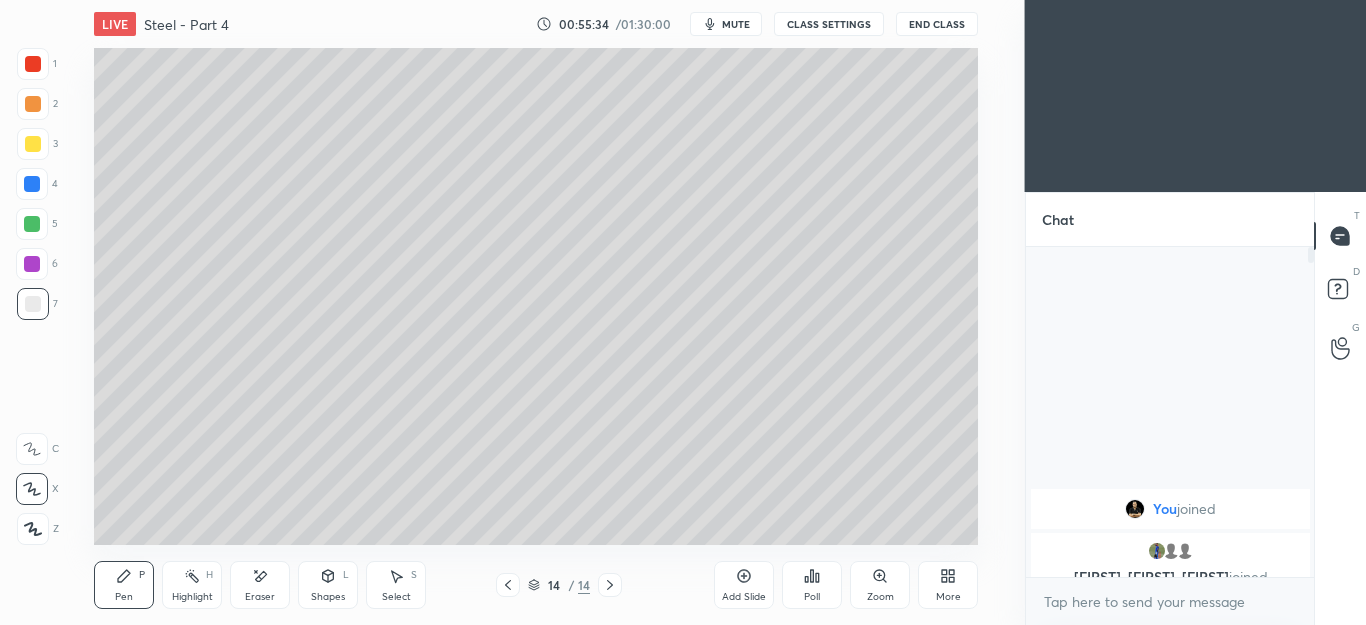 click at bounding box center (32, 224) 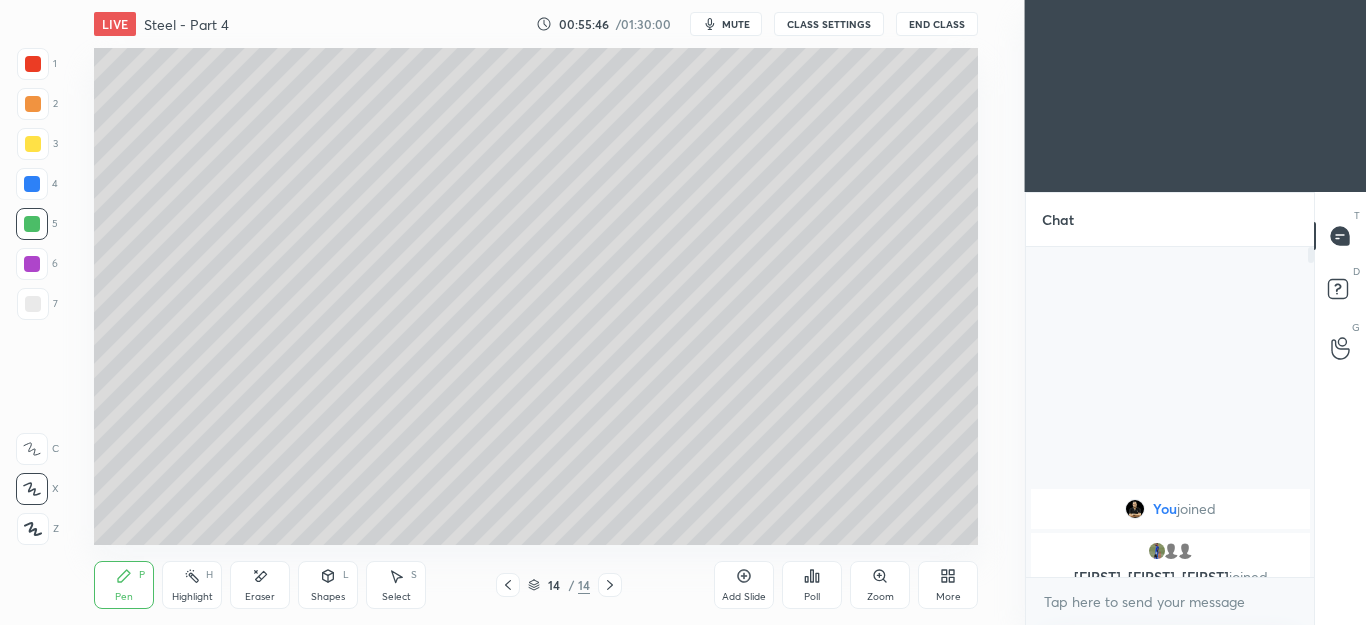 click at bounding box center (33, 104) 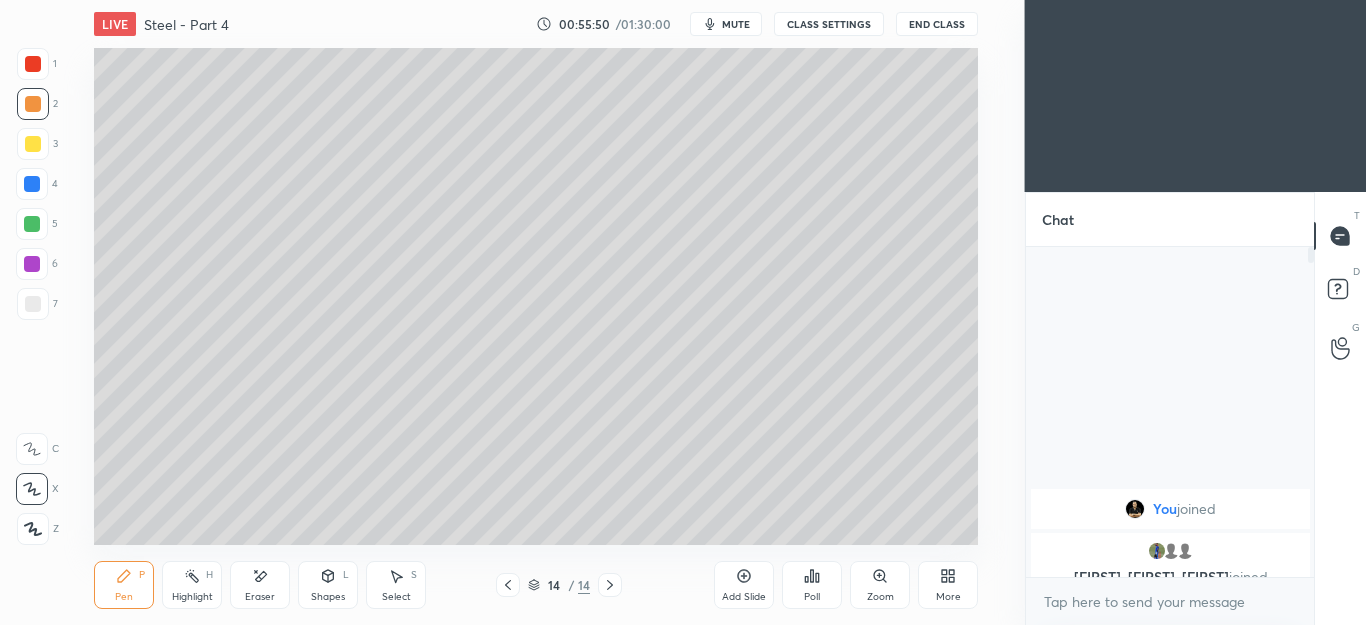 click 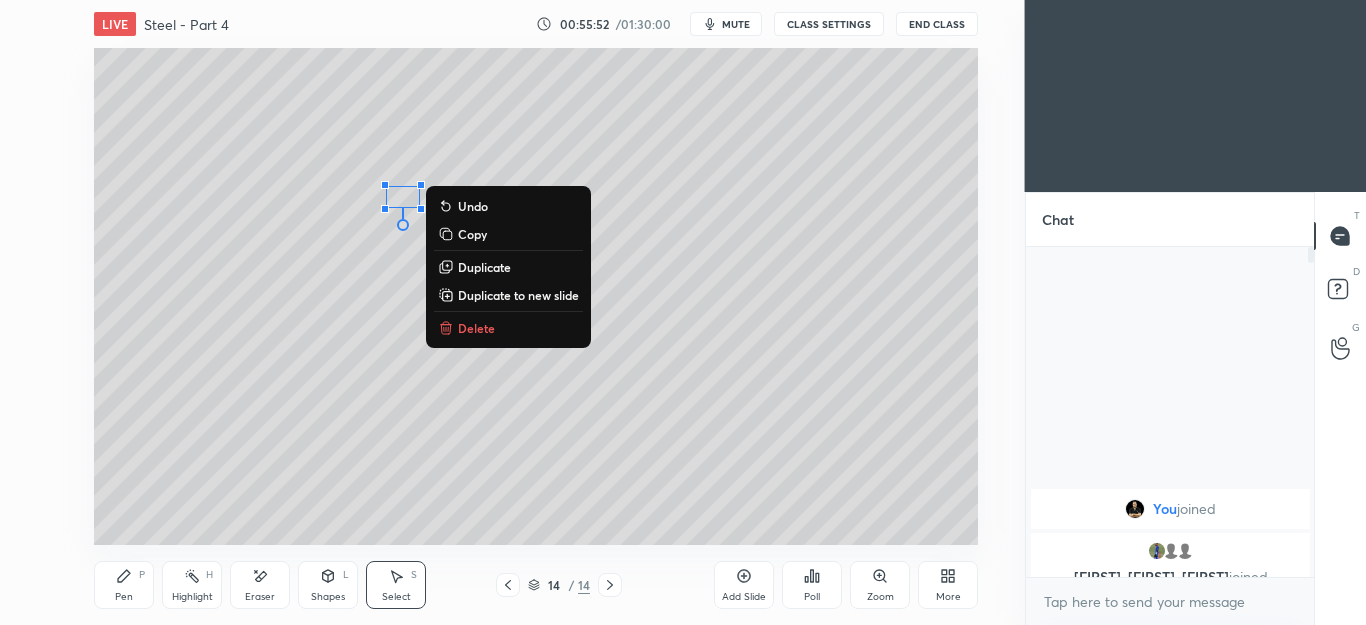 click on "0 ° Undo Copy Duplicate Duplicate to new slide Delete" at bounding box center (536, 296) 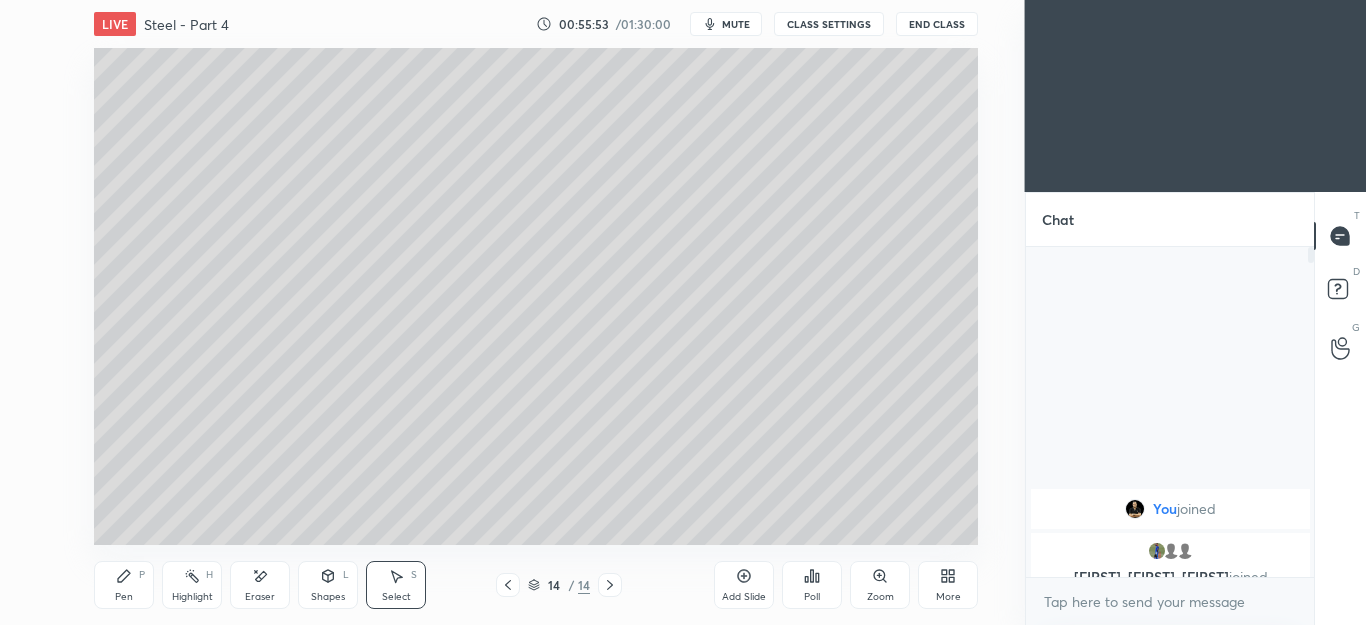 click on "P" at bounding box center [142, 575] 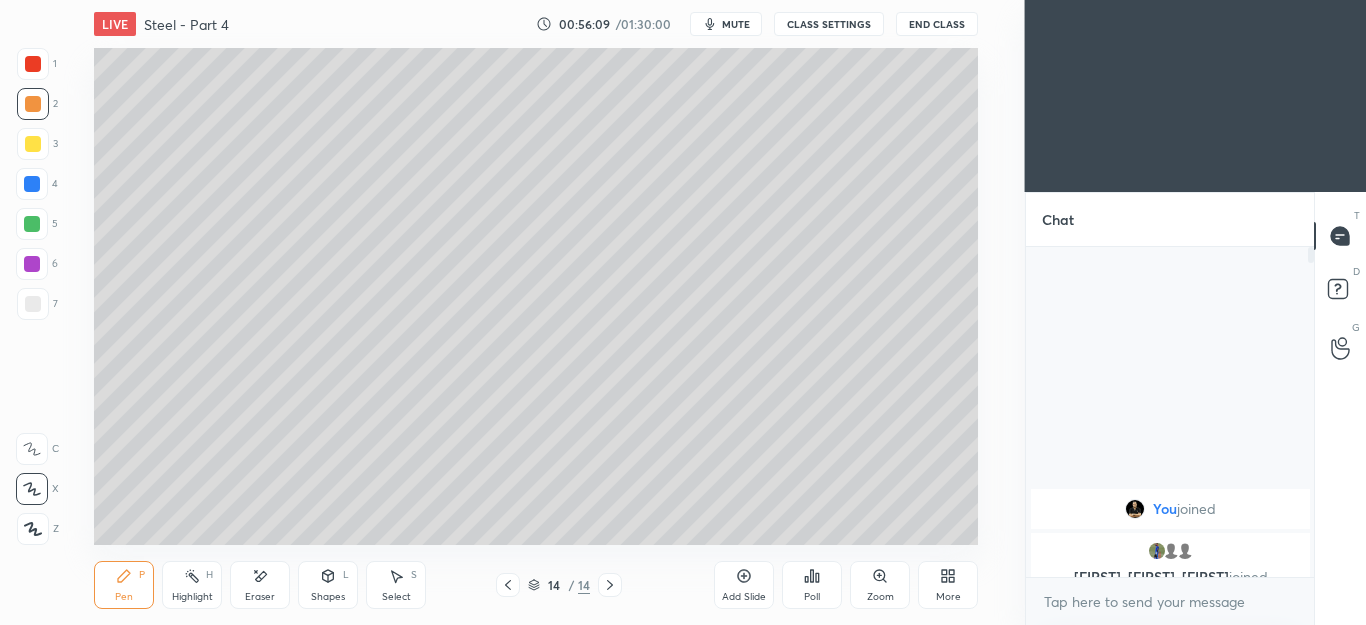 click on "Shapes" at bounding box center (328, 597) 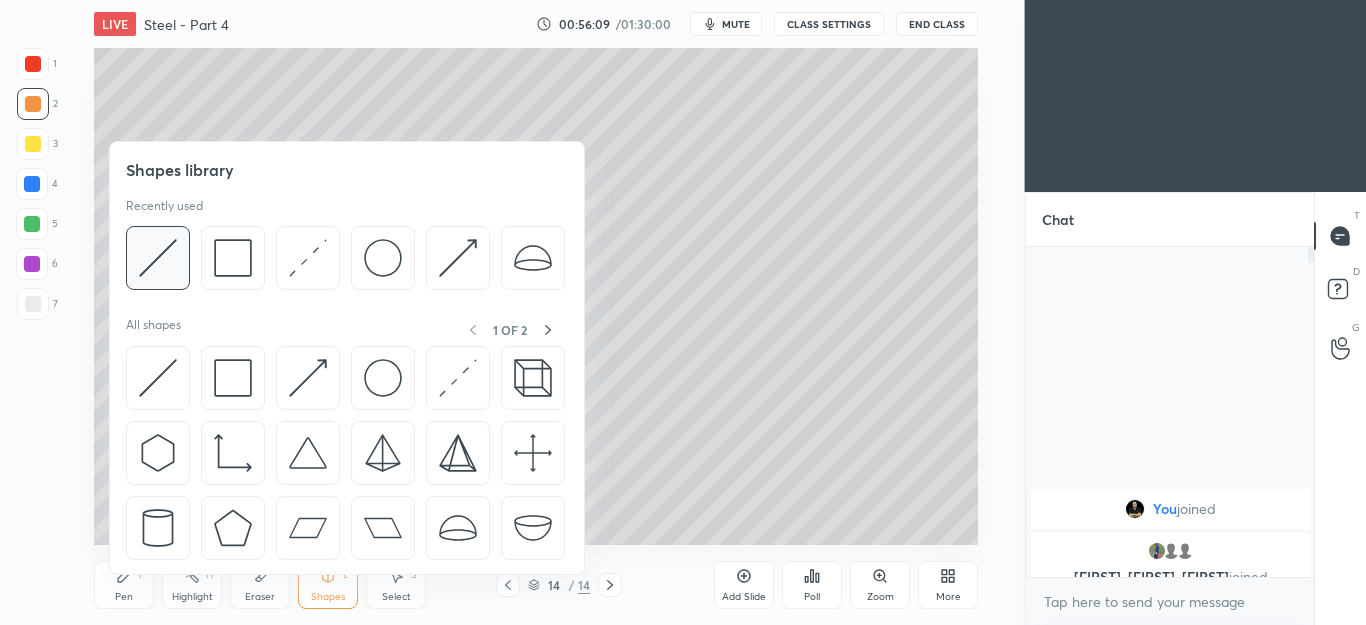 click at bounding box center (158, 258) 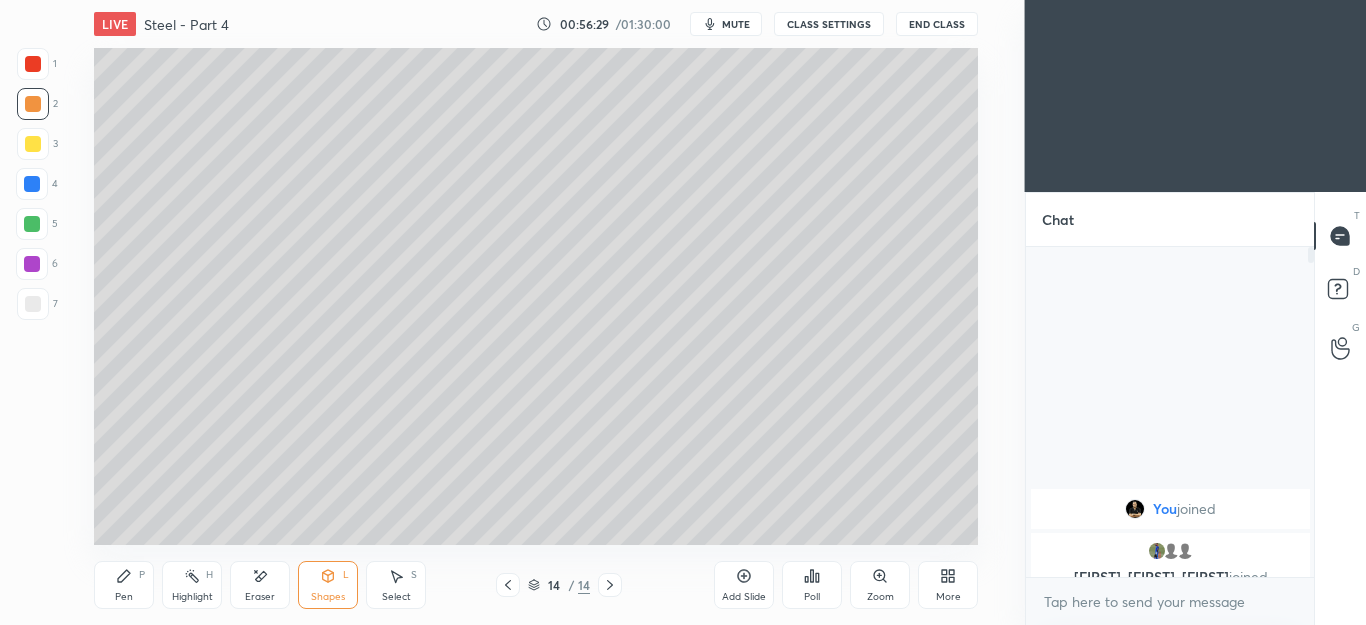 click on "Pen" at bounding box center (124, 597) 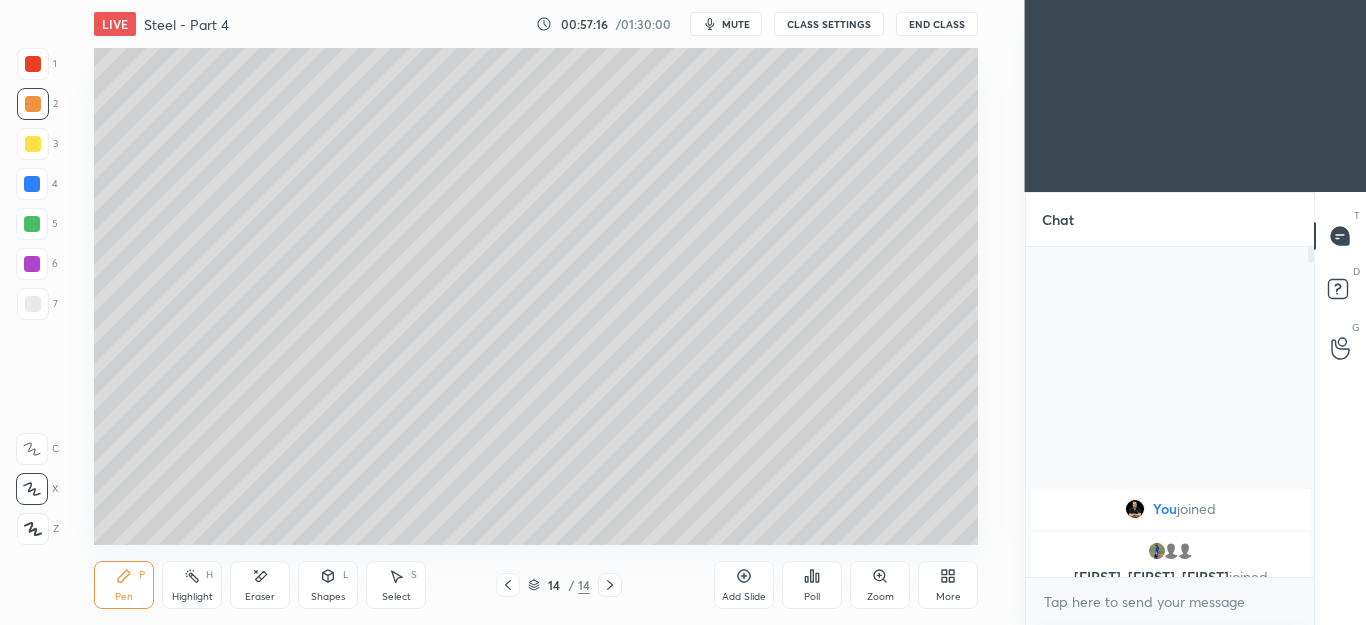 click on "Eraser" at bounding box center [260, 597] 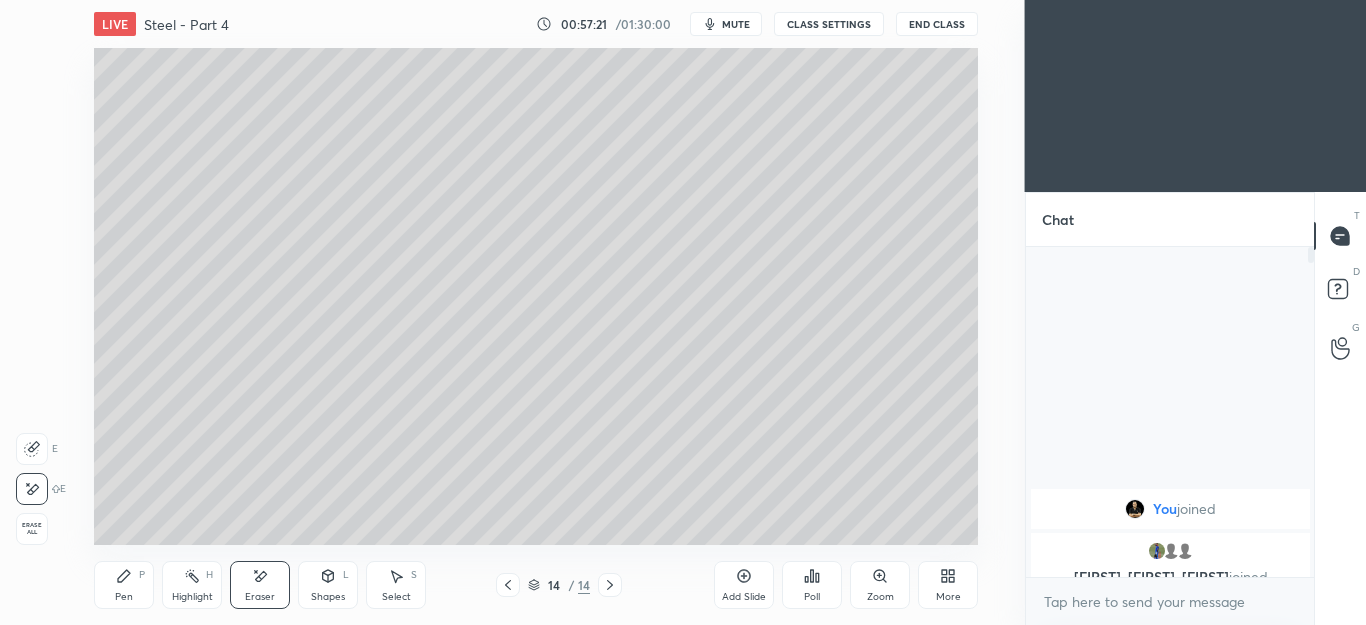 click on "Pen P" at bounding box center [124, 585] 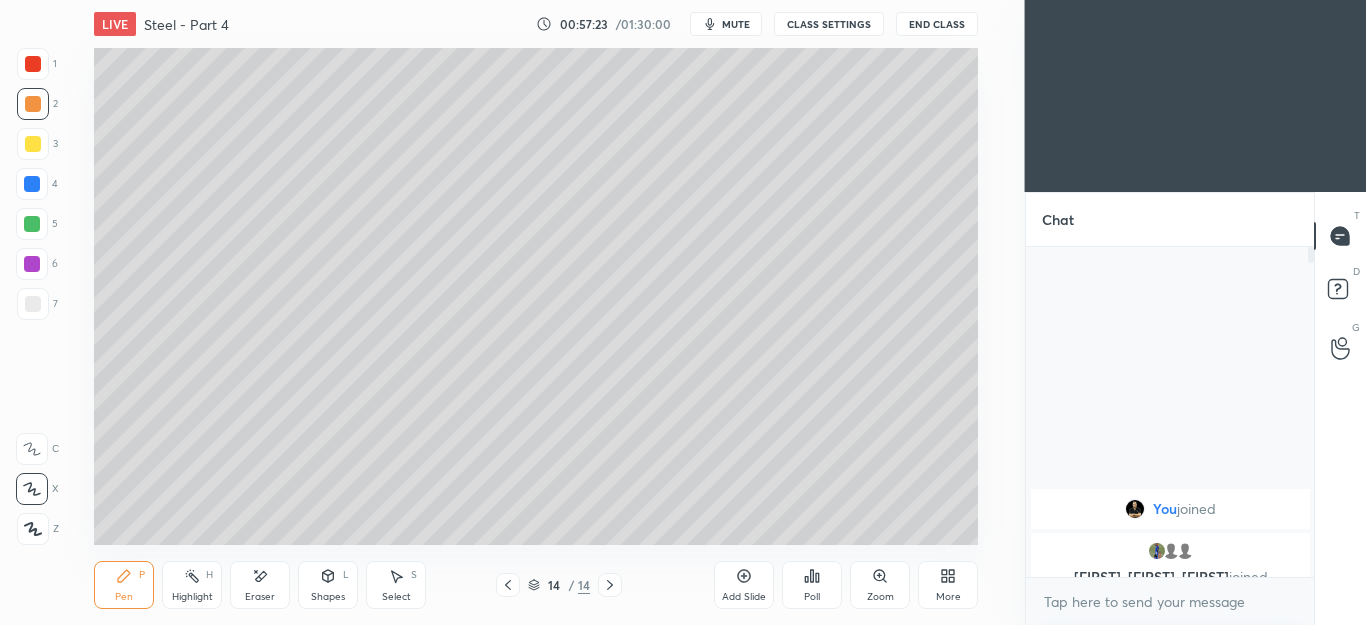 click on "Eraser" at bounding box center (260, 597) 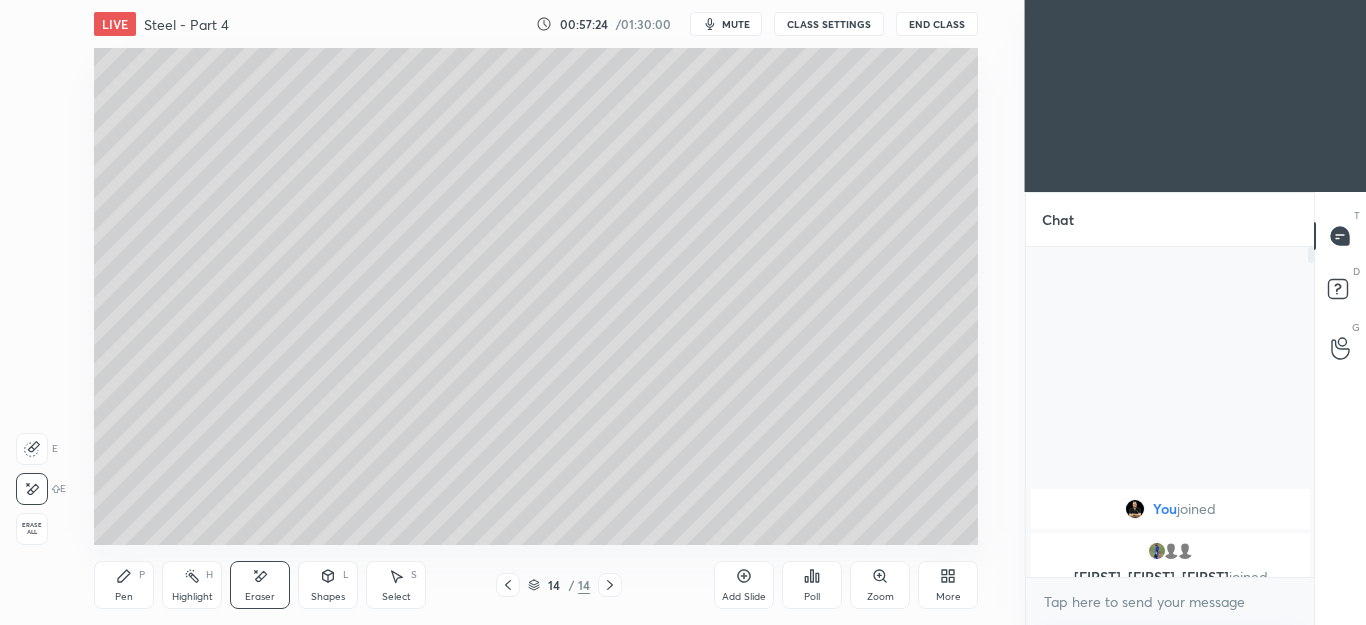 click 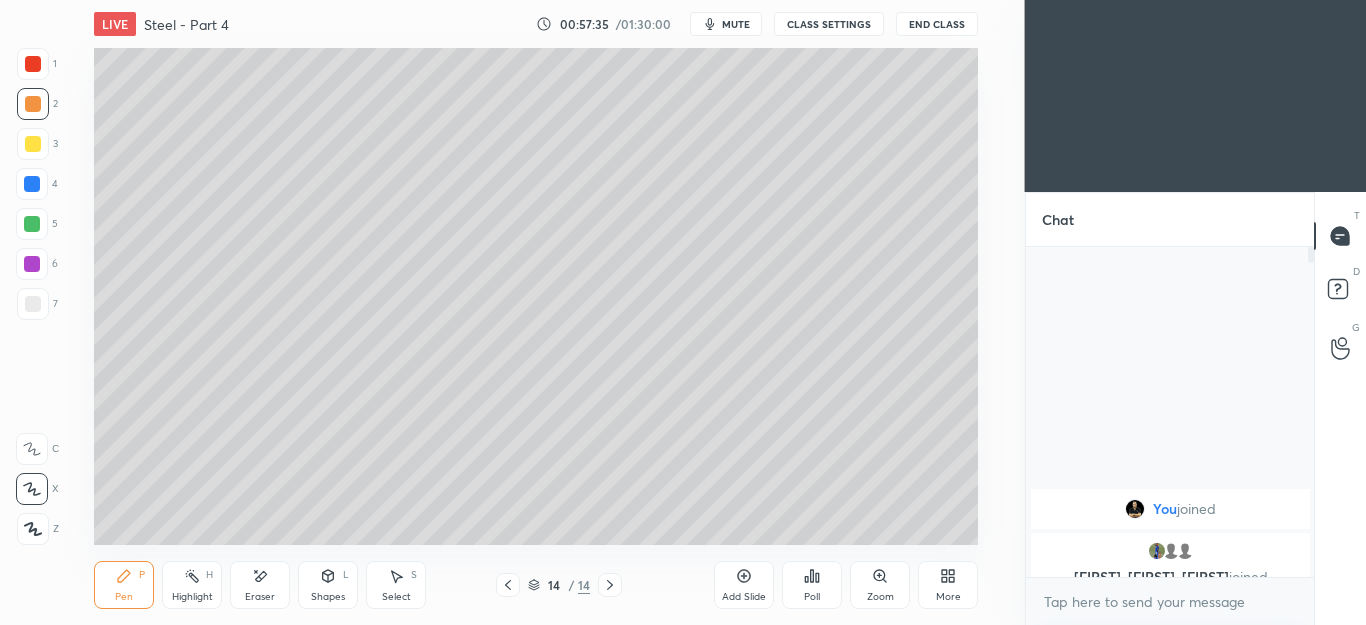 click 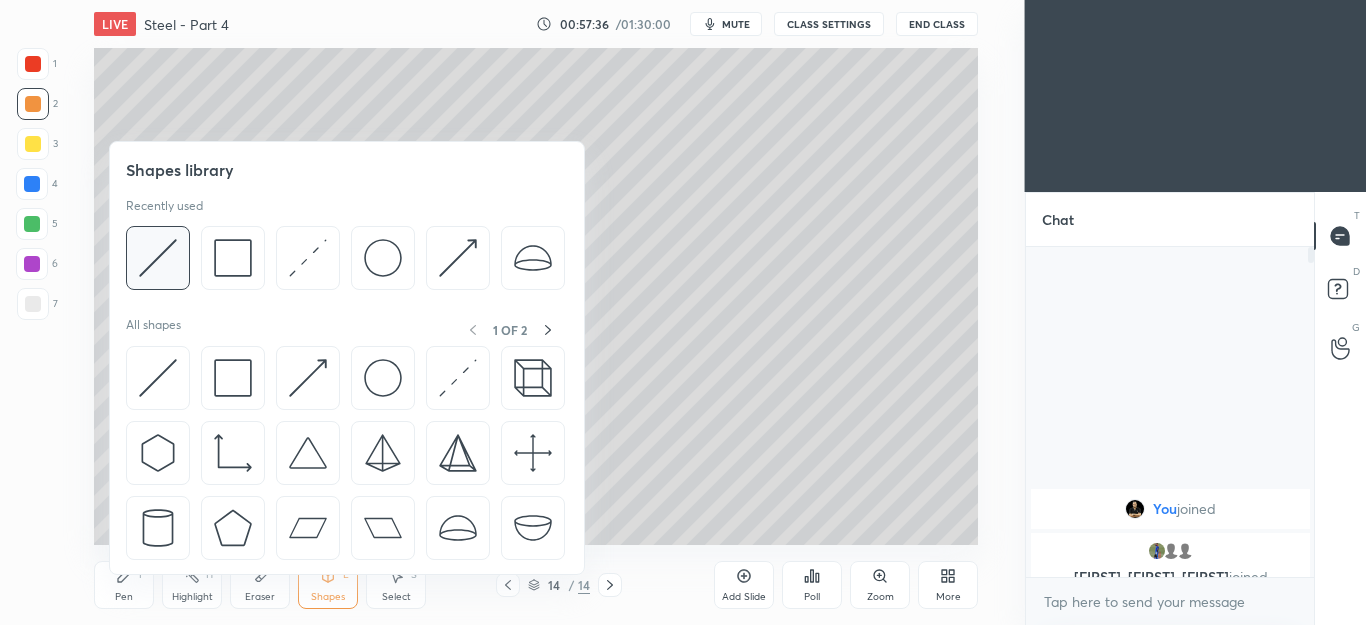 click at bounding box center (158, 258) 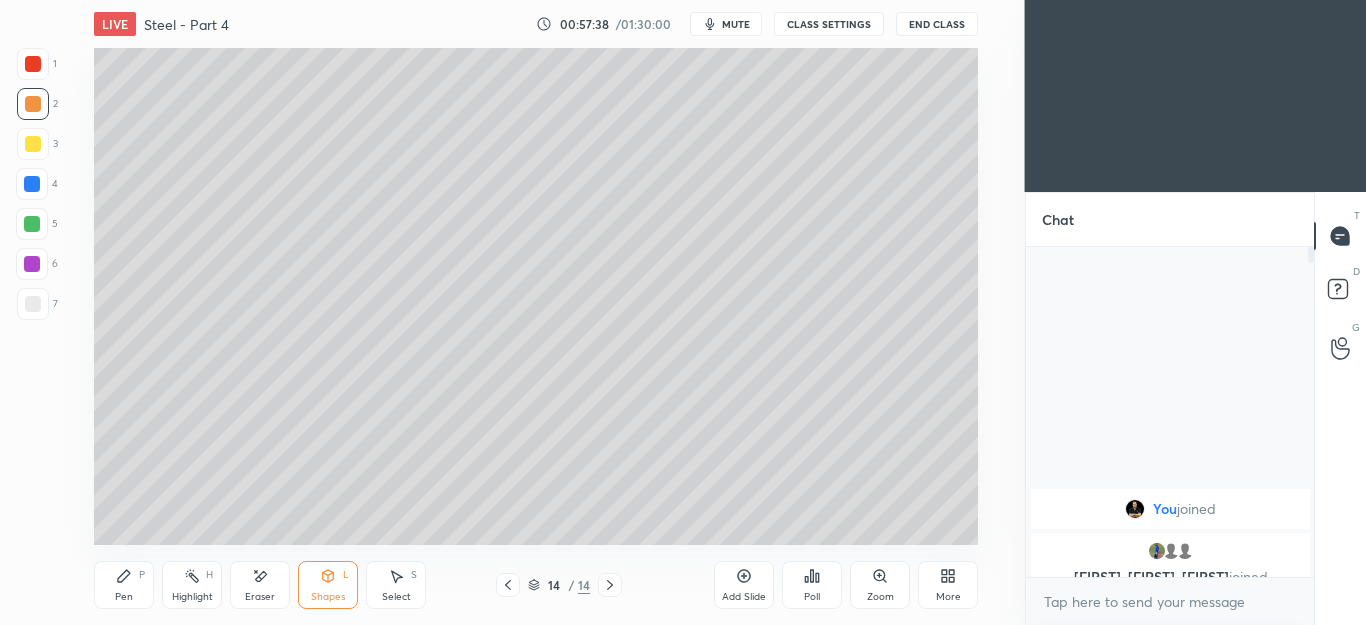 click 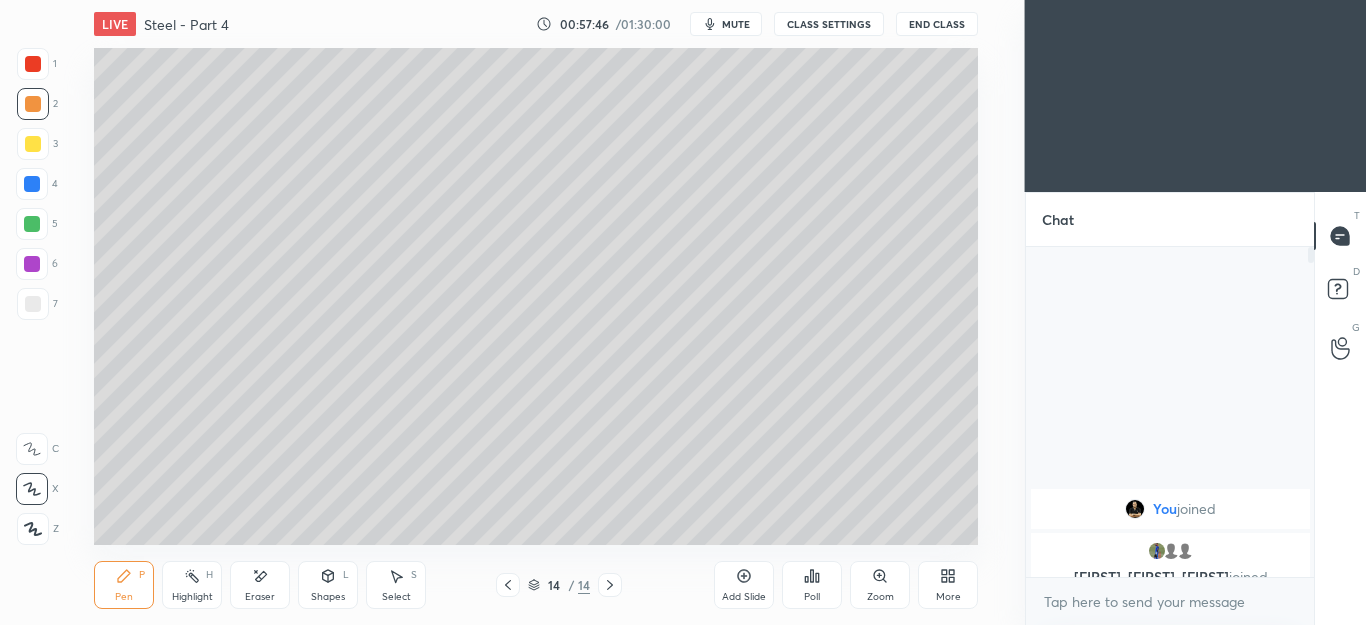 click 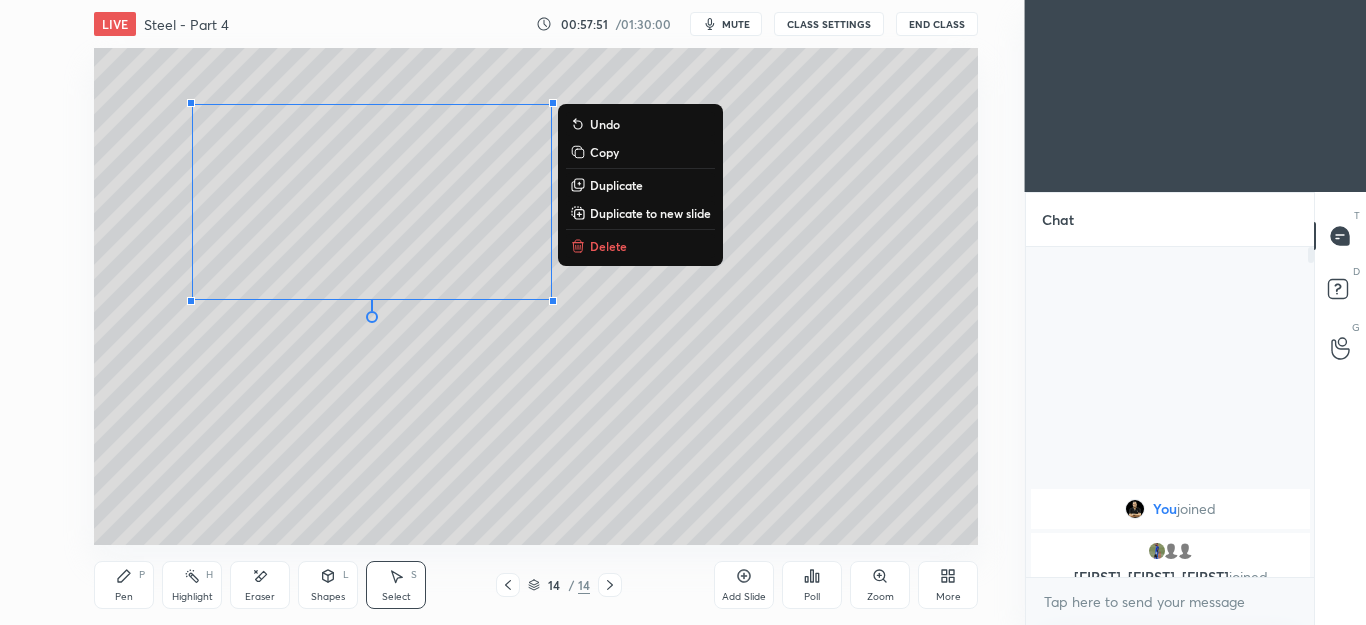 click on "Pen P" at bounding box center (124, 585) 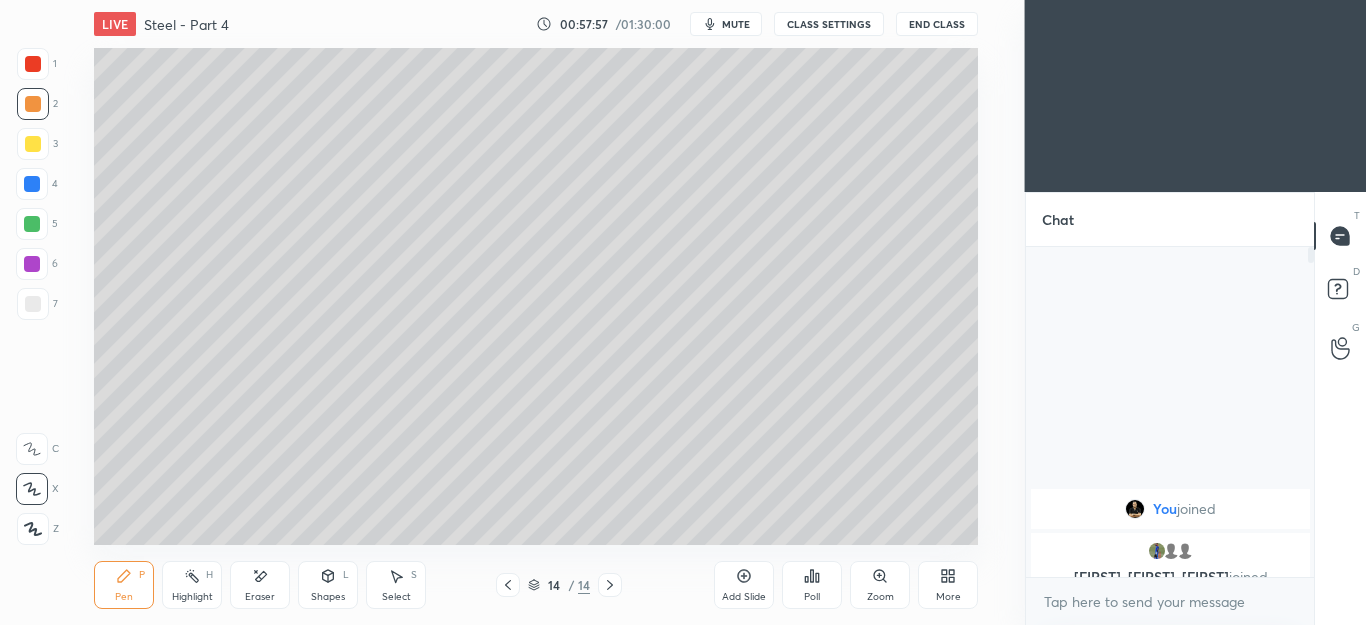 click on "Shapes" at bounding box center [328, 597] 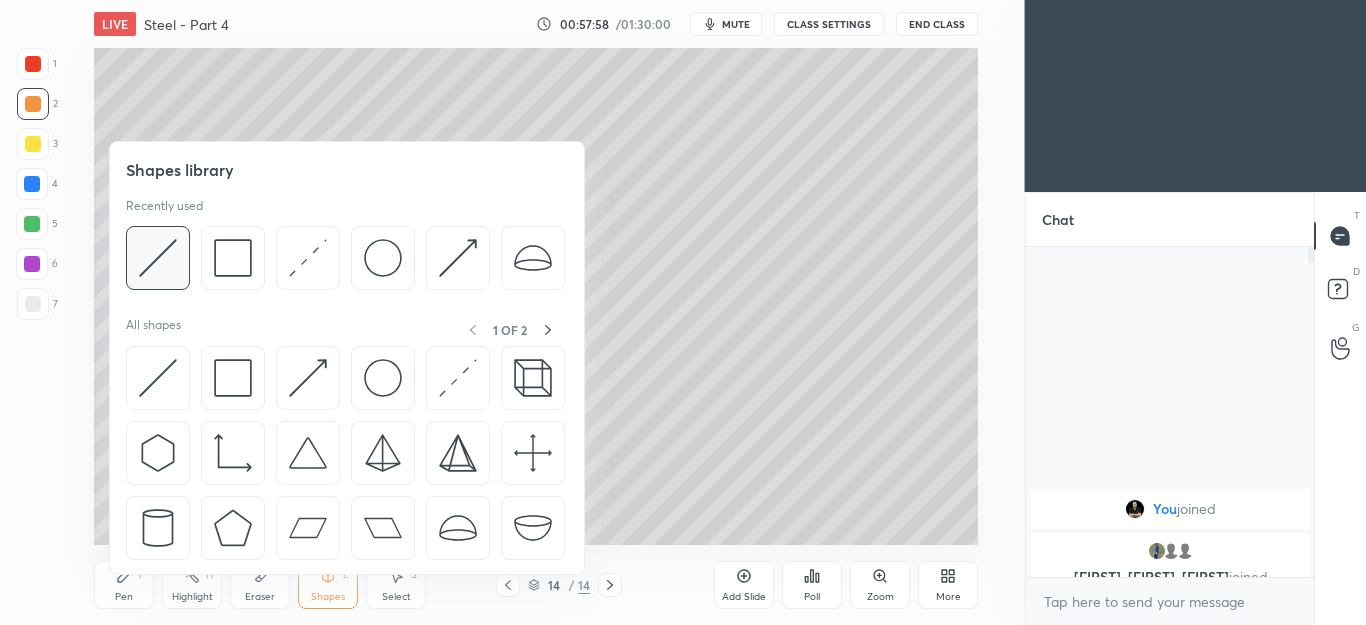 click at bounding box center (158, 258) 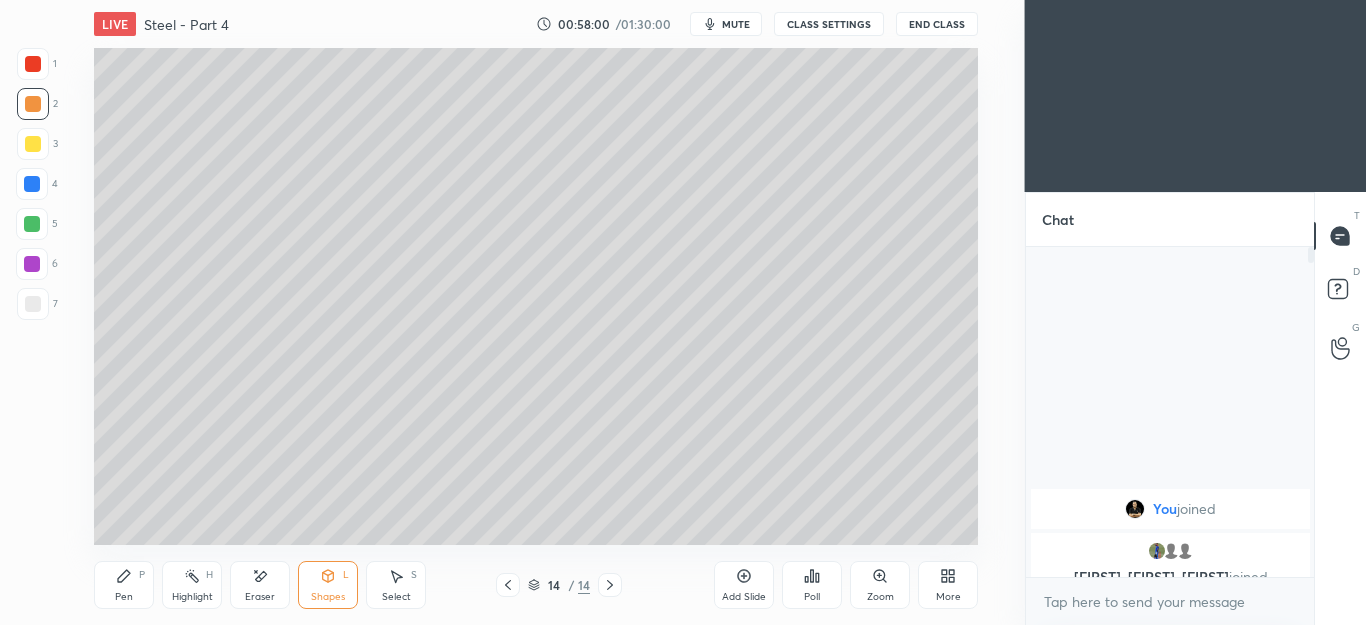 click on "Pen P" at bounding box center (124, 585) 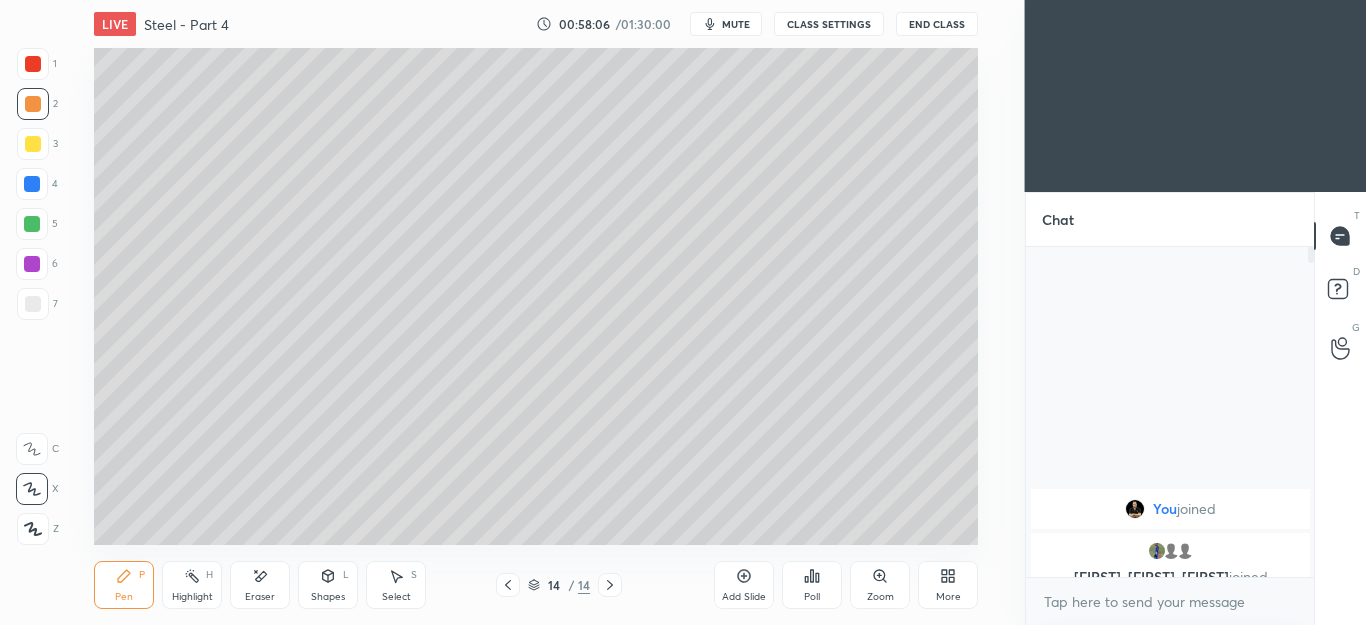 click on "Select S" at bounding box center [396, 585] 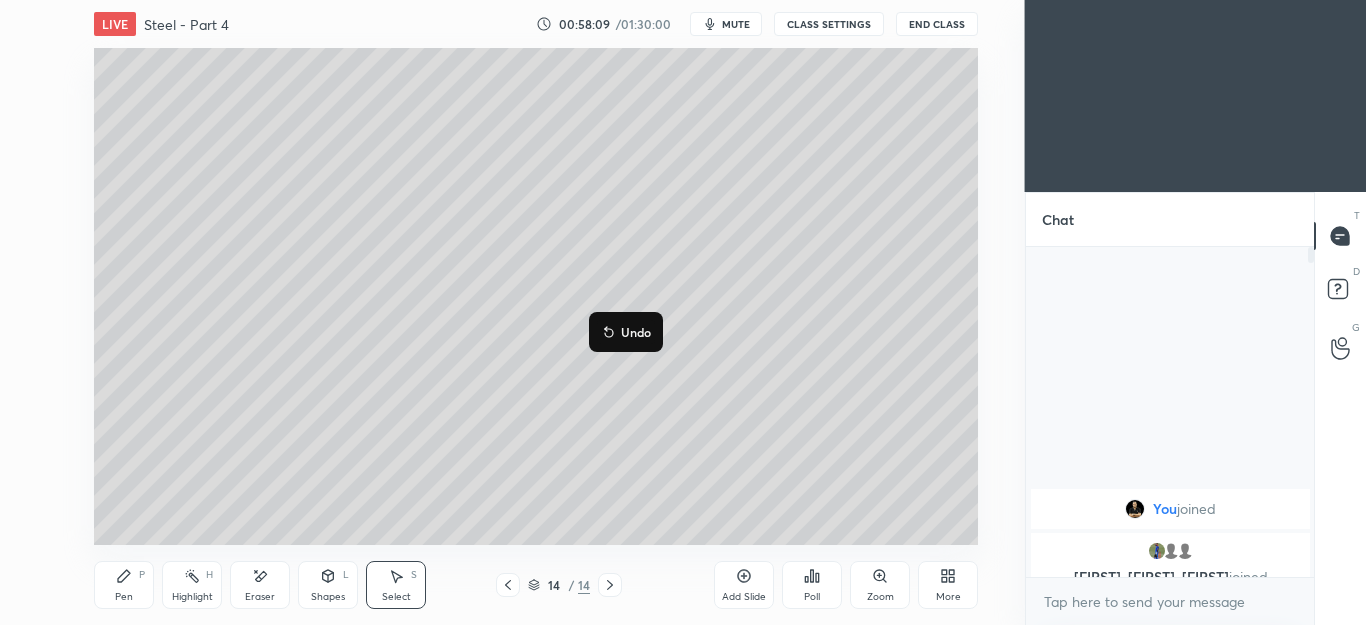 click on "0 ° Undo Copy Duplicate Duplicate to new slide Delete" at bounding box center [536, 296] 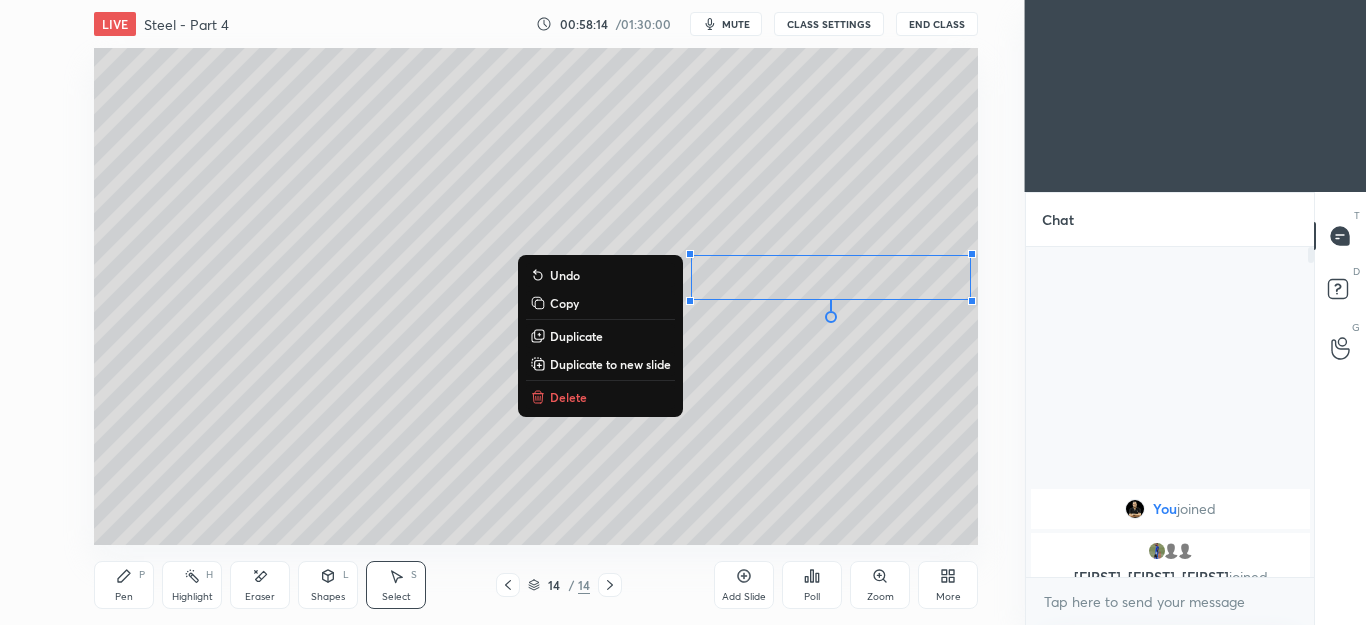 click on "0 ° Undo Copy Duplicate Duplicate to new slide Delete" at bounding box center [536, 296] 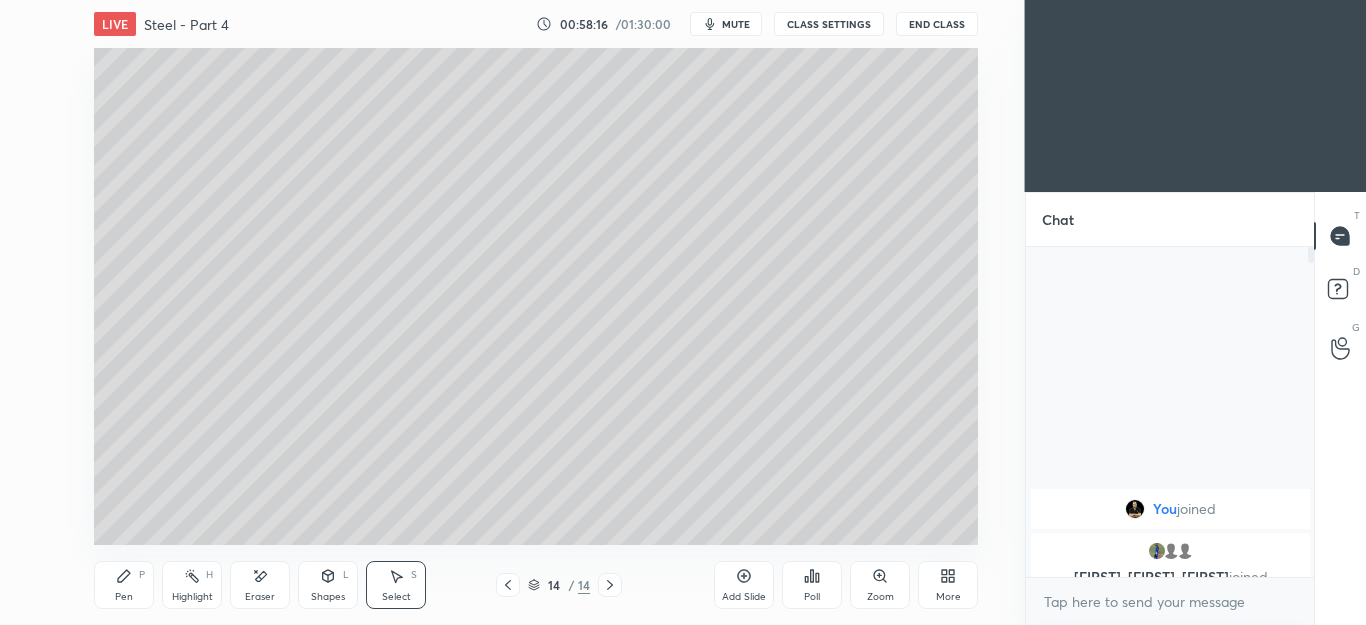 click on "Pen P" at bounding box center (124, 585) 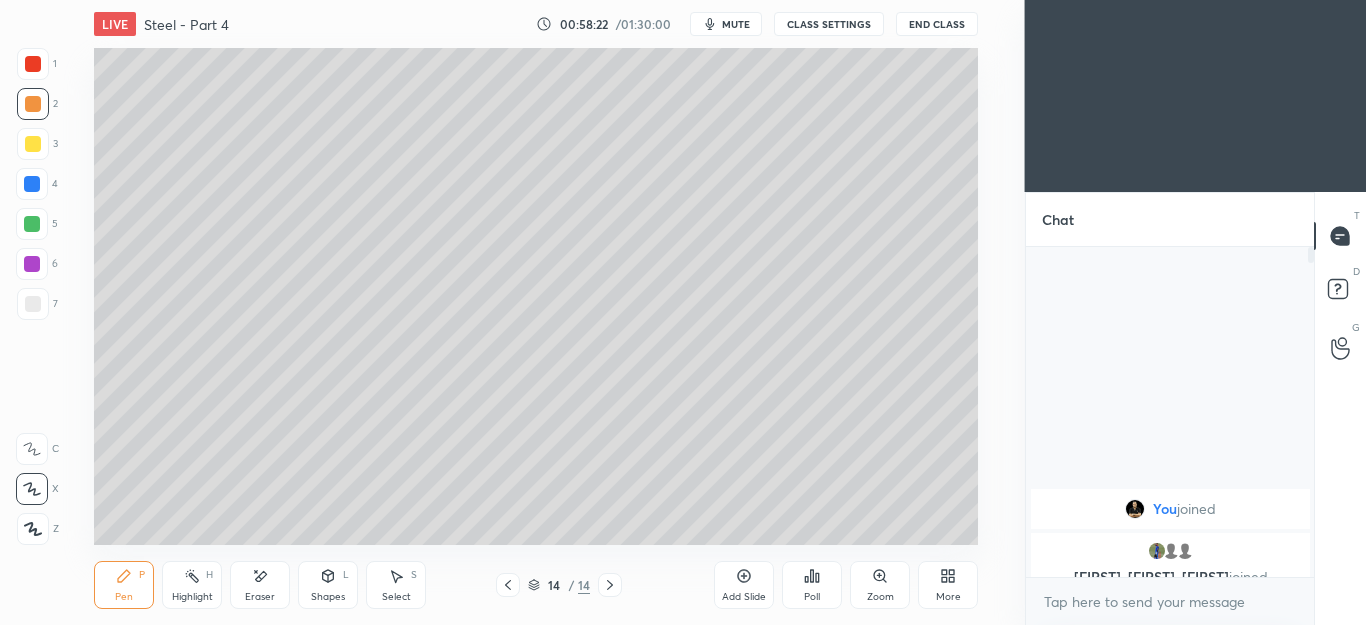 click on "Eraser" at bounding box center [260, 585] 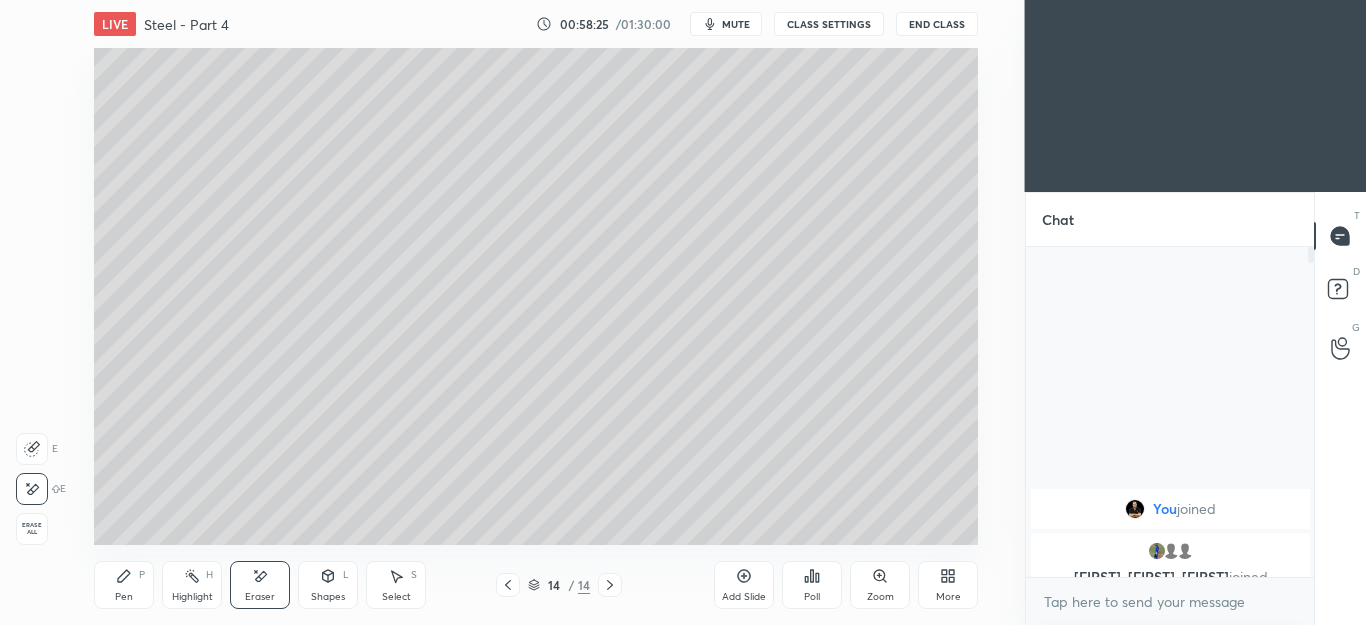 click on "Pen P" at bounding box center (124, 585) 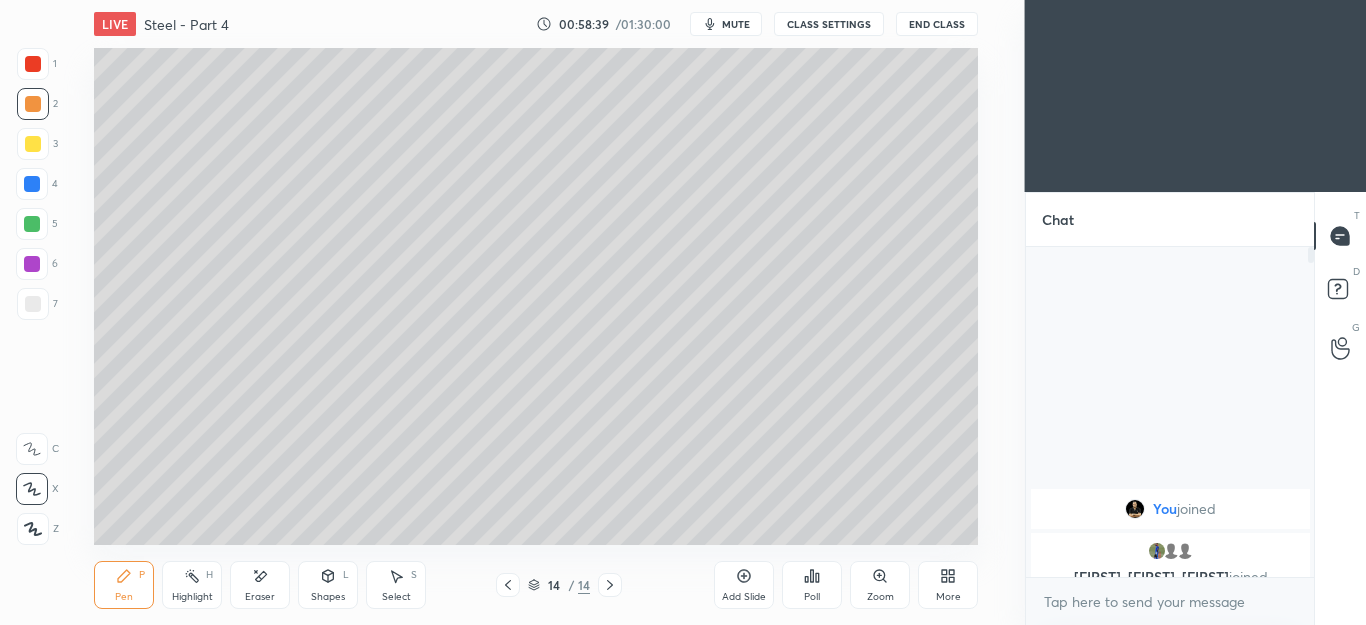 click on "Select S" at bounding box center [396, 585] 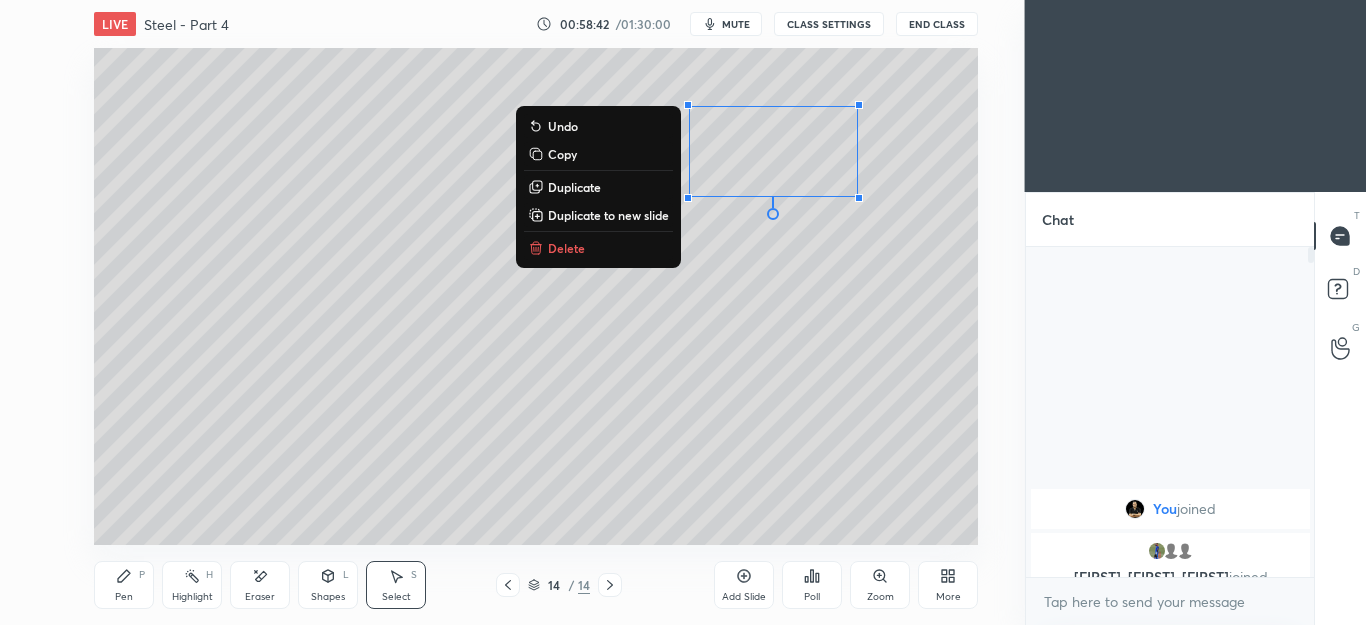 click on "0 ° Undo Copy Duplicate Duplicate to new slide Delete" at bounding box center [536, 296] 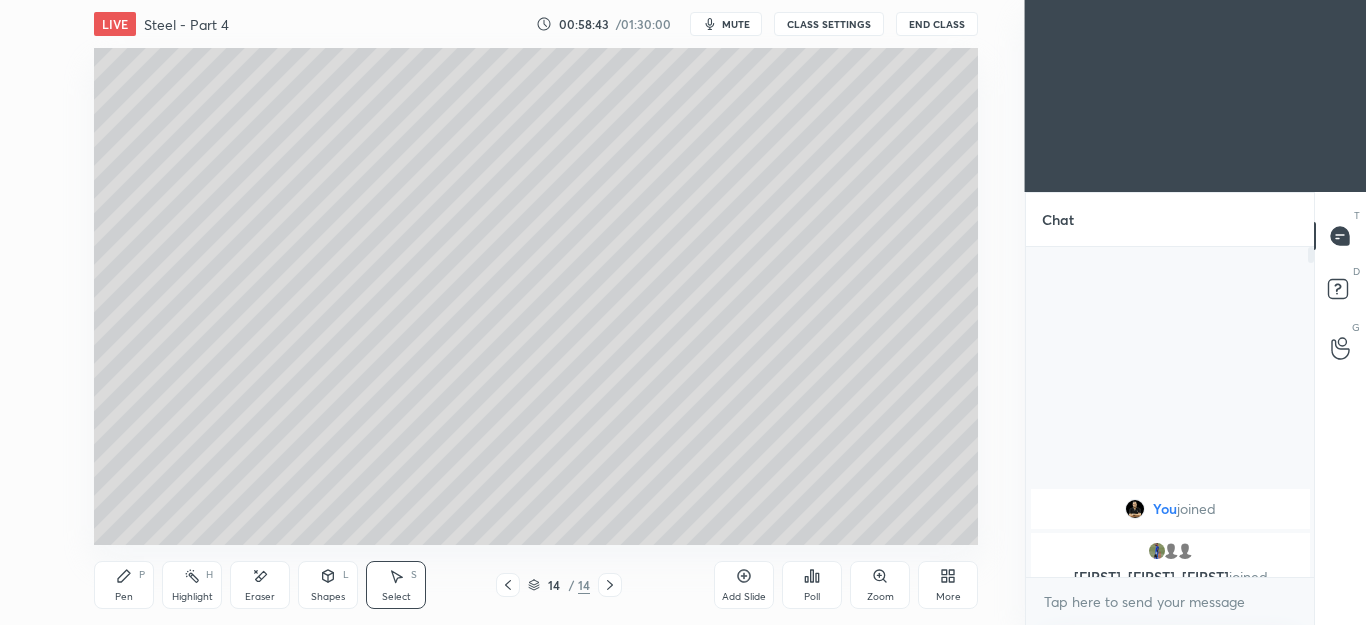 click on "Pen" at bounding box center (124, 597) 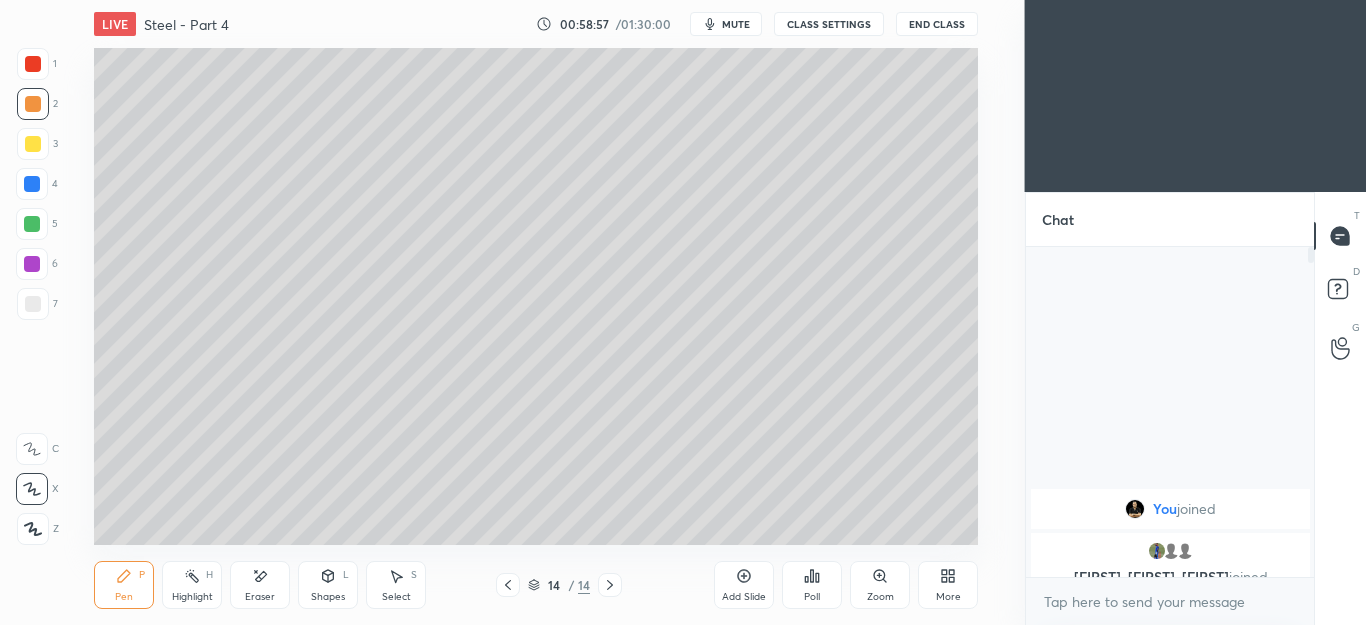 click on "Shapes L" at bounding box center [328, 585] 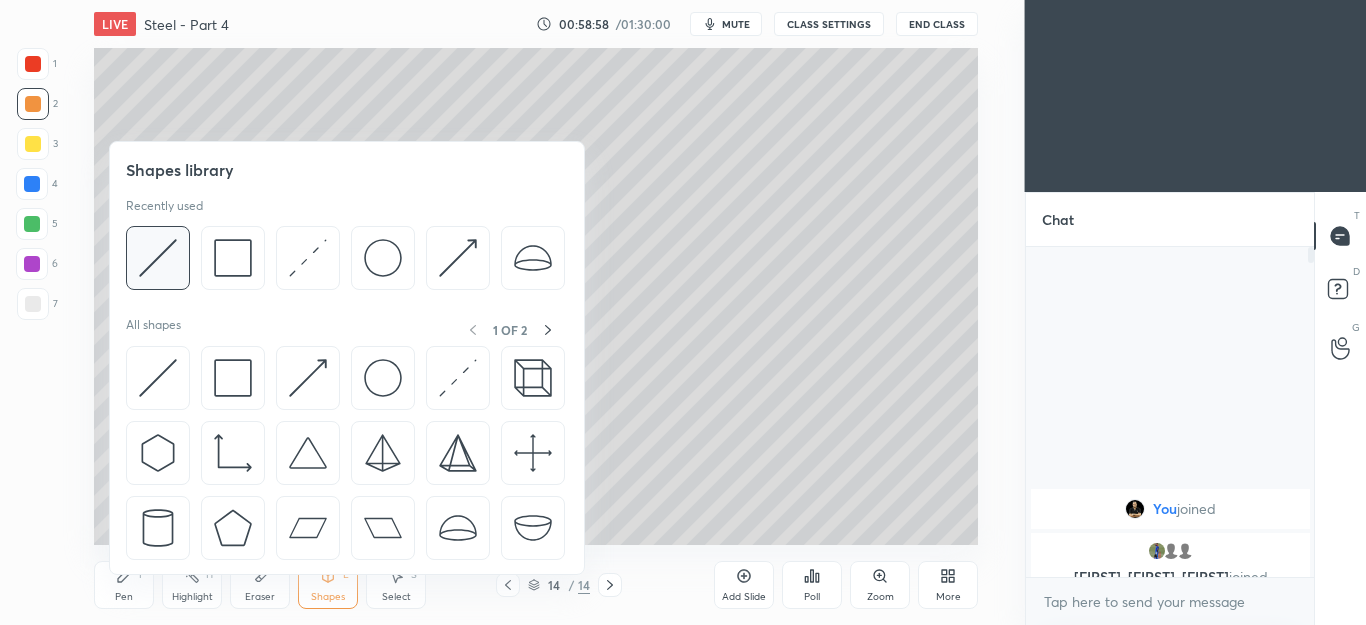 click at bounding box center [158, 258] 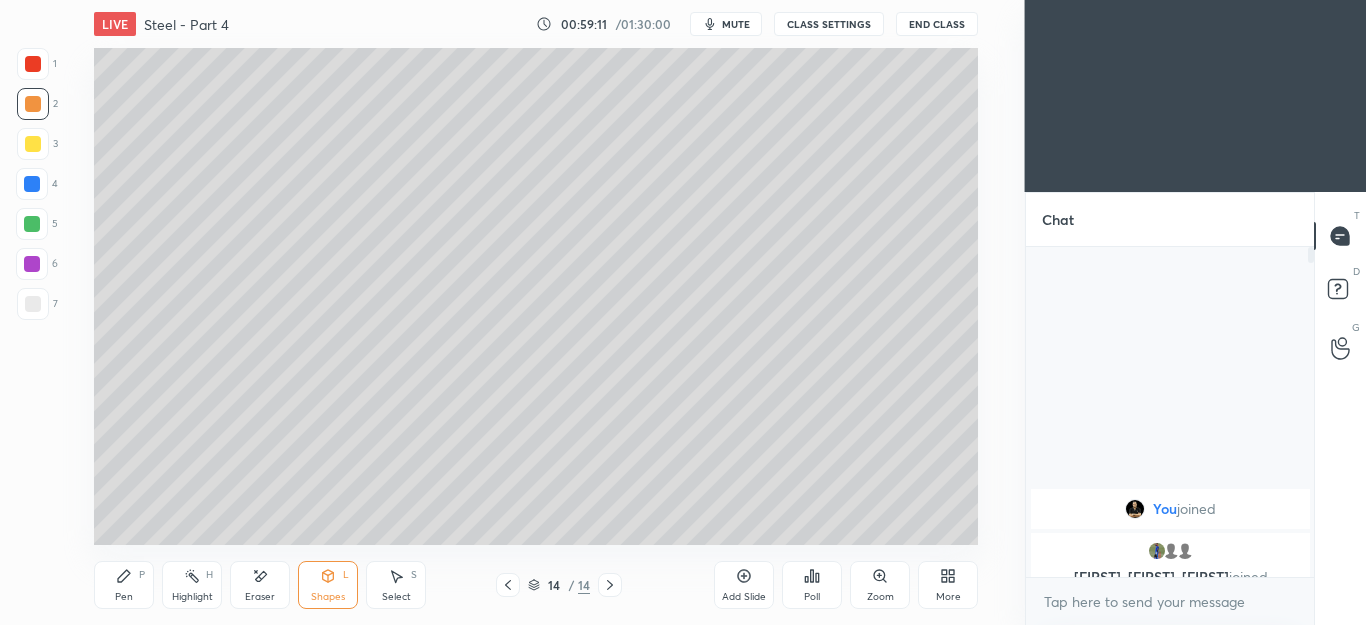 click on "Pen P" at bounding box center (124, 585) 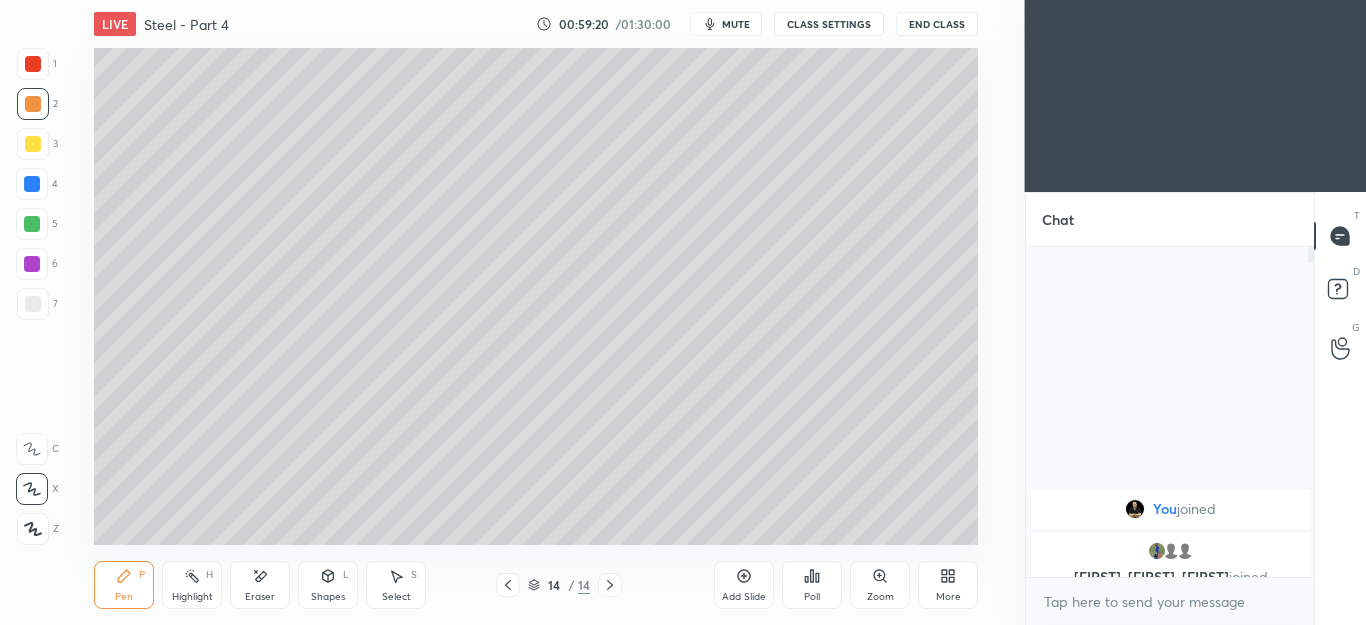 click on "Eraser" at bounding box center (260, 597) 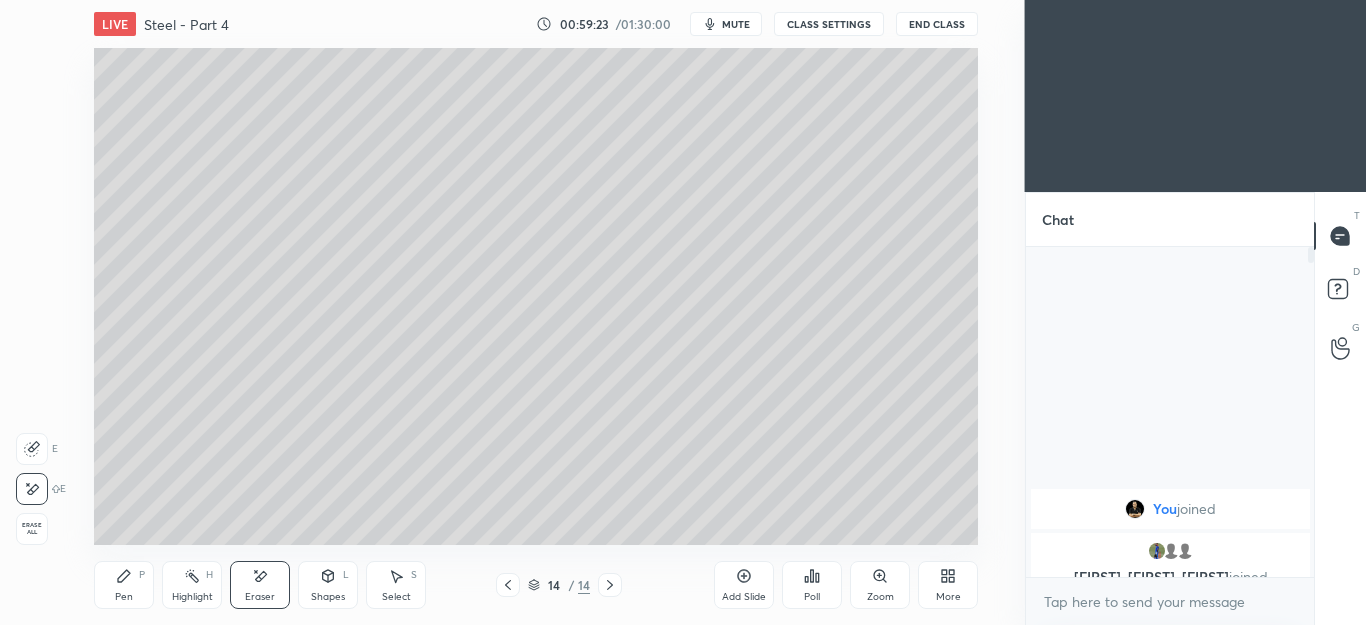 click on "Pen P" at bounding box center [124, 585] 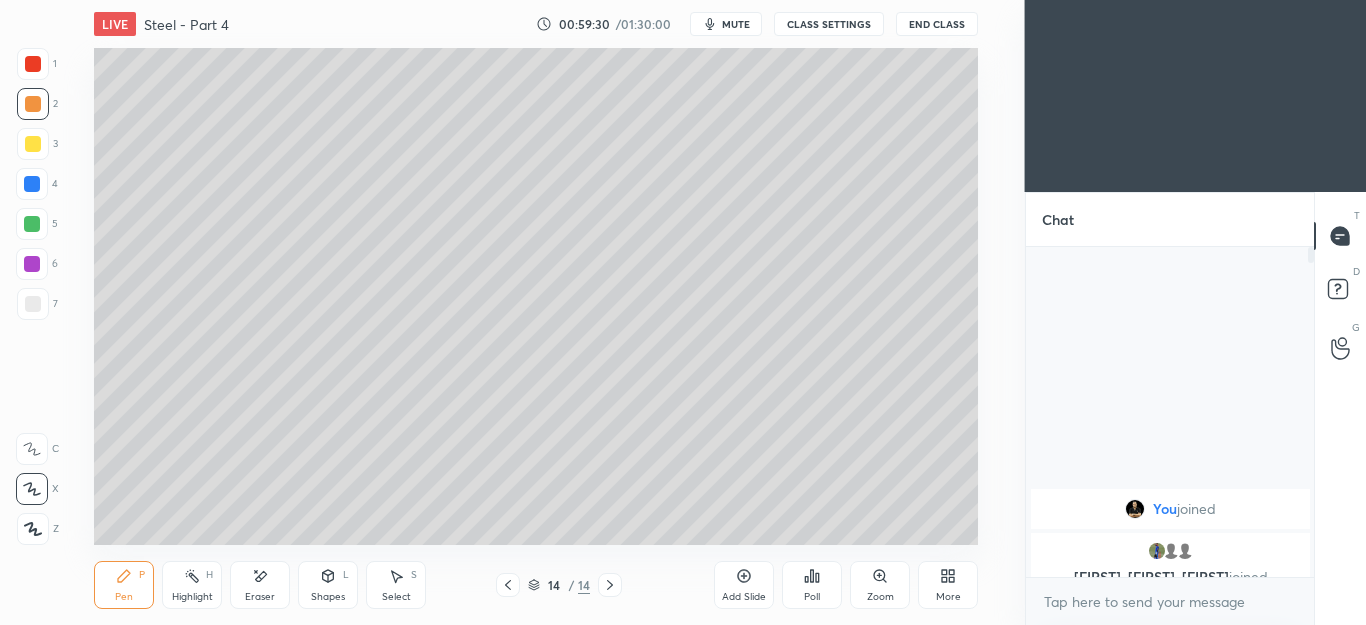 click on "Shapes" at bounding box center (328, 597) 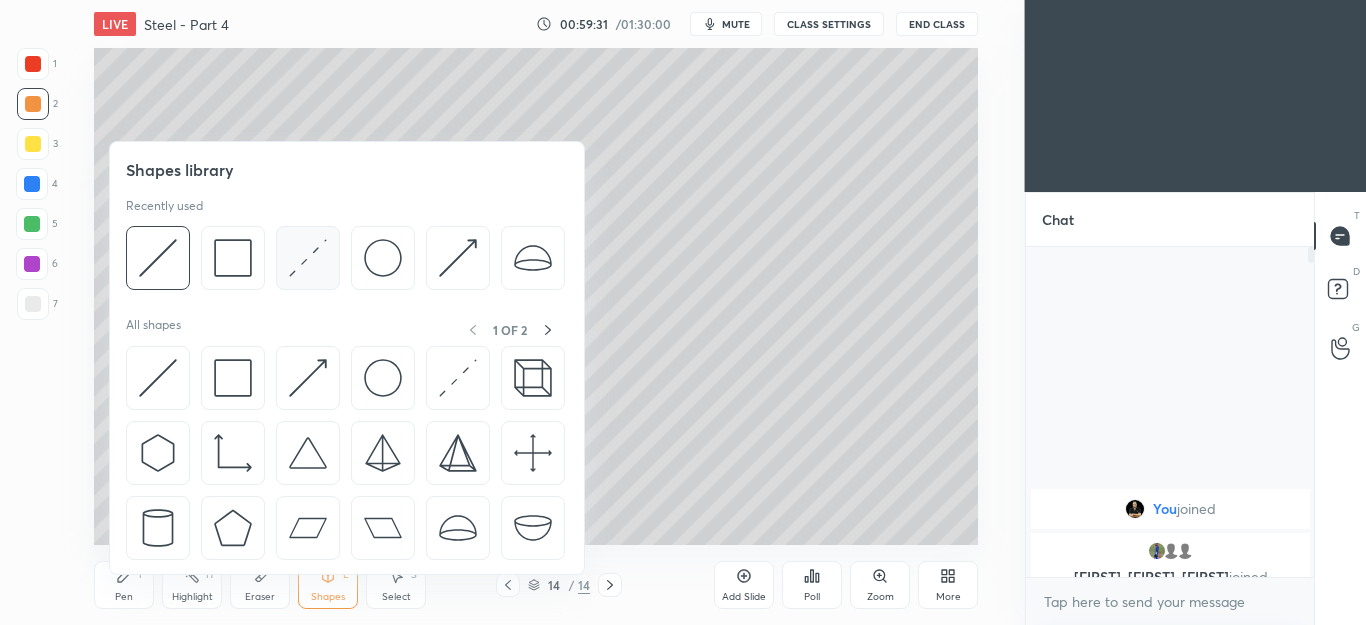 click at bounding box center [308, 258] 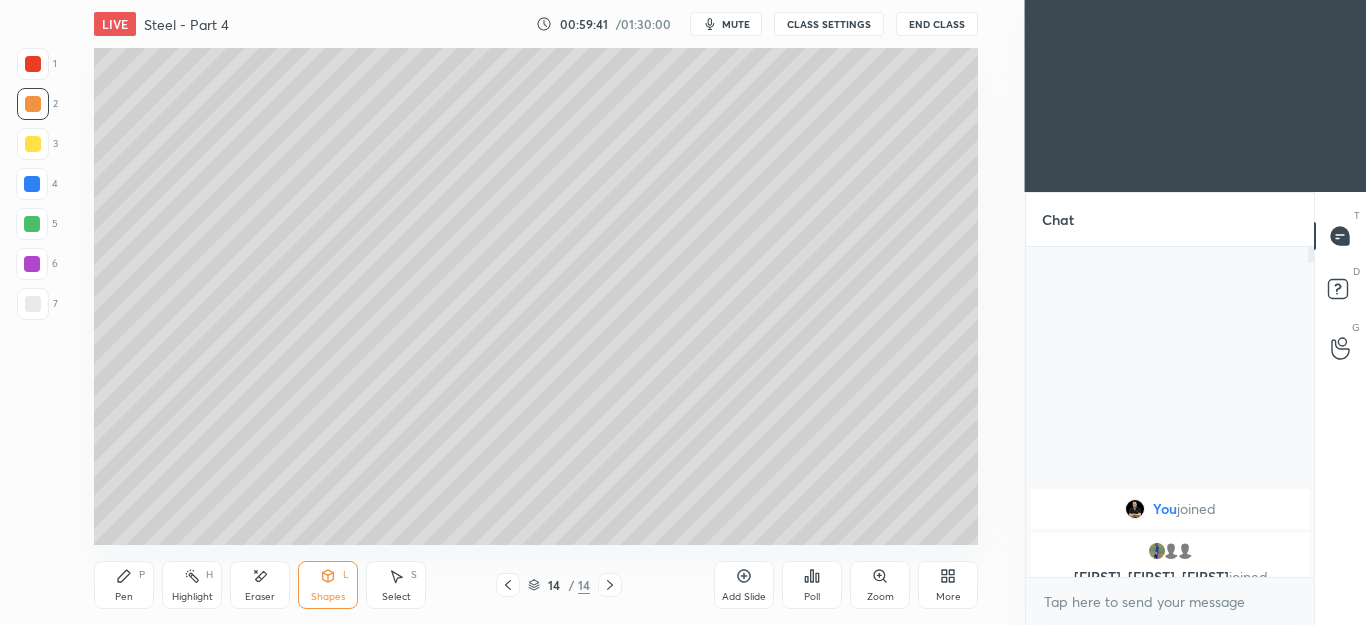 click on "Shapes L" at bounding box center [328, 585] 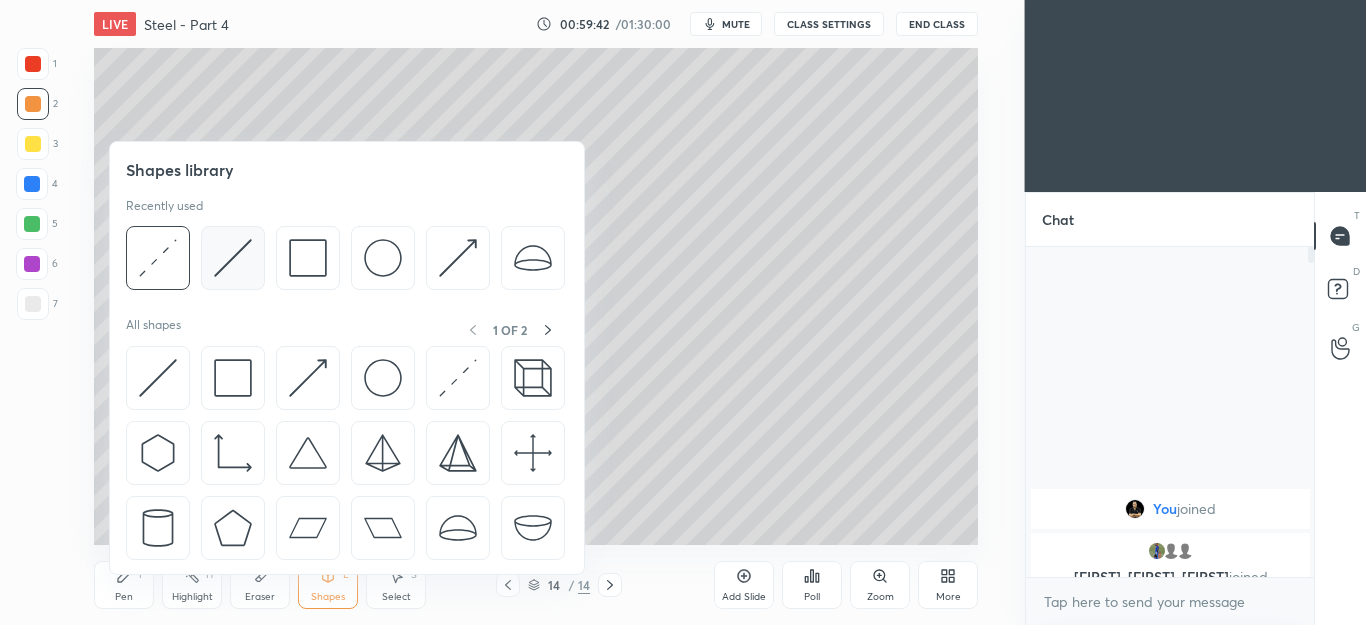 click at bounding box center [233, 258] 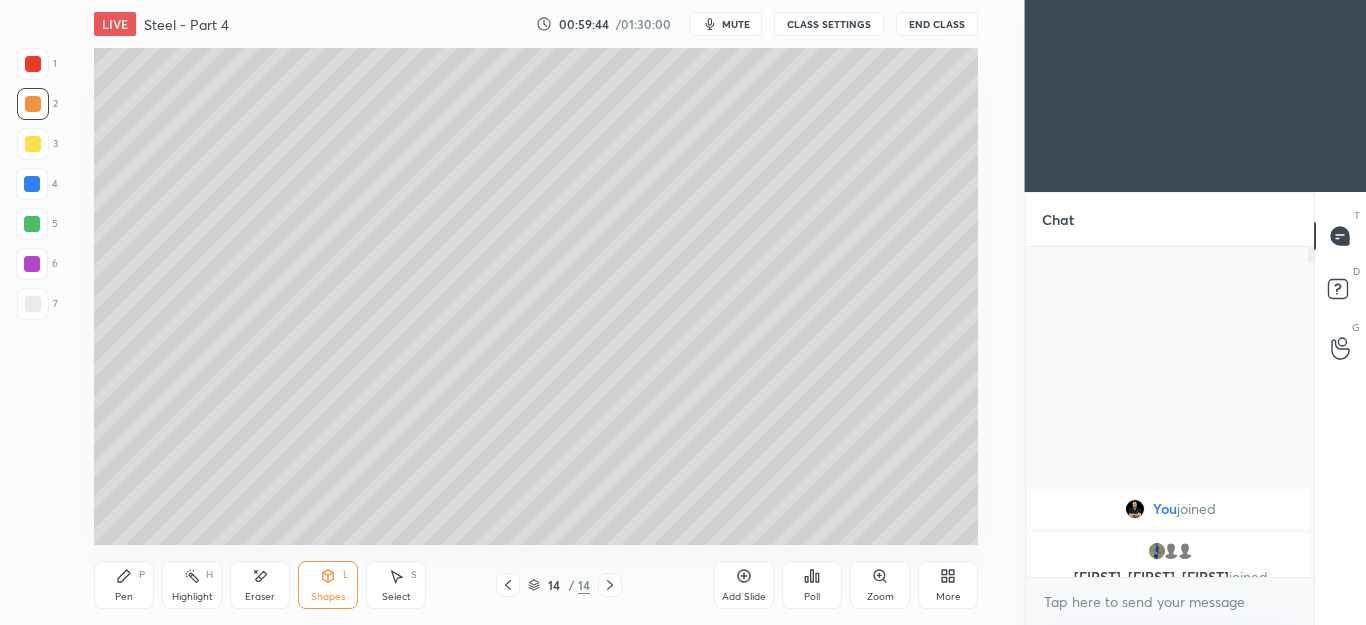 click 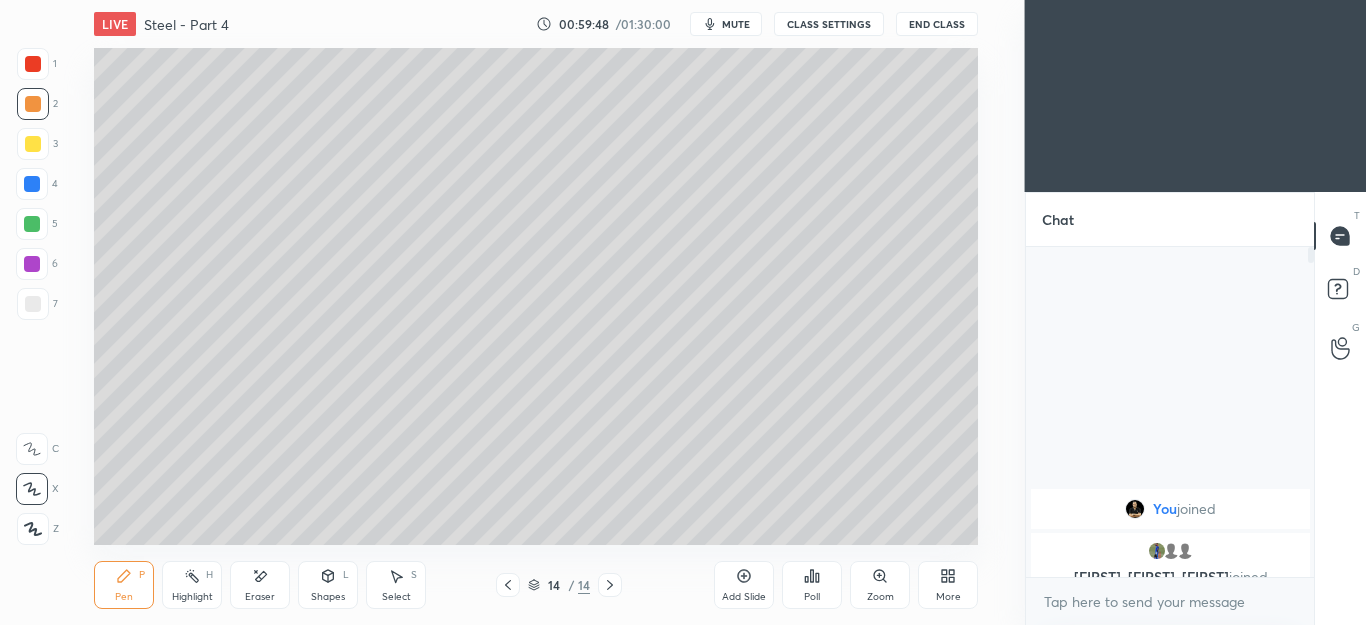 click on "Shapes L" at bounding box center [328, 585] 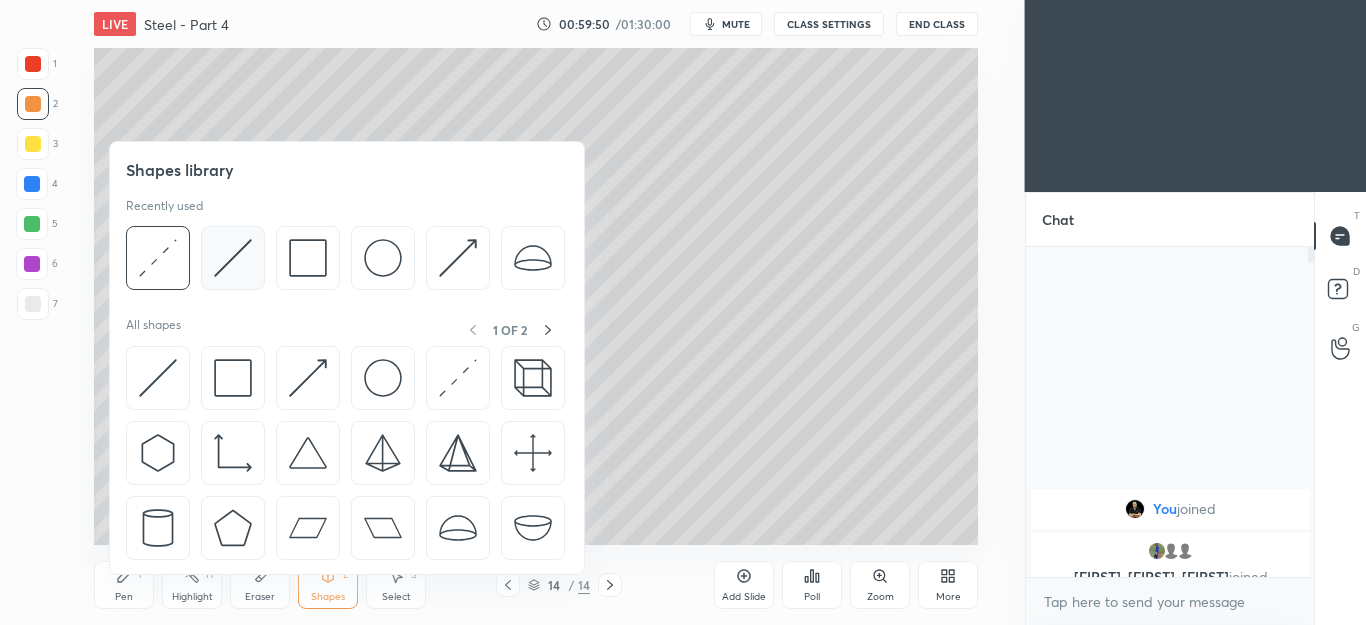 click at bounding box center (233, 258) 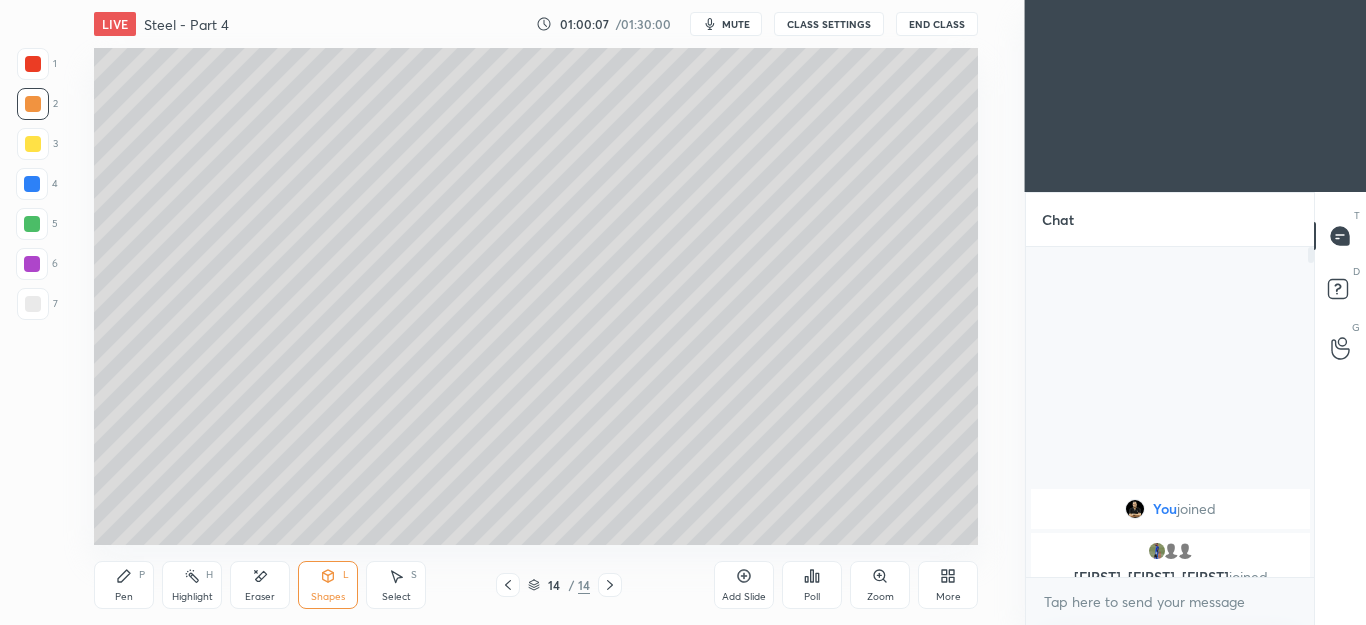 click on "Pen P" at bounding box center [124, 585] 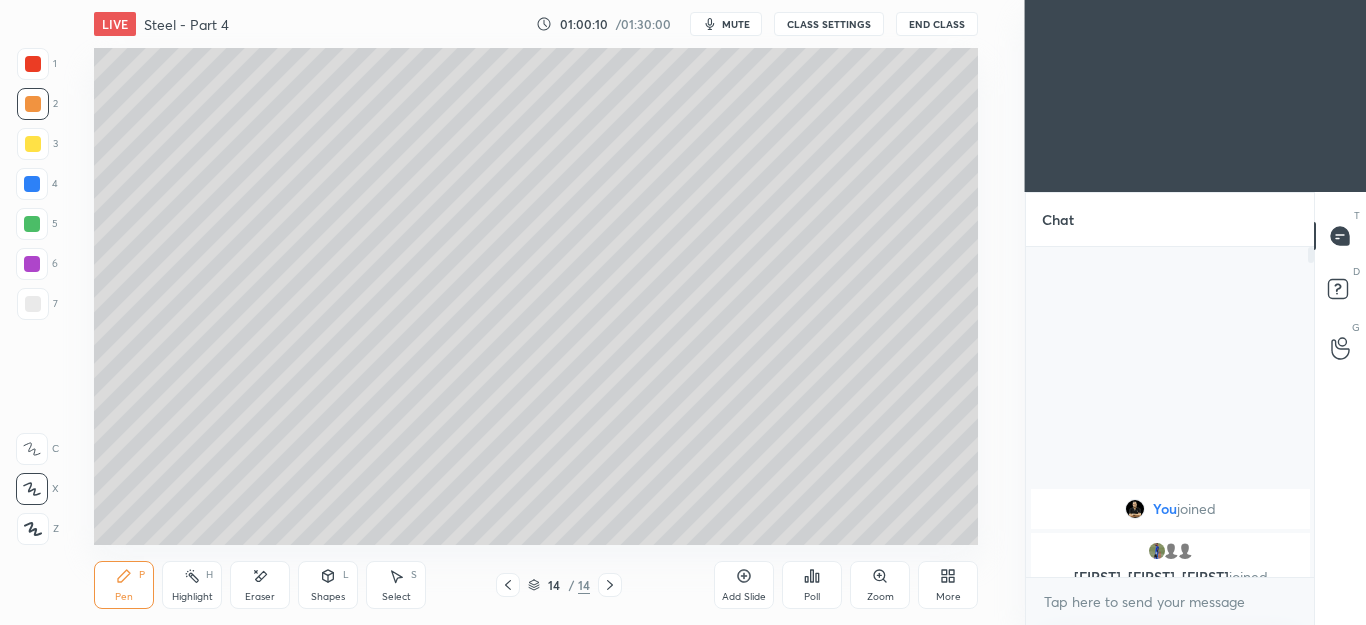 click at bounding box center [32, 224] 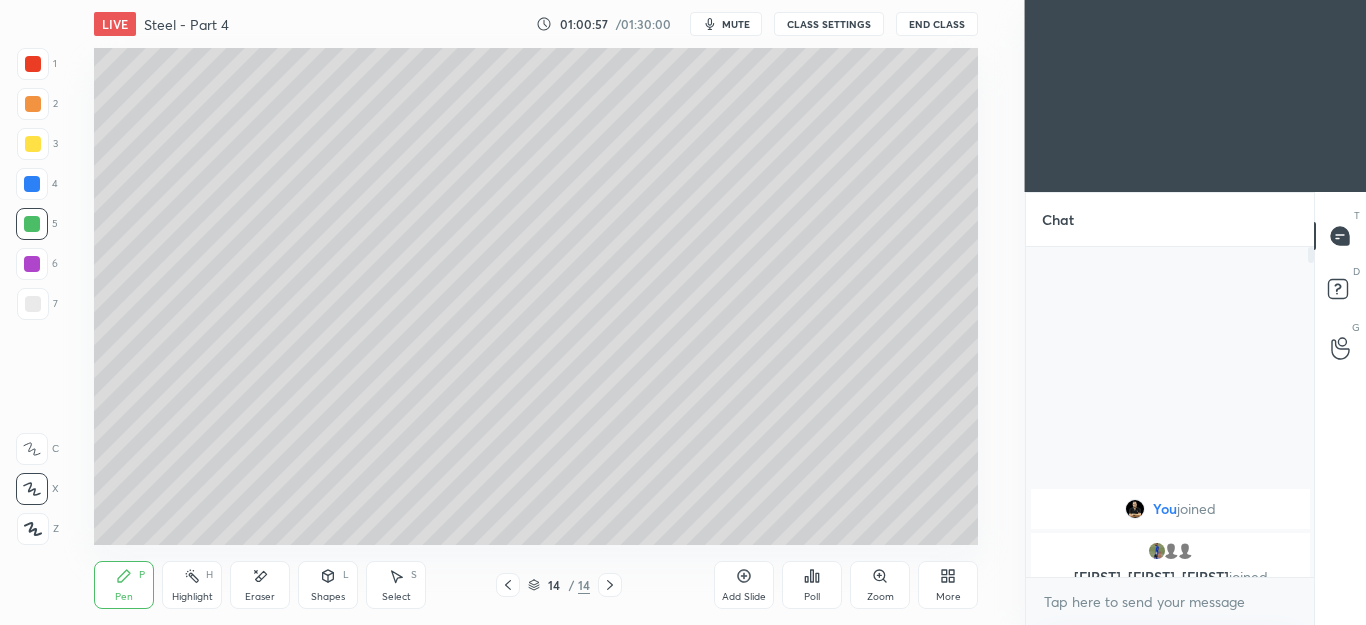 click on "2" at bounding box center (37, 104) 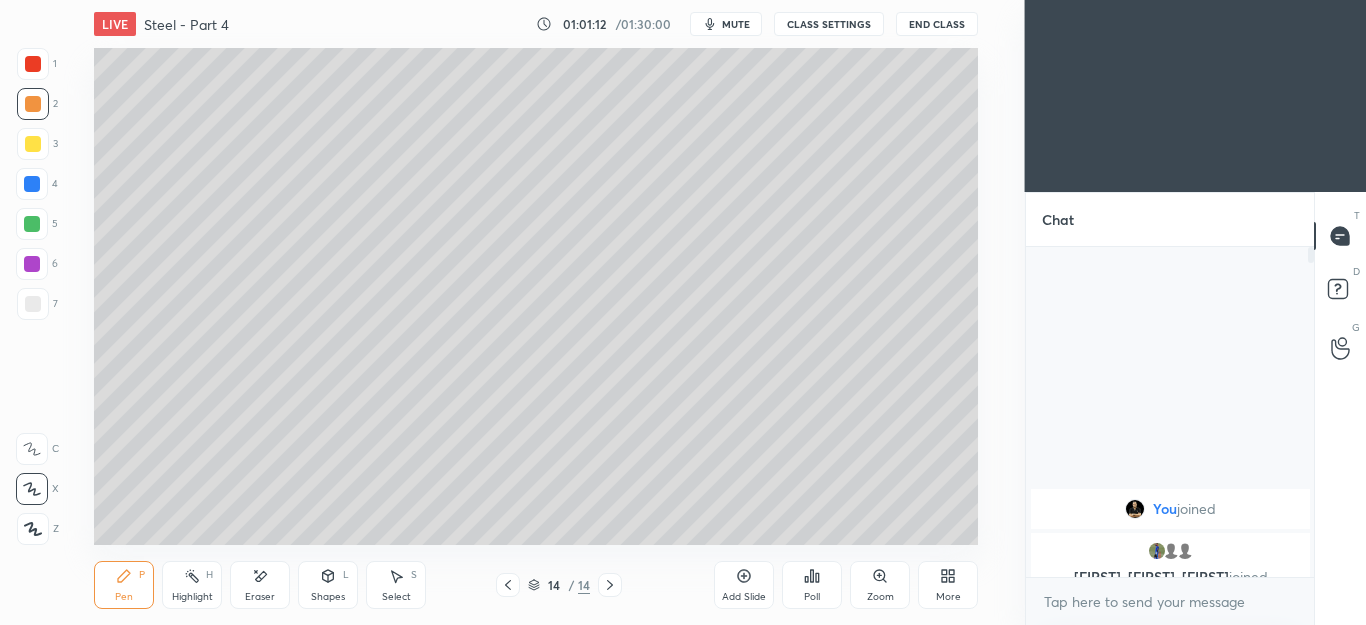 click 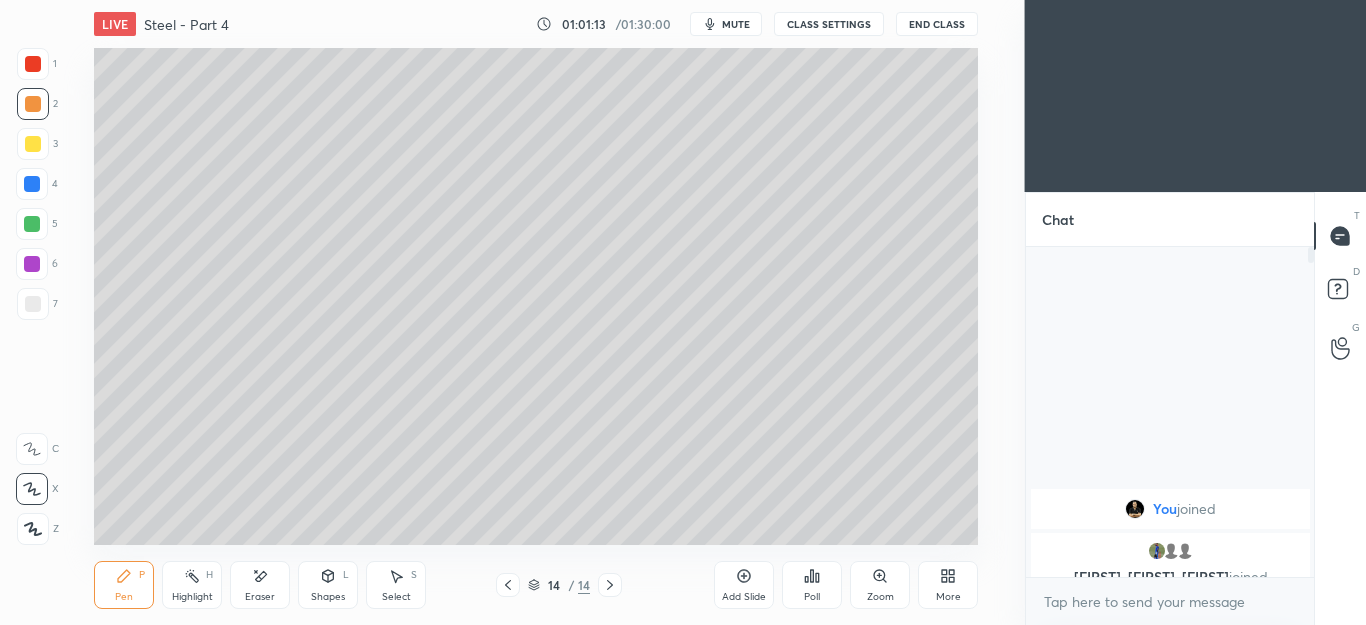 click 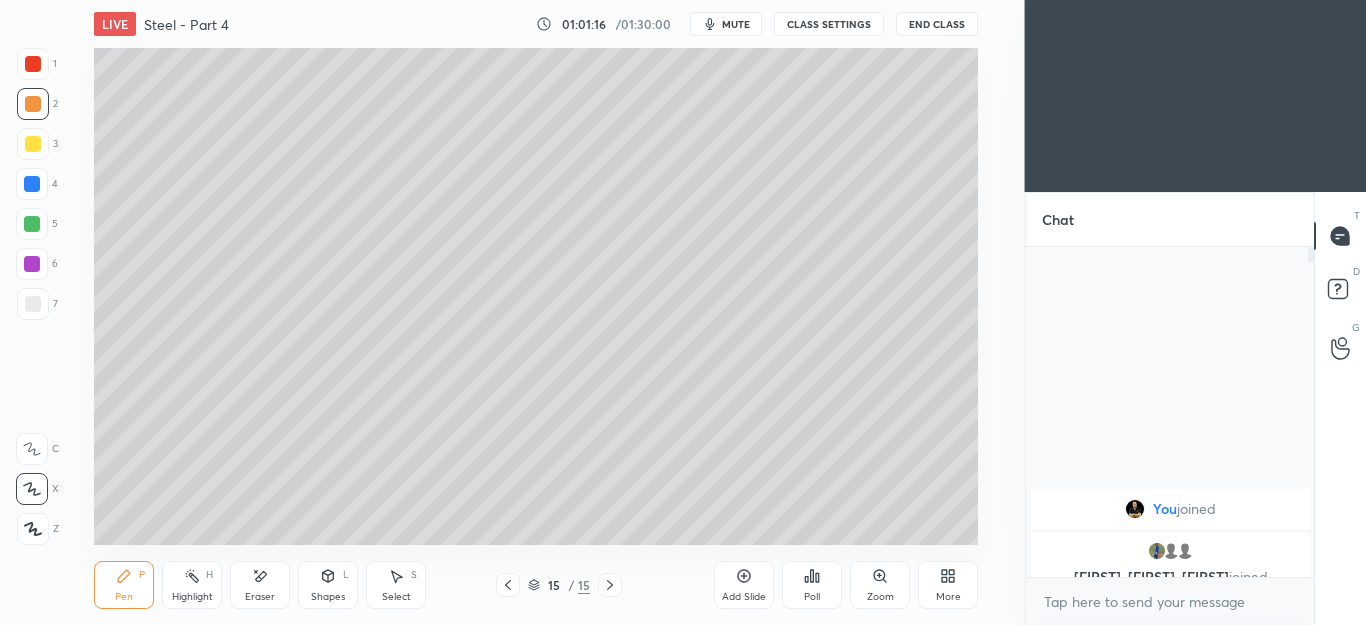 click 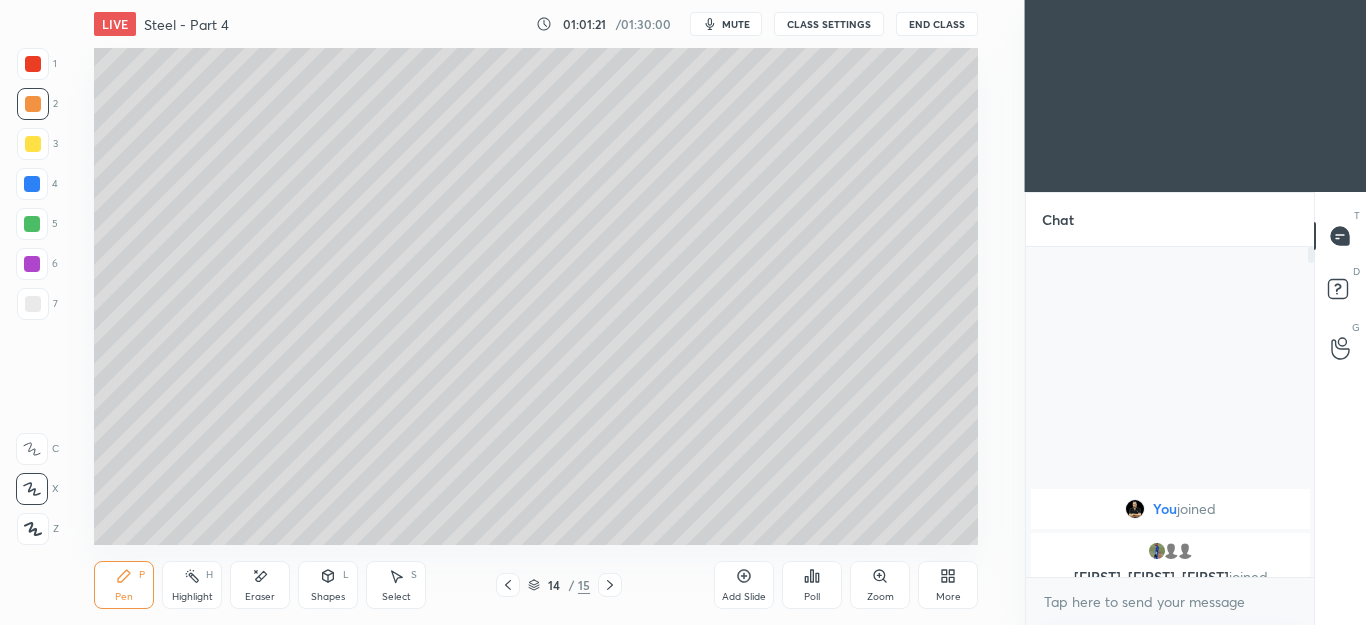 click 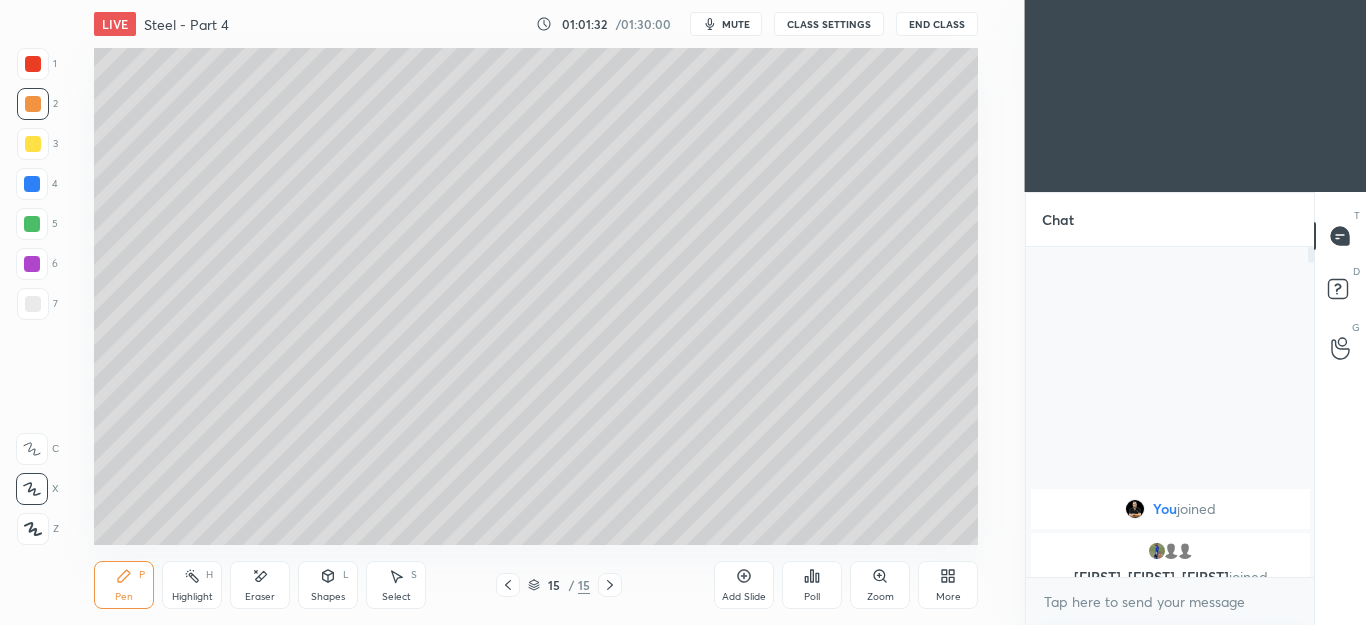 click 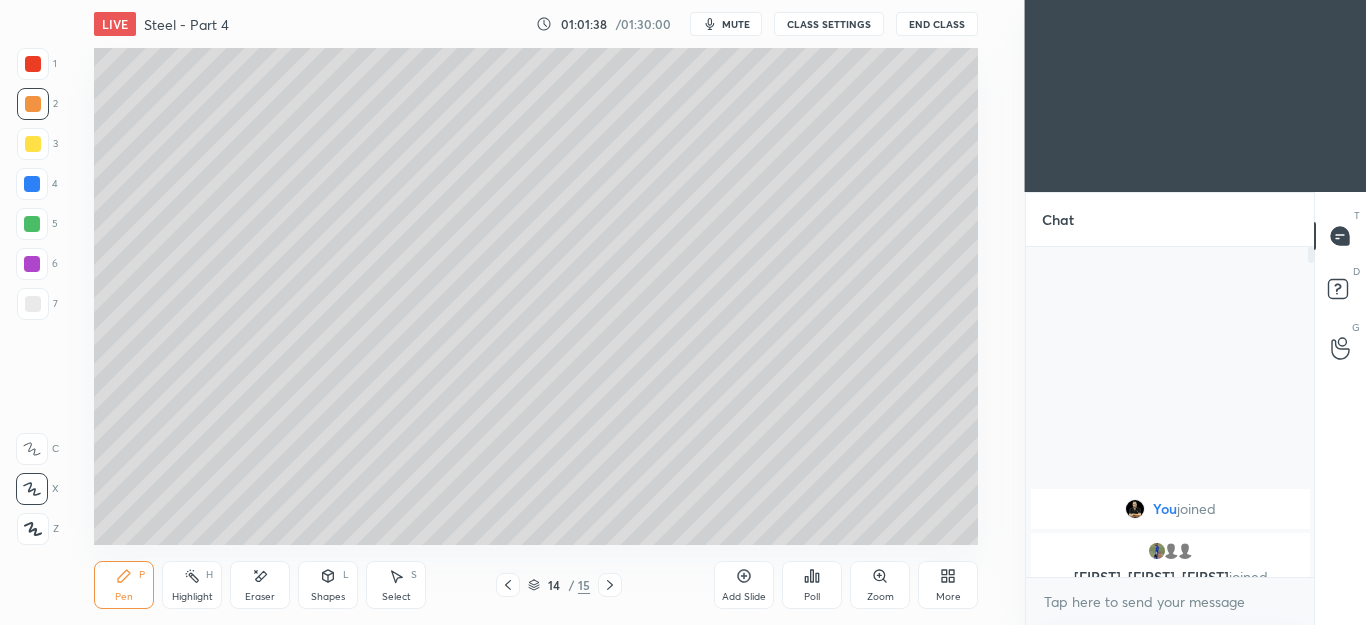 click 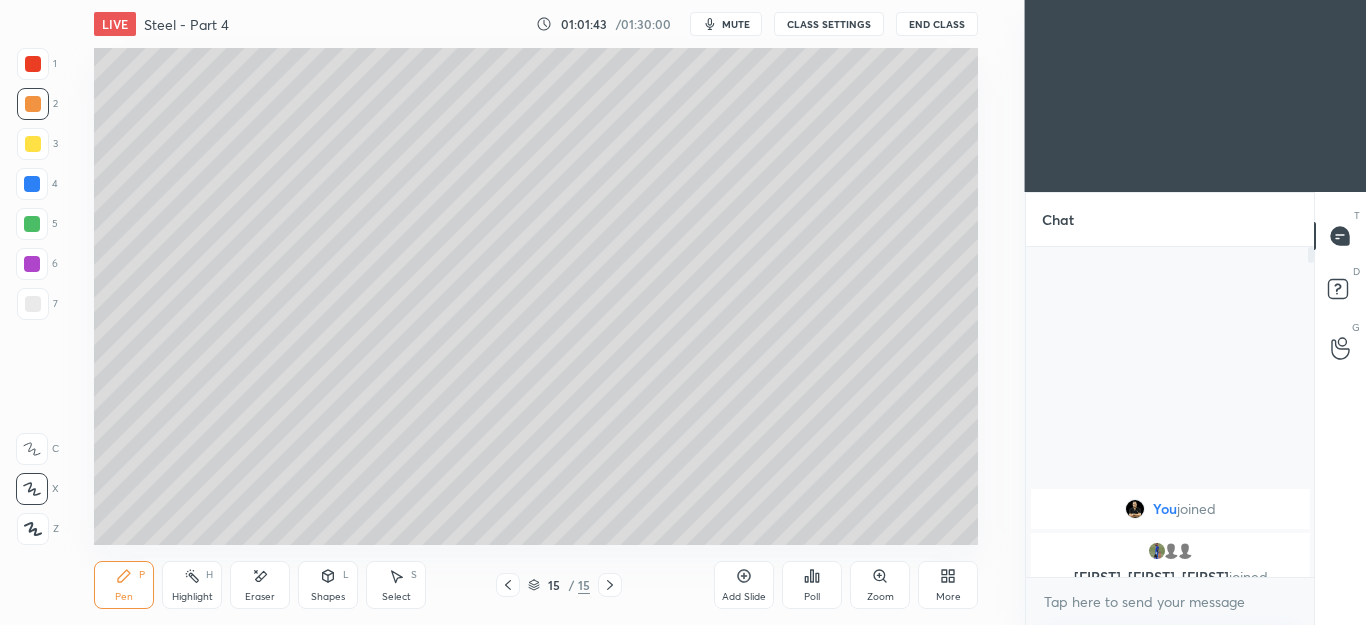 click 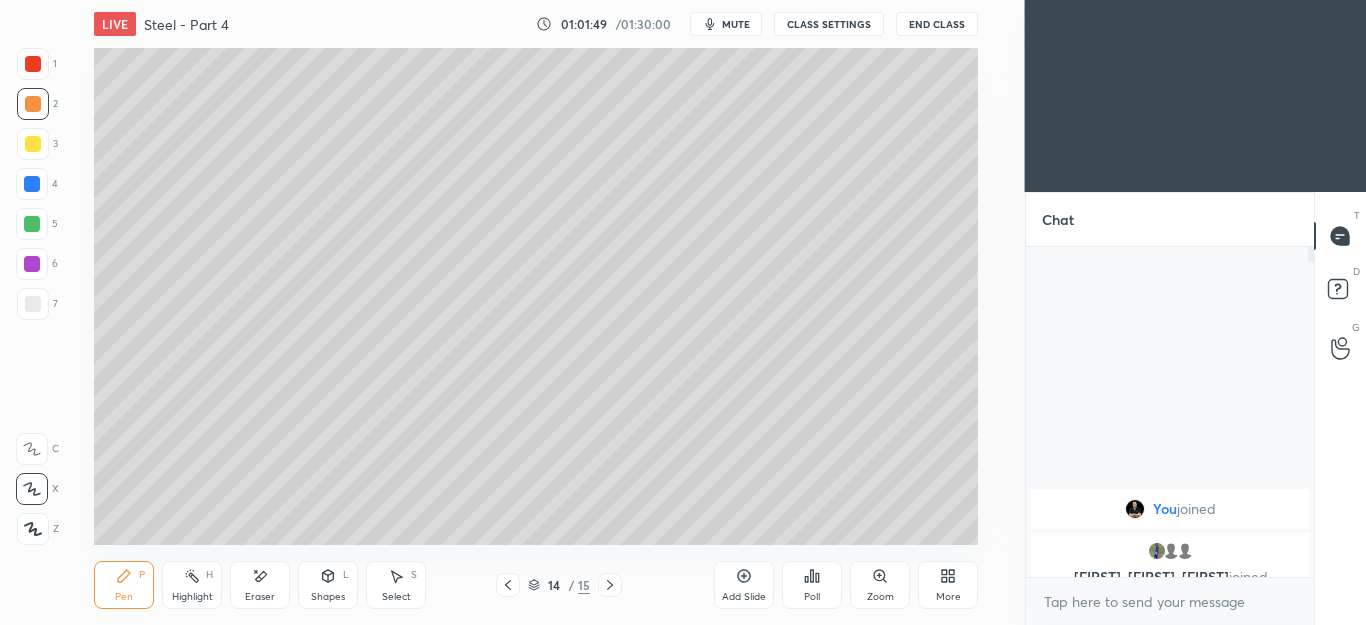 click 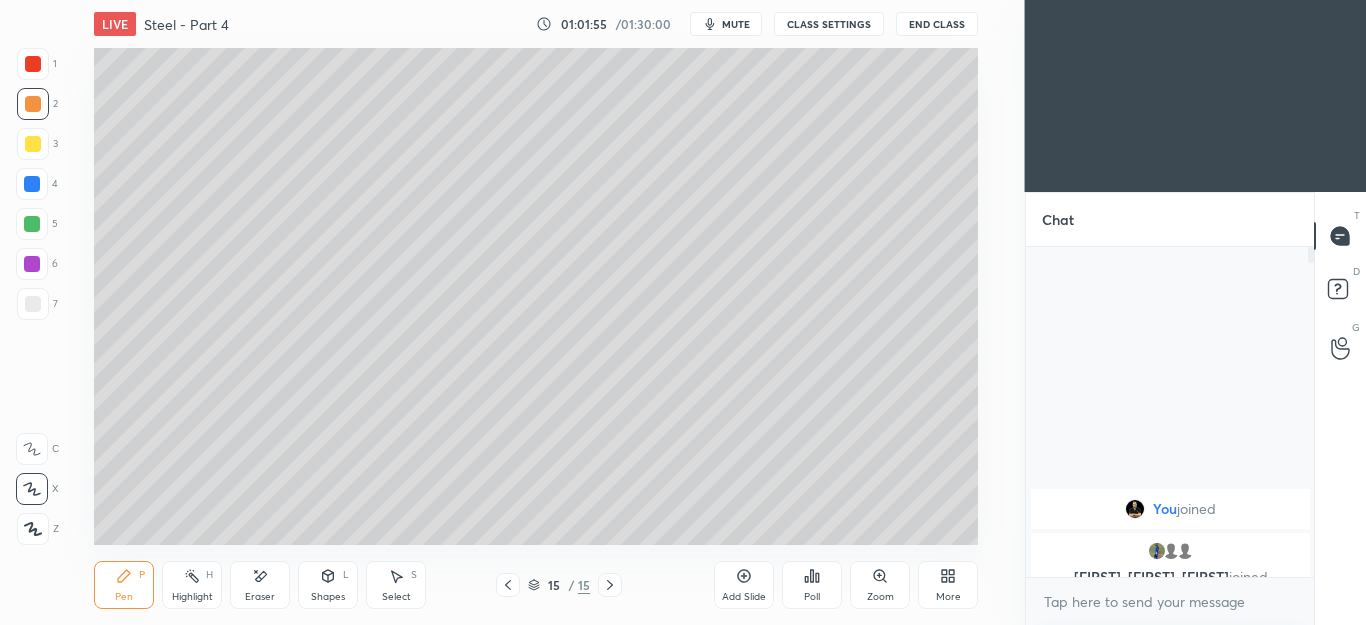 click 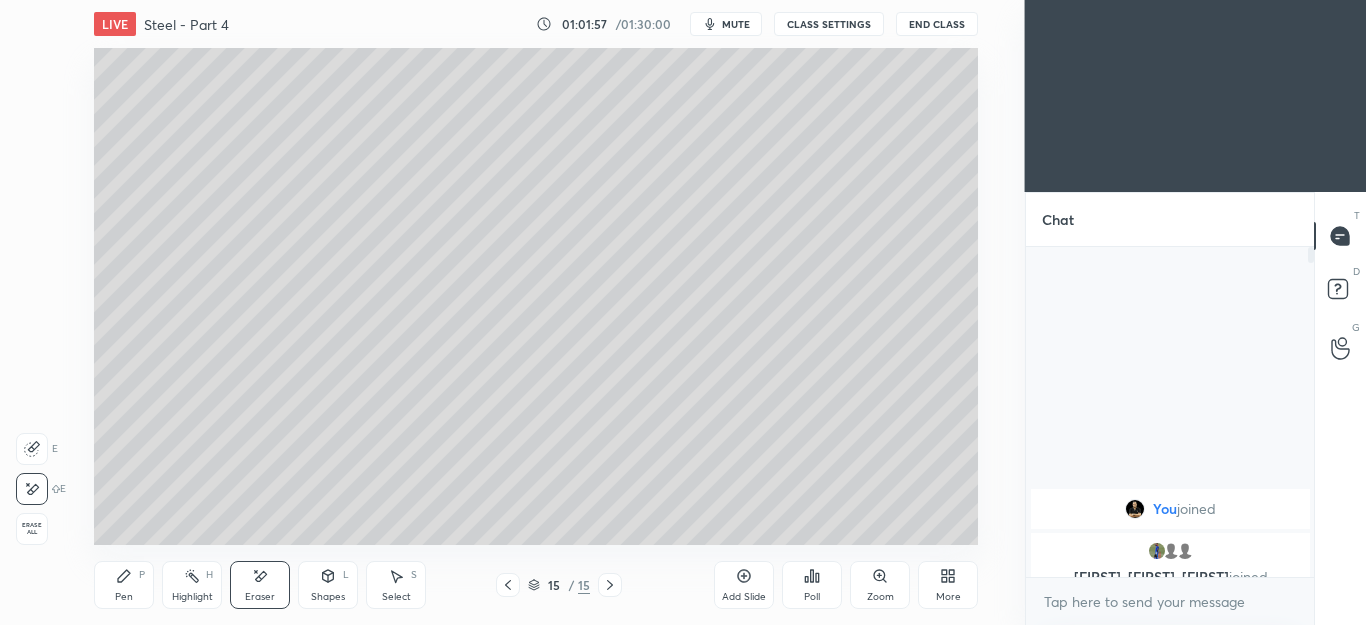 click on "Pen P" at bounding box center (124, 585) 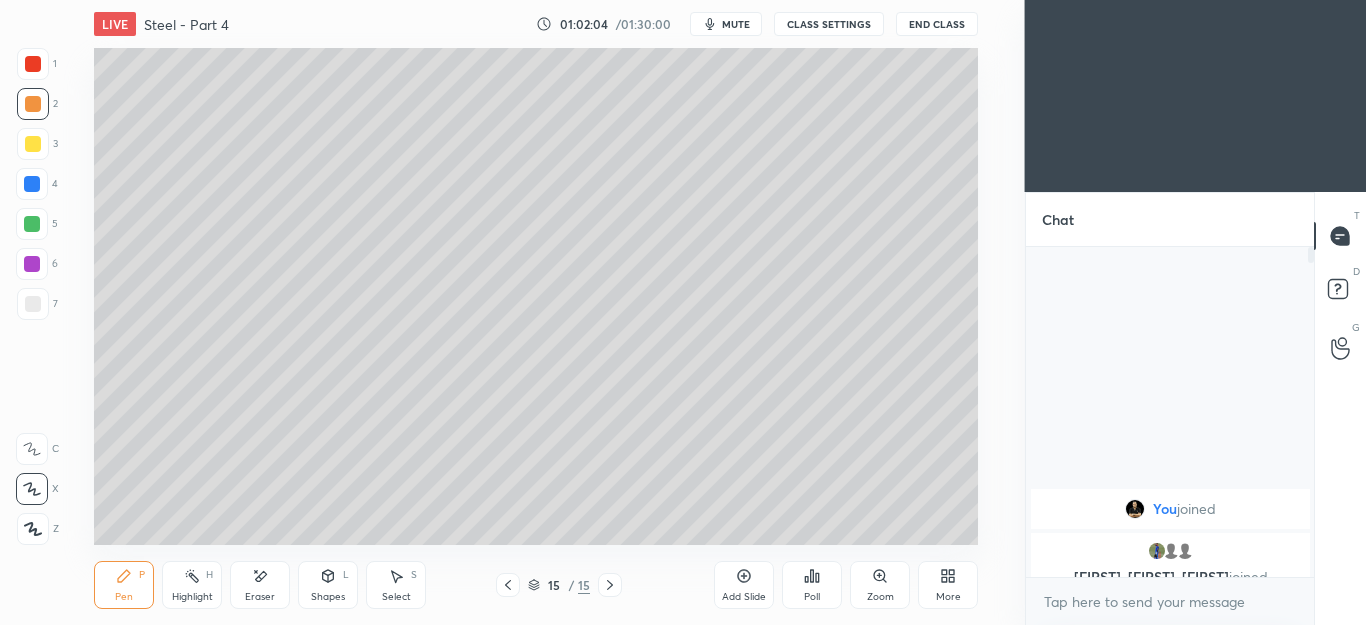 click 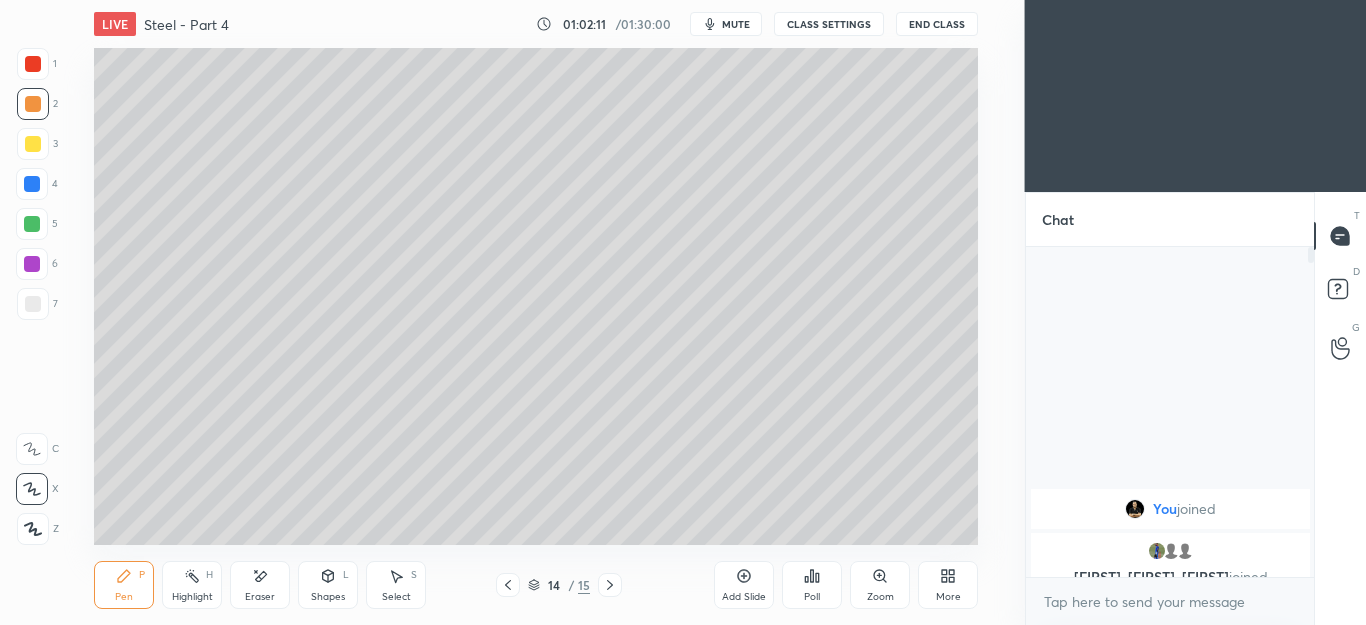 click 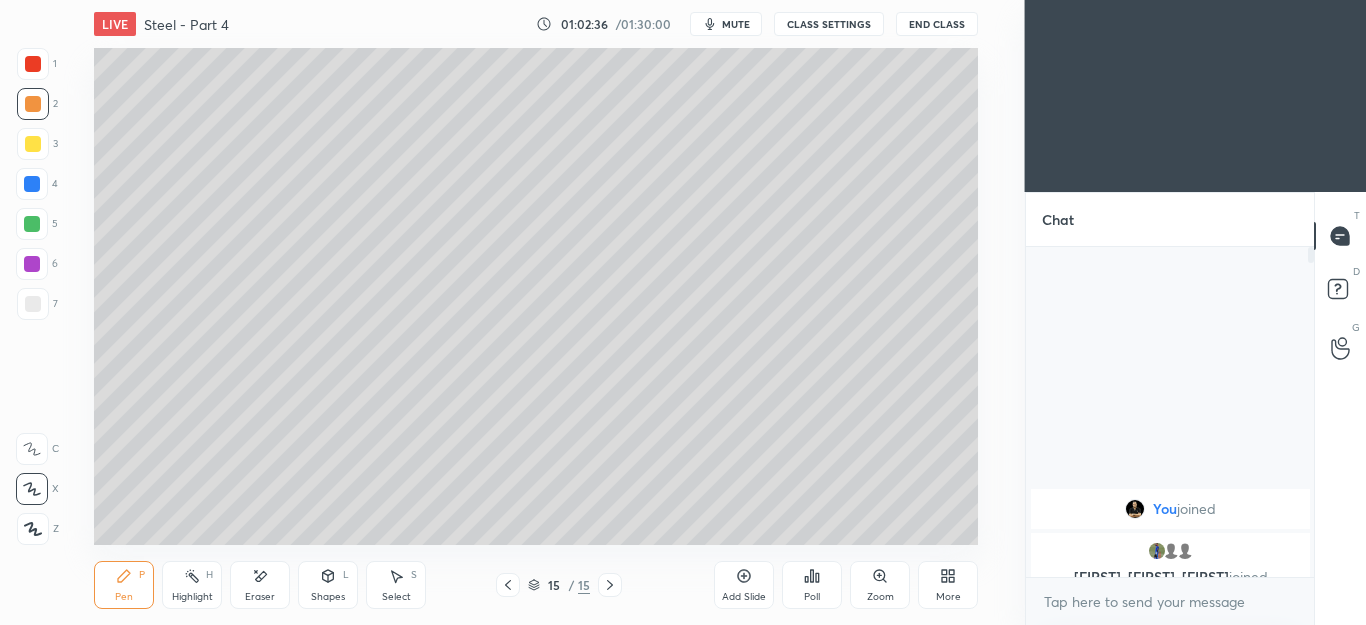 click on "Shapes L" at bounding box center (328, 585) 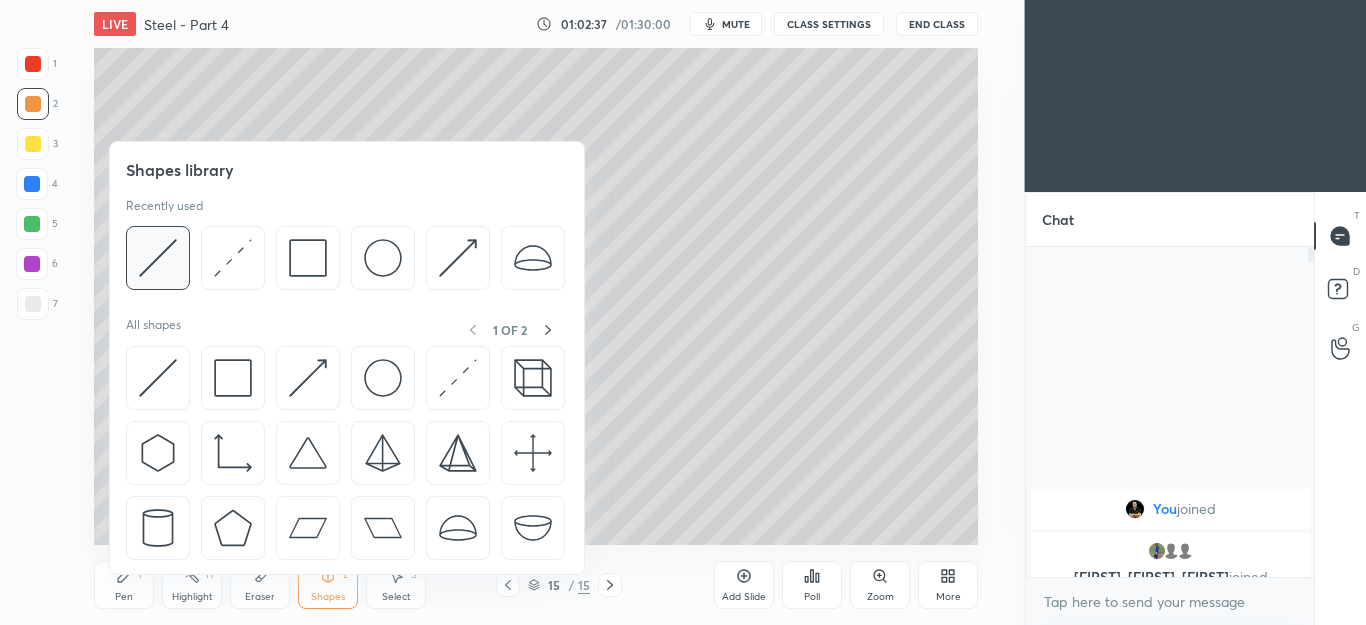 click at bounding box center [158, 258] 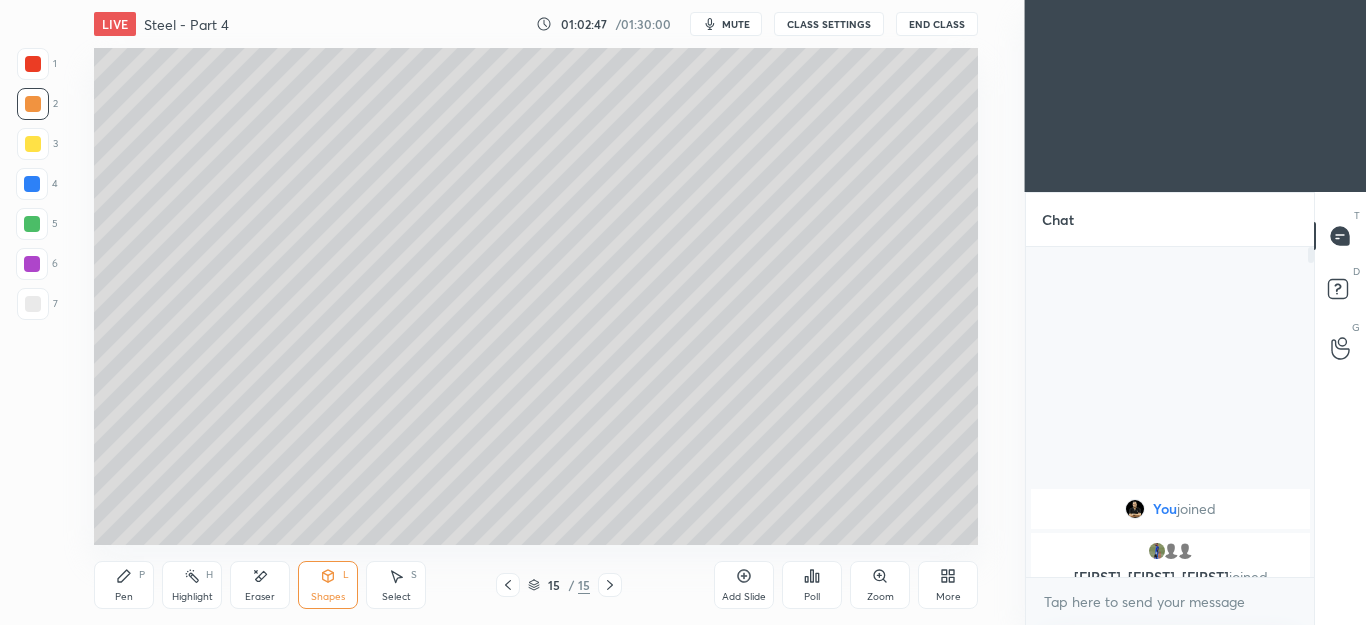 click on "Pen P" at bounding box center (124, 585) 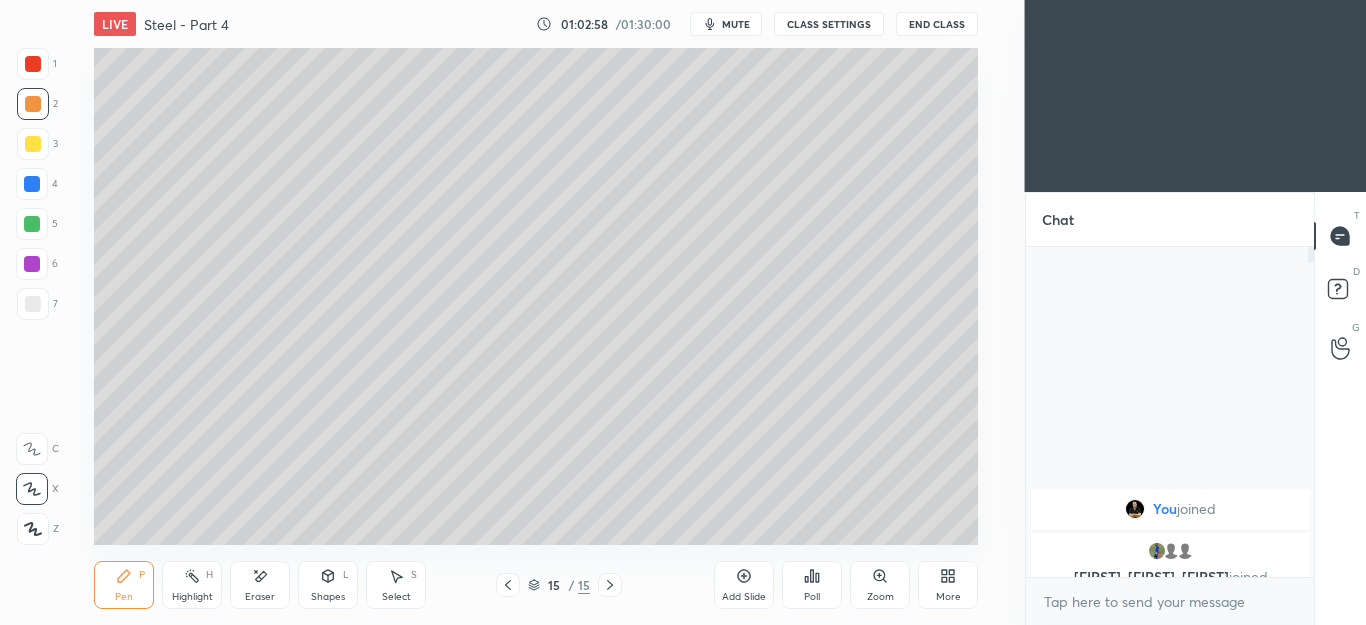 click at bounding box center [32, 184] 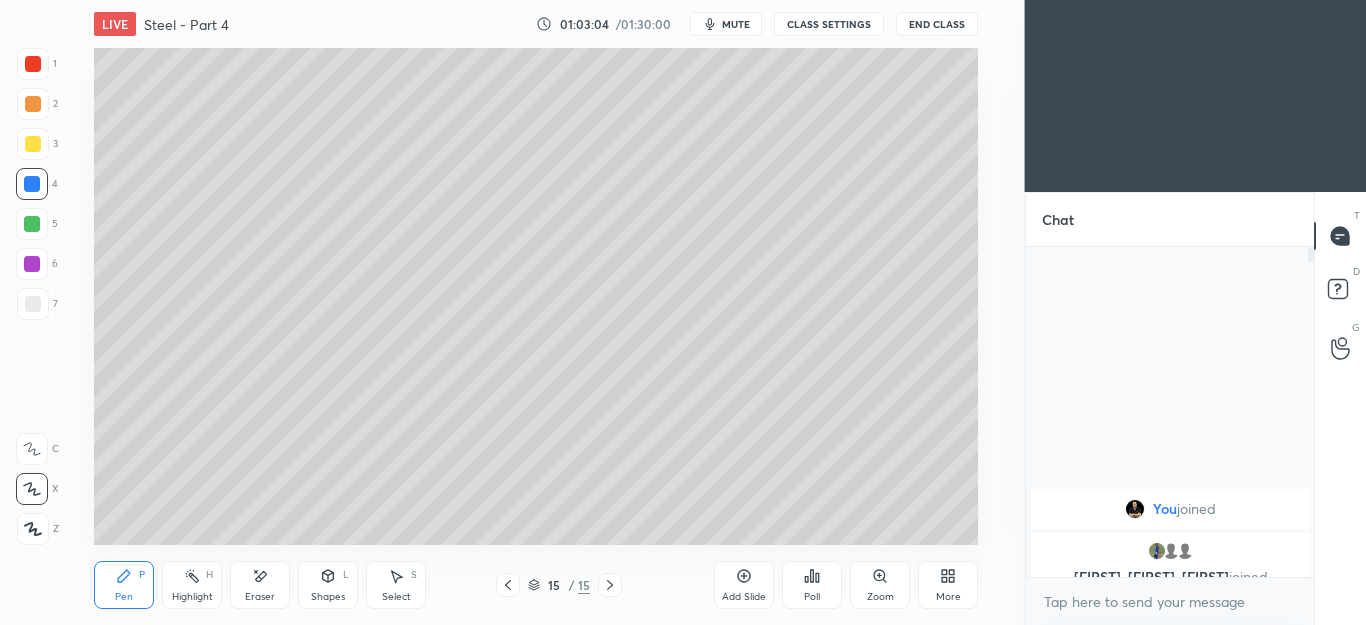click at bounding box center (33, 304) 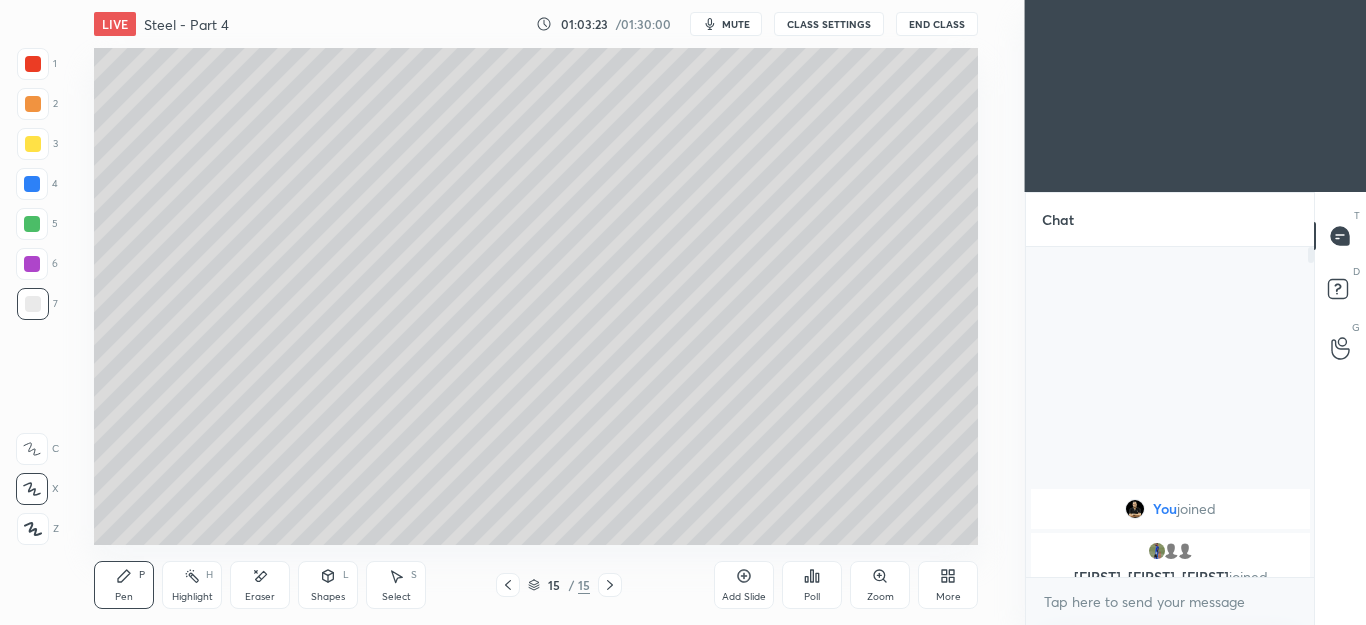 click on "Select" at bounding box center (396, 597) 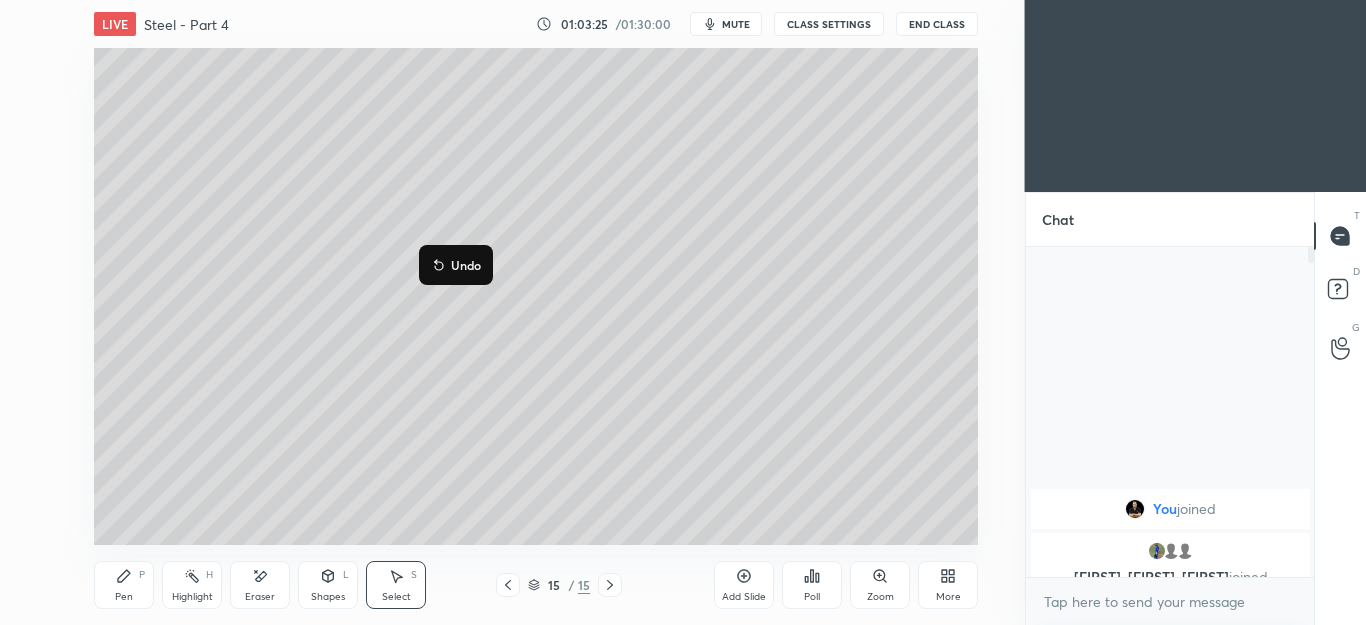 click on "0 ° Undo Copy Duplicate Duplicate to new slide Delete" at bounding box center (536, 296) 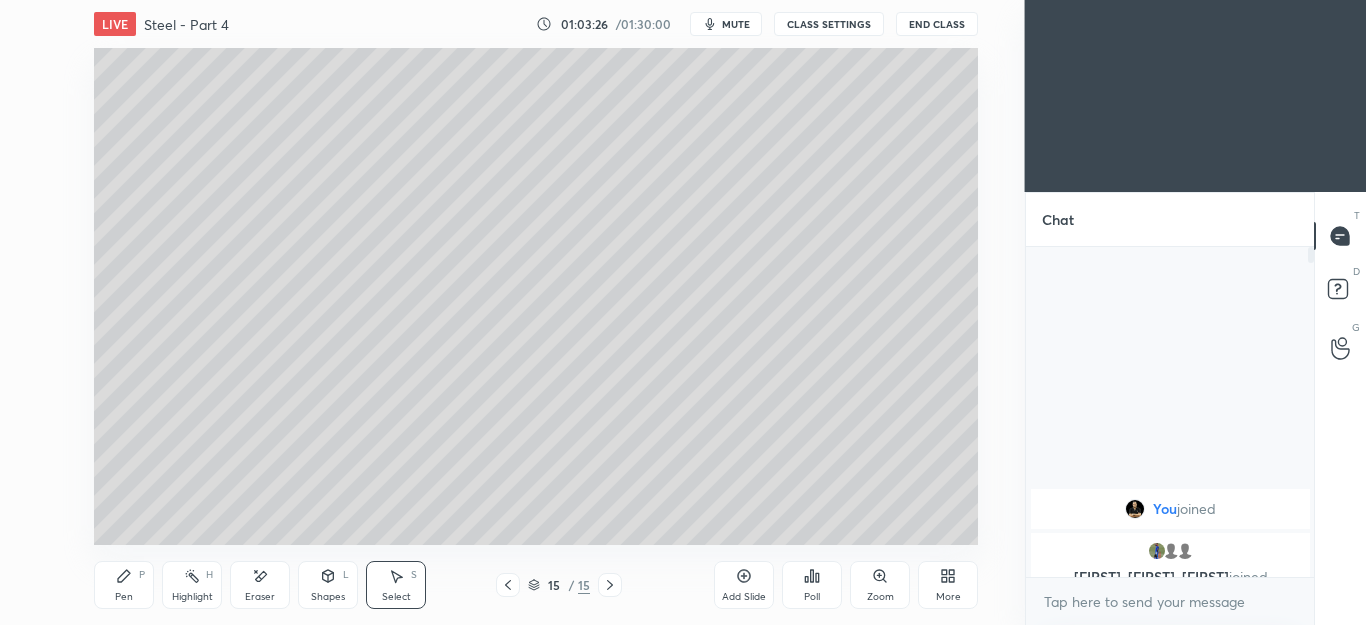 click 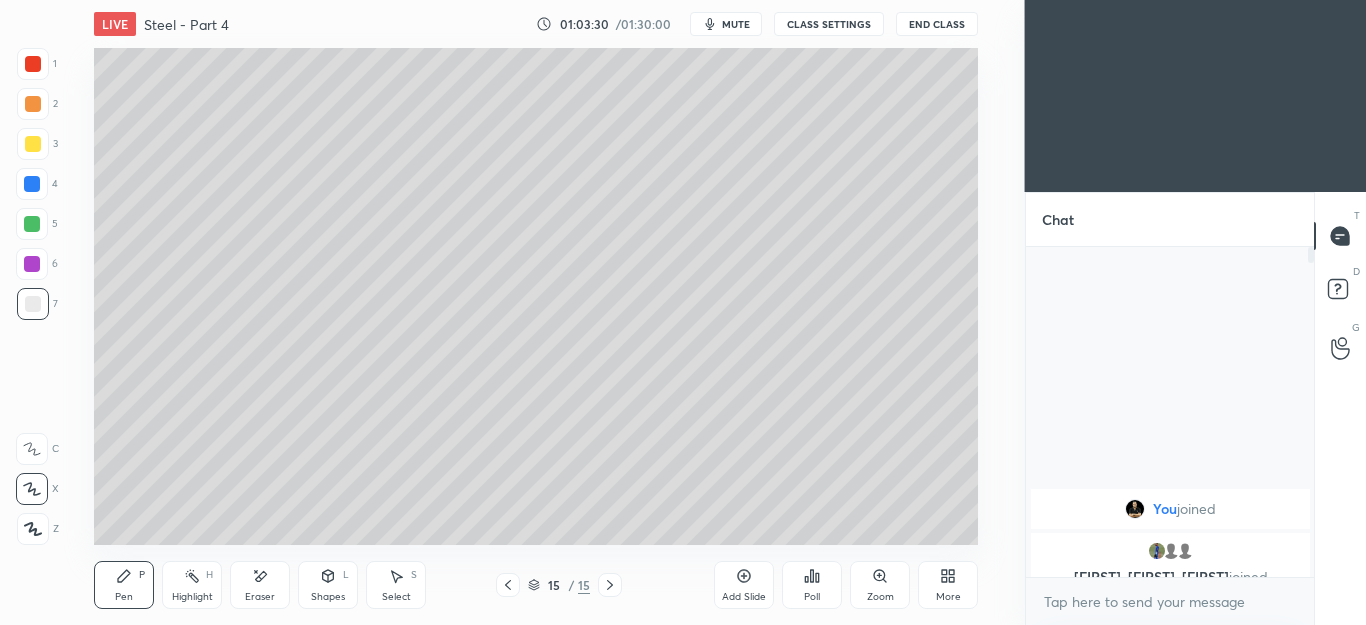 click on "Shapes" at bounding box center [328, 597] 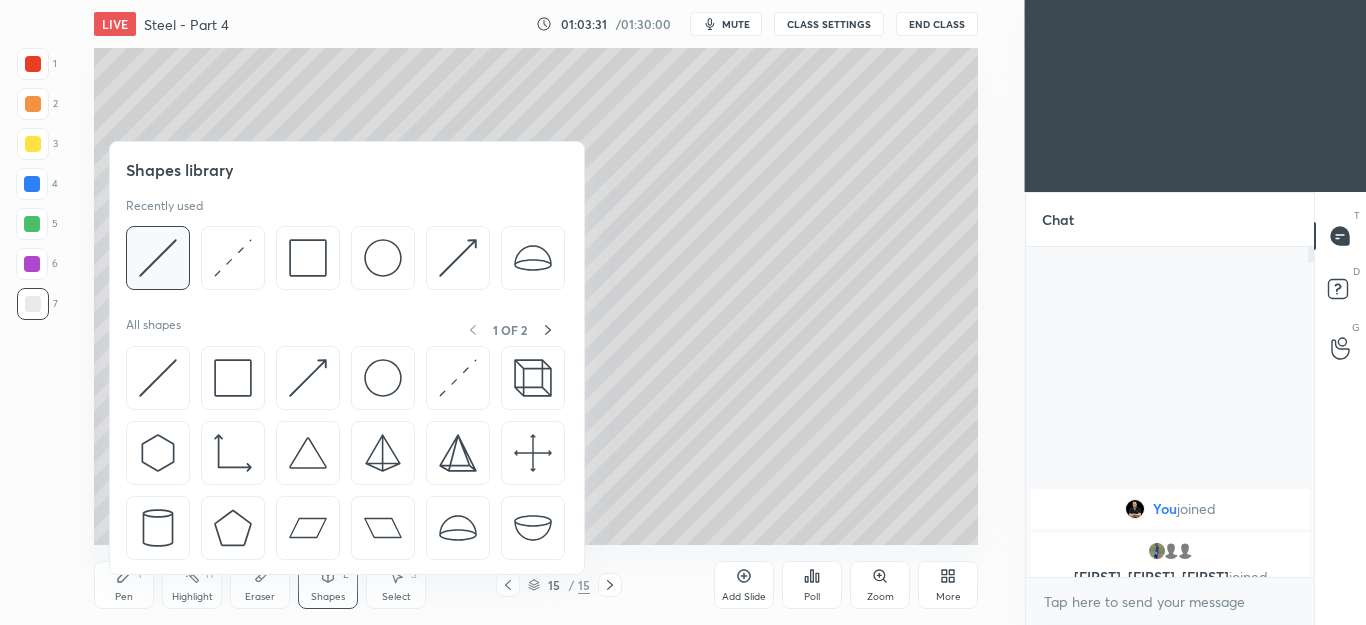 click at bounding box center (158, 258) 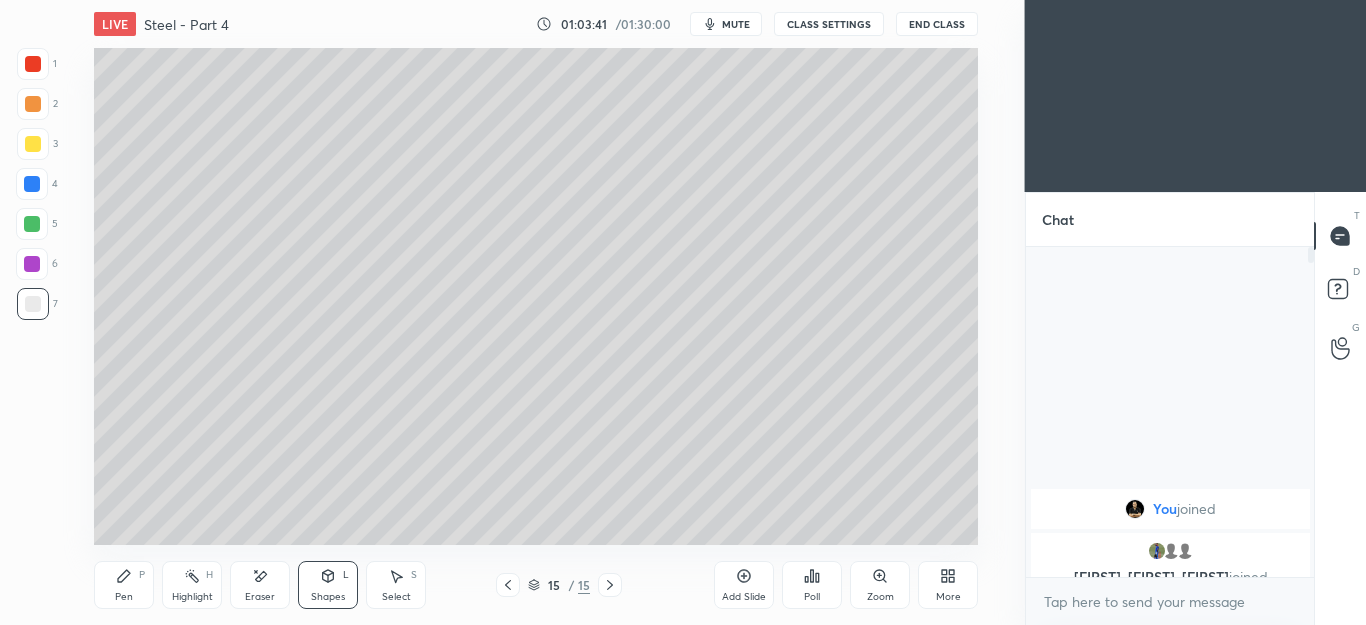click 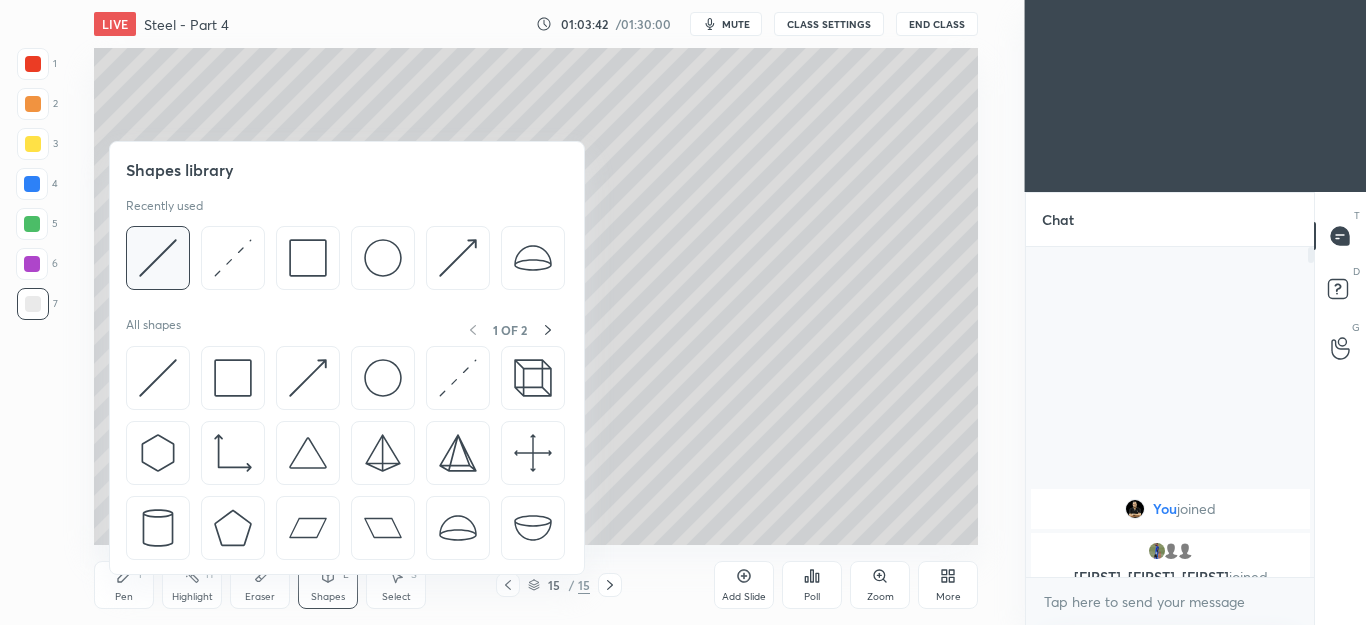 click at bounding box center [158, 258] 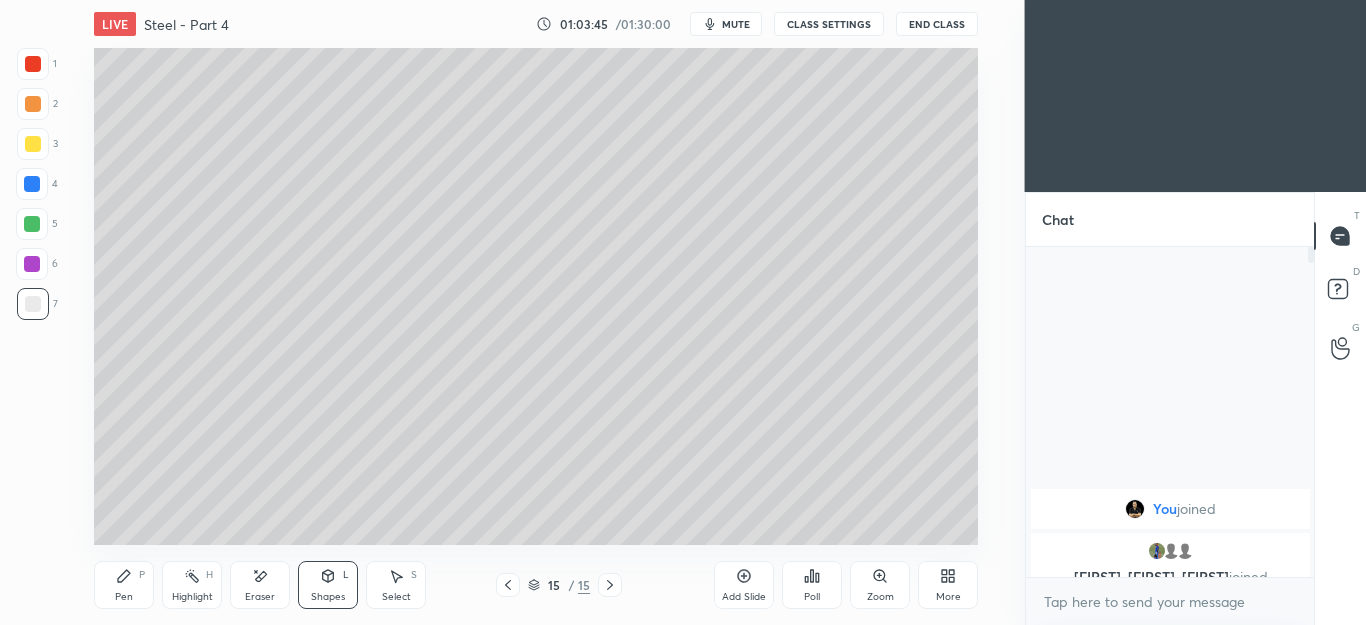 click at bounding box center (32, 224) 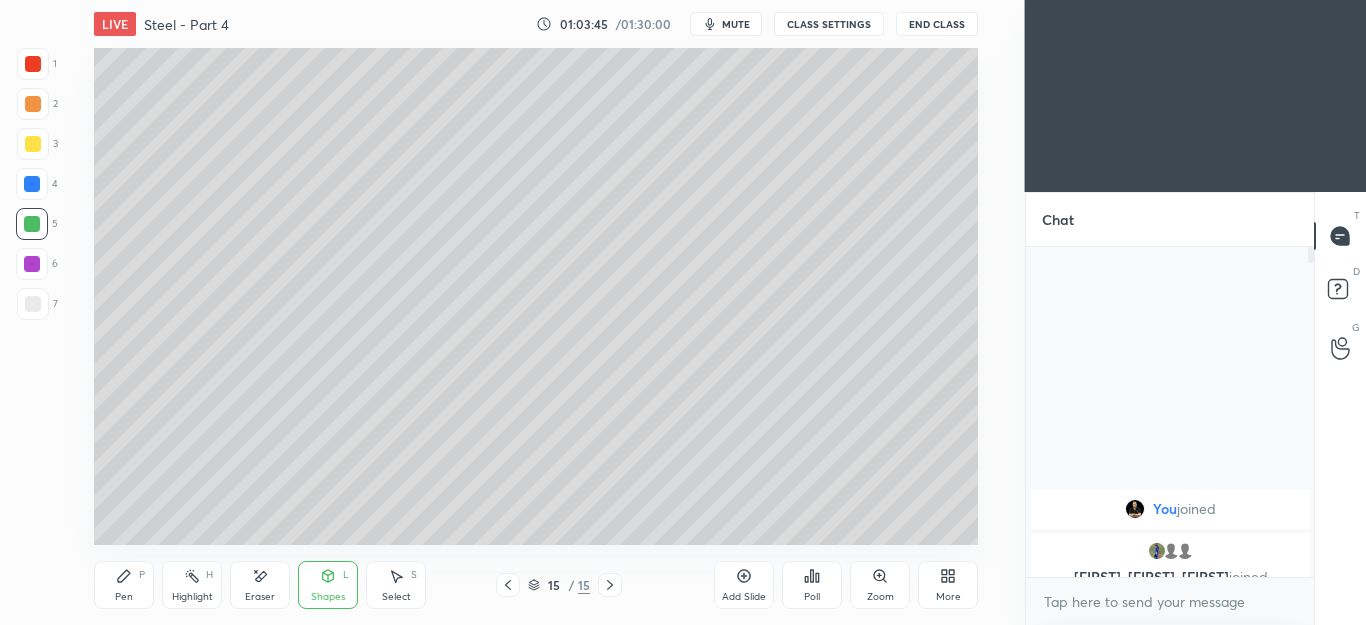 click on "Pen P" at bounding box center [124, 585] 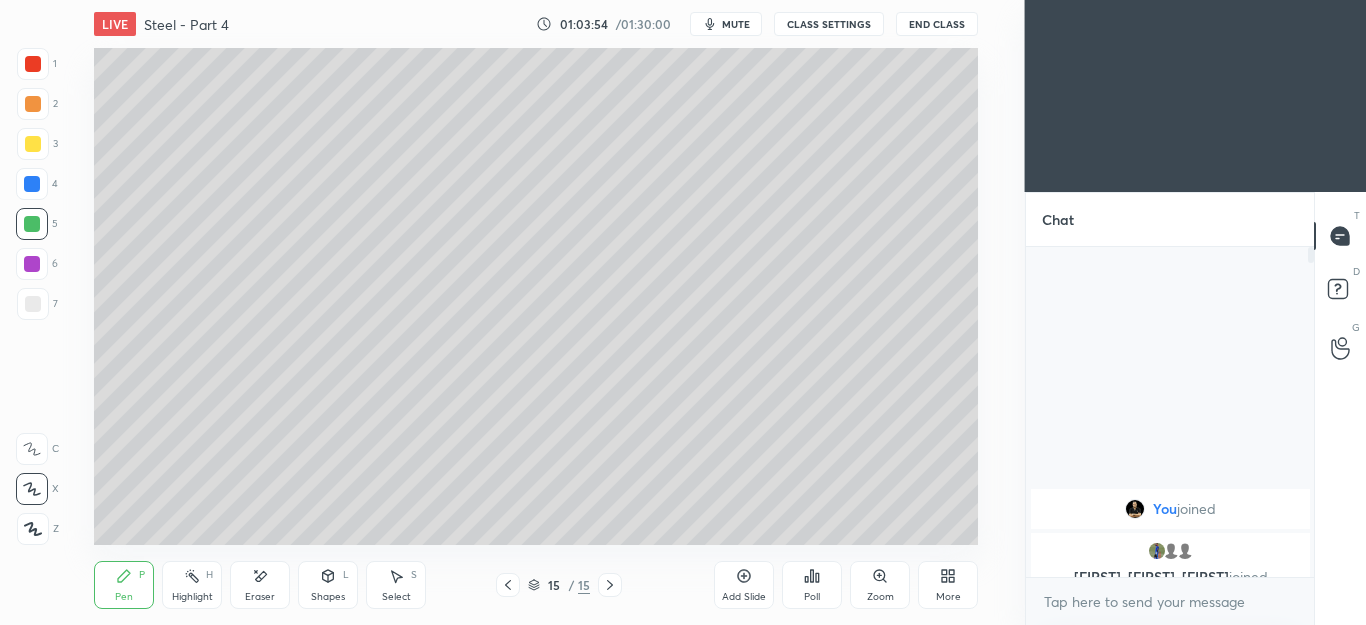click 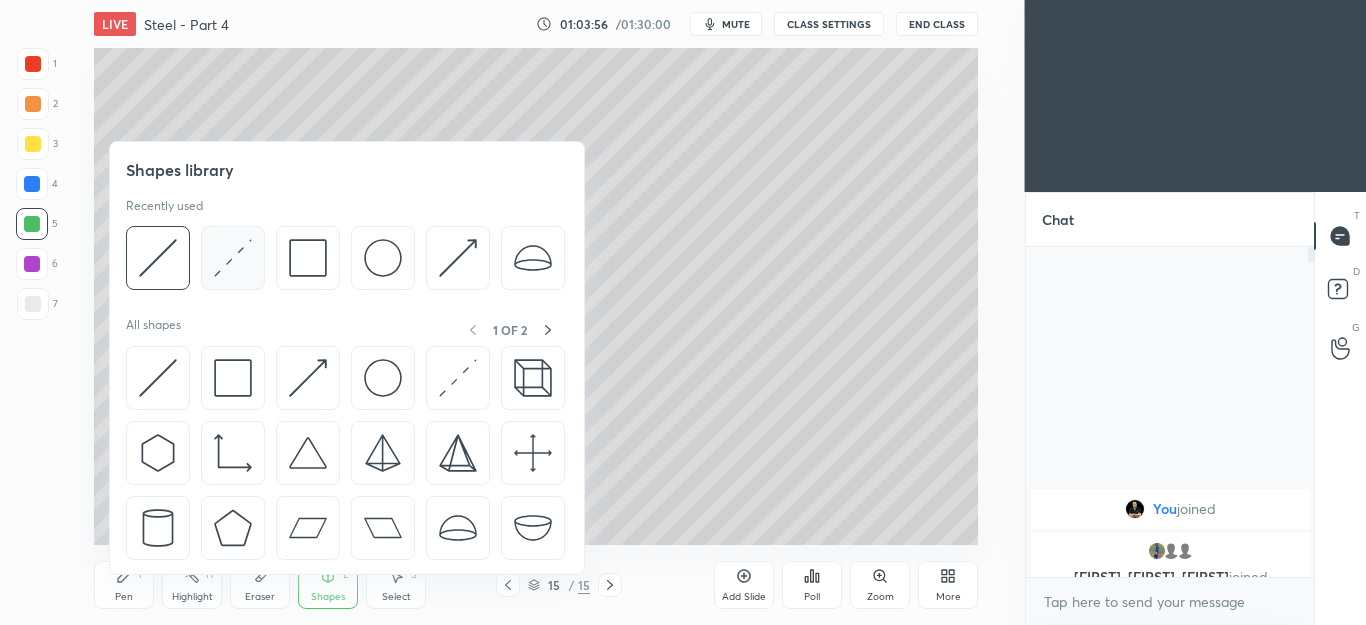 click at bounding box center (233, 258) 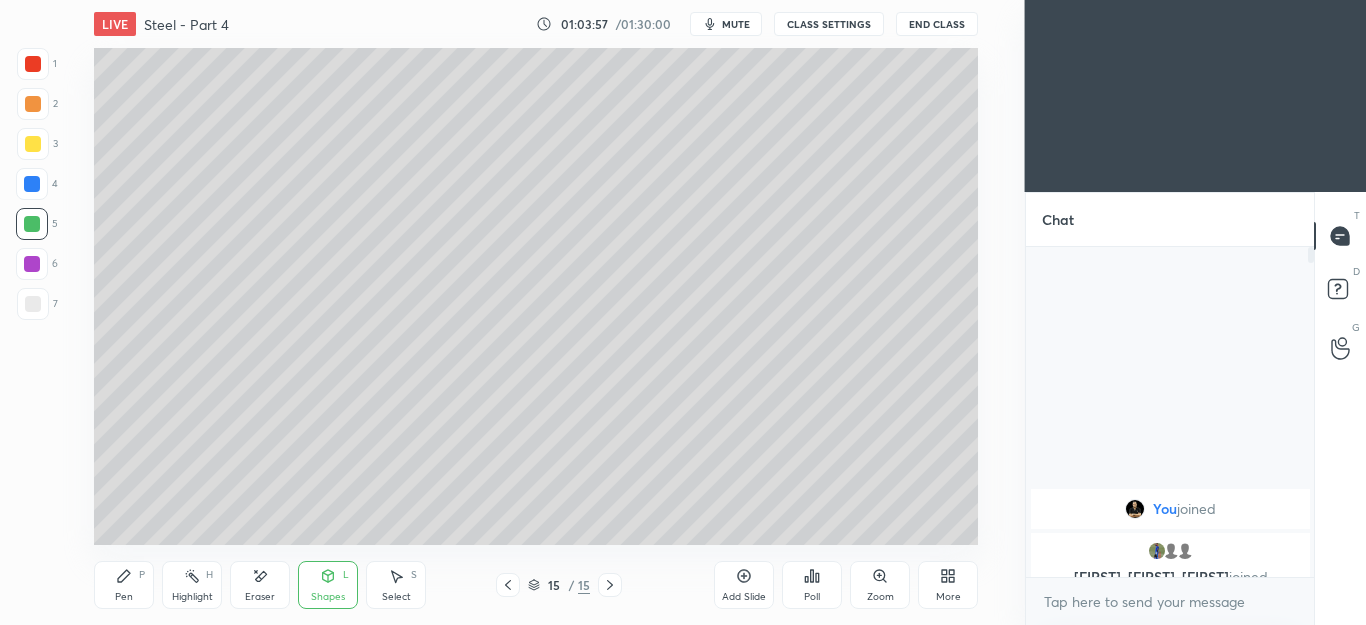 click at bounding box center (33, 304) 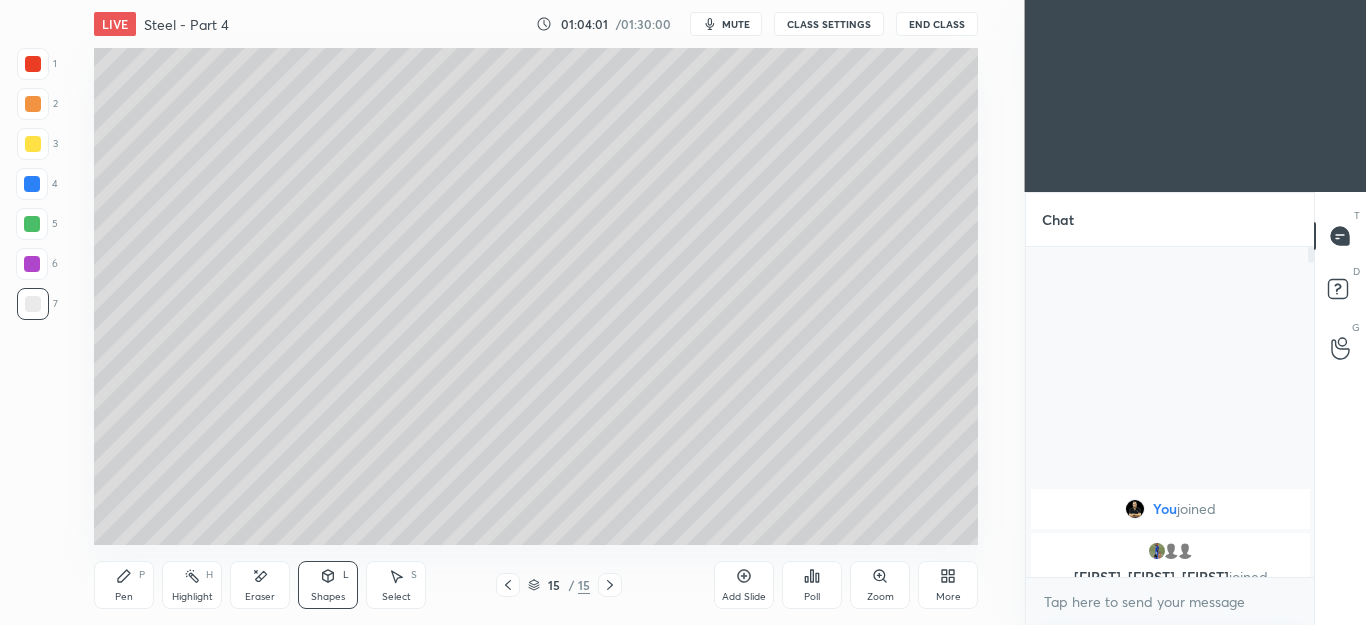click on "Pen P" at bounding box center (124, 585) 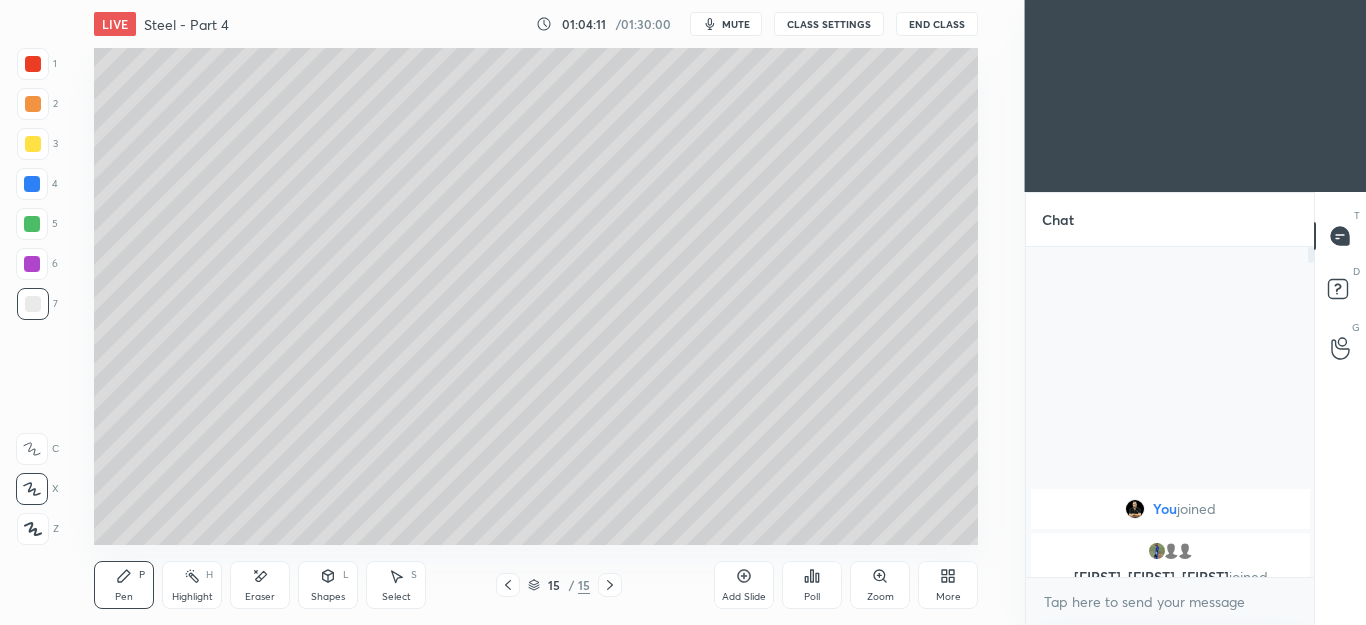 click at bounding box center (33, 144) 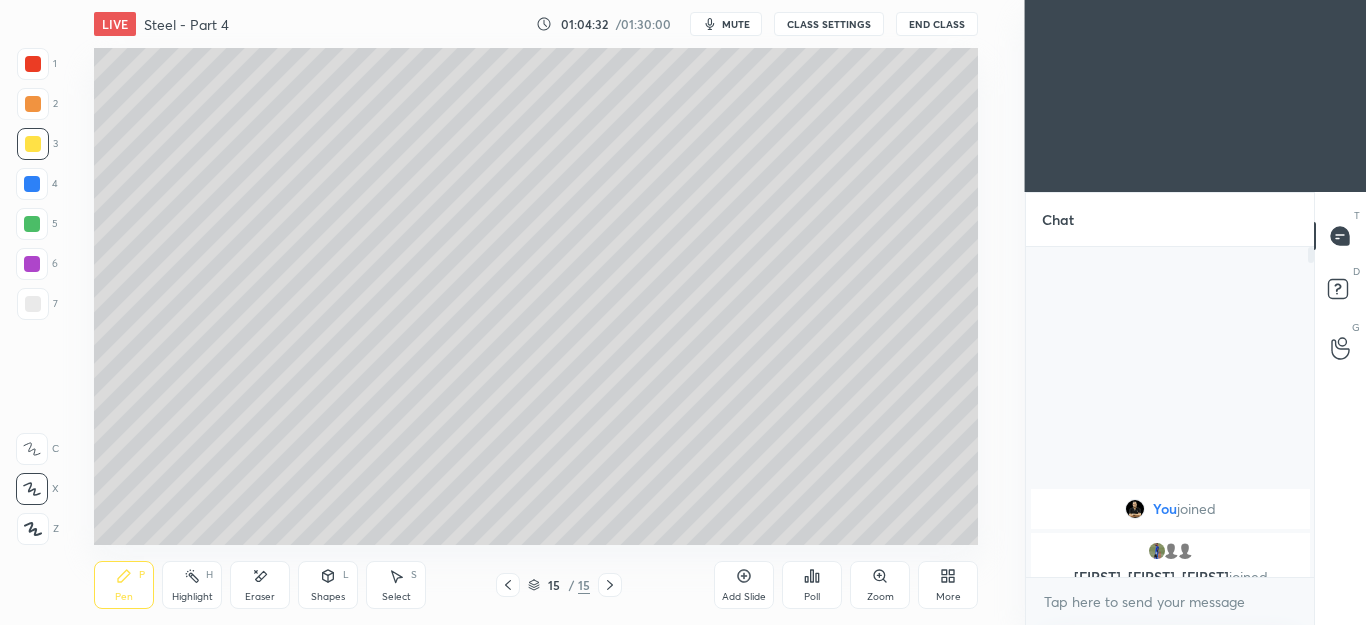 click at bounding box center [33, 104] 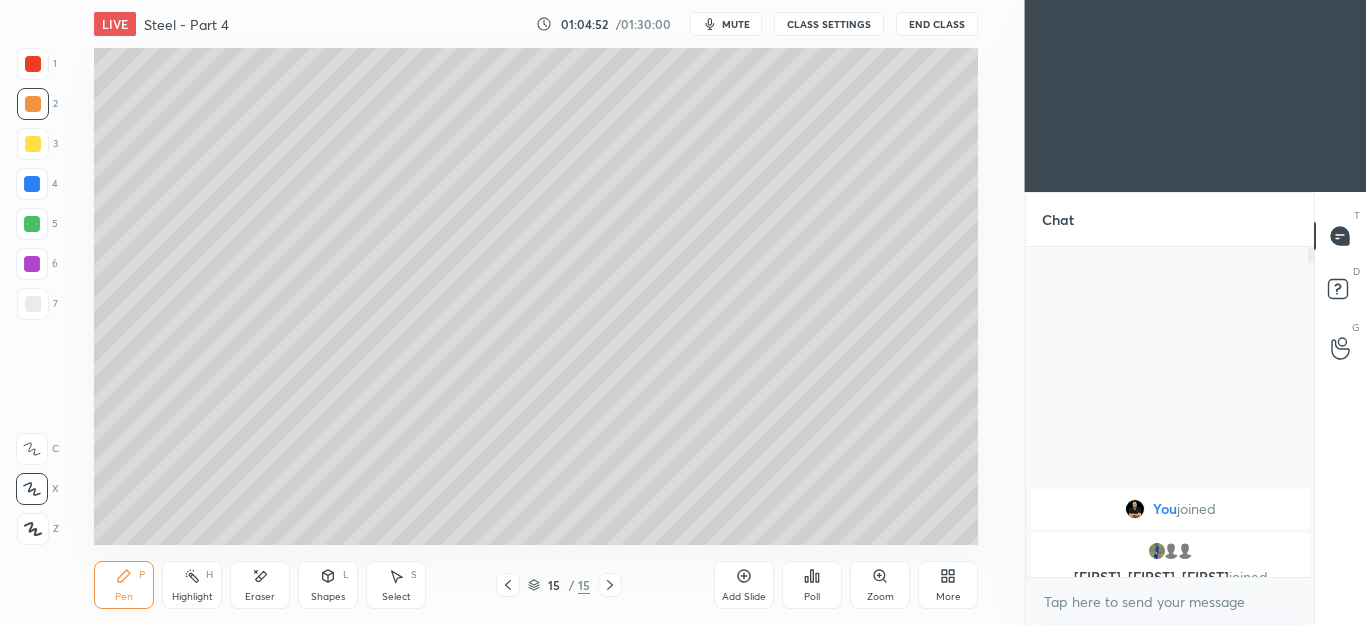 click 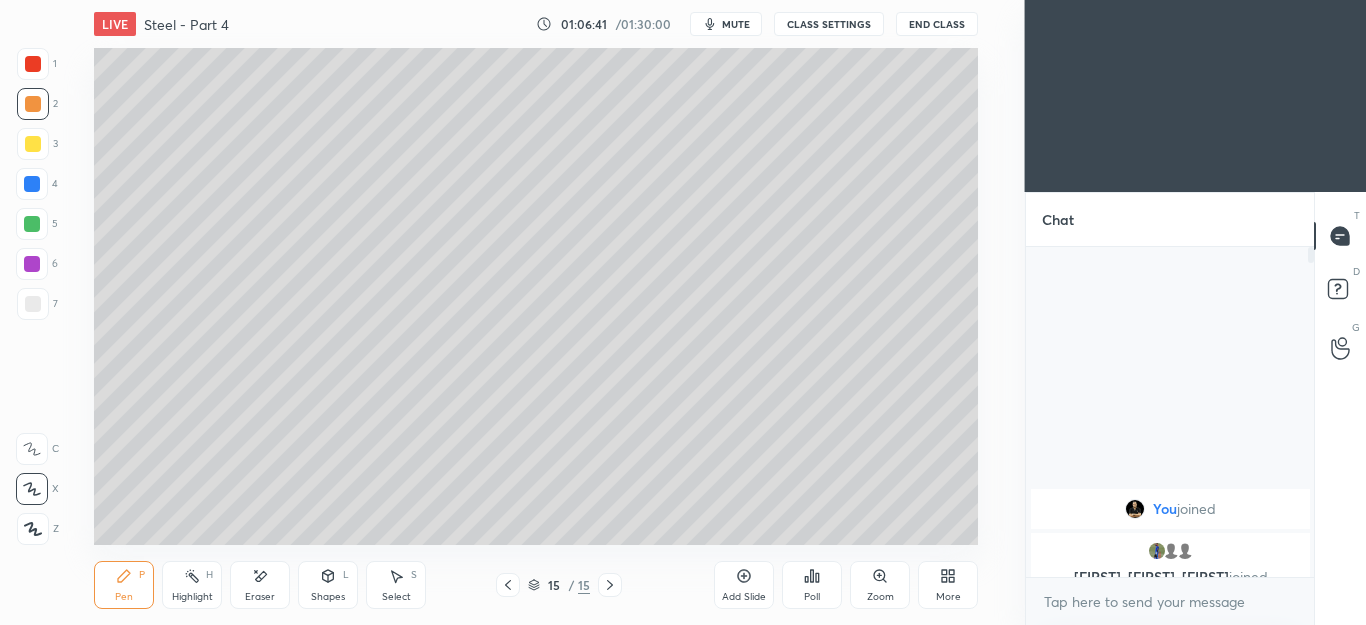 click 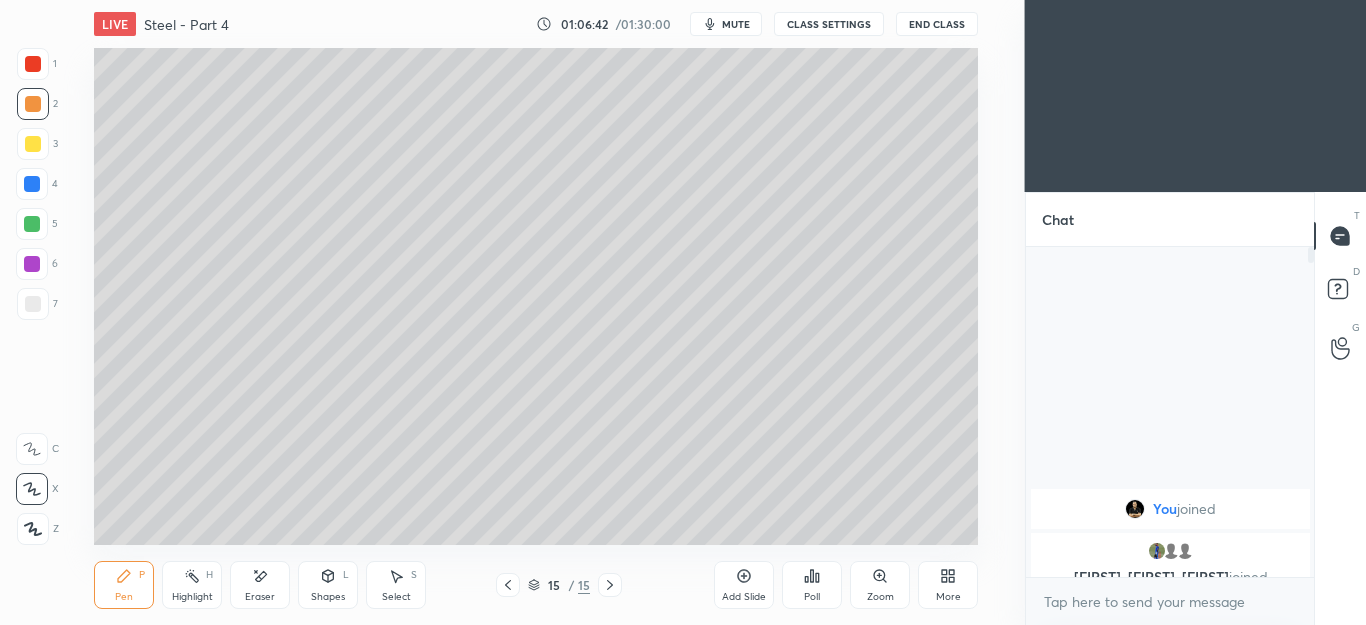 click 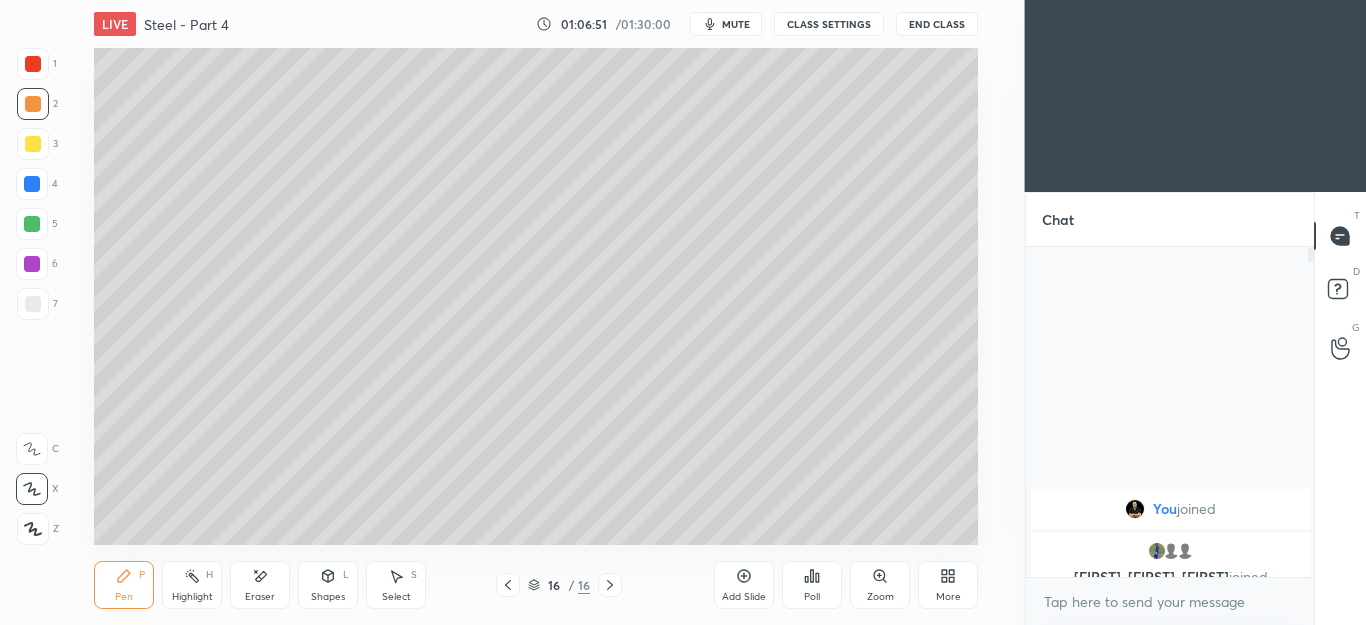 click 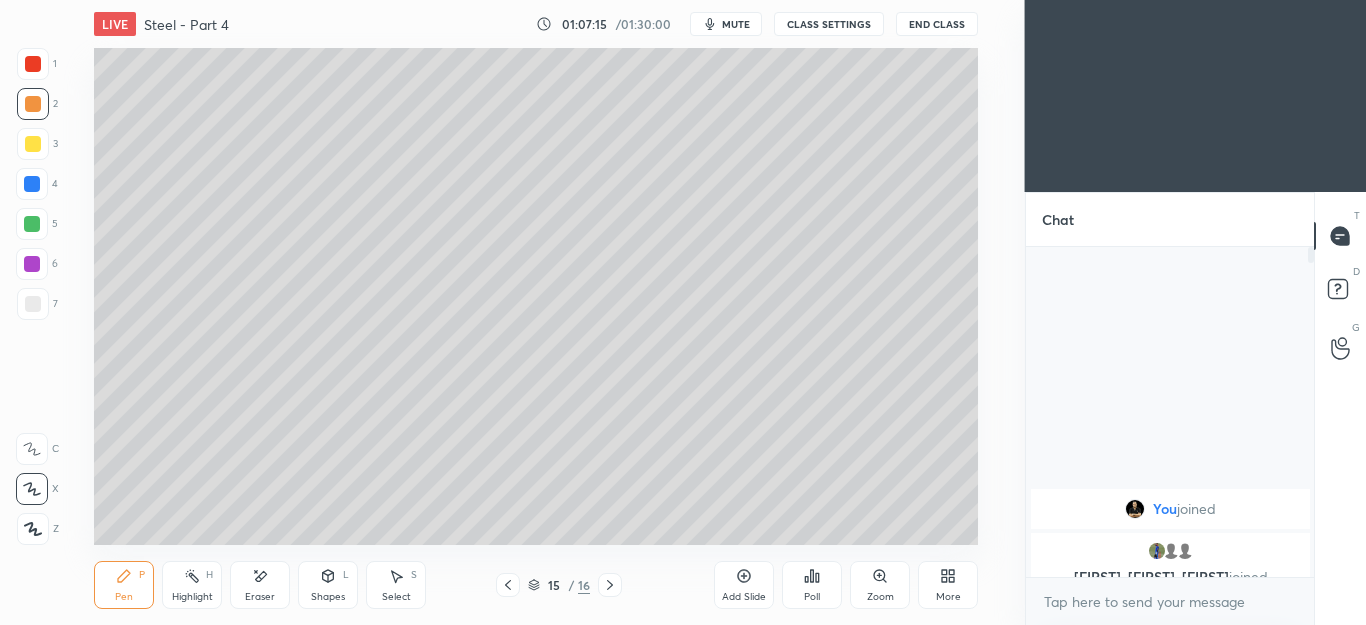 click 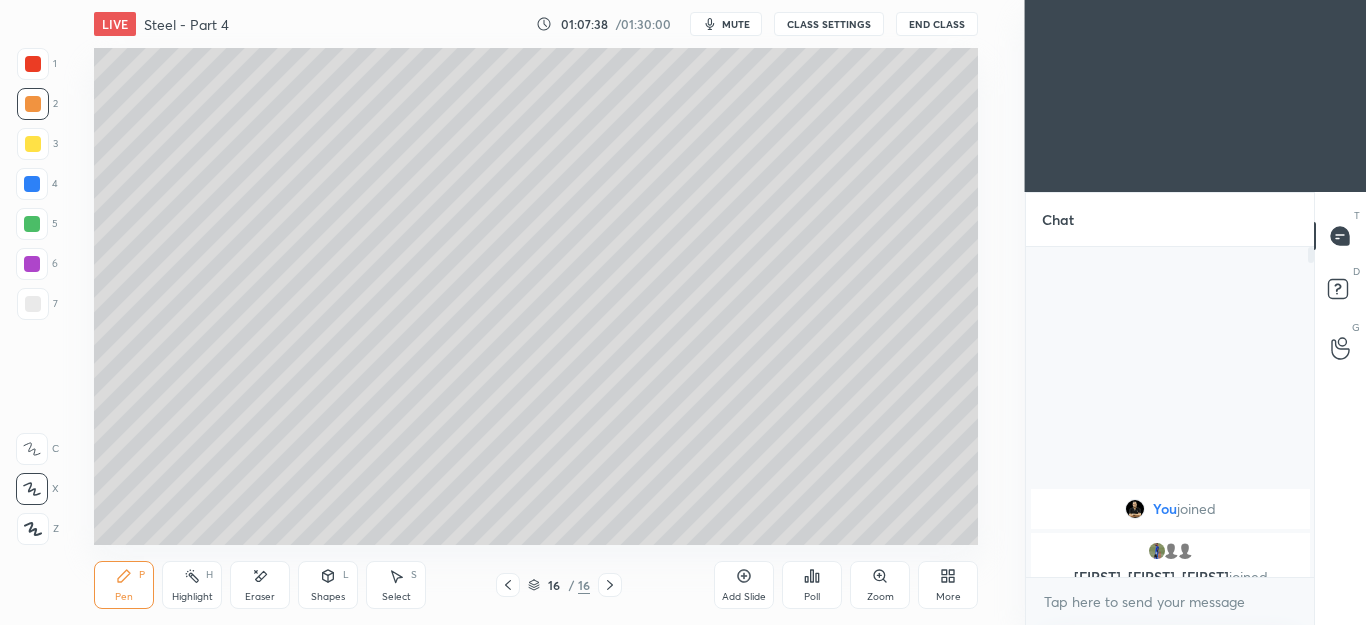 click 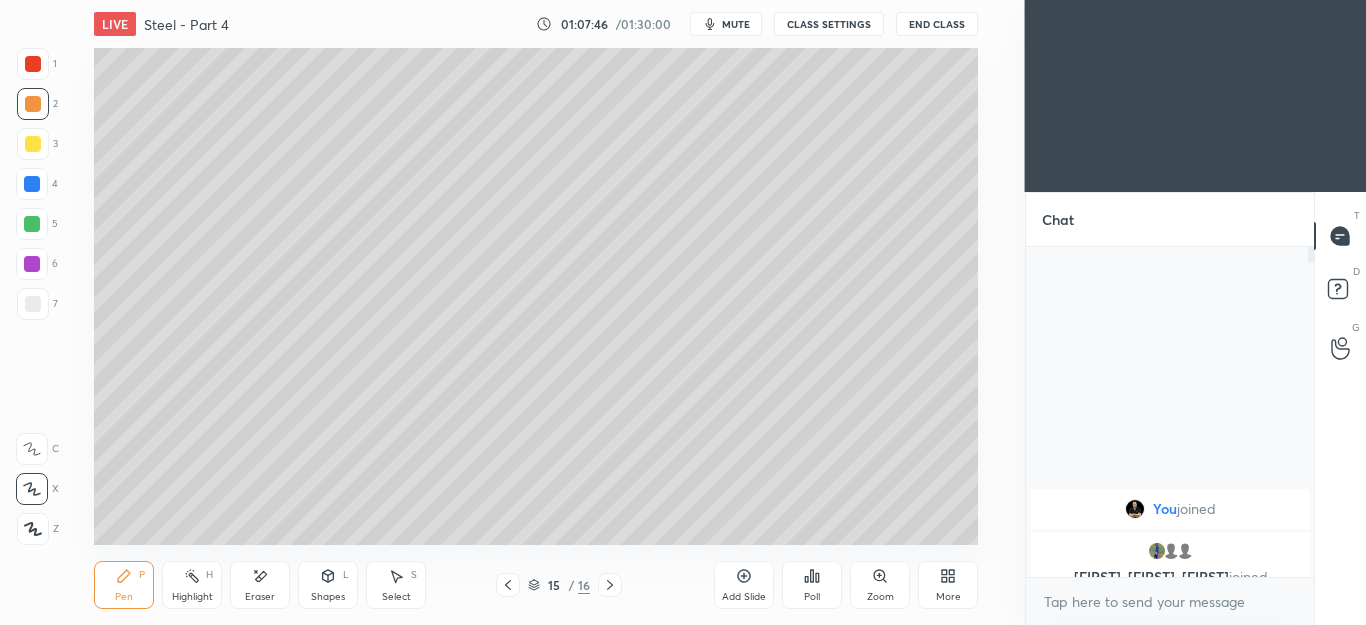 click 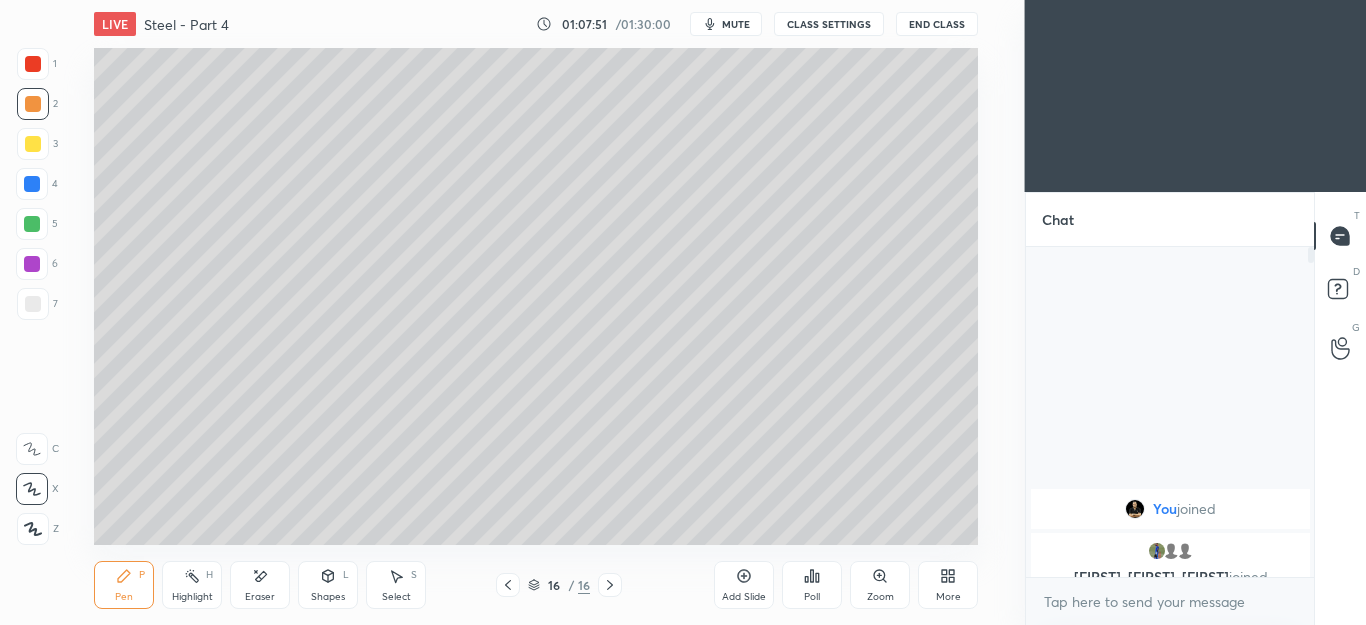 click 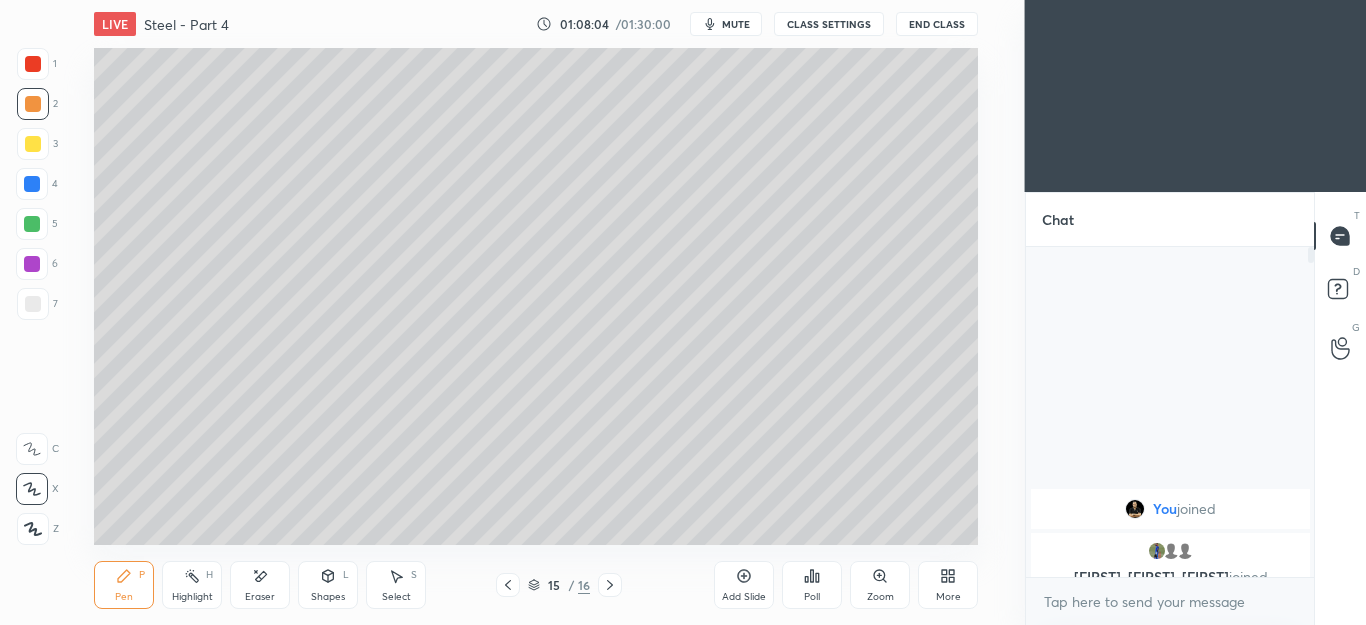 click 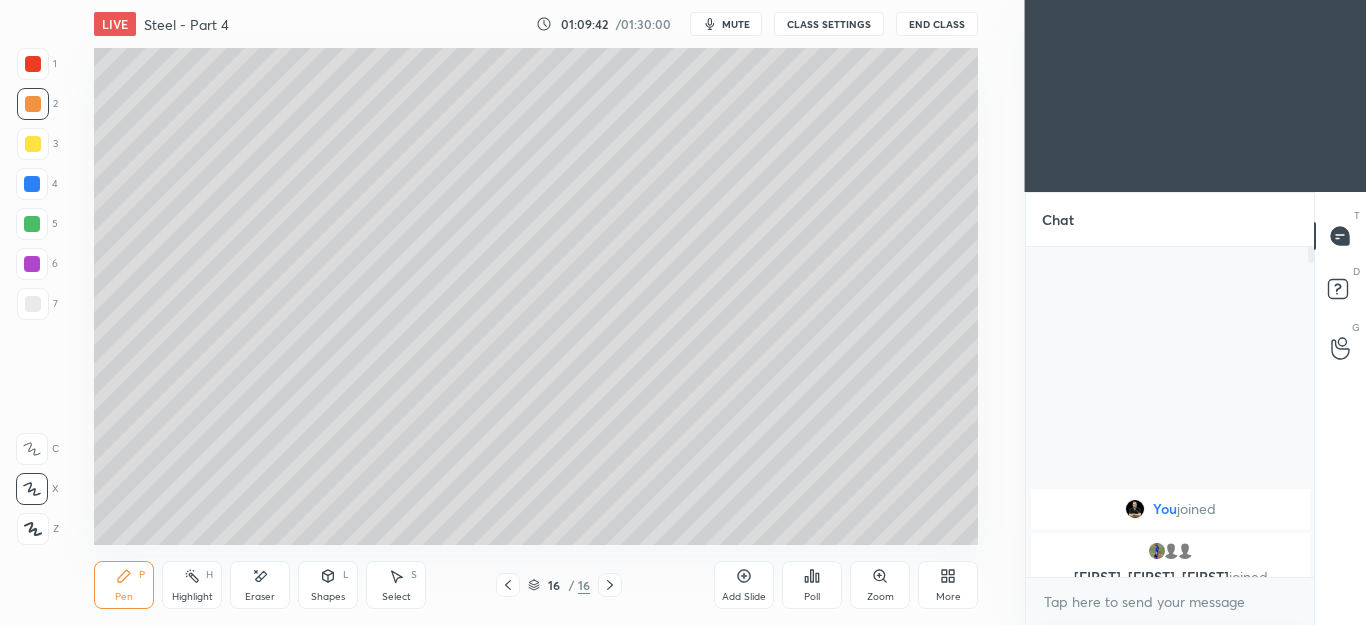 click on "Eraser" at bounding box center (260, 597) 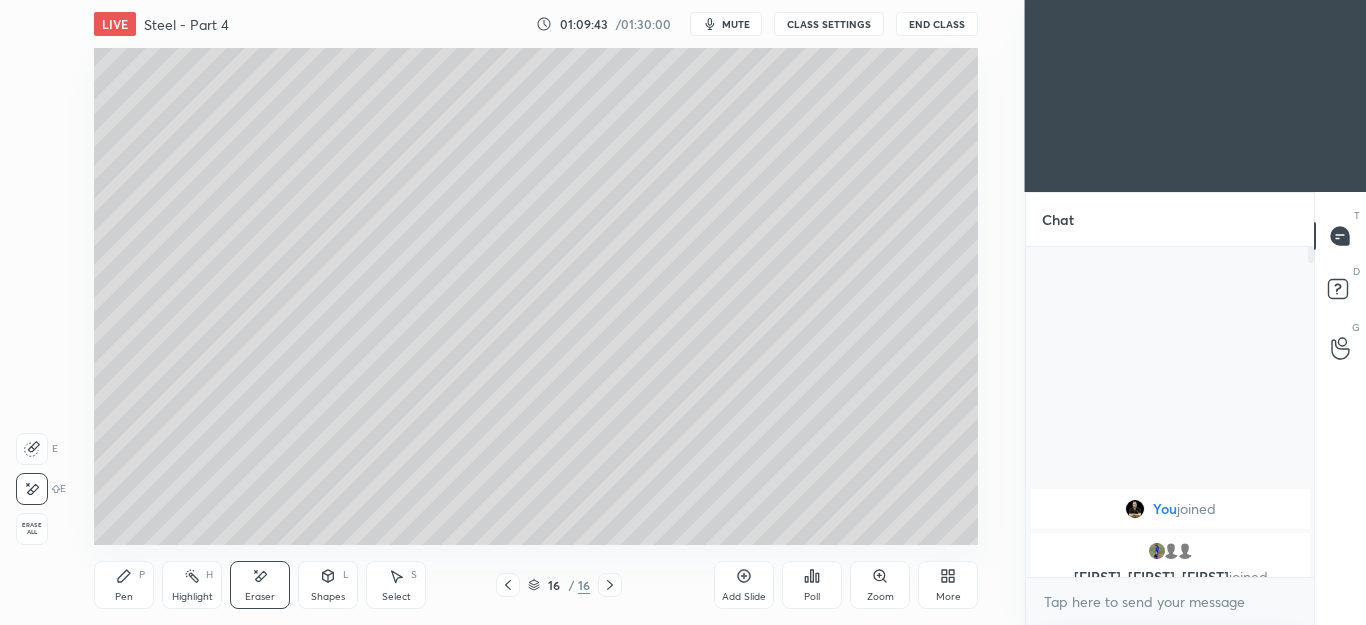 click on "Pen P" at bounding box center (124, 585) 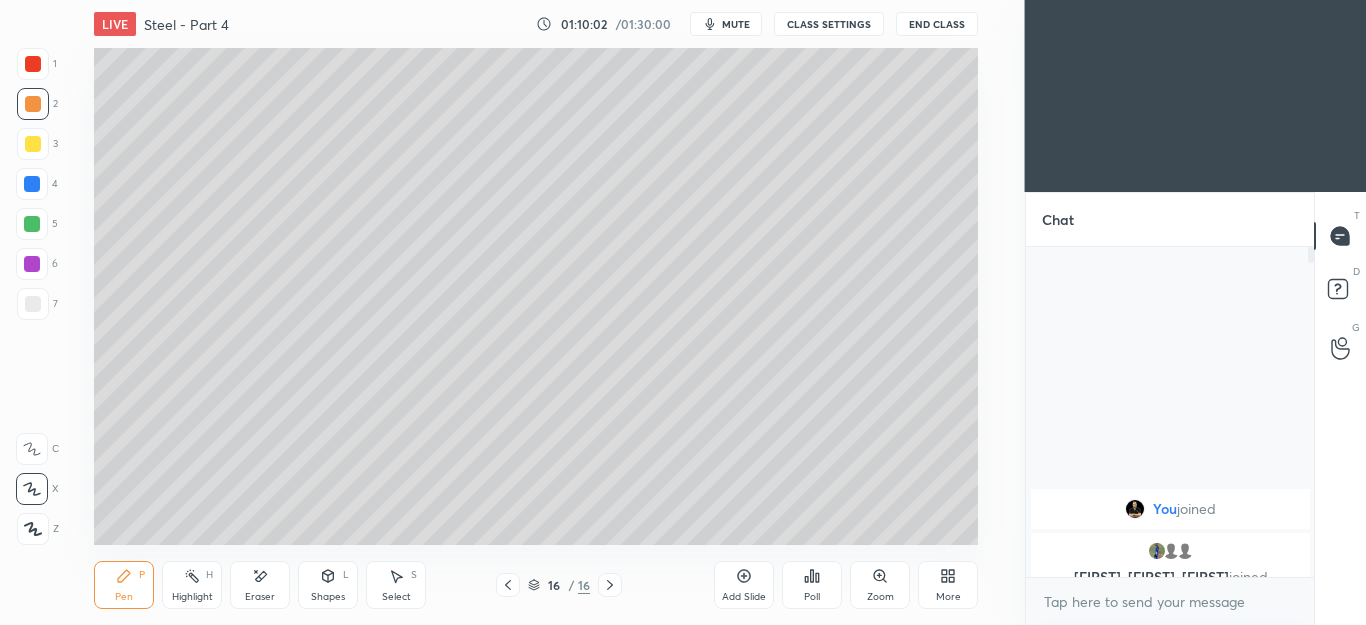 click on "Eraser" at bounding box center [260, 585] 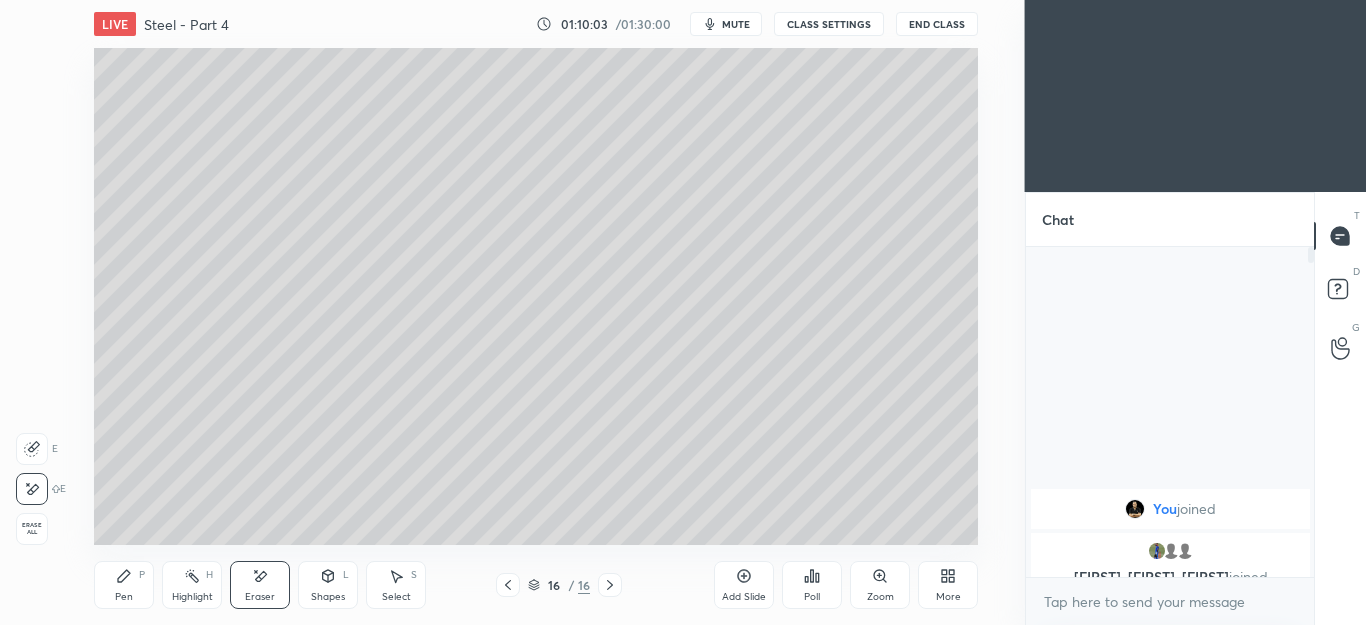 click 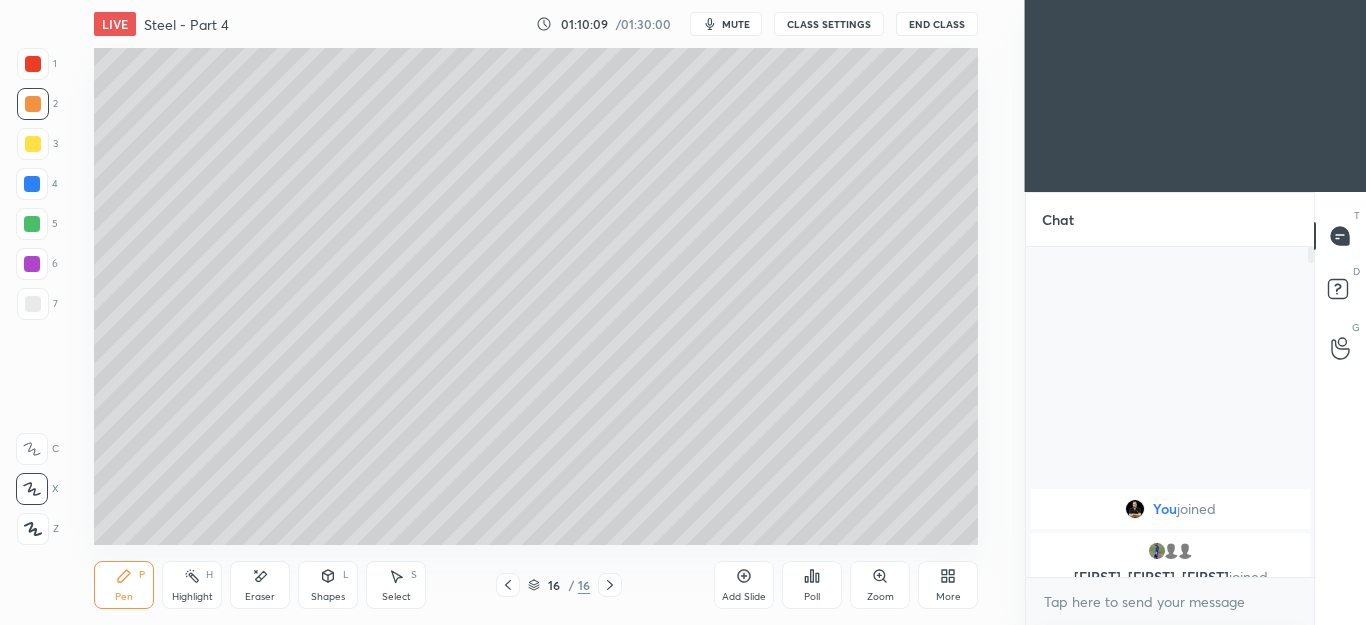 click 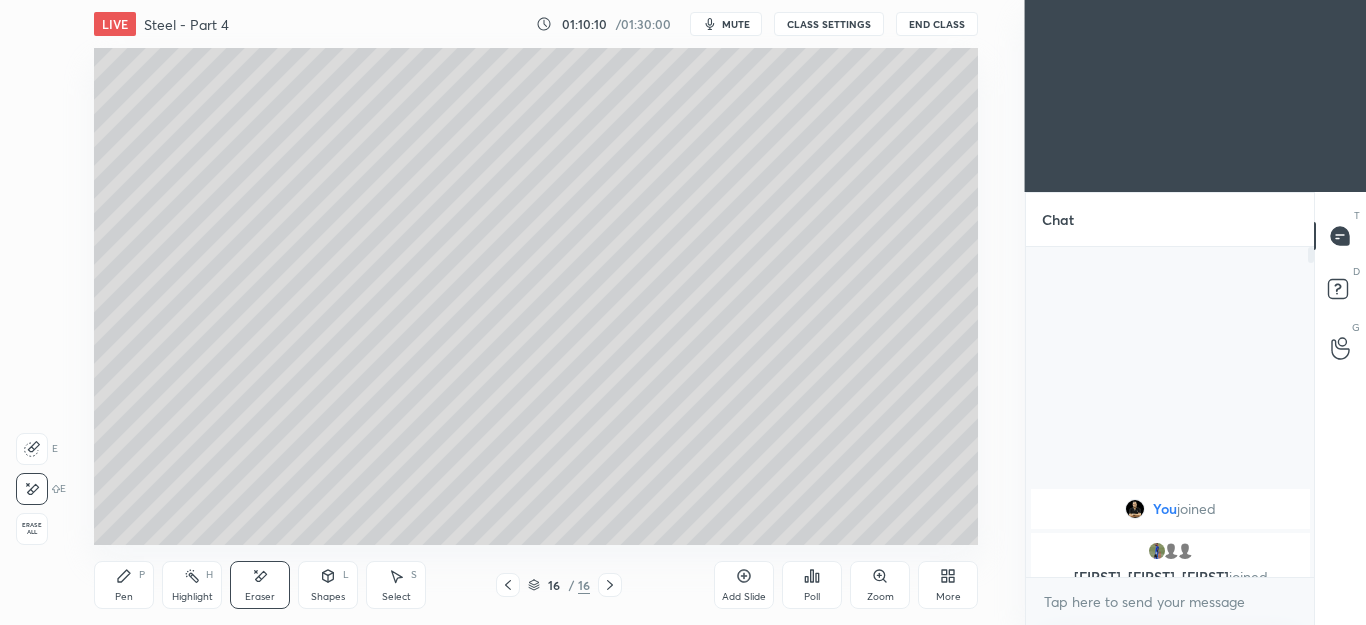 click on "Pen P" at bounding box center [124, 585] 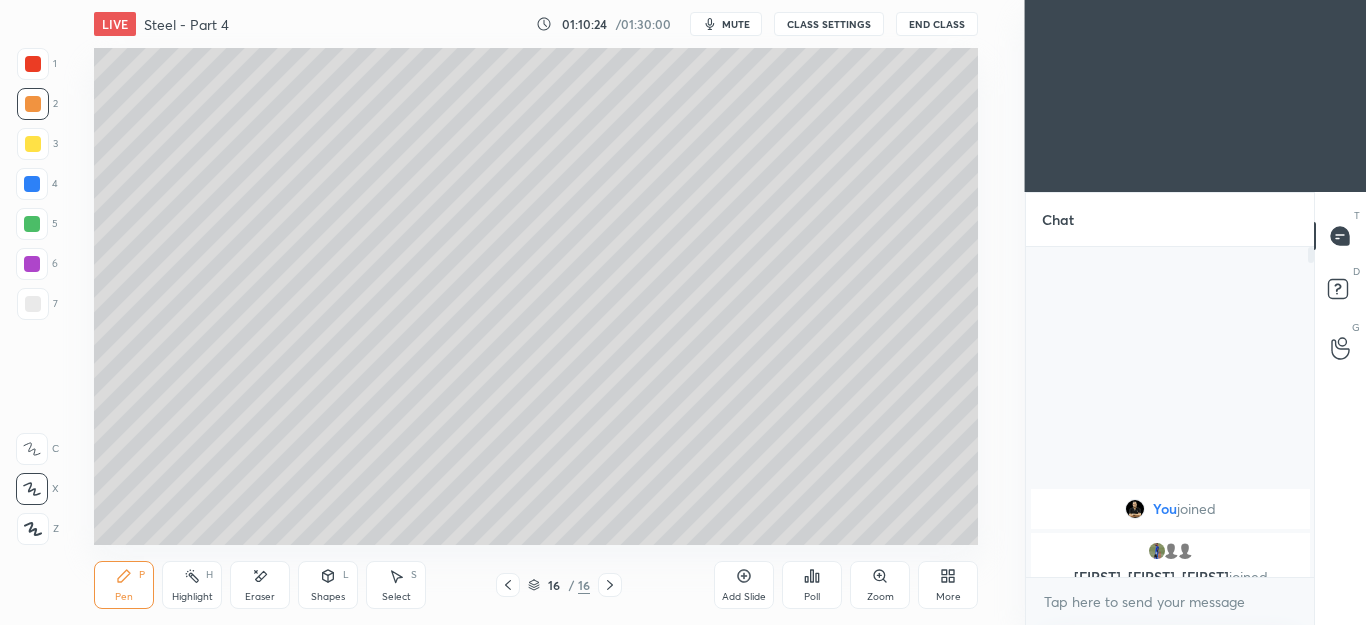 click on "Select S" at bounding box center [396, 585] 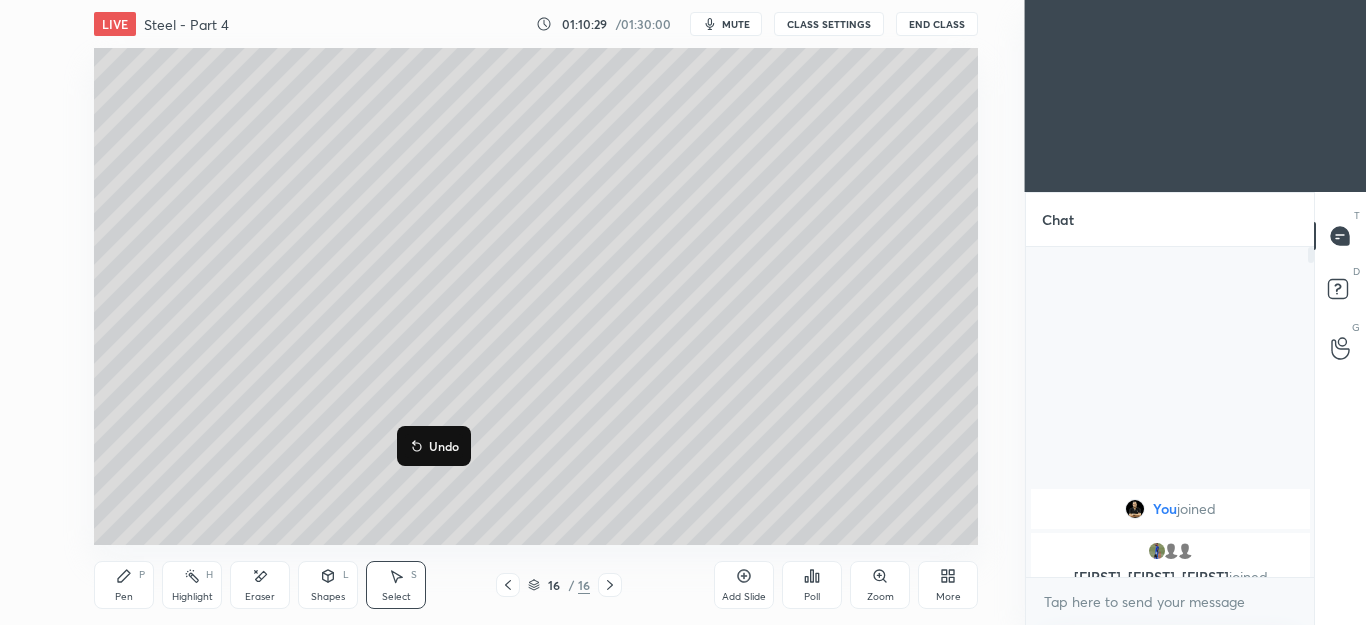 click on "Pen" at bounding box center [124, 597] 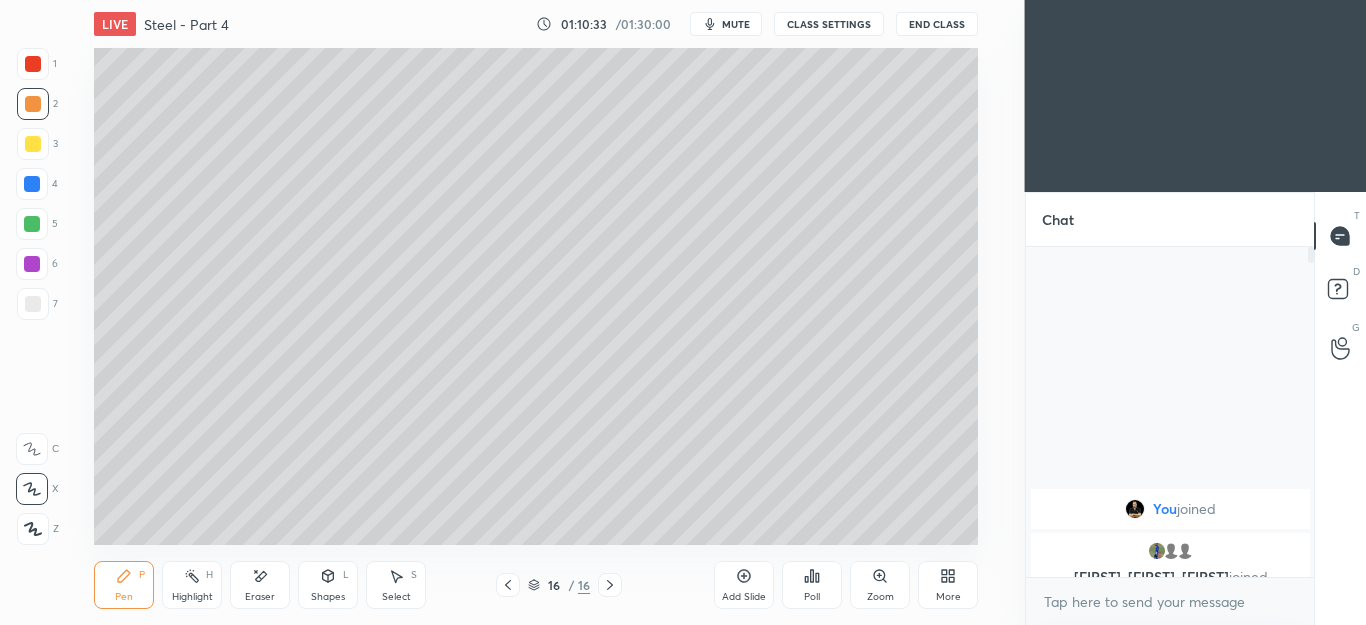 click 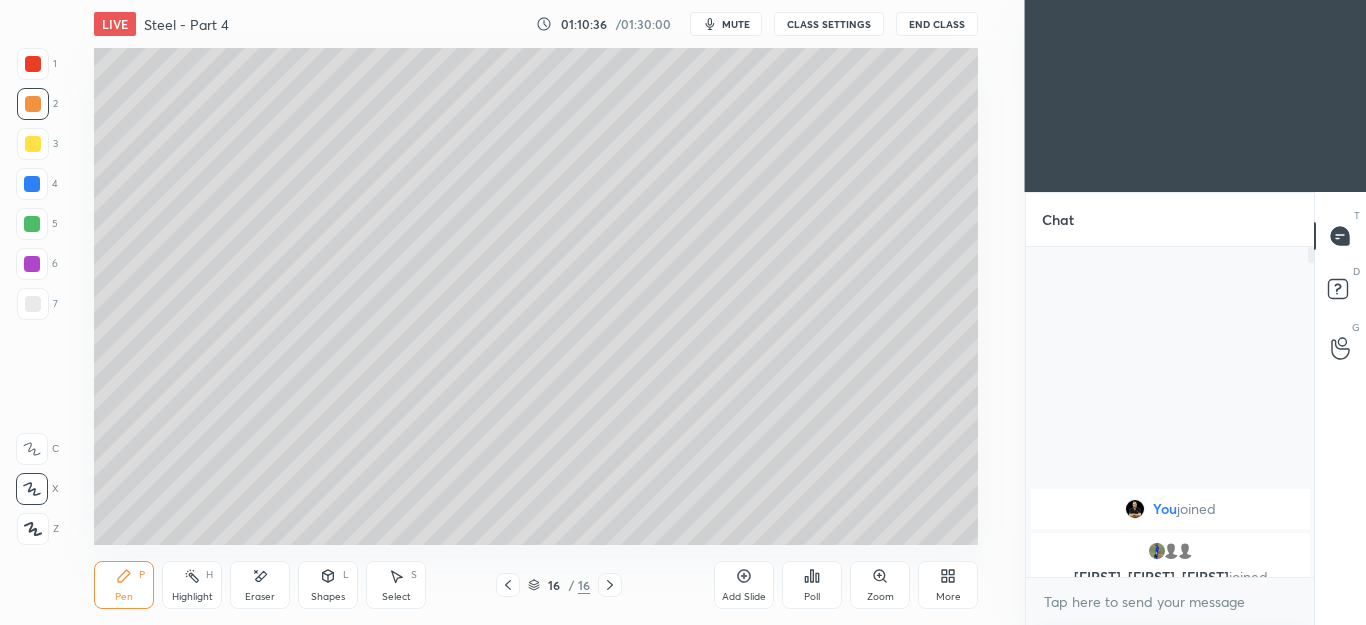 click on "Pen" at bounding box center [124, 597] 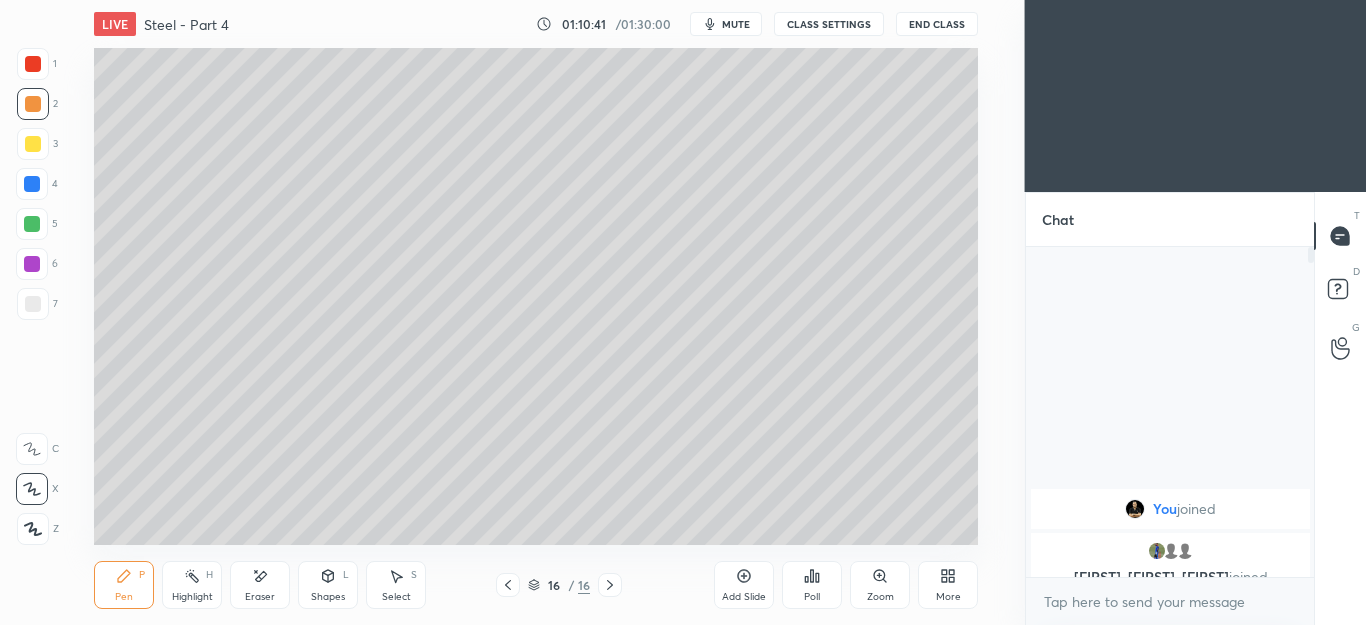 click 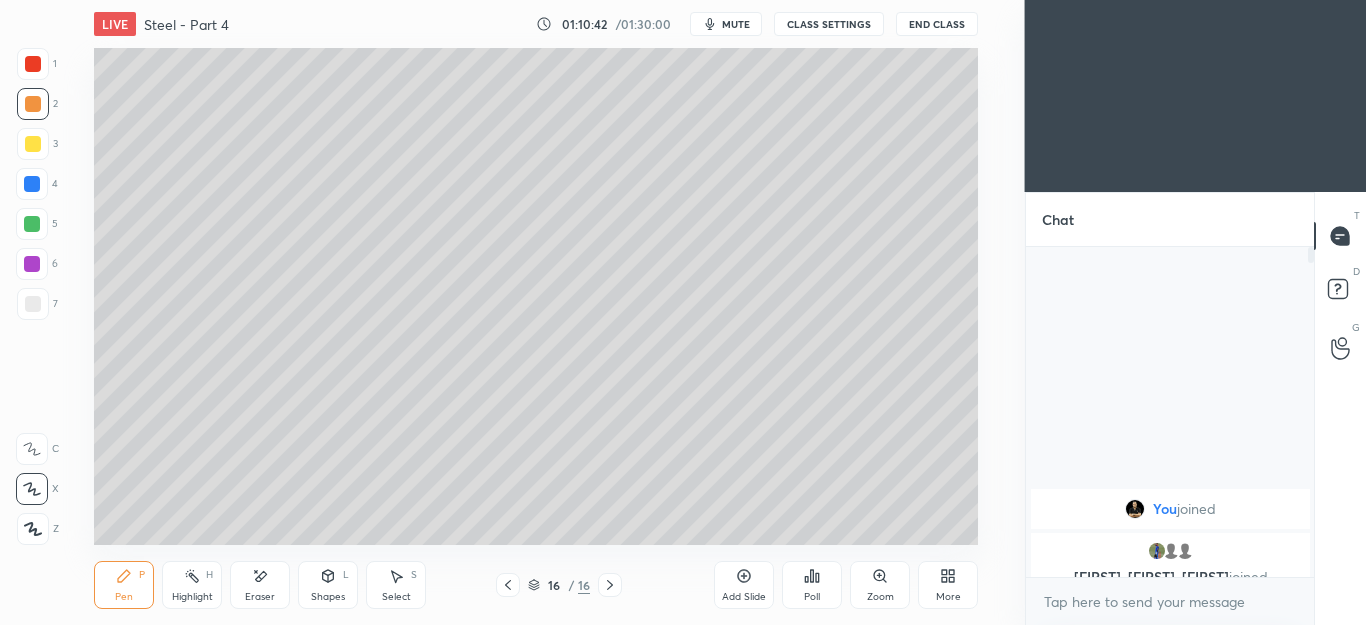 click 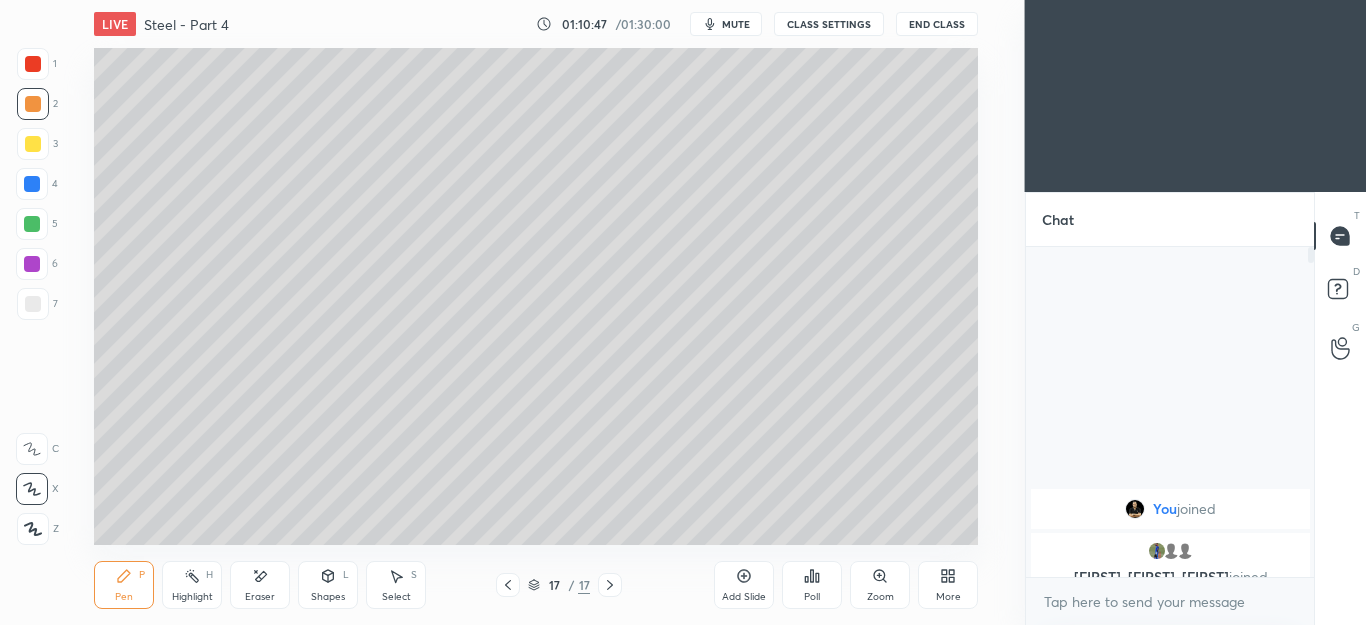 click 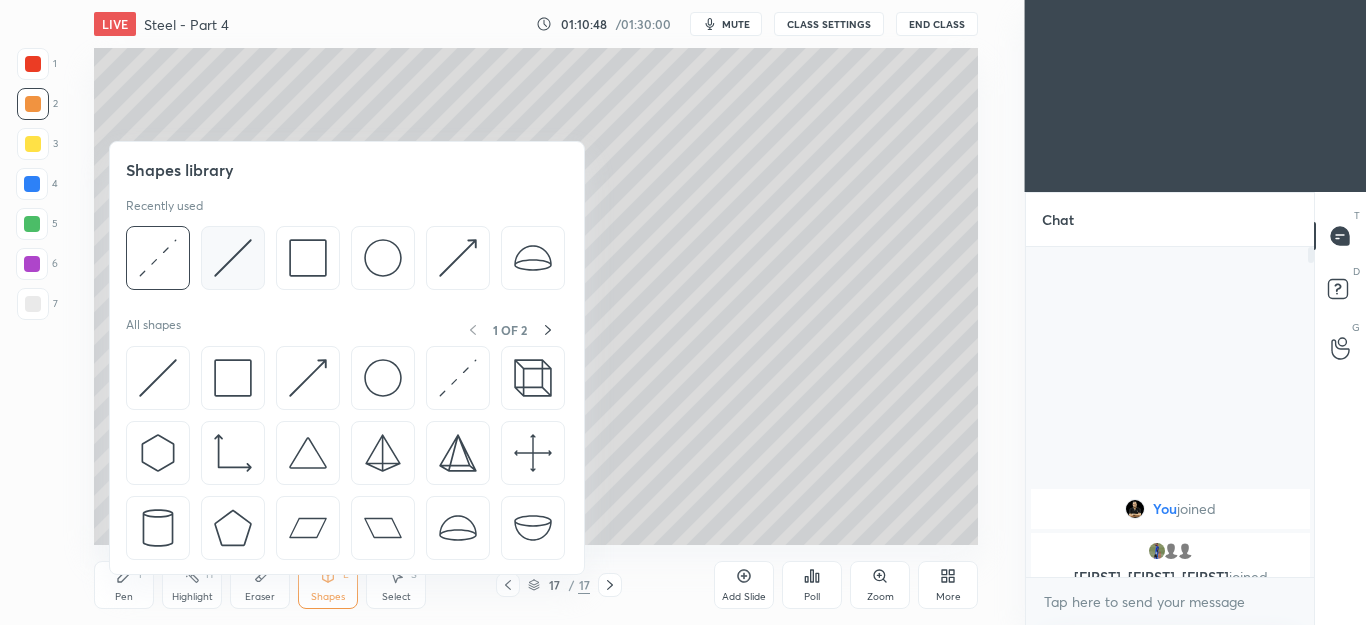click at bounding box center (233, 258) 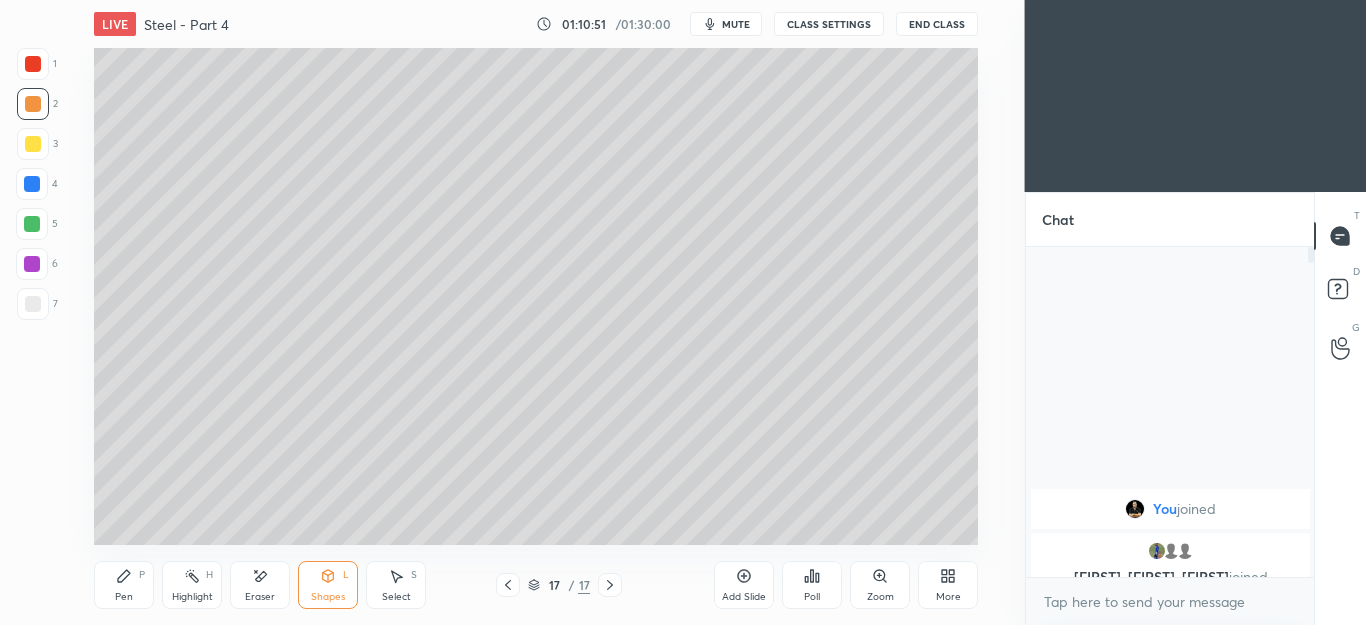 click on "Pen P" at bounding box center [124, 585] 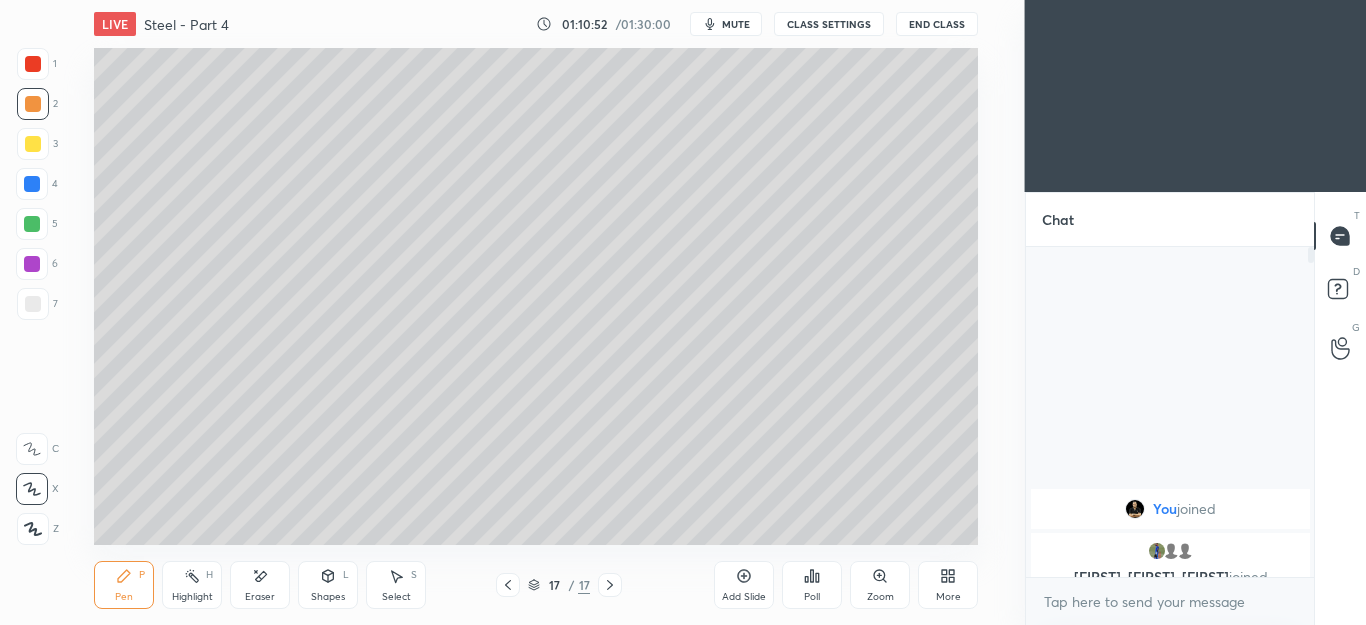 click 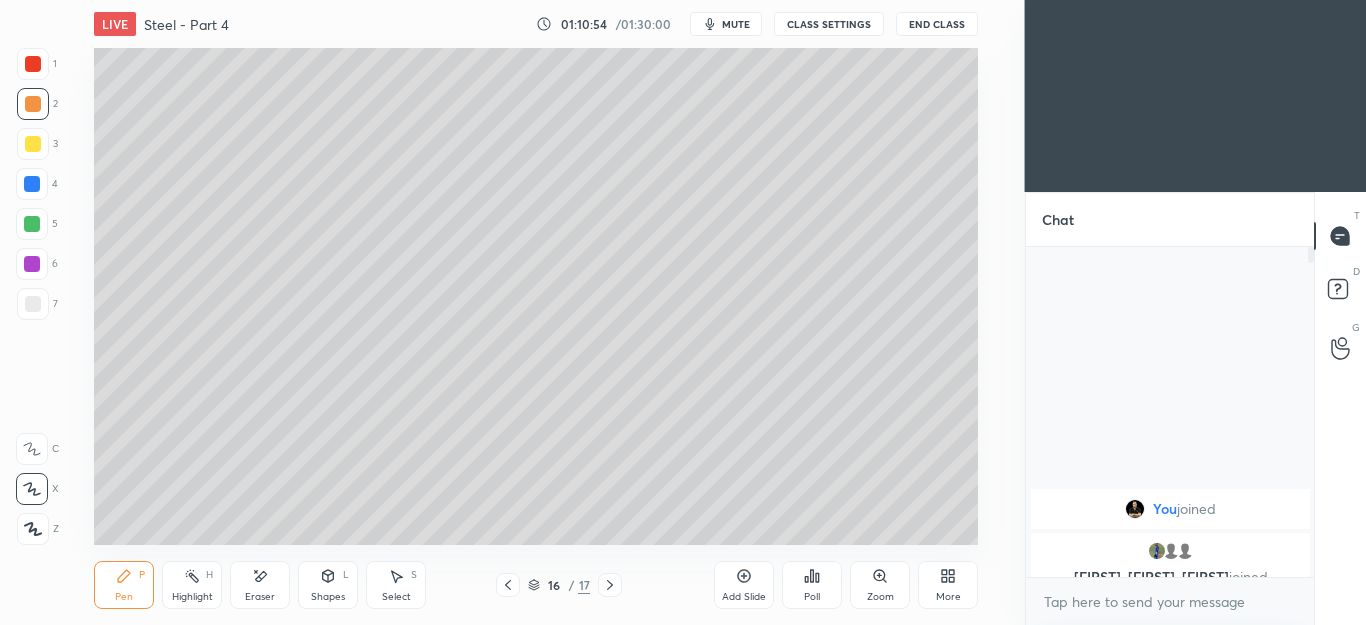 click 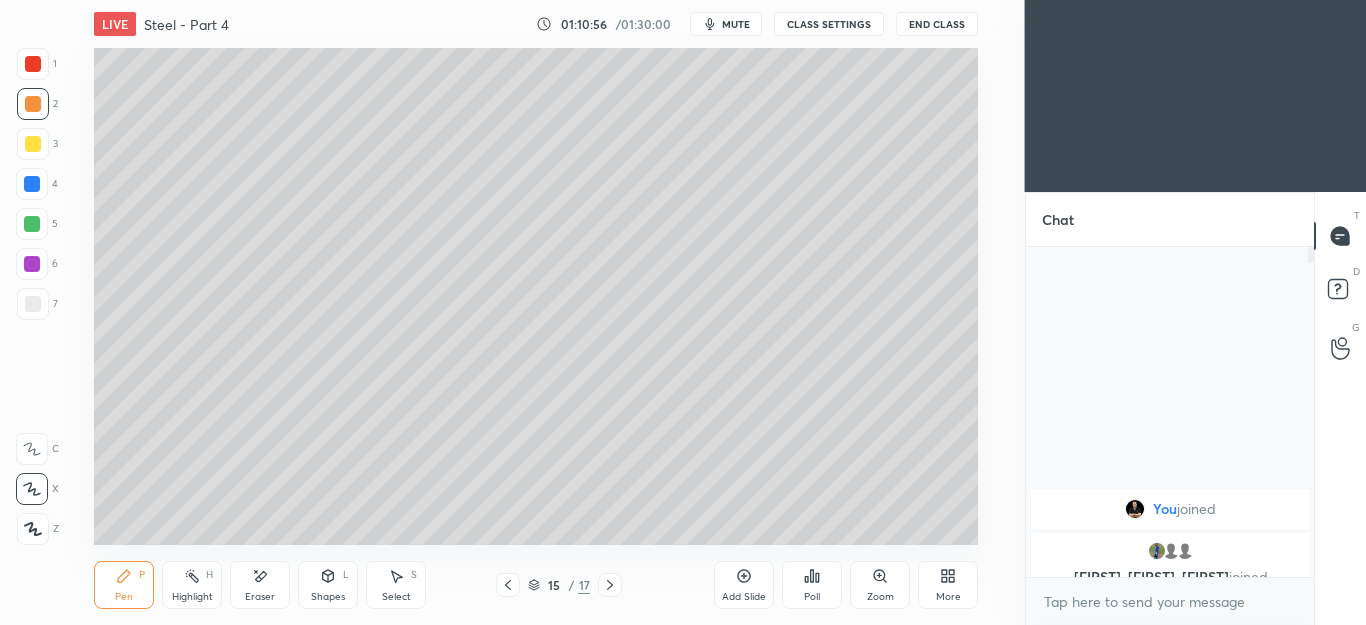 click 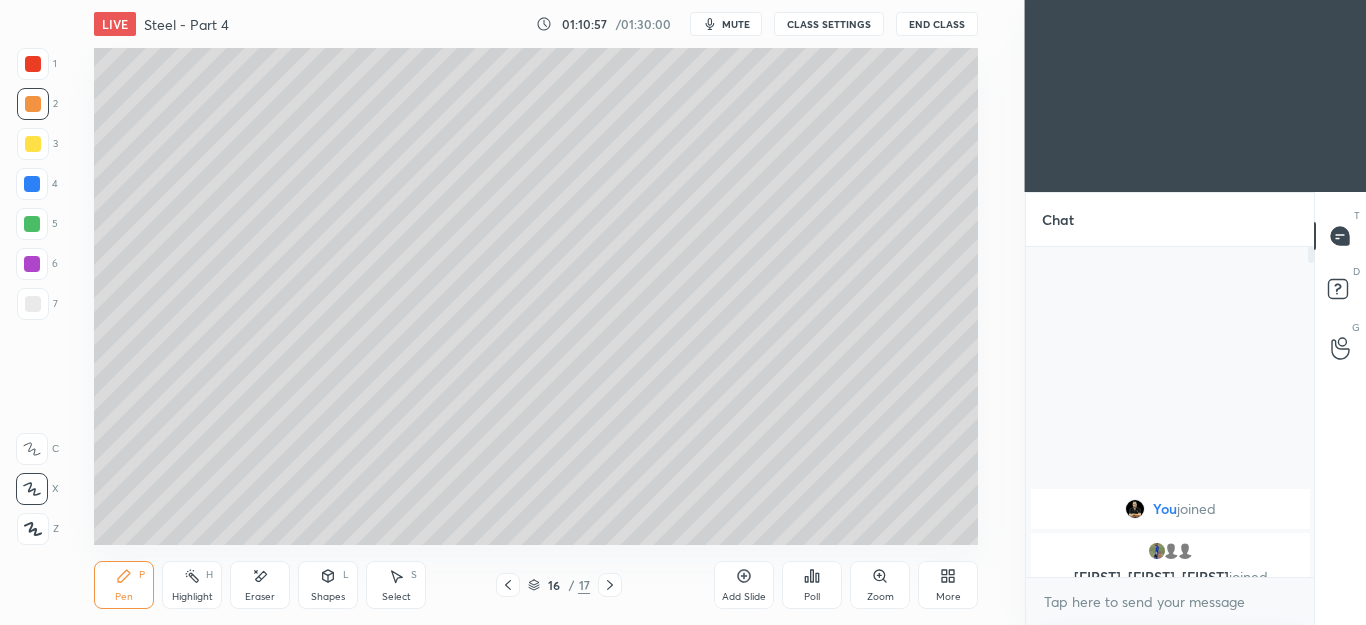 click 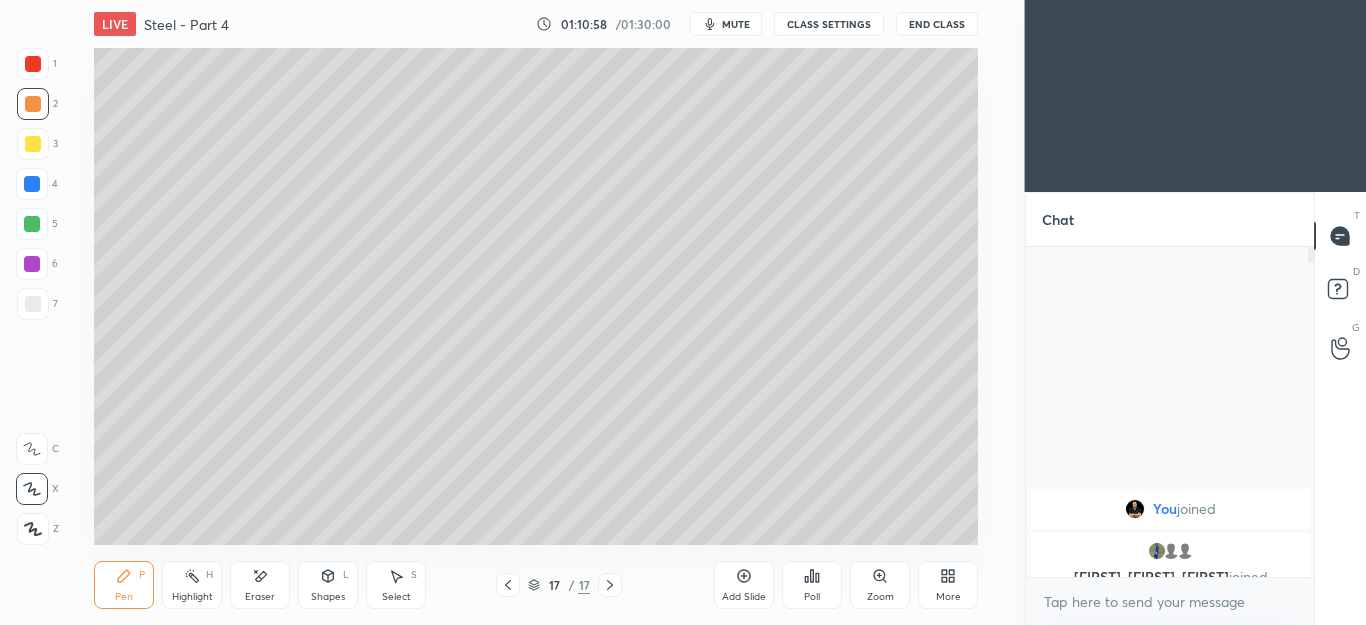 click on "Select S" at bounding box center [396, 585] 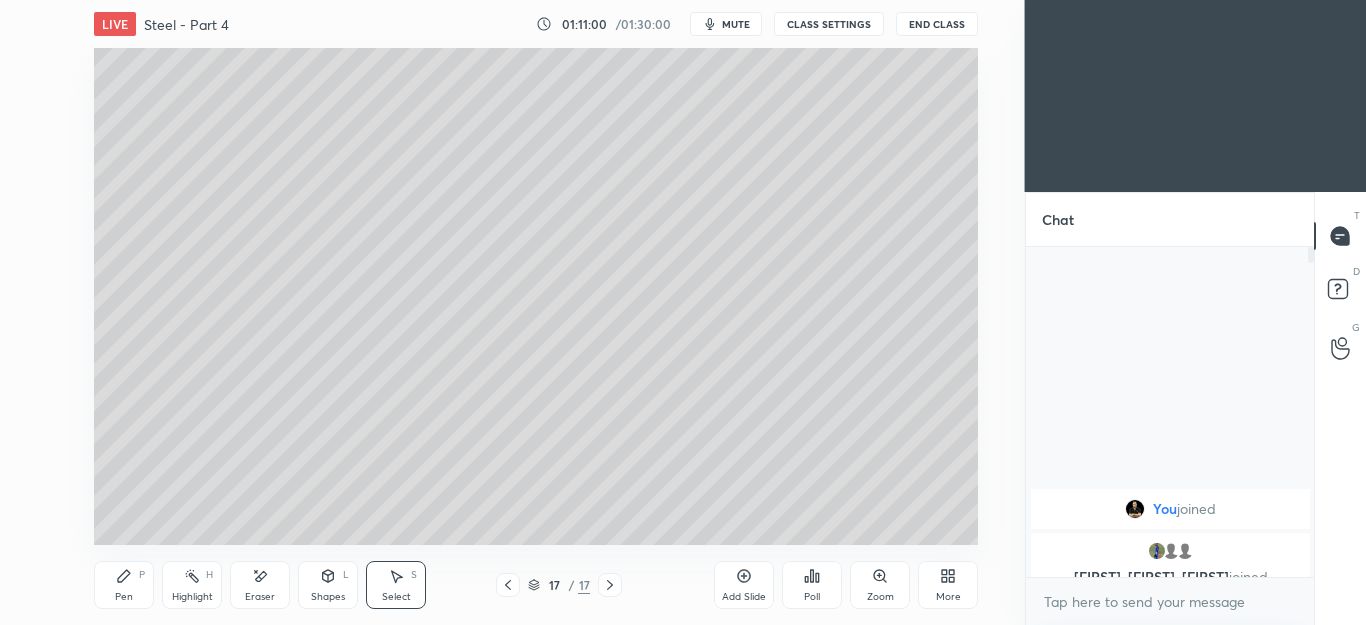click on "Pen P" at bounding box center [124, 585] 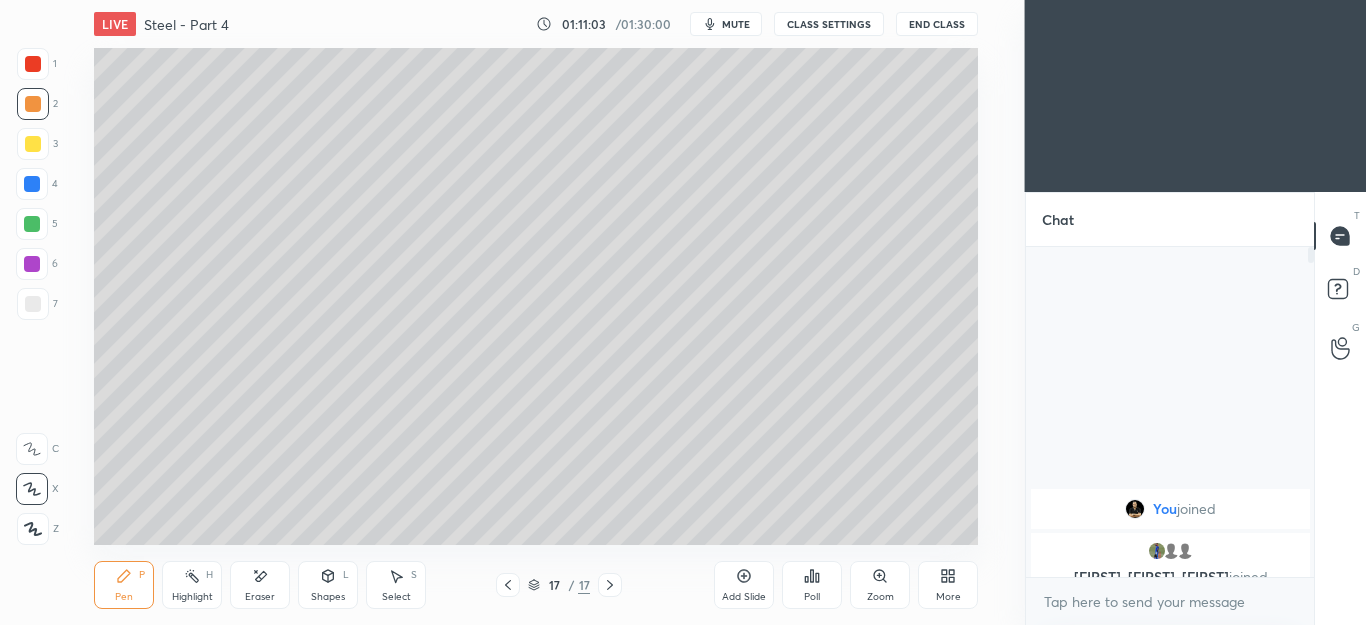 click 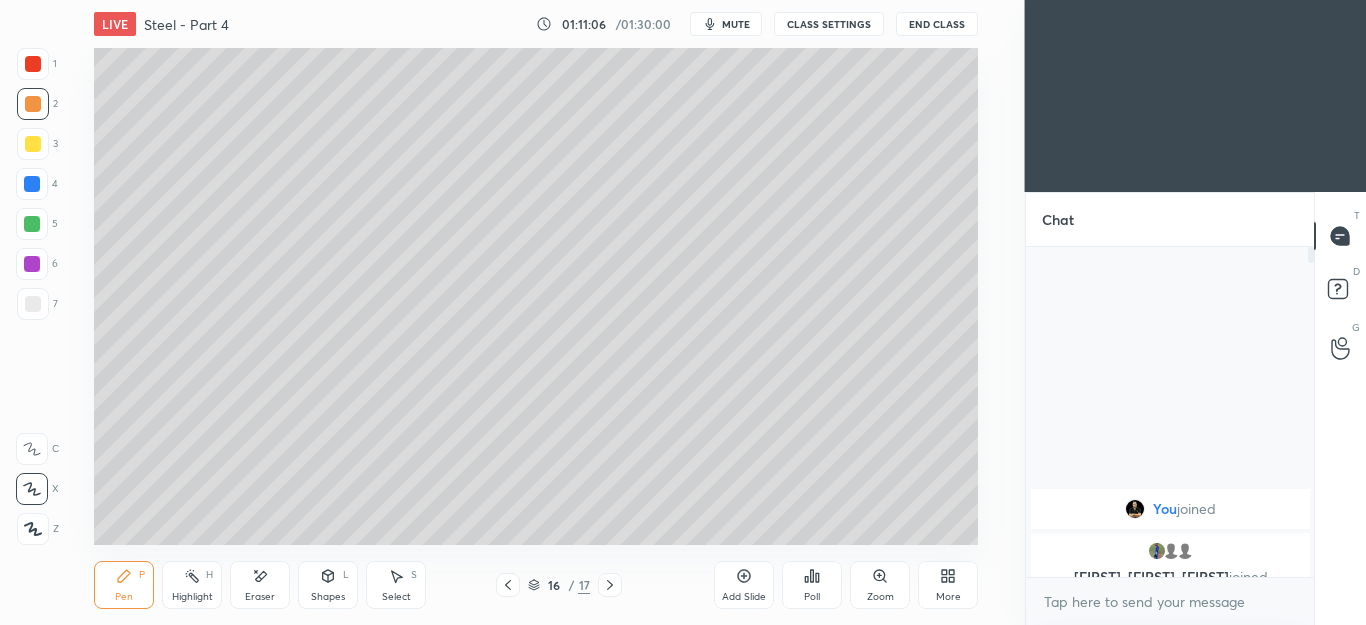 click 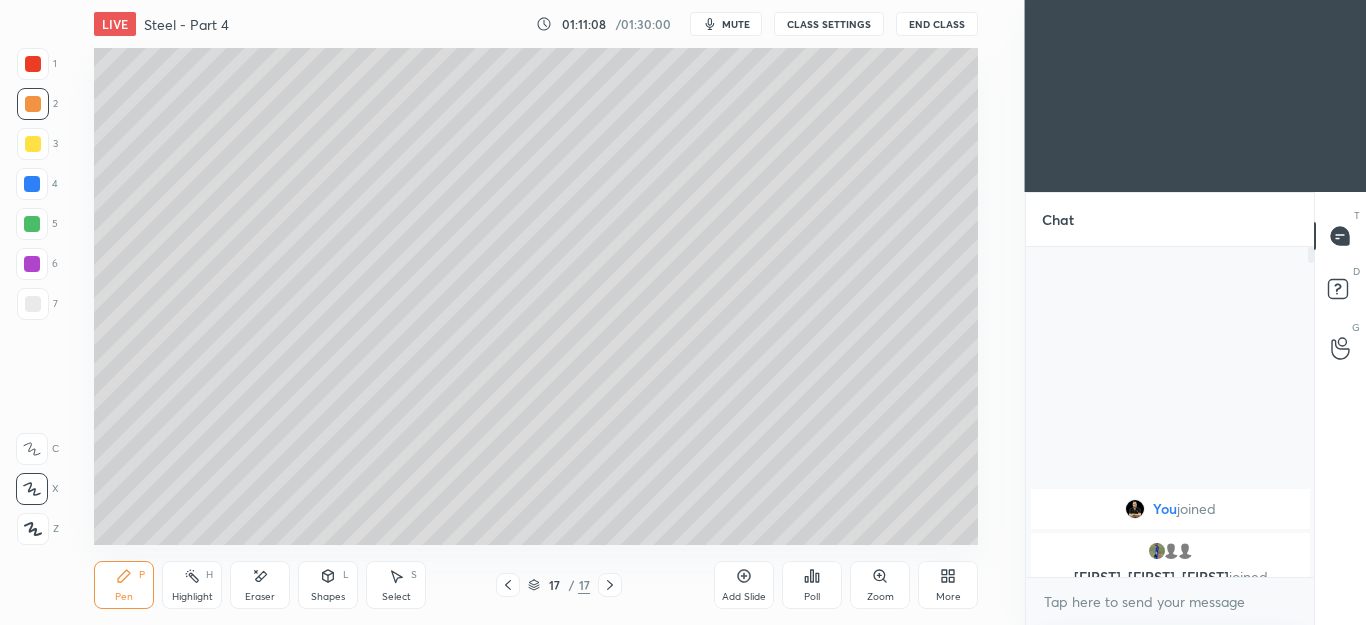 click 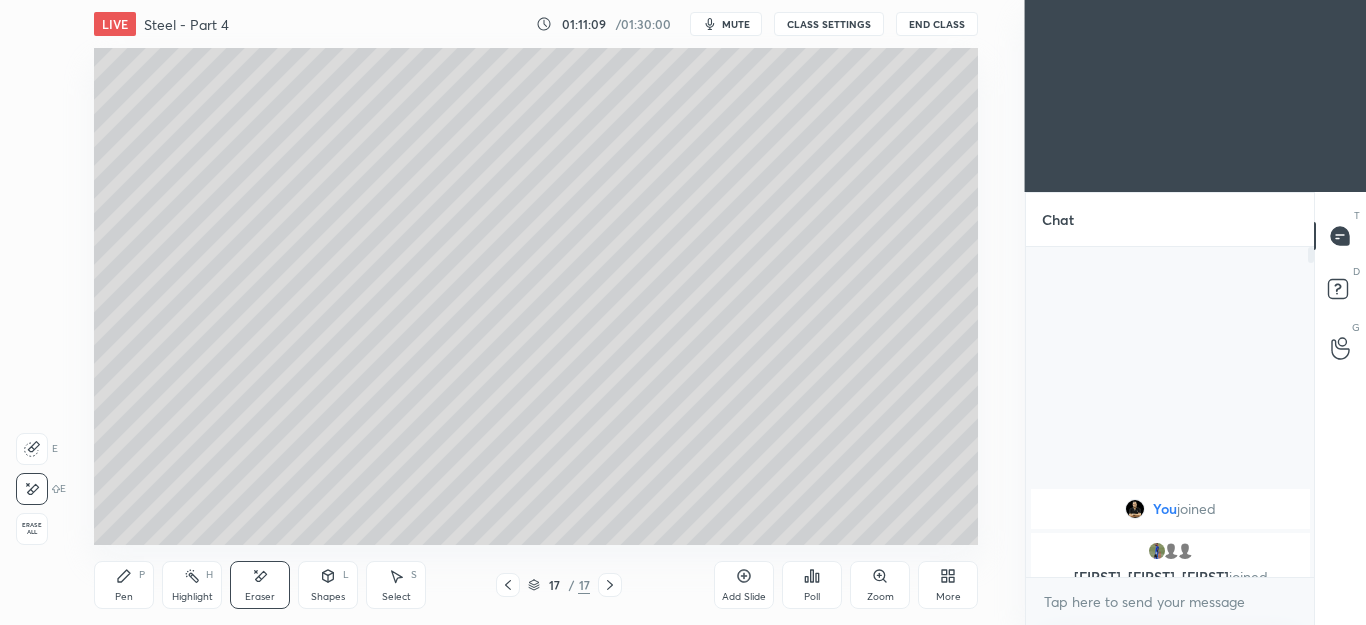 click 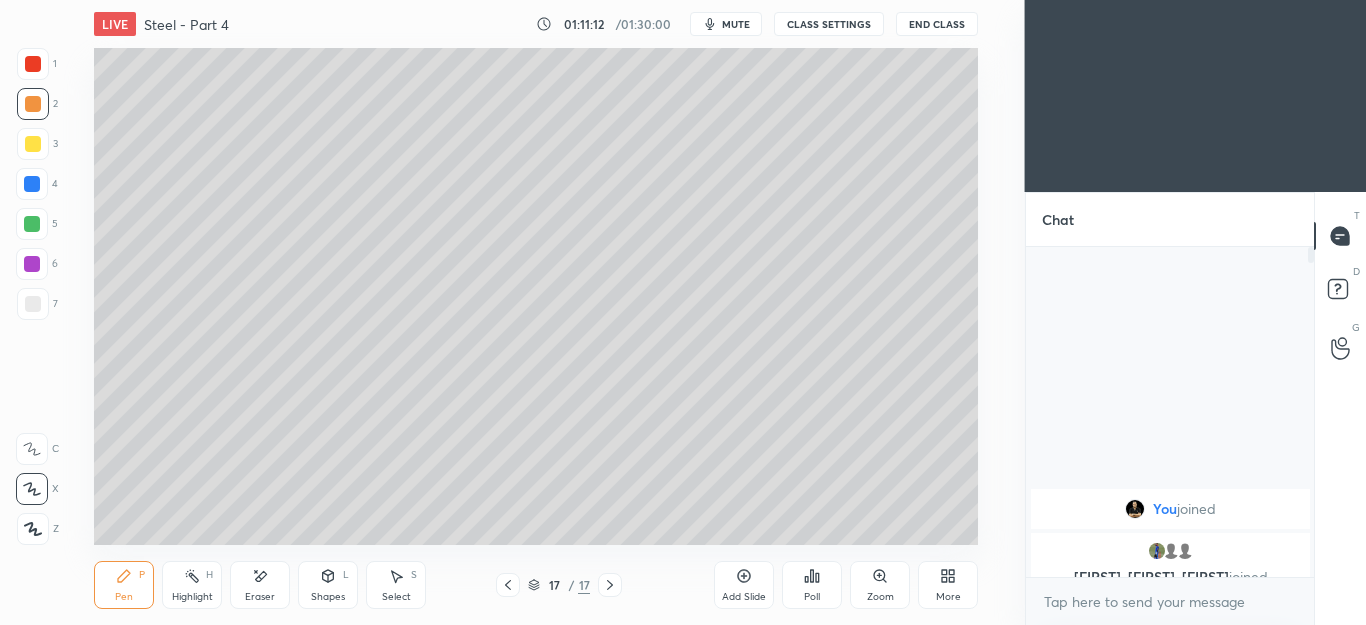 click on "Shapes L" at bounding box center [328, 585] 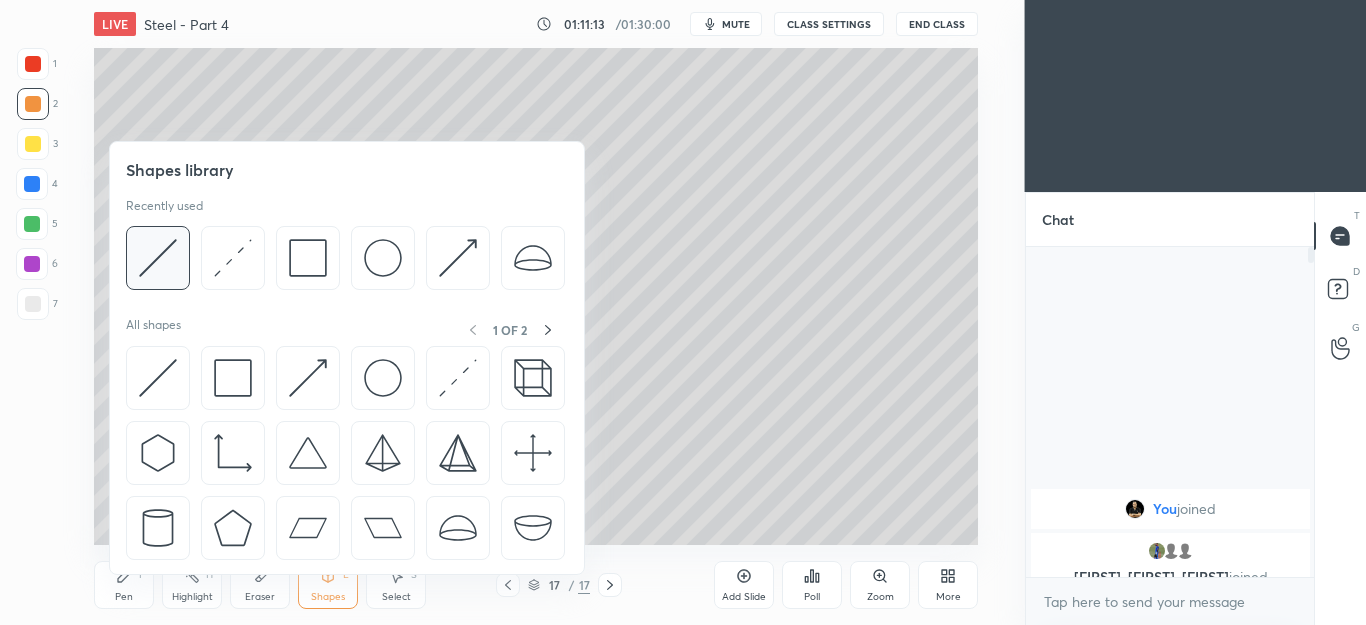 click at bounding box center (158, 258) 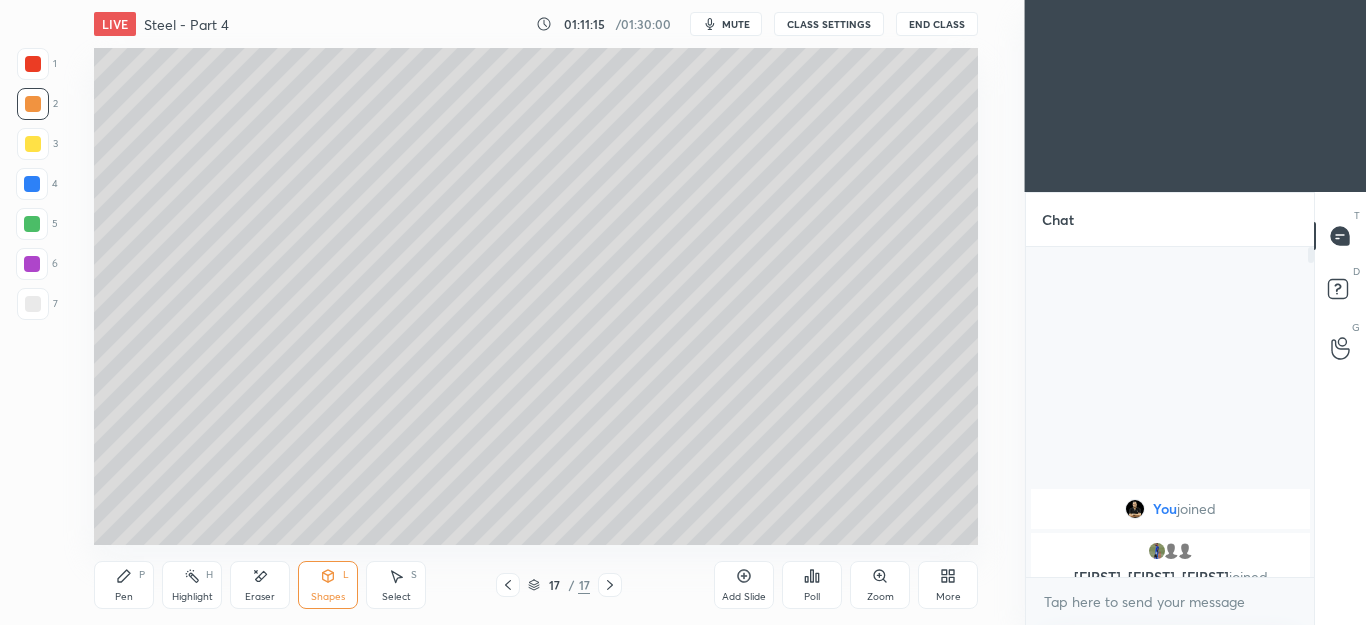 click 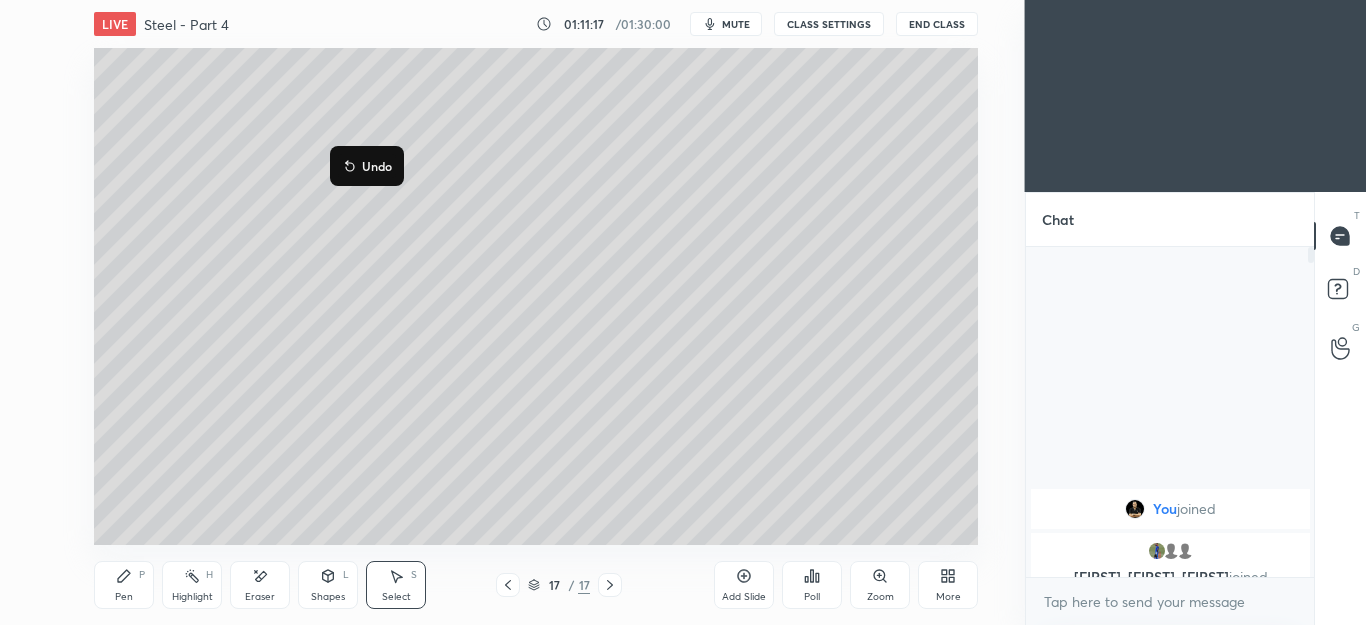 click on "0 ° Undo Copy Duplicate Duplicate to new slide Delete" at bounding box center (536, 296) 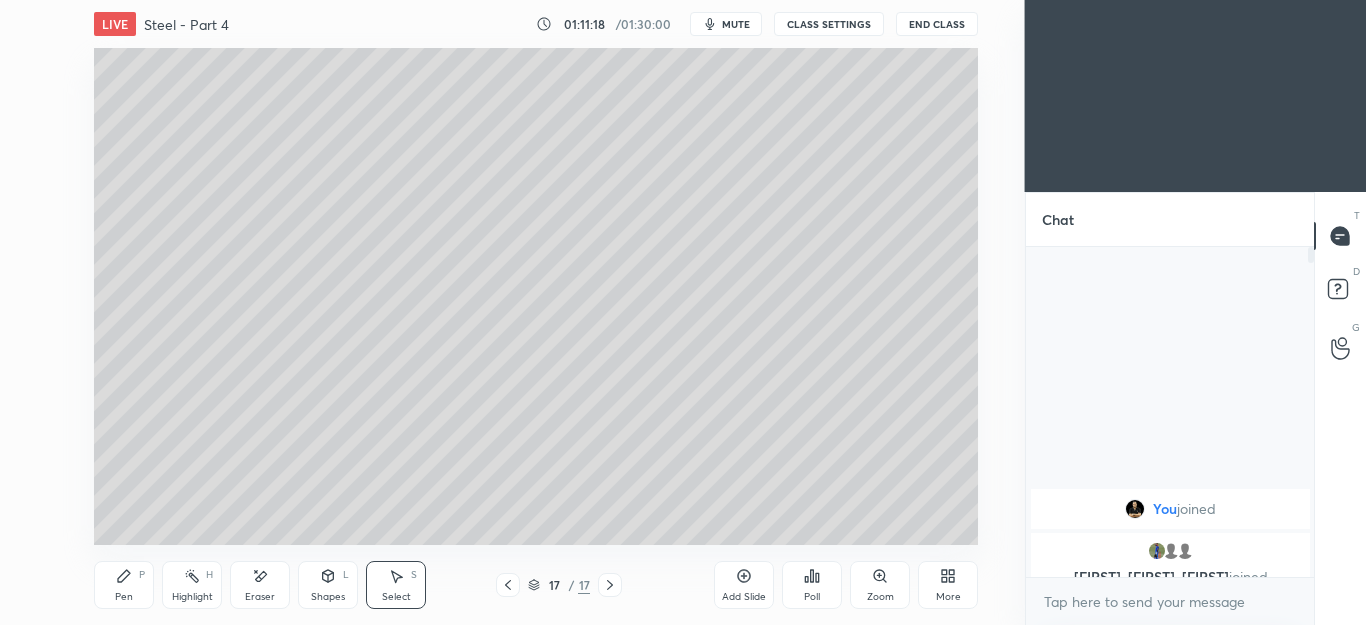 click on "Pen P" at bounding box center [124, 585] 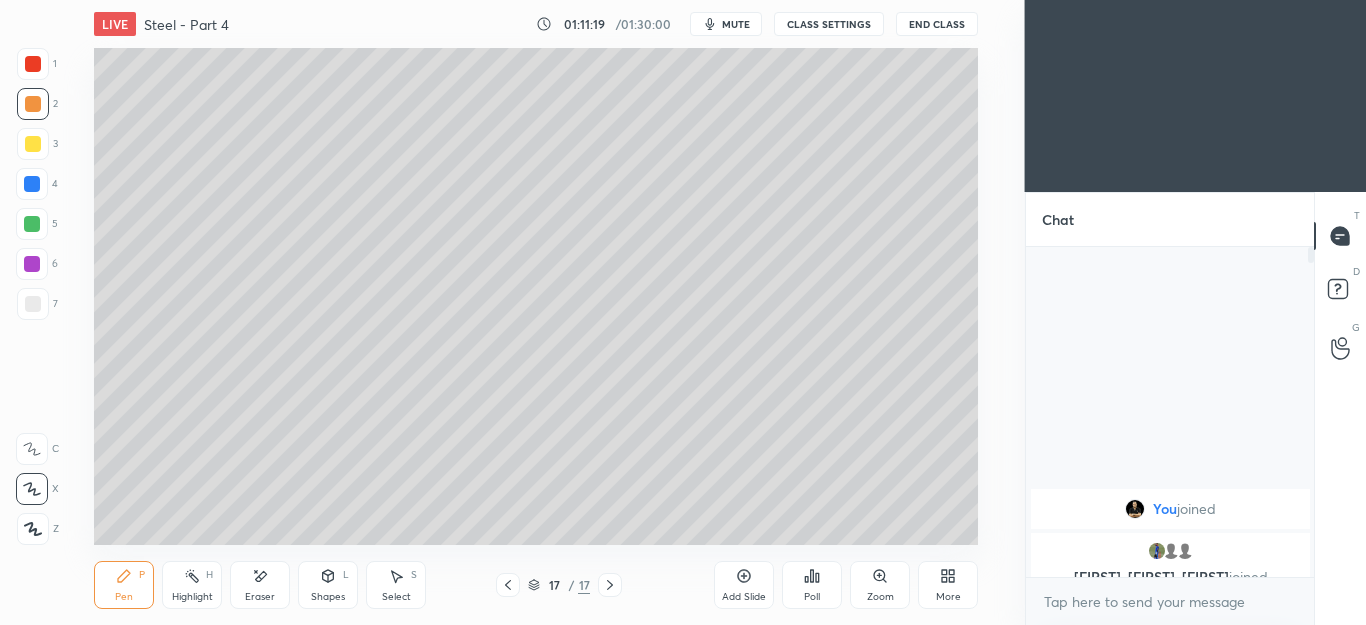 click 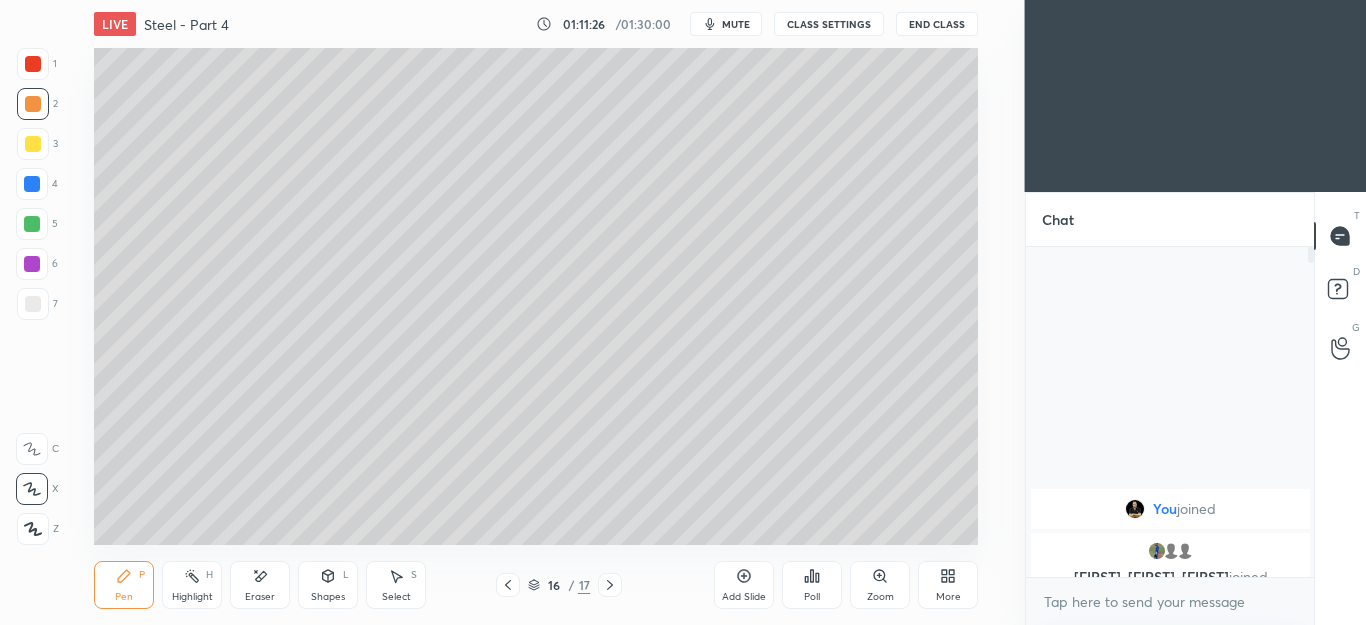click 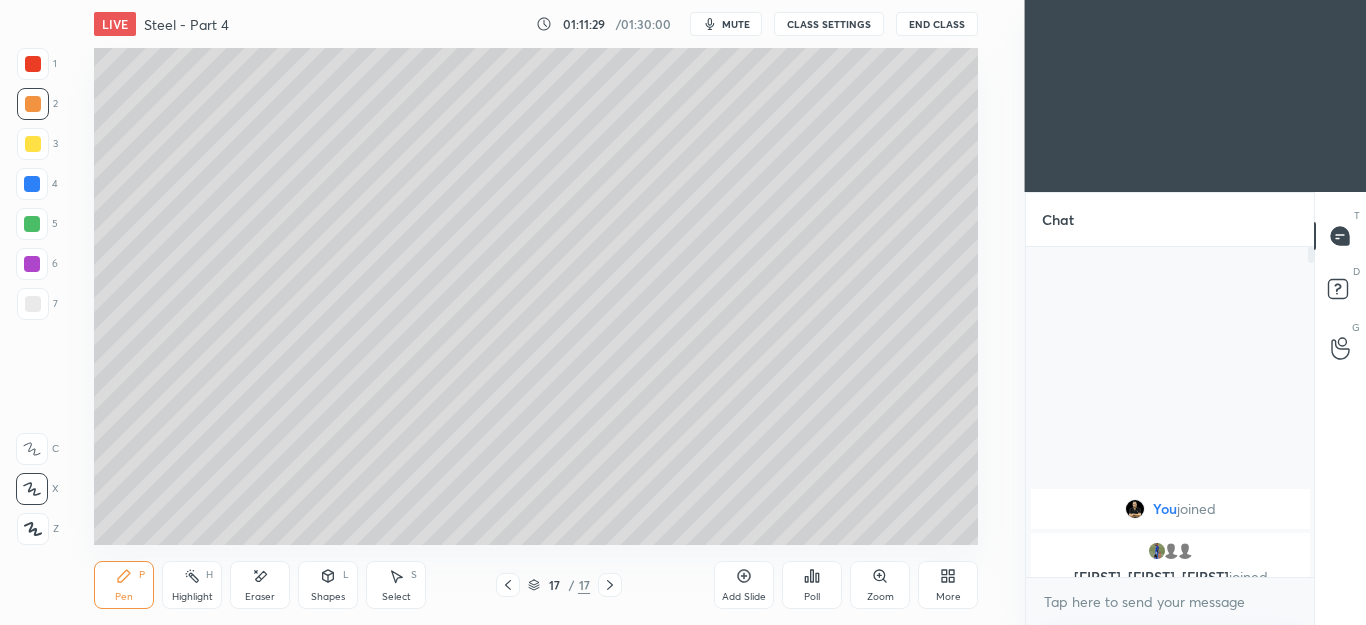 click on "Shapes L" at bounding box center (328, 585) 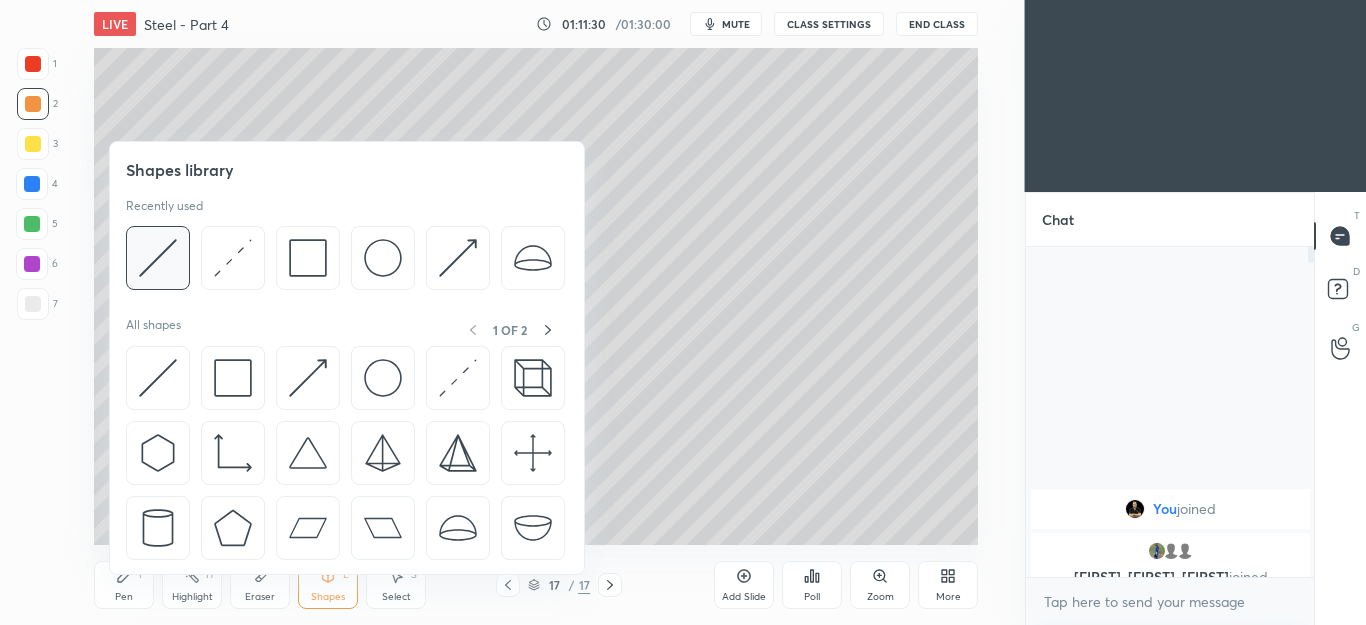 click at bounding box center [158, 258] 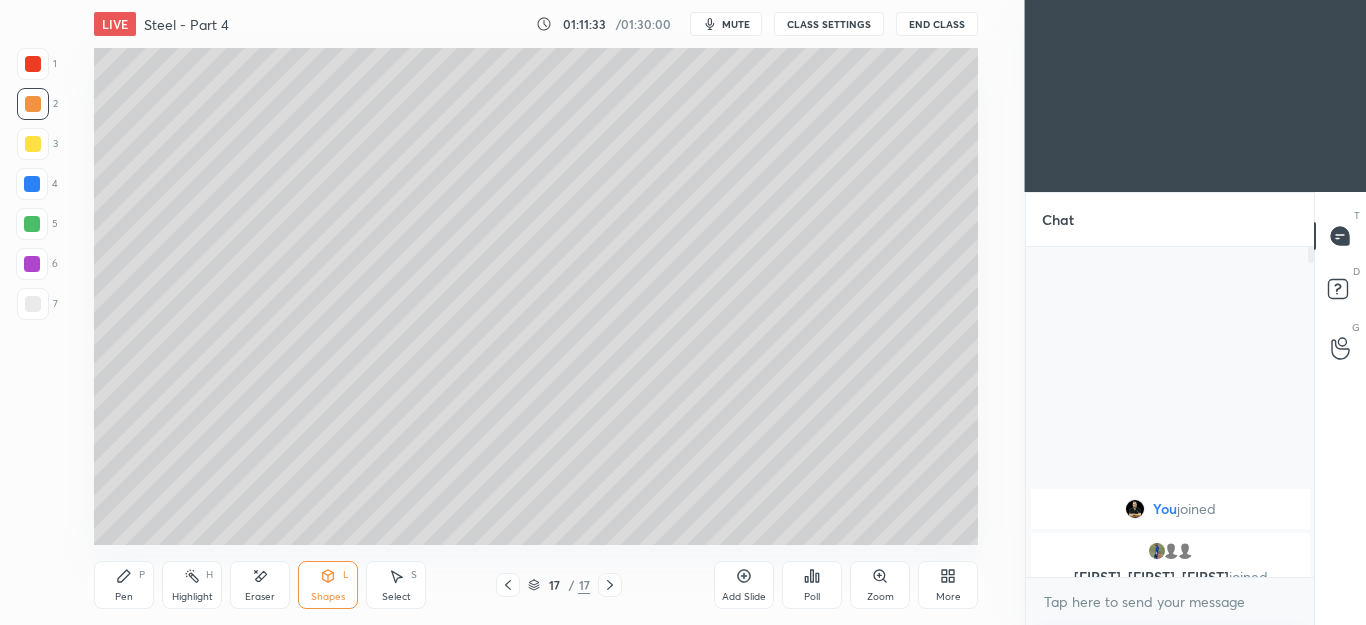 click on "Pen P" at bounding box center [124, 585] 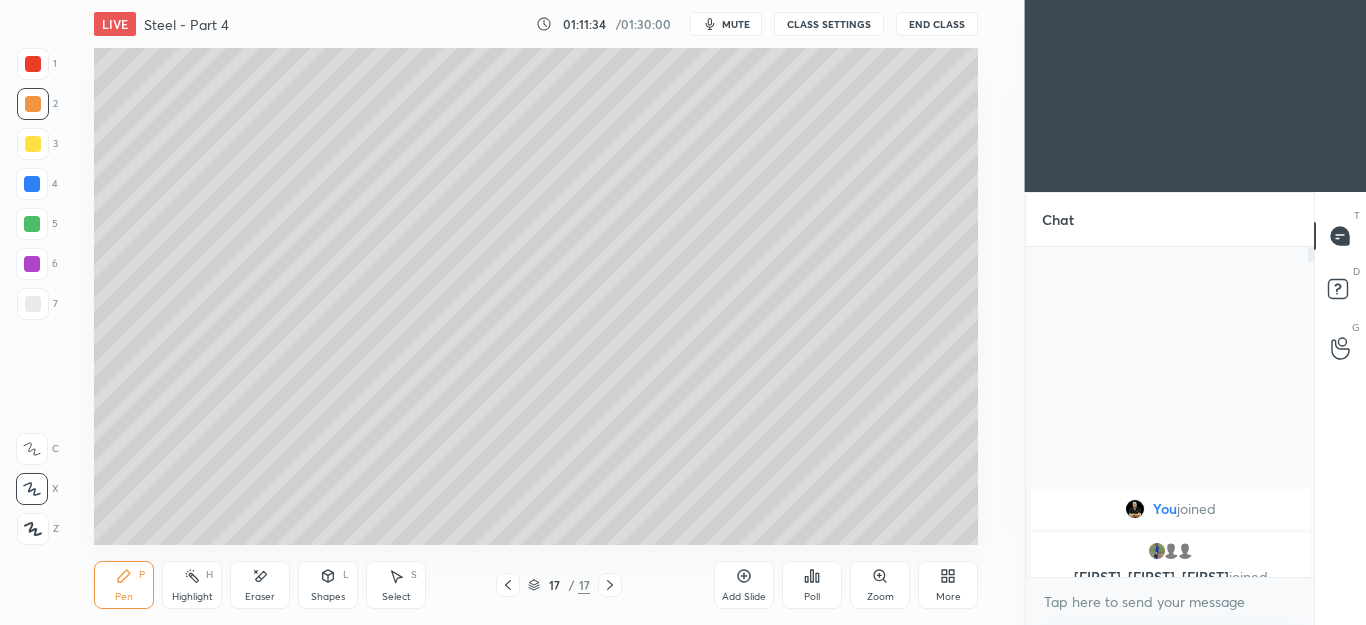 click 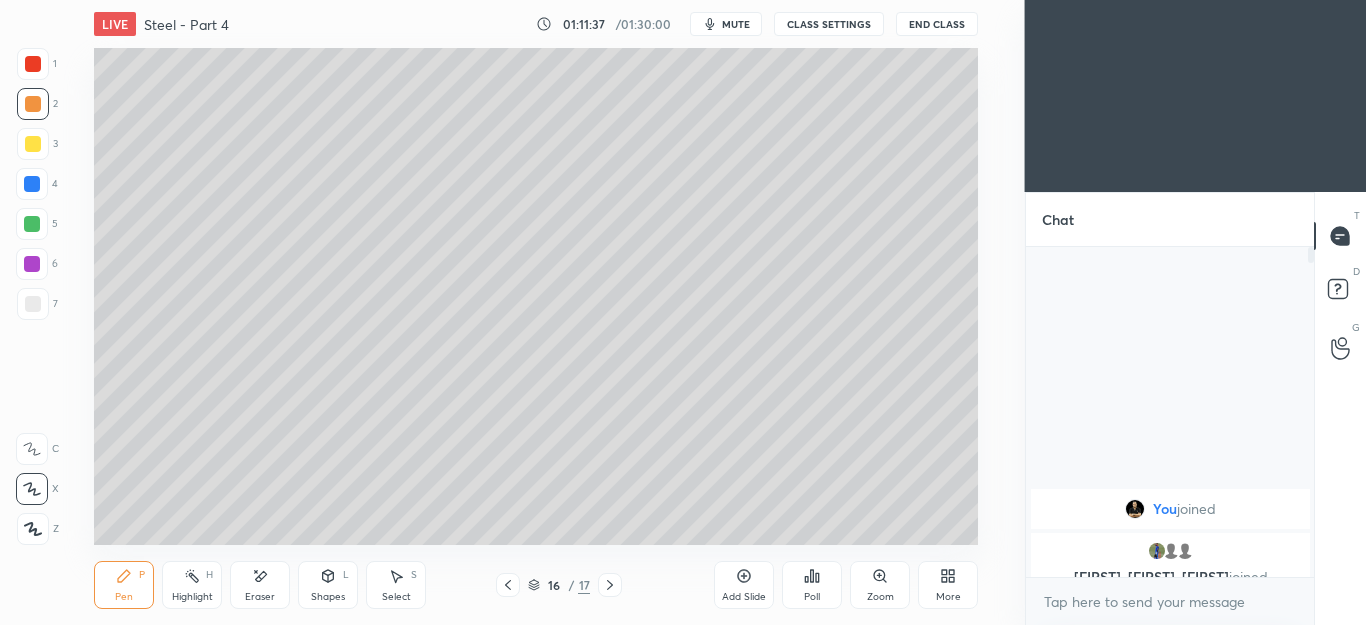click 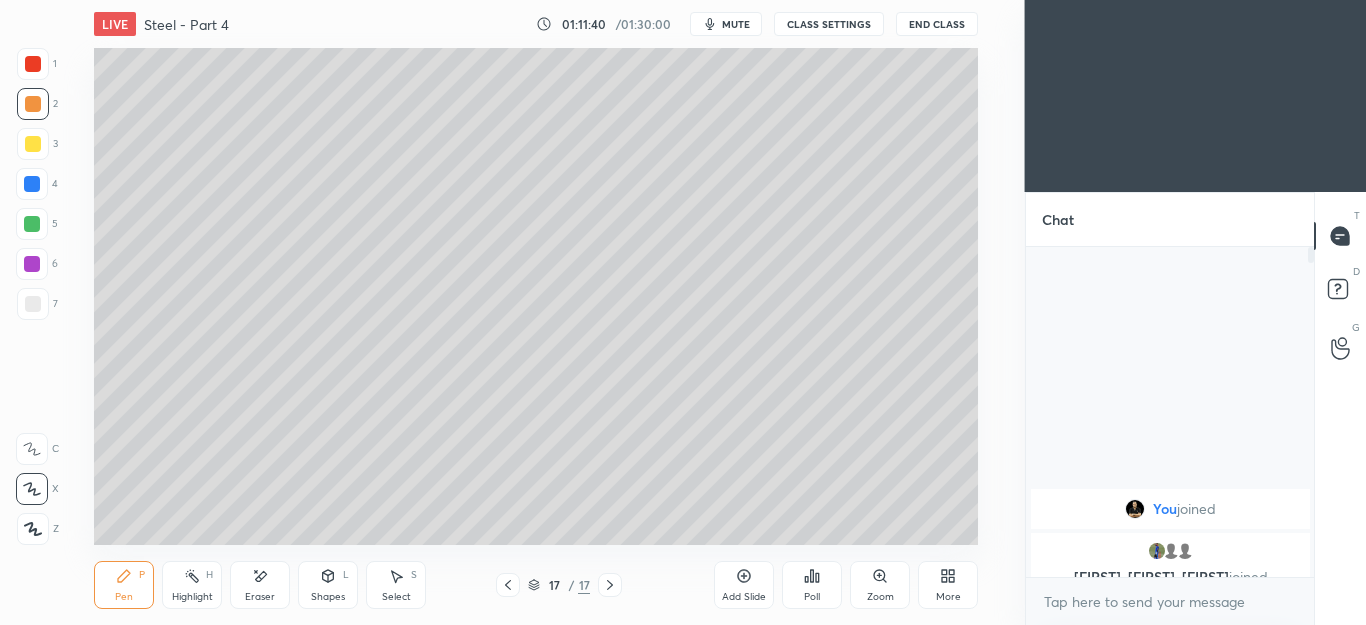 click 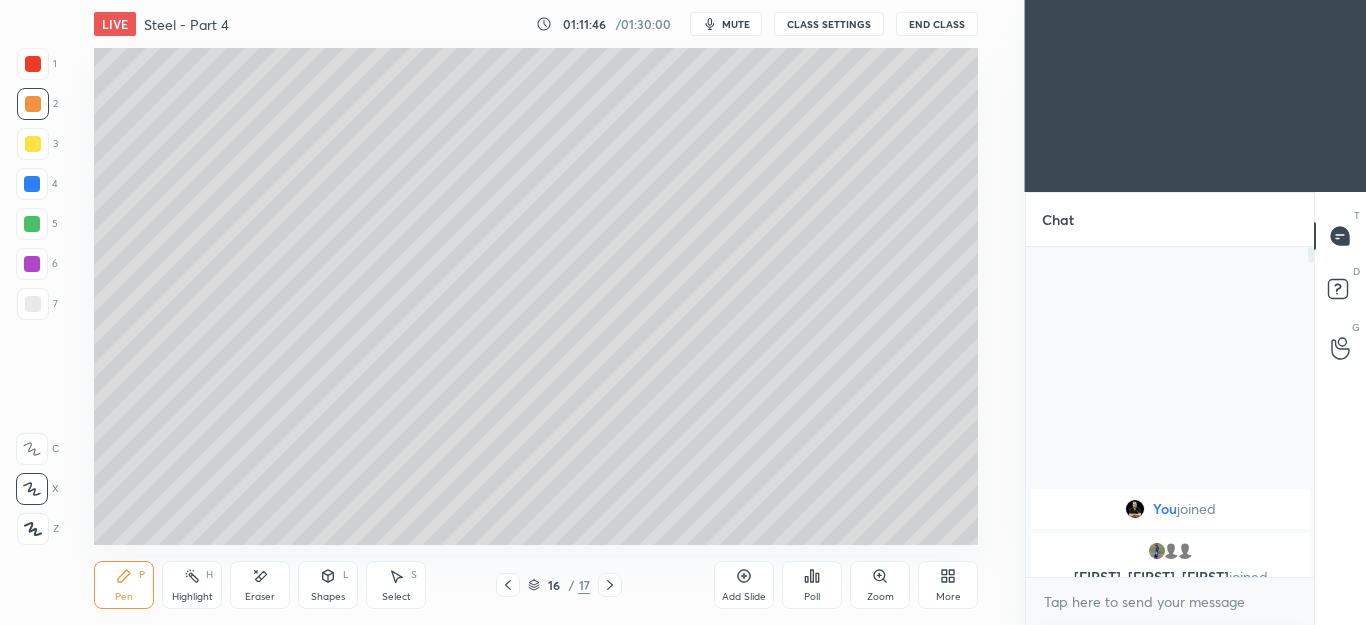 click 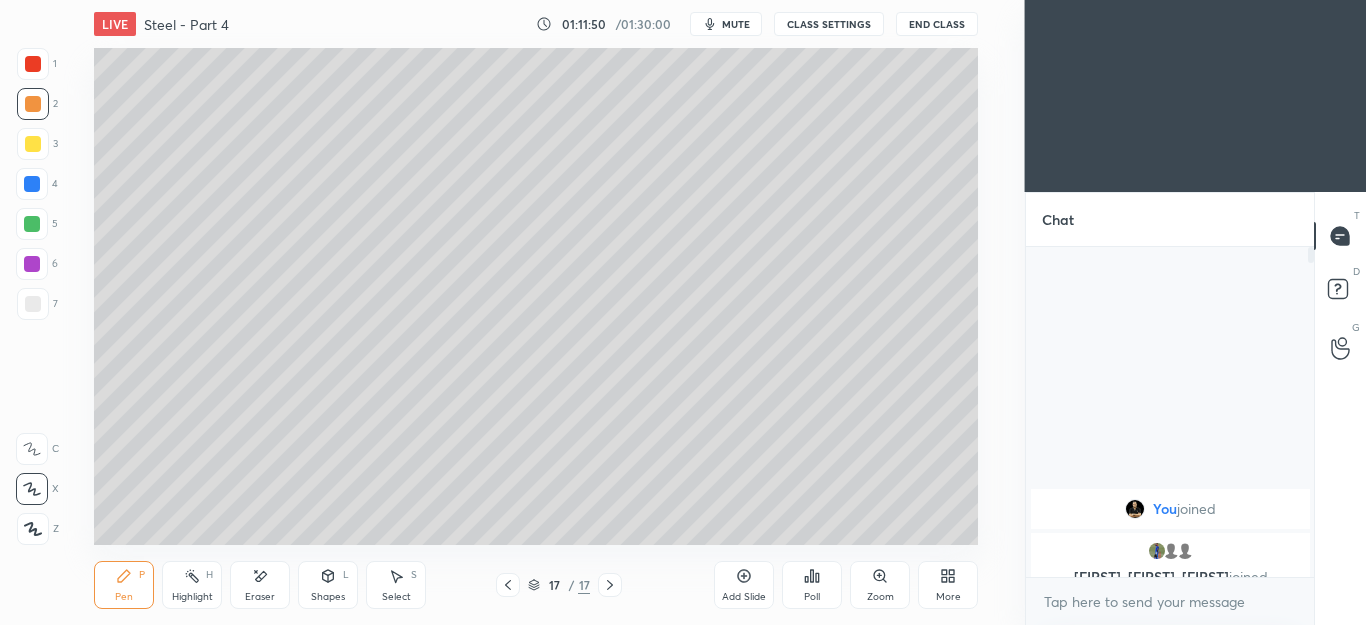 click 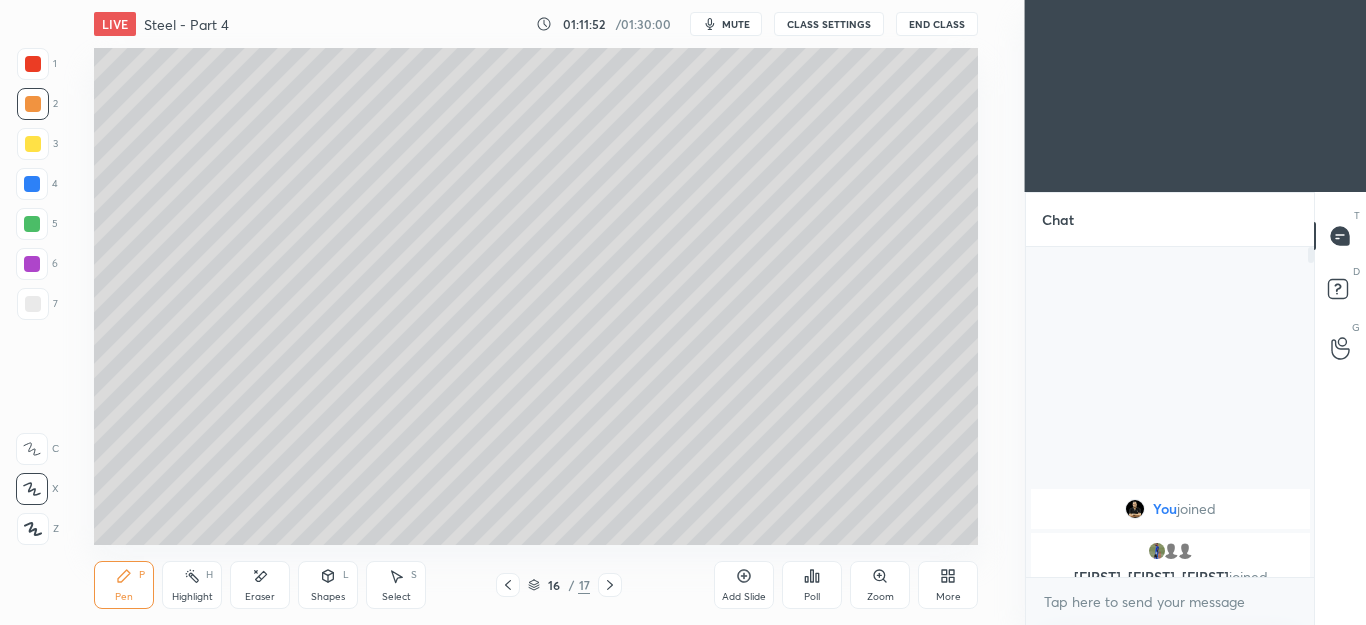 click 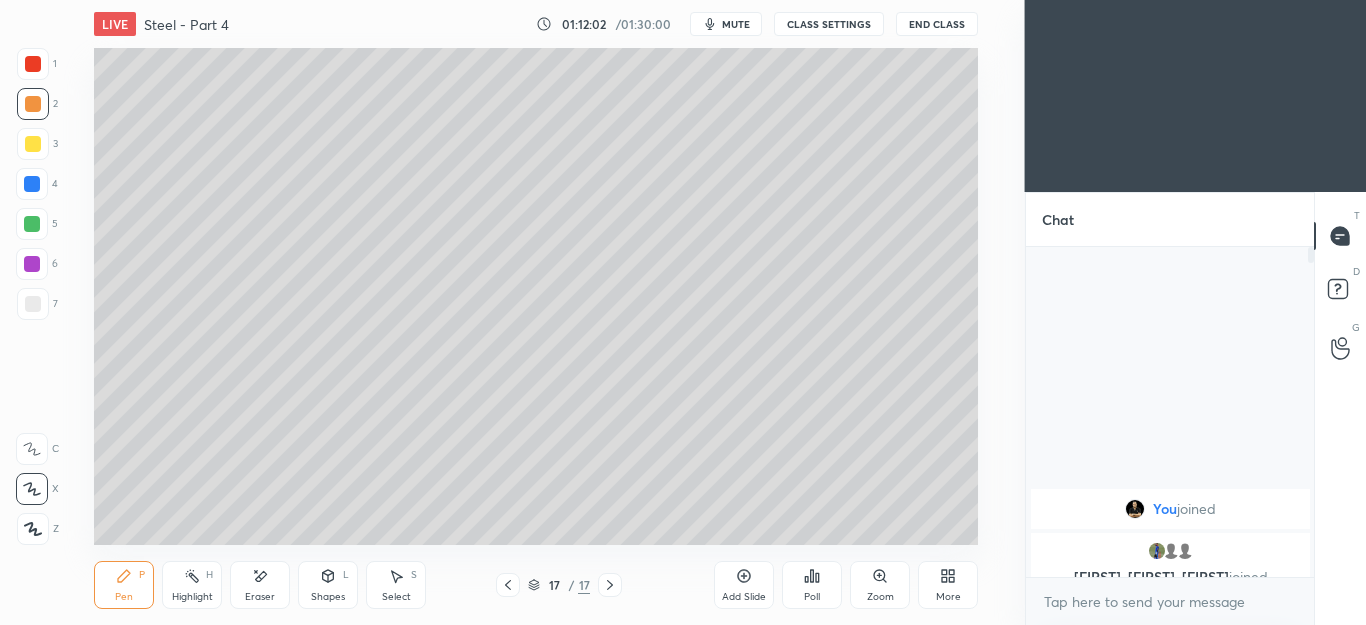click 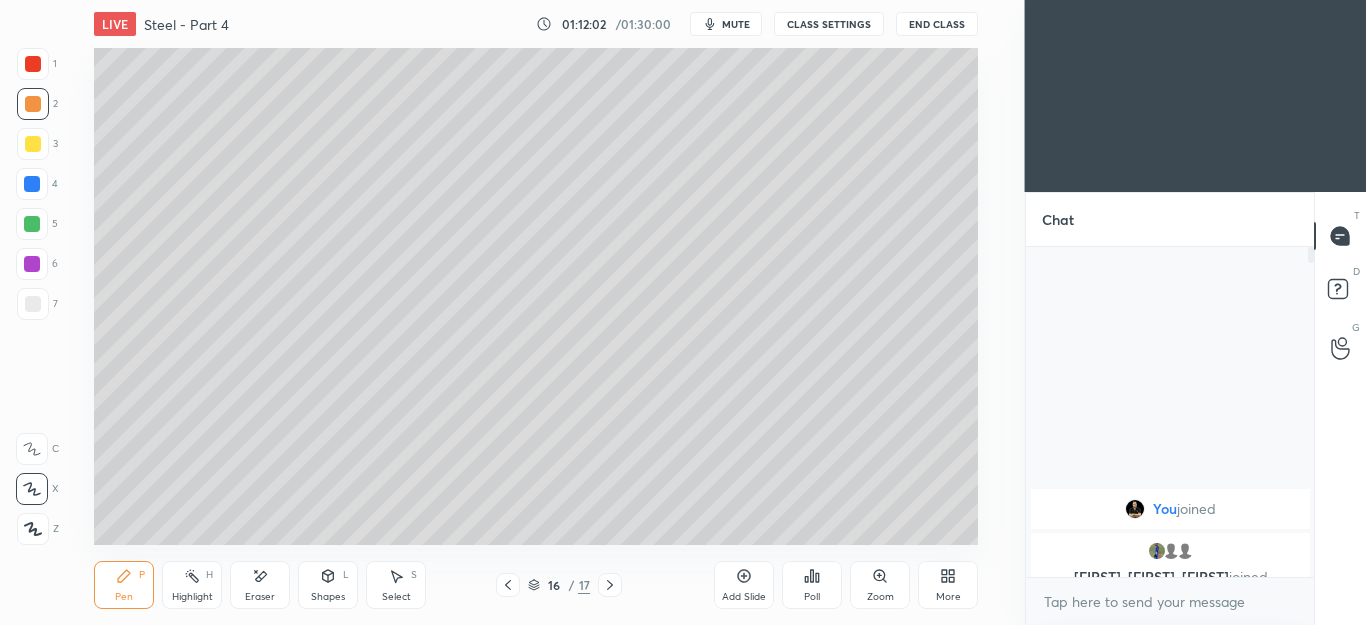 click 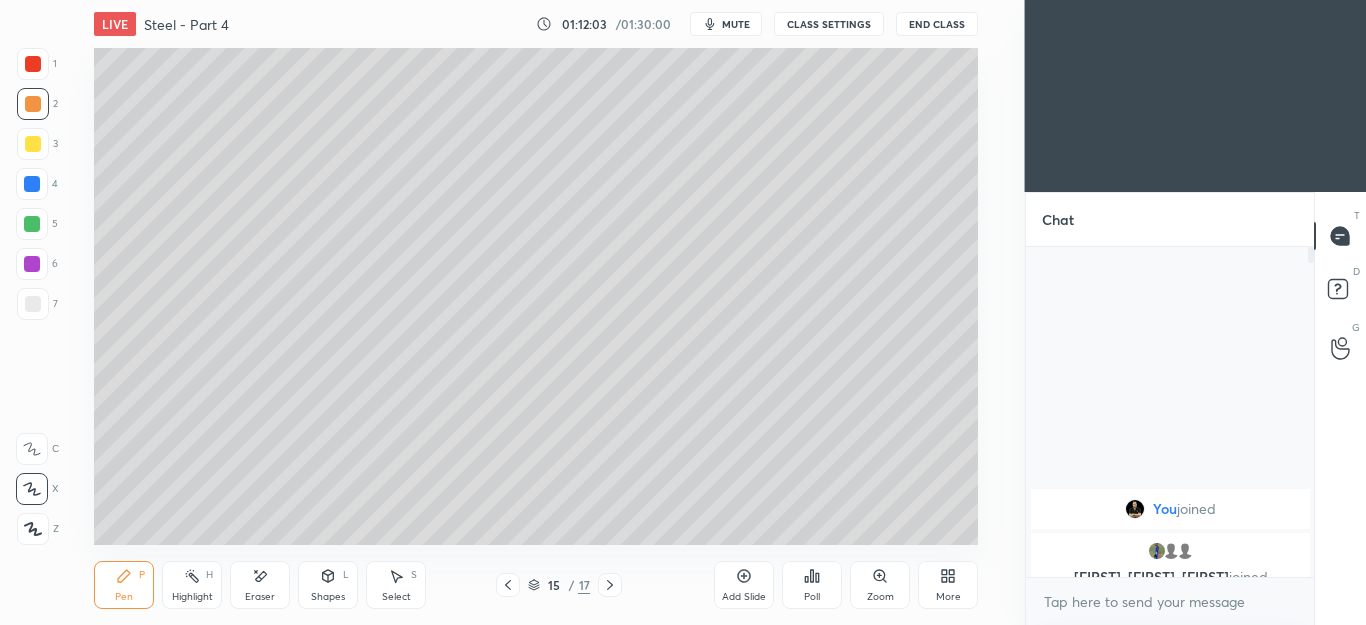 click 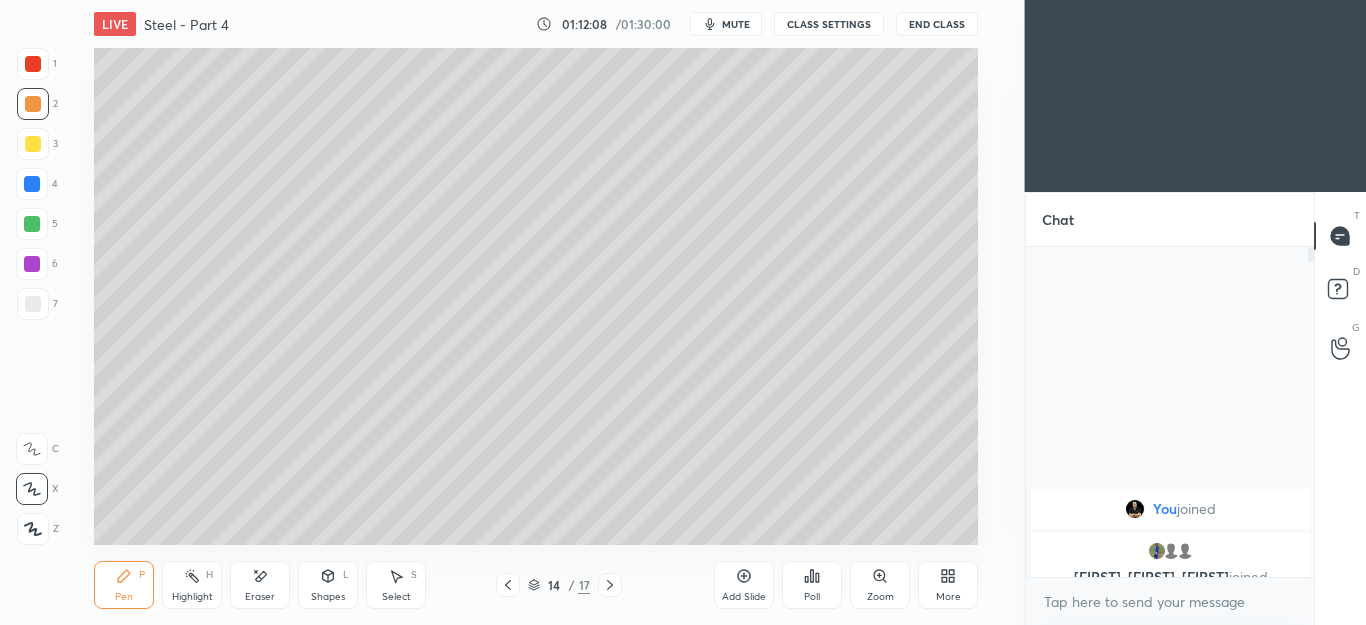 click 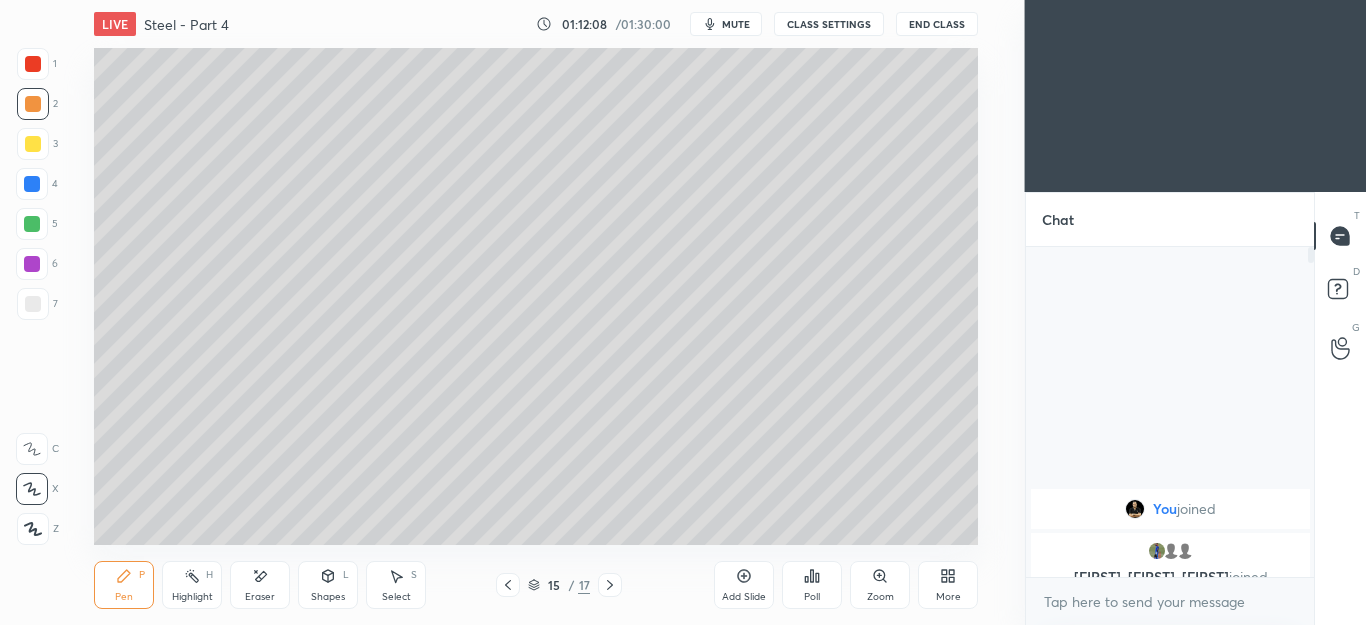 click at bounding box center [610, 585] 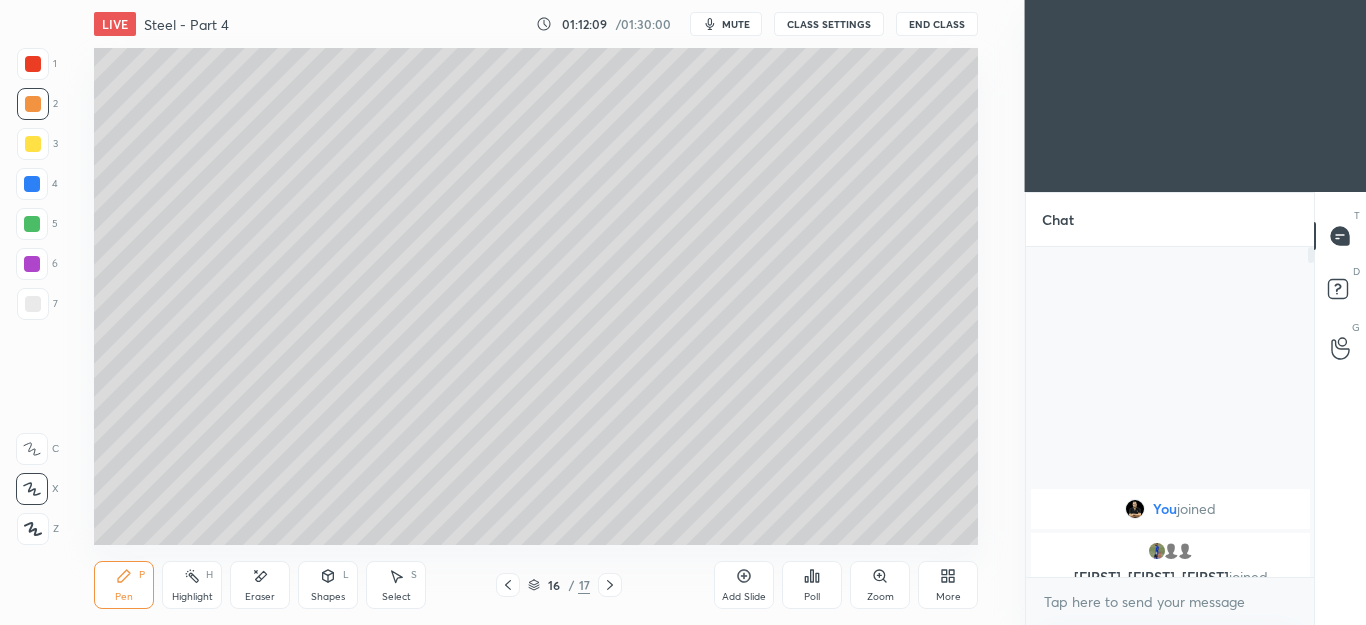 click on "16 / 17" at bounding box center [559, 585] 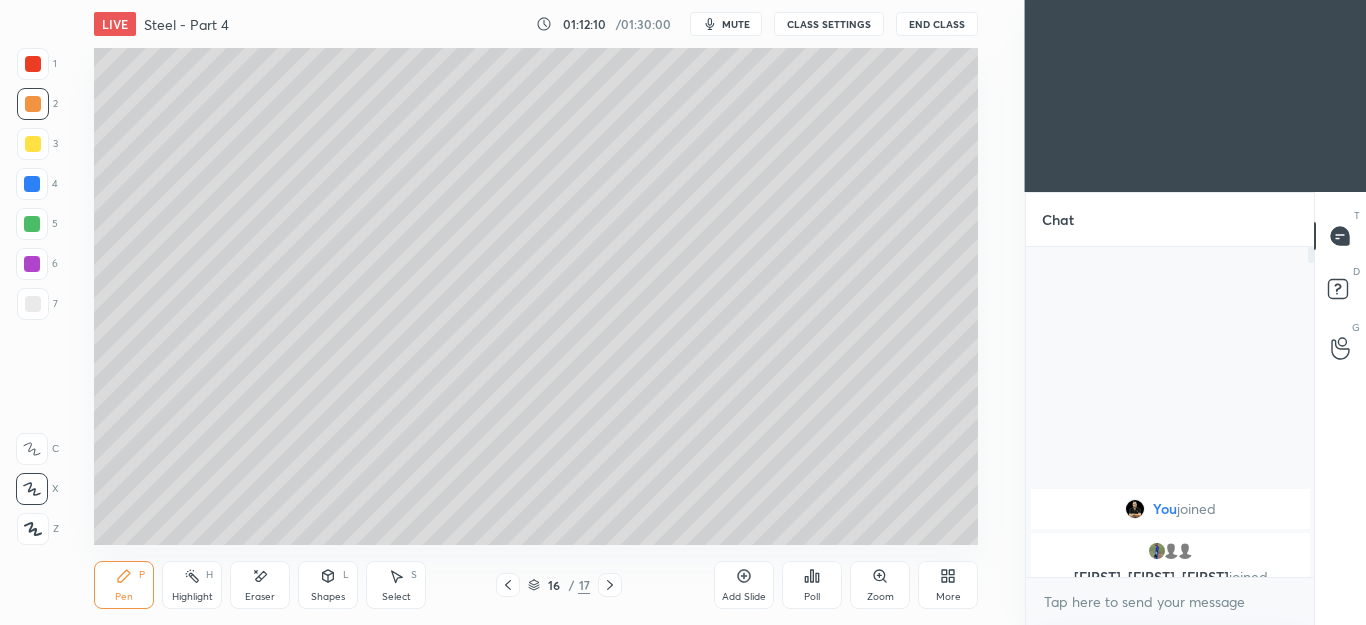 click 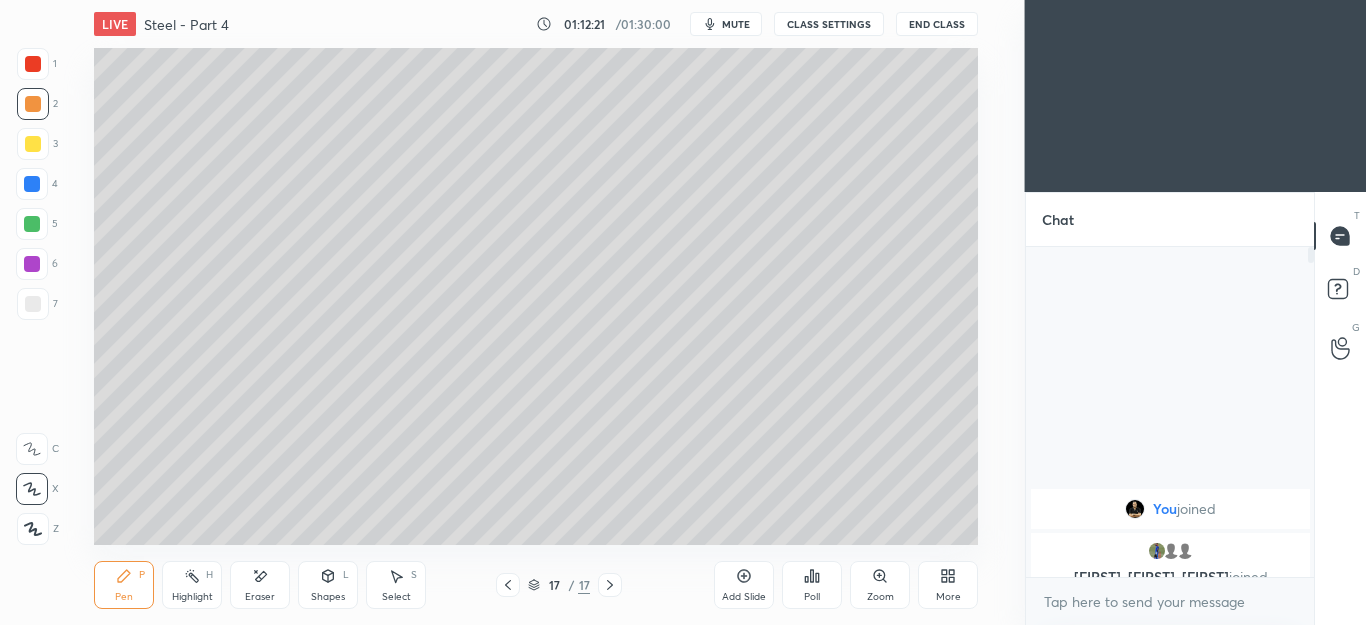 click 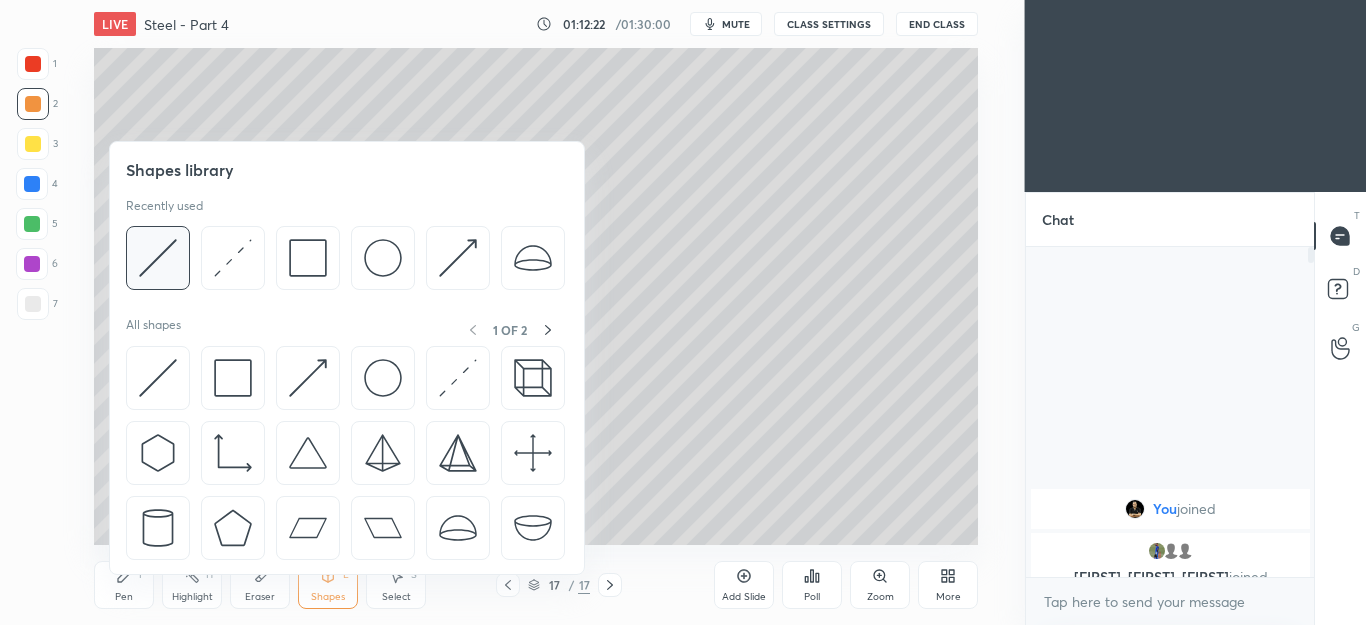 click at bounding box center (158, 258) 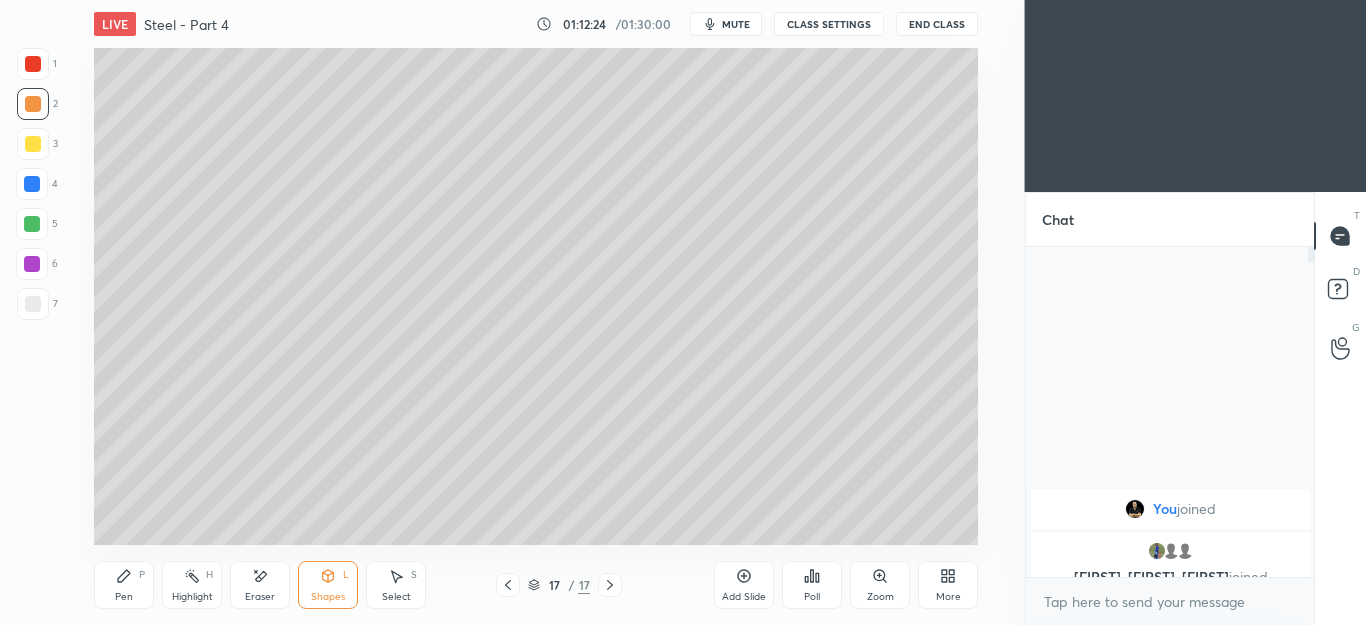 click 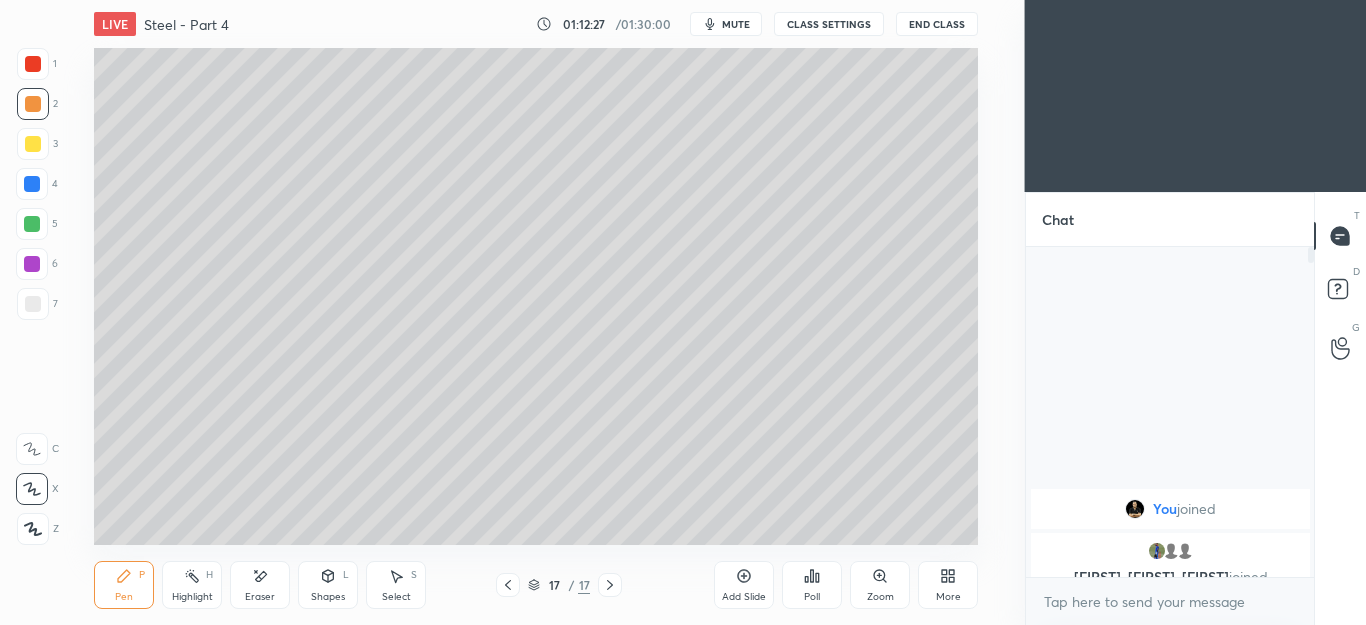 click on "Select S" at bounding box center [396, 585] 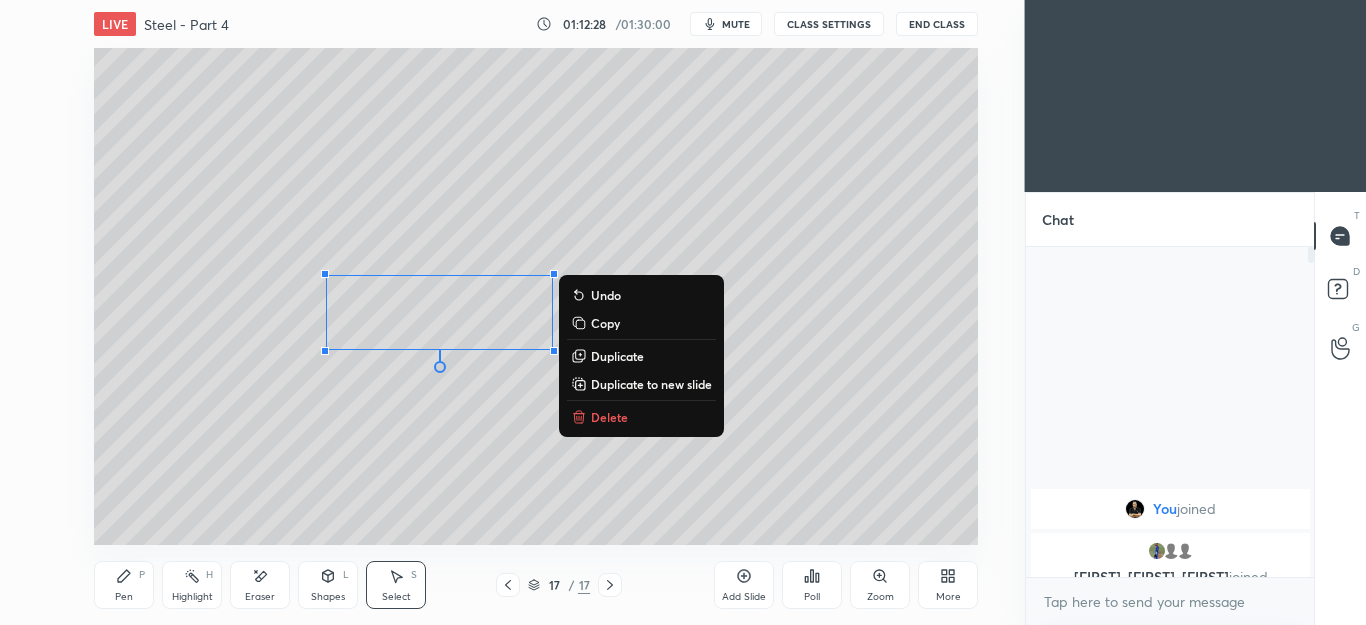 click on "0 ° Undo Copy Duplicate Duplicate to new slide Delete" at bounding box center [536, 296] 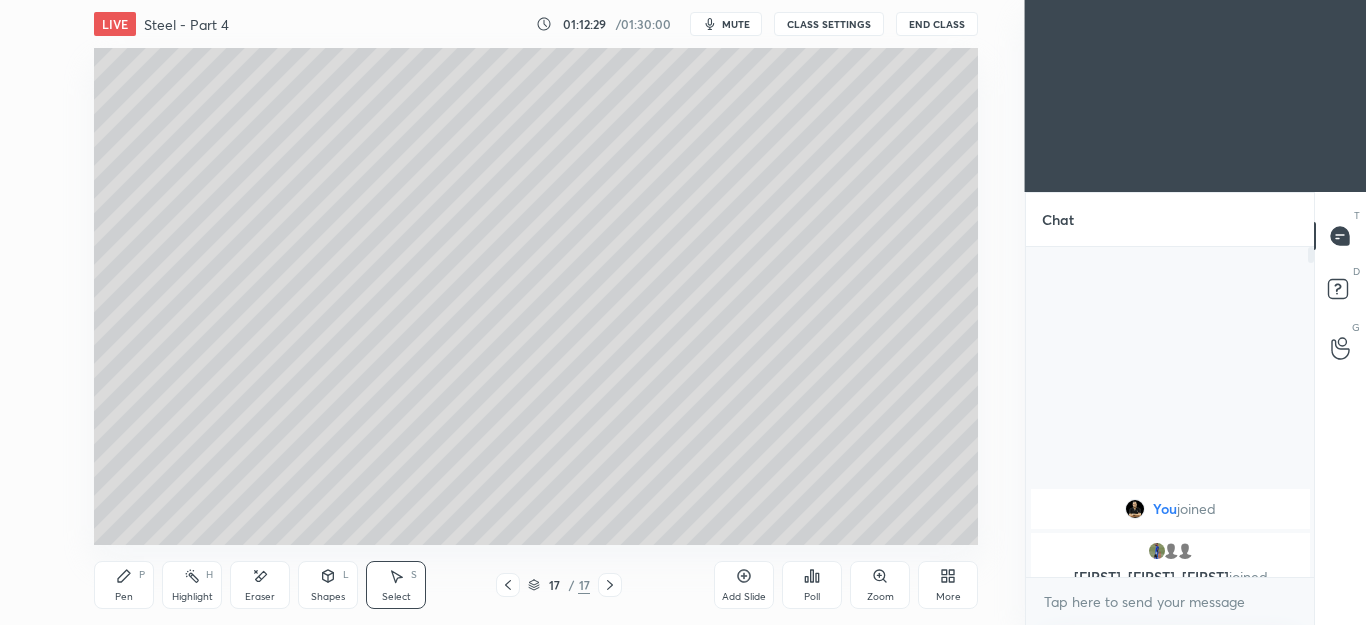 click 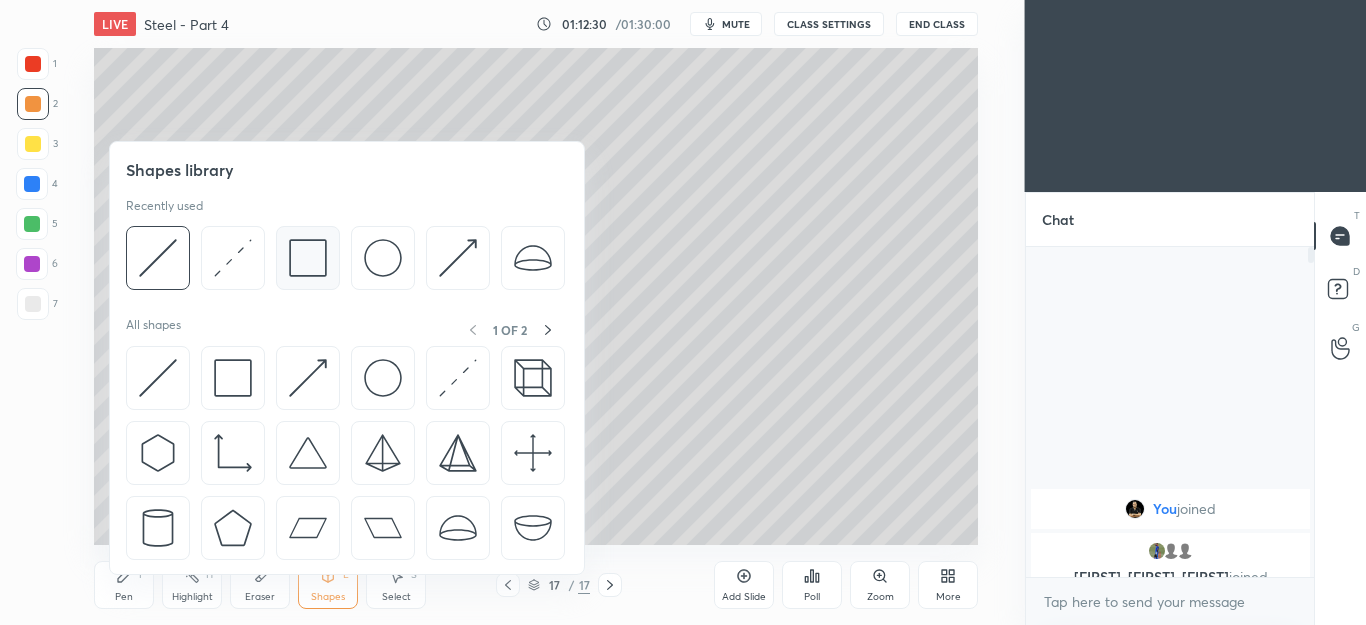 click at bounding box center (308, 258) 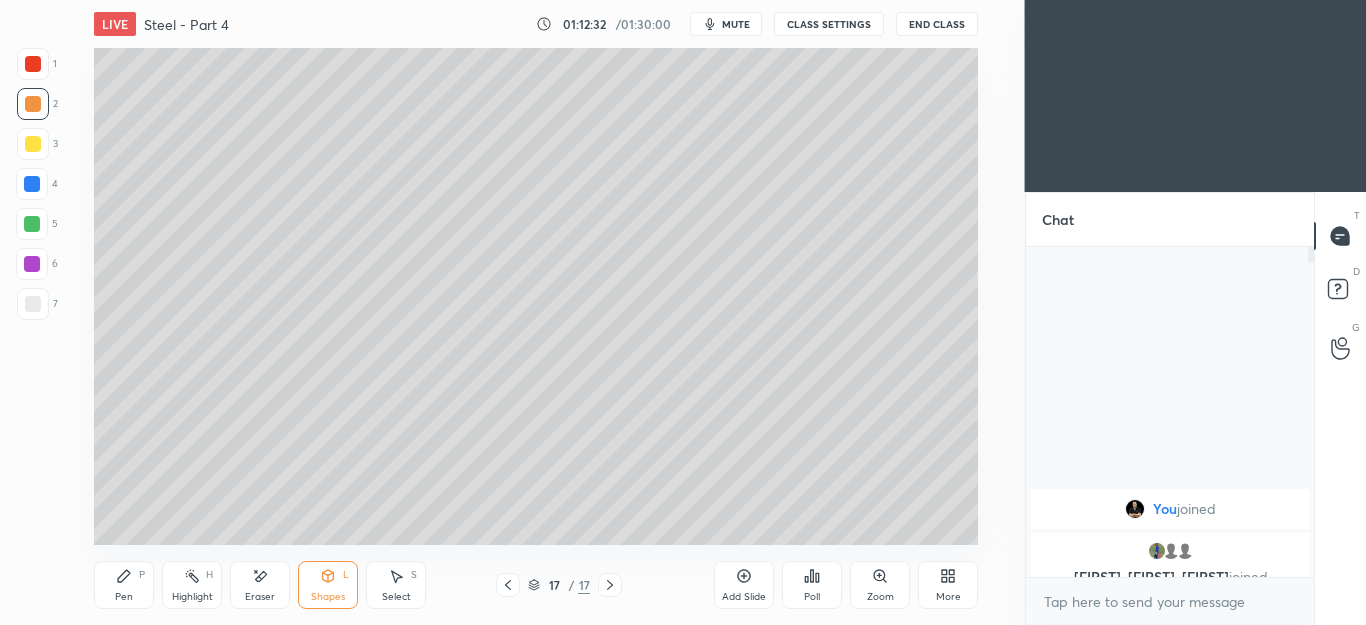 click on "Pen P" at bounding box center [124, 585] 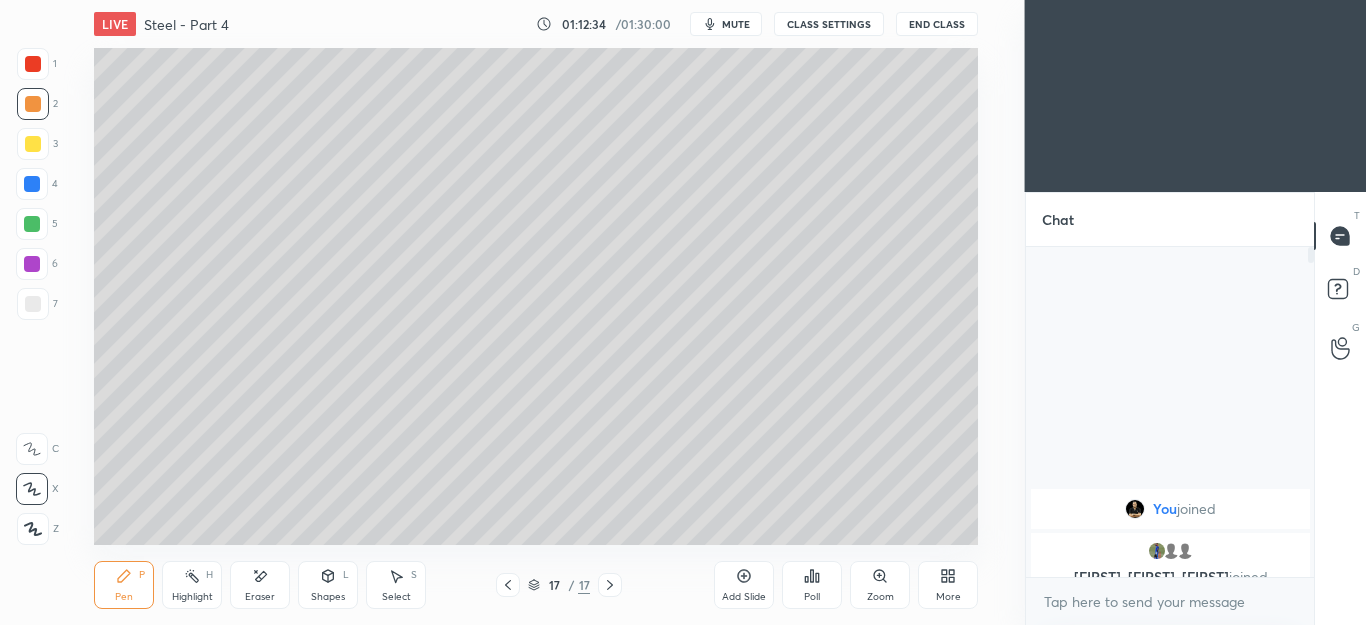 click at bounding box center (33, 304) 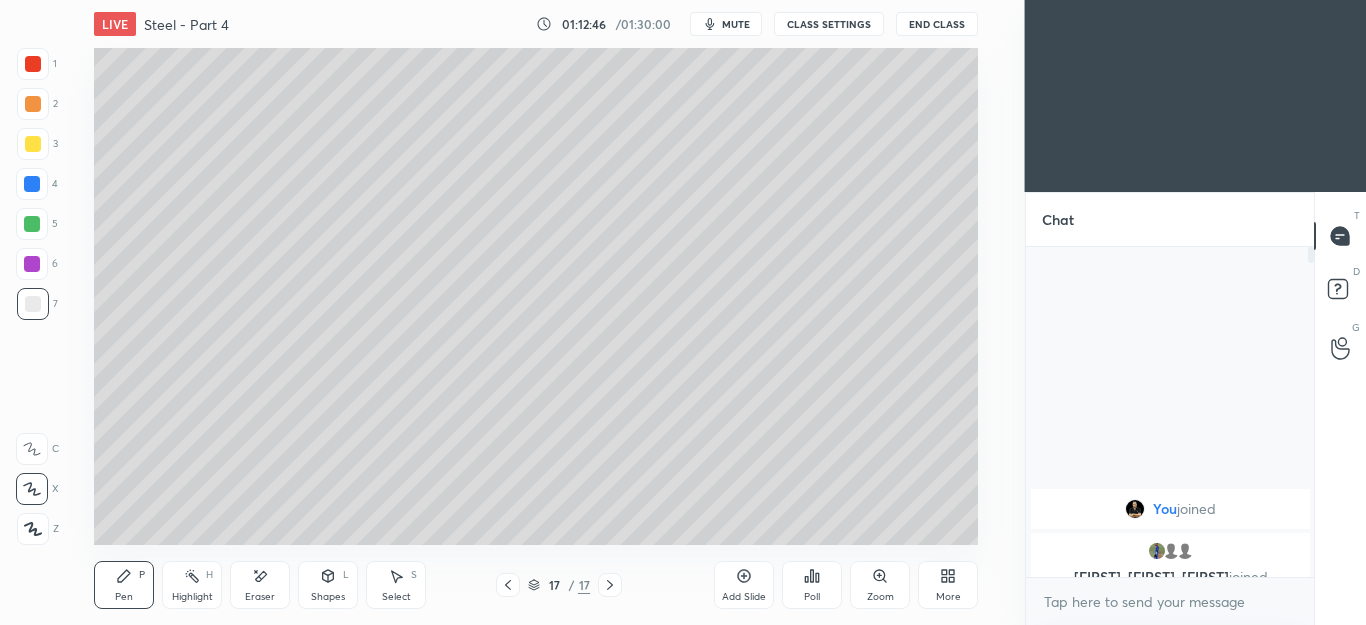 click 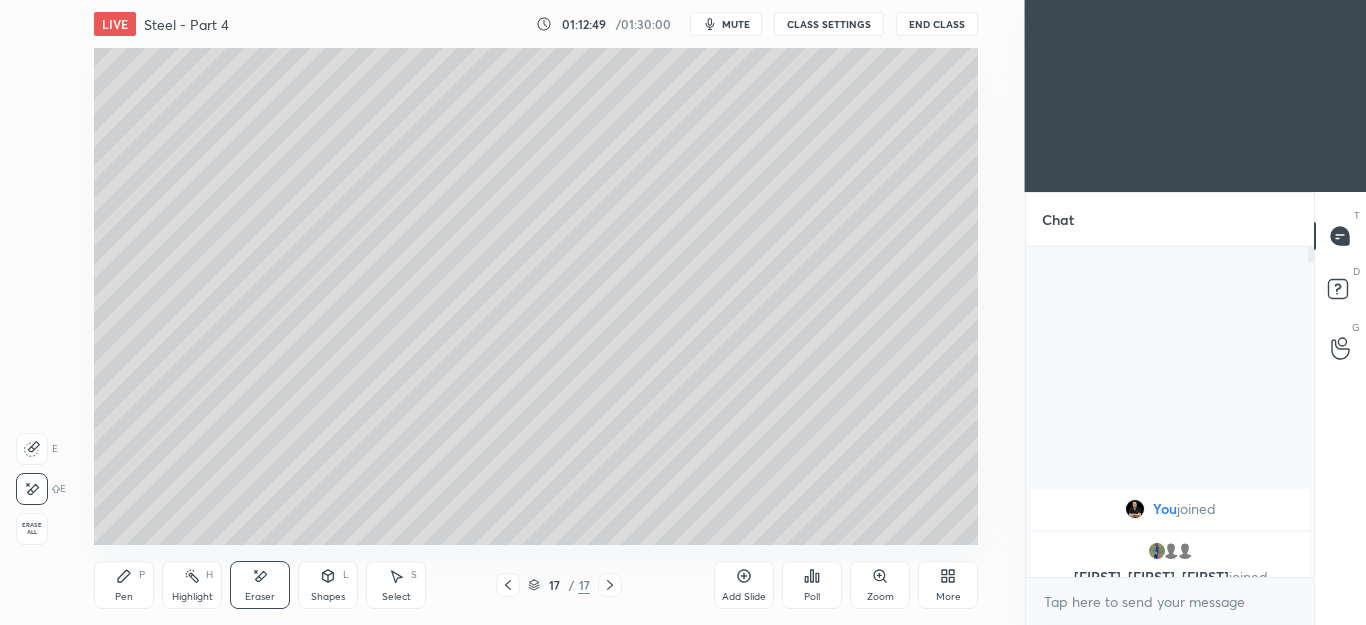 click on "Pen P" at bounding box center [124, 585] 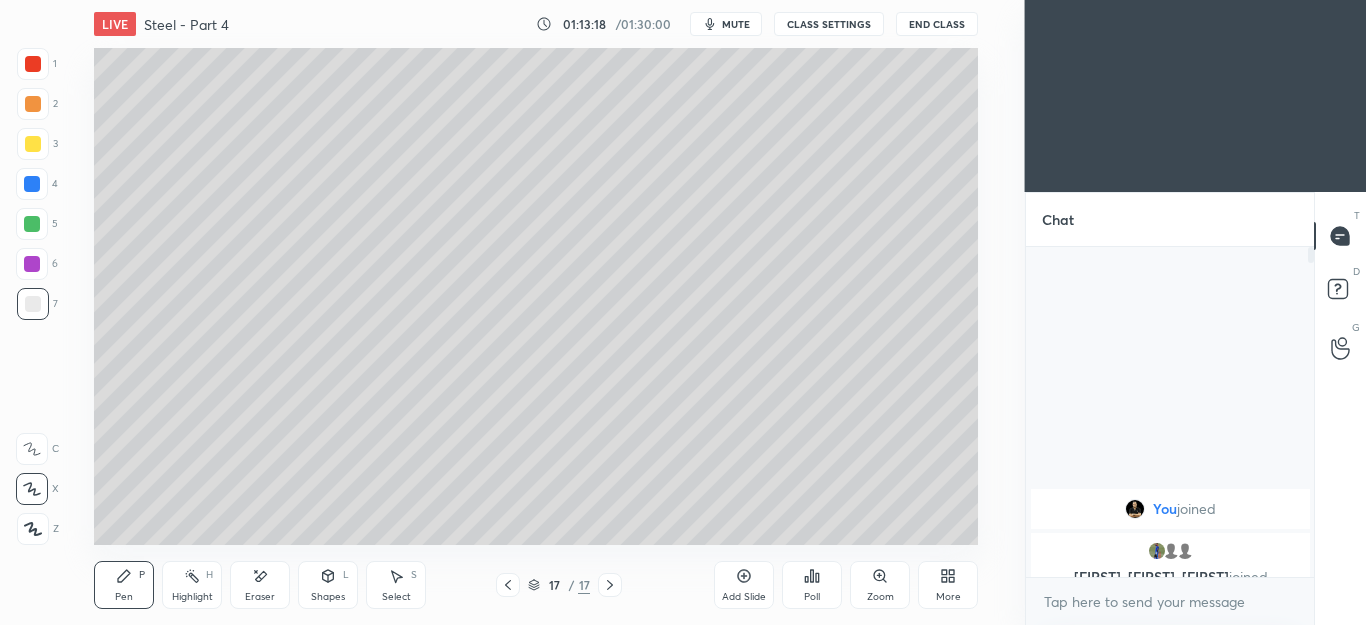 click on "Eraser" at bounding box center [260, 597] 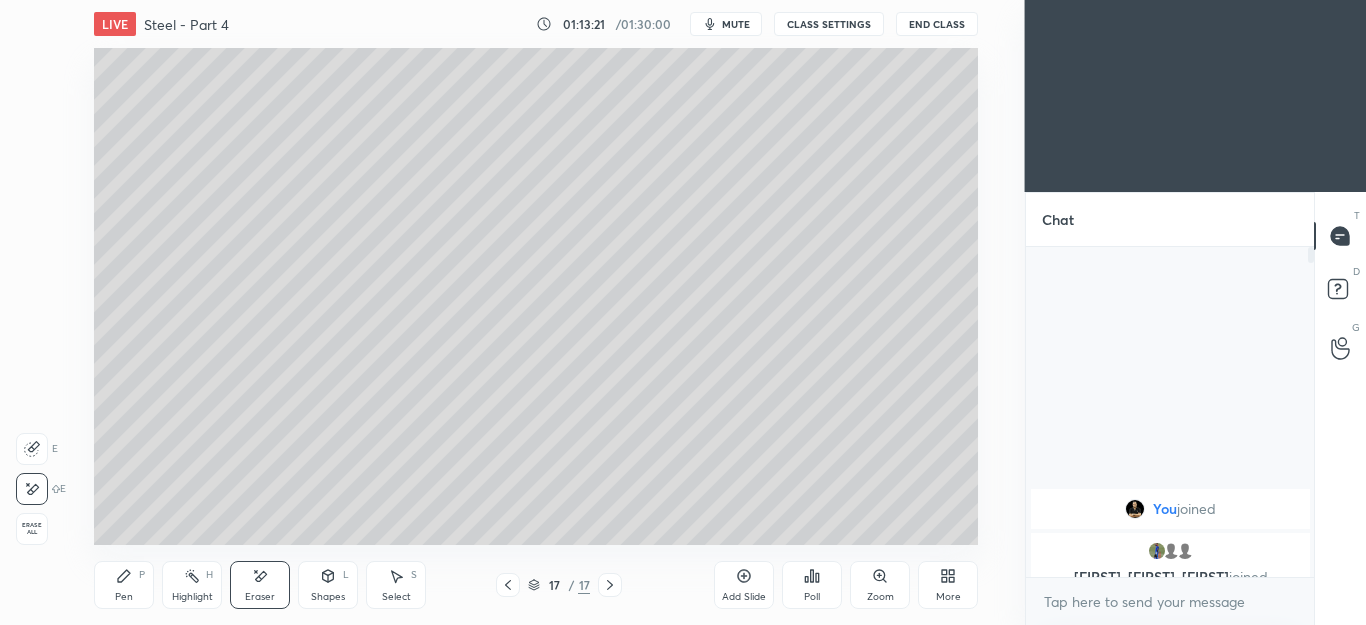 click on "Pen P" at bounding box center [124, 585] 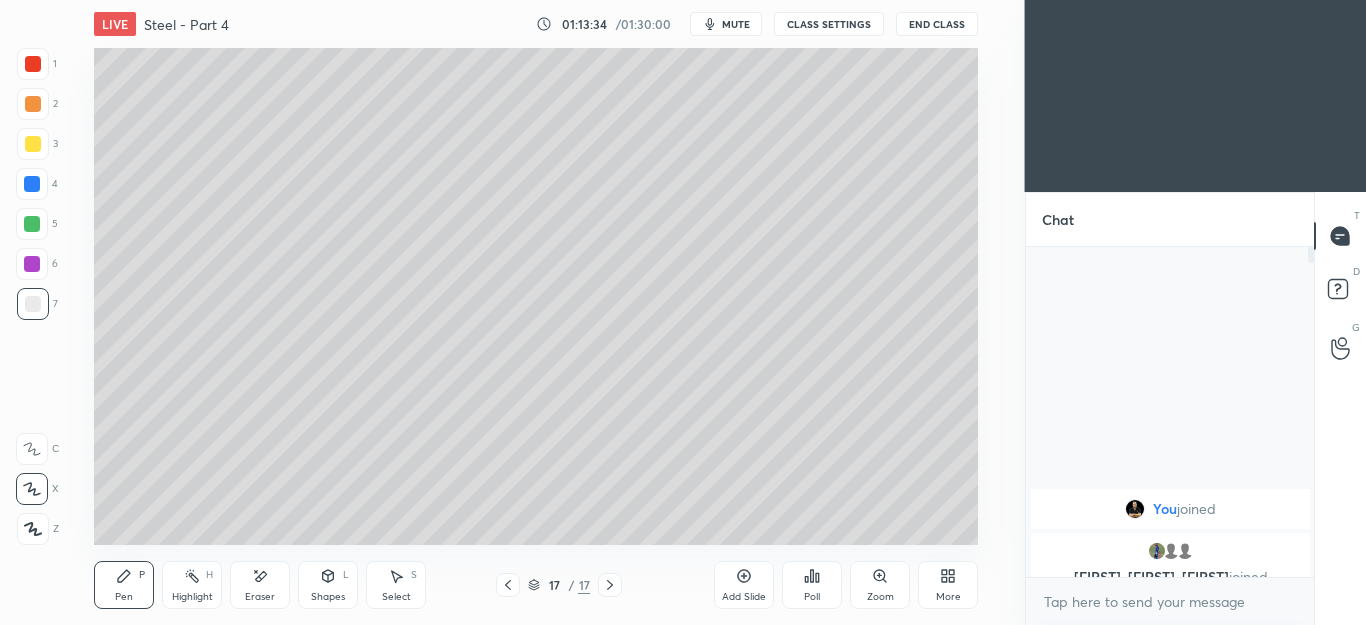 click 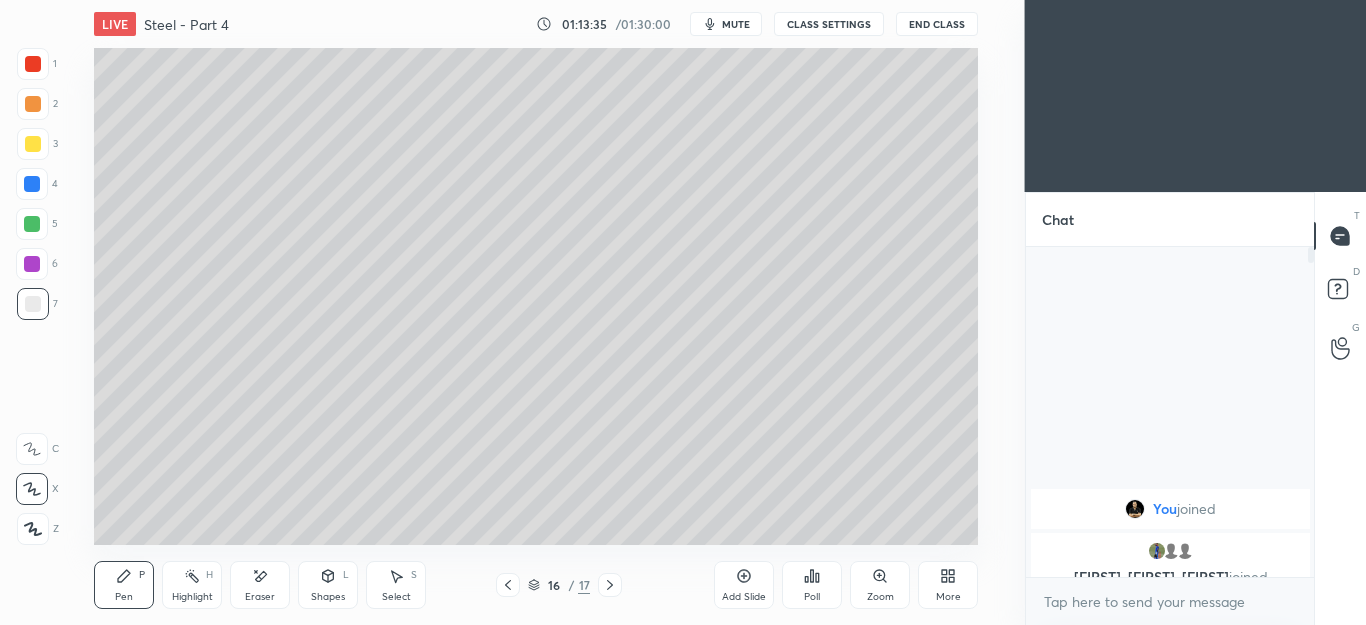 click 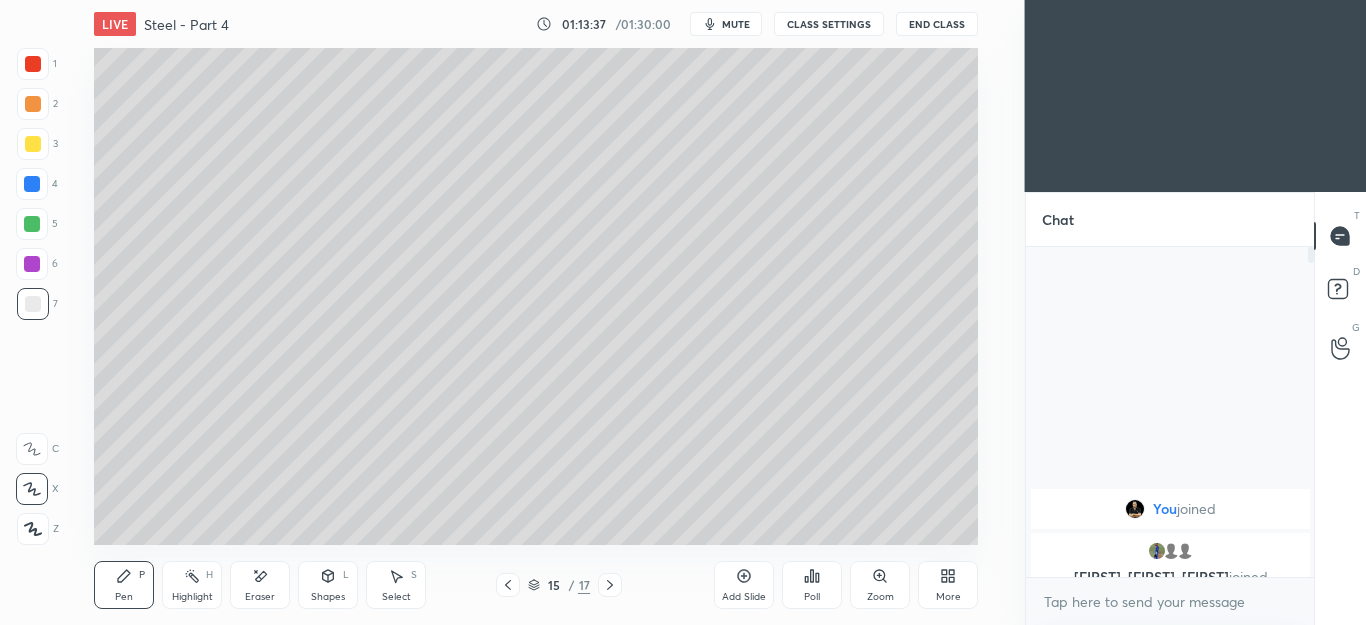 click at bounding box center (32, 184) 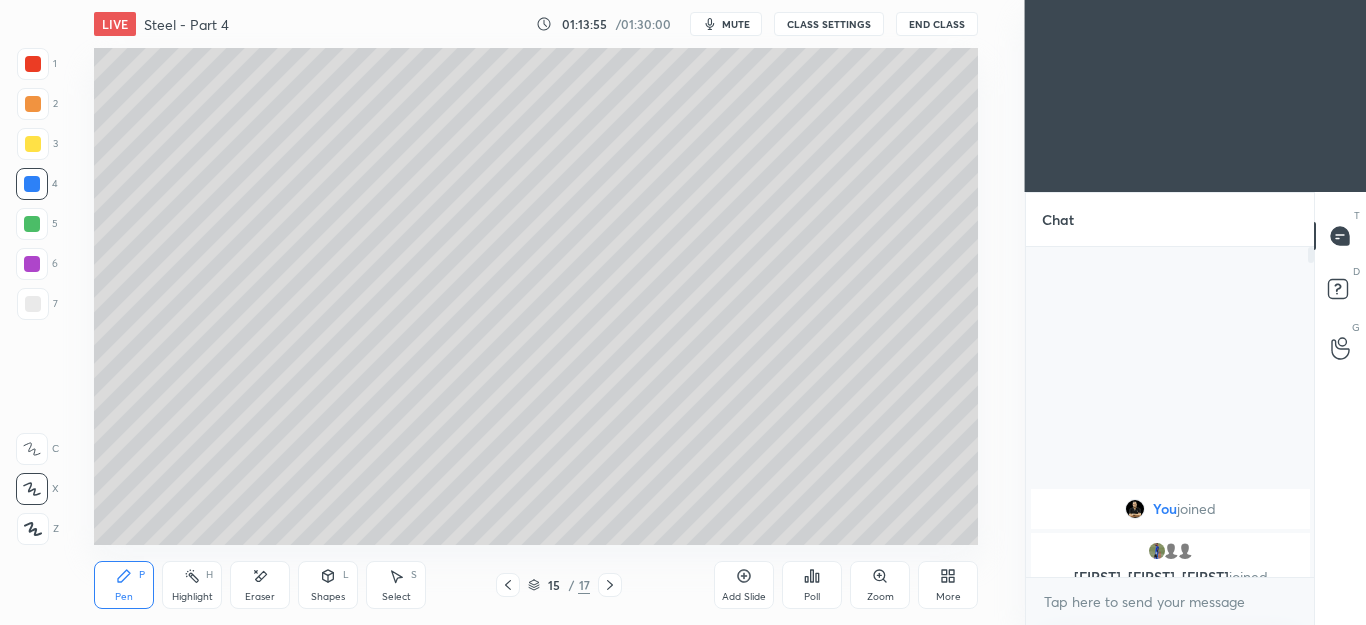 click on "Select S" at bounding box center [396, 585] 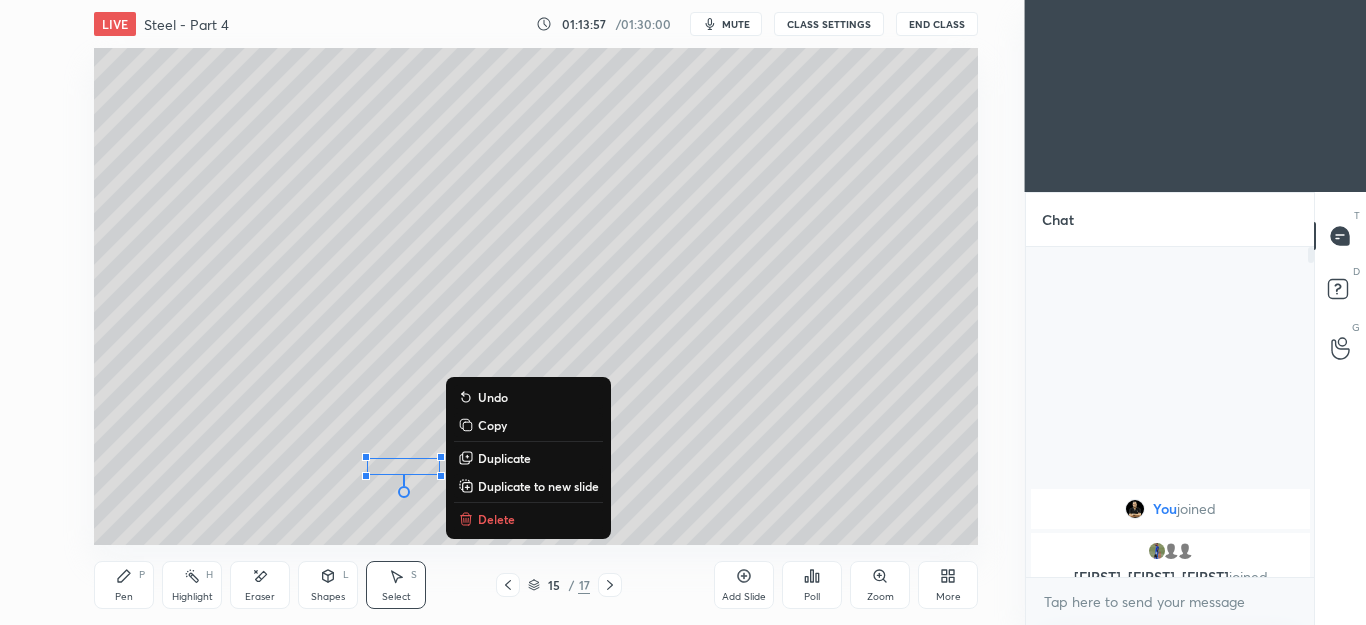 click on "Duplicate" at bounding box center (504, 458) 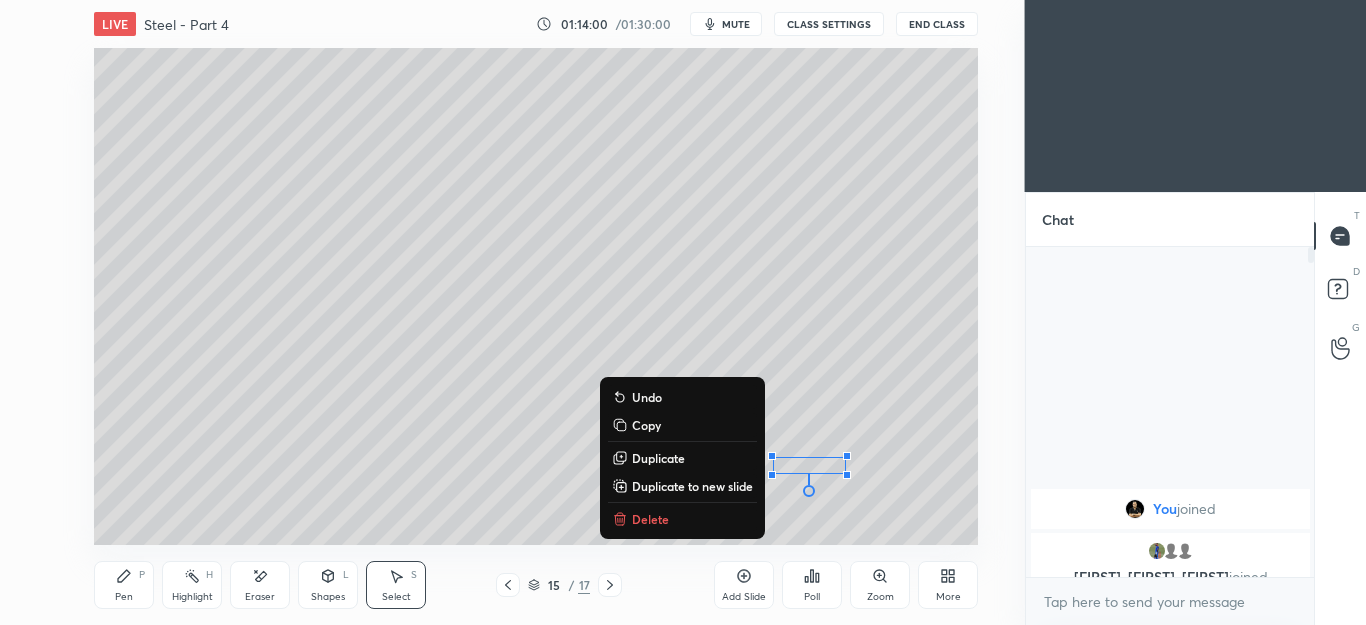 click on "Pen P Highlight H Eraser Shapes L Select S" at bounding box center [249, 585] 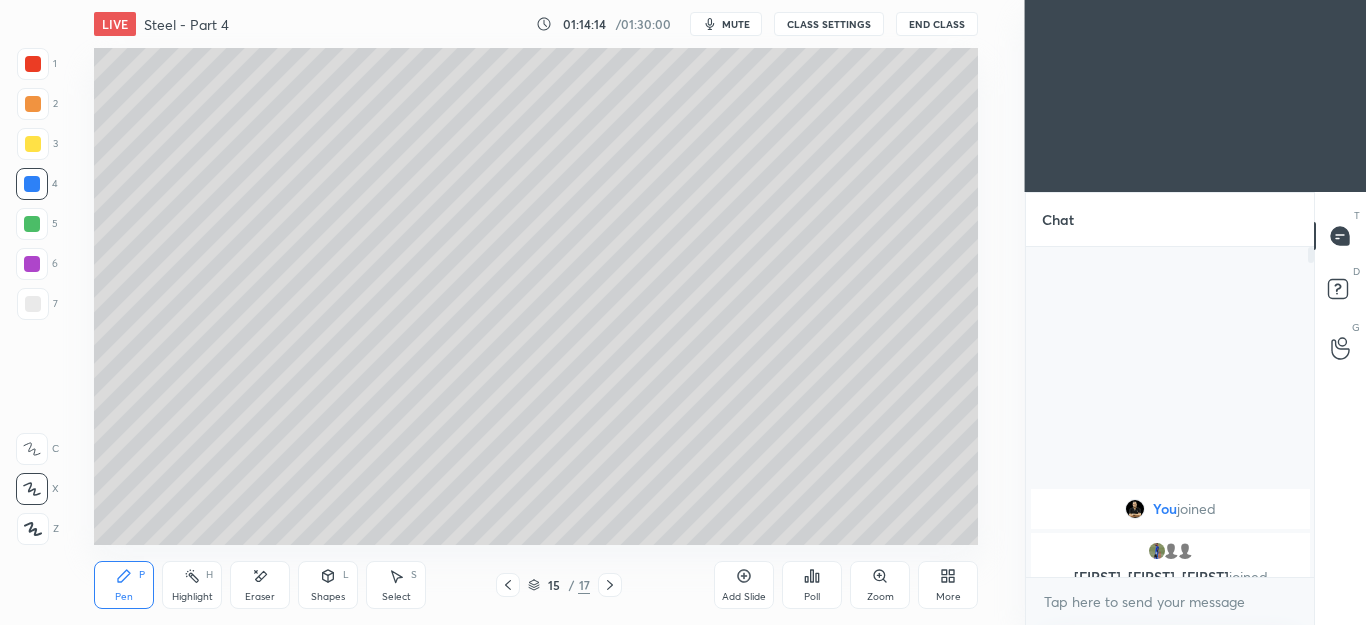 click at bounding box center [508, 585] 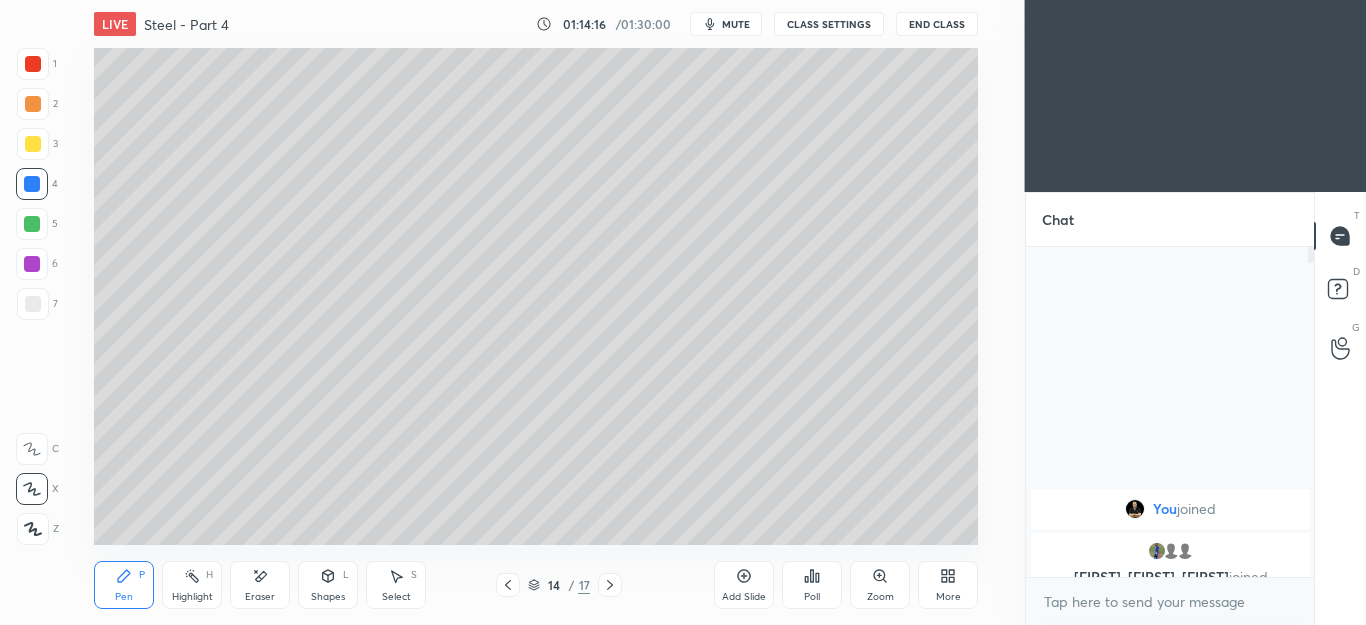 click 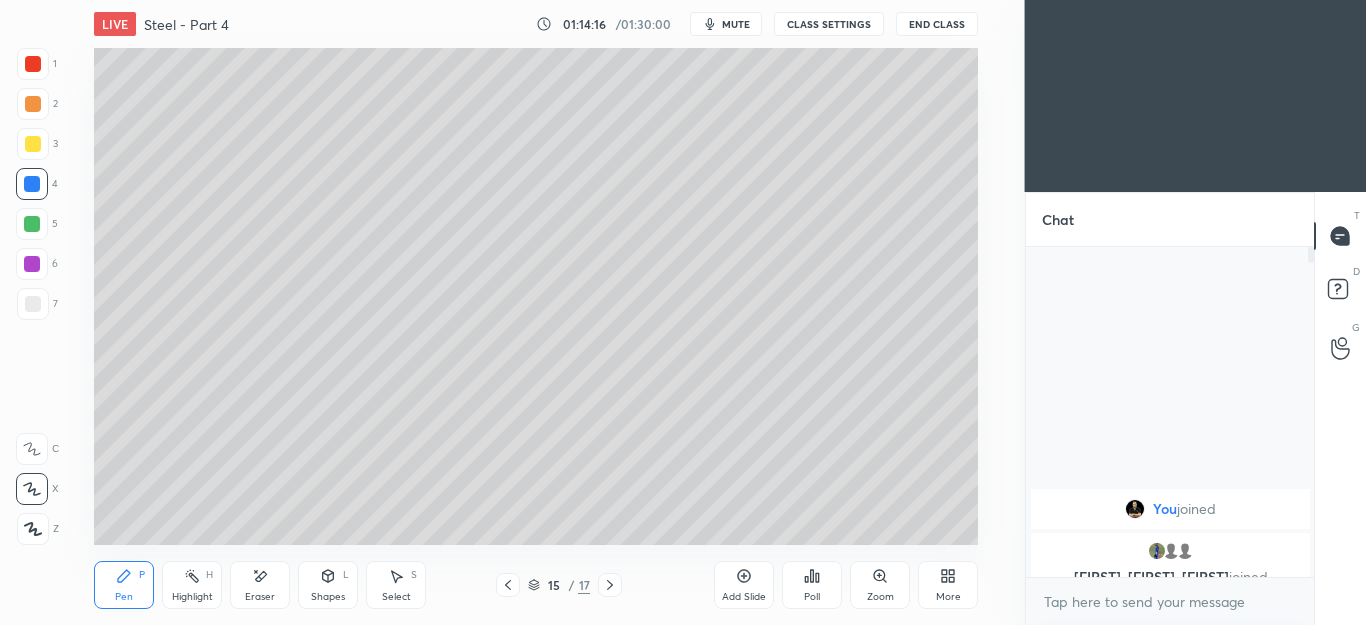 click at bounding box center (610, 585) 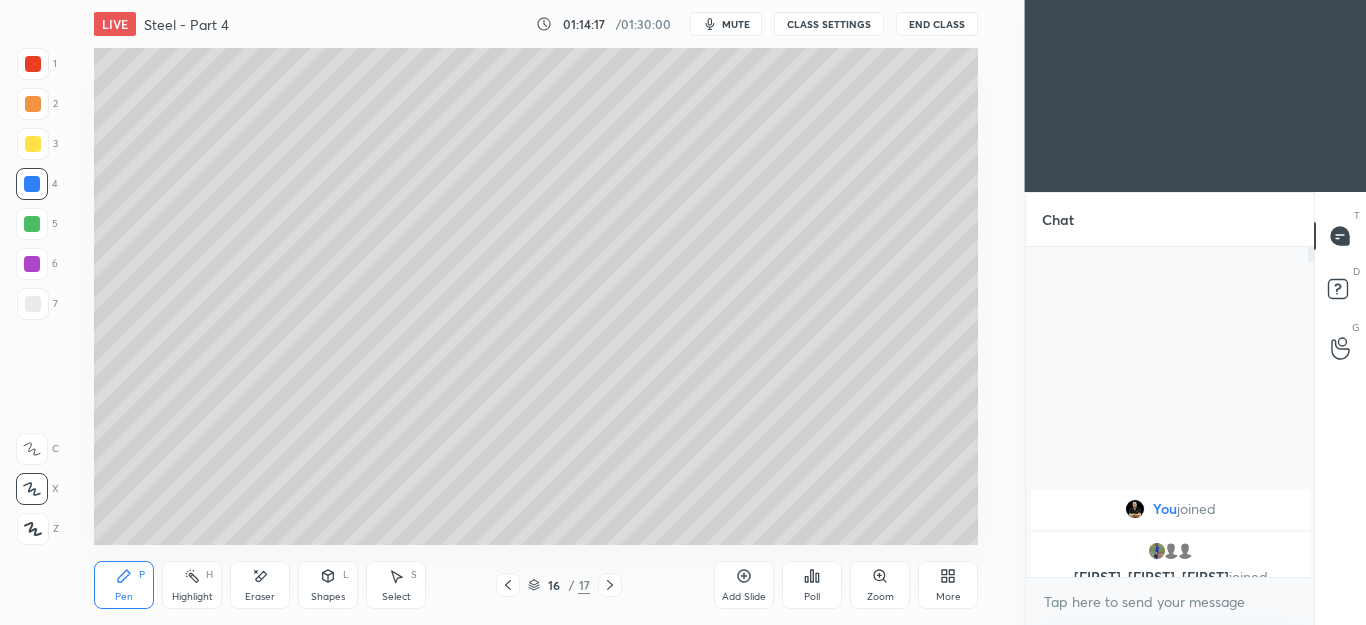 click at bounding box center (610, 585) 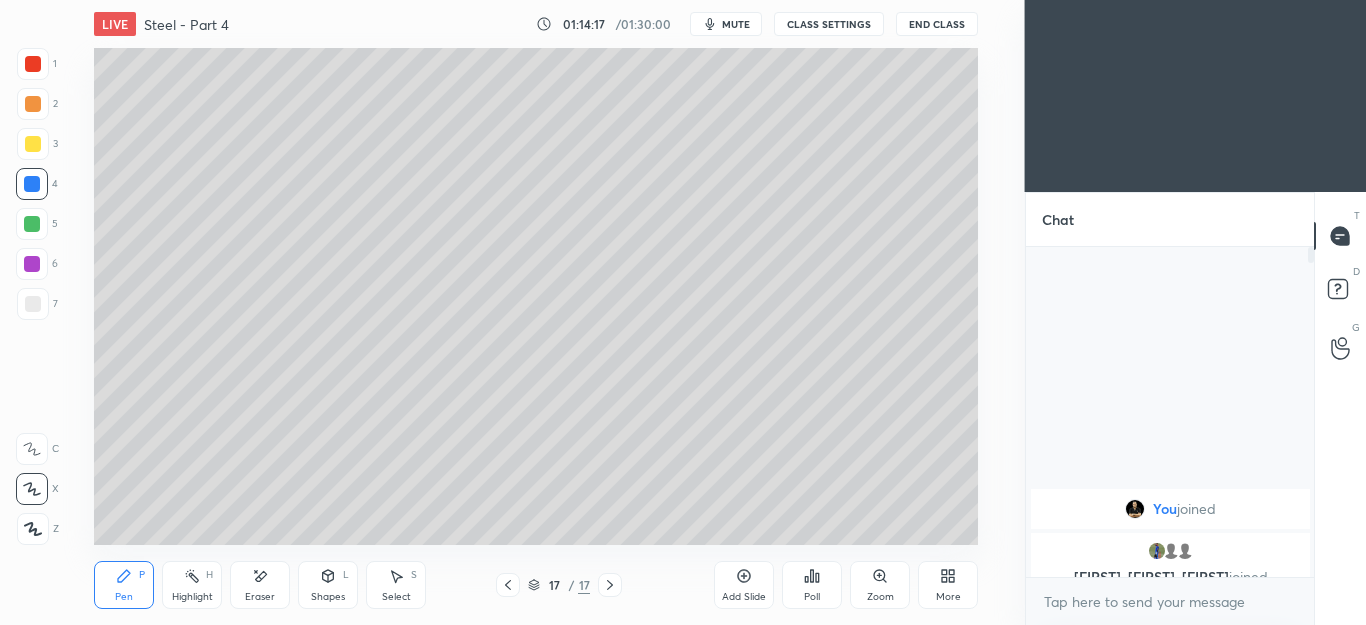 click 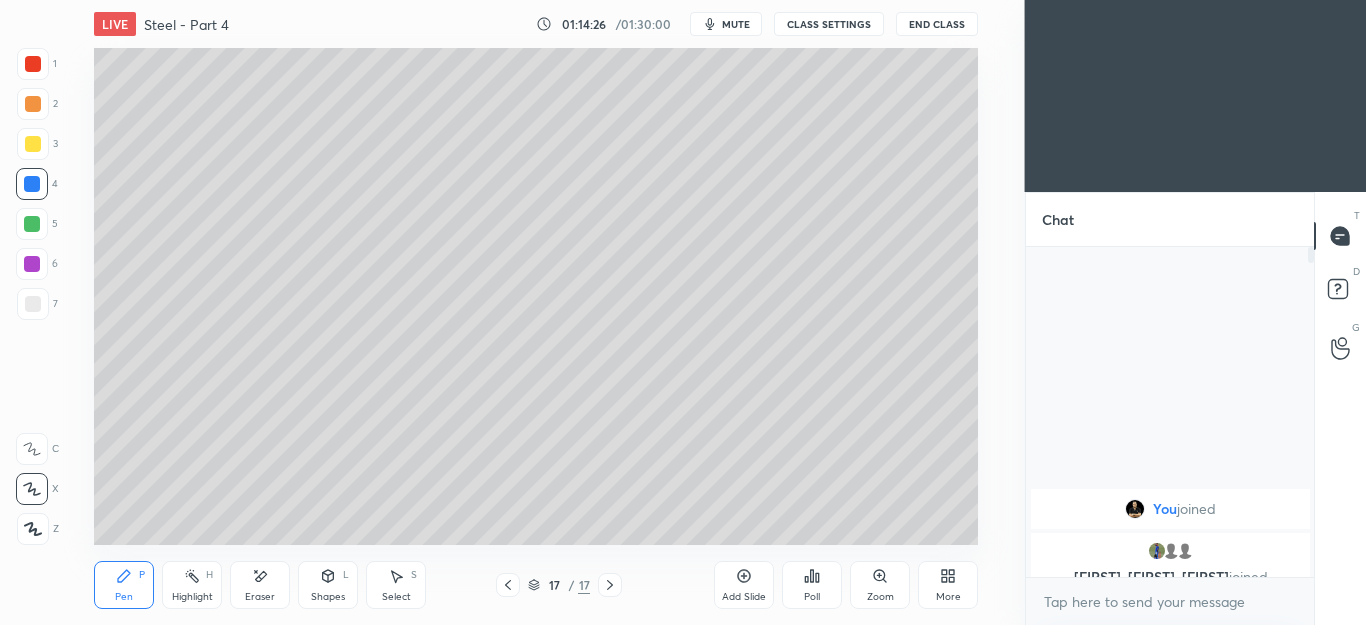 click 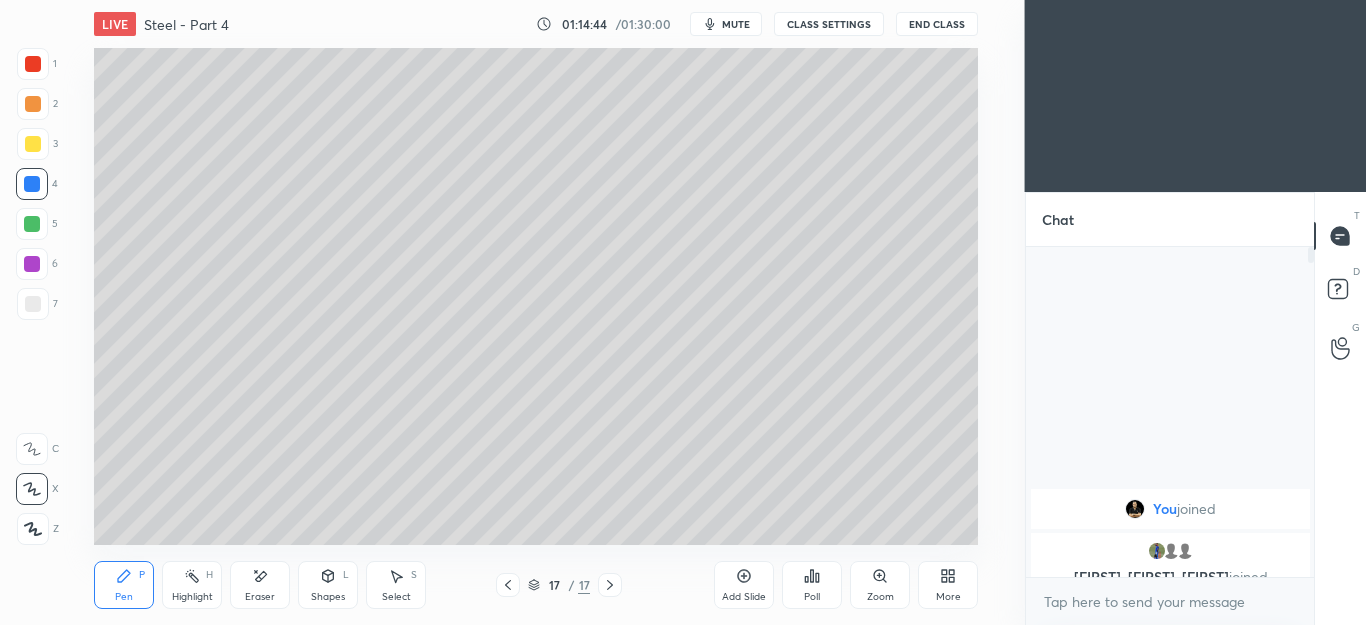 click 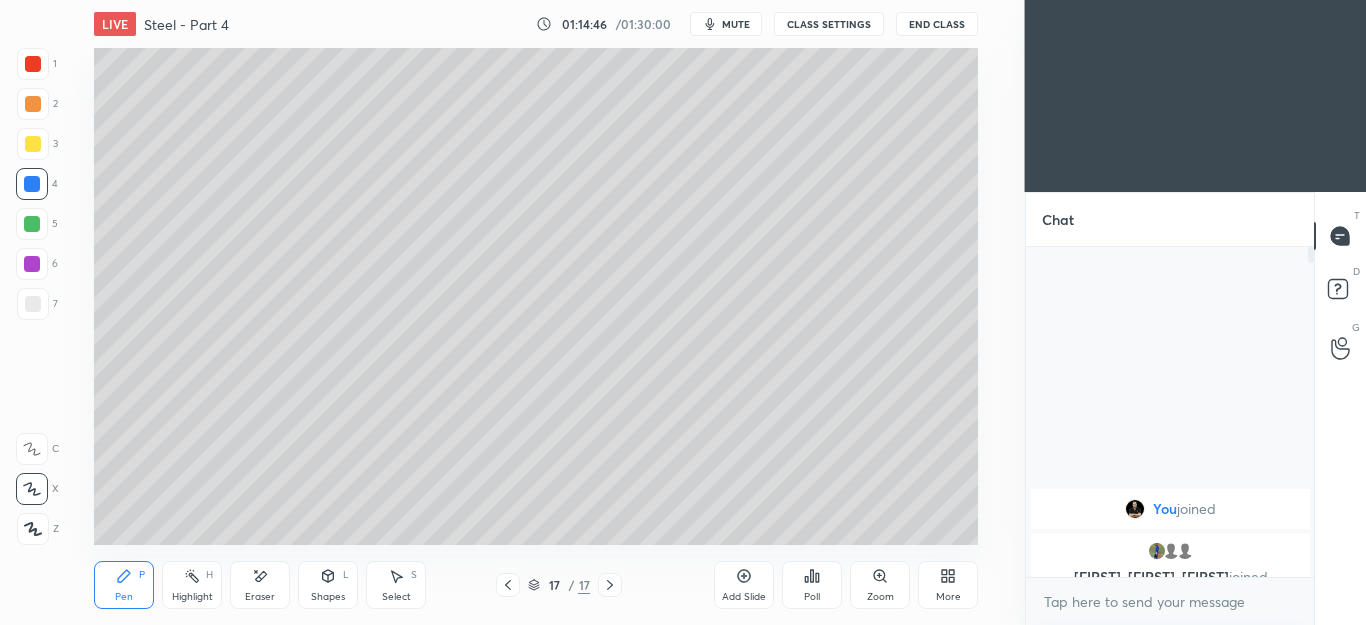 click 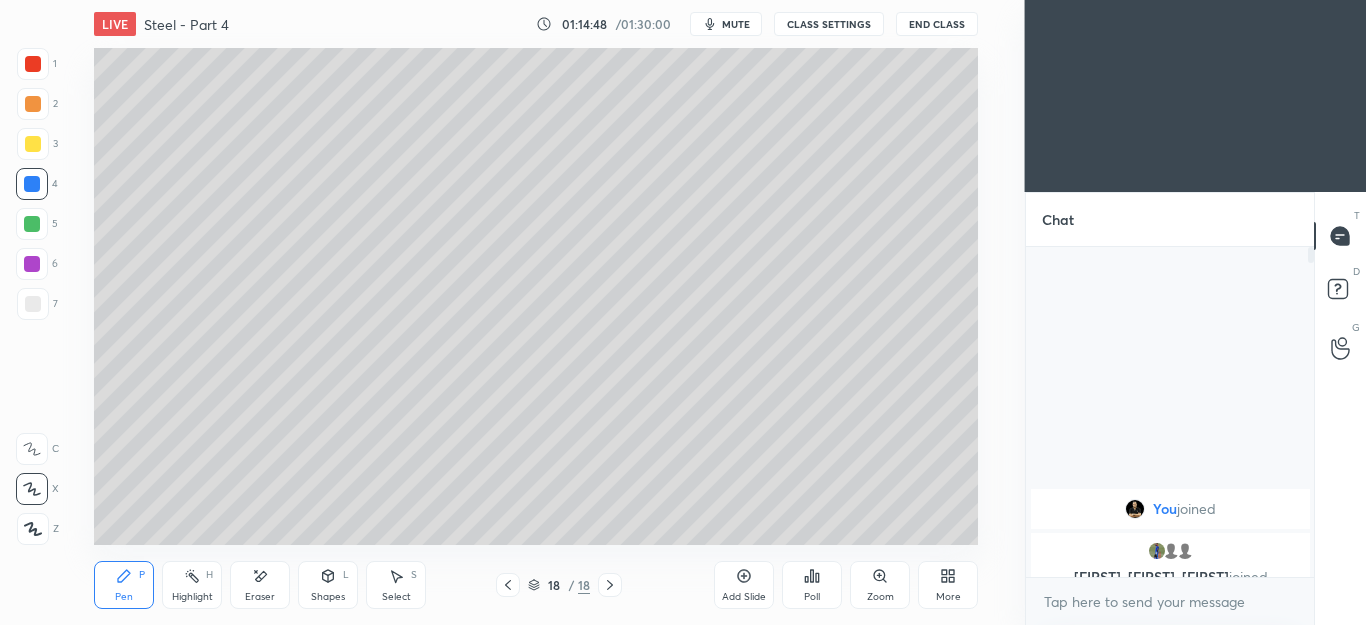 click at bounding box center [33, 104] 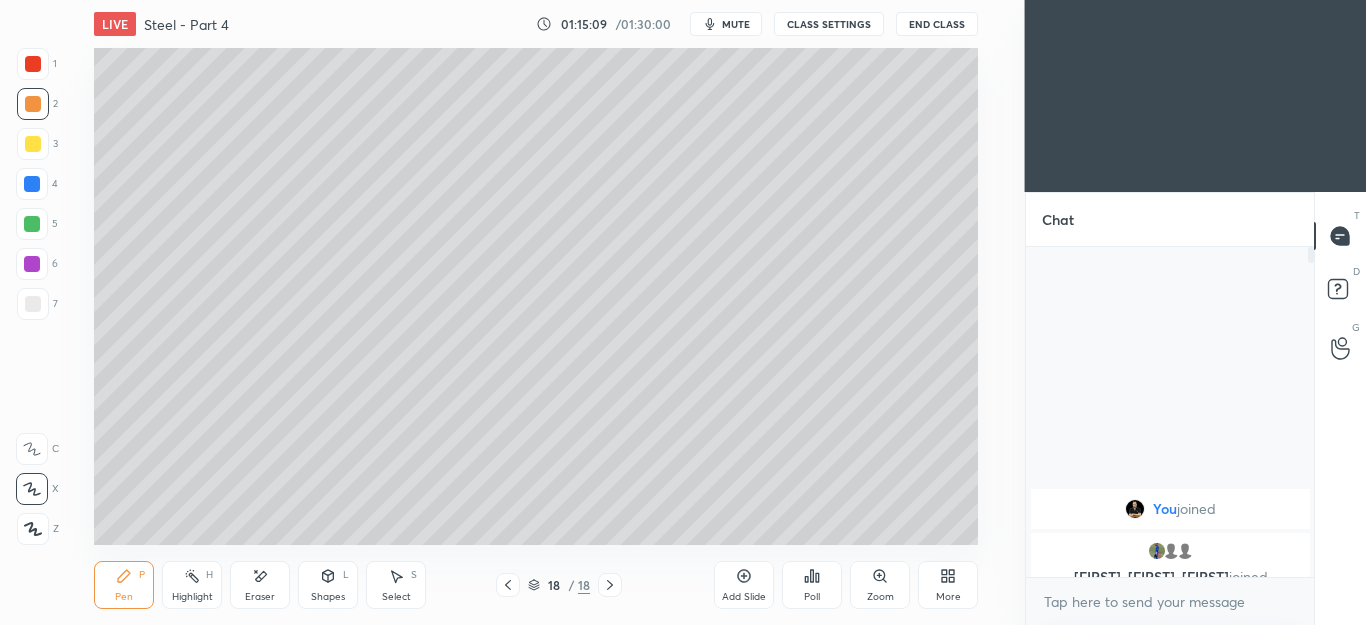 click on "mute" at bounding box center [736, 24] 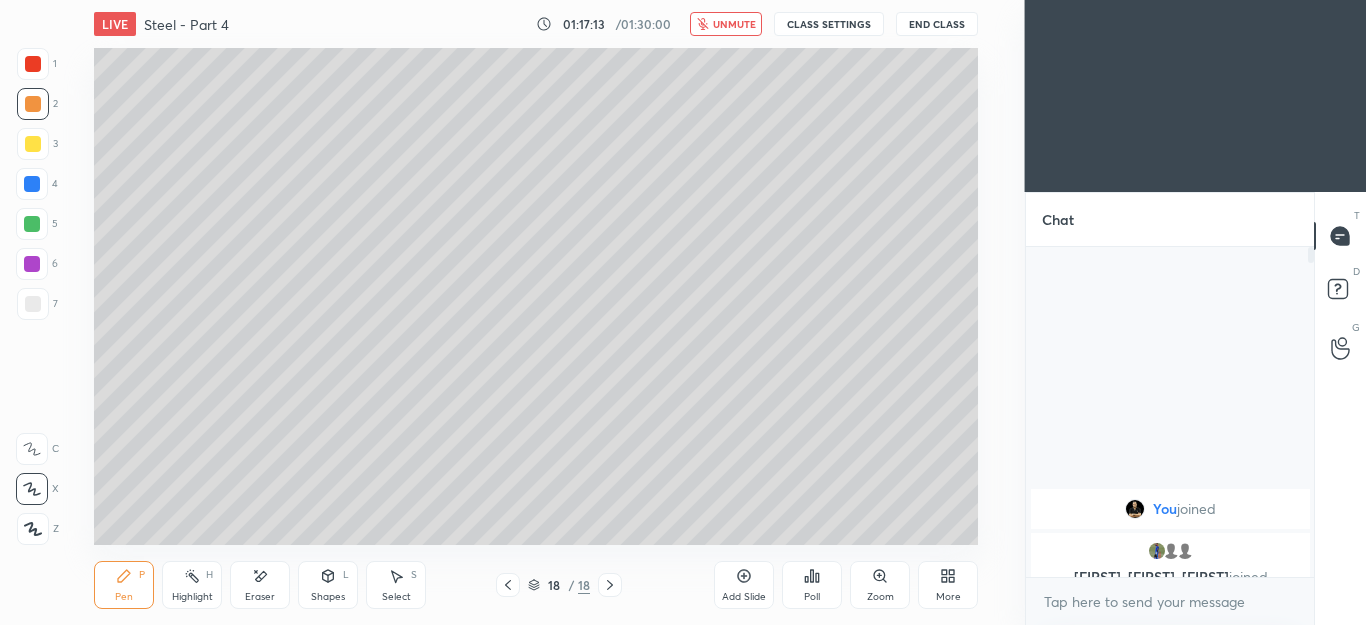 click on "Idle time detected You have been inactive for more than a minute while taking the class. Your audio and video will be  paused in 57s" at bounding box center [512, 937] 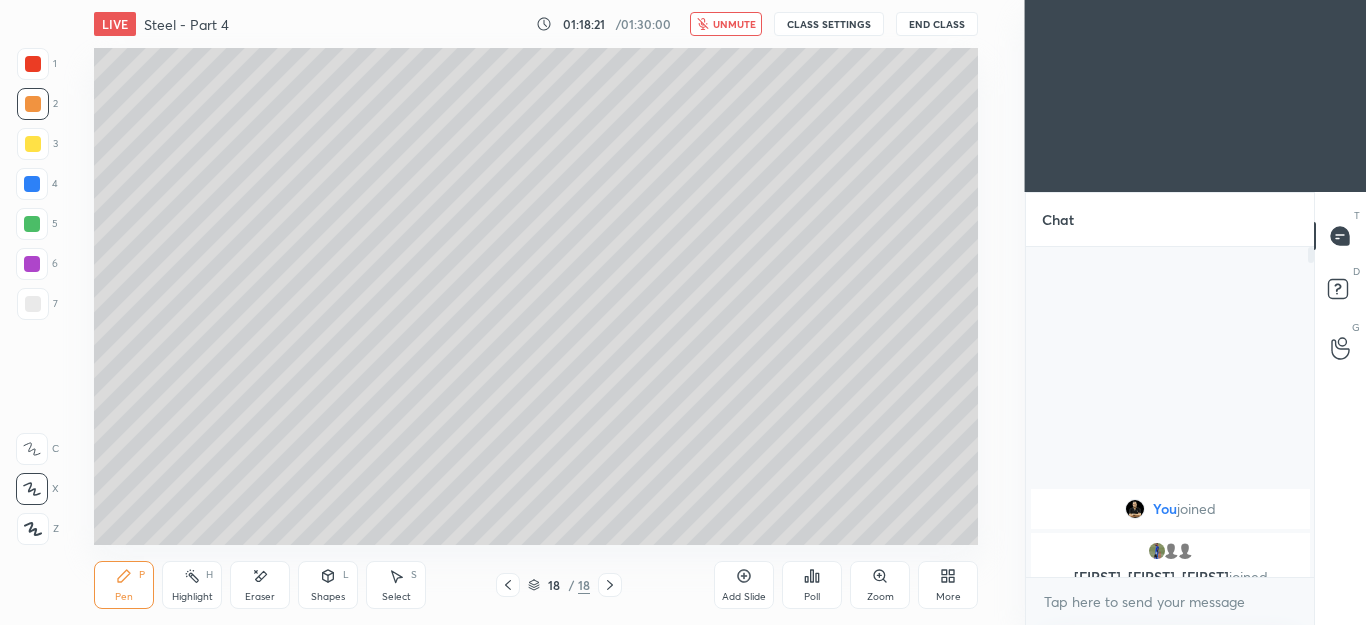 click on "Eraser" at bounding box center (260, 585) 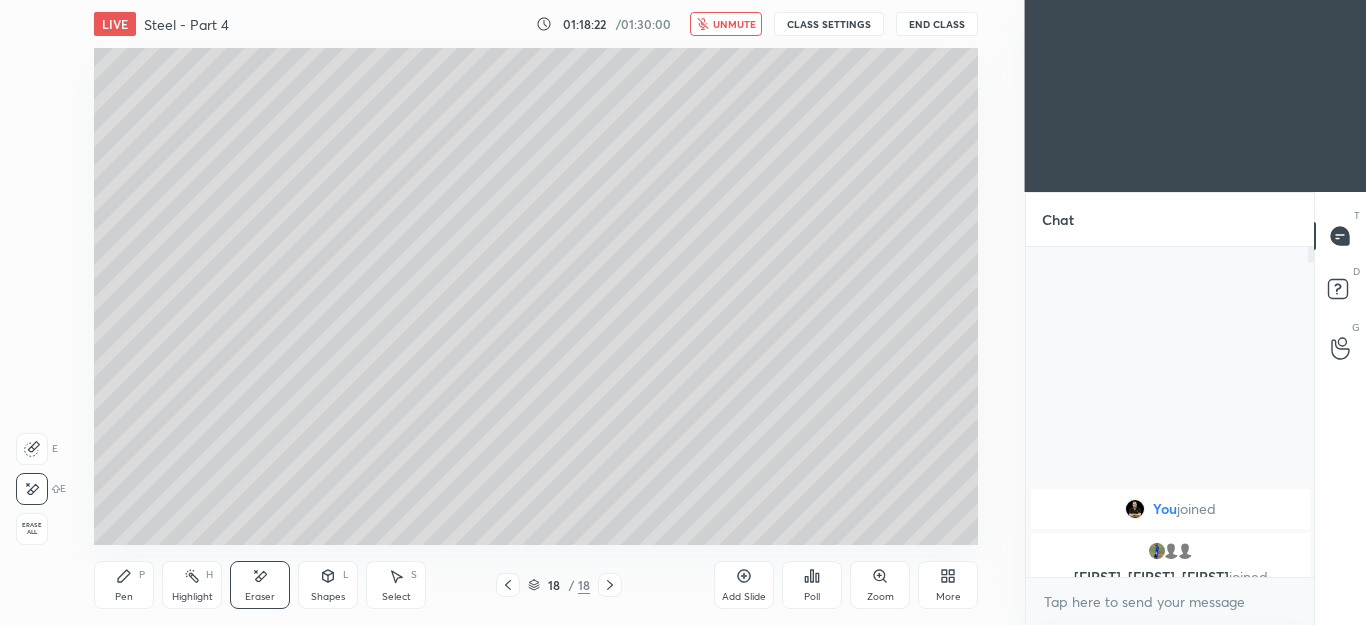 click on "unmute" at bounding box center (734, 24) 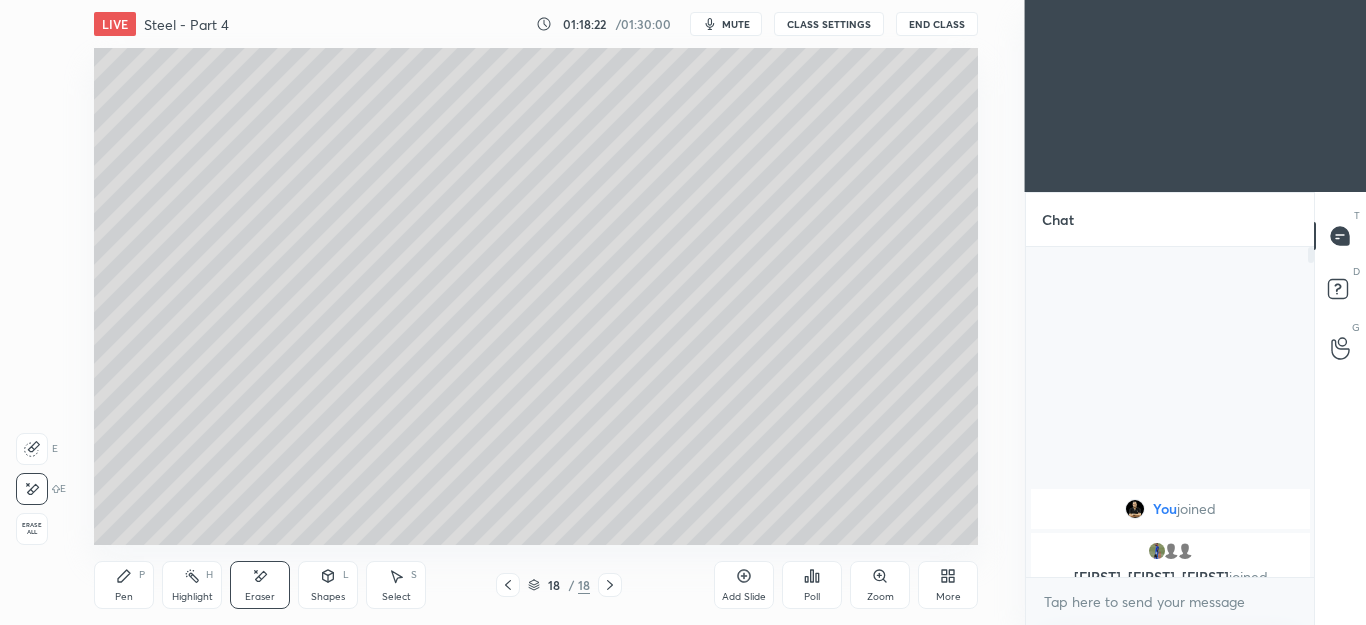 click on "Pen P" at bounding box center (124, 585) 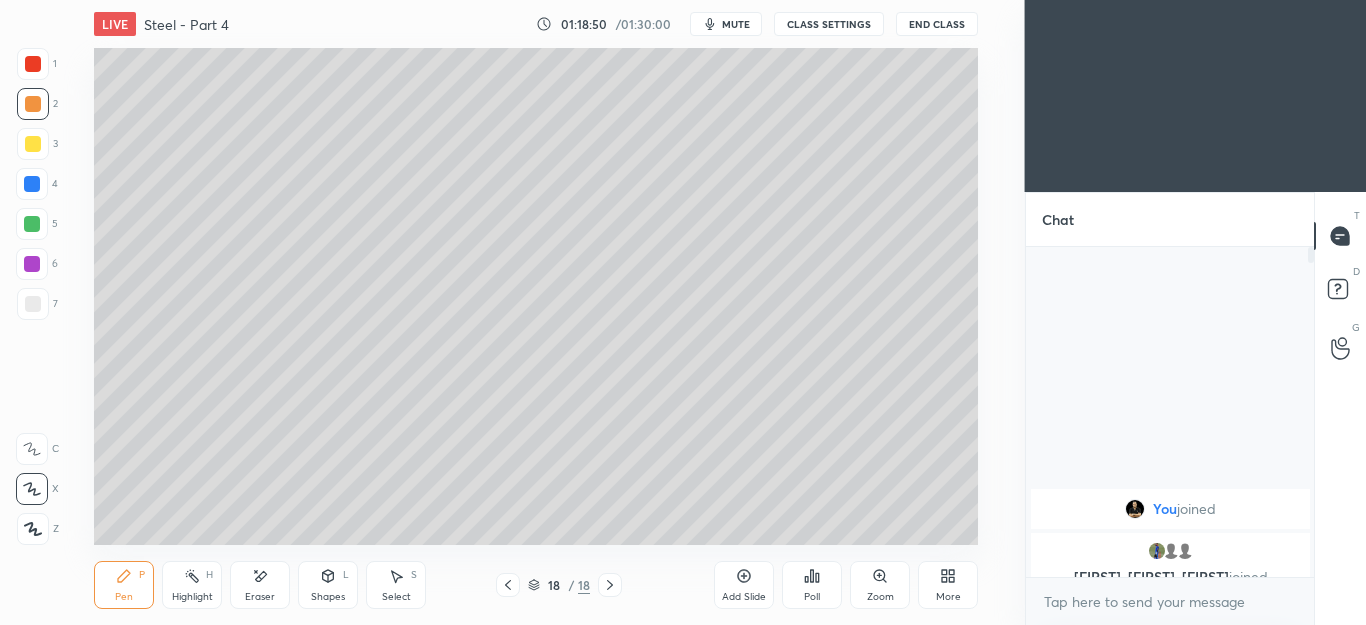click on "Shapes L" at bounding box center [328, 585] 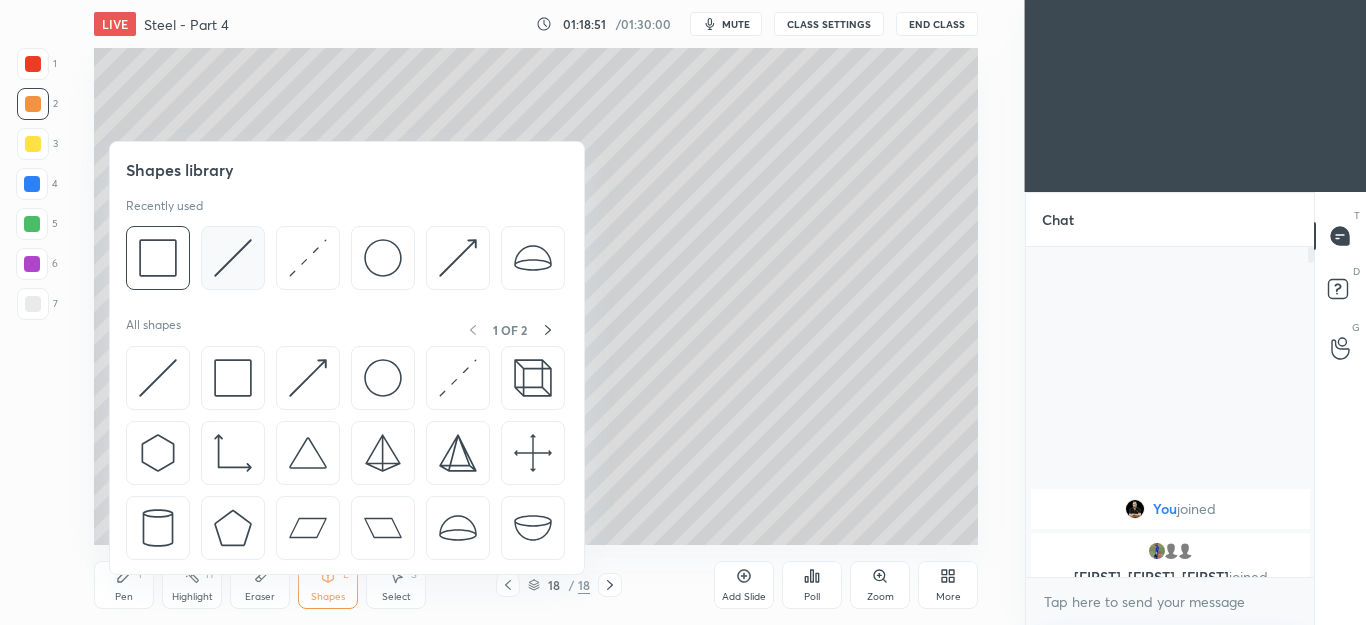 click on "Shapes library Recently used All shapes 1 OF 2" at bounding box center (347, 358) 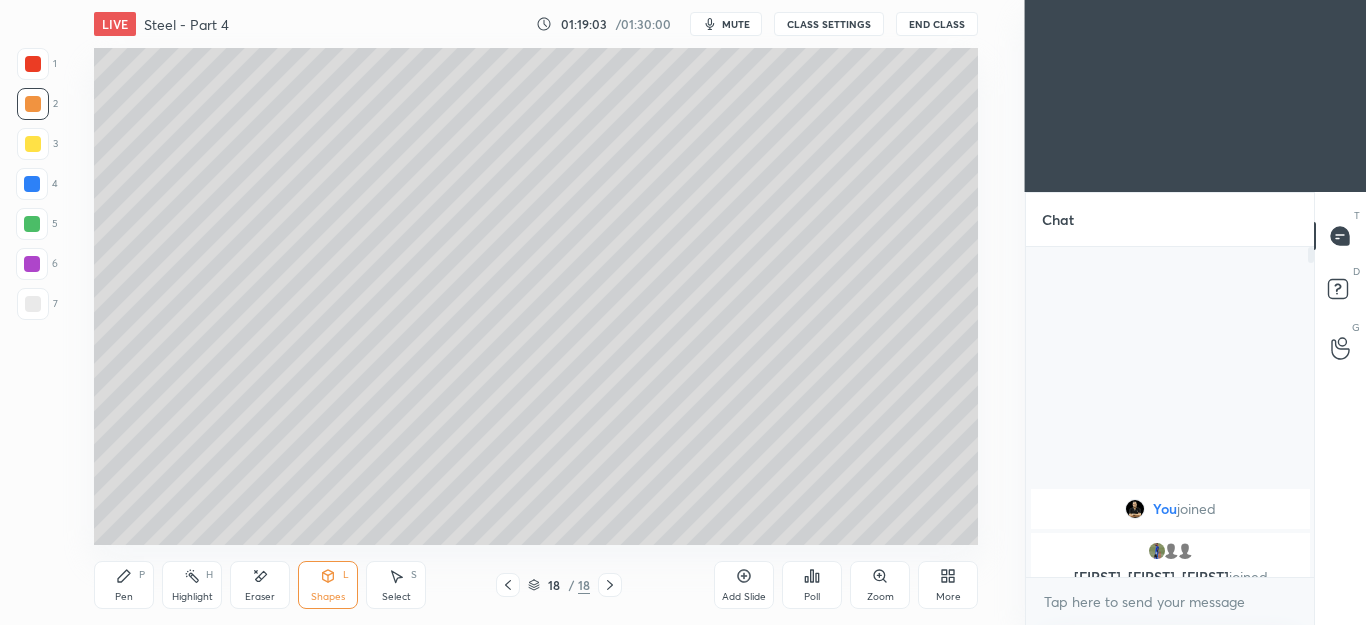 click on "Pen P" at bounding box center [124, 585] 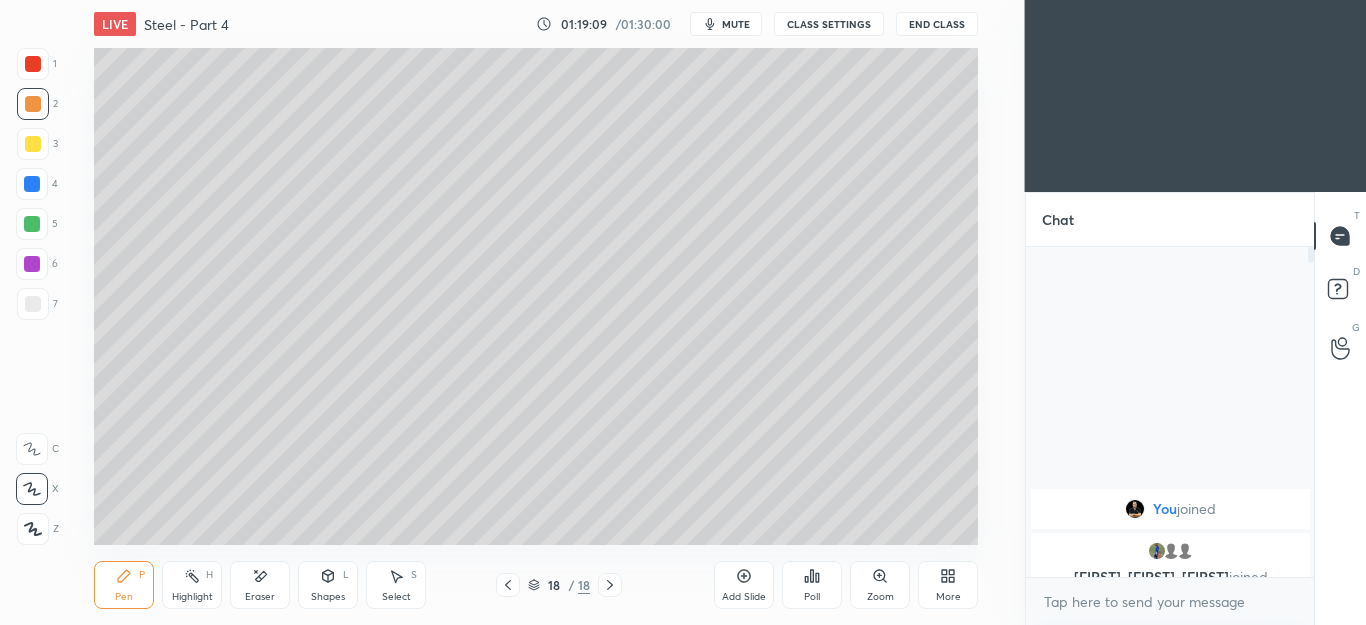 click on "Shapes L" at bounding box center (328, 585) 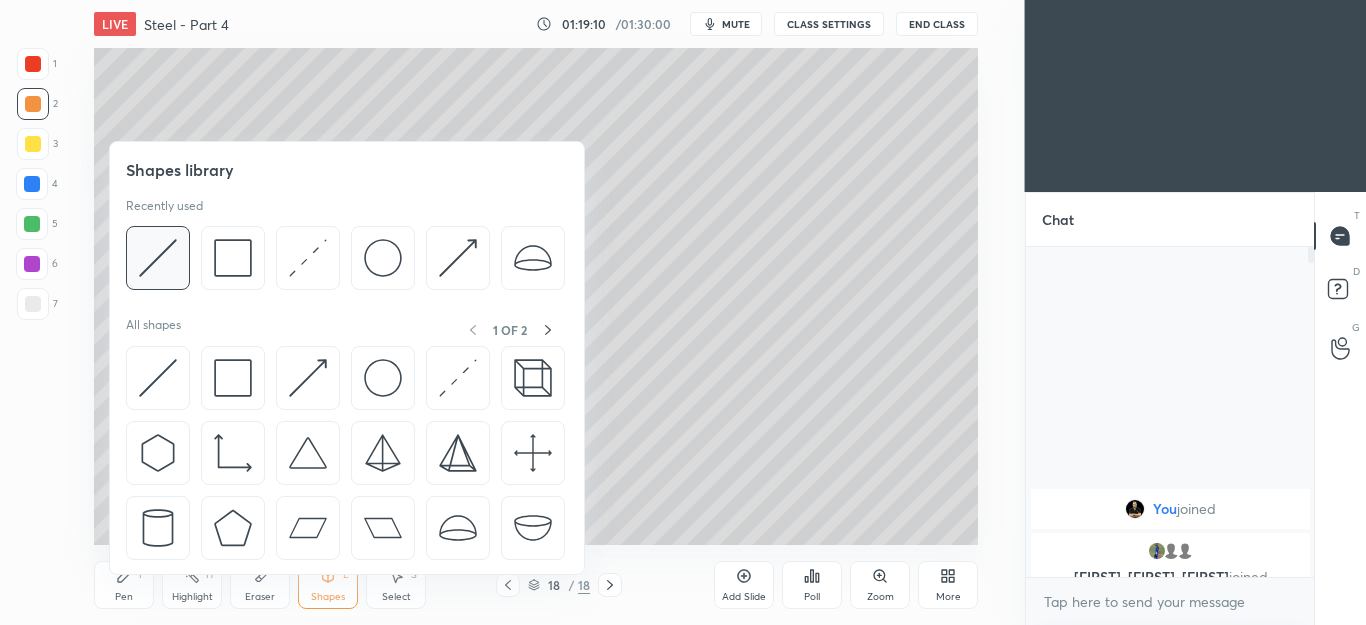 click at bounding box center [158, 258] 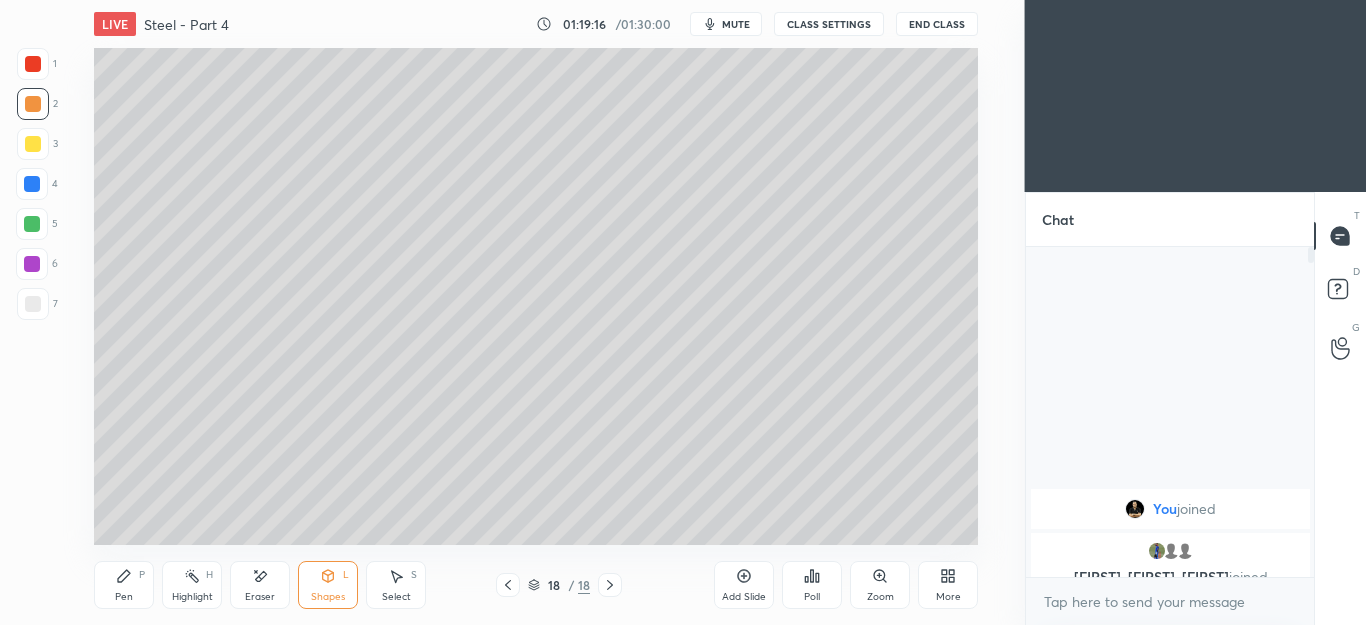 click on "Pen P" at bounding box center (124, 585) 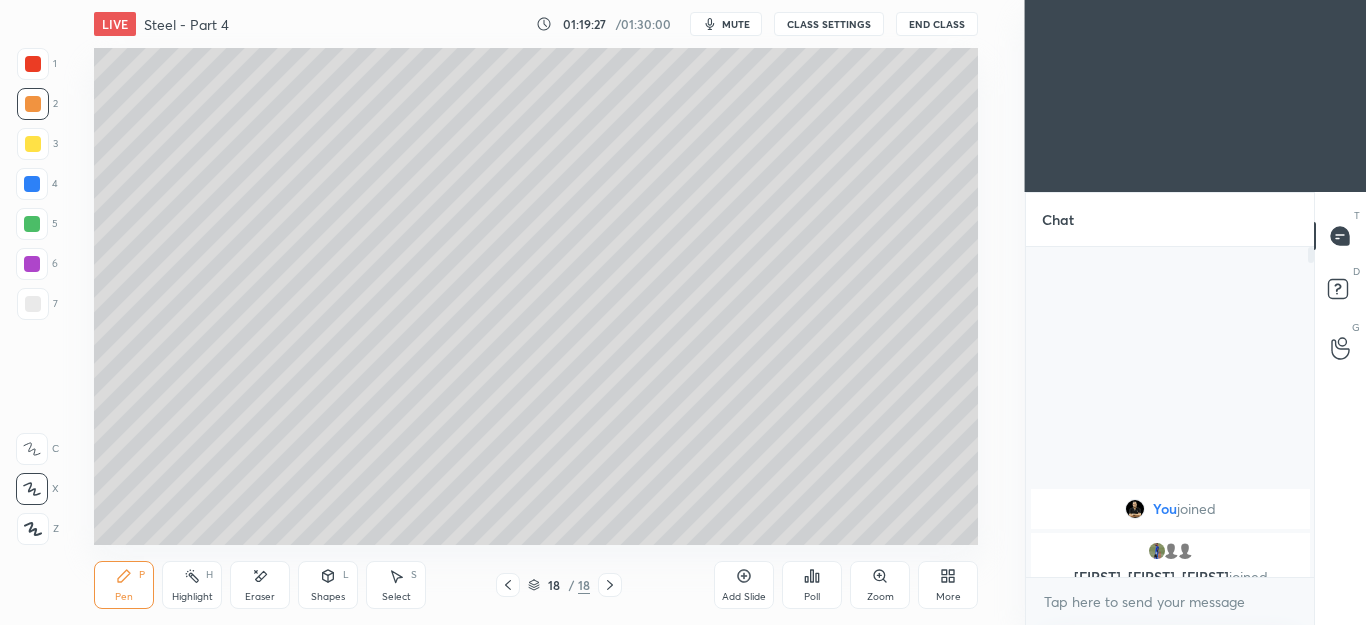 click at bounding box center (33, 304) 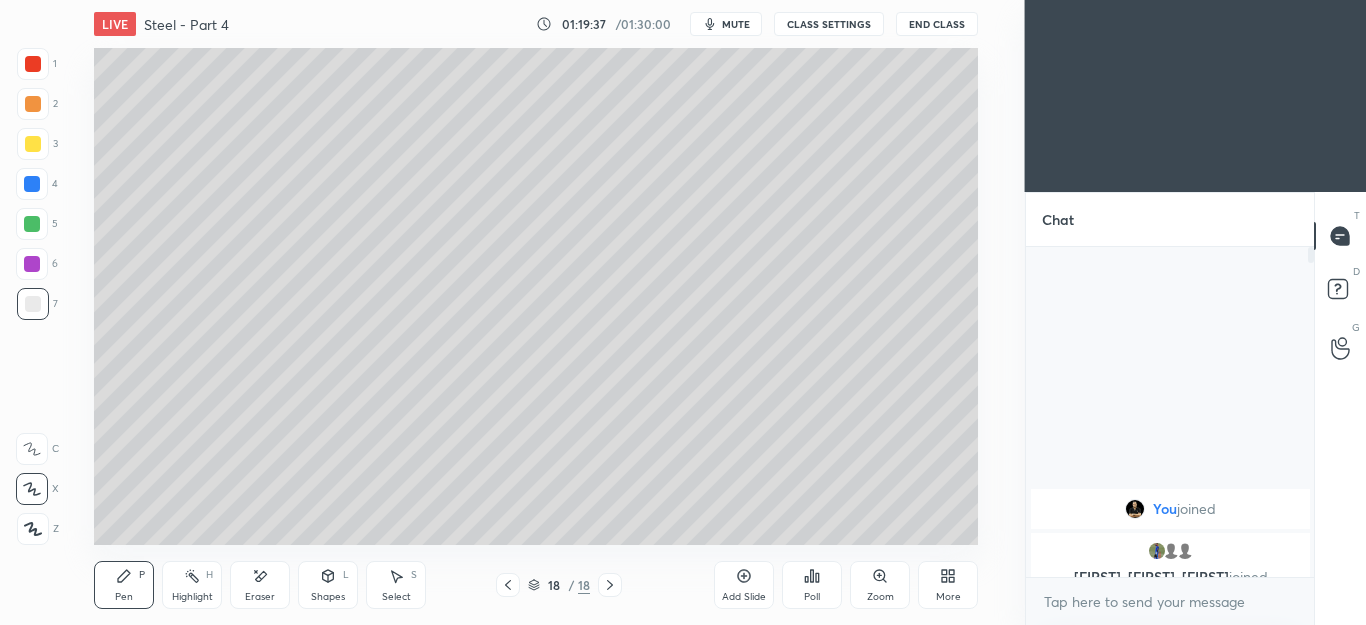 click at bounding box center (33, 144) 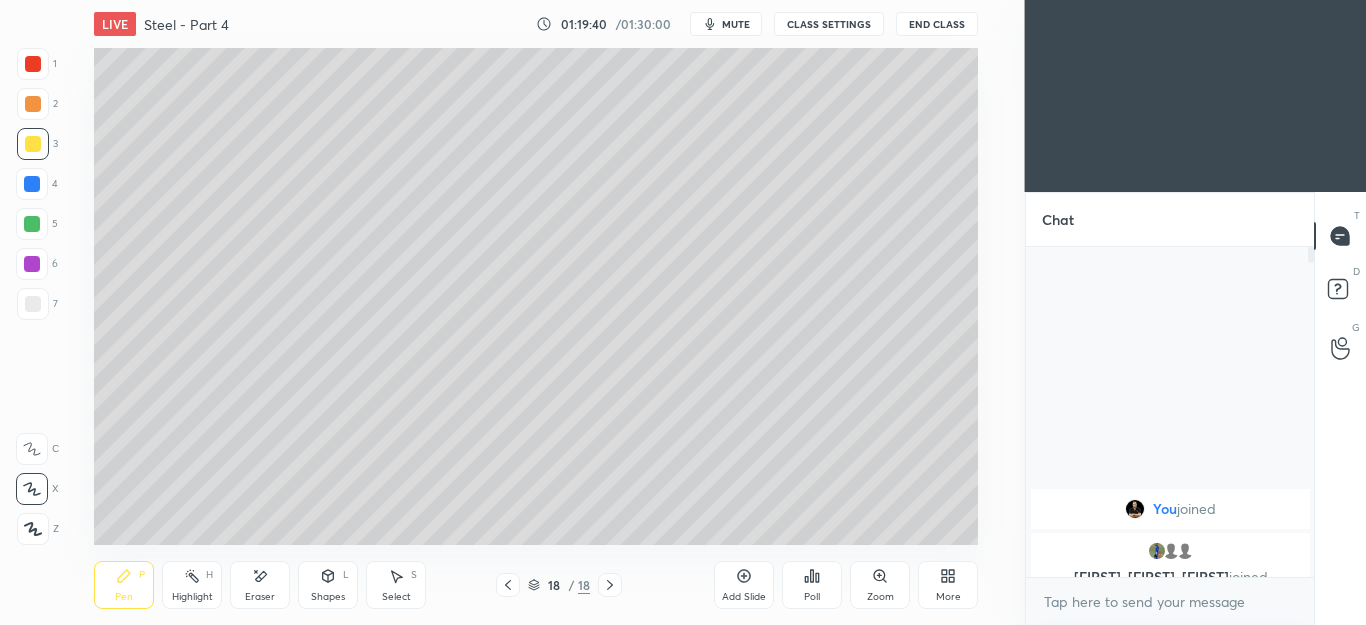 click at bounding box center [32, 224] 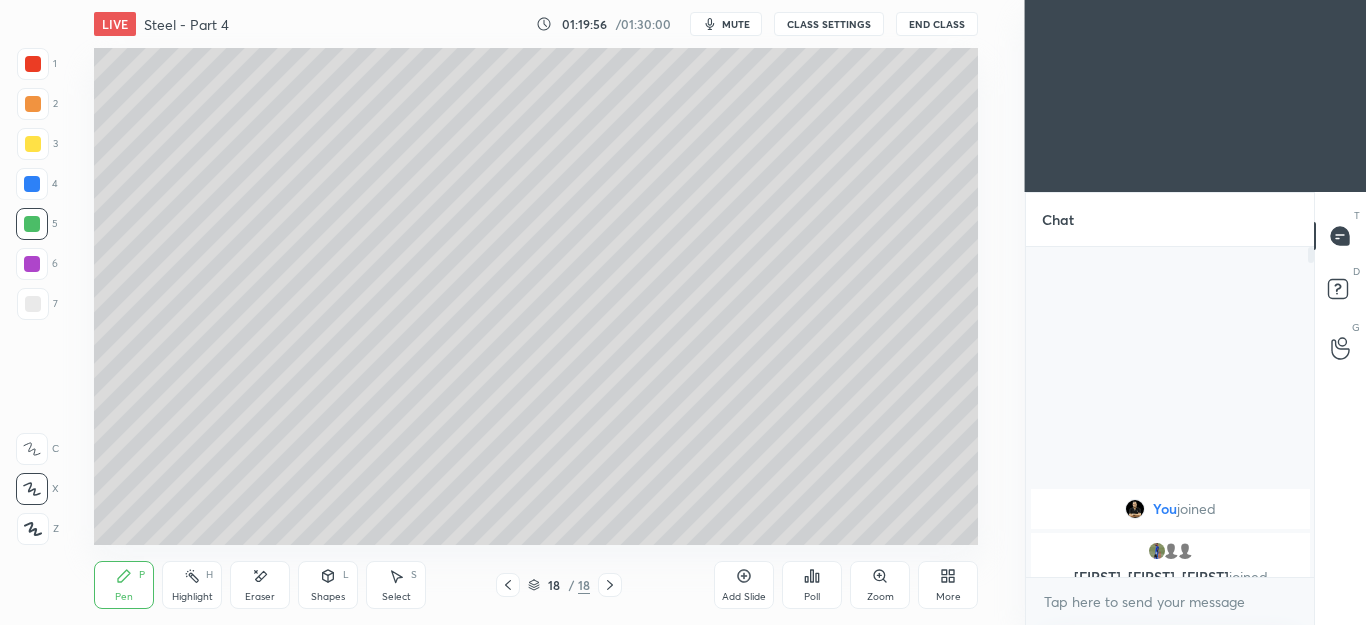 click at bounding box center [33, 144] 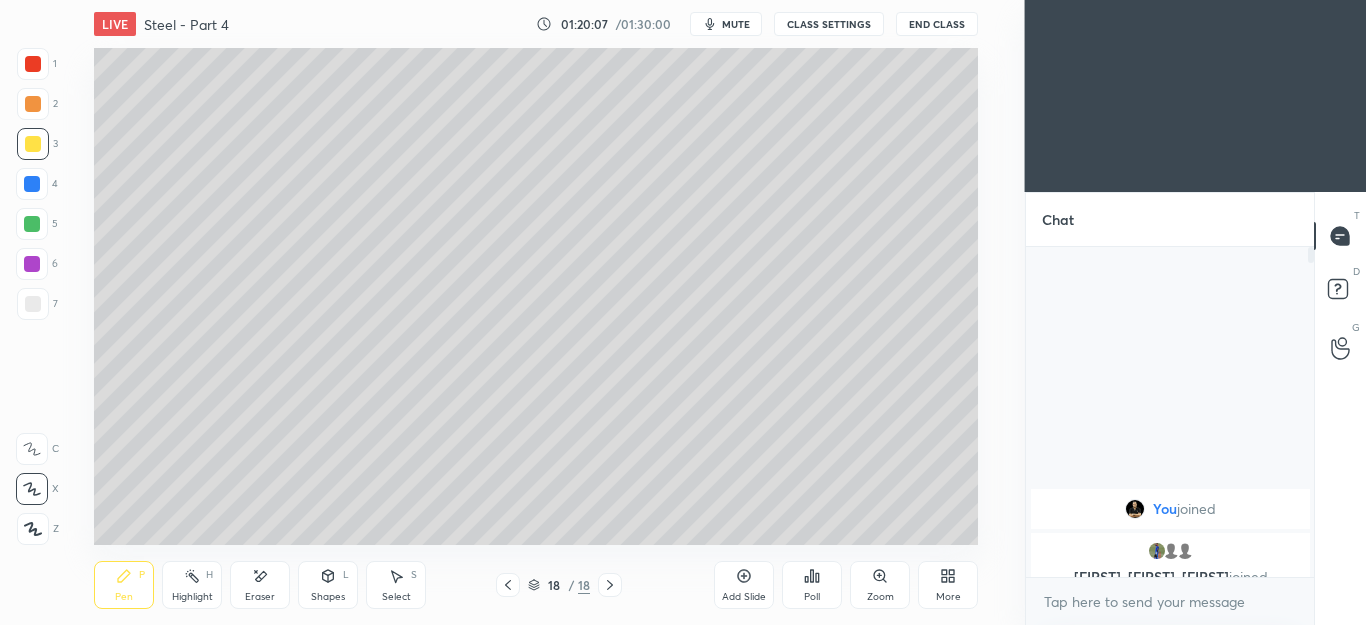 click on "Select S" at bounding box center [396, 585] 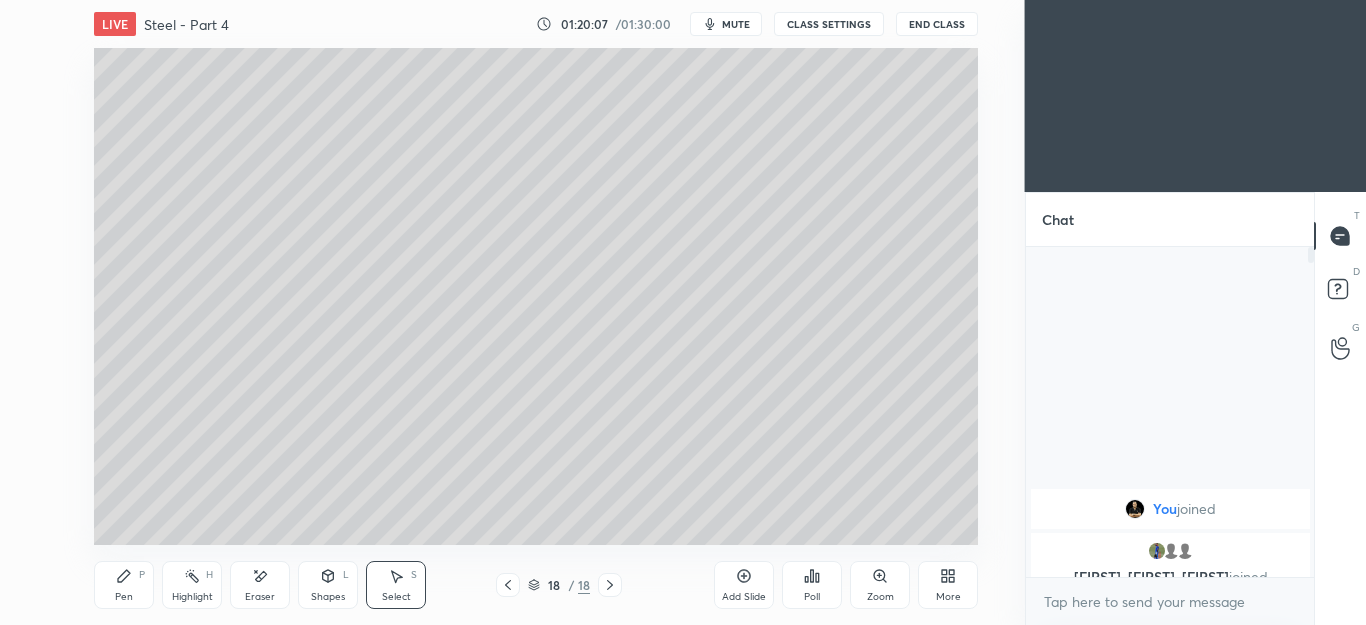 click on "0 ° Undo Copy Duplicate Duplicate to new slide Delete" at bounding box center (536, 296) 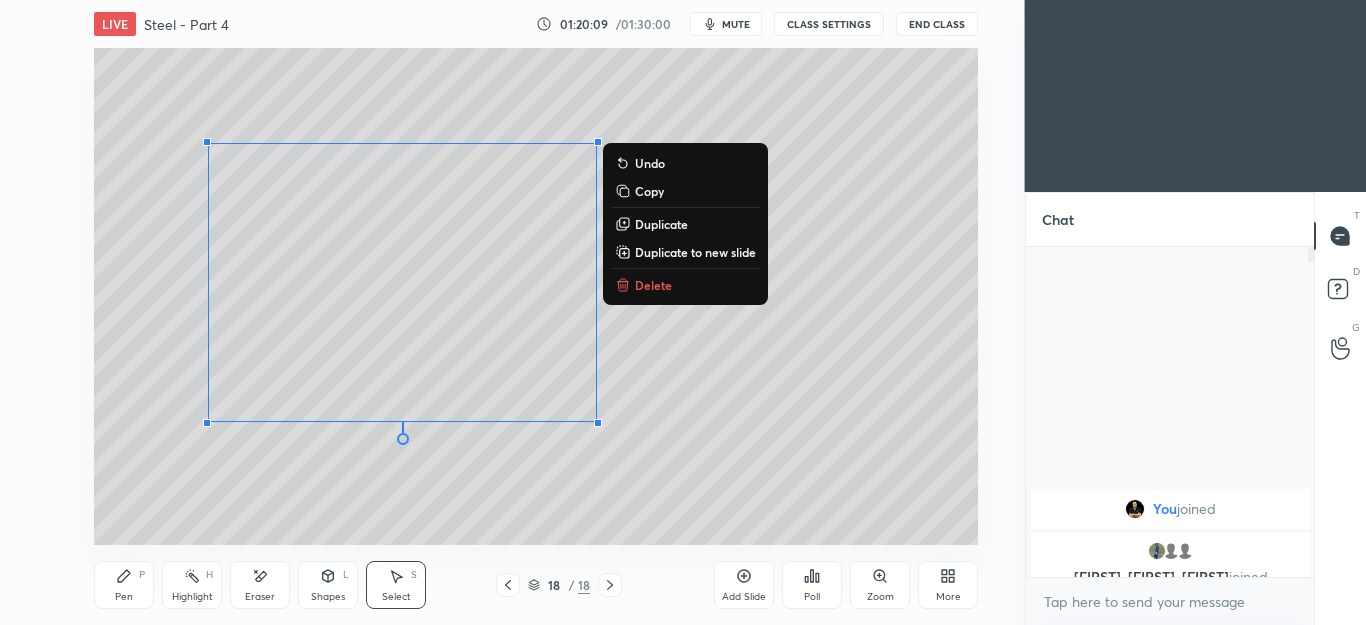 click on "Pen P" at bounding box center [124, 585] 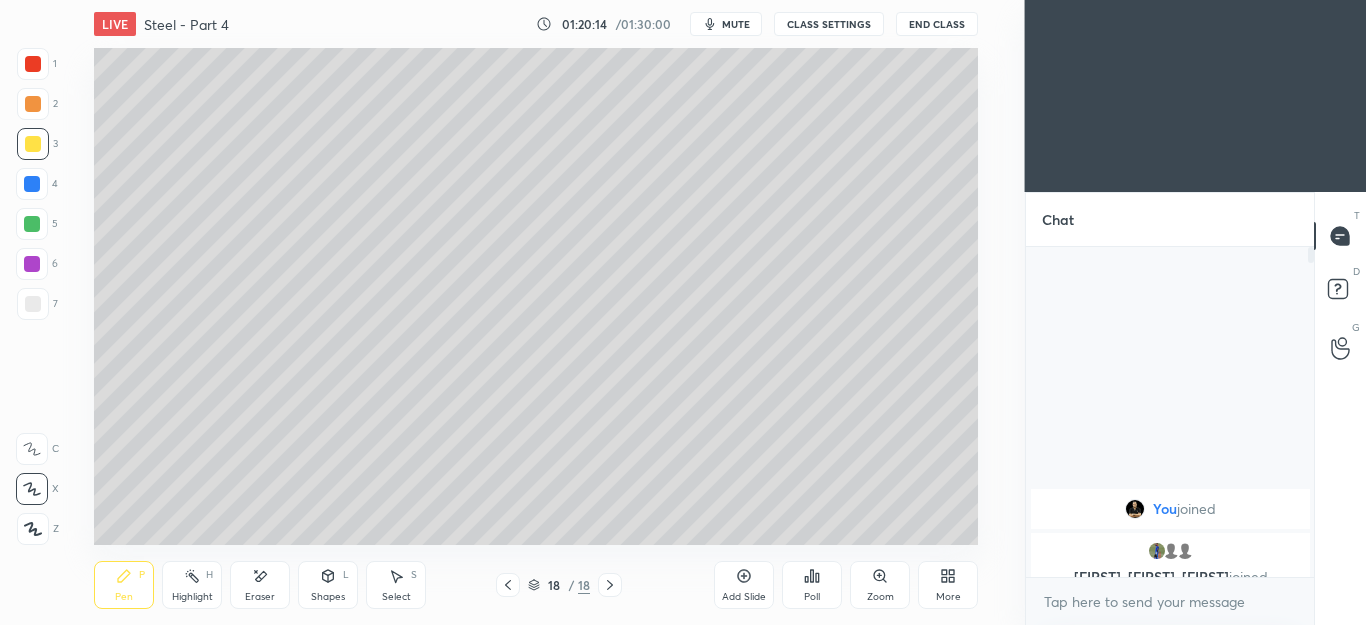 click 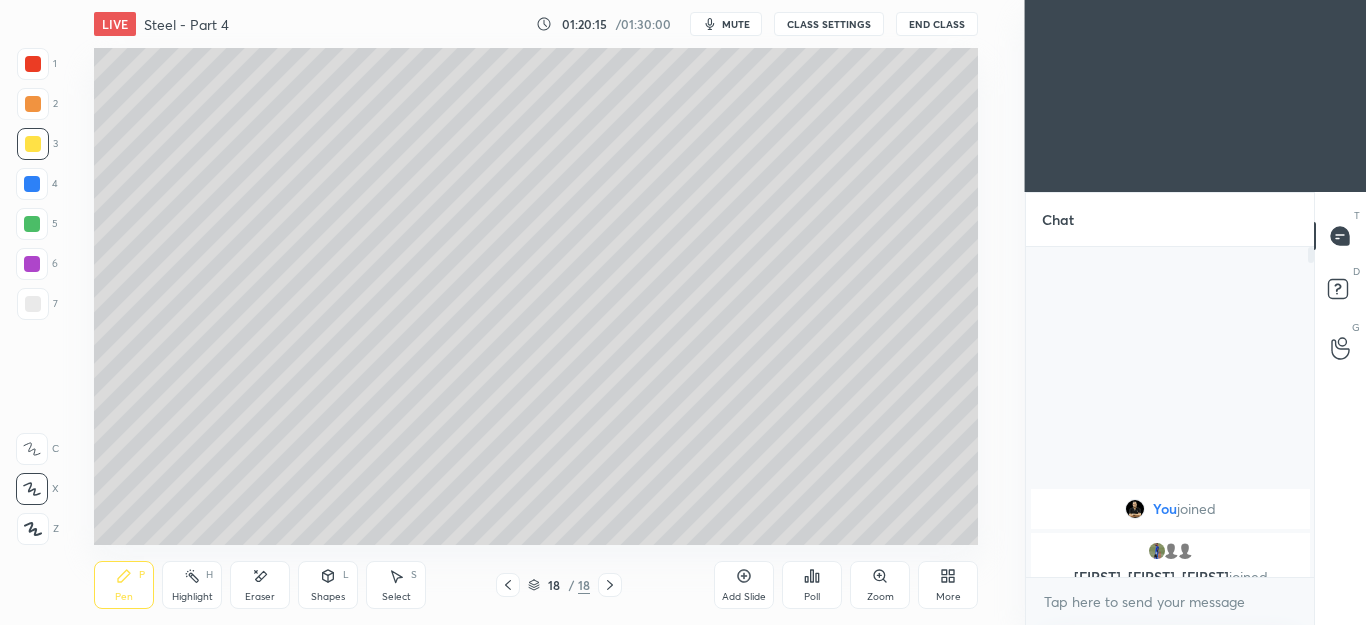 click 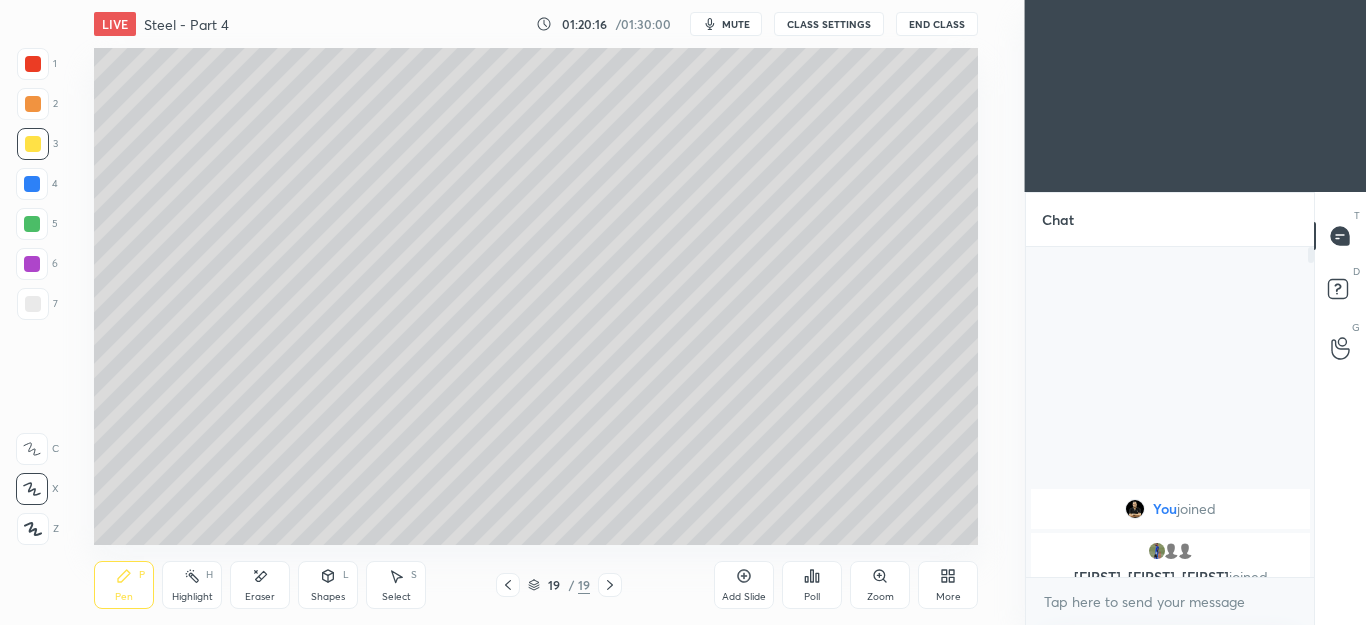 click at bounding box center (33, 104) 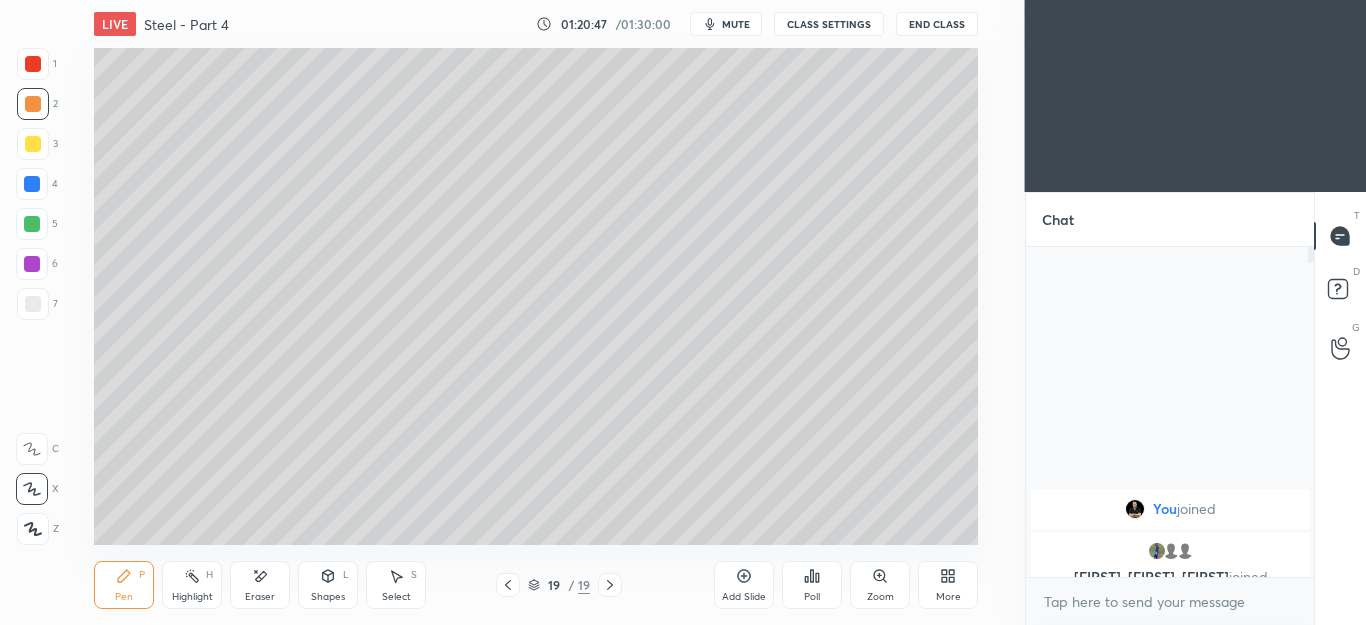 click 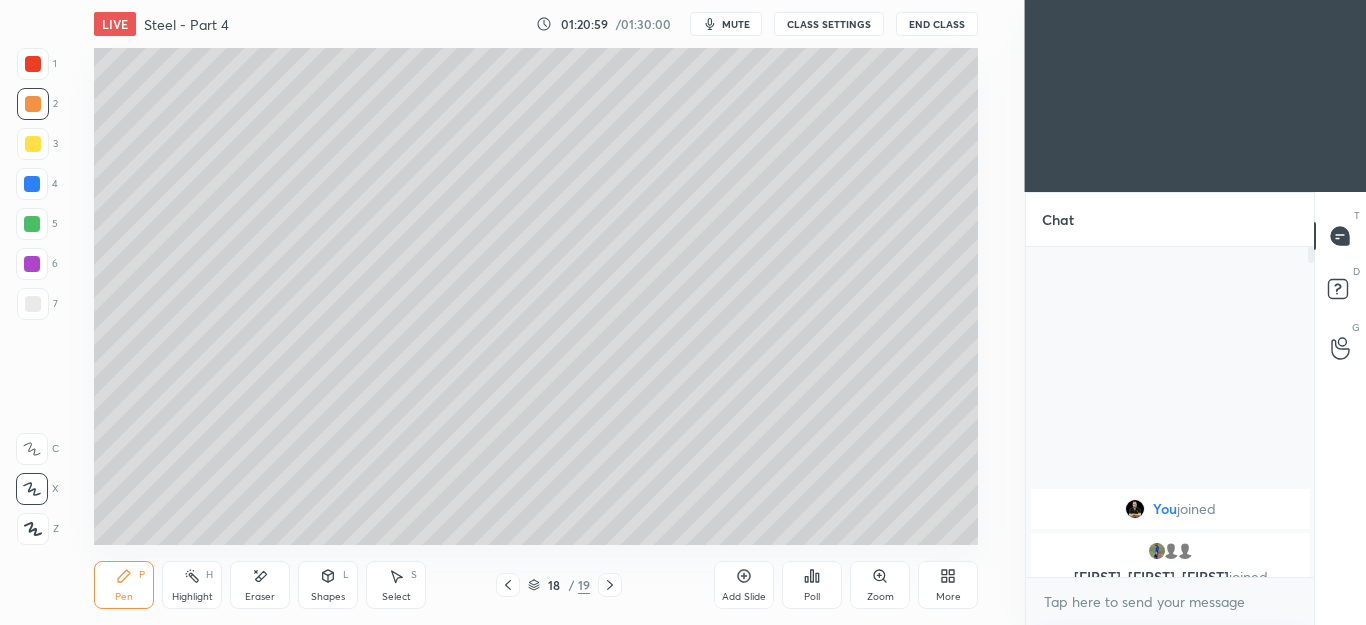 click 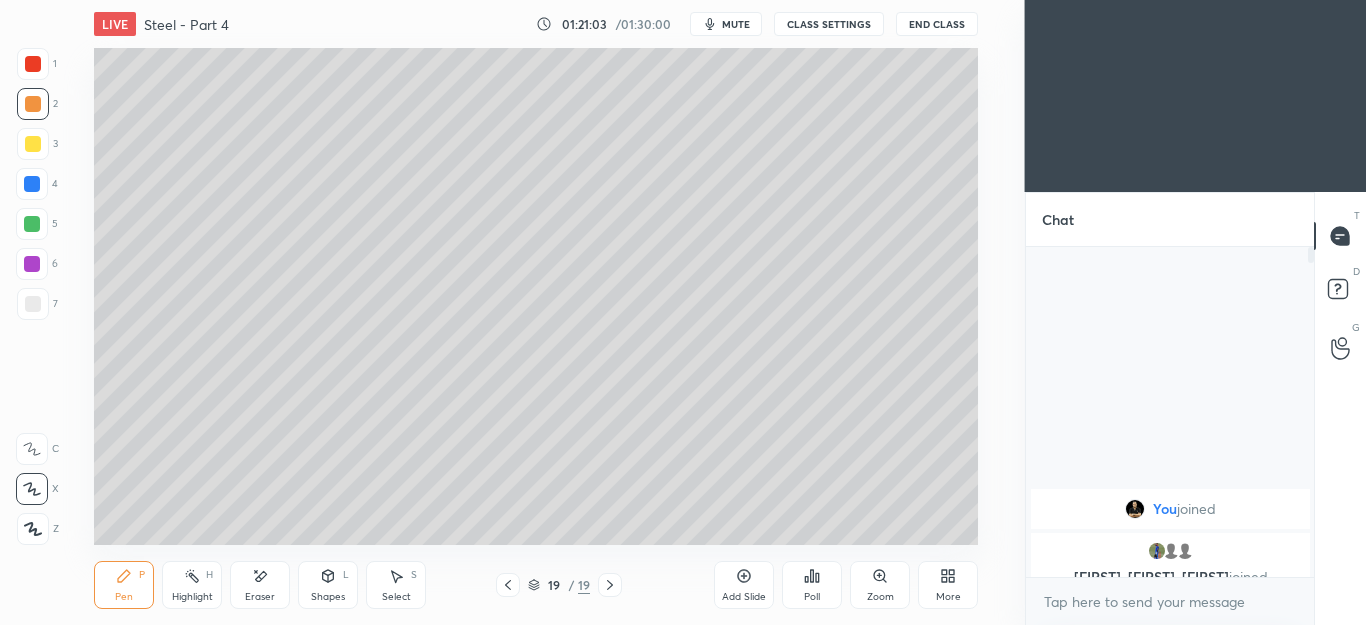 click 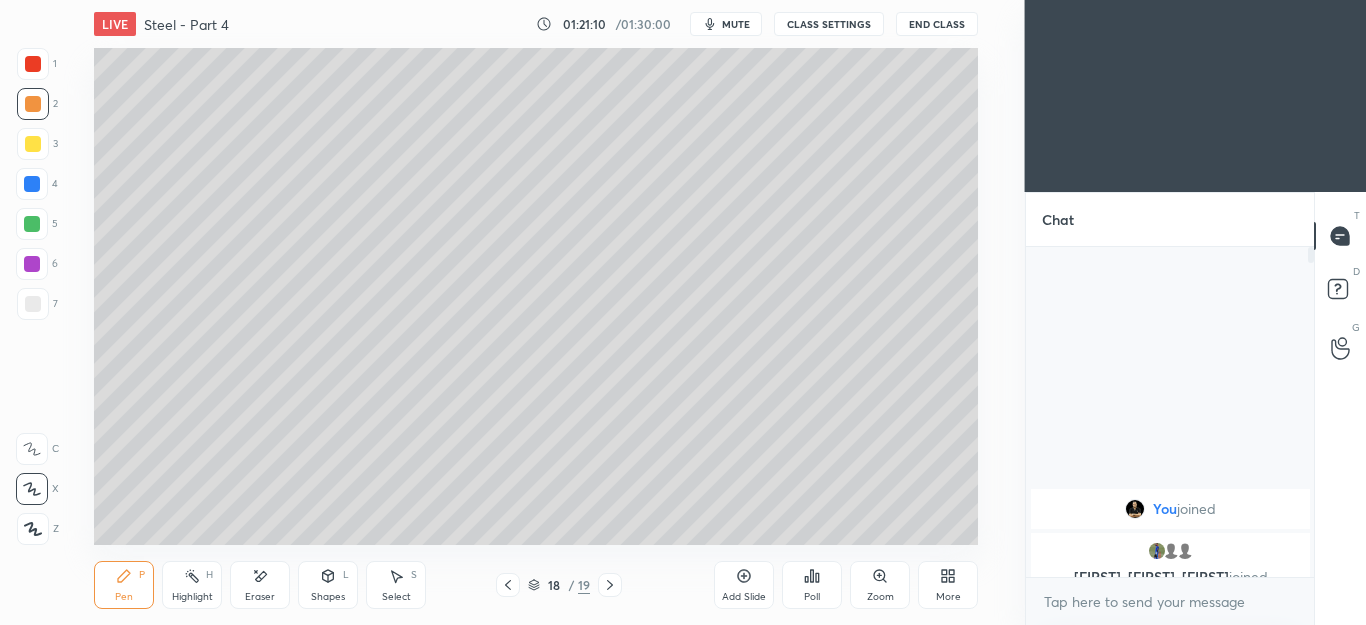 click on "Eraser" at bounding box center [260, 585] 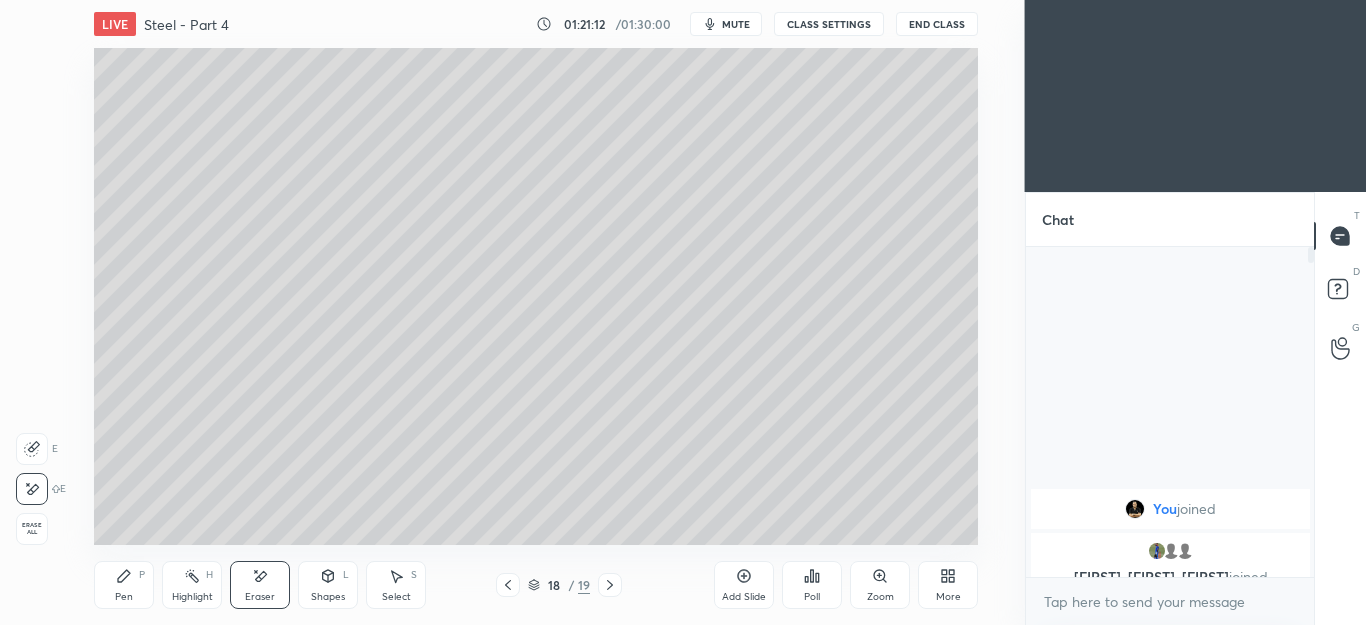 click 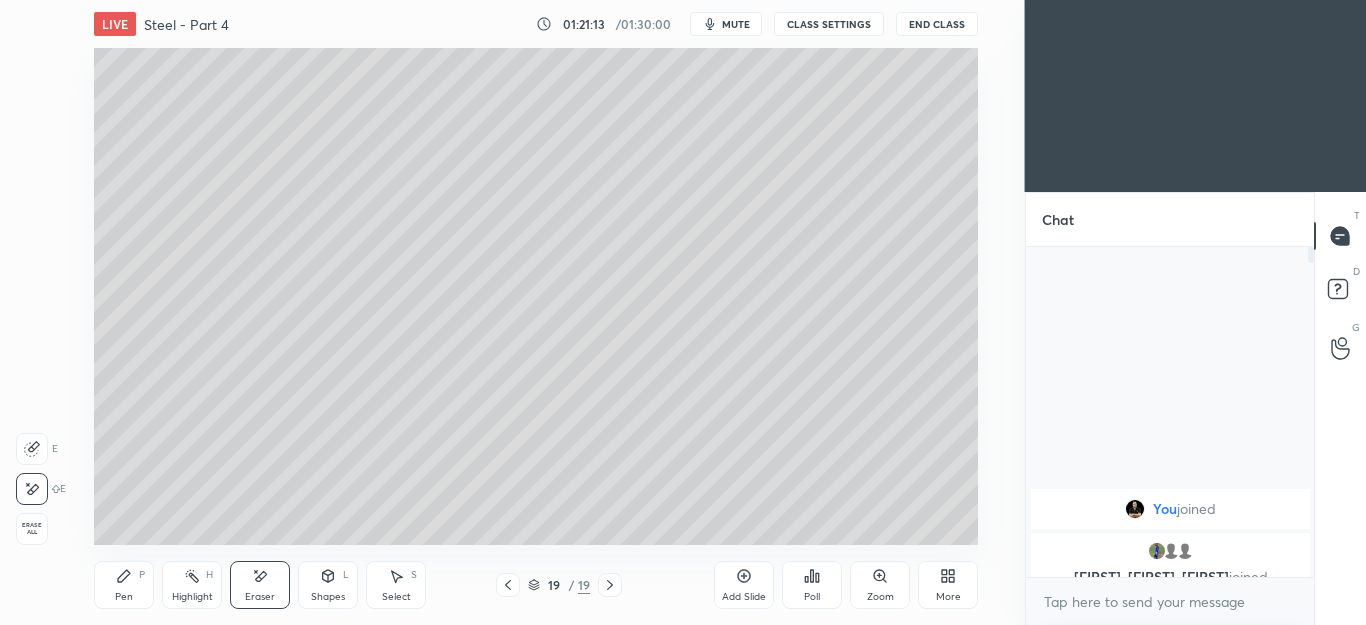 click on "Pen" at bounding box center [124, 597] 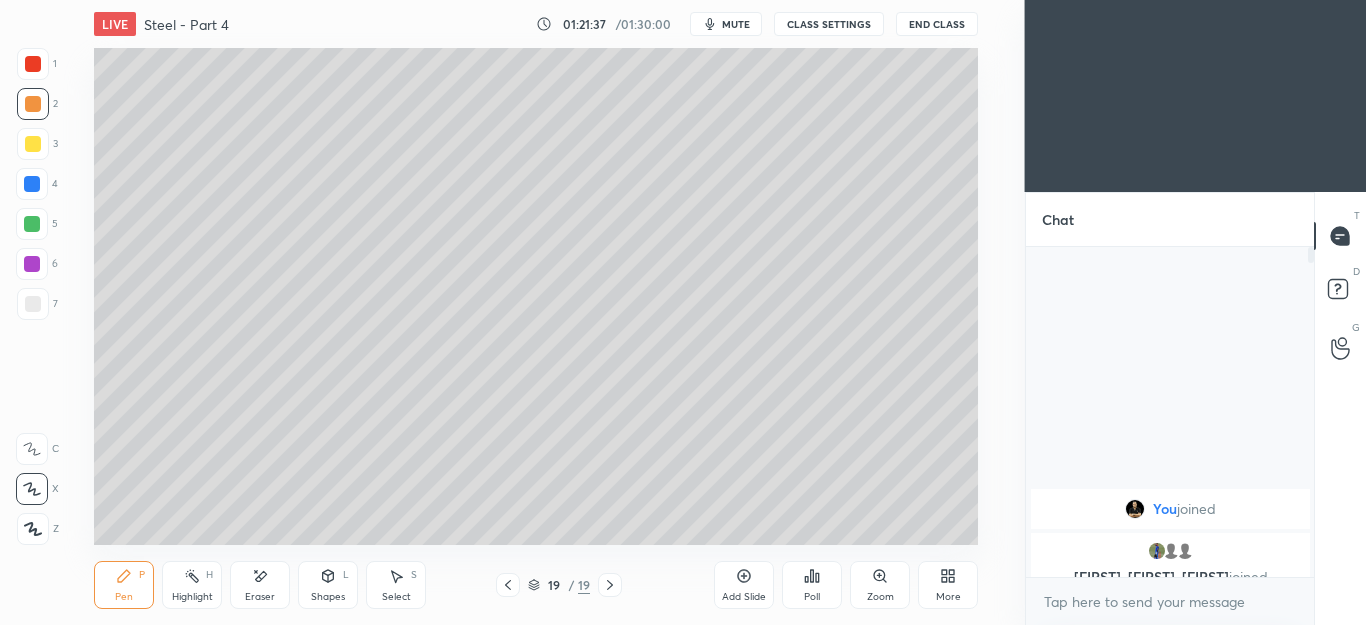 click on "Eraser" at bounding box center (260, 585) 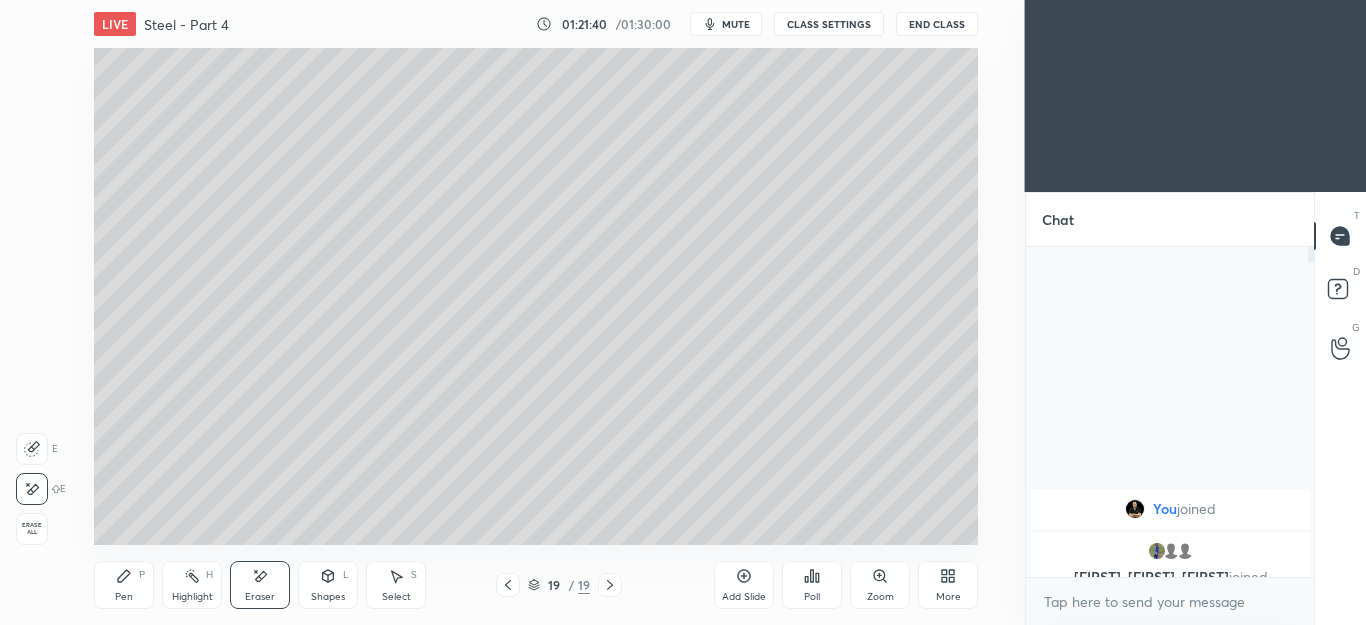 click 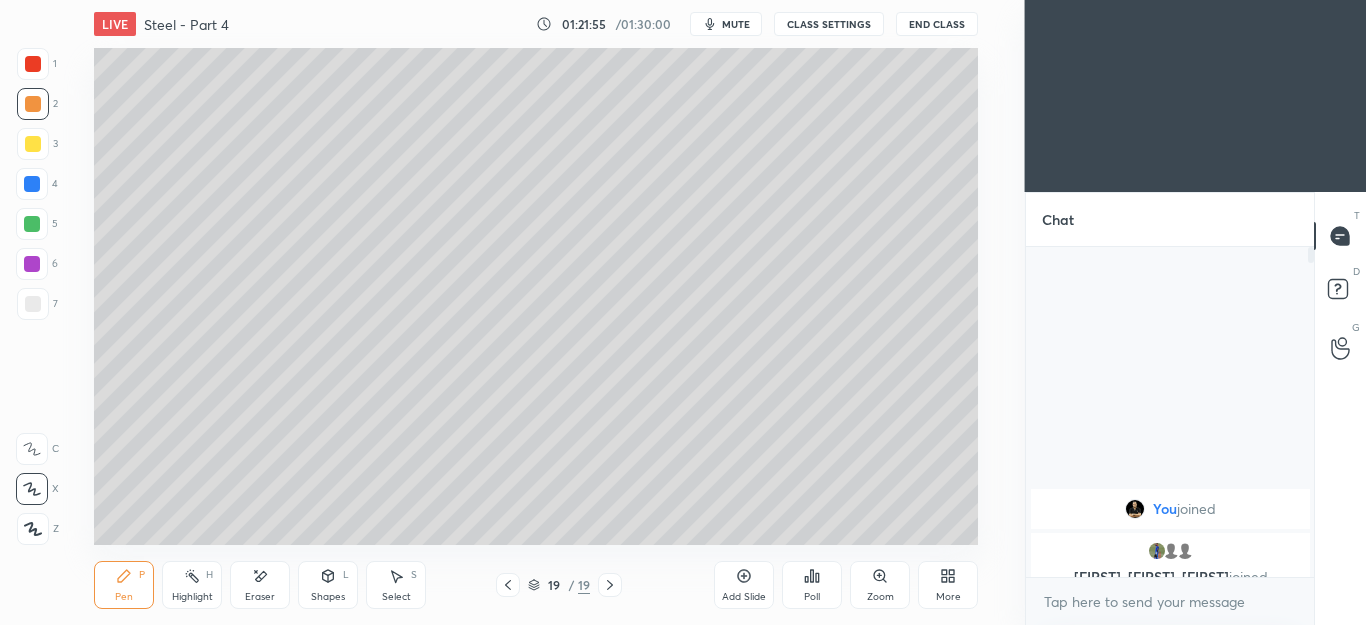 click 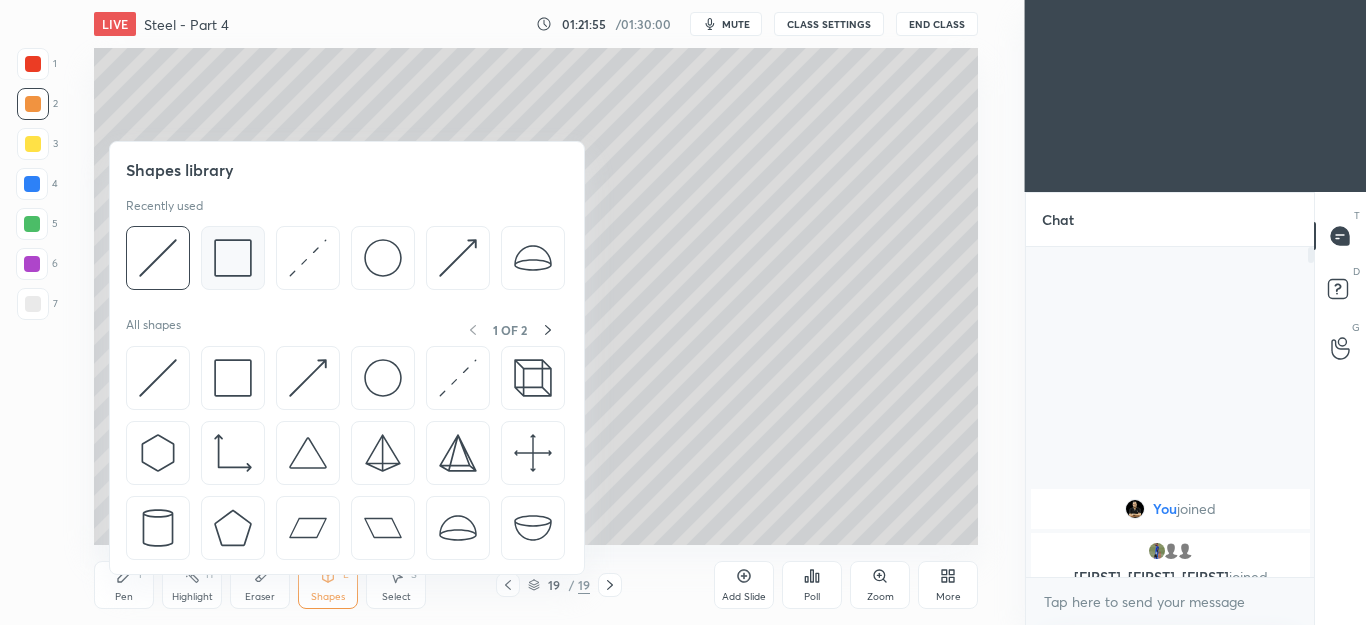 click at bounding box center (233, 258) 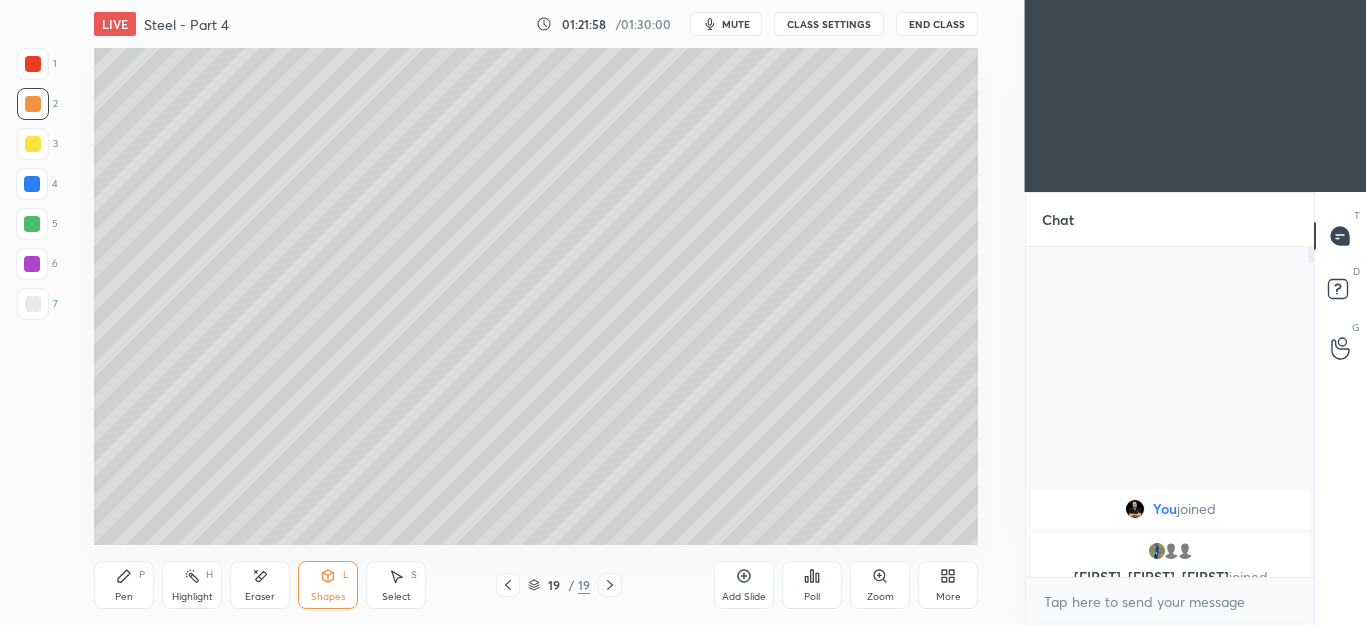 click on "P" at bounding box center [142, 575] 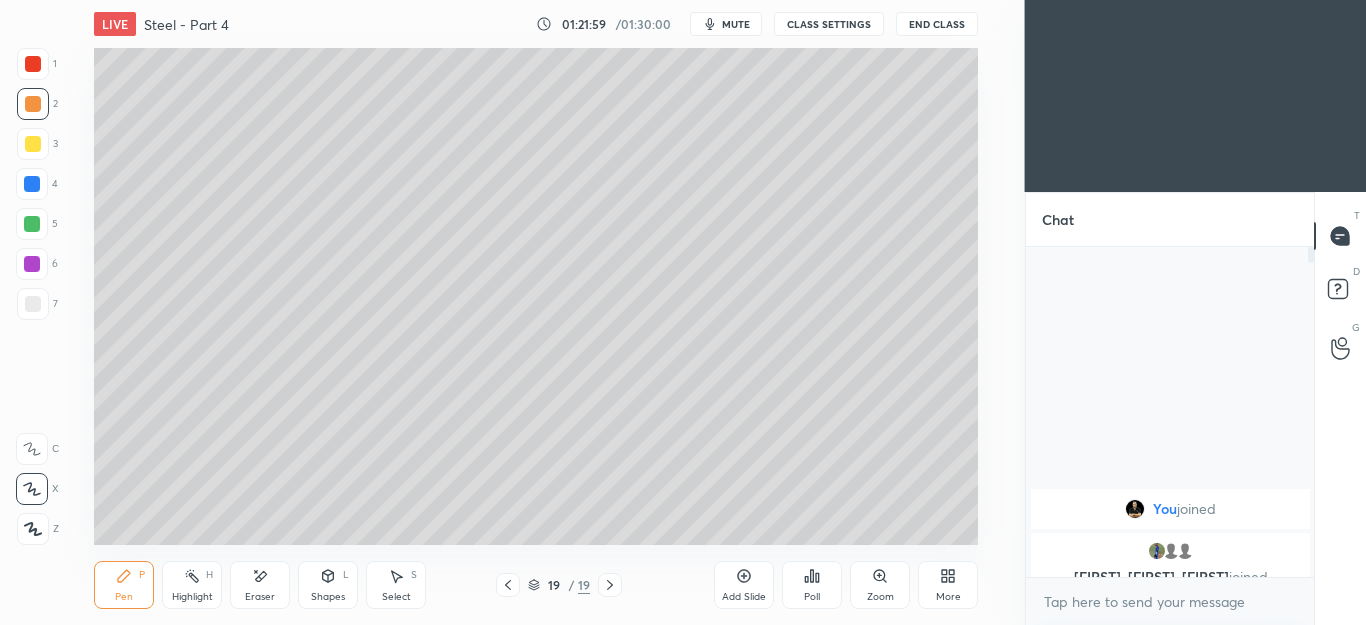 click at bounding box center [32, 224] 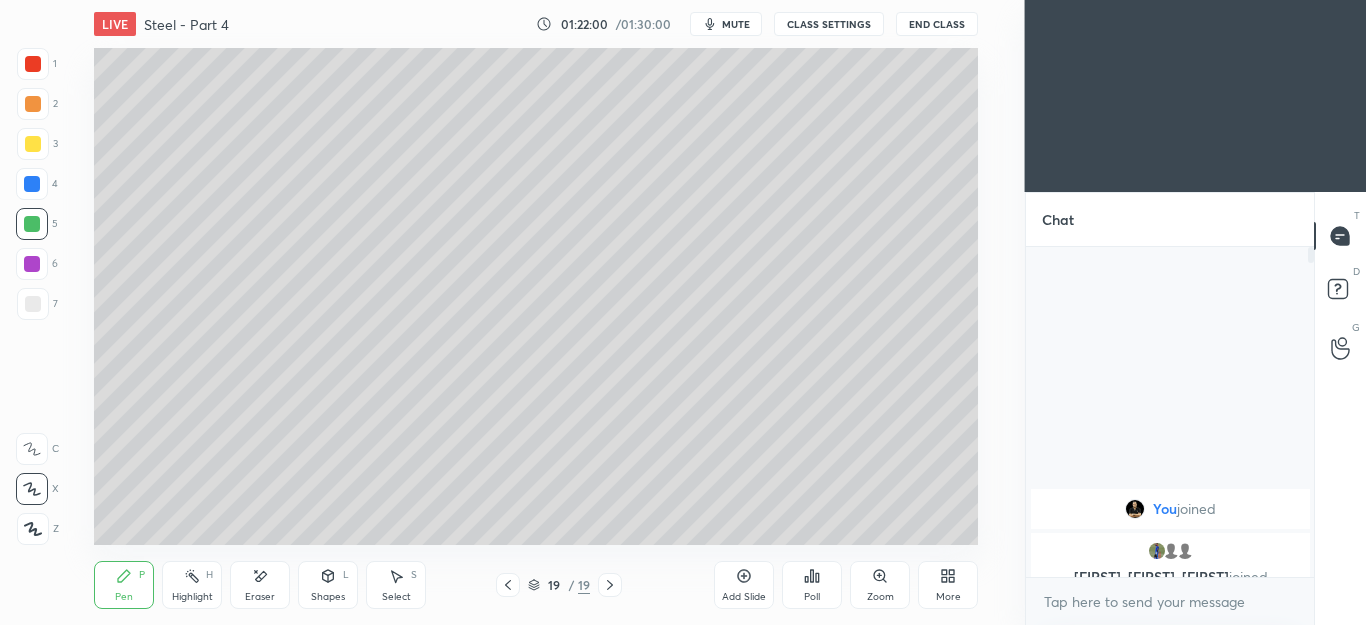 click on "Shapes" at bounding box center [328, 597] 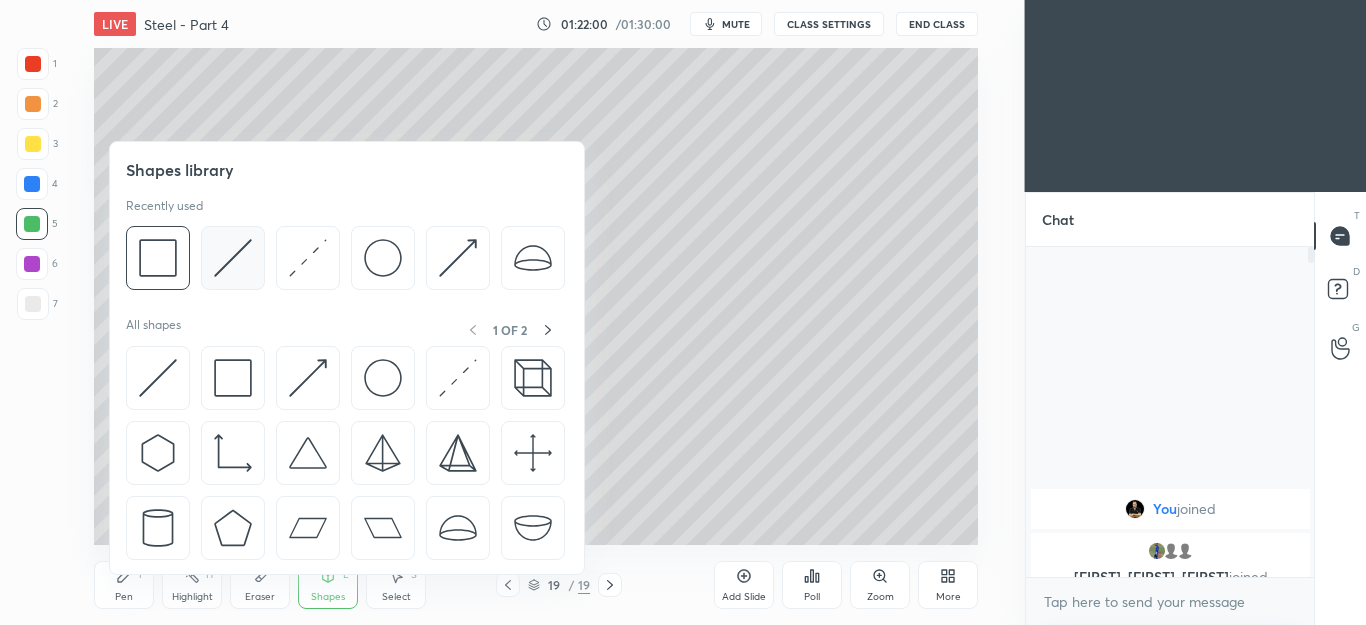 click at bounding box center [233, 258] 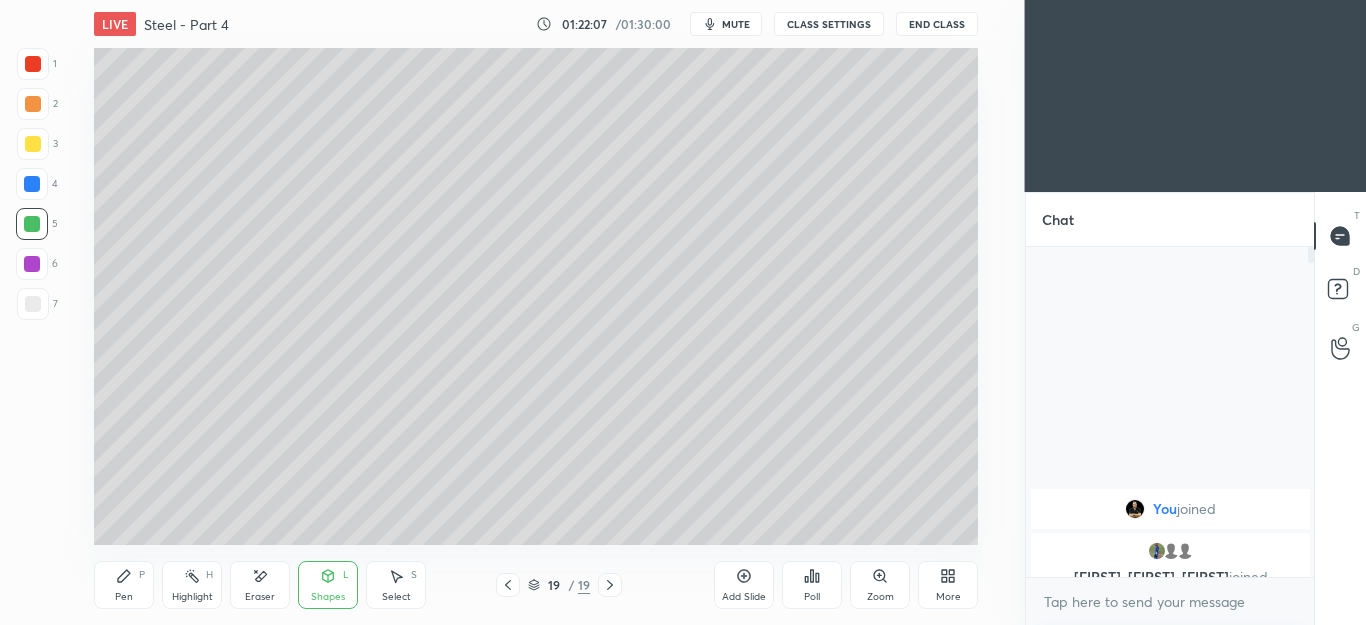 click on "Pen P" at bounding box center [124, 585] 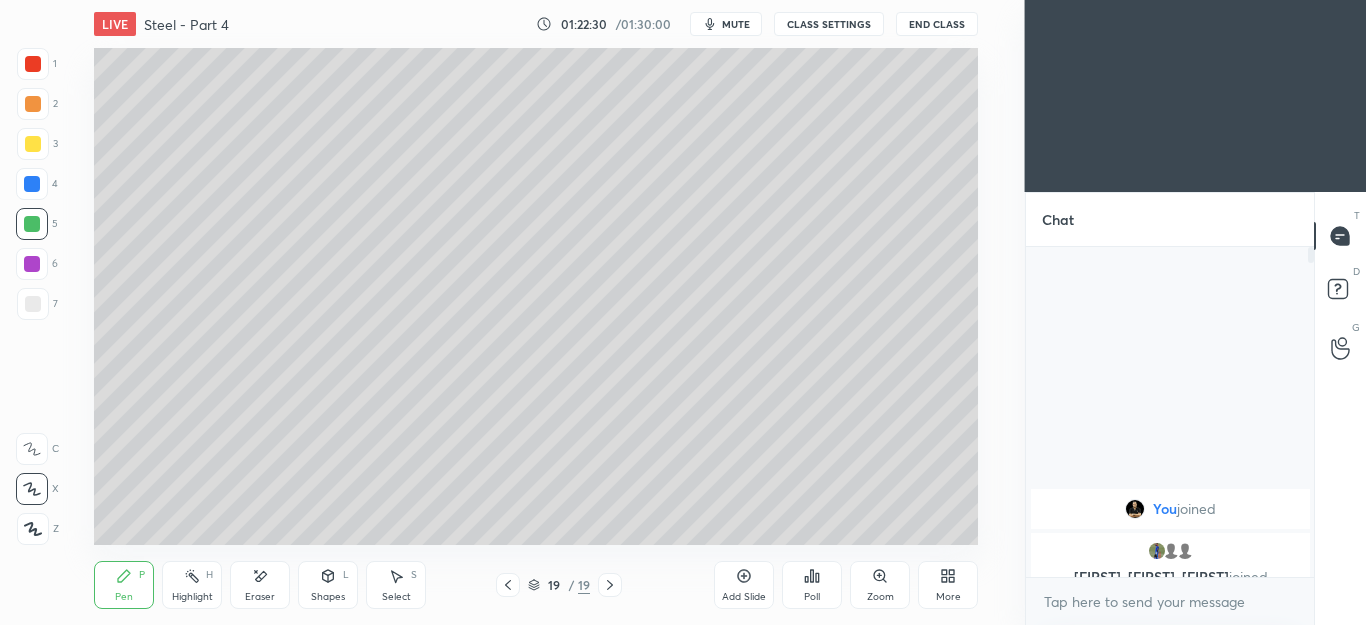click 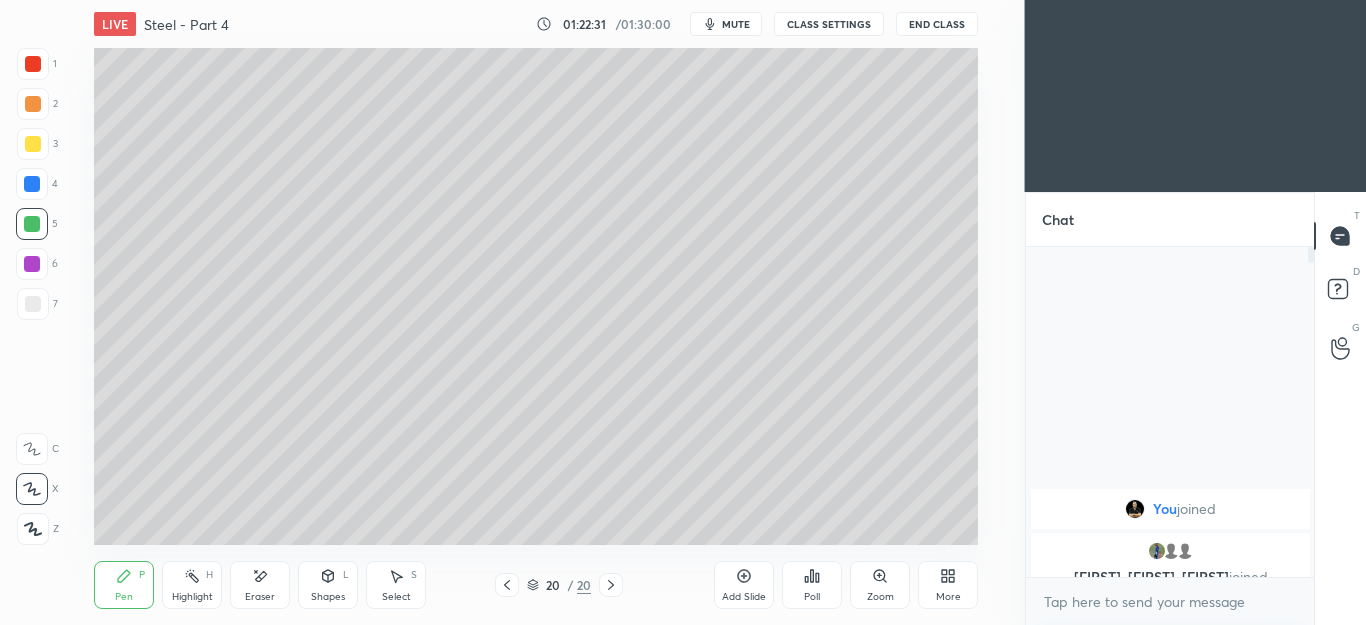 click at bounding box center (33, 104) 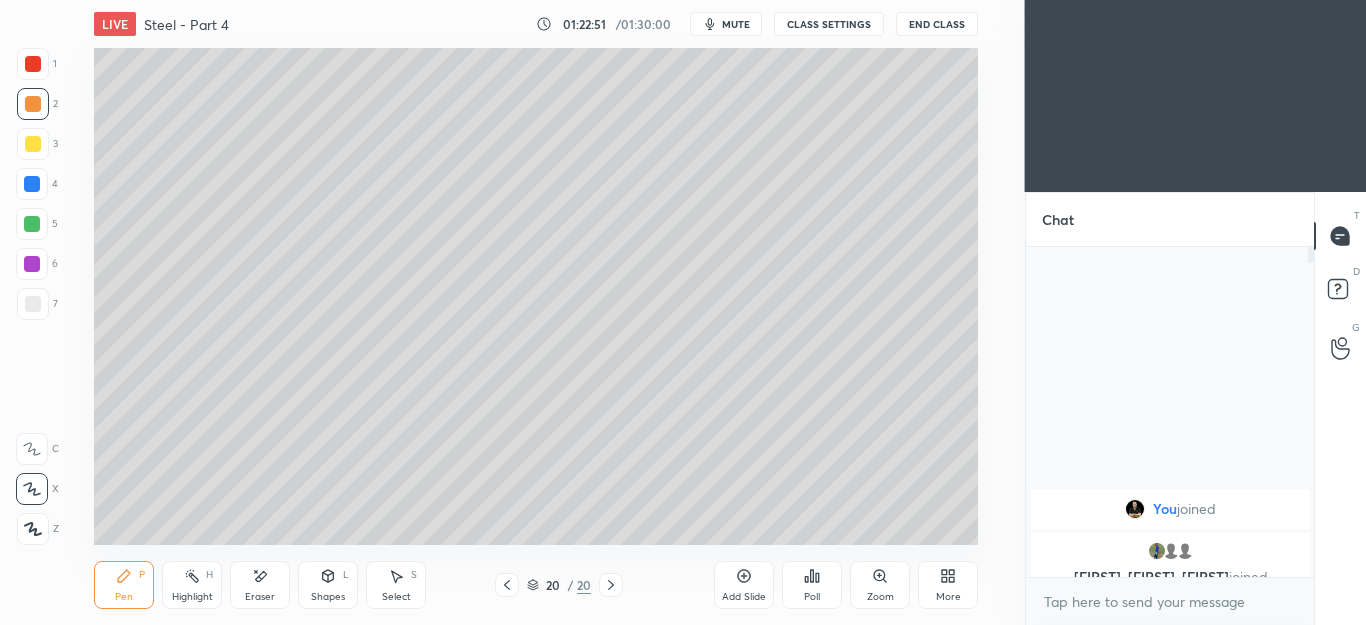 click 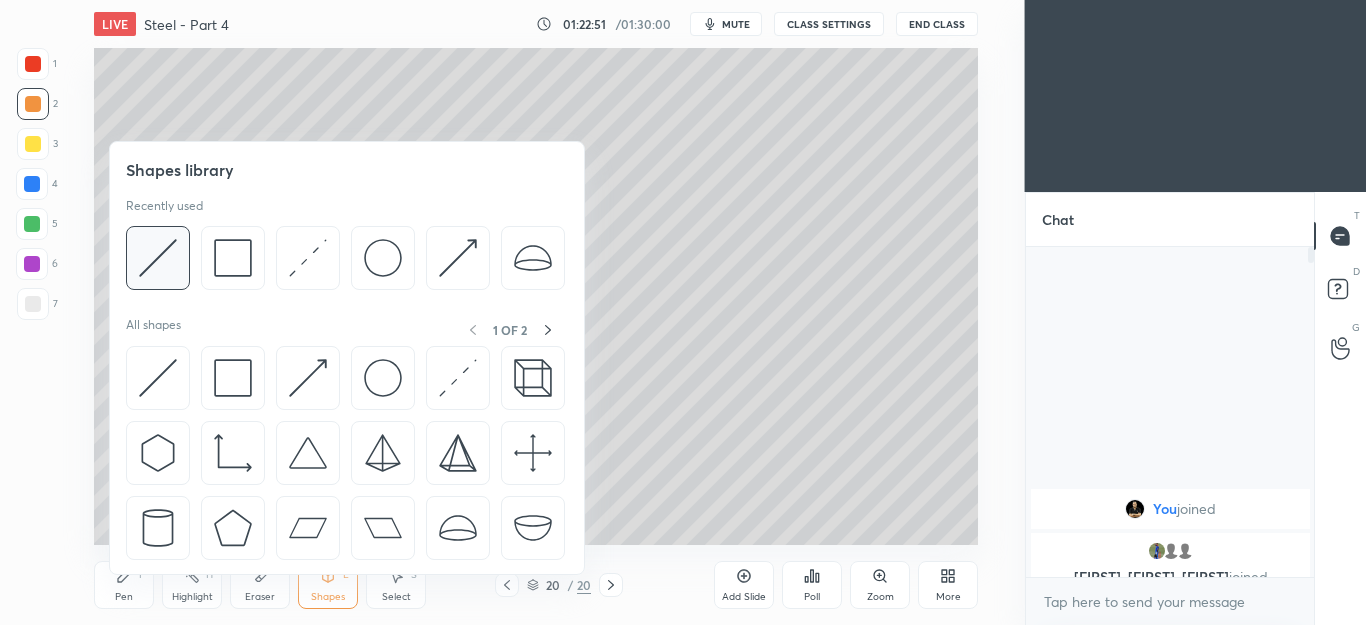 click at bounding box center (158, 258) 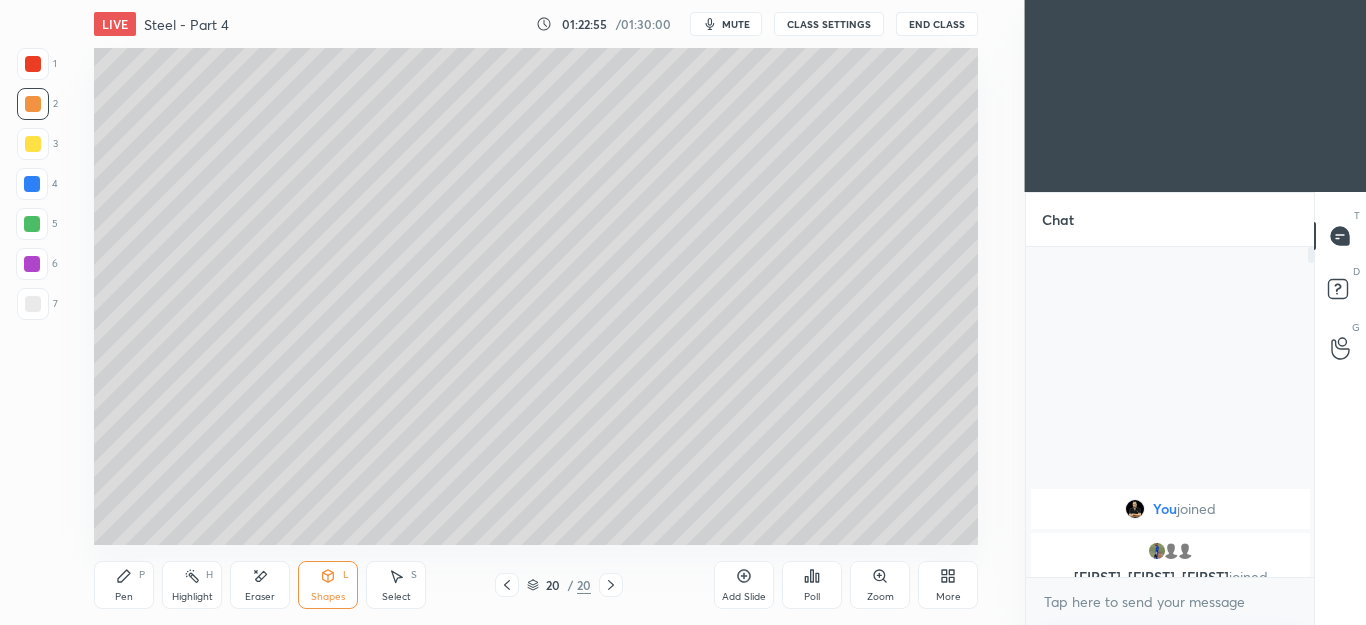 click on "P" at bounding box center (142, 575) 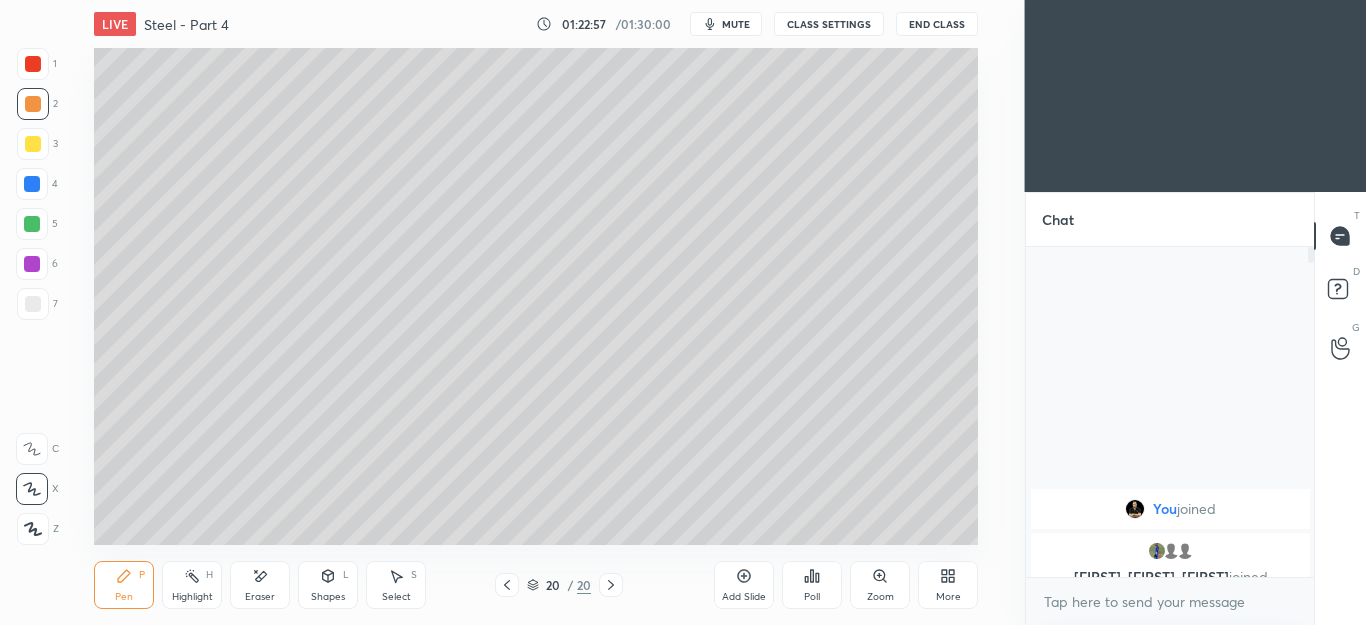 click on "Shapes L" at bounding box center [328, 585] 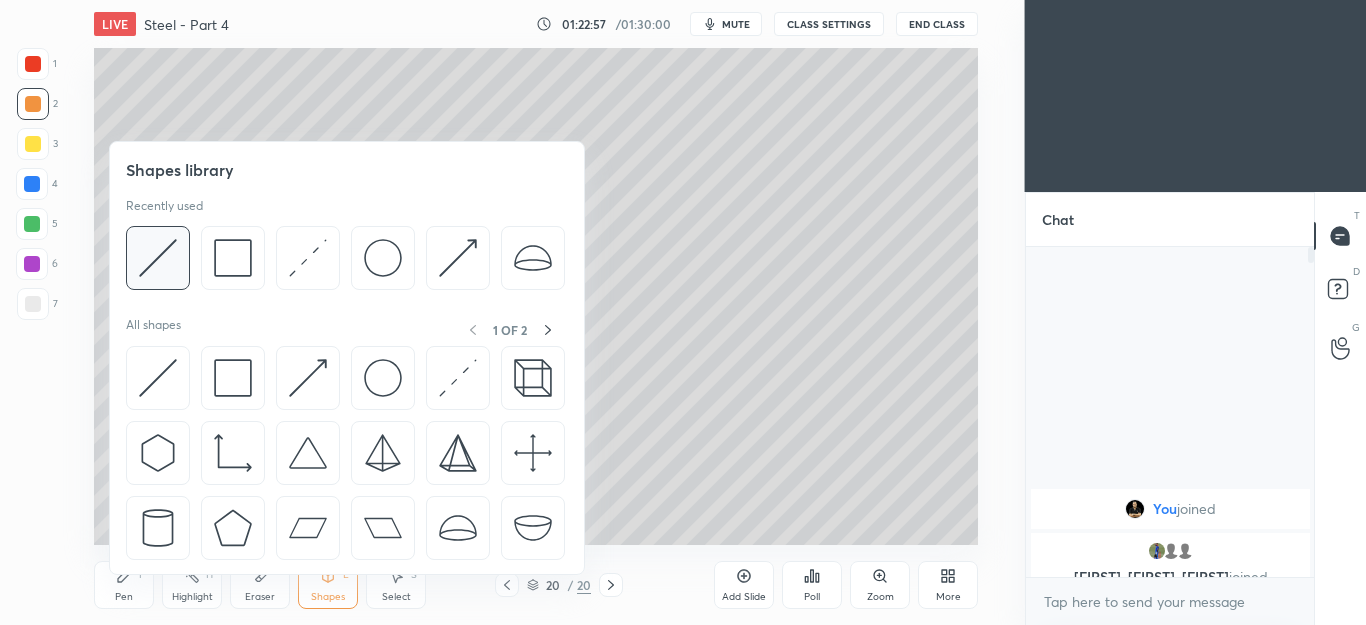 click at bounding box center (158, 258) 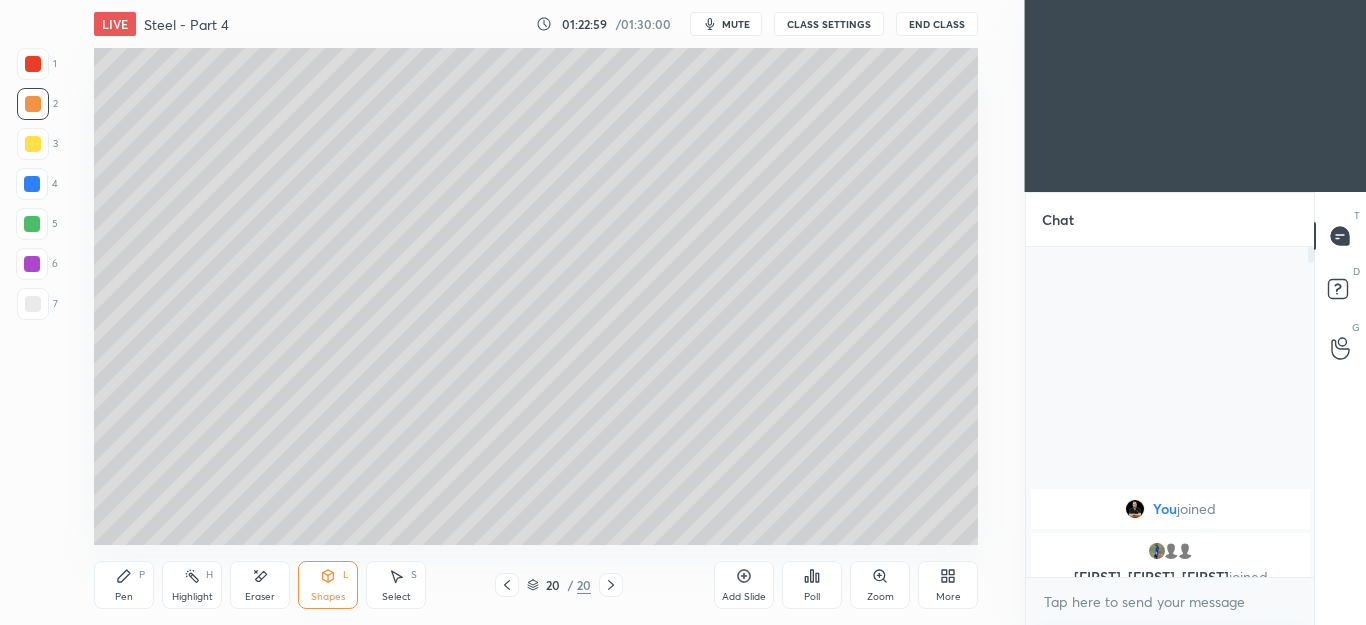 click at bounding box center [33, 304] 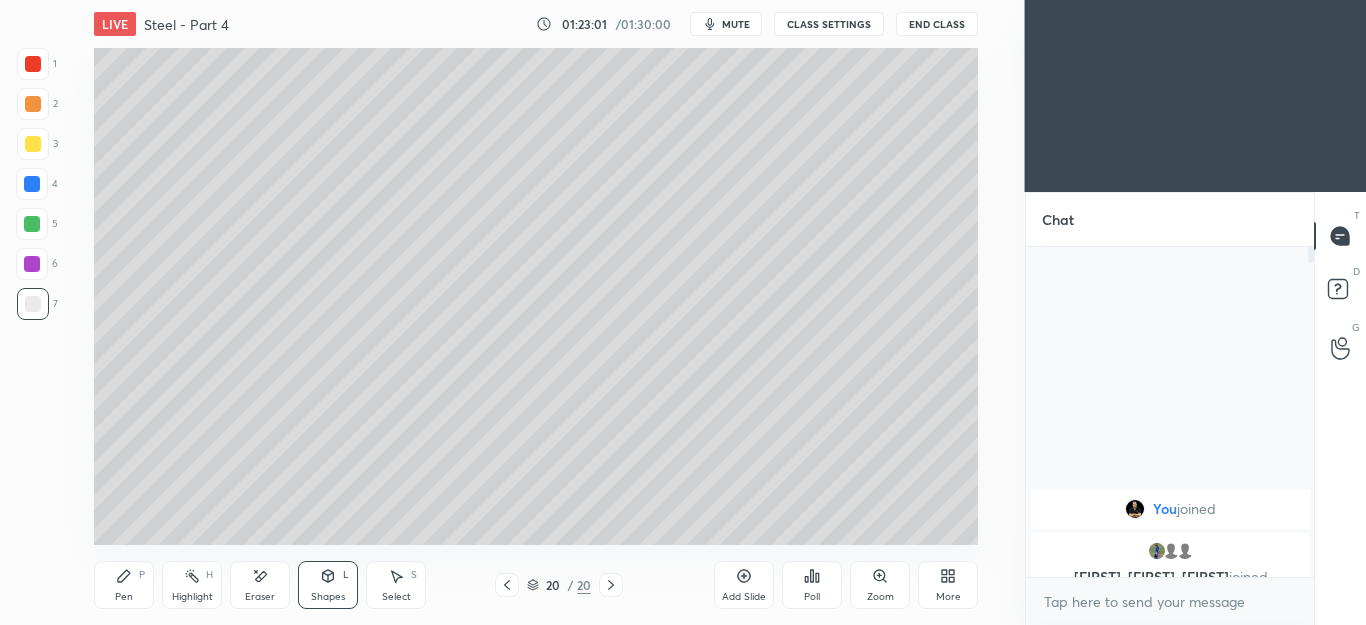 click at bounding box center (33, 104) 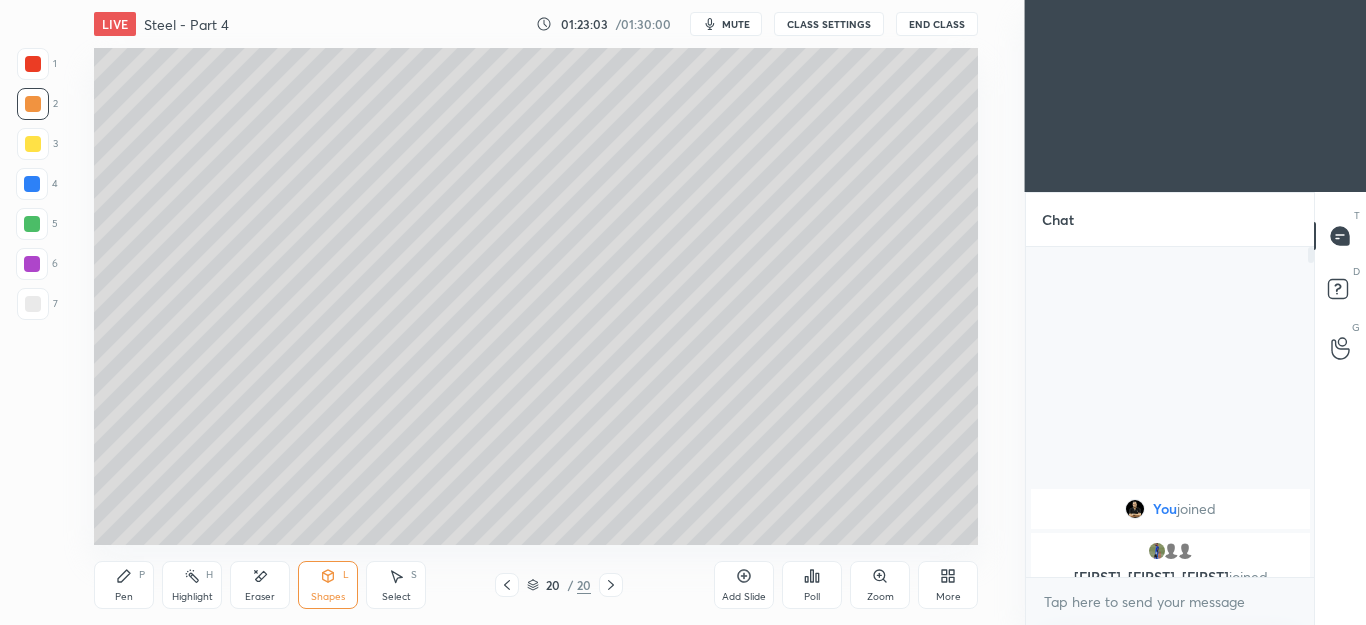 click 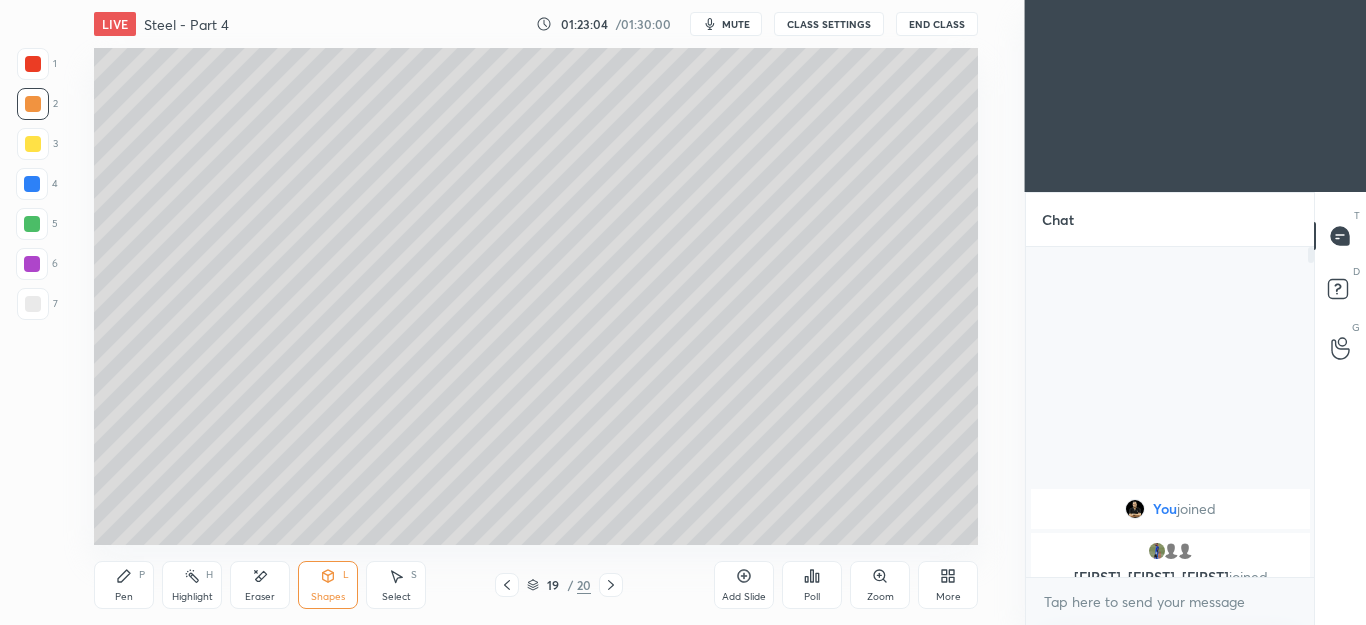 click 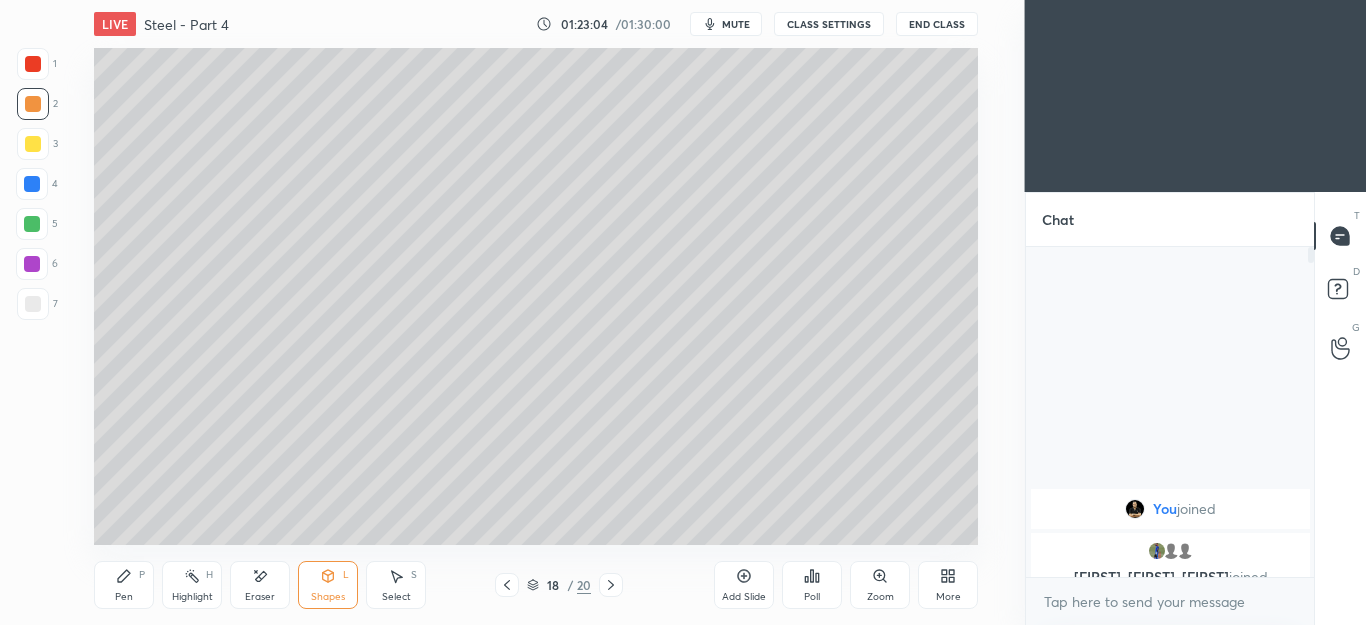 click 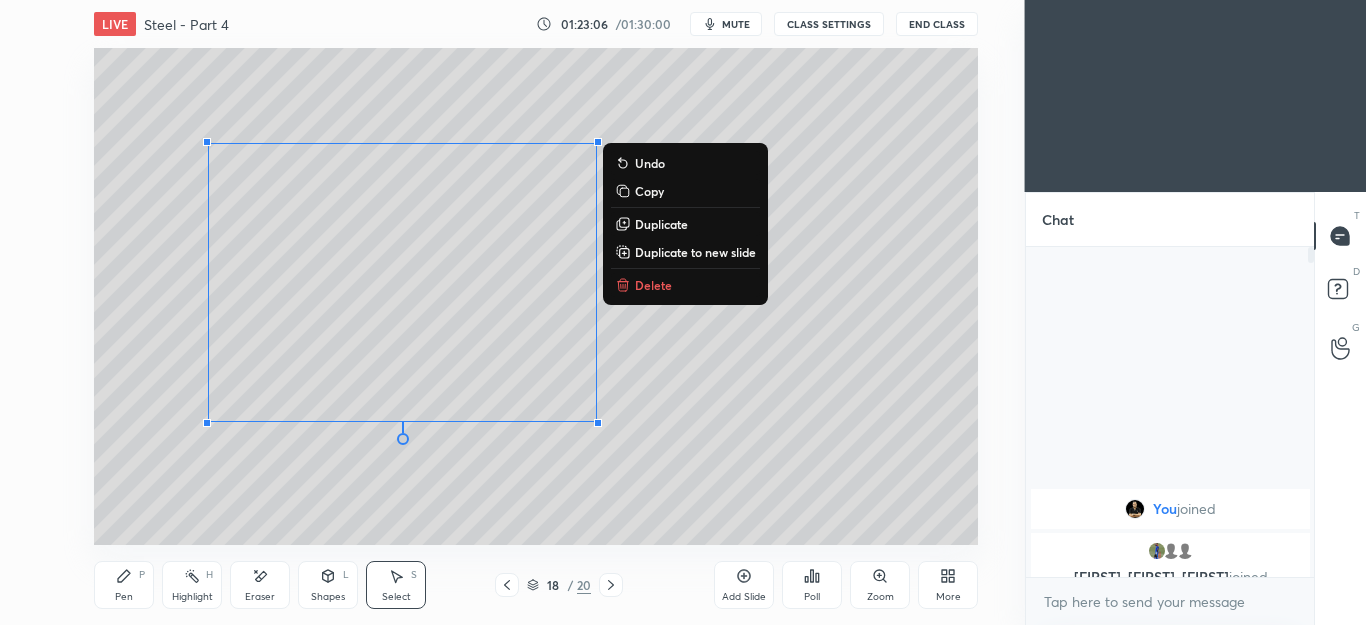 click on "Copy" at bounding box center (649, 191) 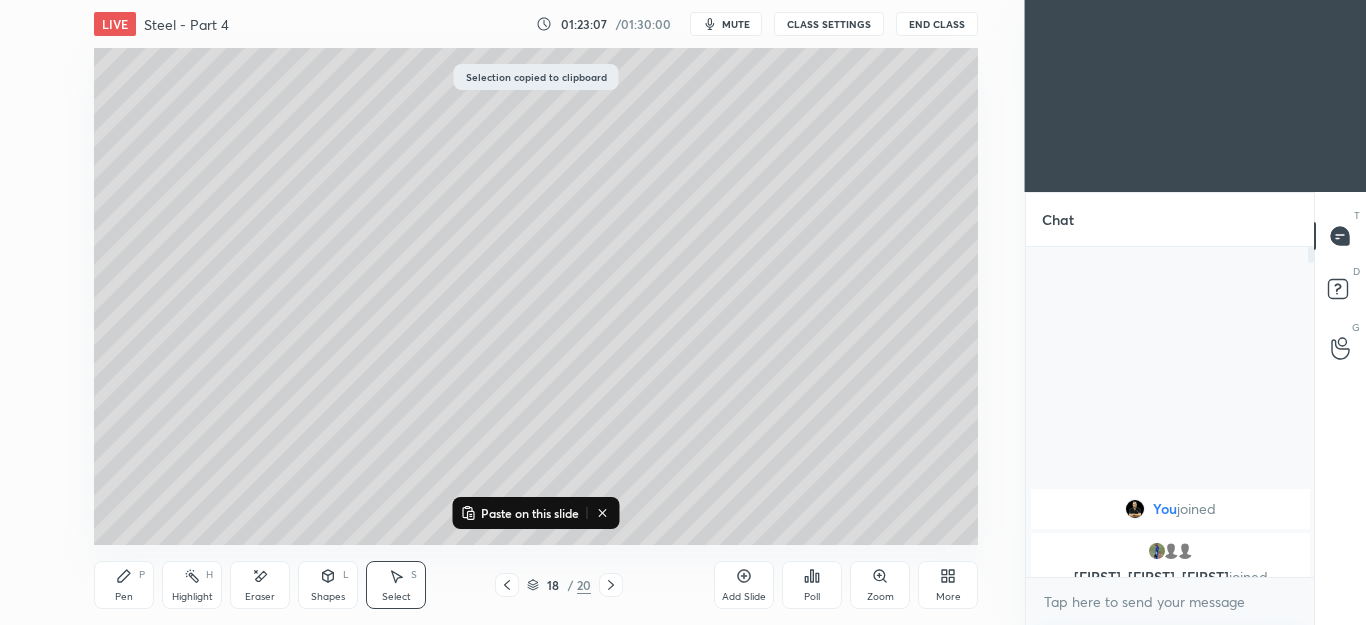 click 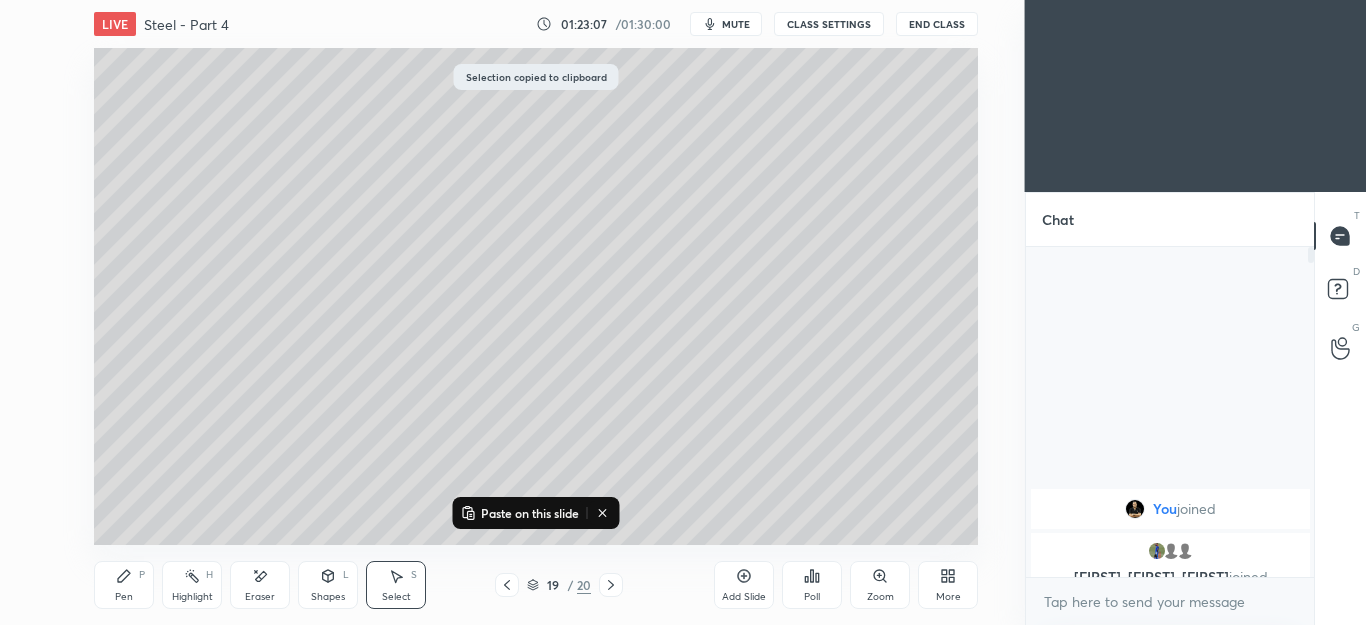 click 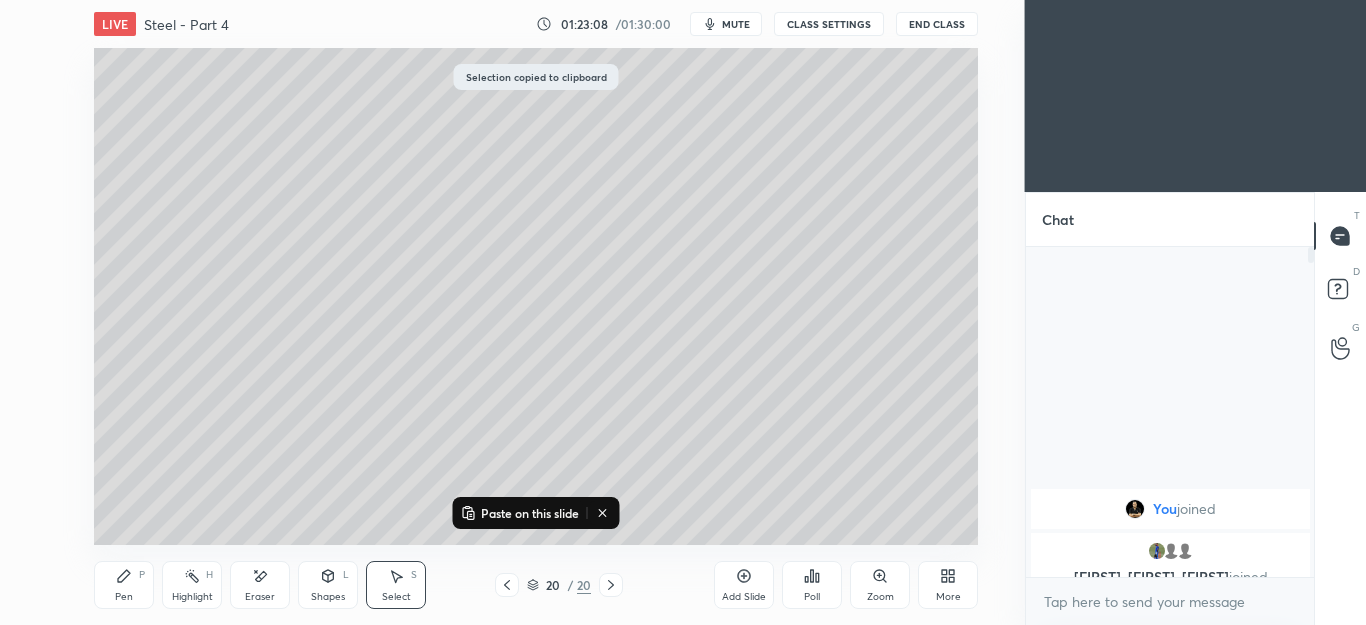 click 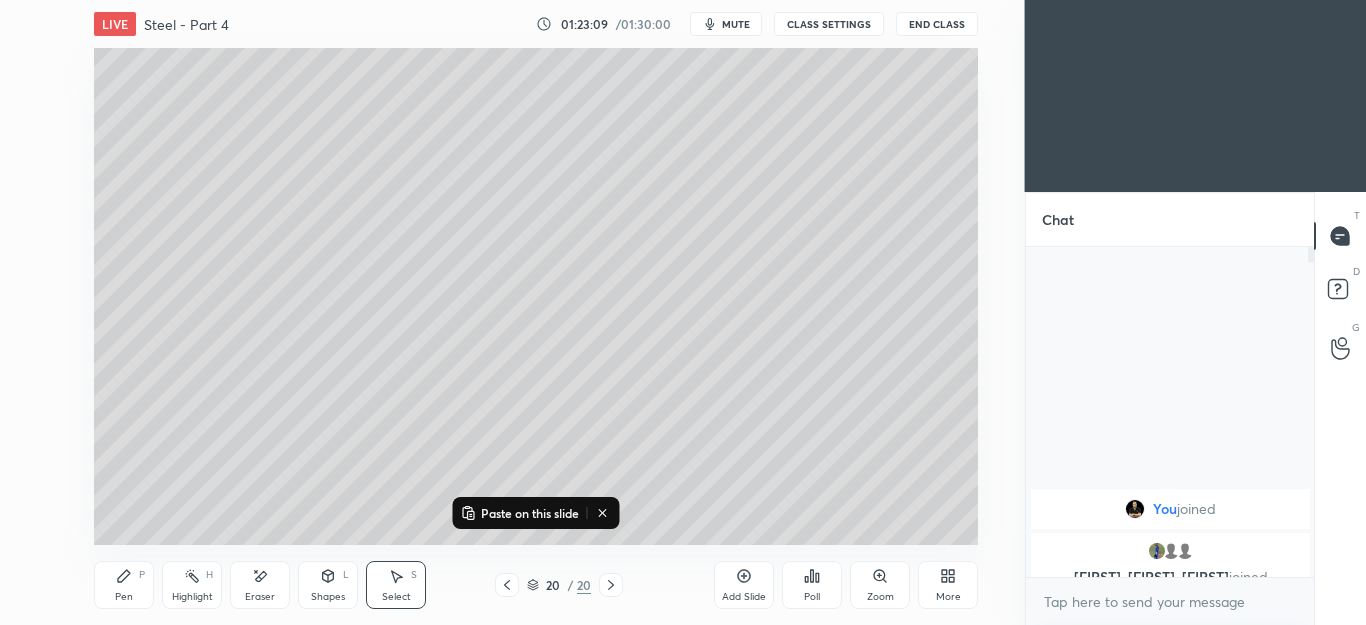 click on "Paste on this slide" at bounding box center (520, 513) 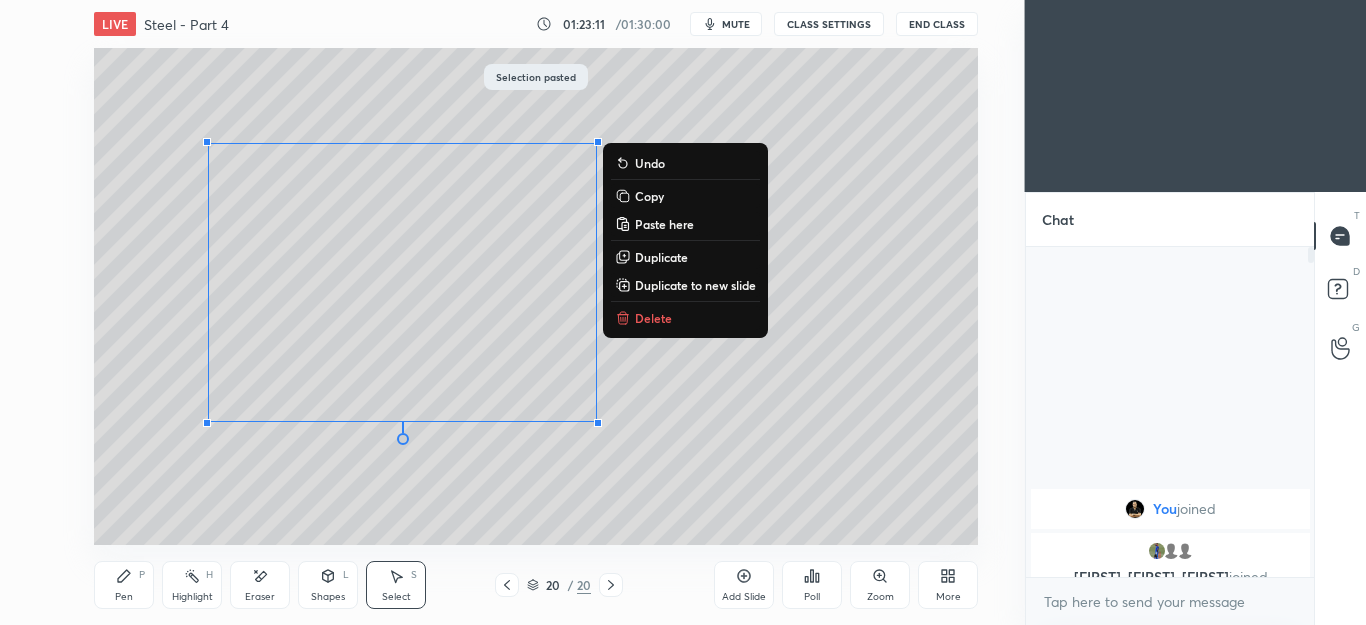 click on "Eraser" at bounding box center [260, 585] 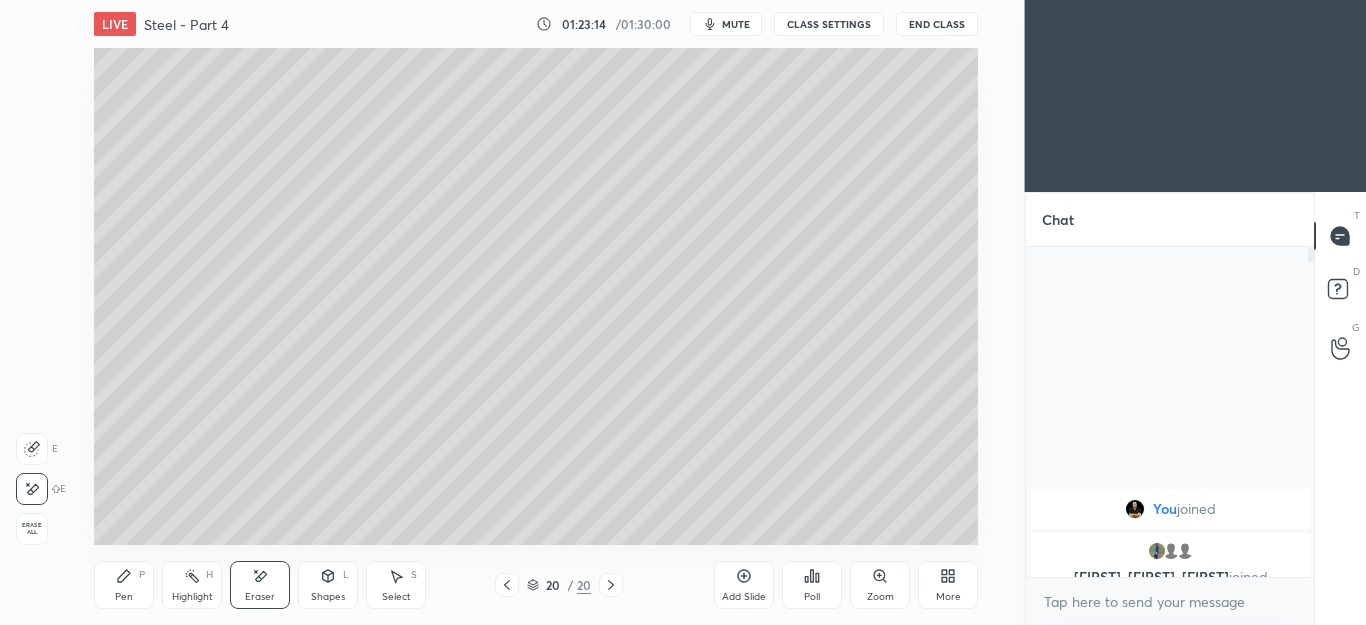 click on "Shapes" at bounding box center [328, 597] 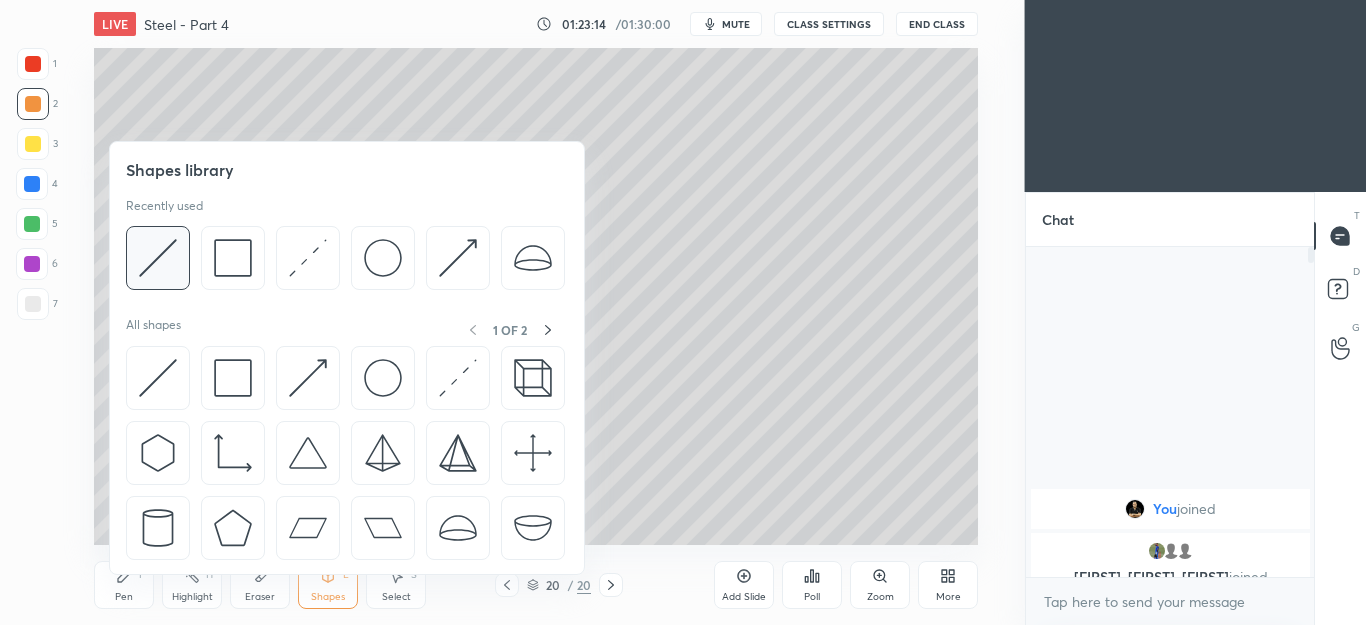click at bounding box center [158, 258] 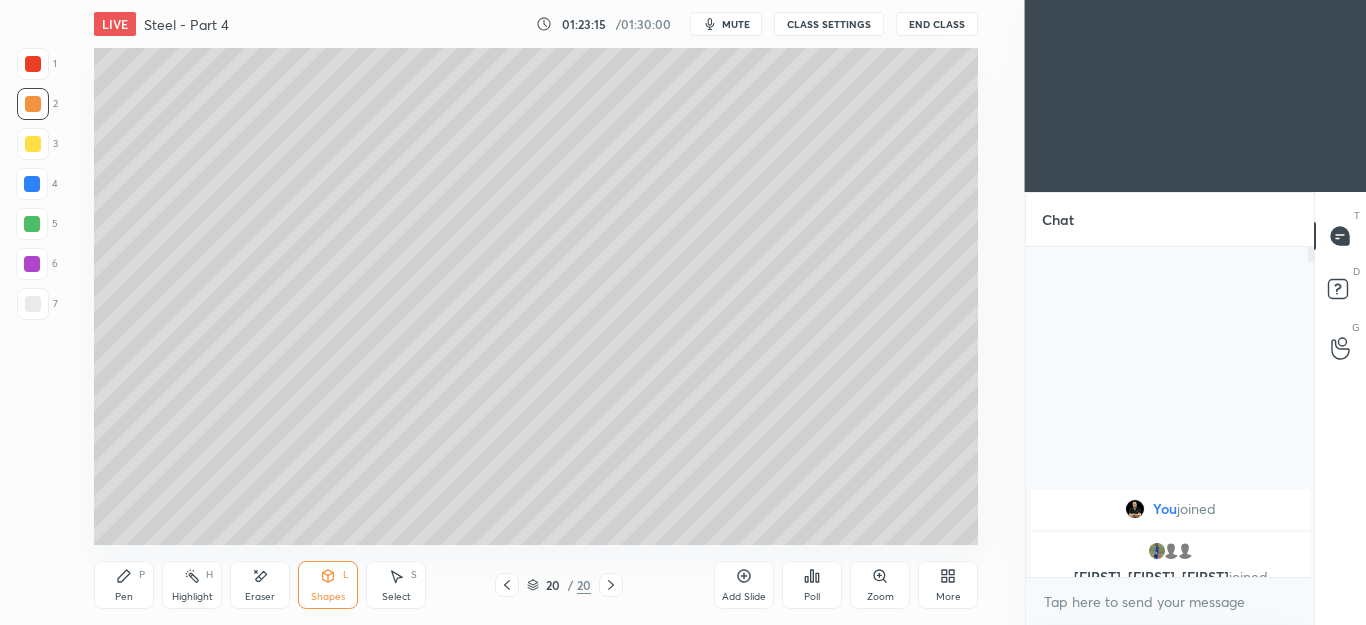 click at bounding box center [33, 304] 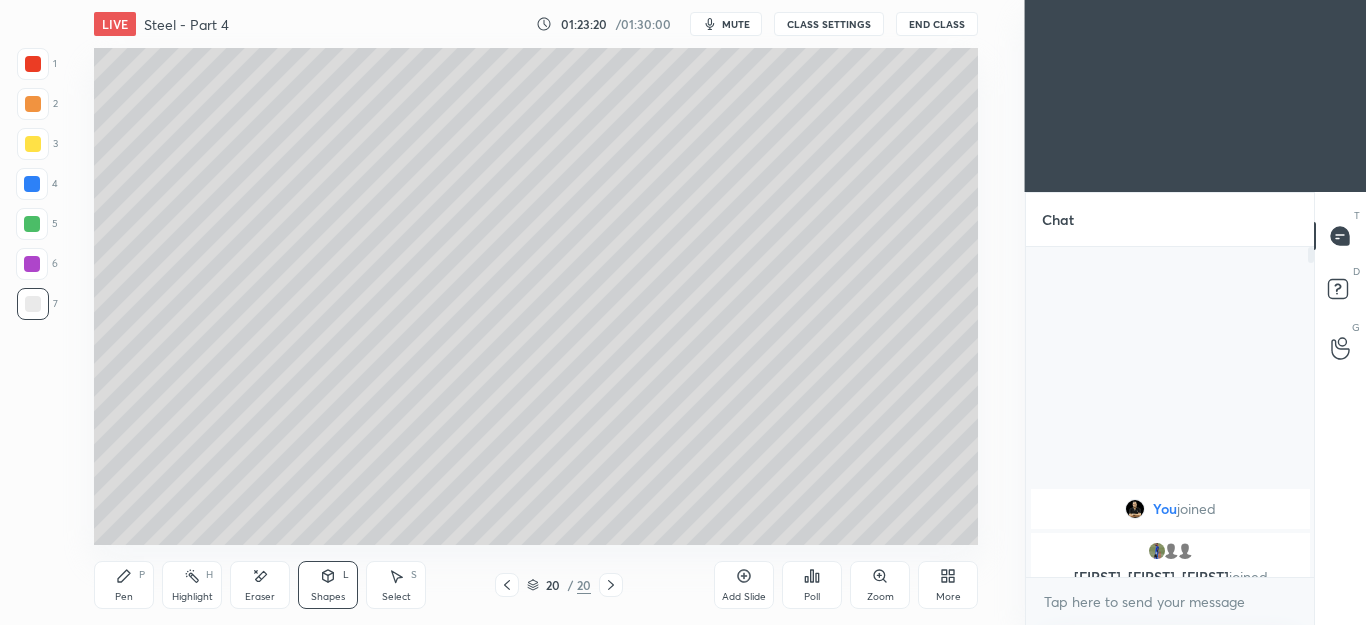 click 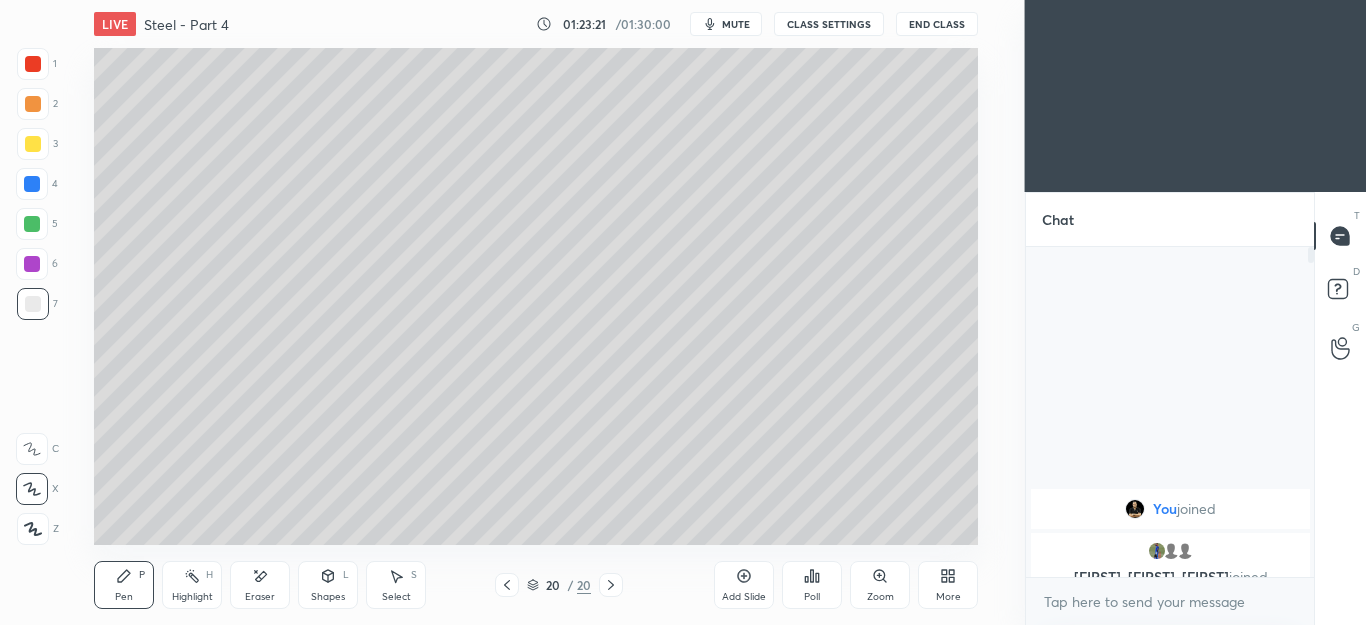 click at bounding box center (33, 144) 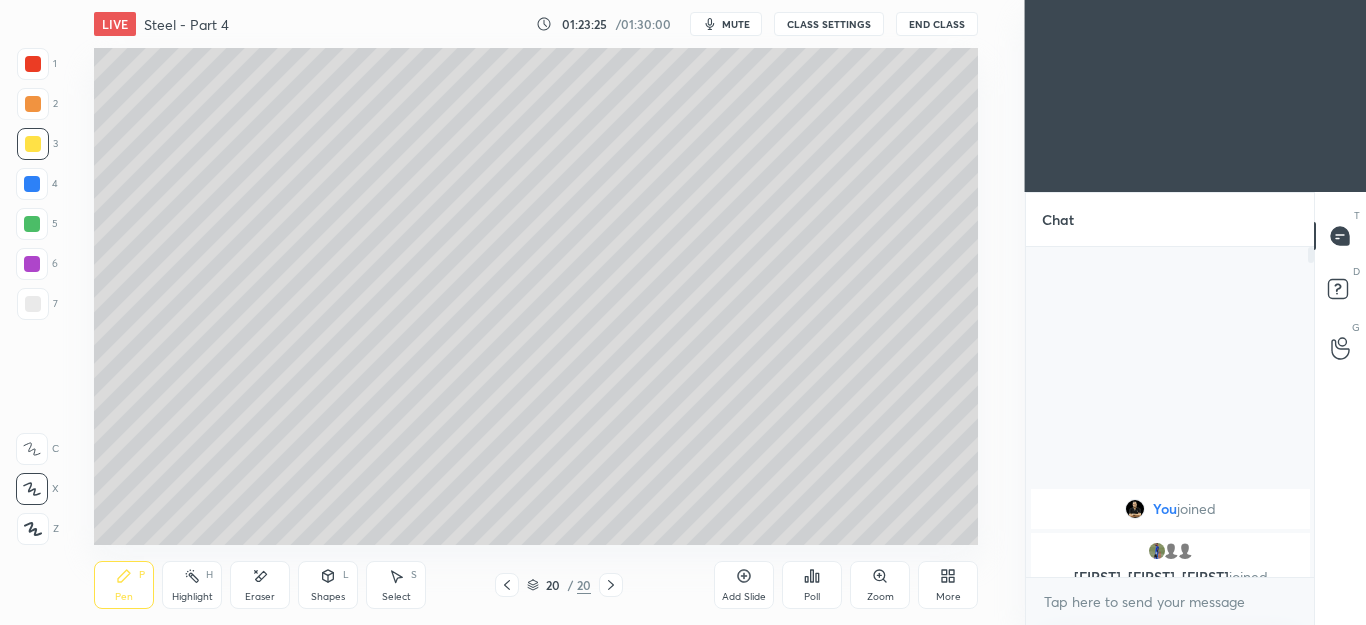 click at bounding box center [32, 224] 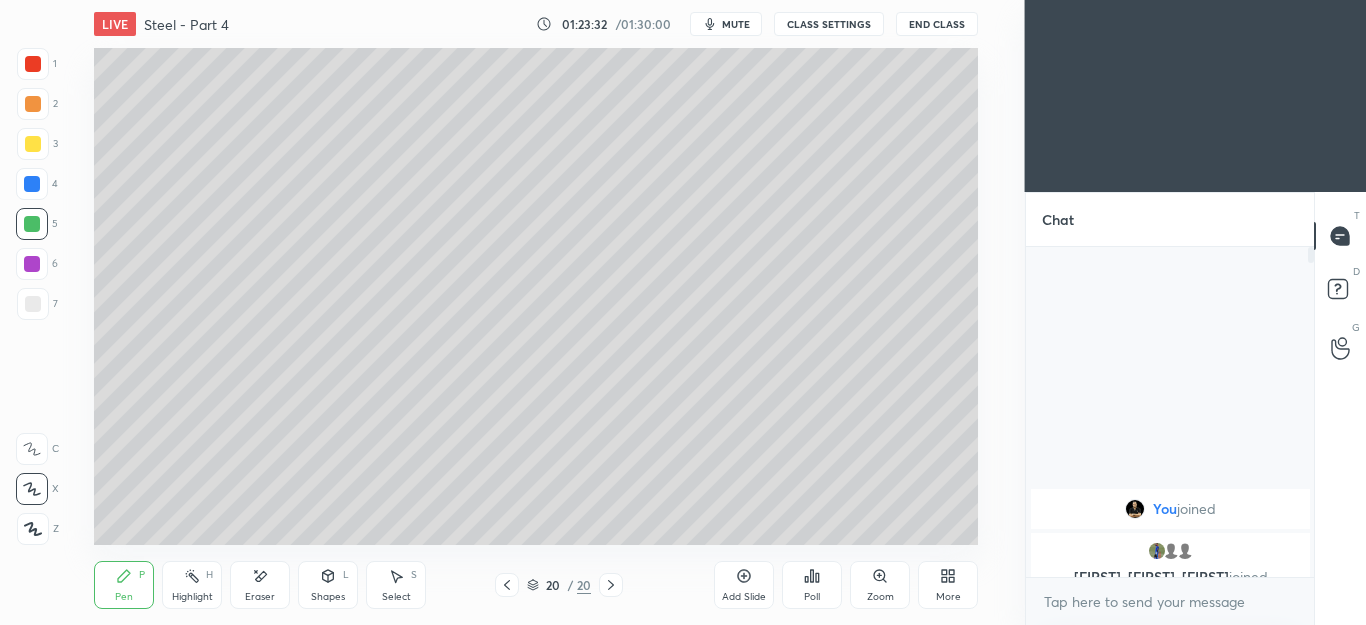 click on "Shapes L" at bounding box center (328, 585) 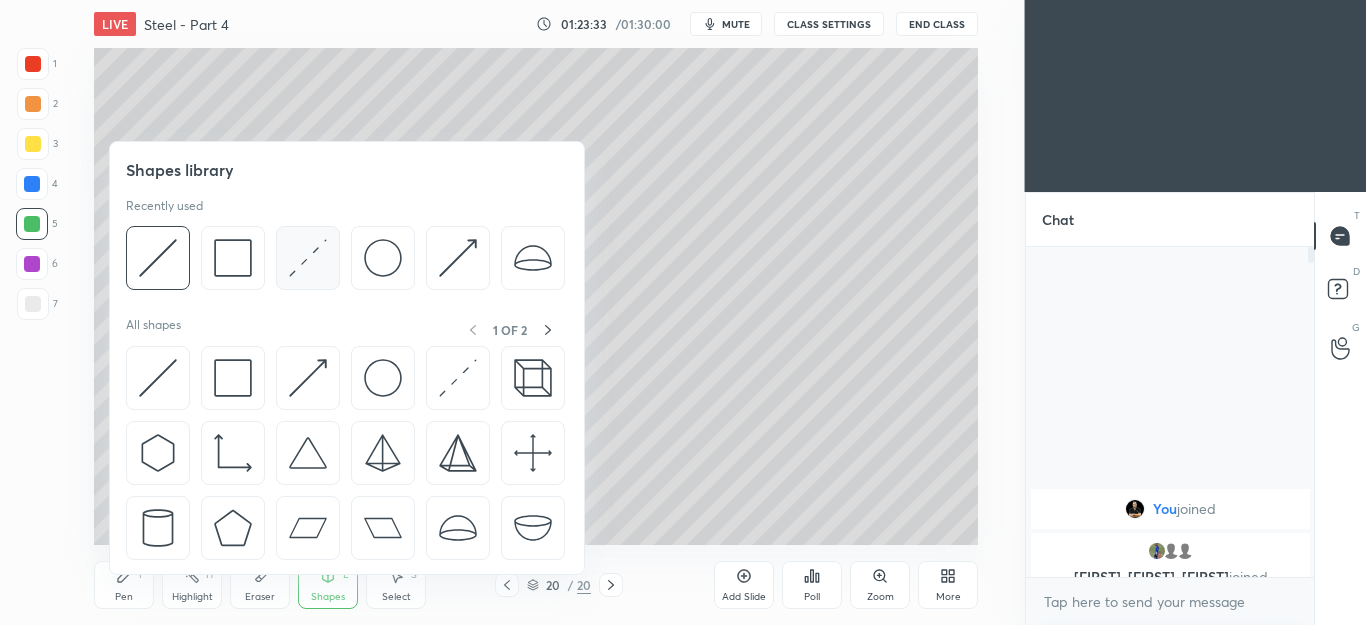 click at bounding box center [308, 258] 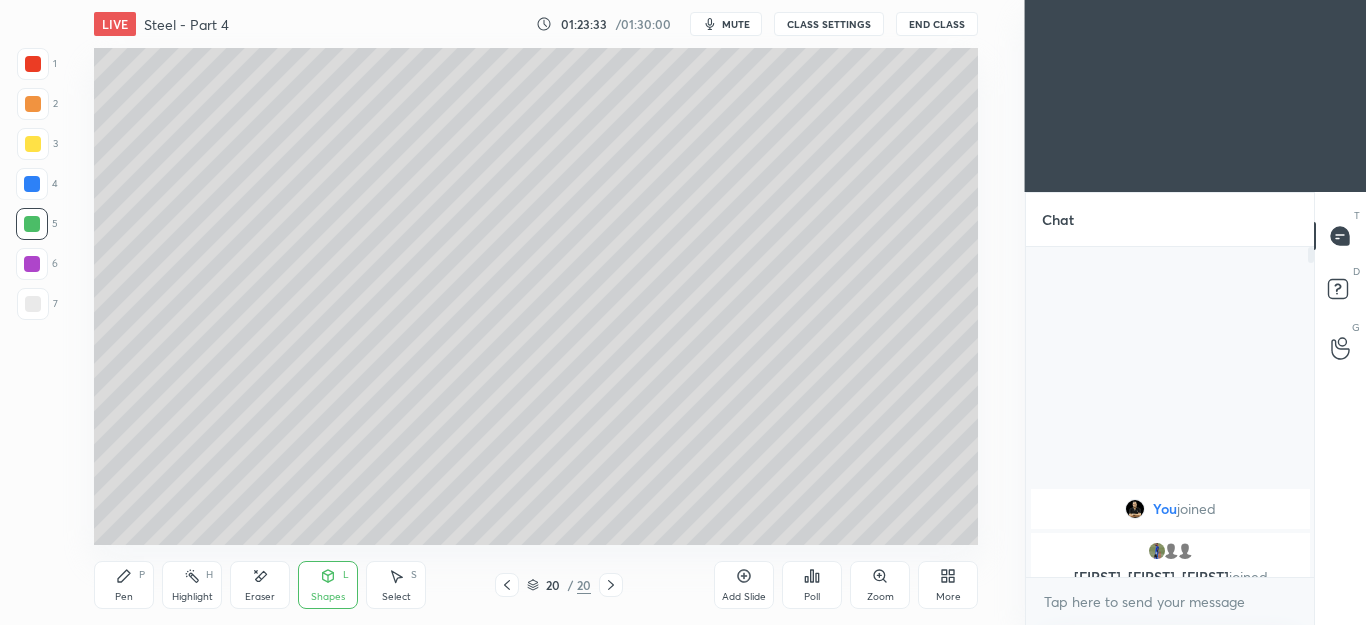 click at bounding box center (33, 304) 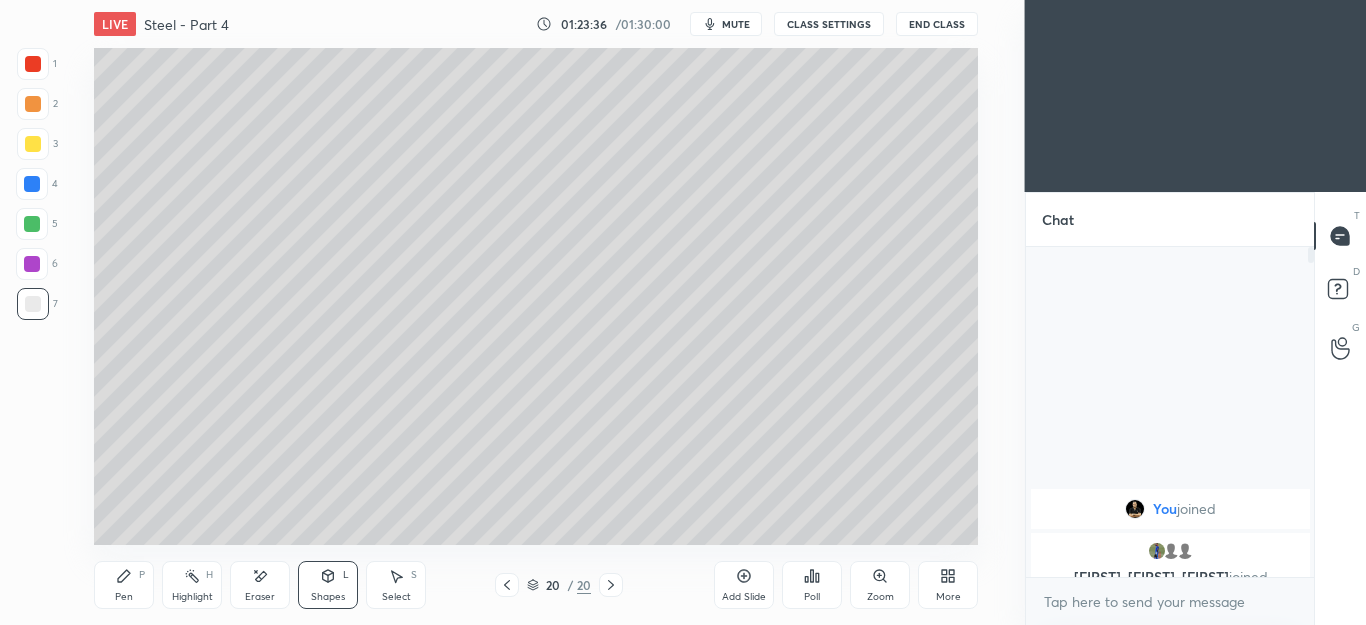 click on "Pen P" at bounding box center (124, 585) 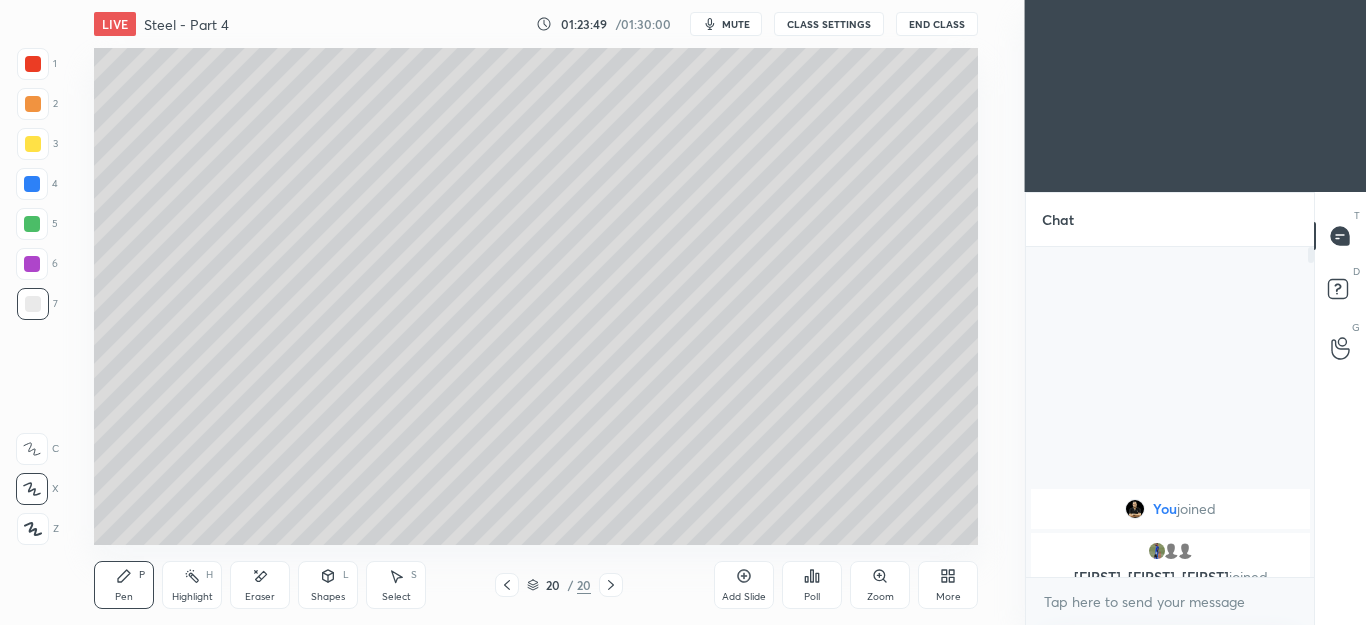 click 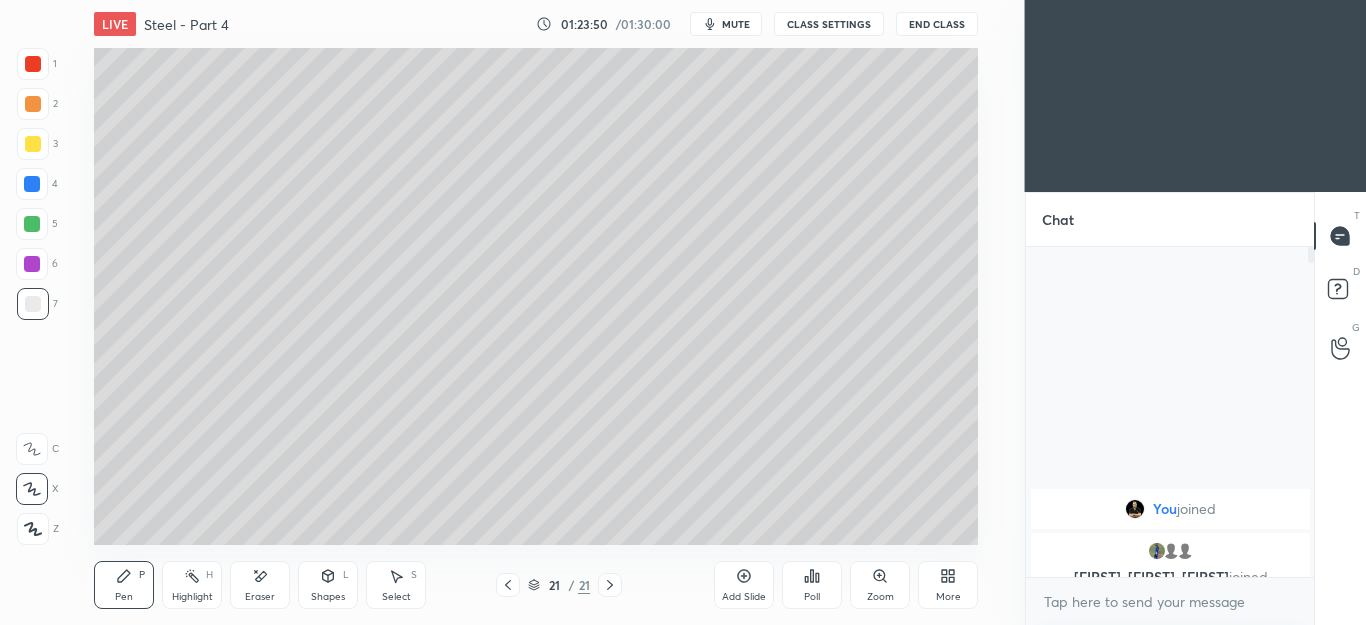 click at bounding box center [33, 104] 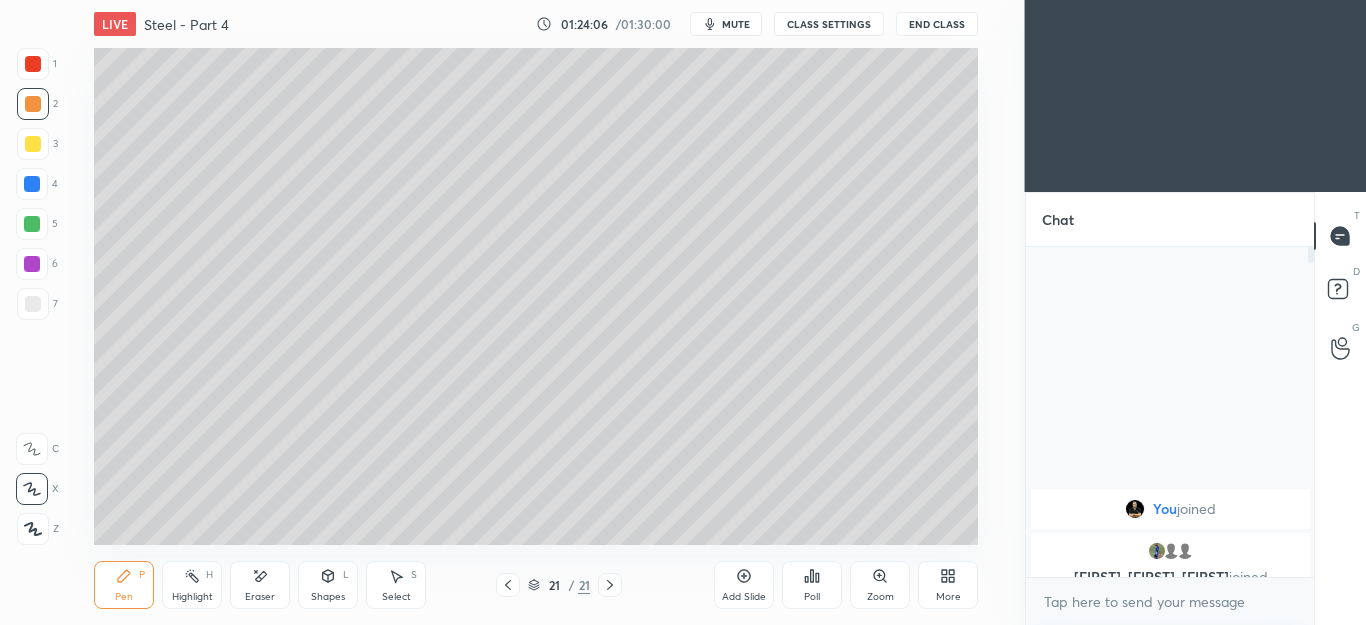 click 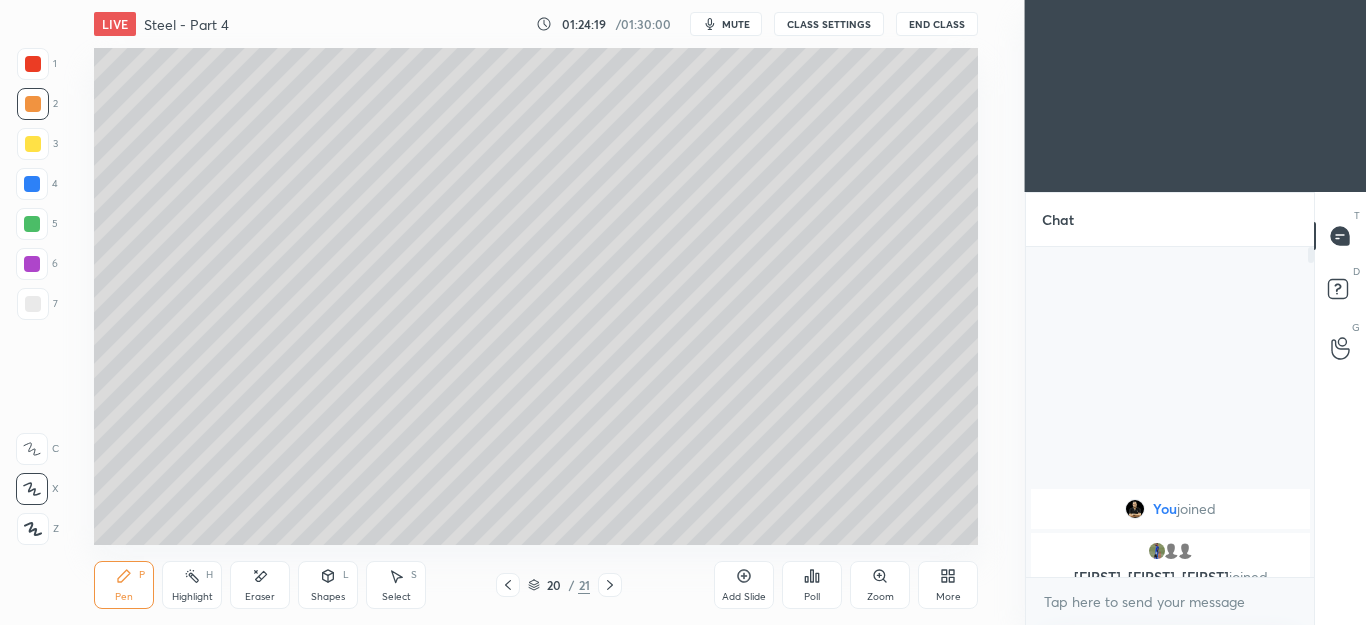 click 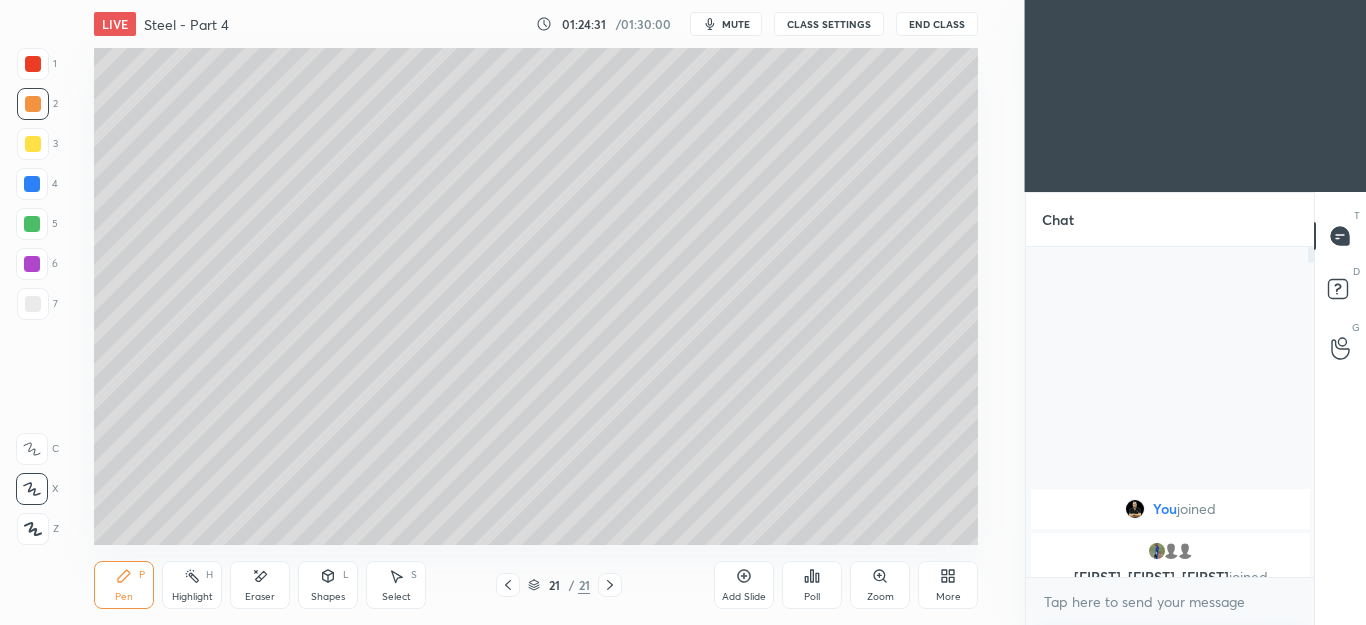 click 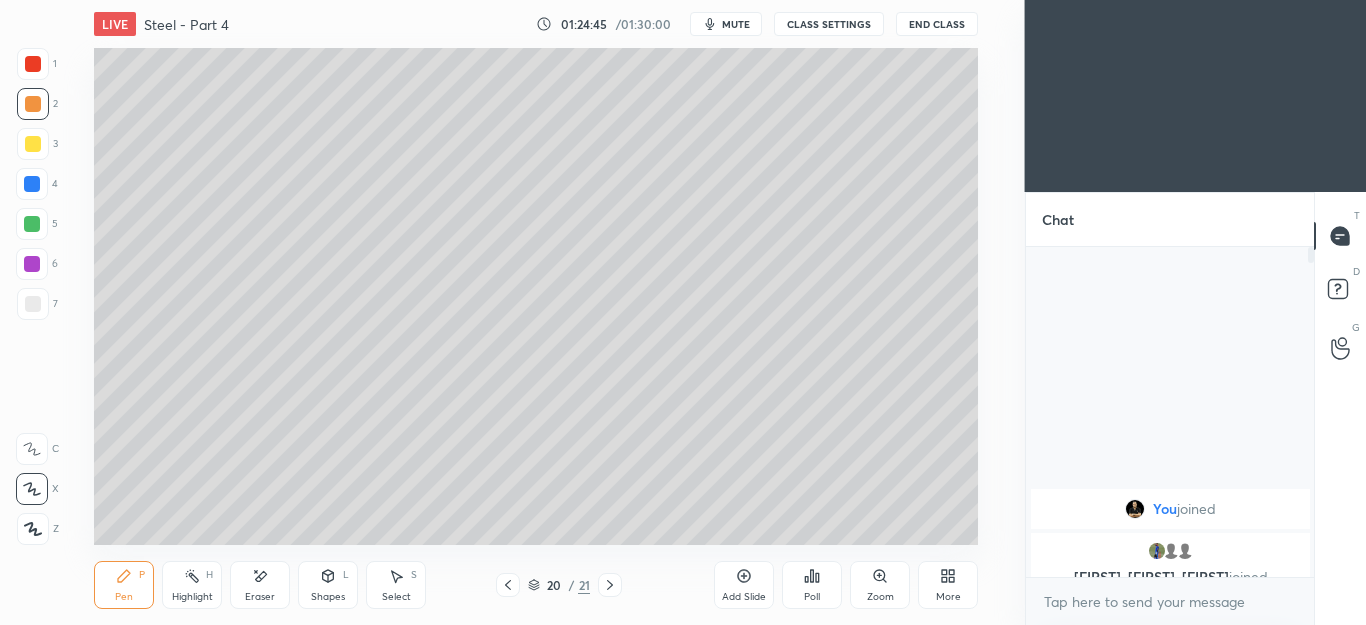 click 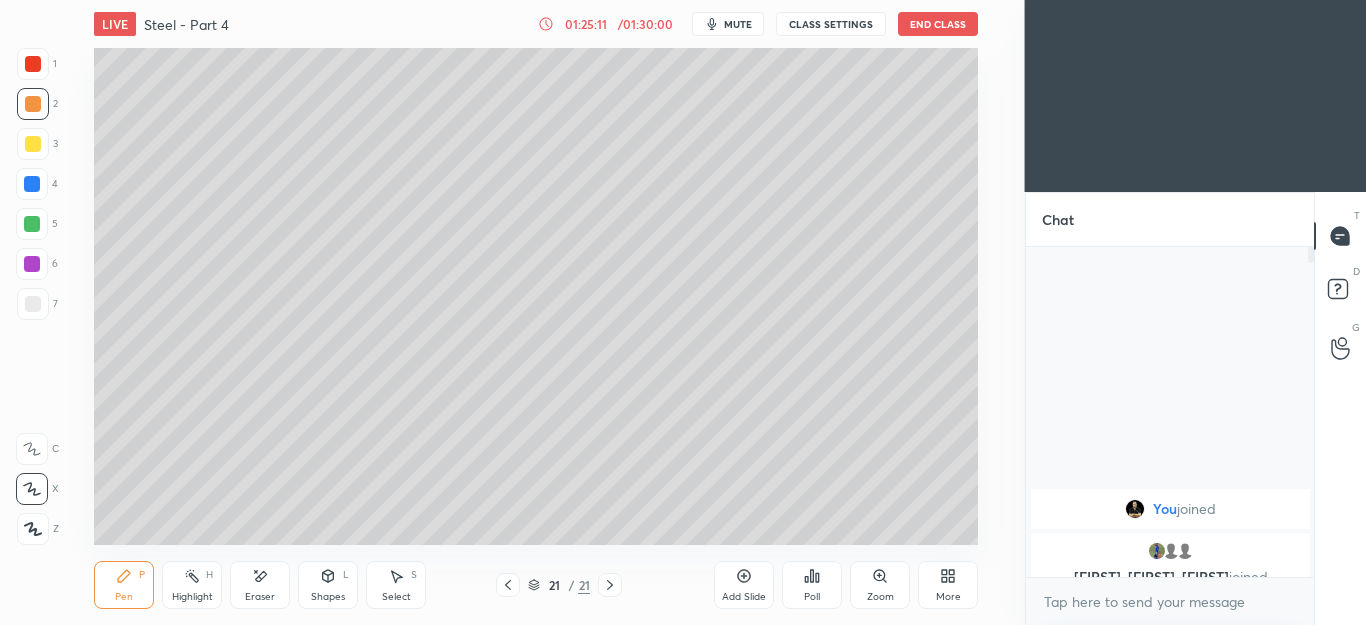 click on "Shapes L" at bounding box center [328, 585] 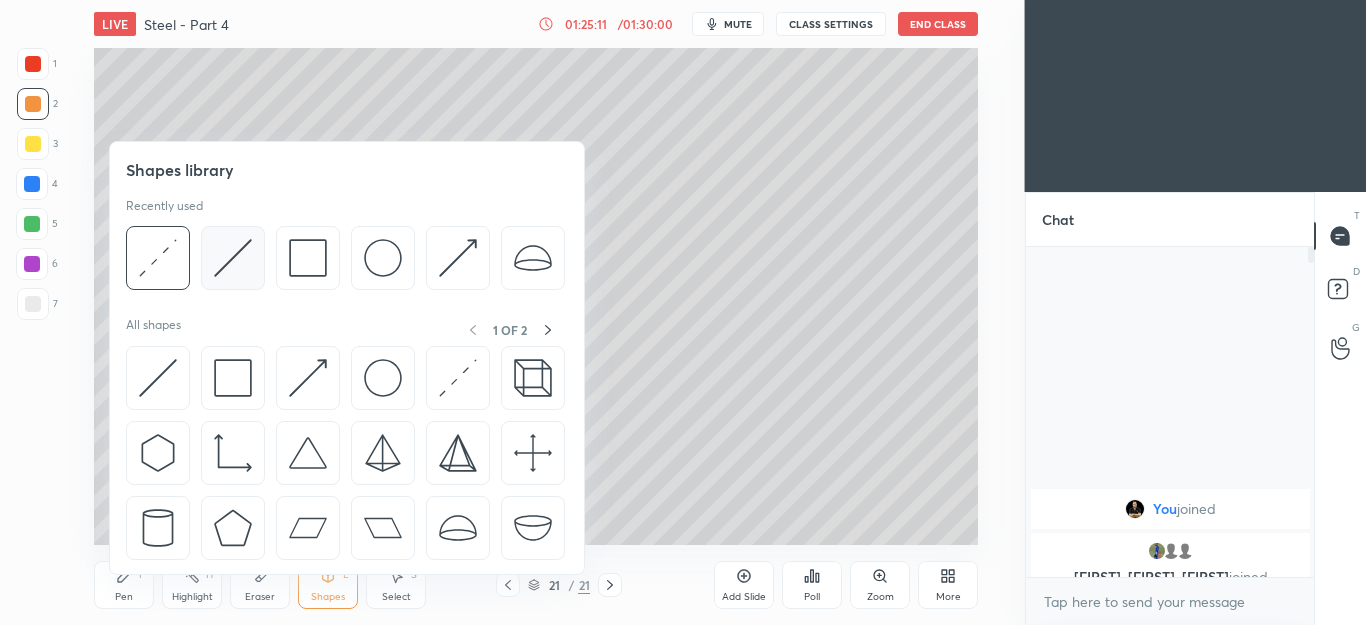 click at bounding box center [233, 258] 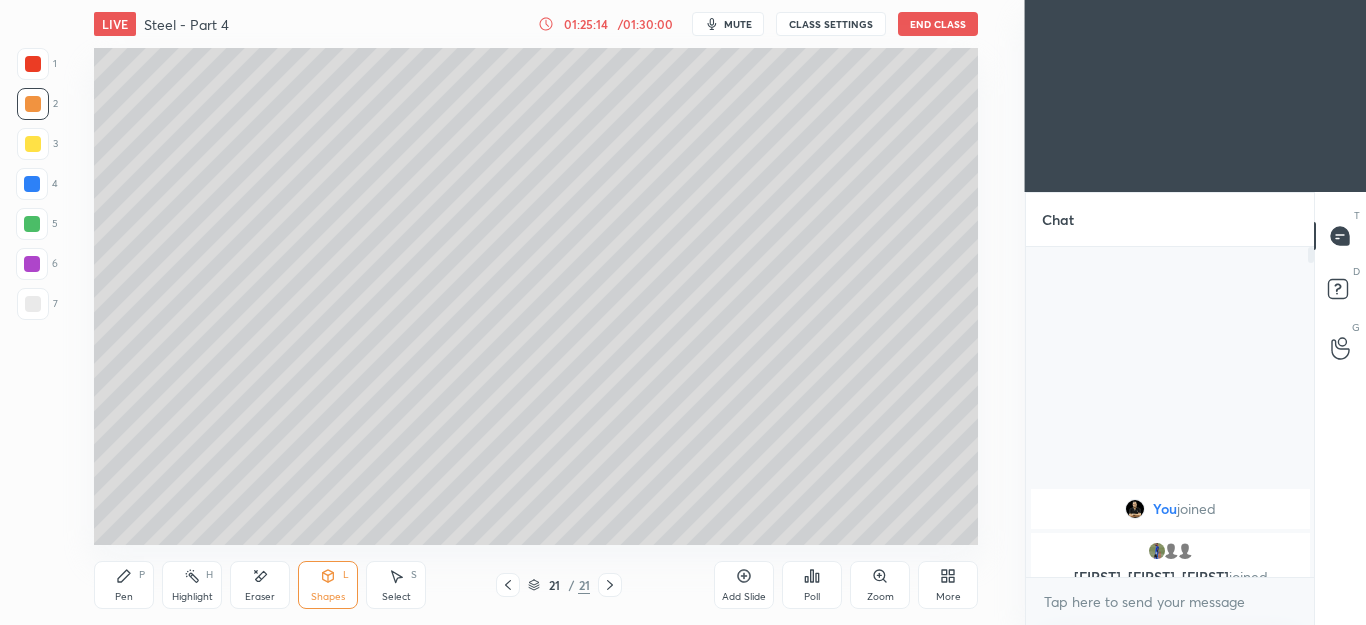 click on "Pen P" at bounding box center (124, 585) 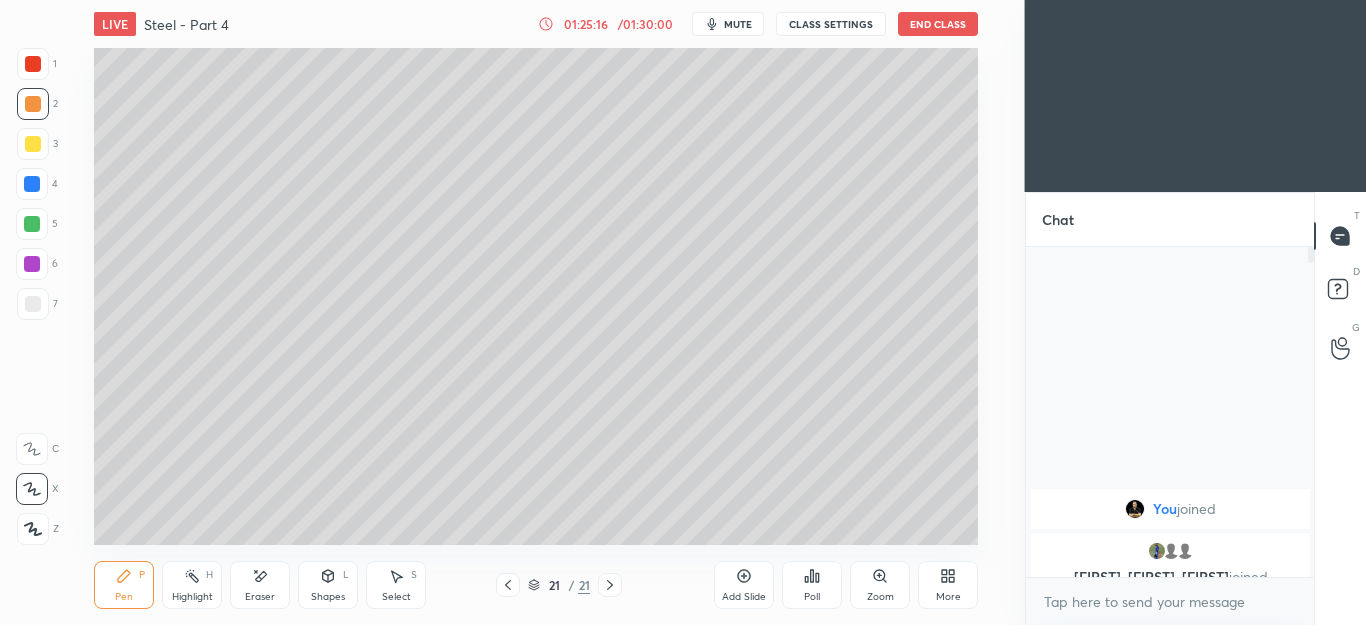 click 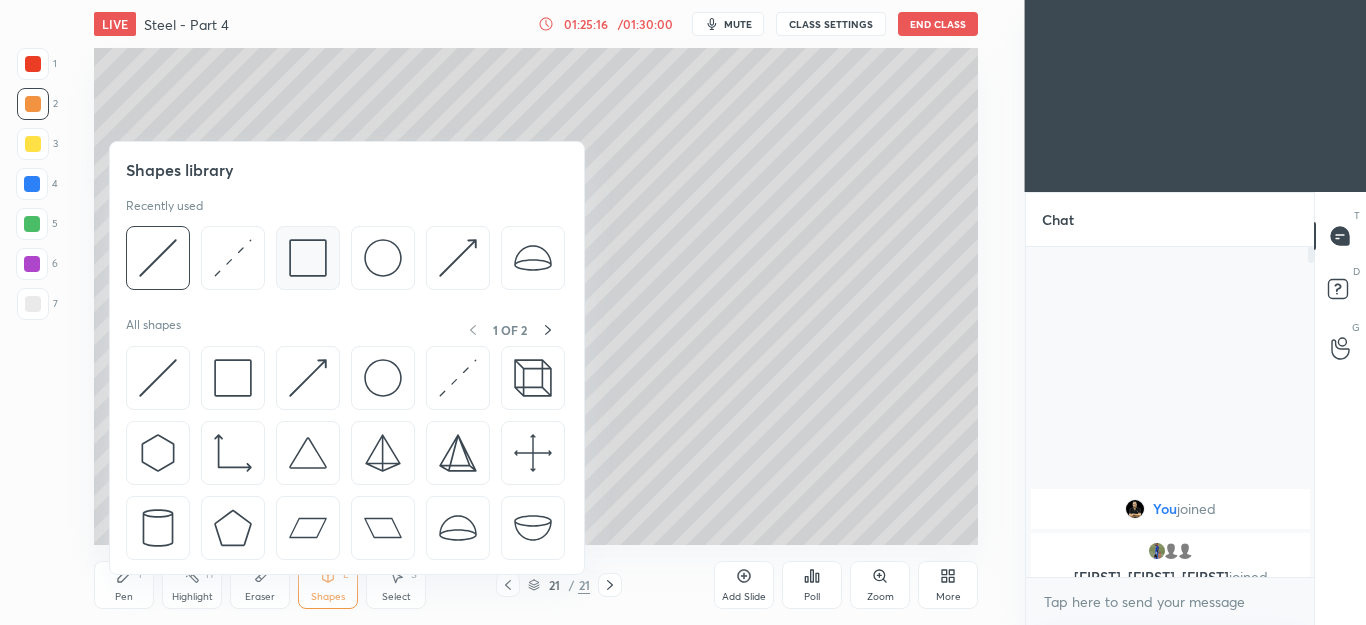 click at bounding box center [308, 258] 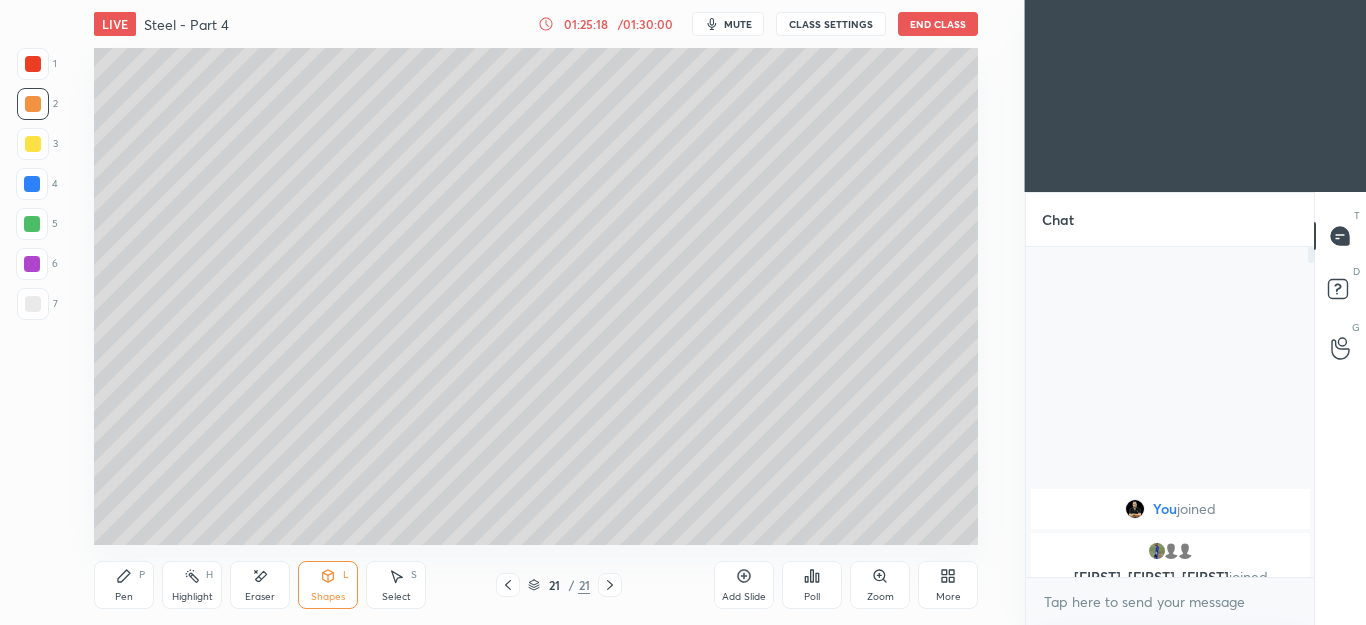 click on "Select S" at bounding box center [396, 585] 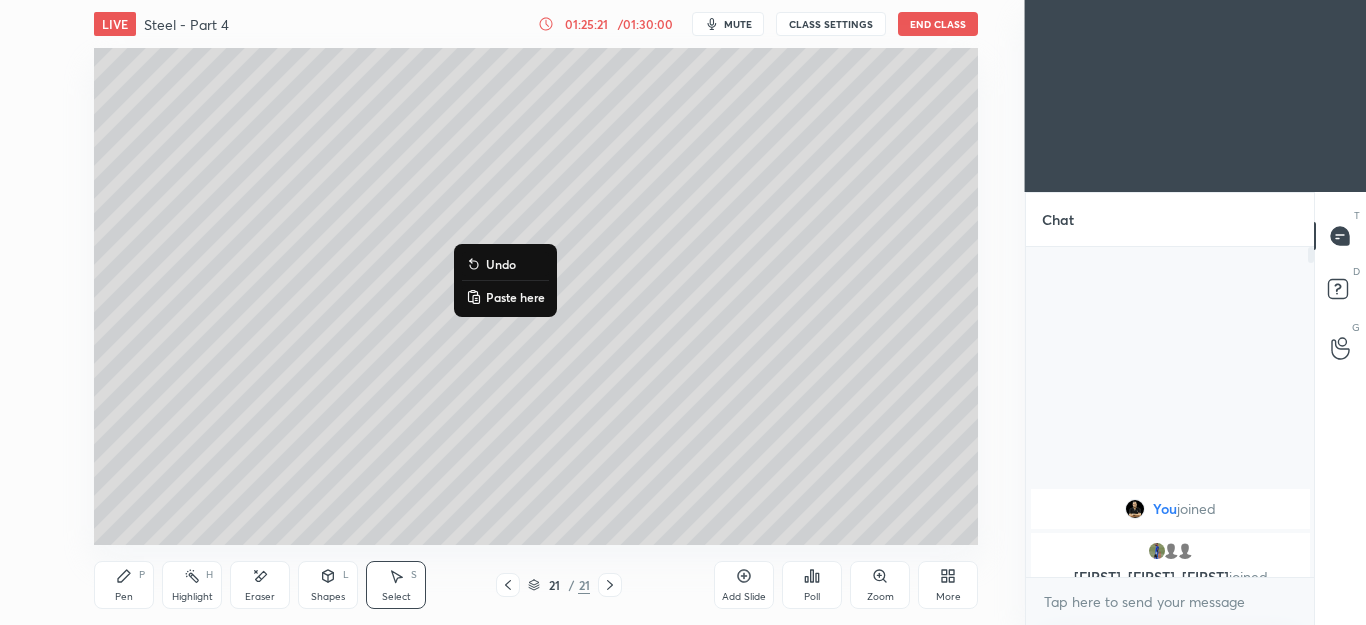 click on "0 ° Undo Copy Paste here Duplicate Duplicate to new slide Delete" at bounding box center [536, 296] 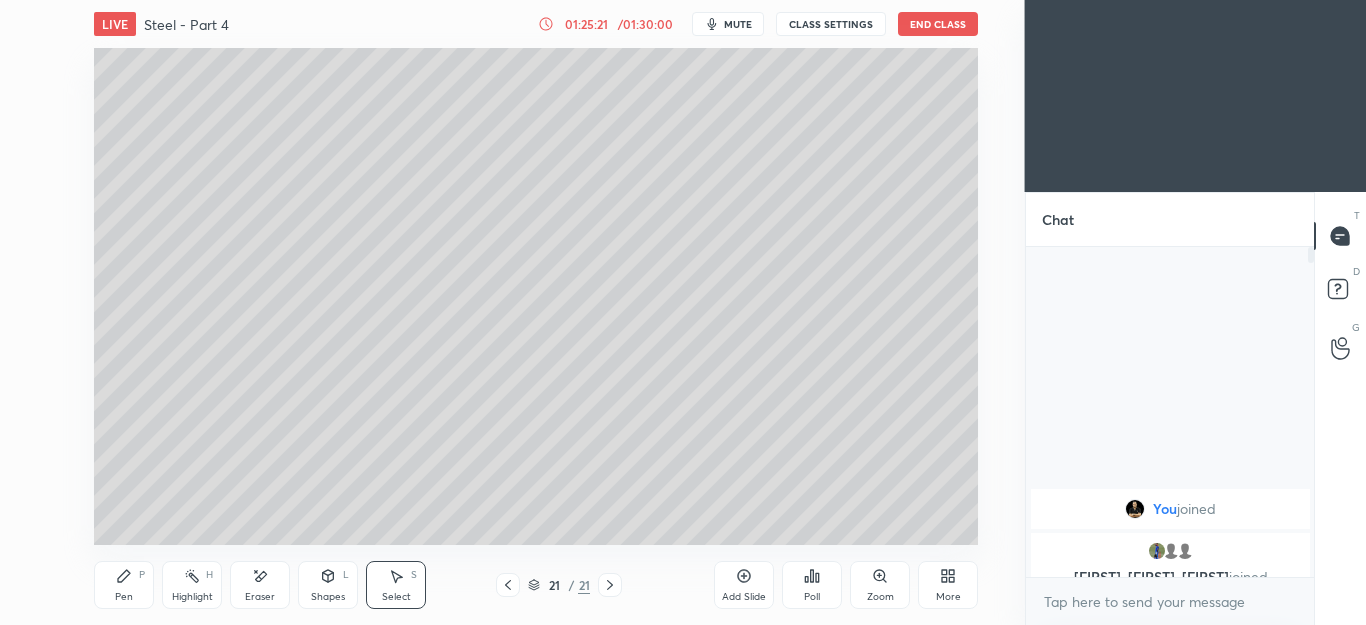 click on "Pen P" at bounding box center [124, 585] 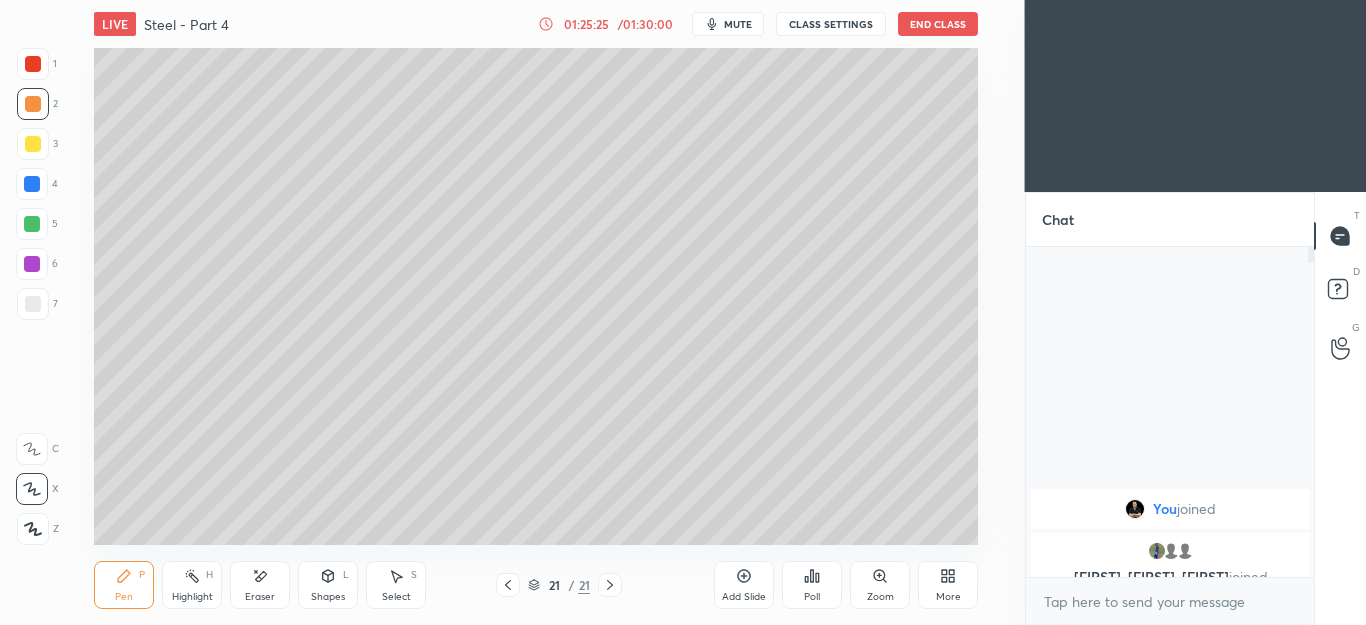 click 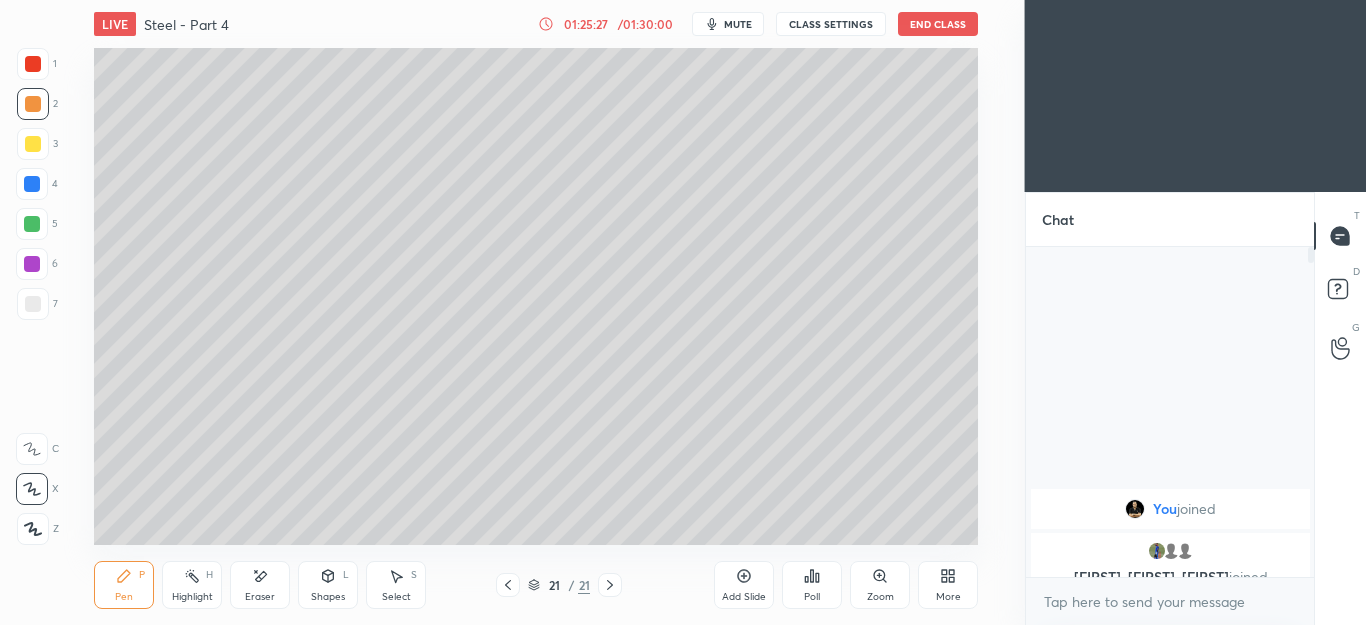 click 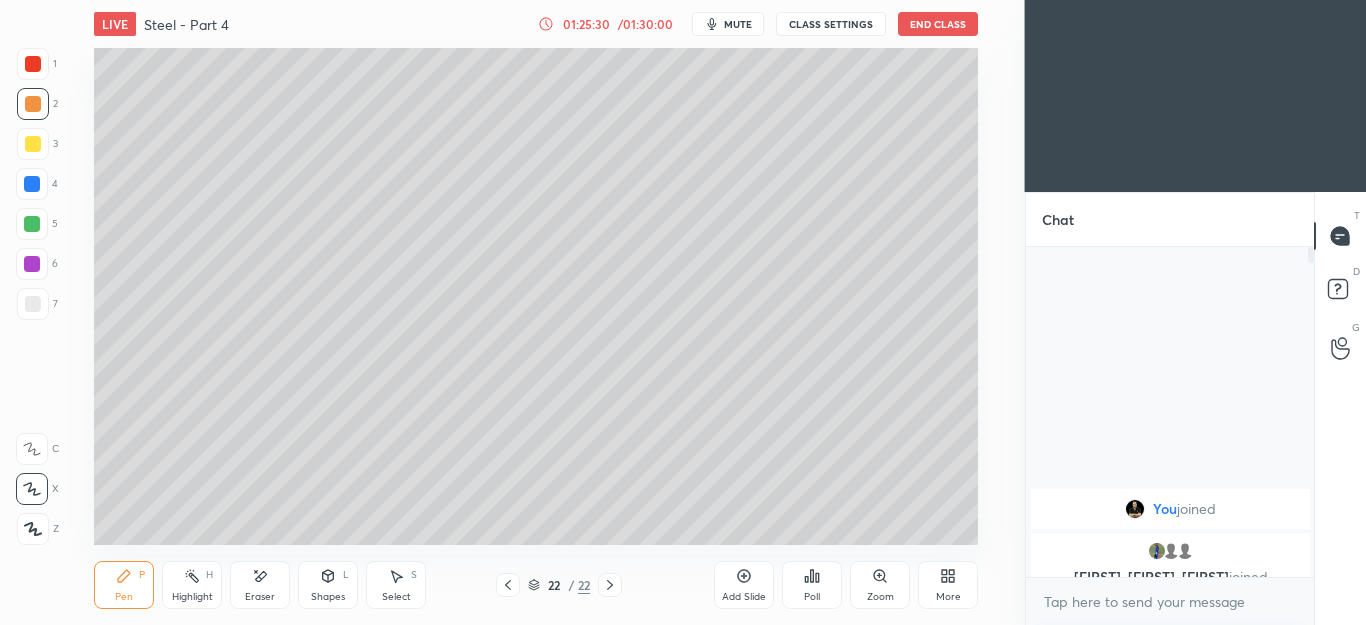 click 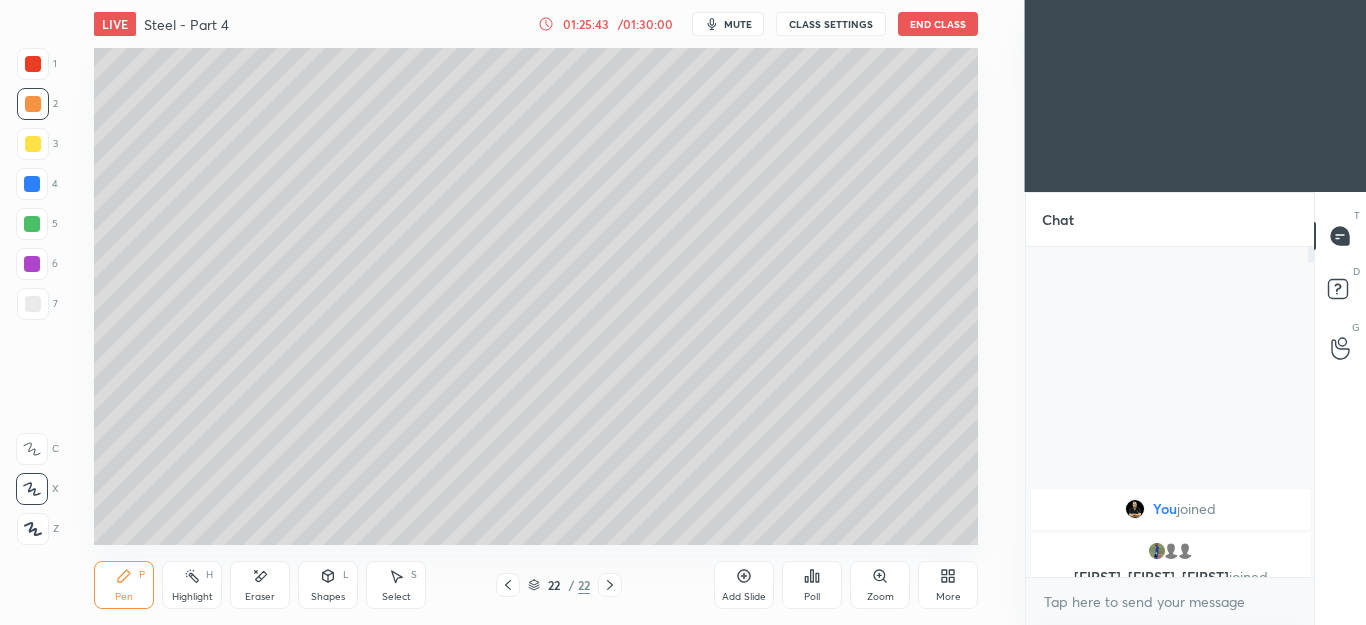 click 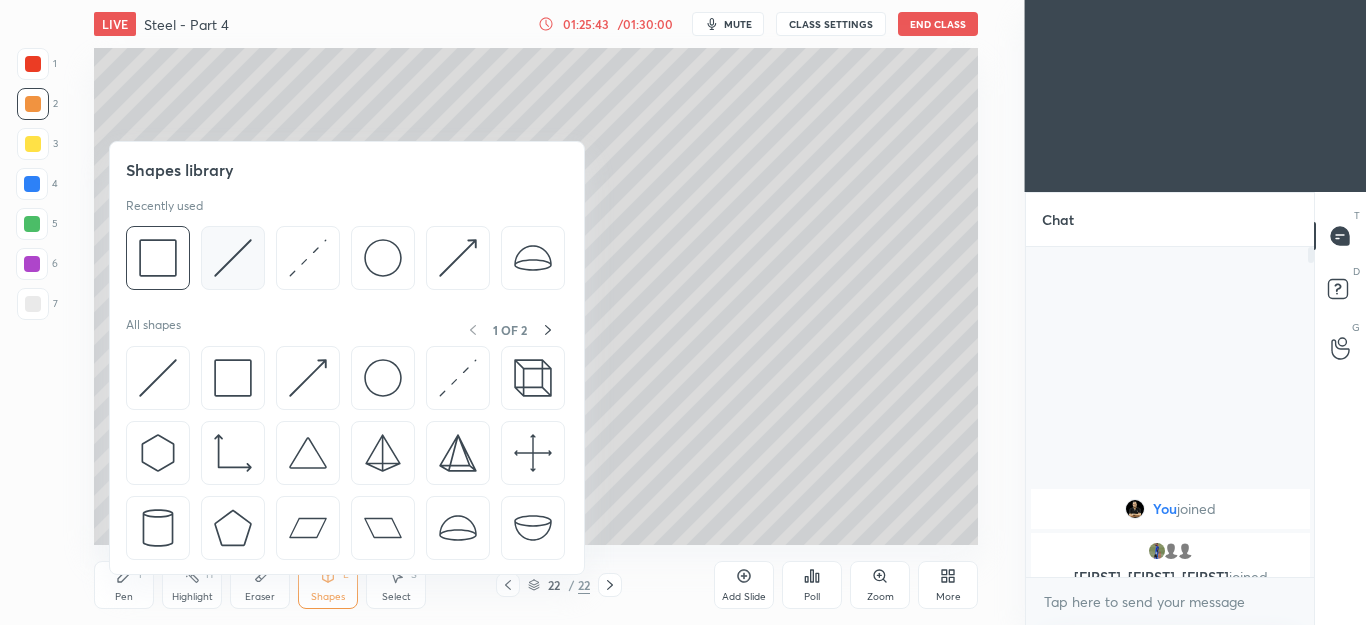 click at bounding box center [233, 258] 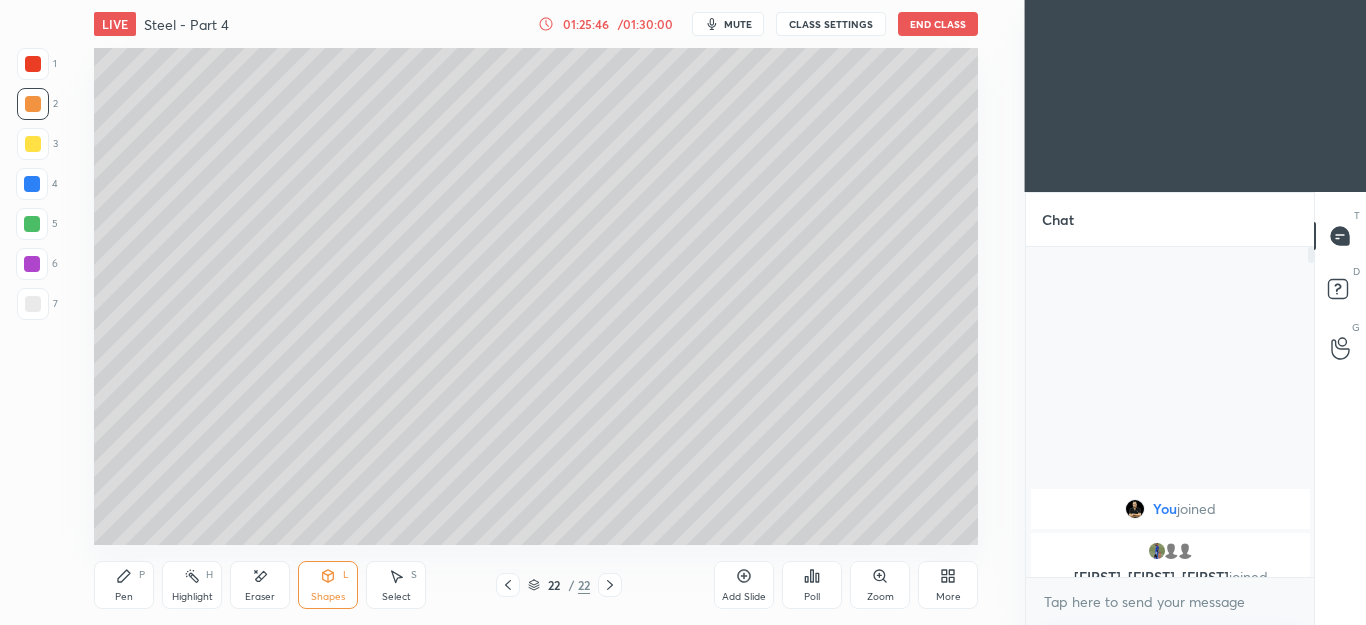 click on "Select S" at bounding box center (396, 585) 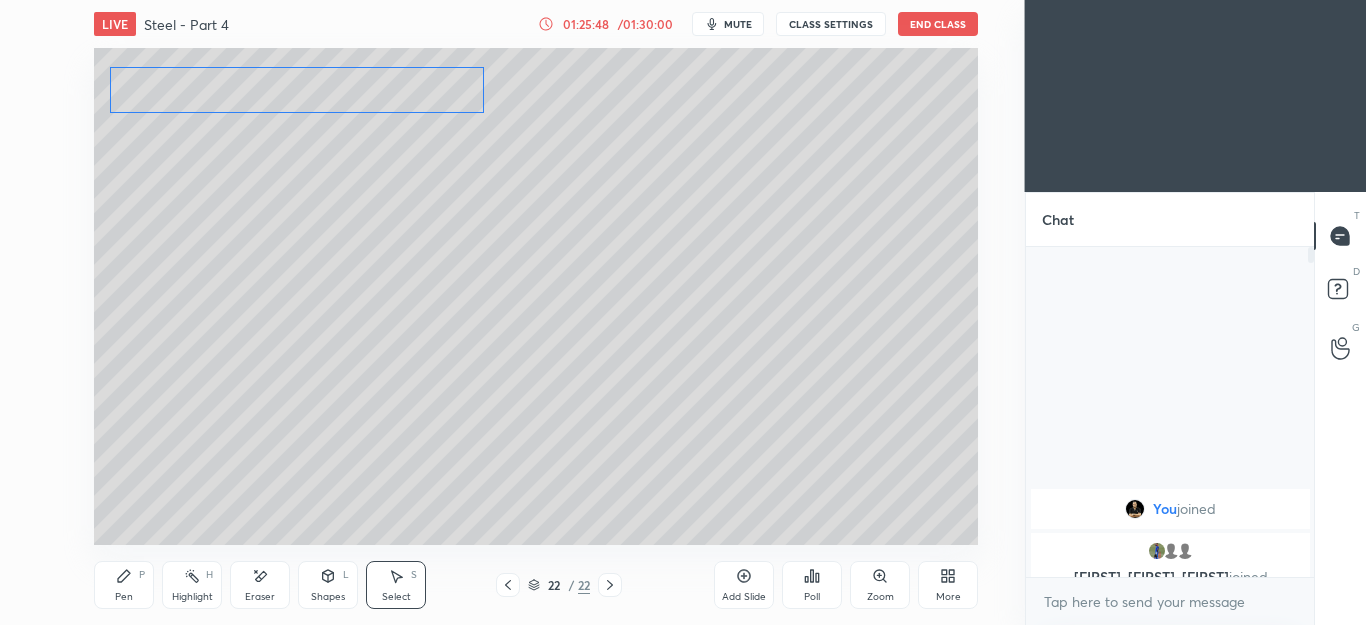 click on "0 ° Undo Copy Paste here Duplicate Duplicate to new slide Delete" at bounding box center [536, 296] 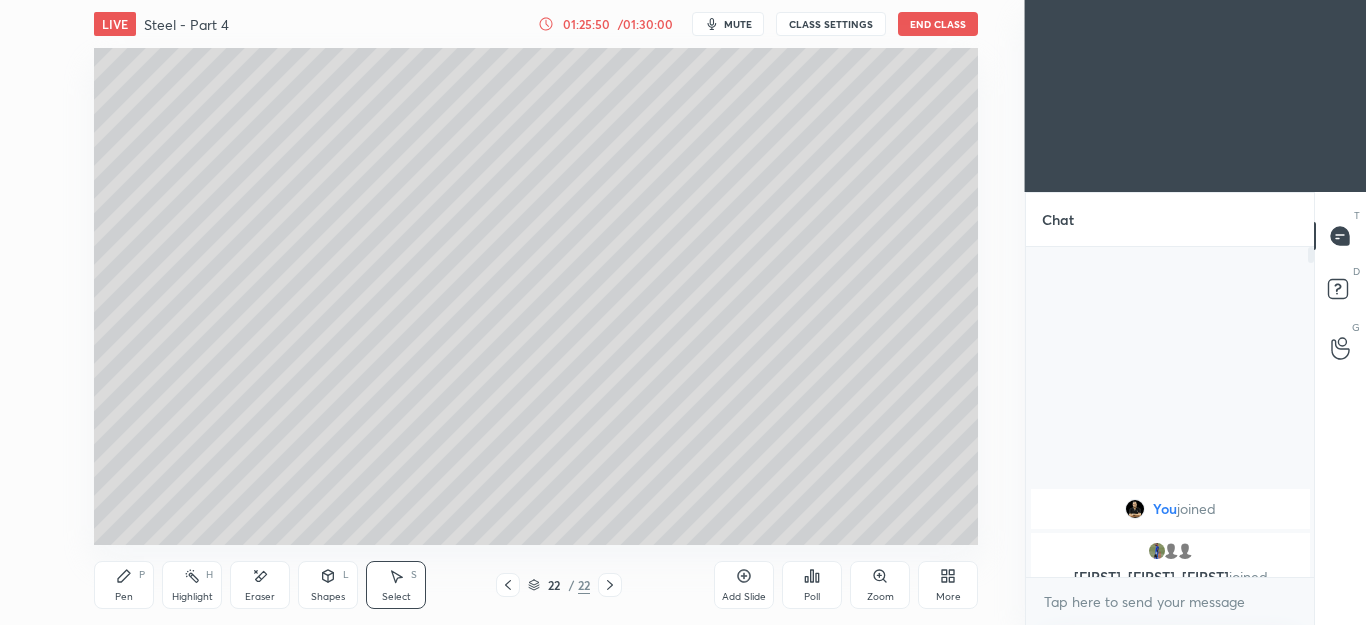 click 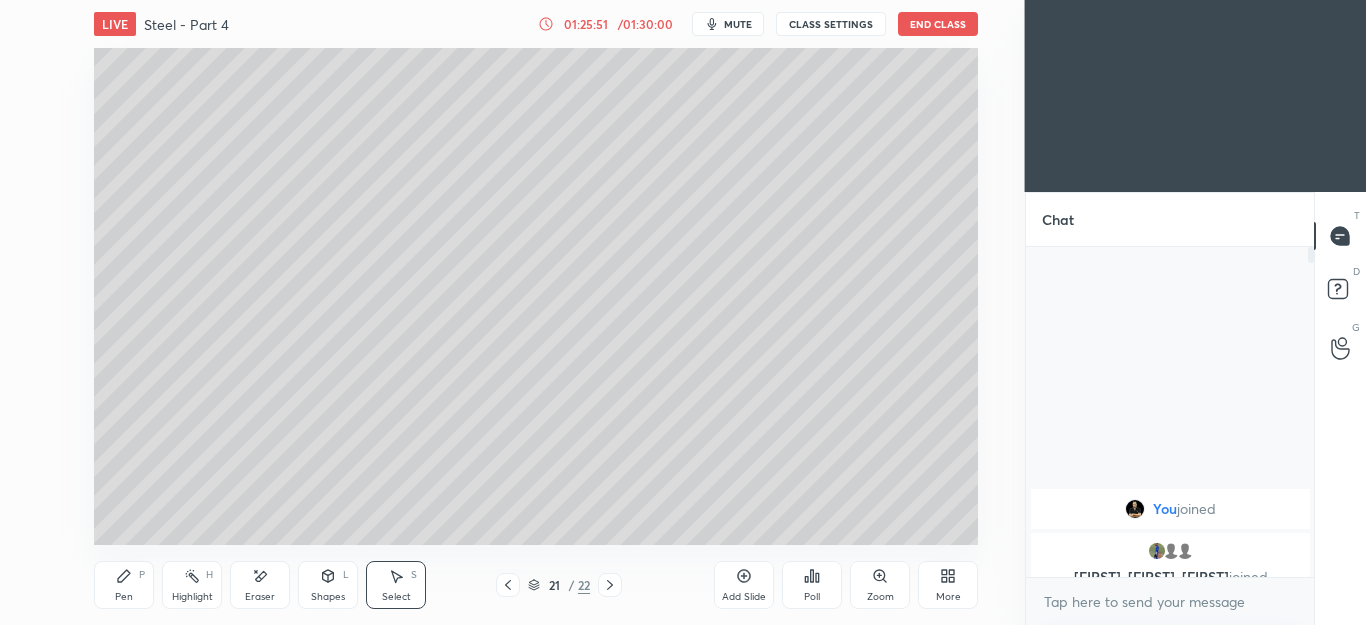 click 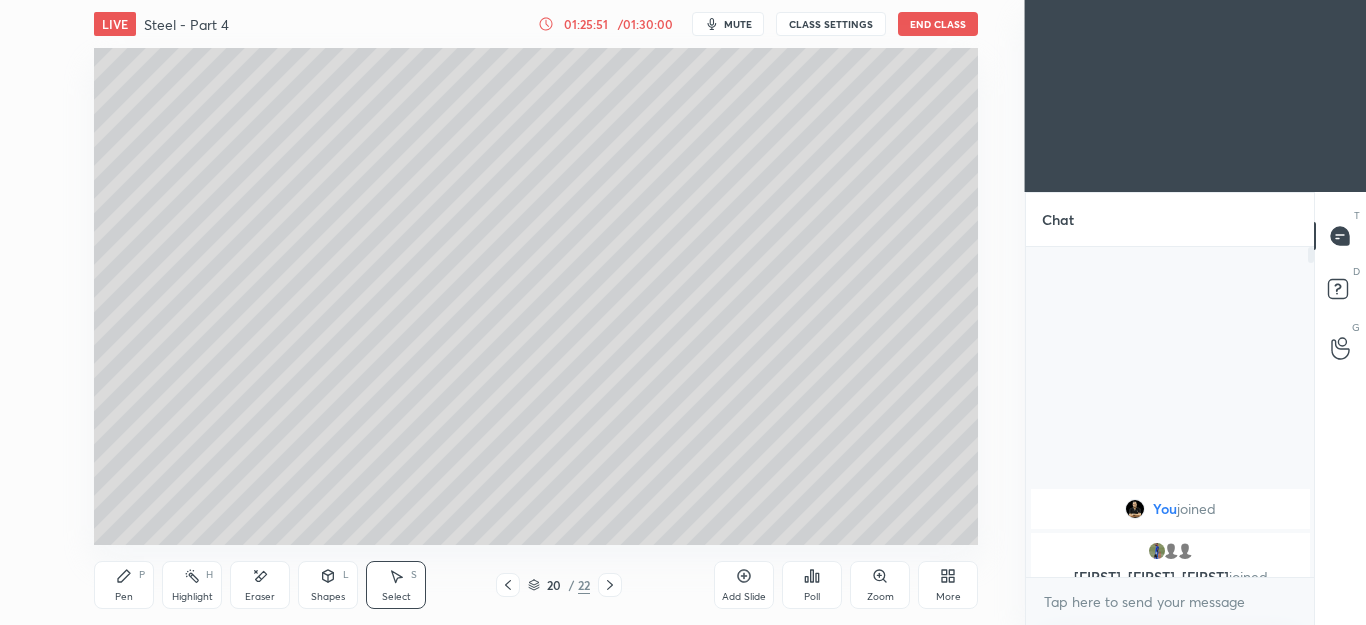 click 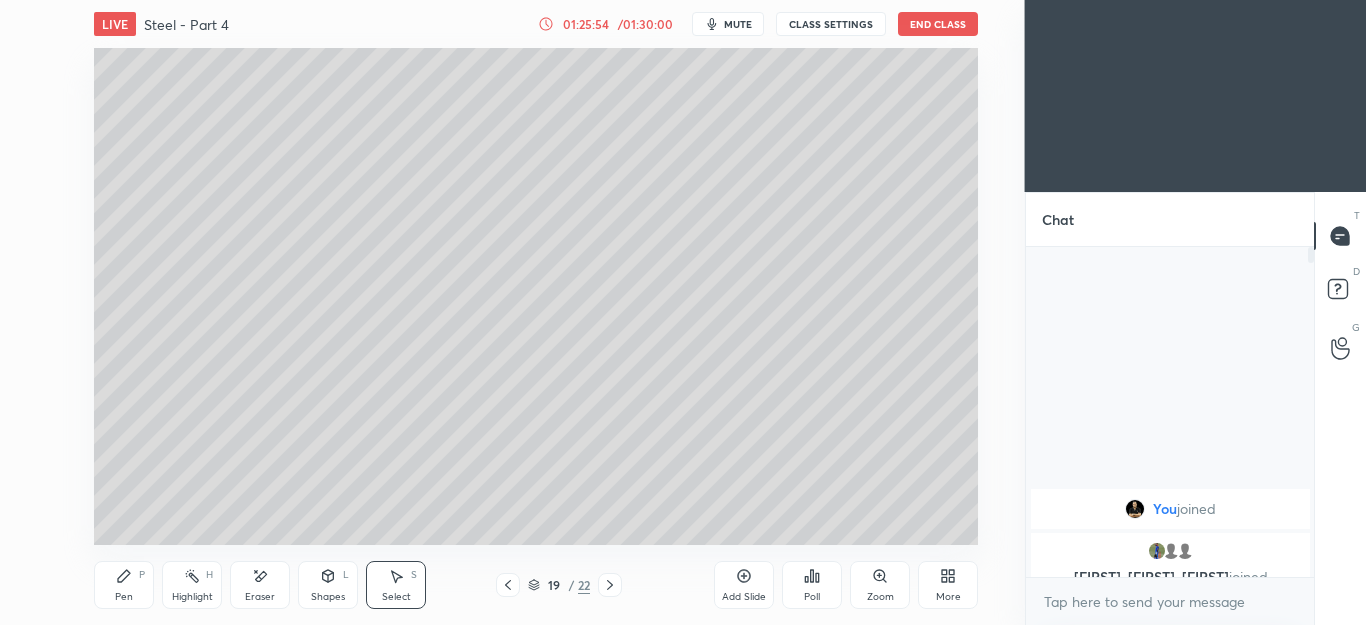 click 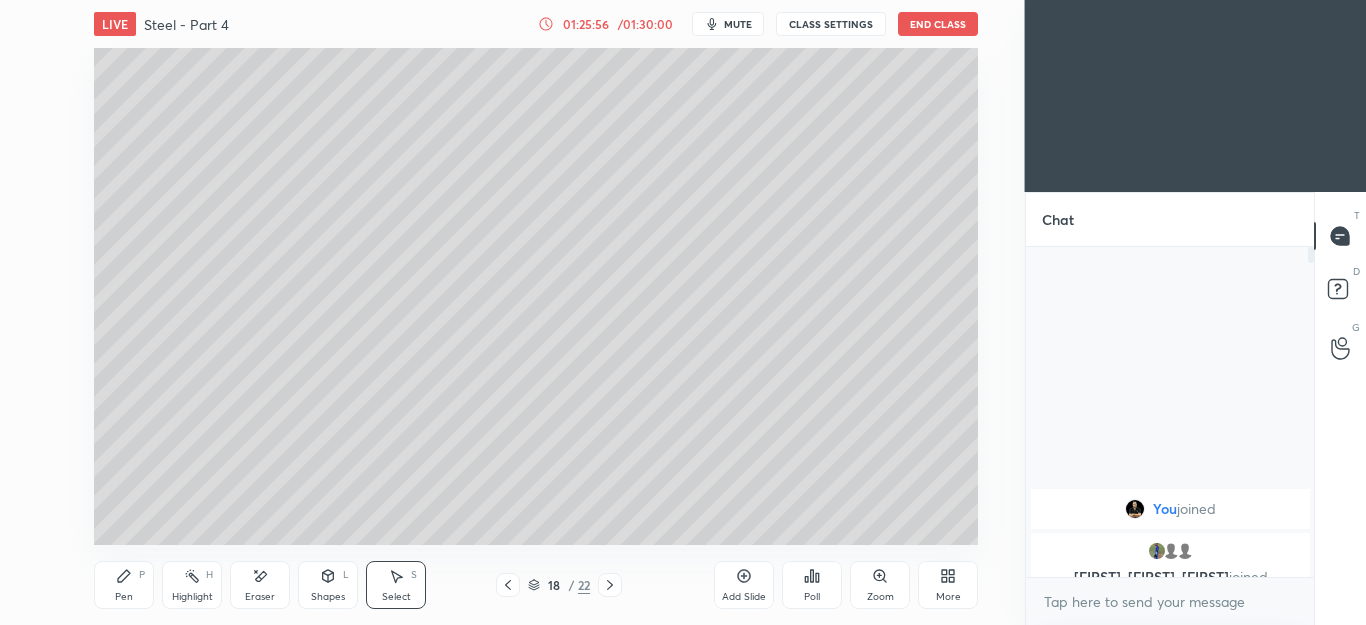click 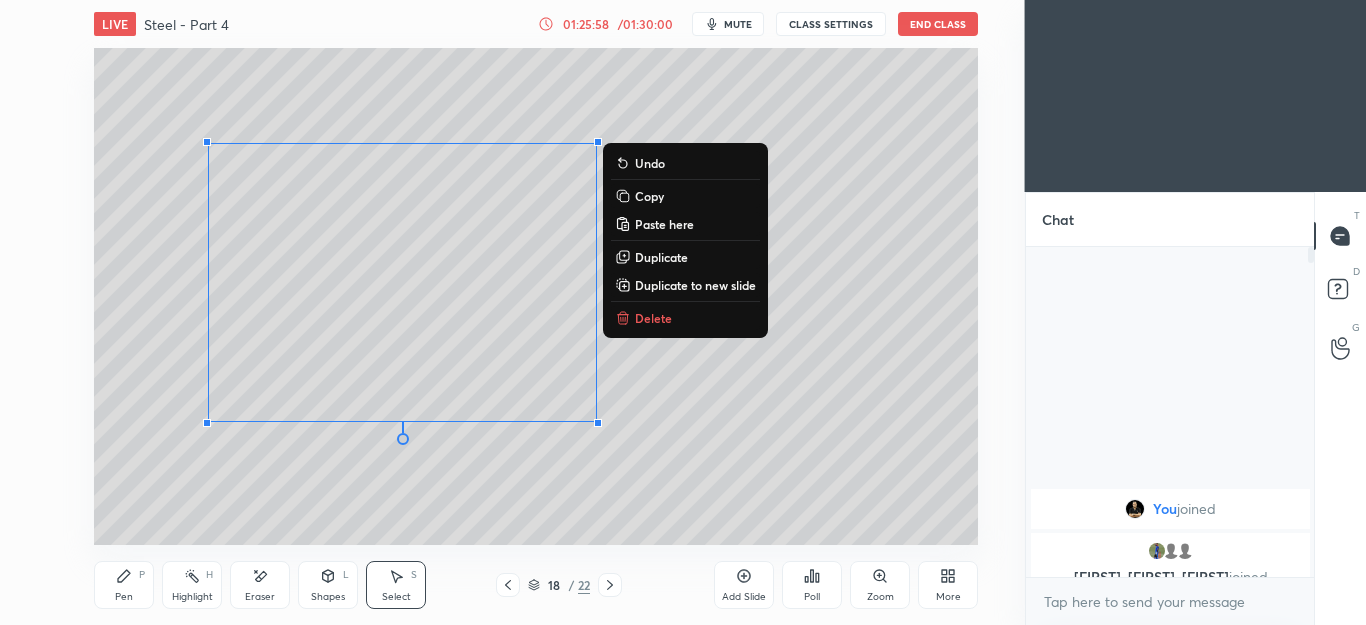 click on "Copy" at bounding box center (649, 196) 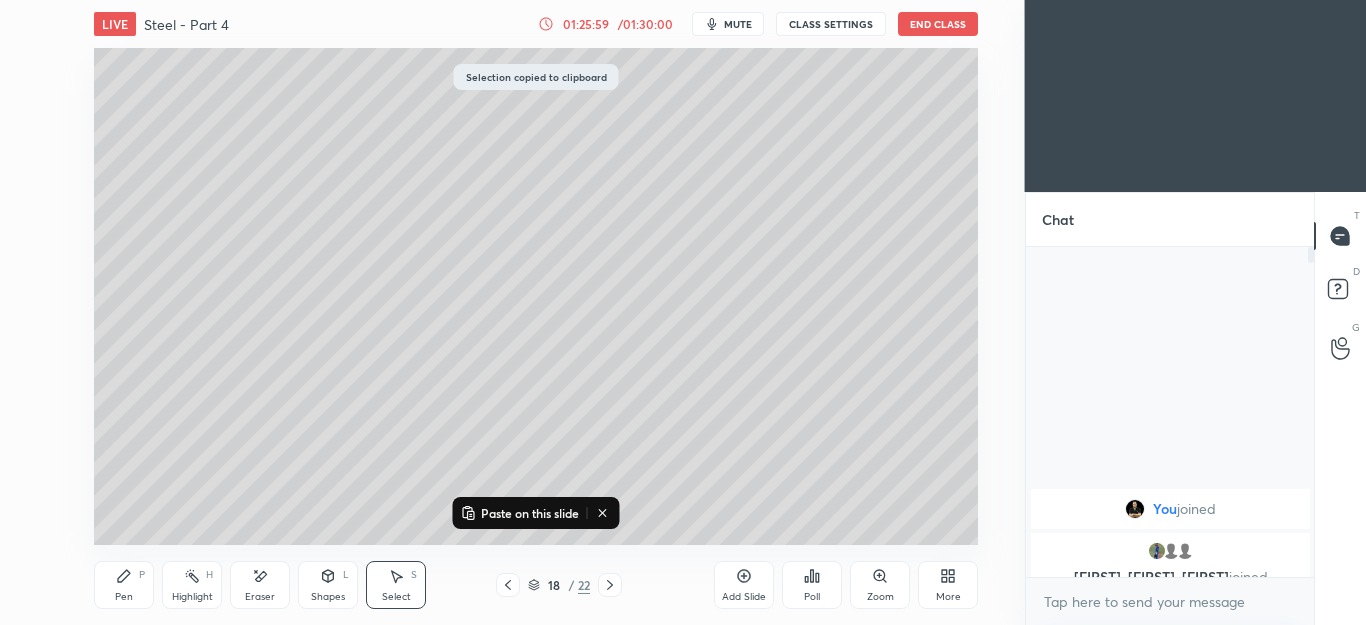 click 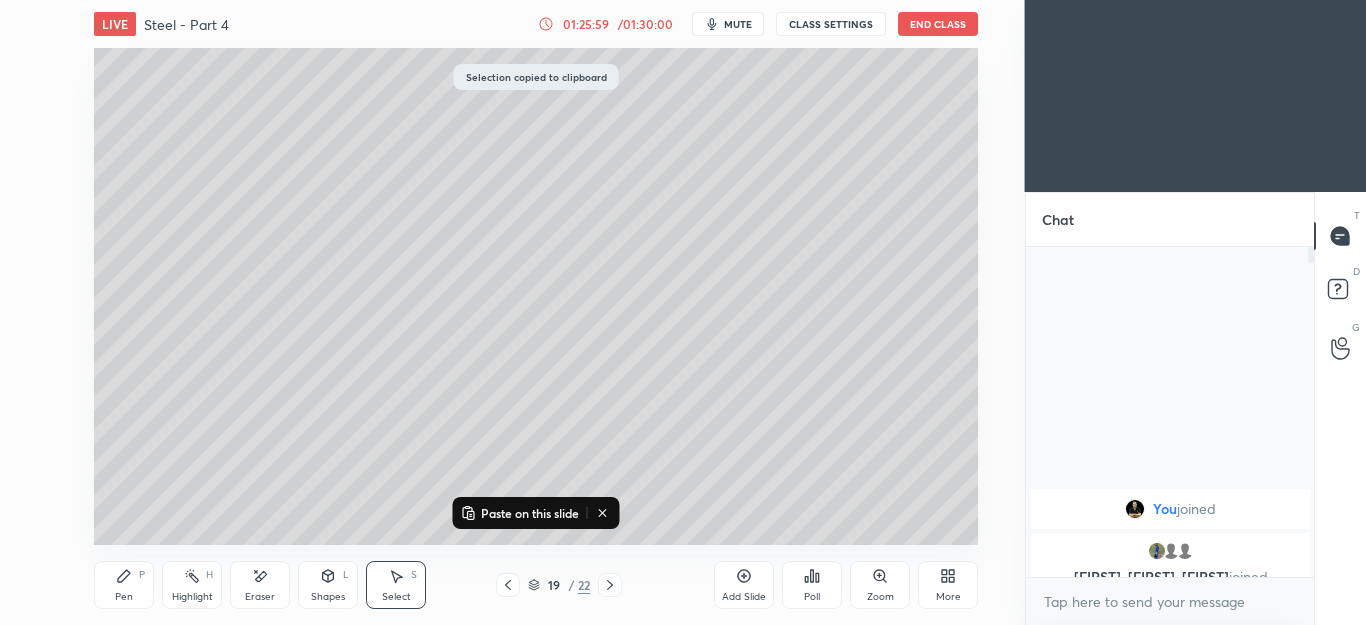 click 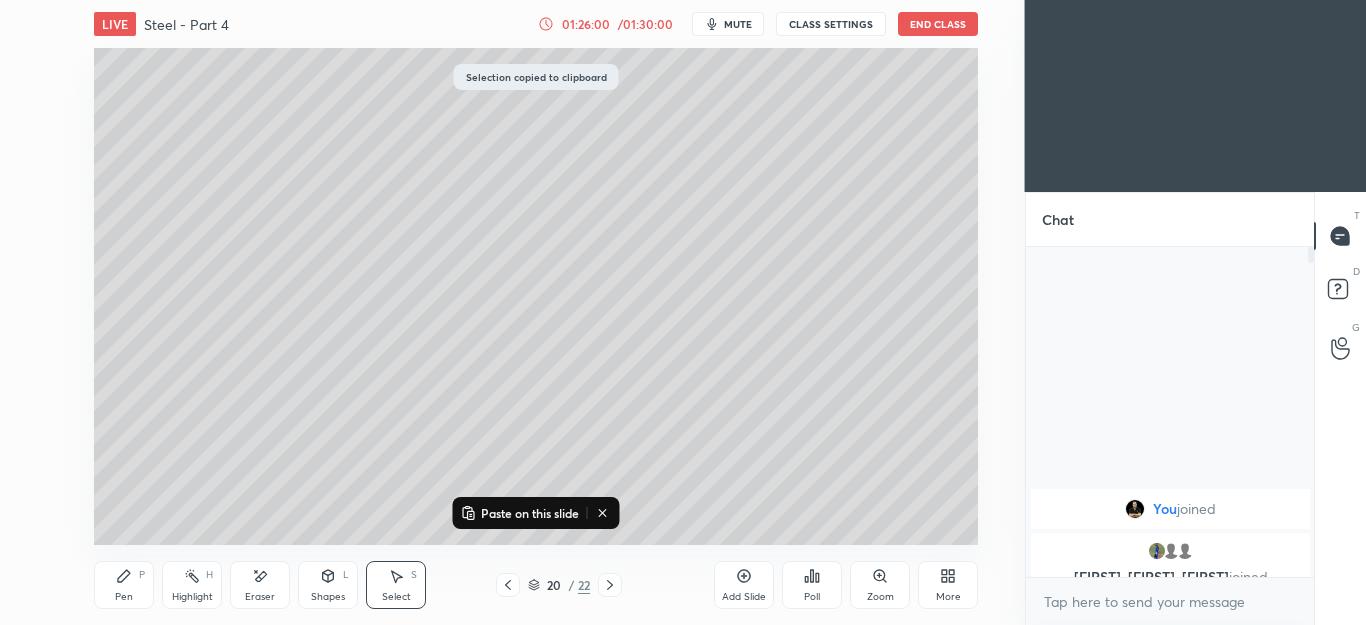 click at bounding box center (610, 585) 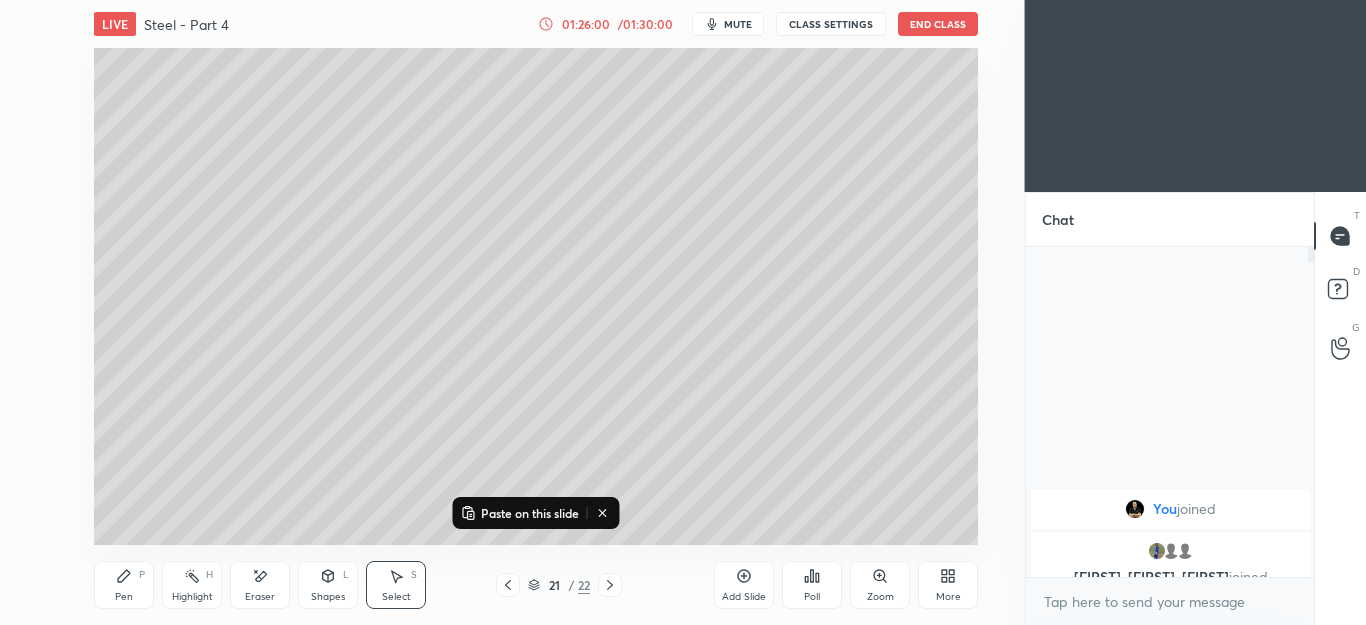 click at bounding box center [610, 585] 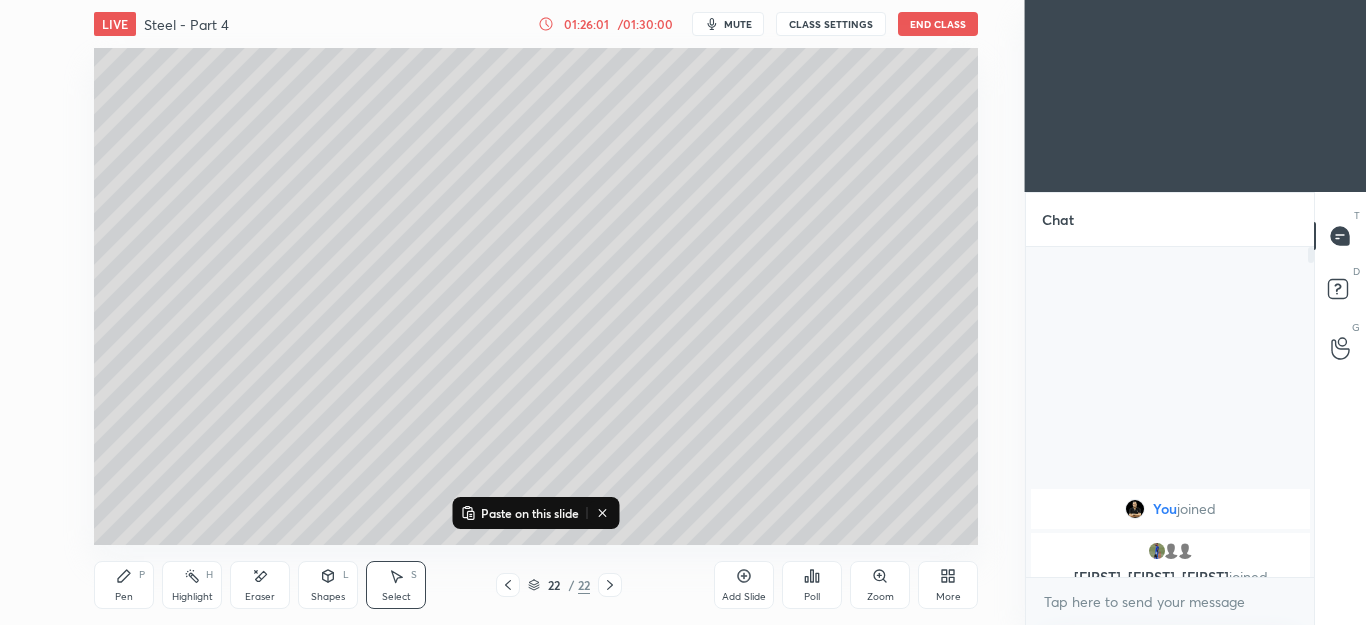 click on "Paste on this slide" at bounding box center [530, 513] 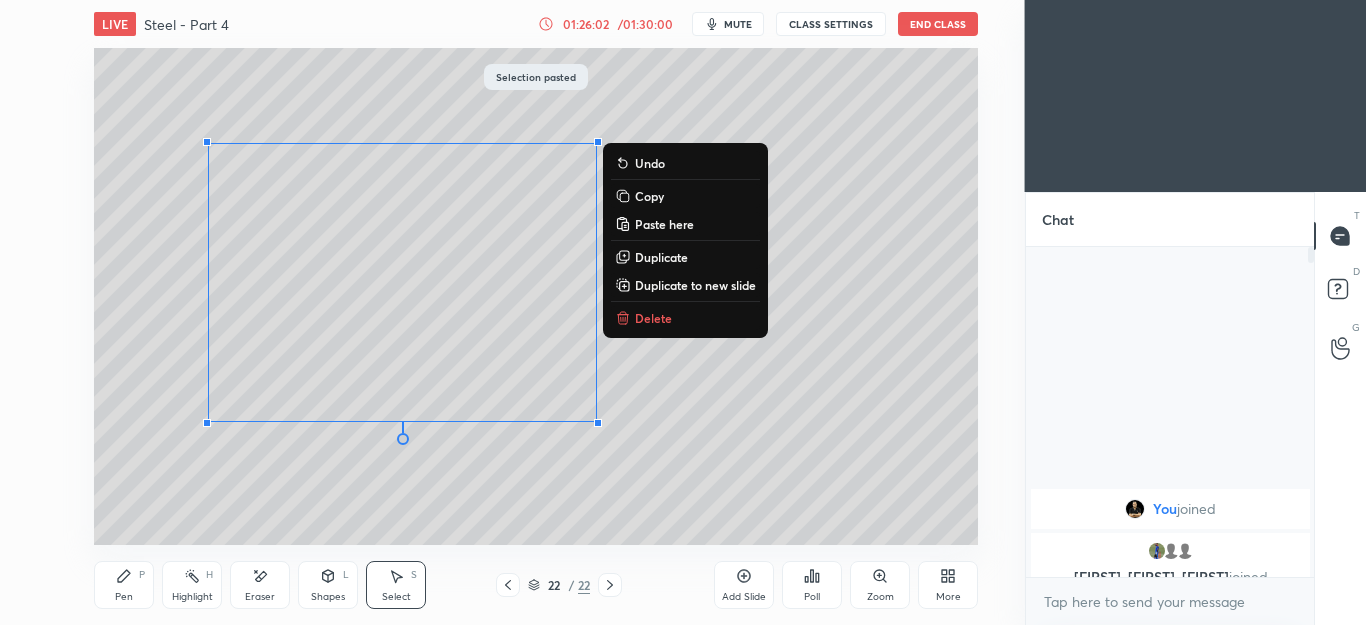 click on "0 ° Undo Copy Paste here Duplicate Duplicate to new slide Delete" at bounding box center [536, 296] 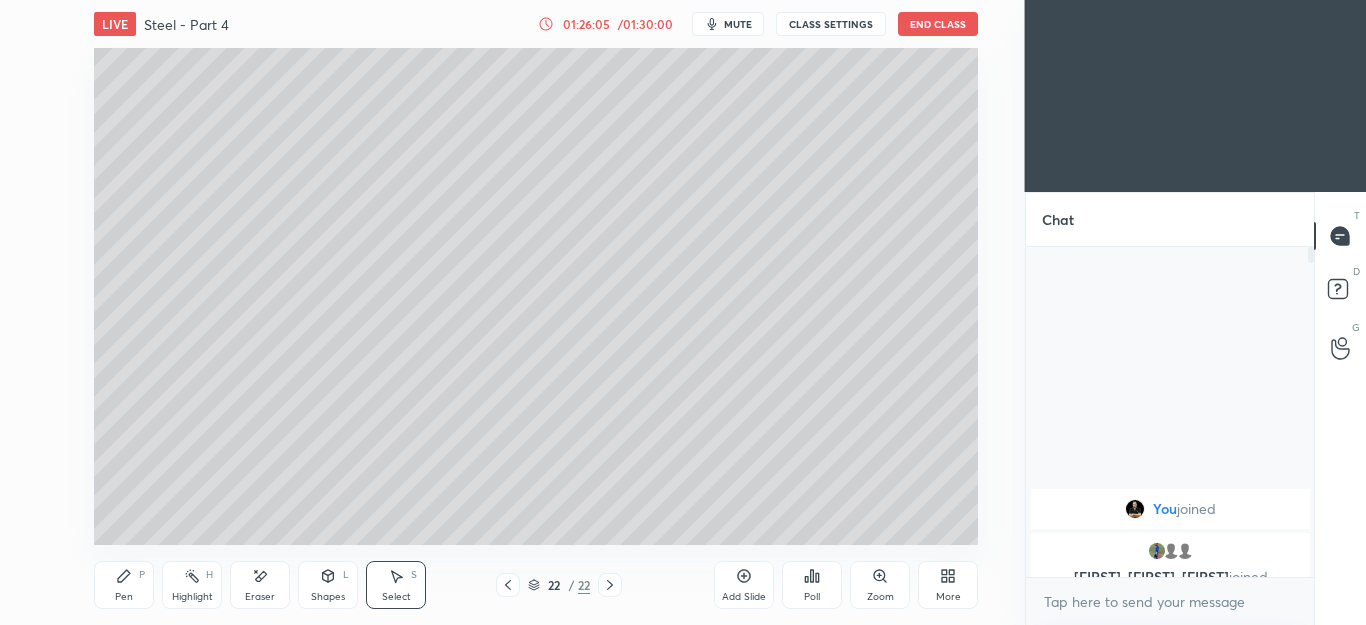 click 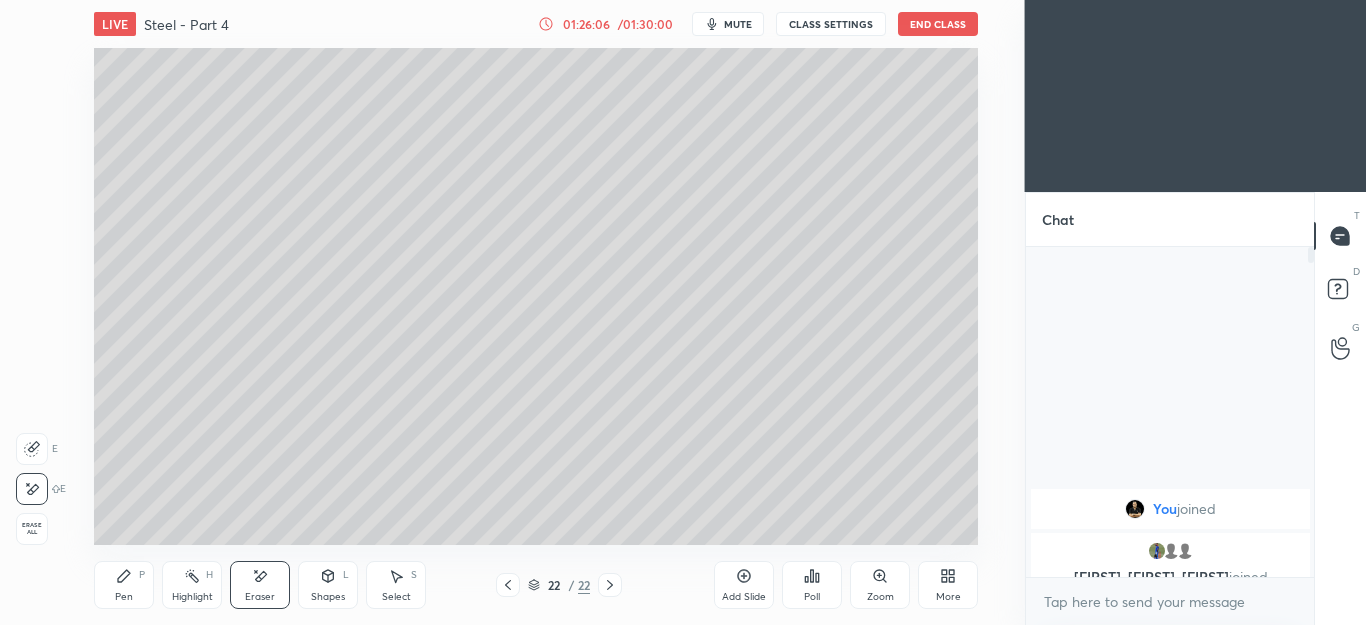 click 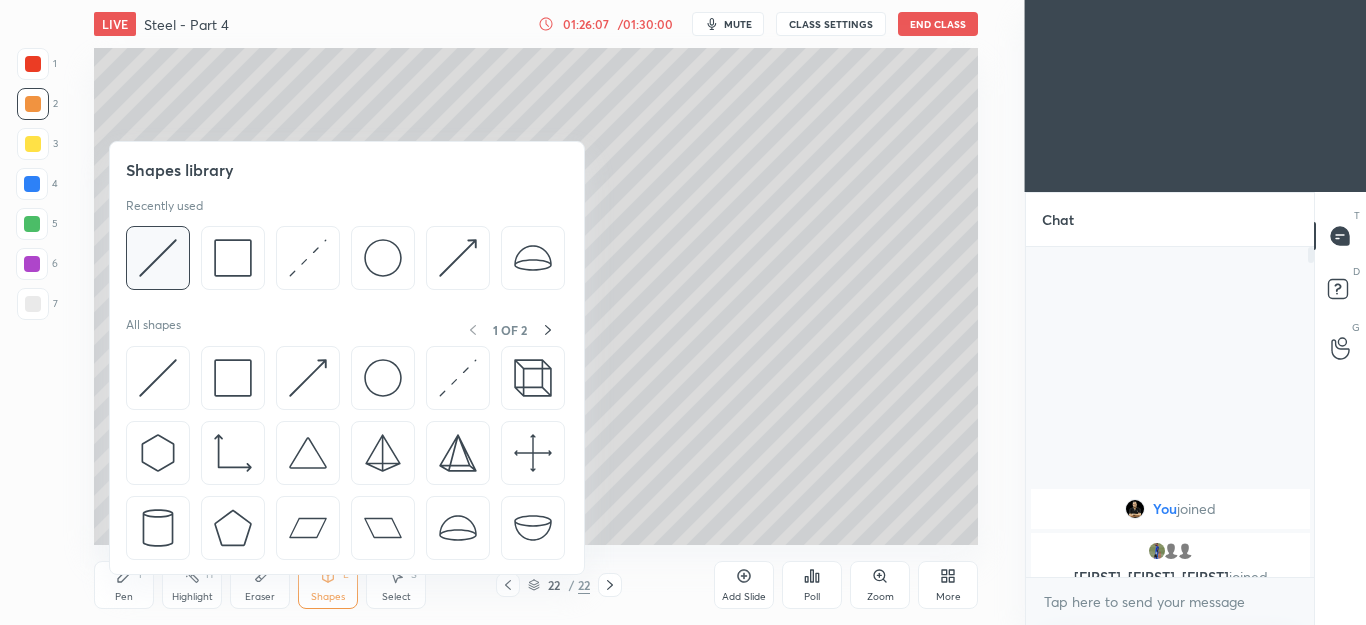 click at bounding box center [158, 258] 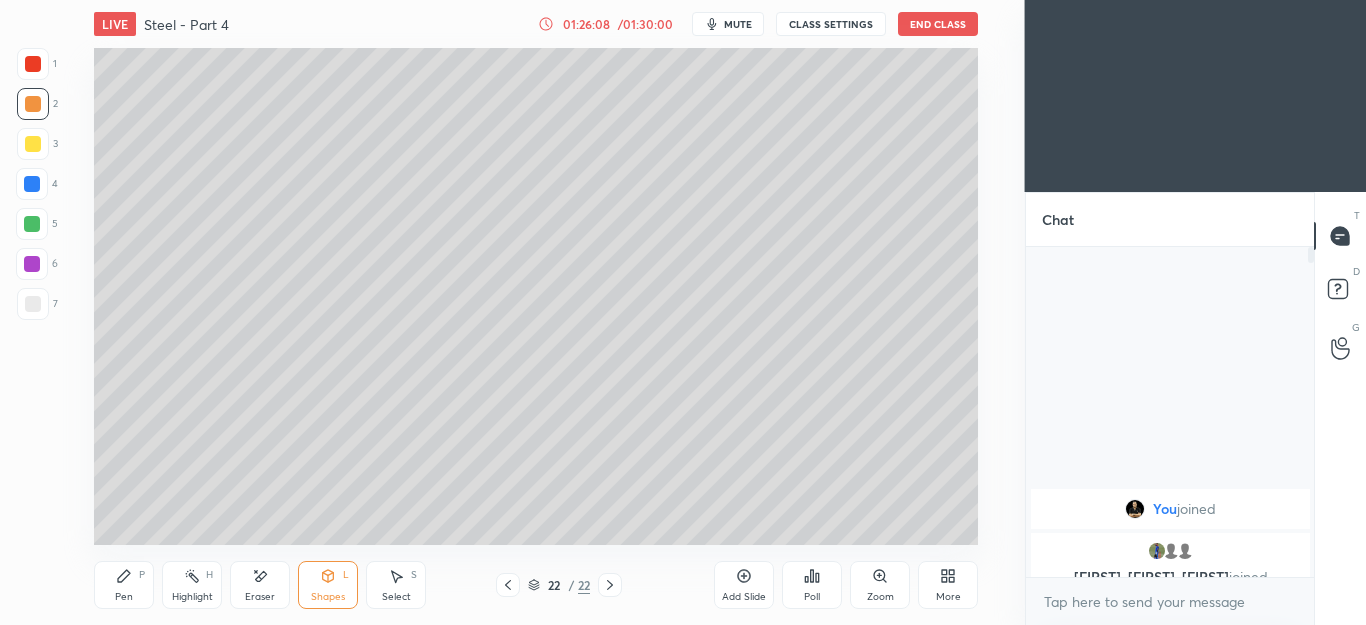 click at bounding box center (32, 184) 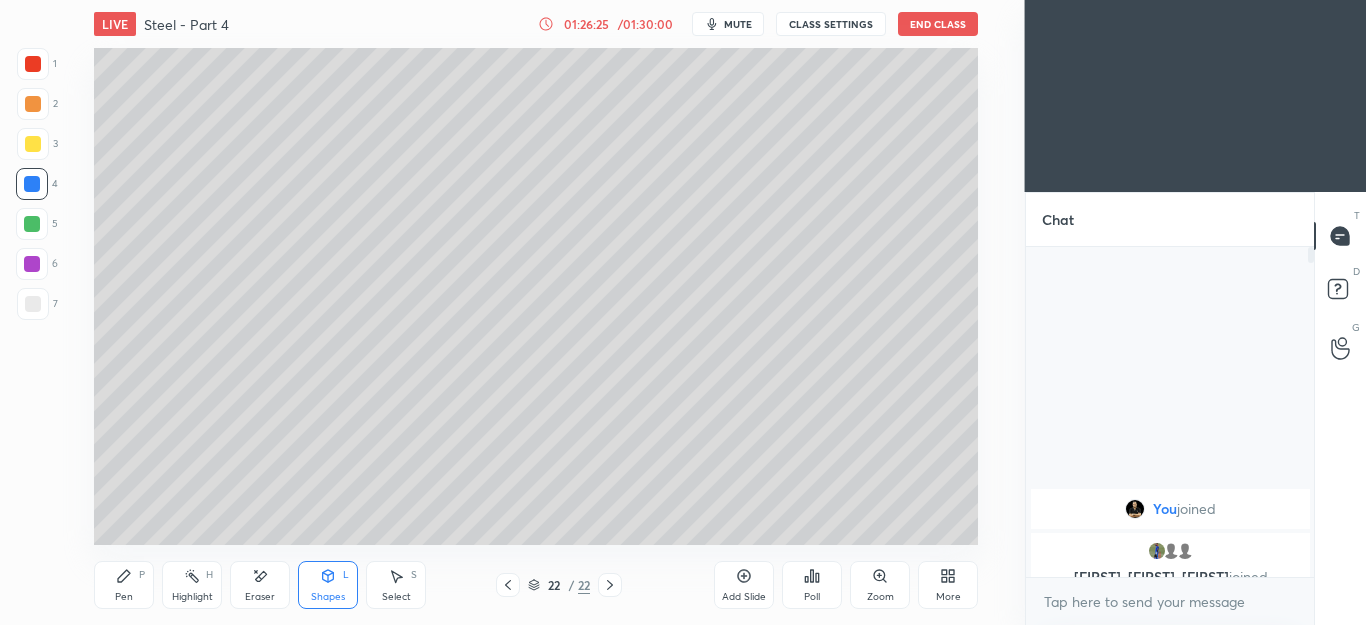 click 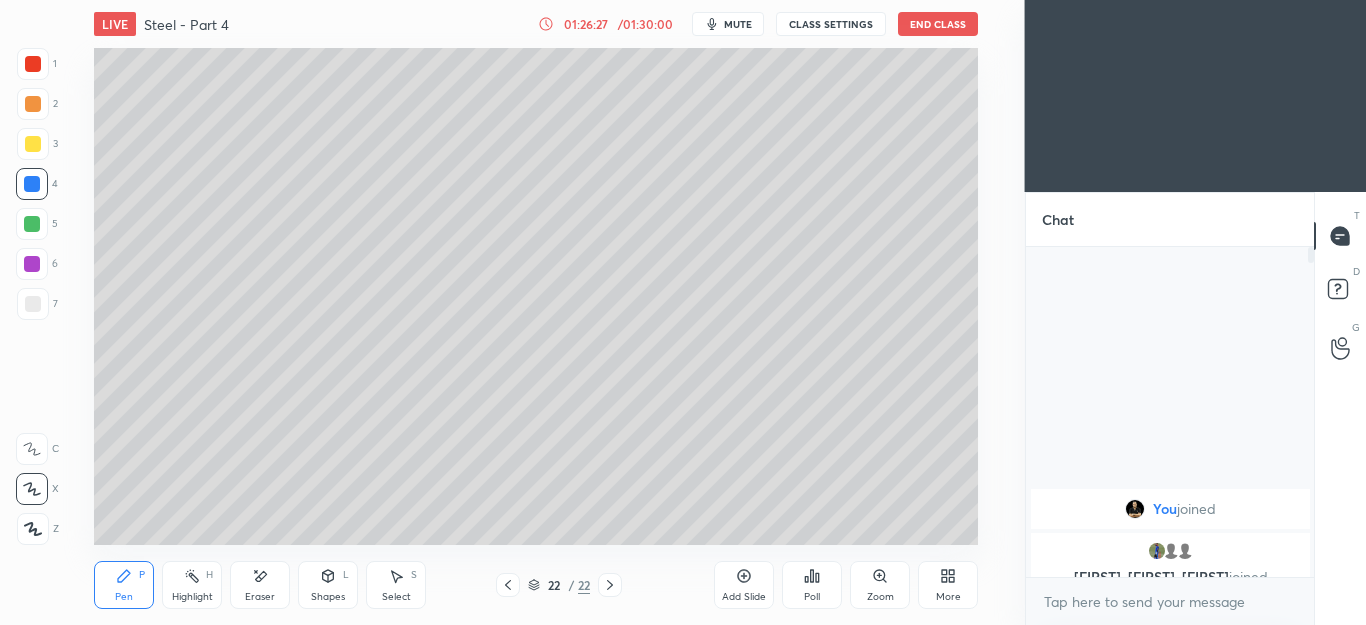 click at bounding box center (32, 224) 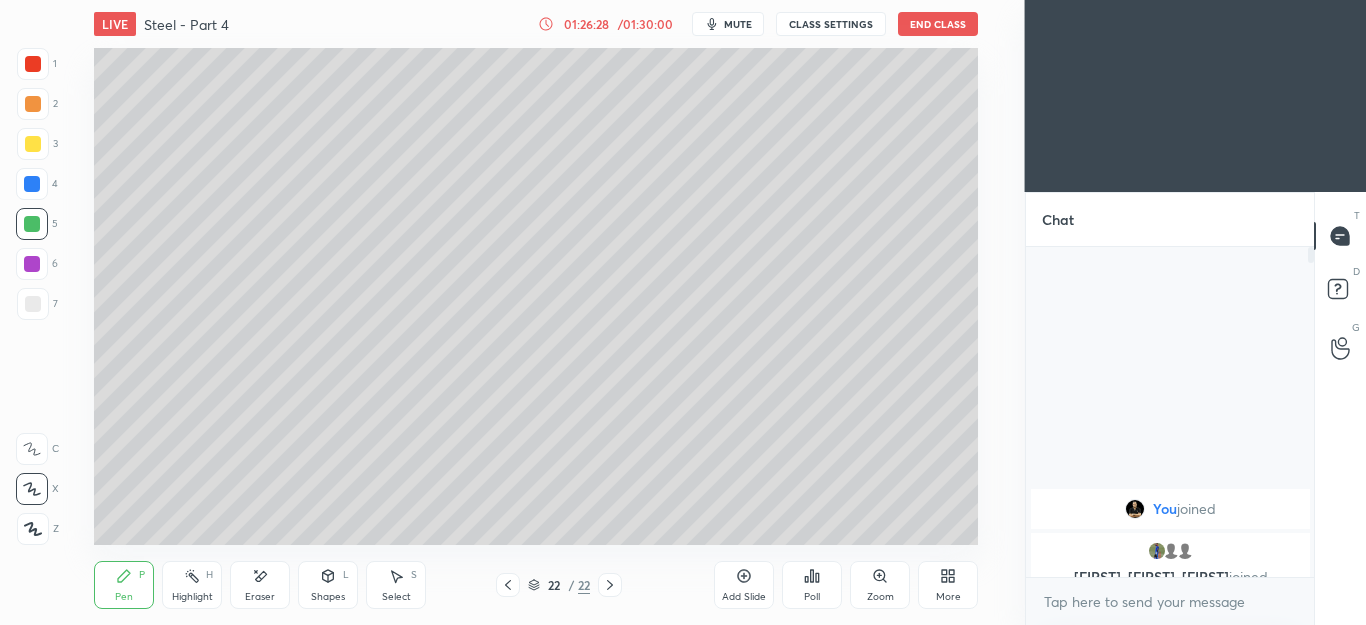 click on "Select S" at bounding box center [396, 585] 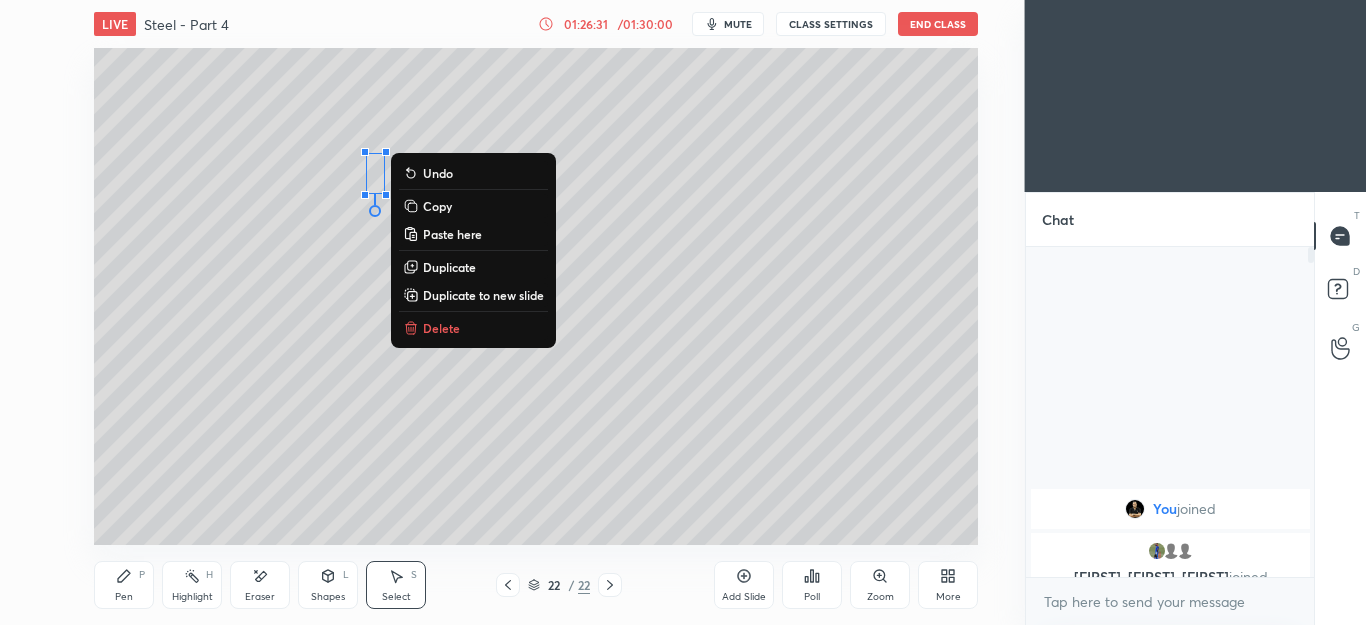 click on "Delete" at bounding box center (473, 328) 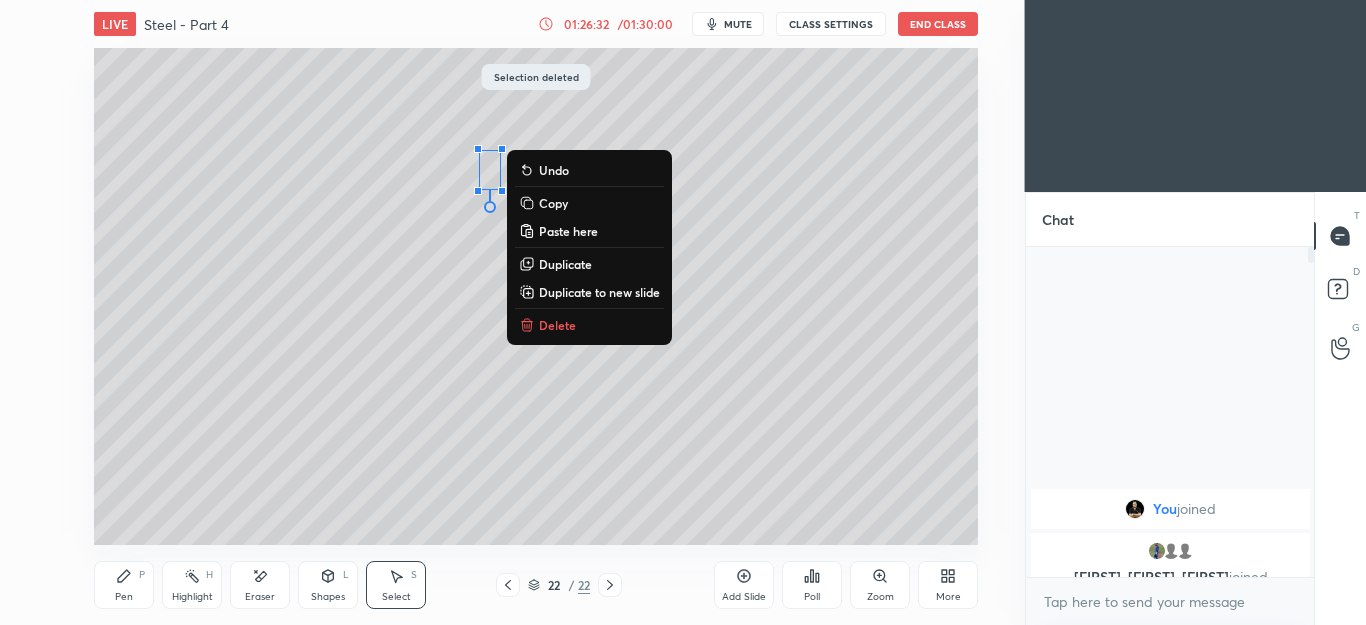 click on "Delete" at bounding box center (557, 325) 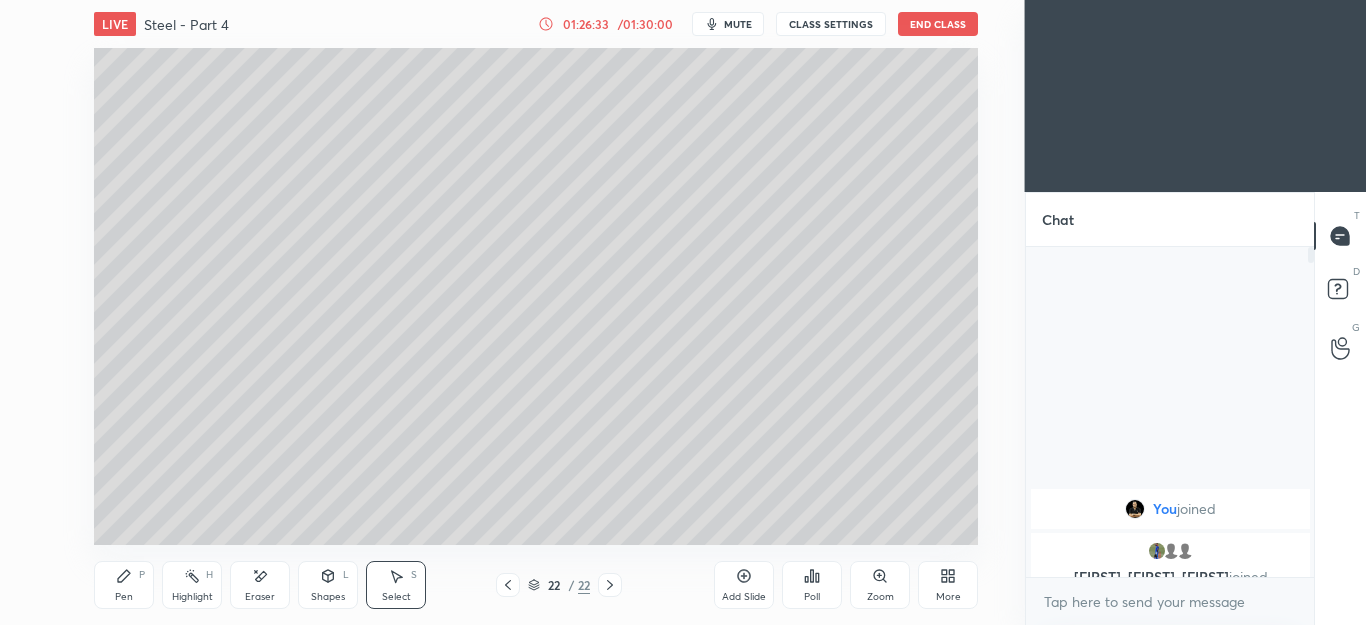 click 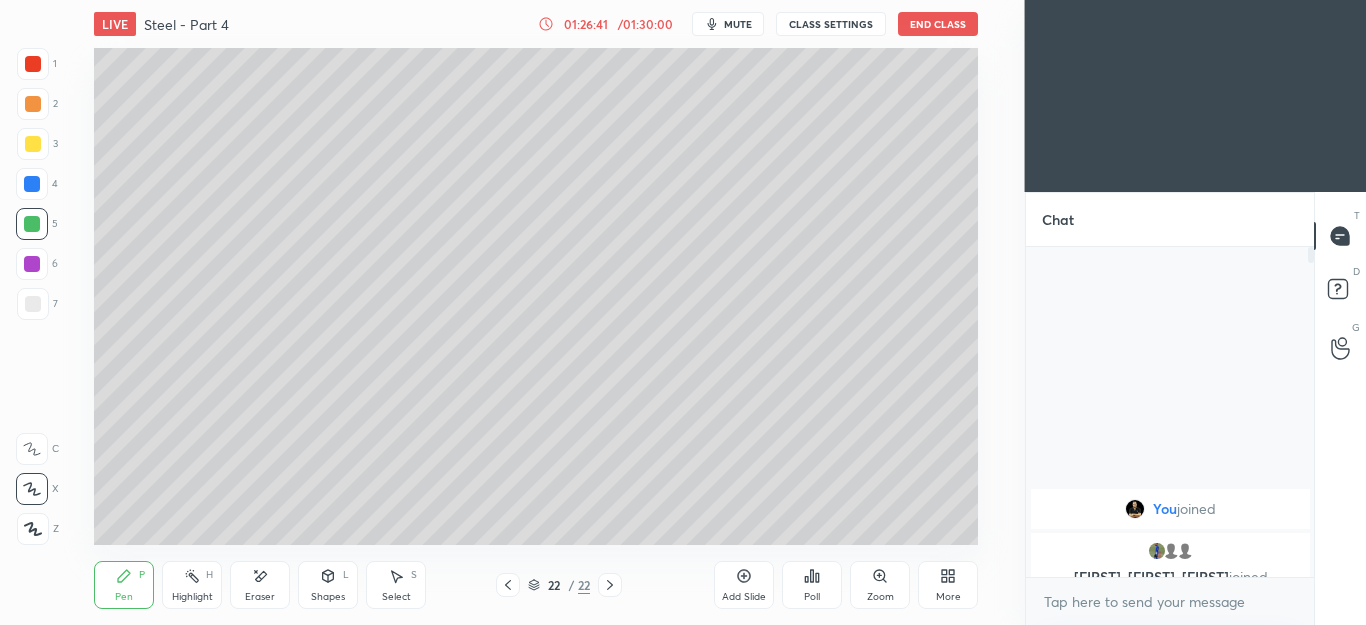 click at bounding box center [33, 64] 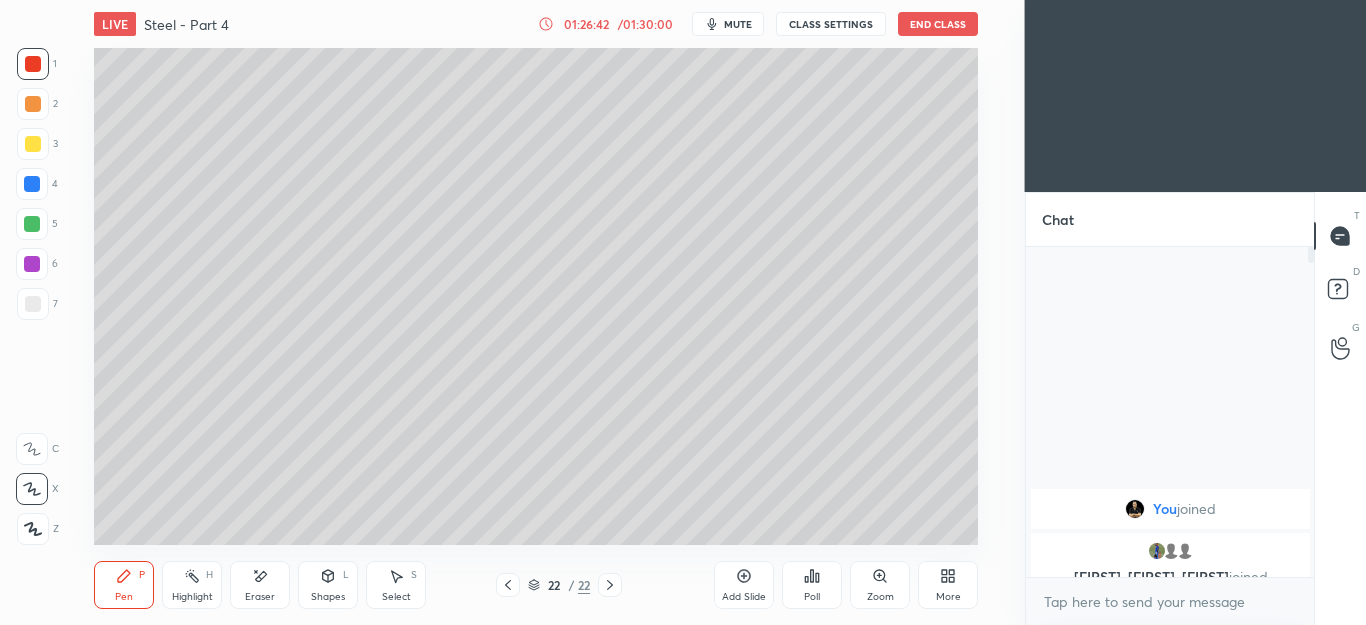 click 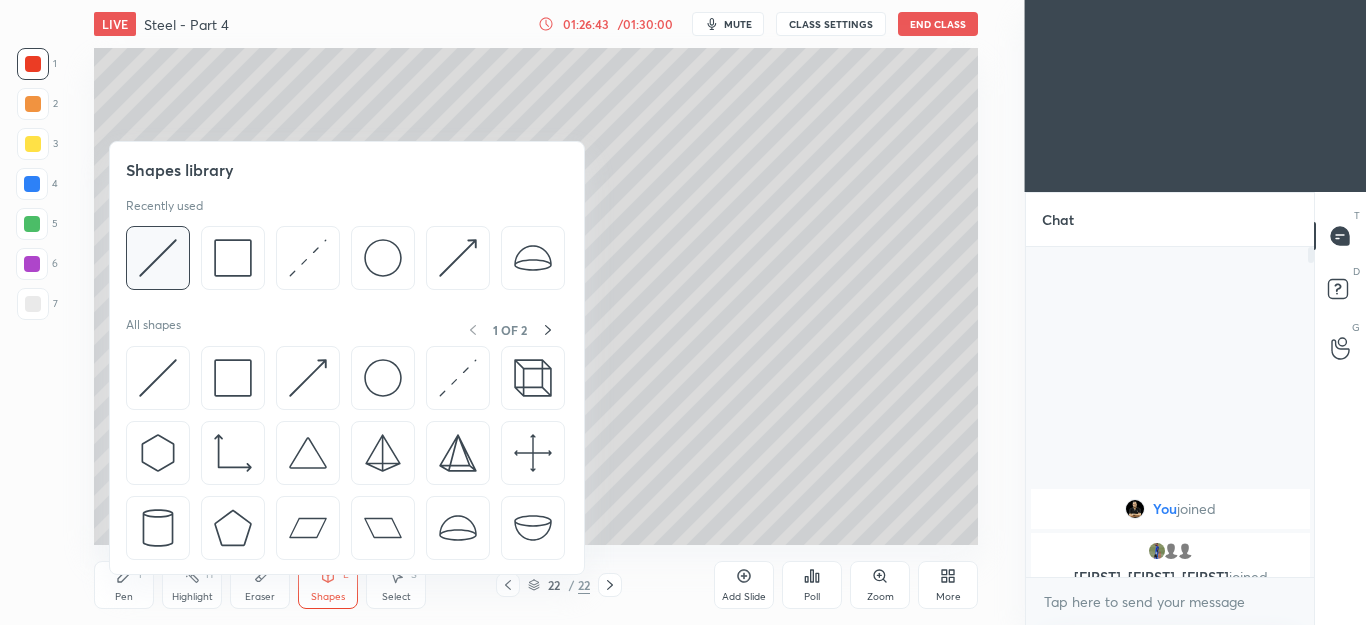 click at bounding box center (158, 258) 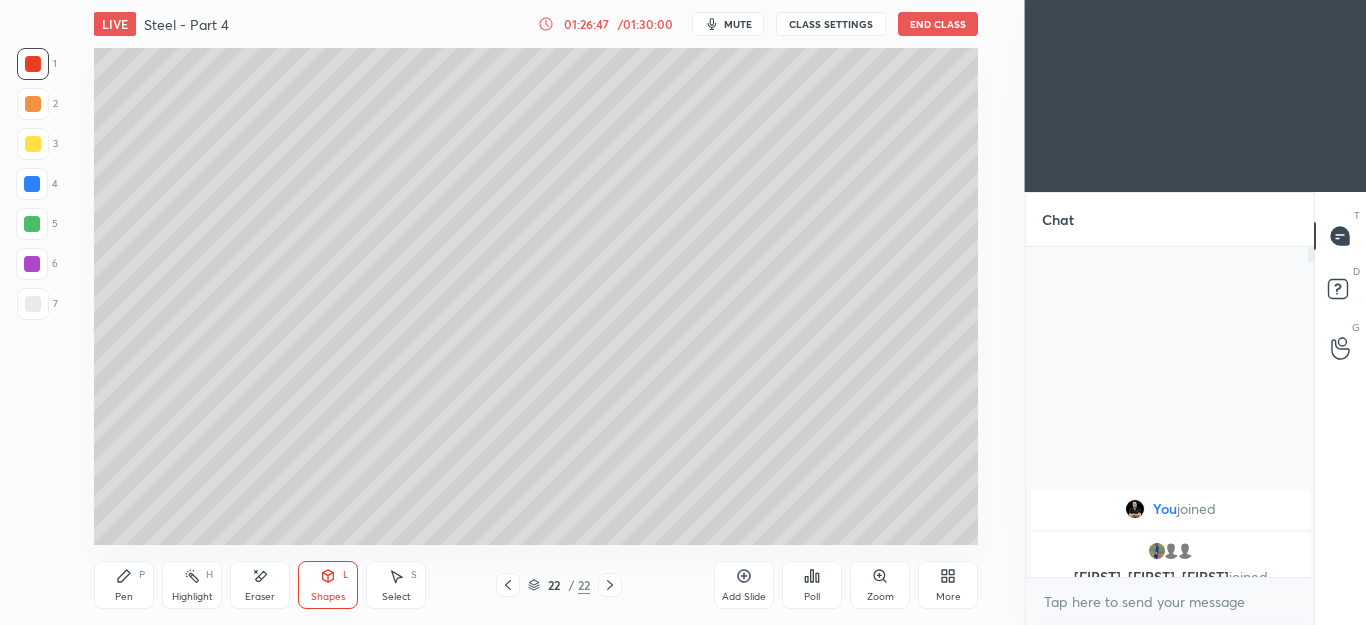 click 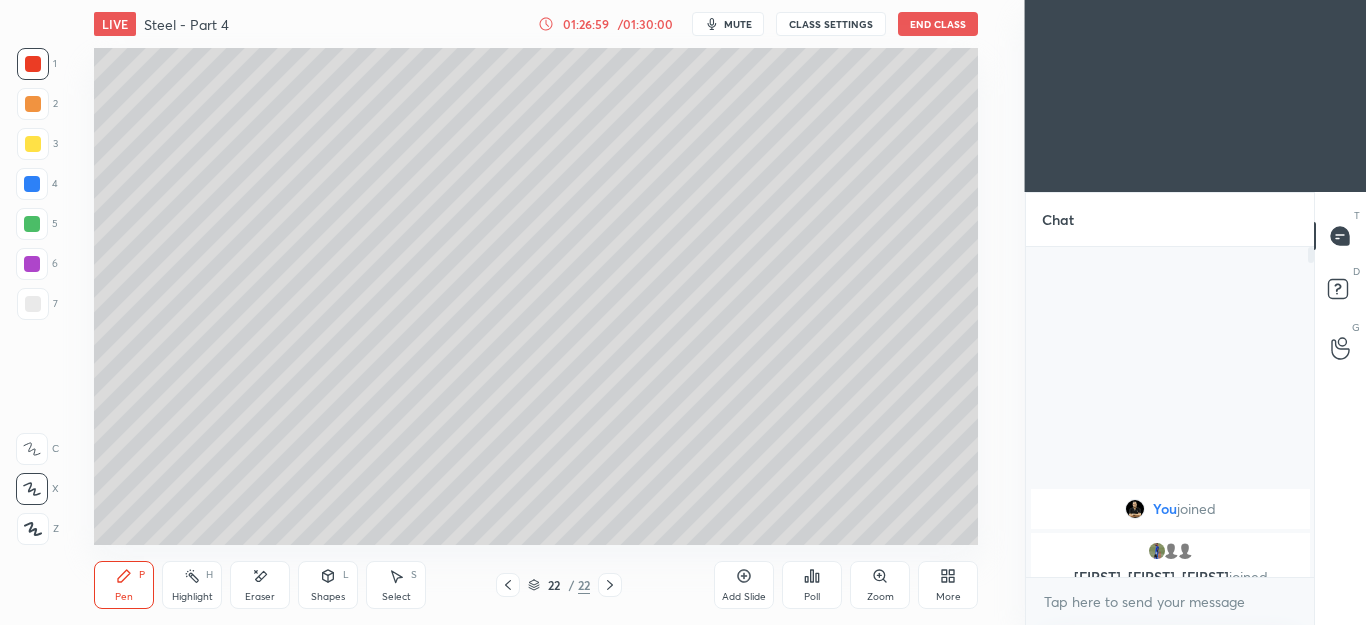 click at bounding box center [32, 184] 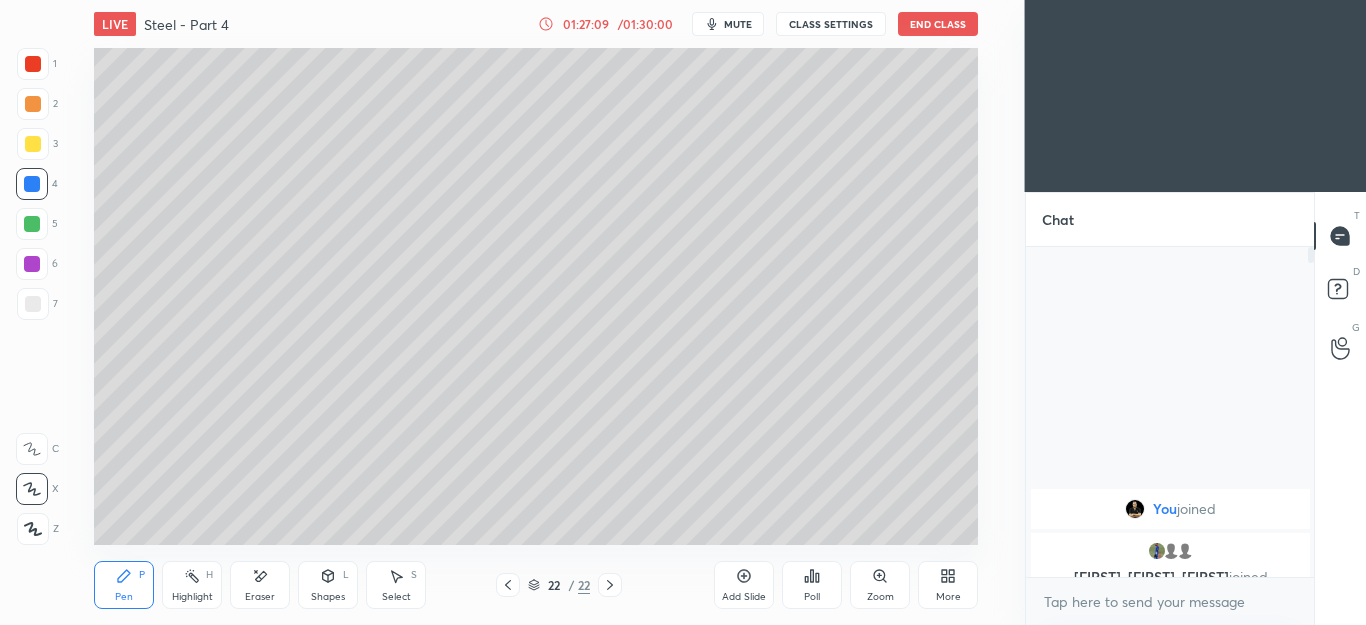 click 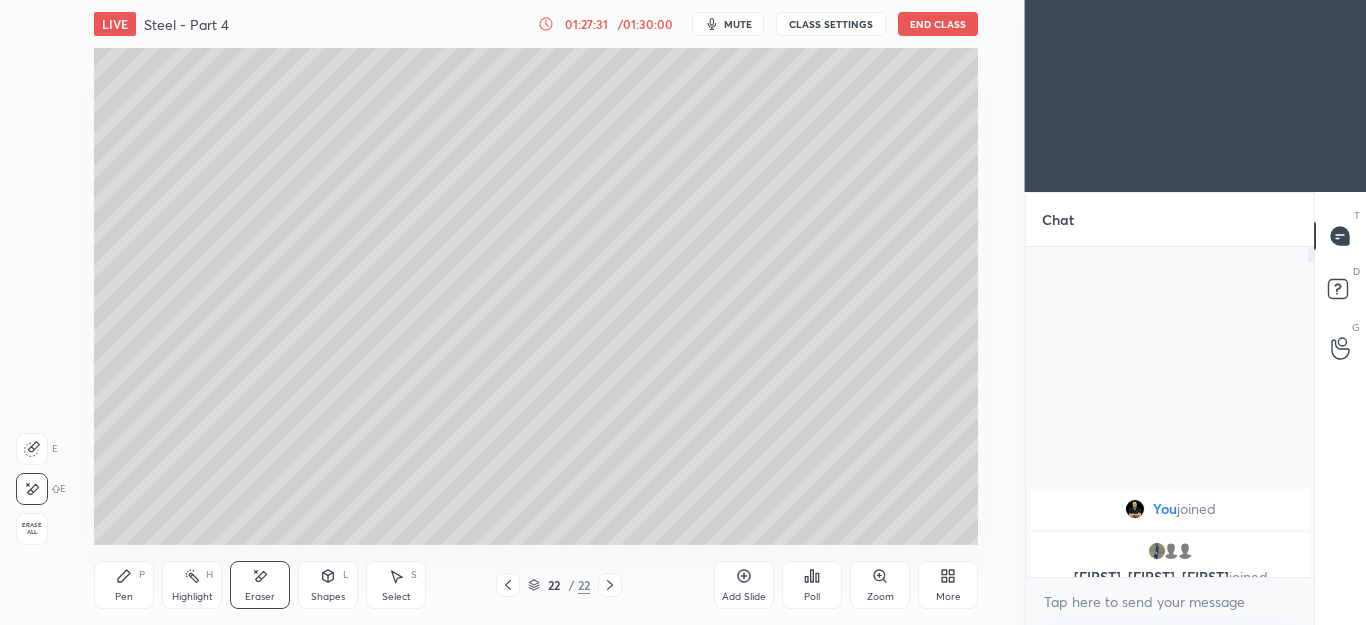 click on "Shapes" at bounding box center [328, 597] 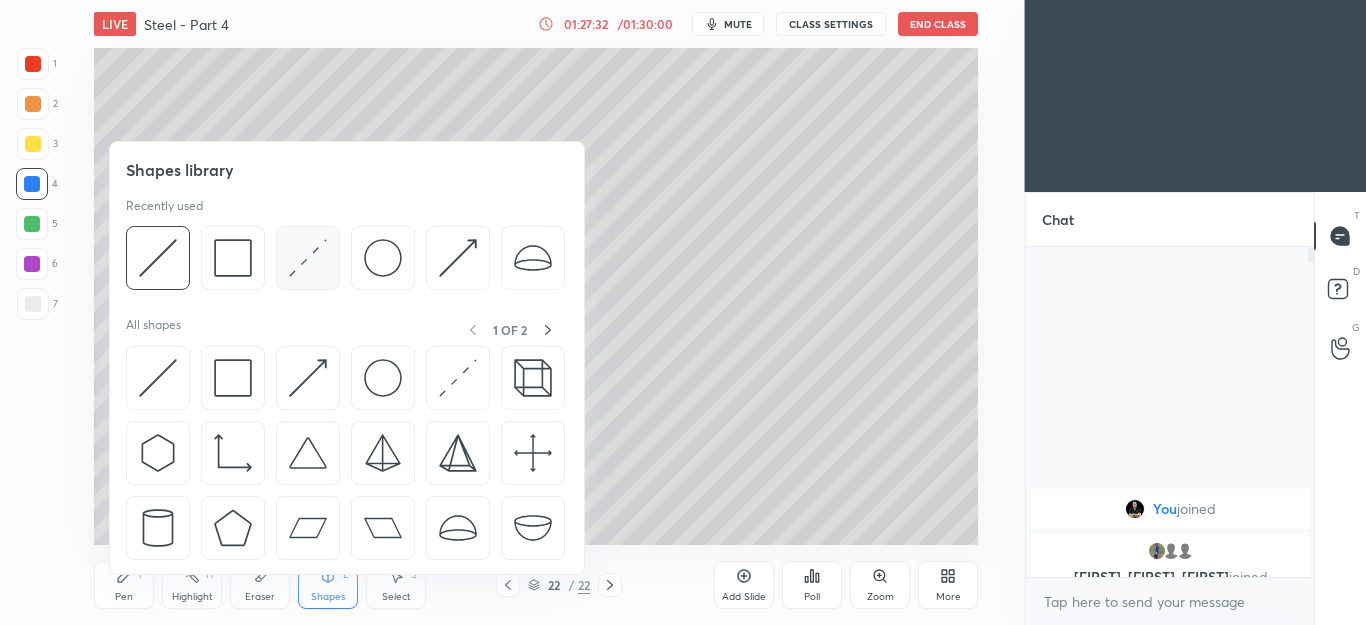 click at bounding box center (308, 258) 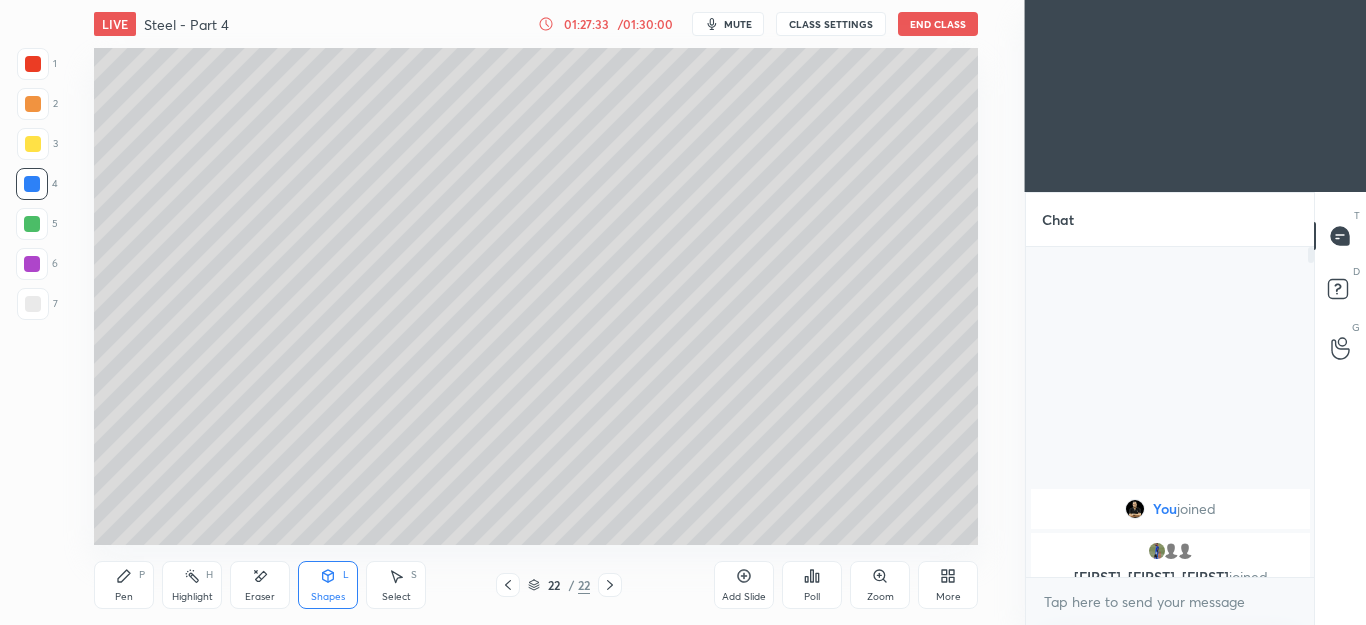 click at bounding box center (32, 264) 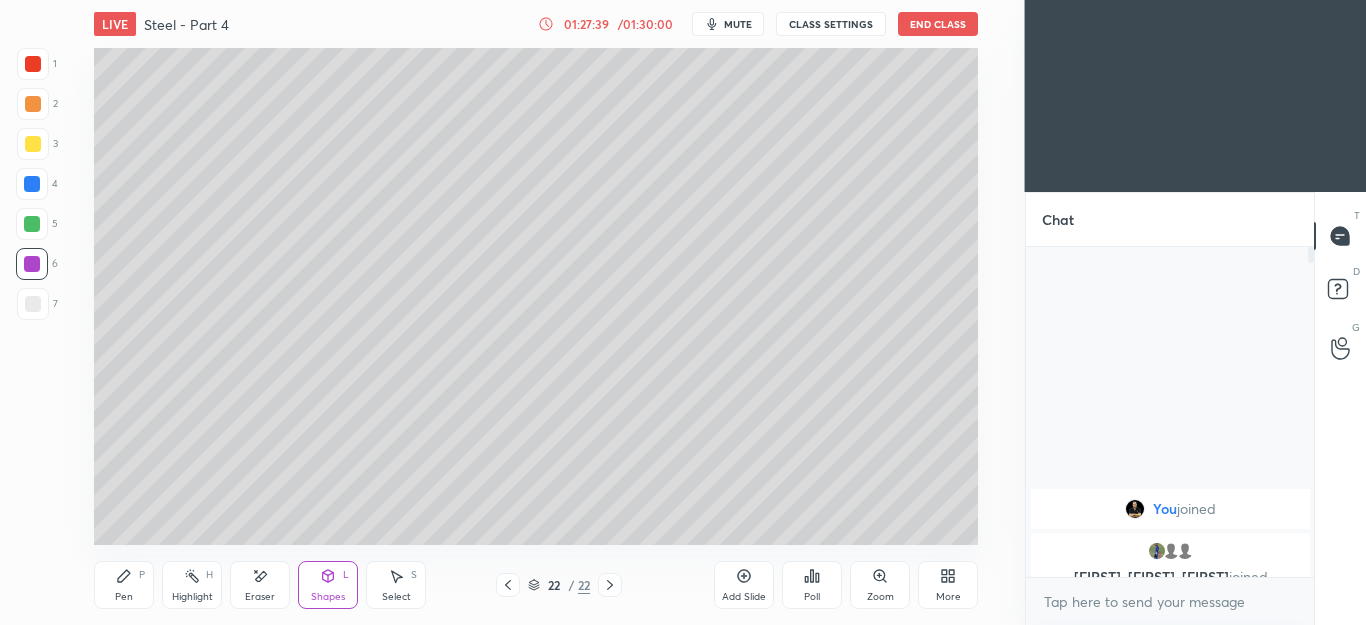 click on "Pen P" at bounding box center (124, 585) 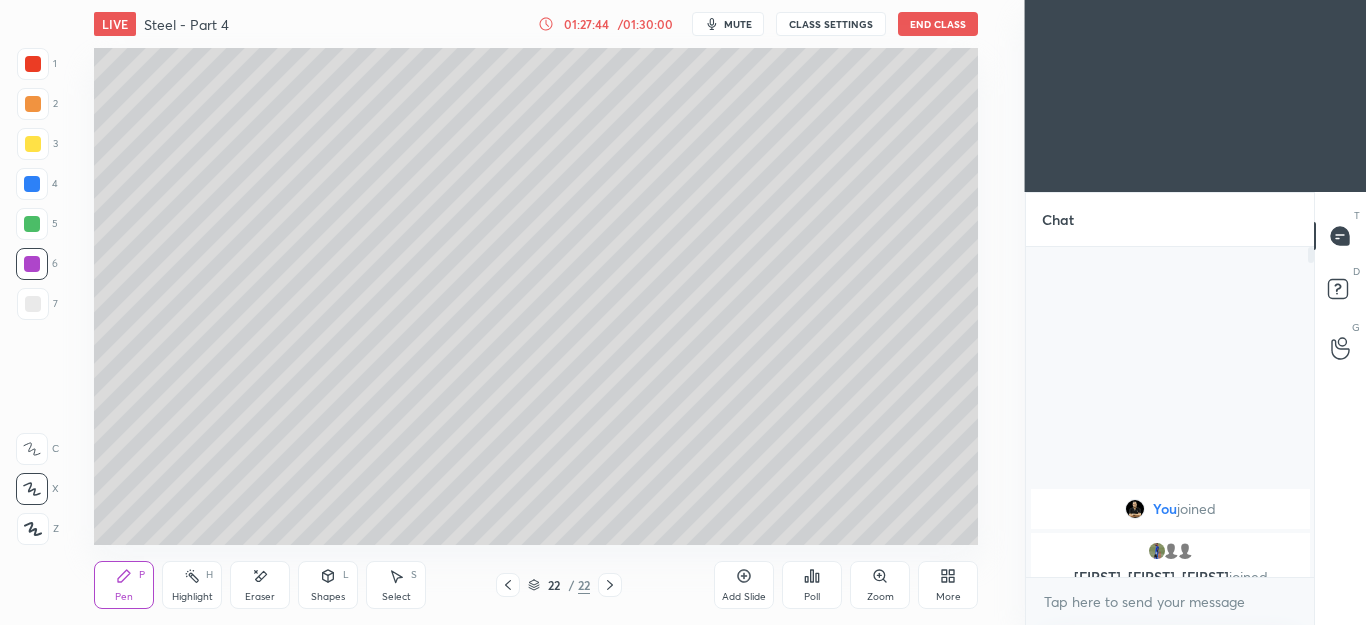 click on "Pen P" at bounding box center [124, 585] 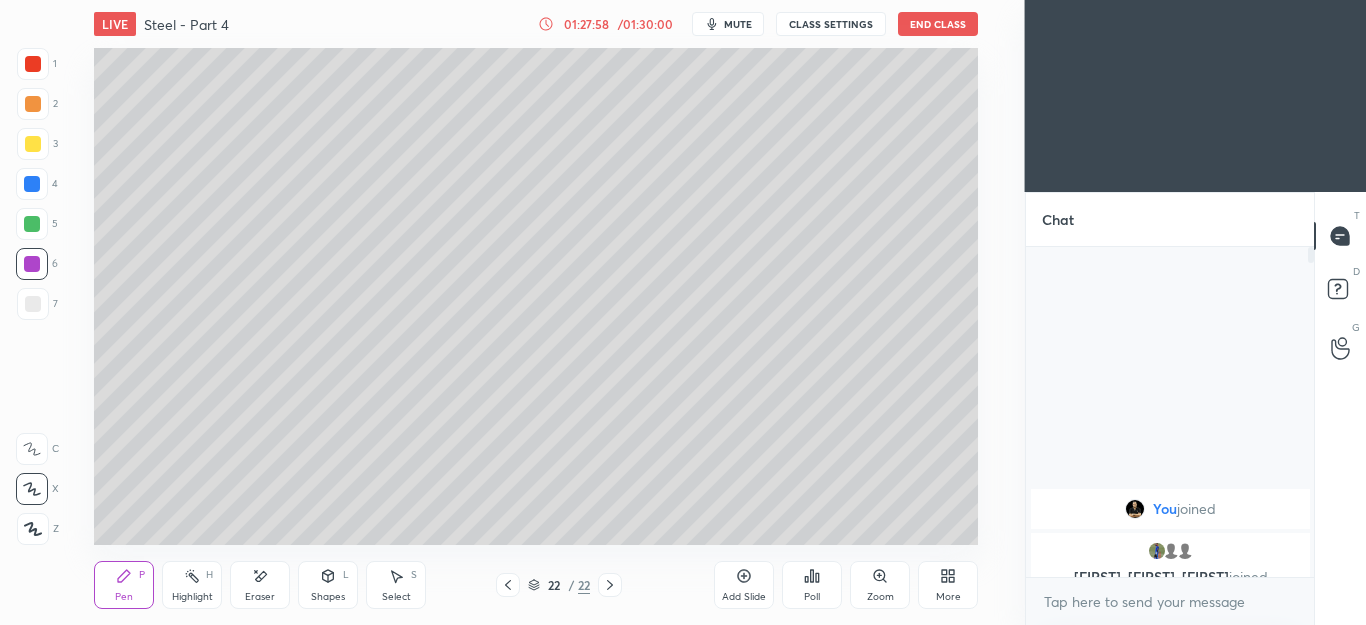 click 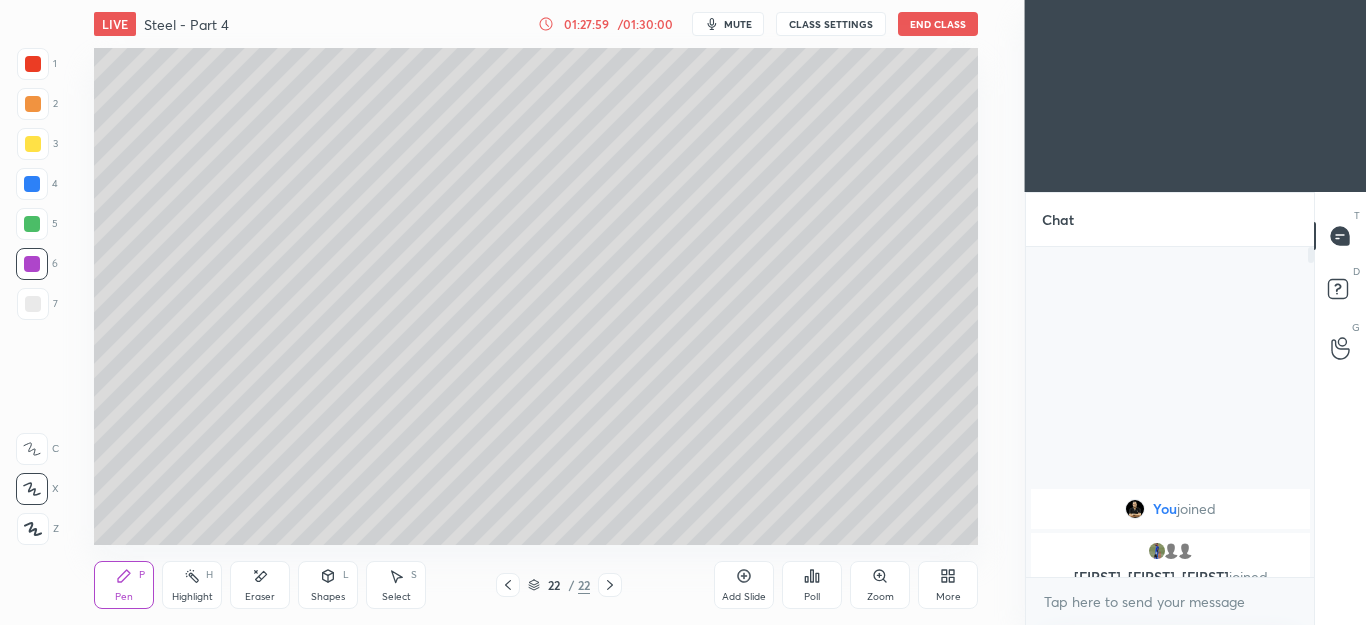 click 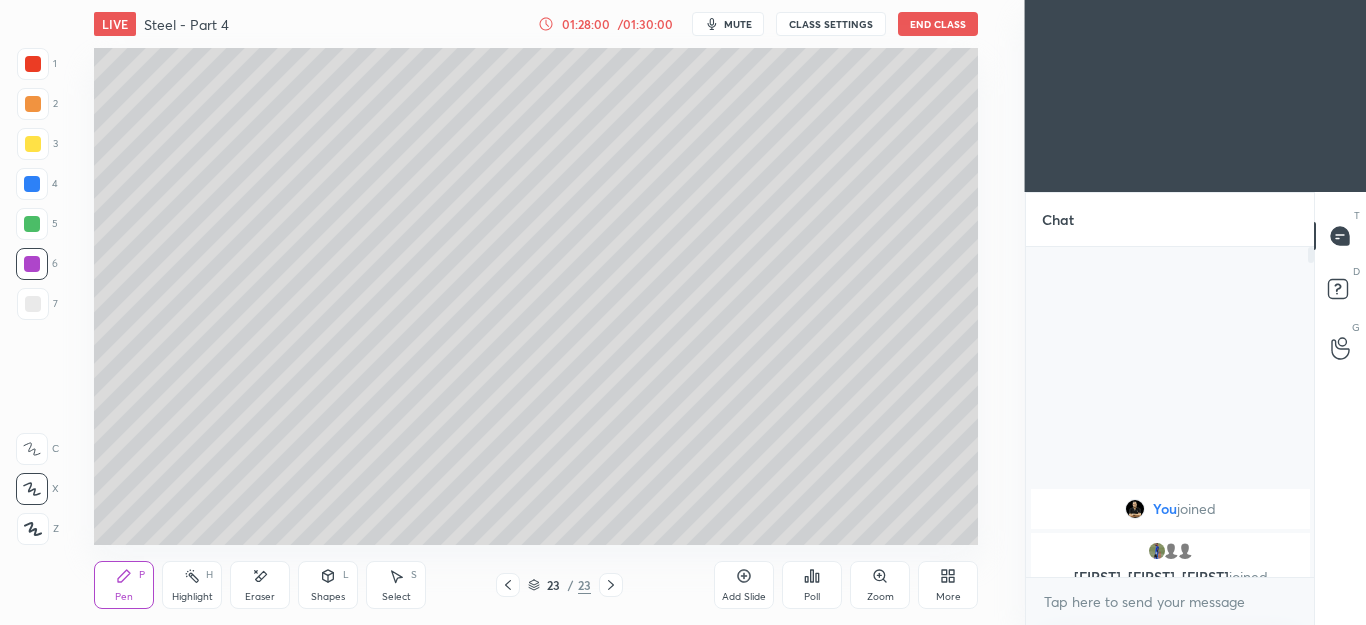 click at bounding box center [33, 104] 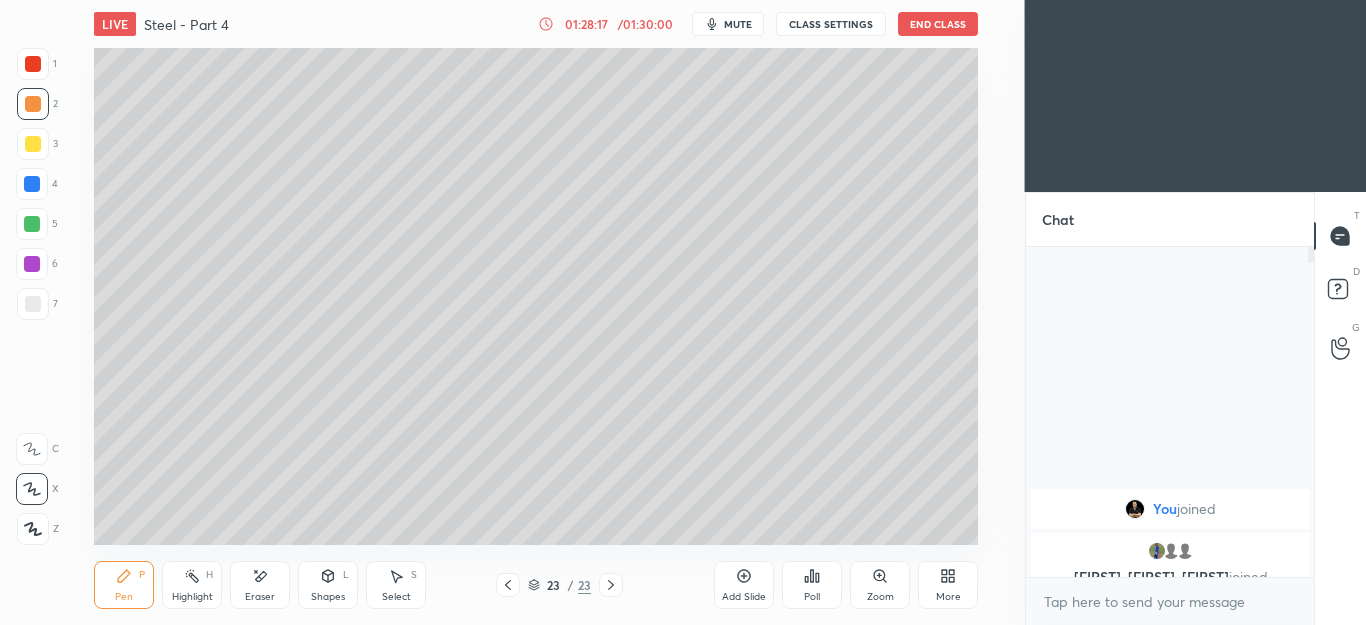 click 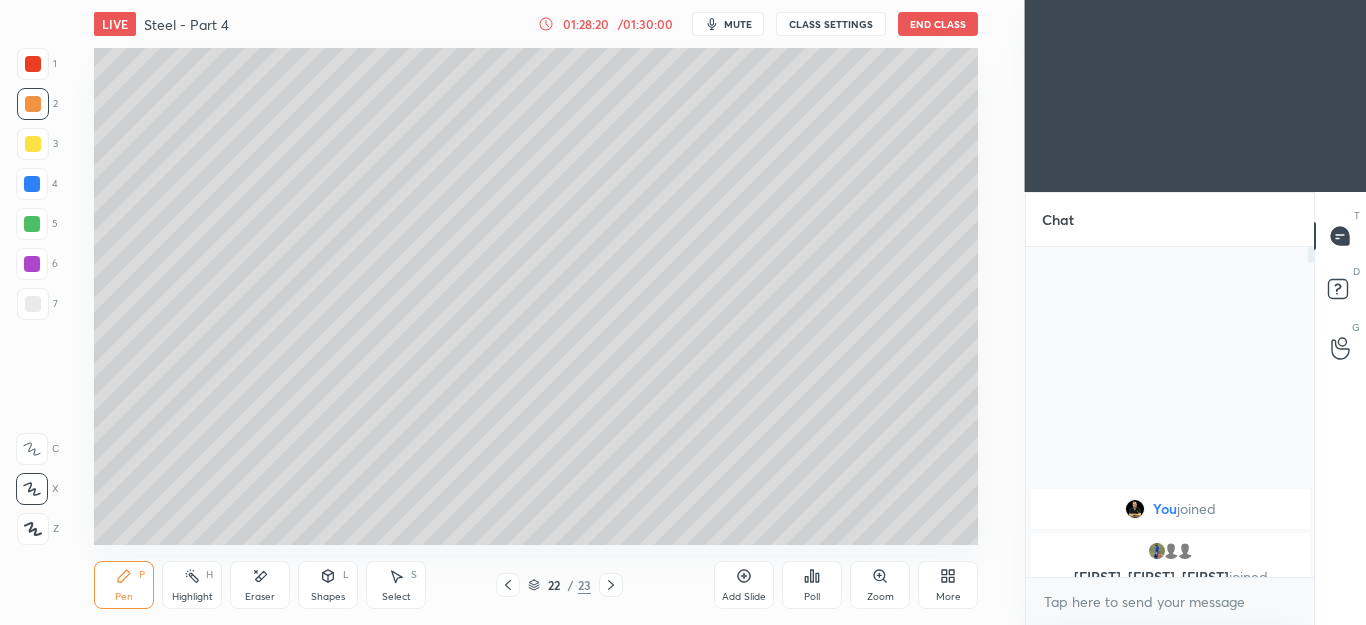 click at bounding box center [33, 304] 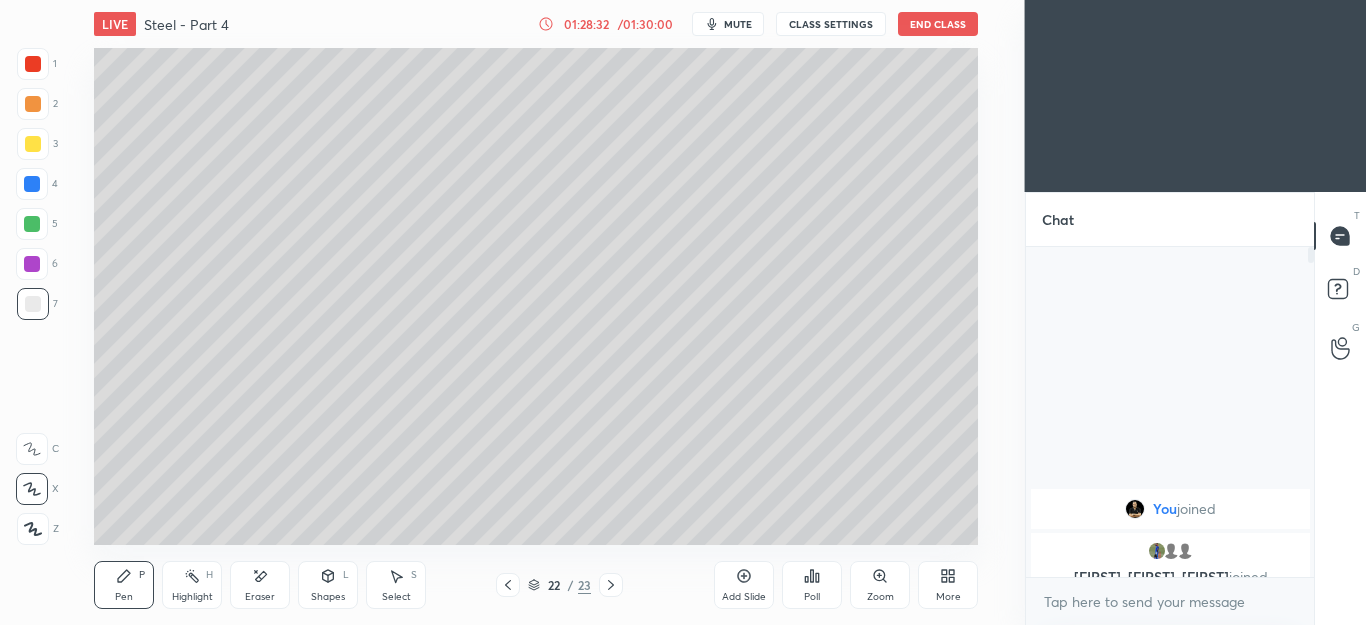 click 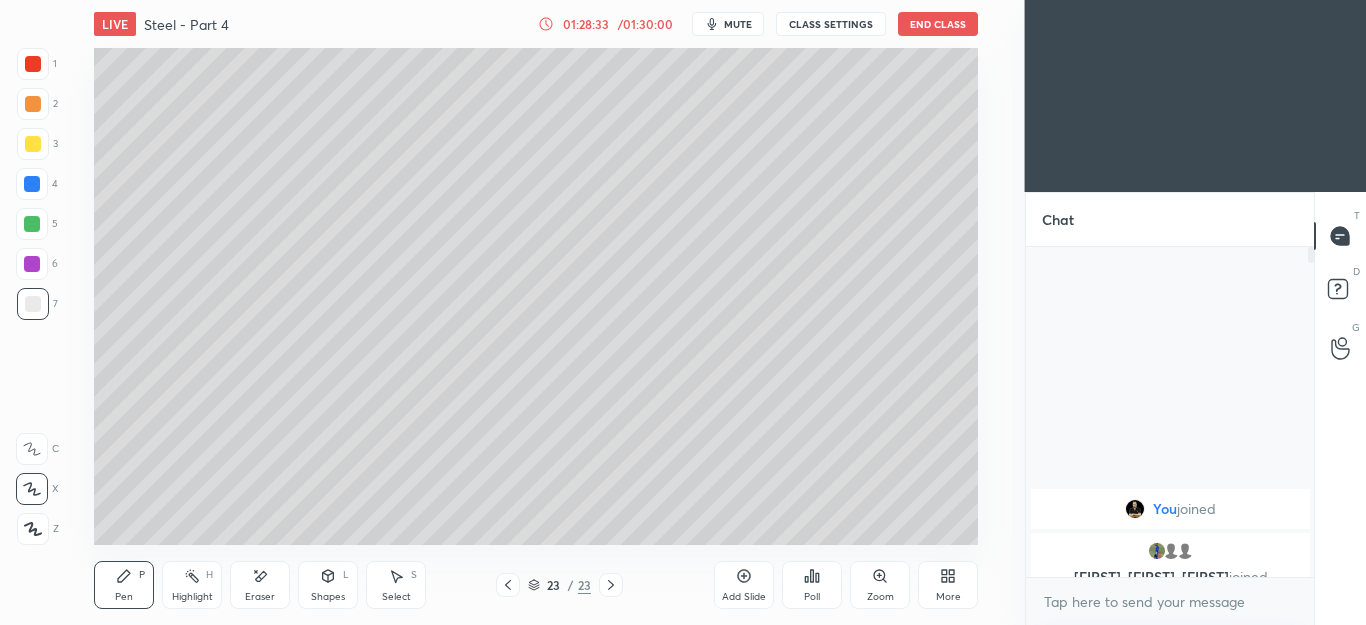 click at bounding box center (33, 104) 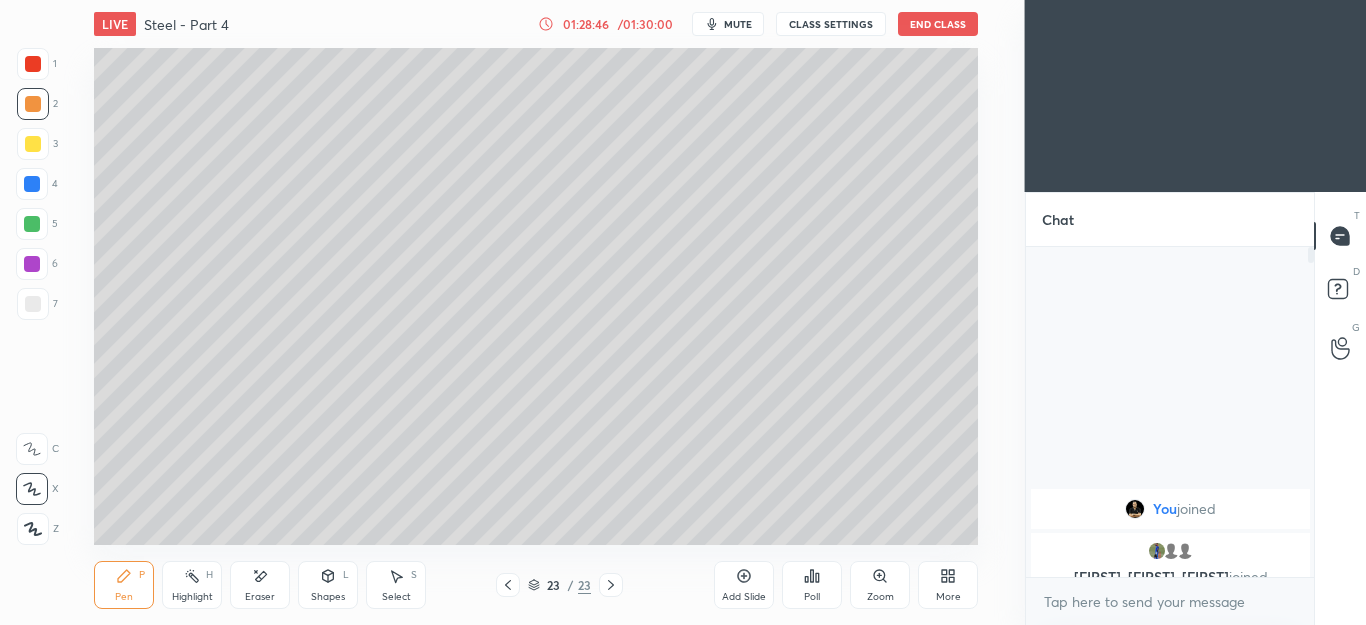 click 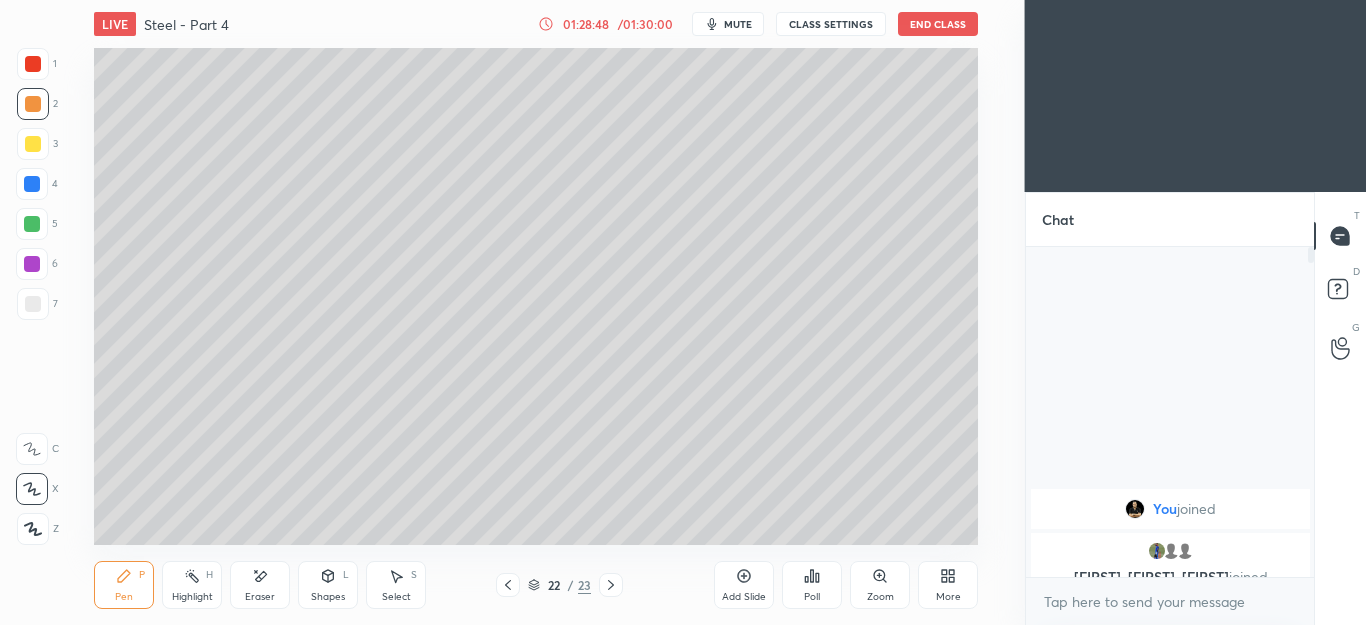click at bounding box center (33, 144) 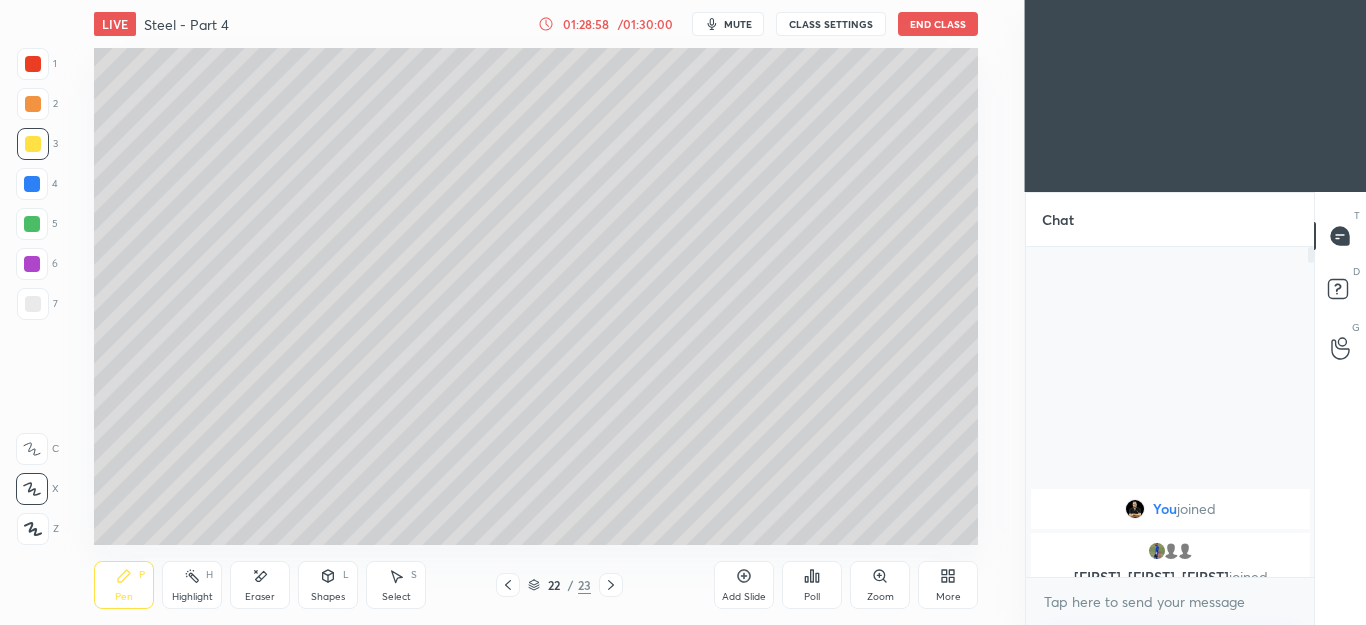 click 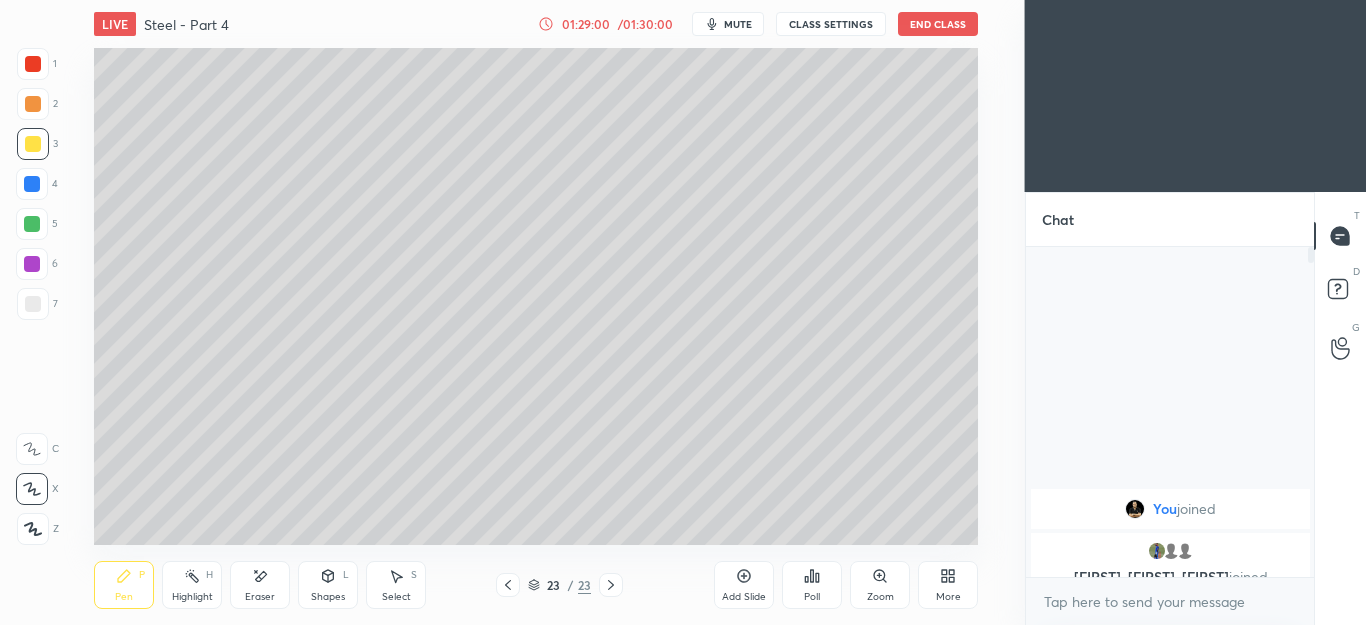 click 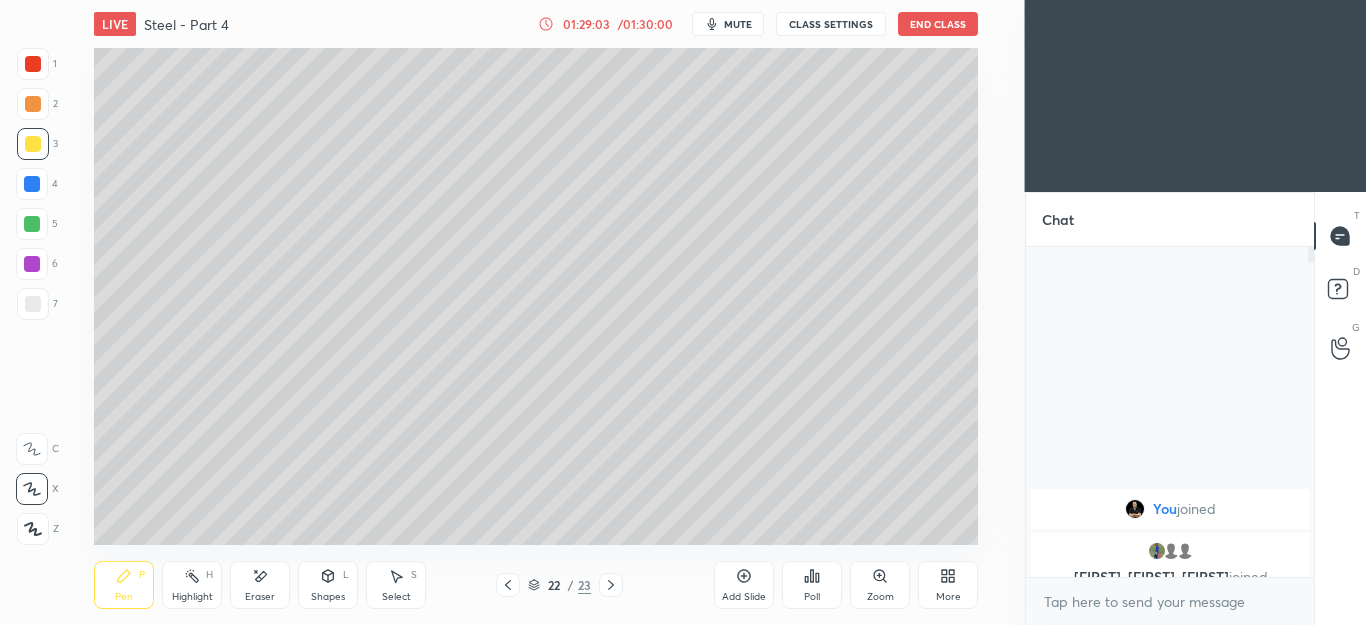 click 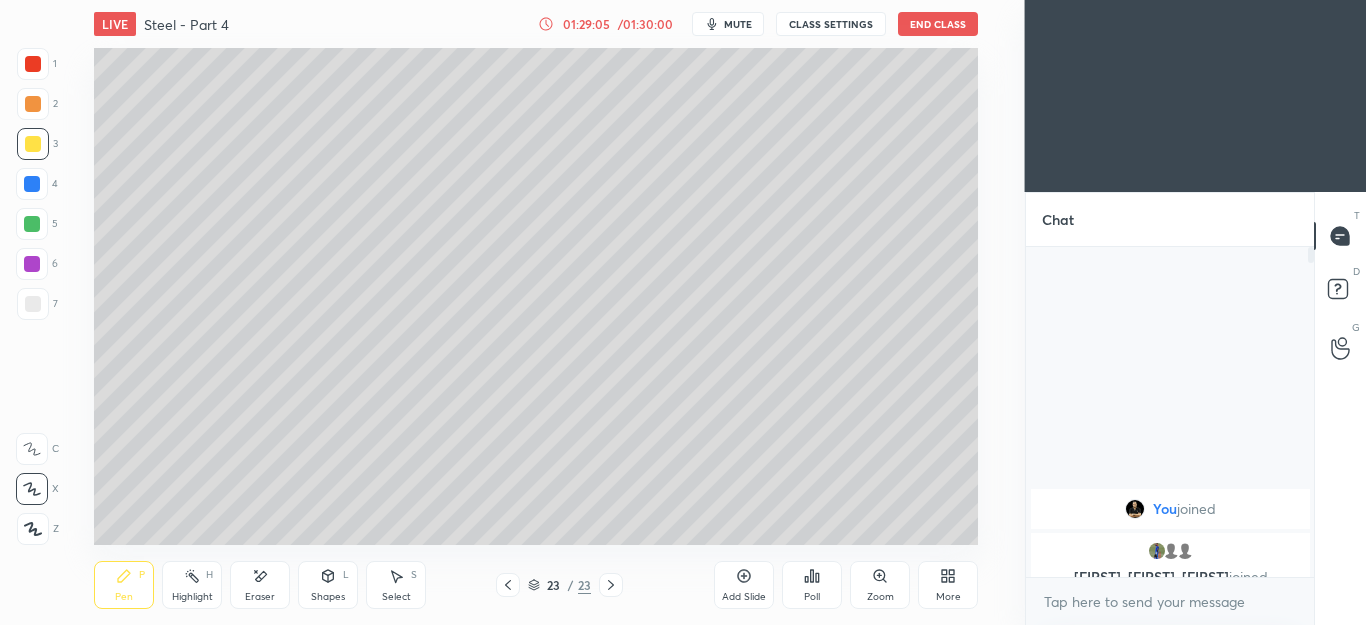 click at bounding box center [33, 104] 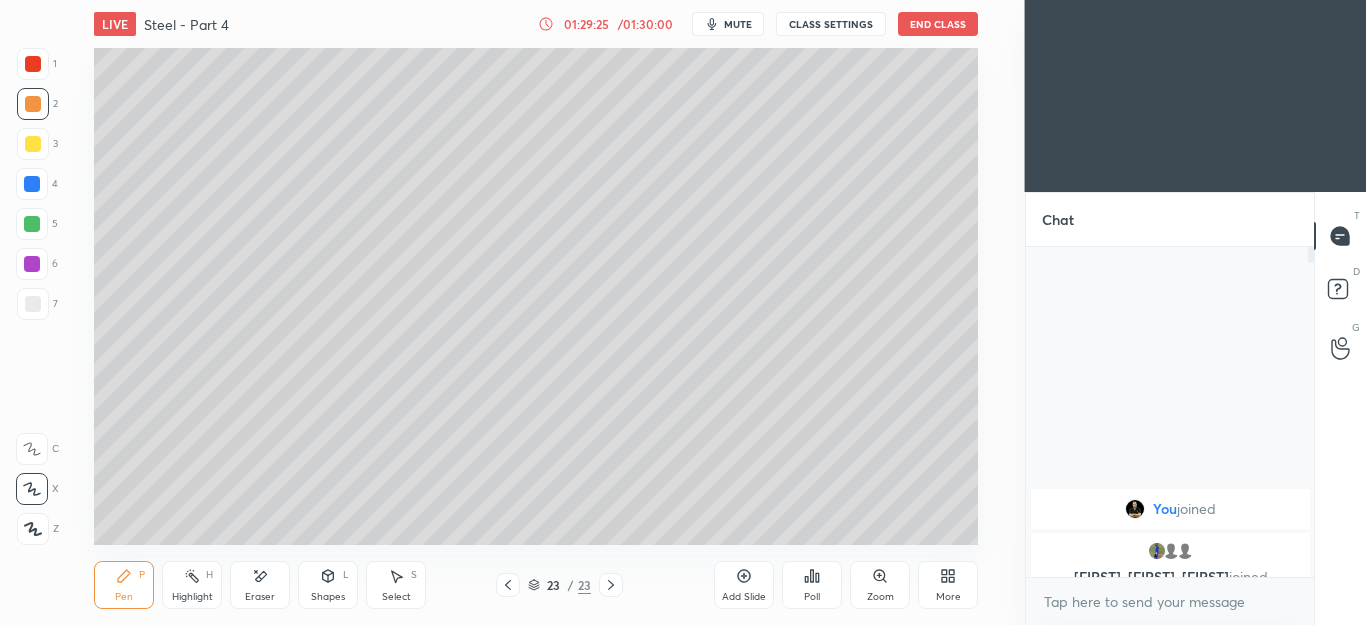click on "Shapes L" at bounding box center (328, 585) 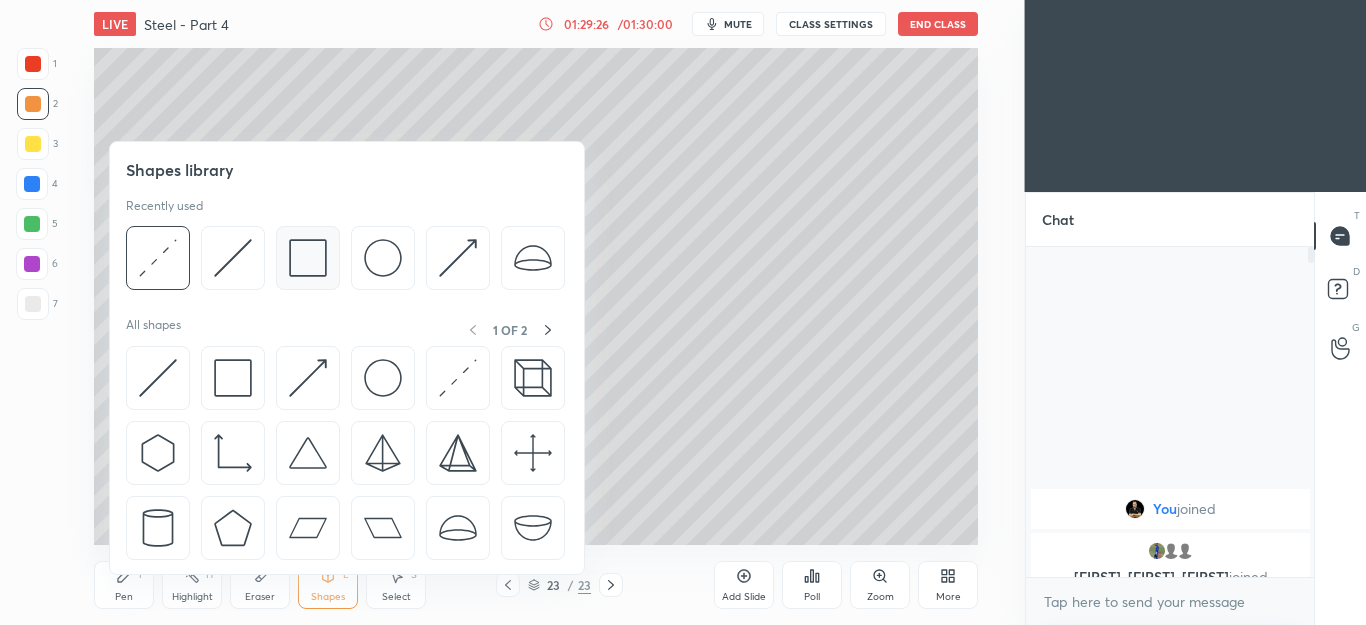 click at bounding box center (308, 258) 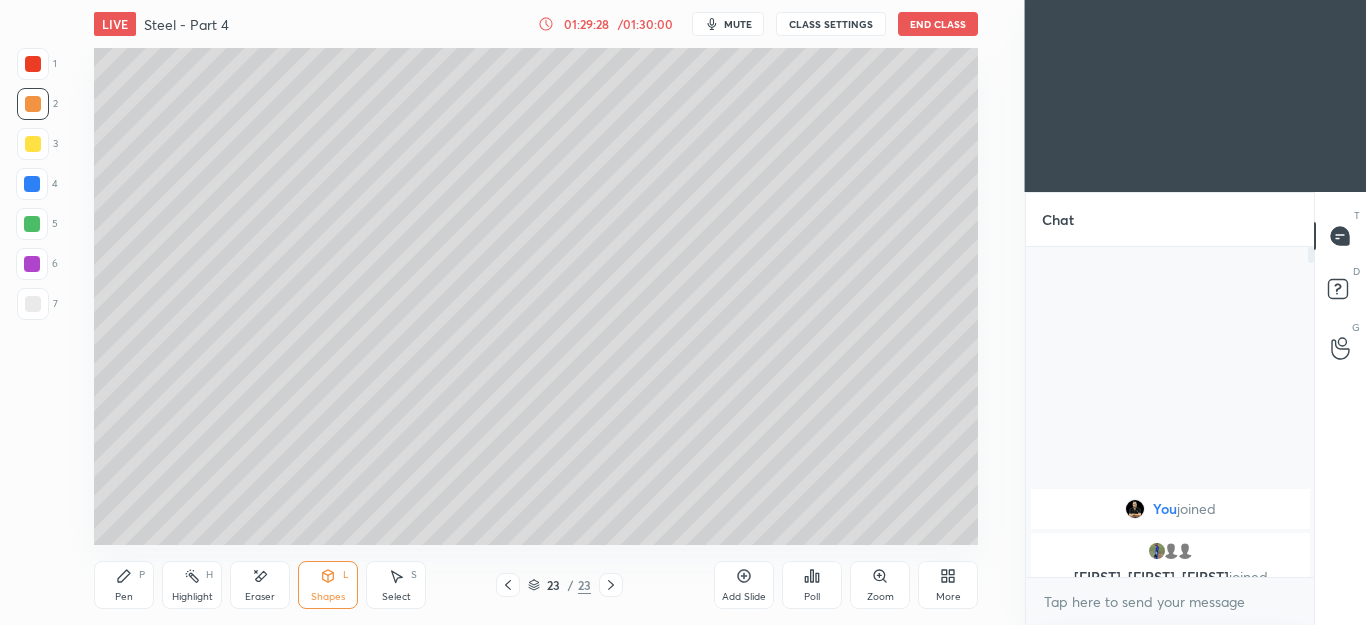 click on "Pen P" at bounding box center (124, 585) 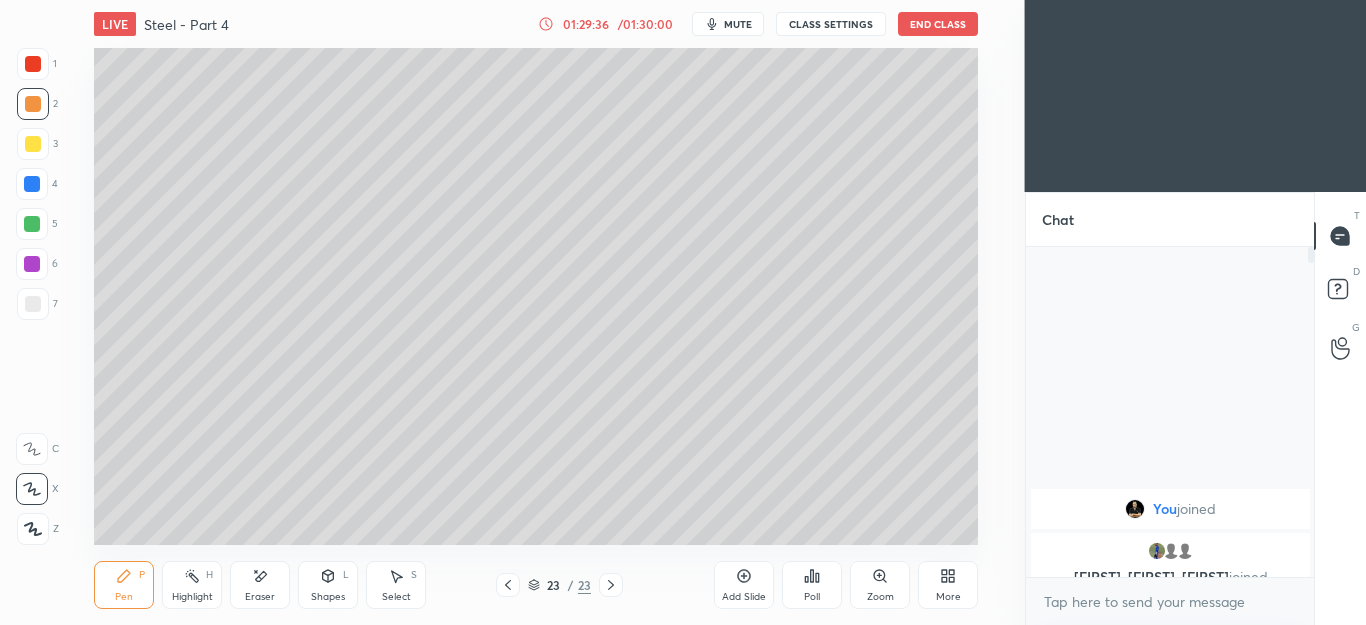 click 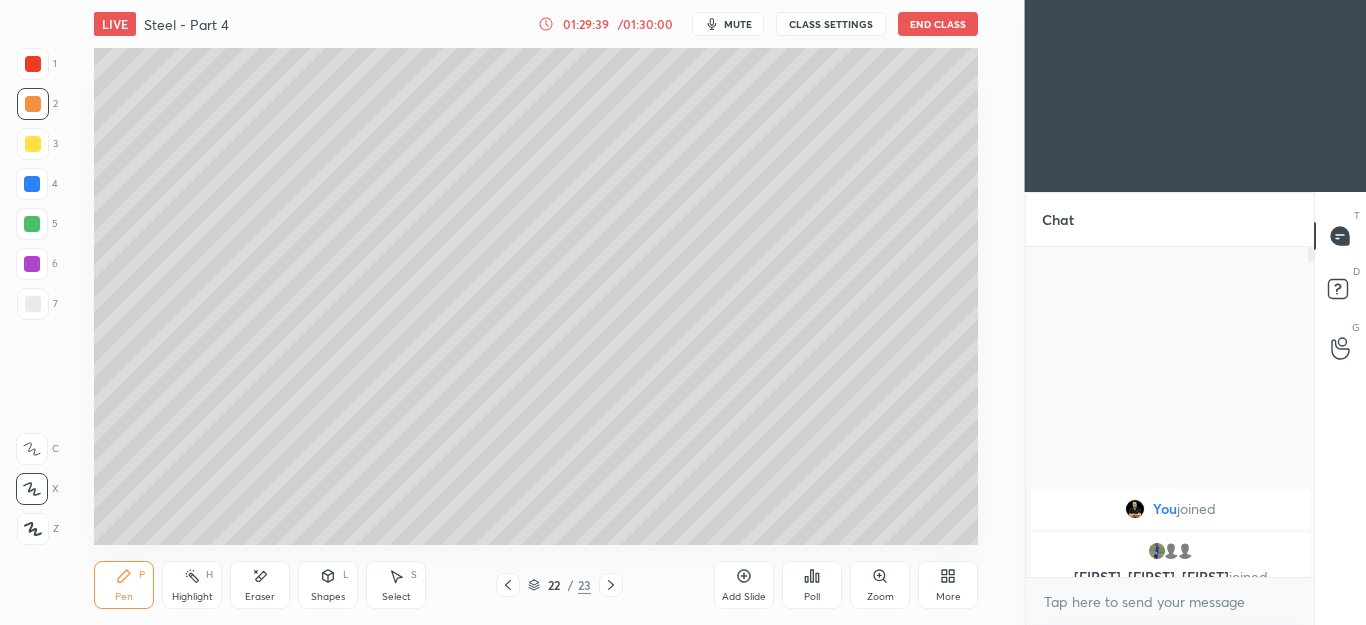 click 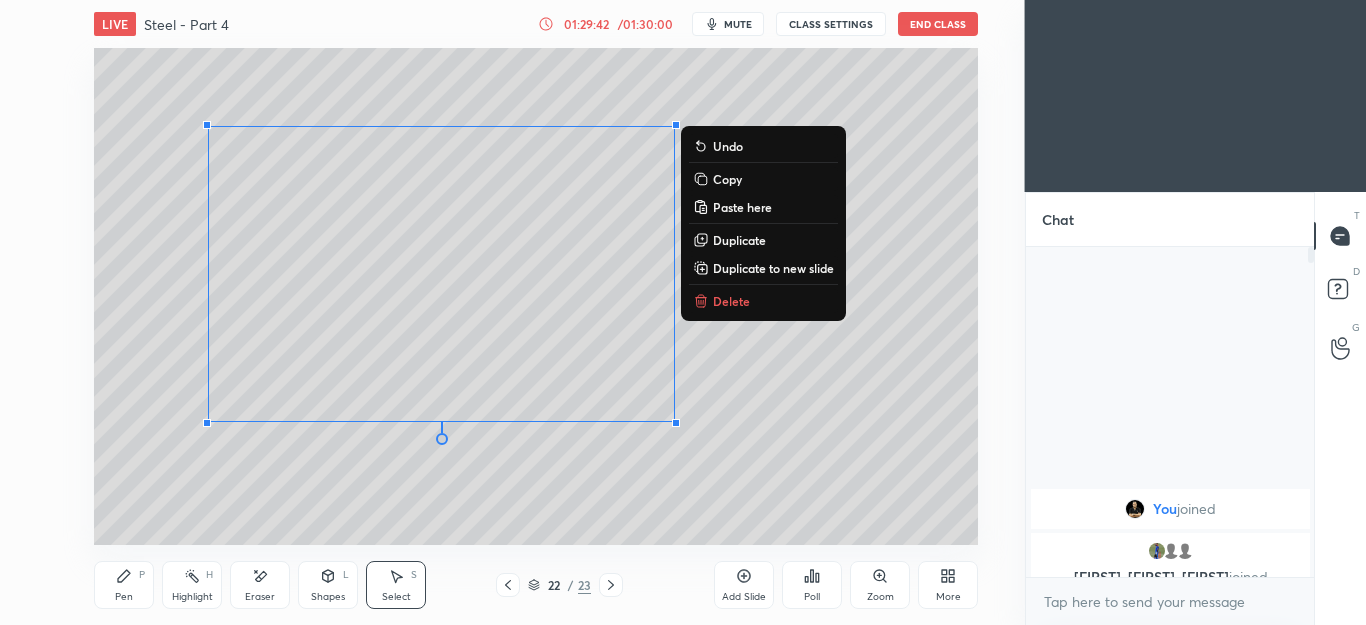 click on "Copy" at bounding box center (727, 179) 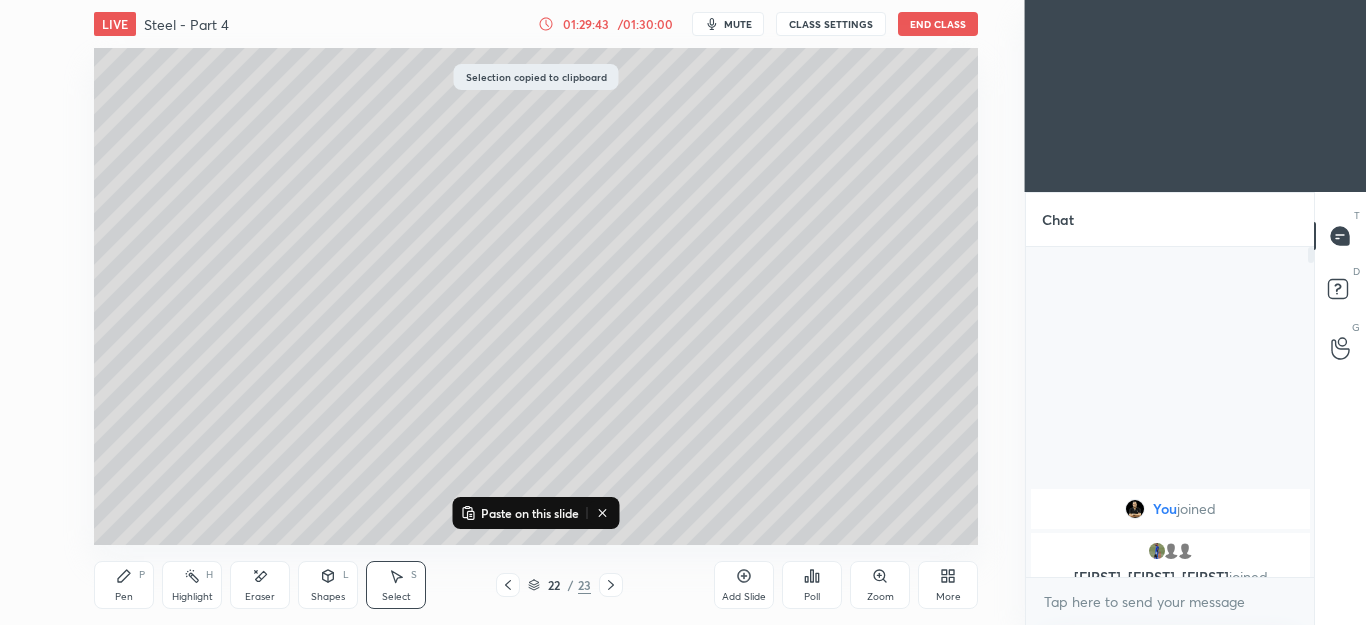 click at bounding box center (611, 585) 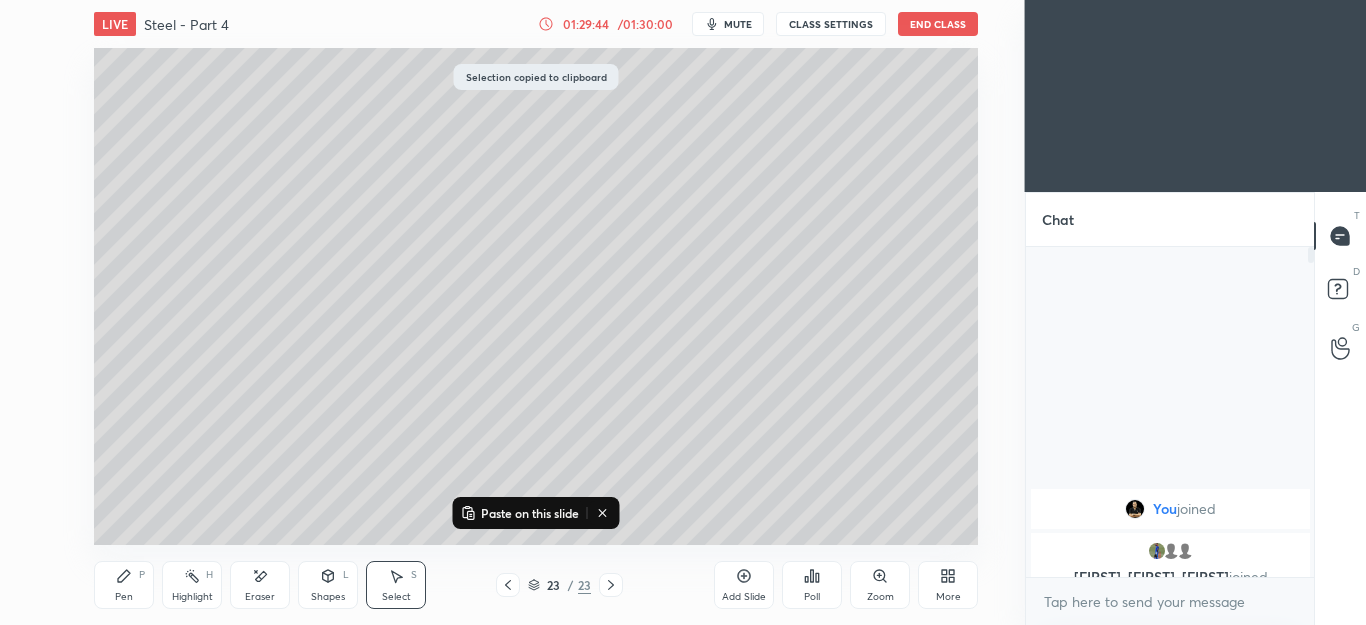 click 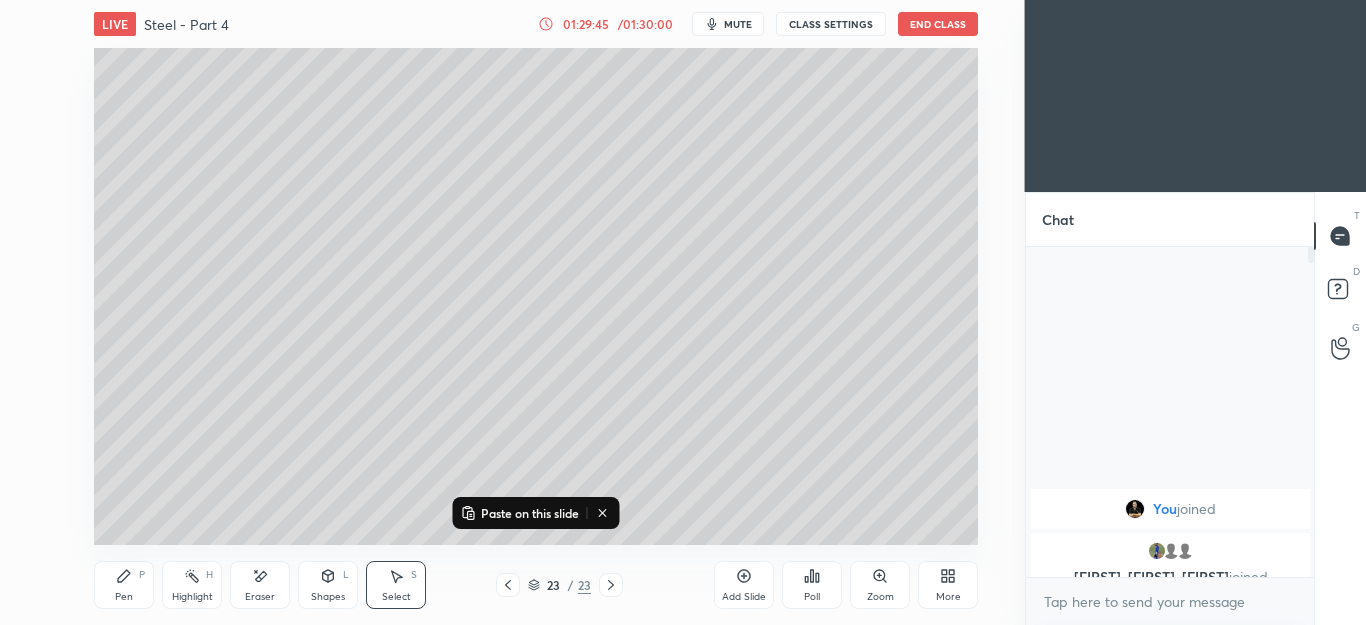 click 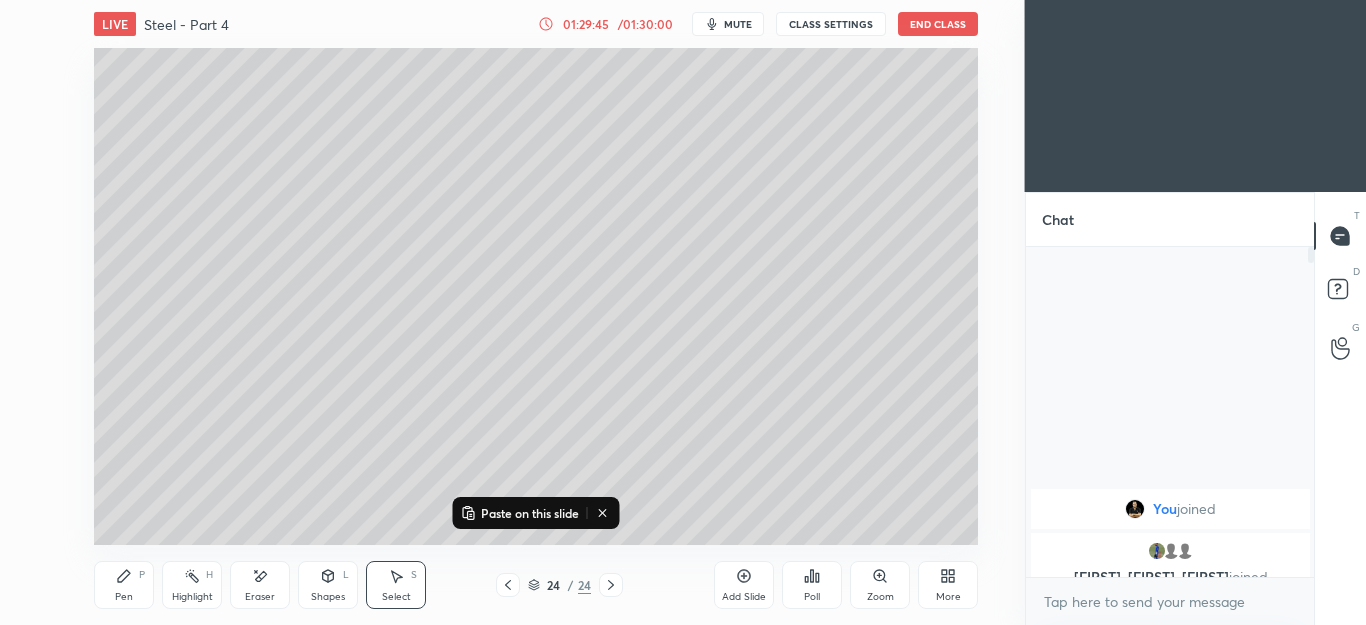 click on "Paste on this slide" at bounding box center [530, 513] 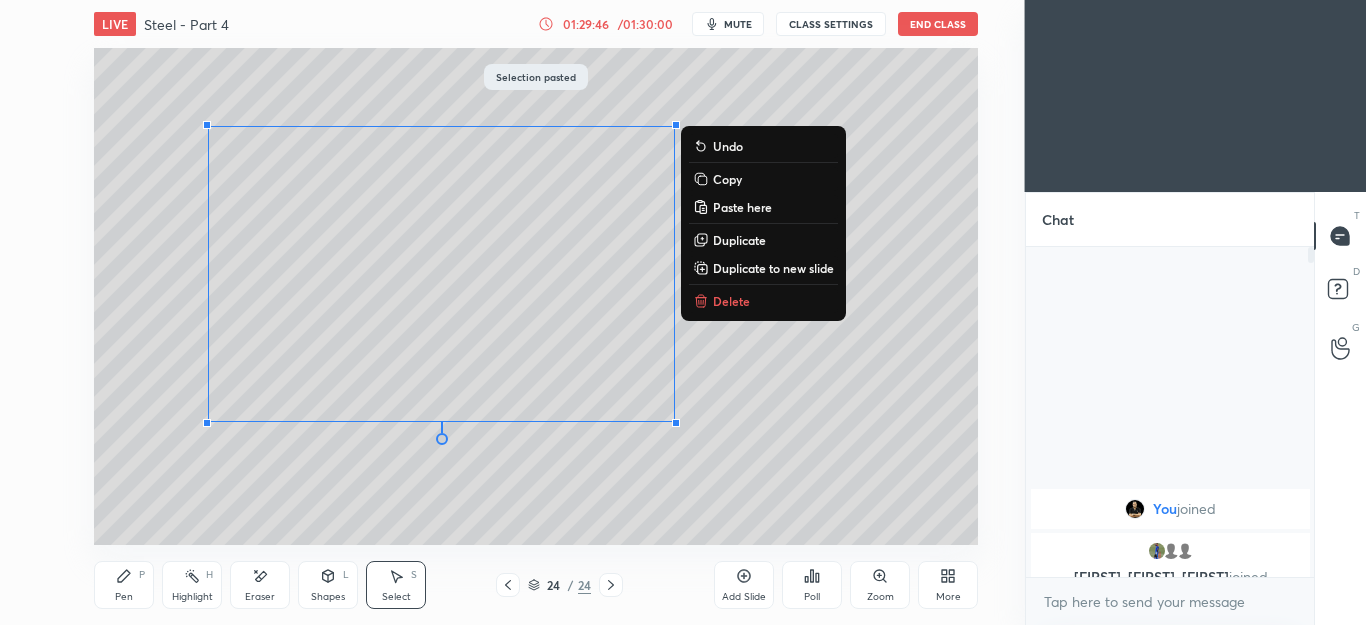 click on "Pen P" at bounding box center (124, 585) 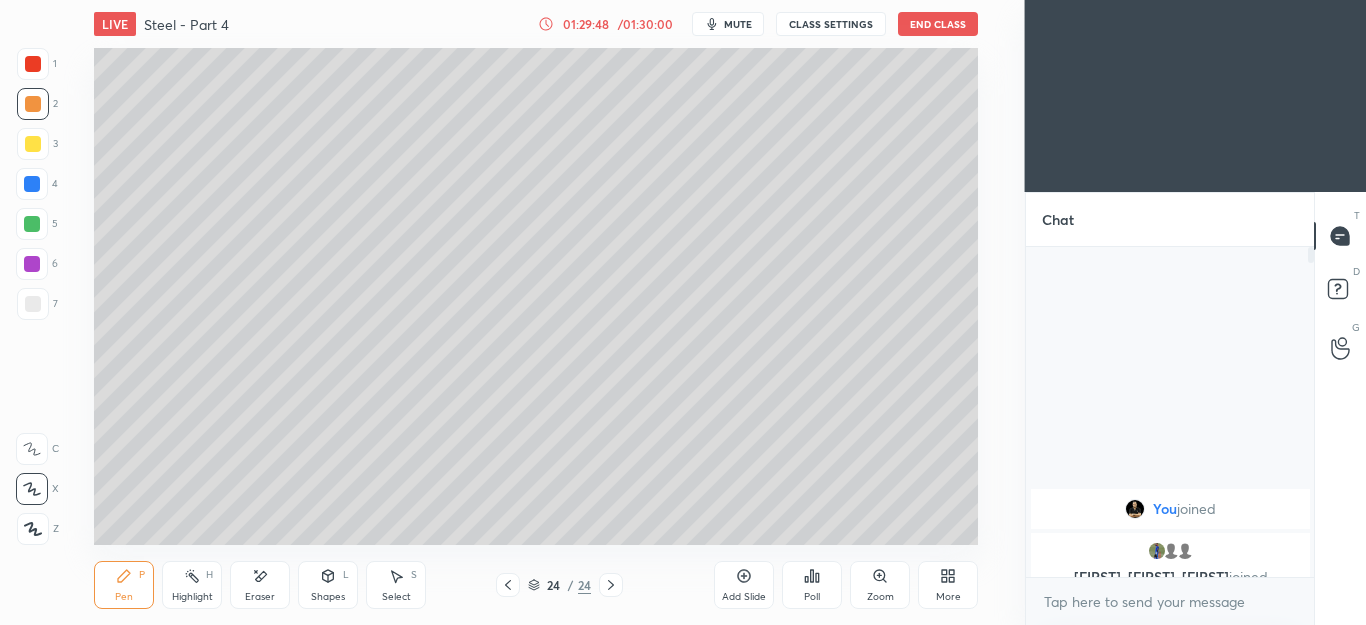 click on "Select S" at bounding box center (396, 585) 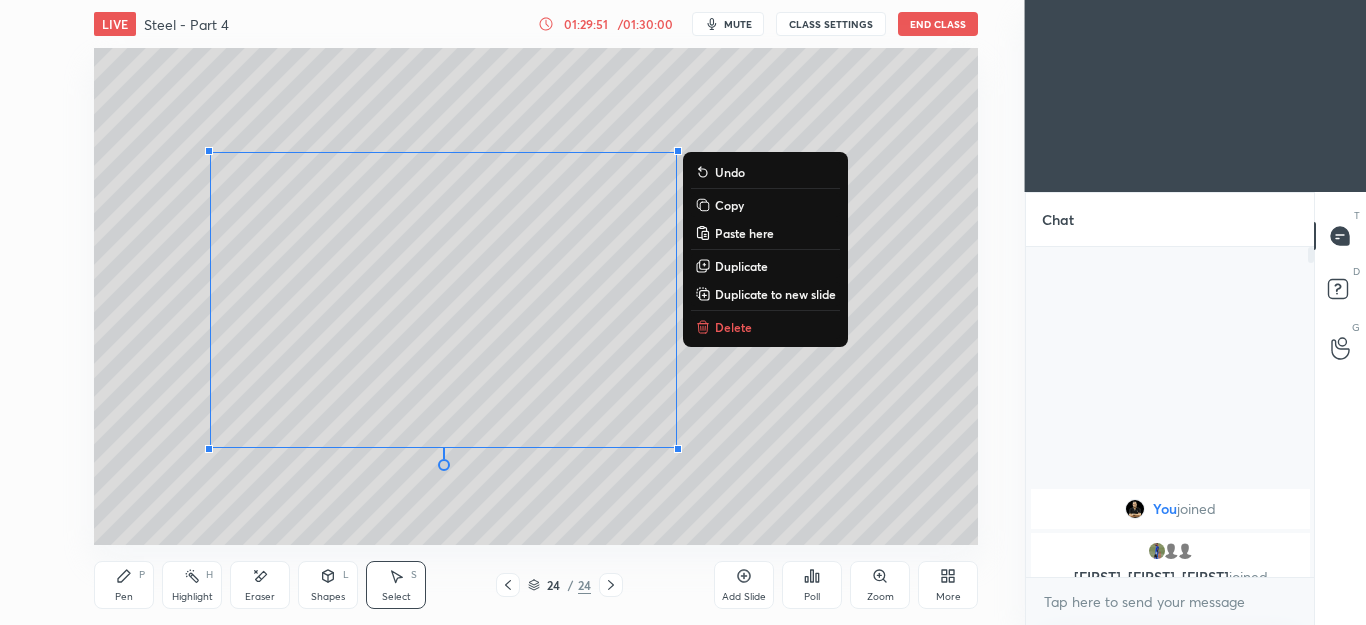 click on "Pen" at bounding box center [124, 597] 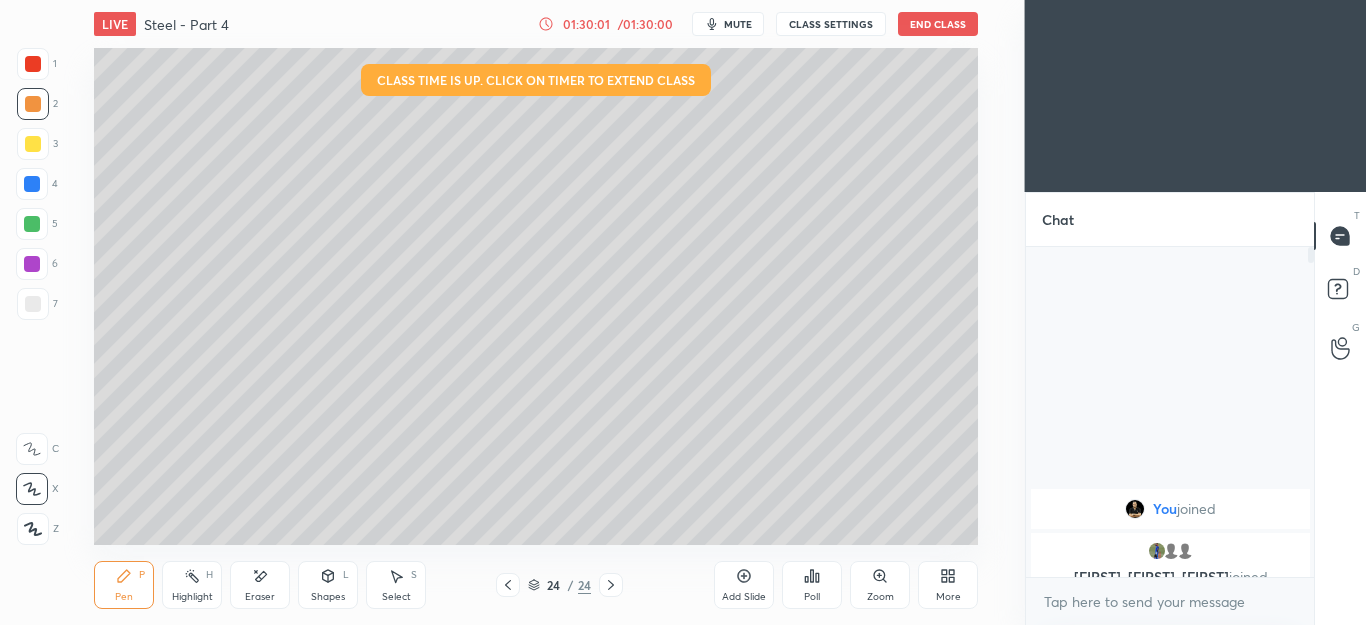 click on "/  01:30:00" at bounding box center [645, 24] 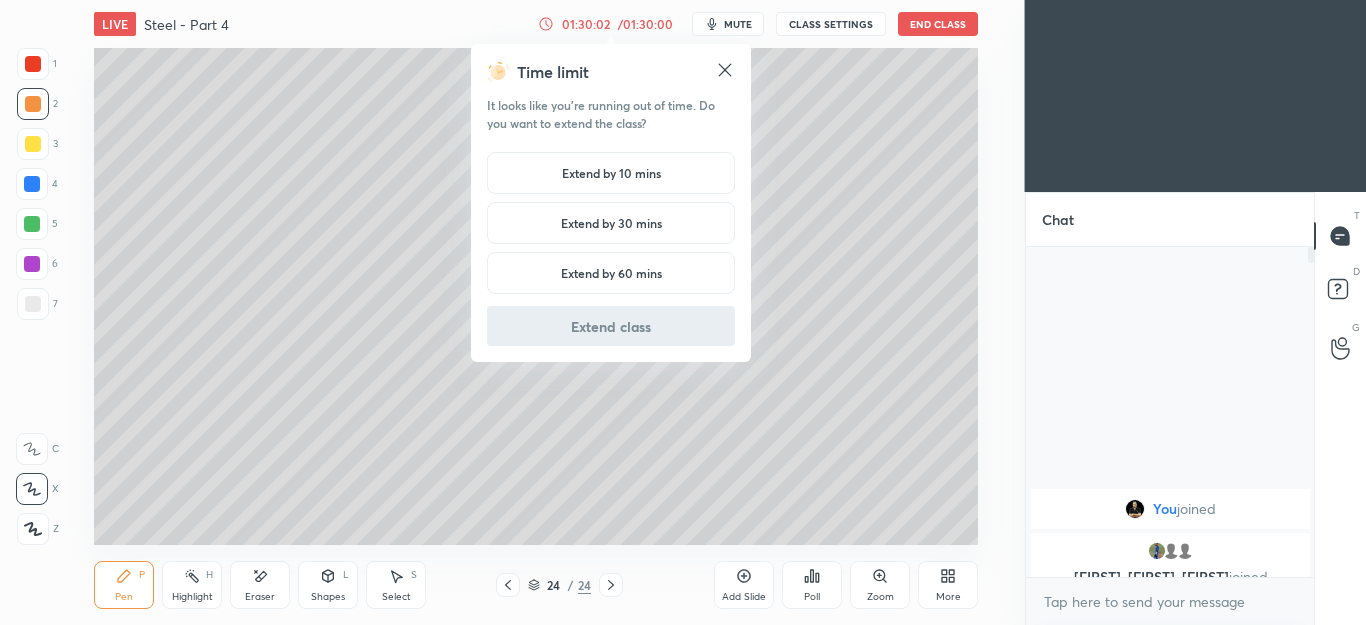 click on "Extend by 10 mins" at bounding box center [611, 173] 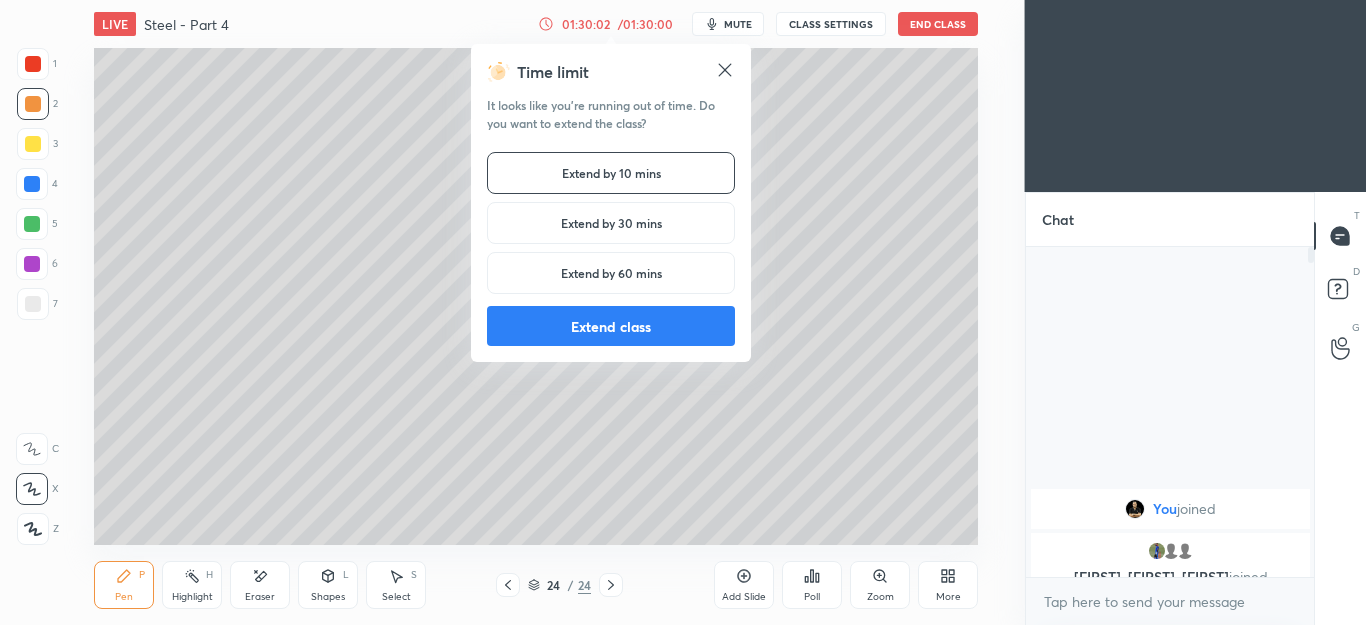 click on "Extend class" at bounding box center (611, 326) 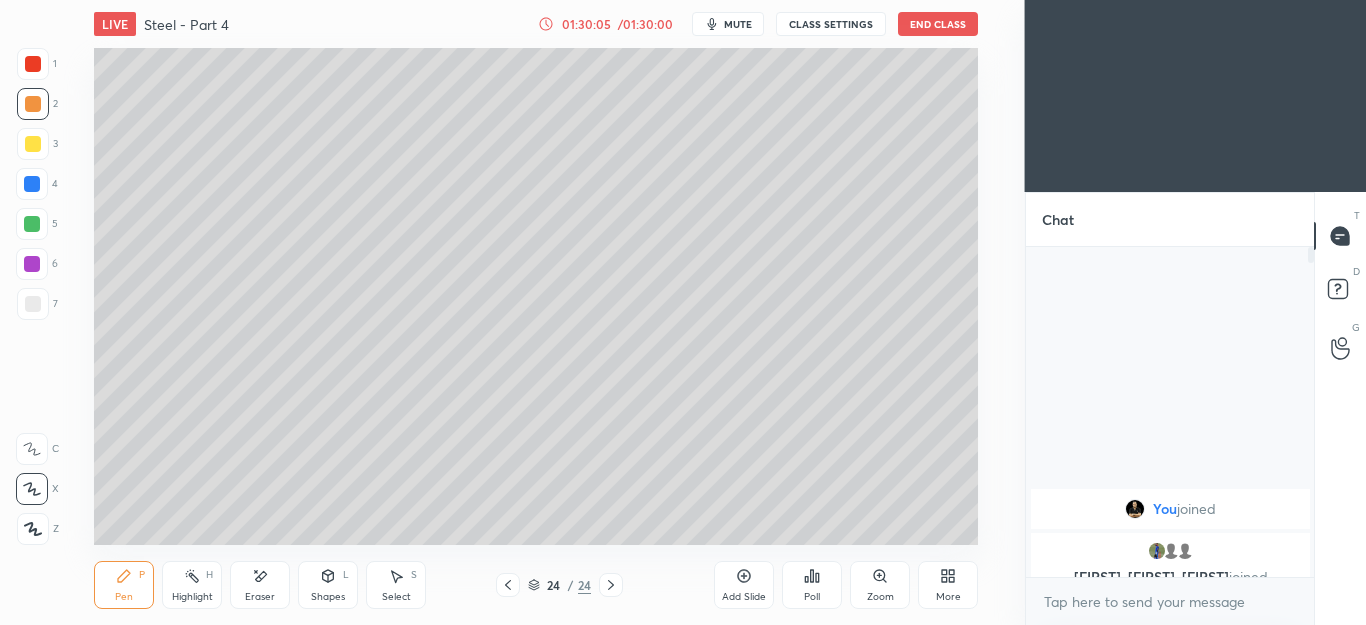 click on "Shapes L" at bounding box center (328, 585) 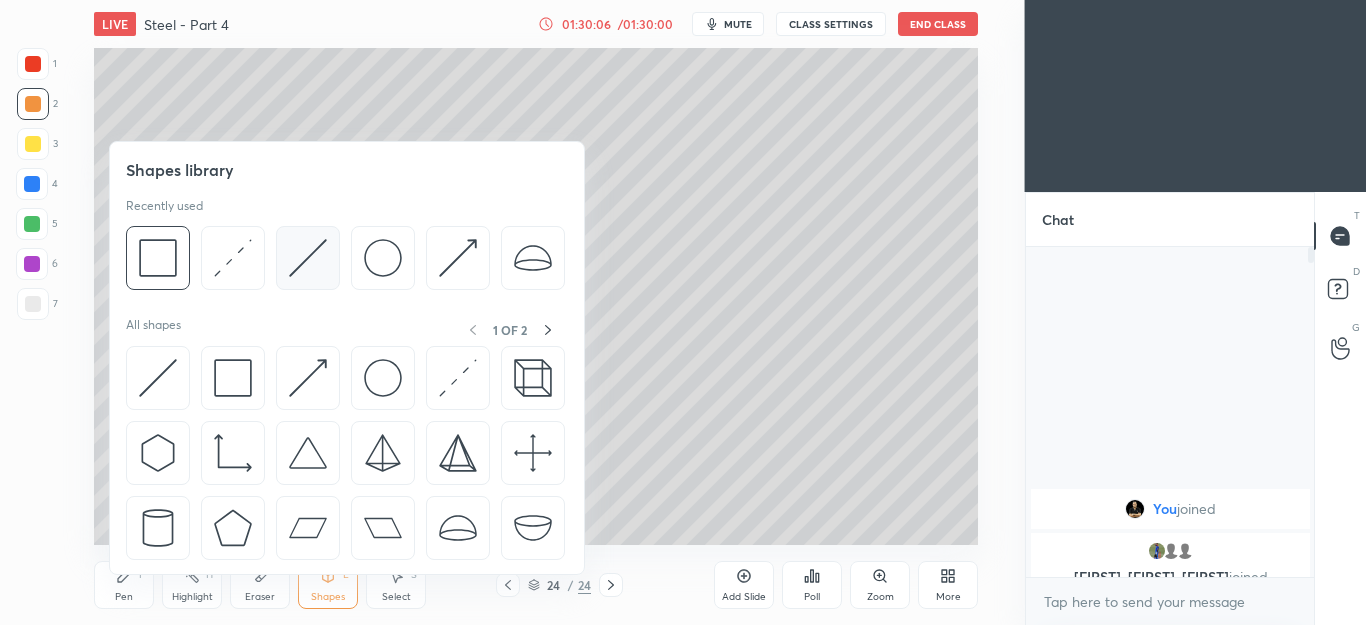 click at bounding box center (308, 258) 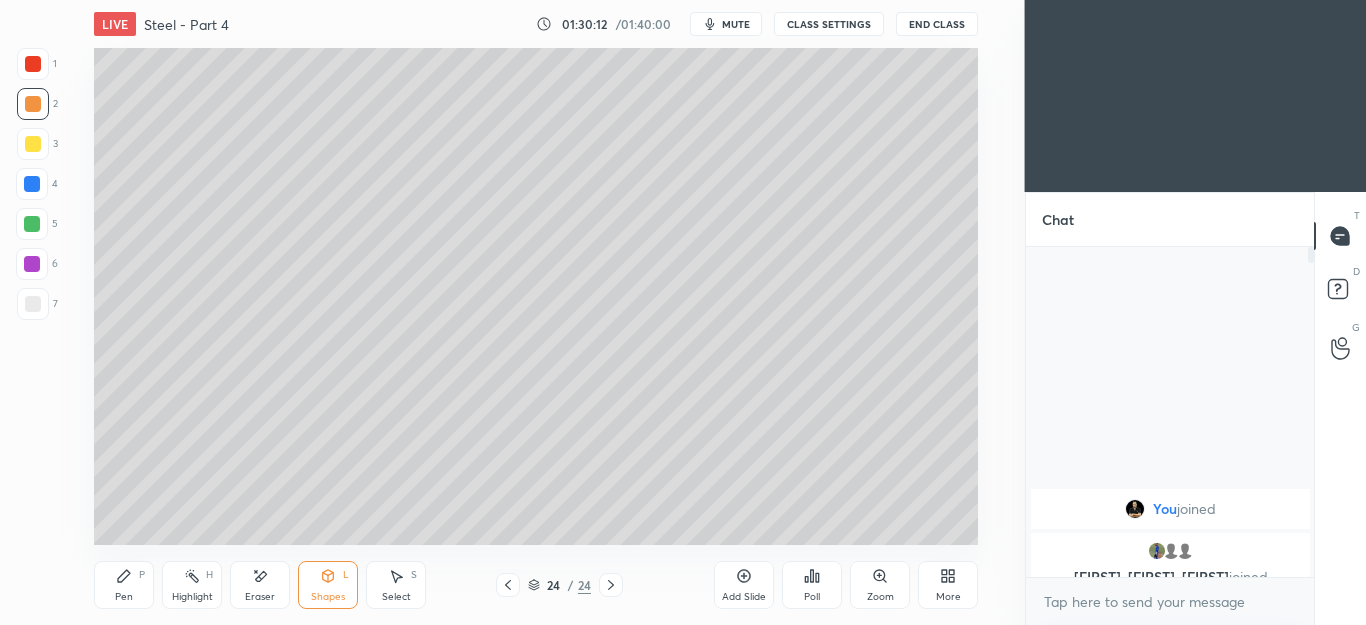 click 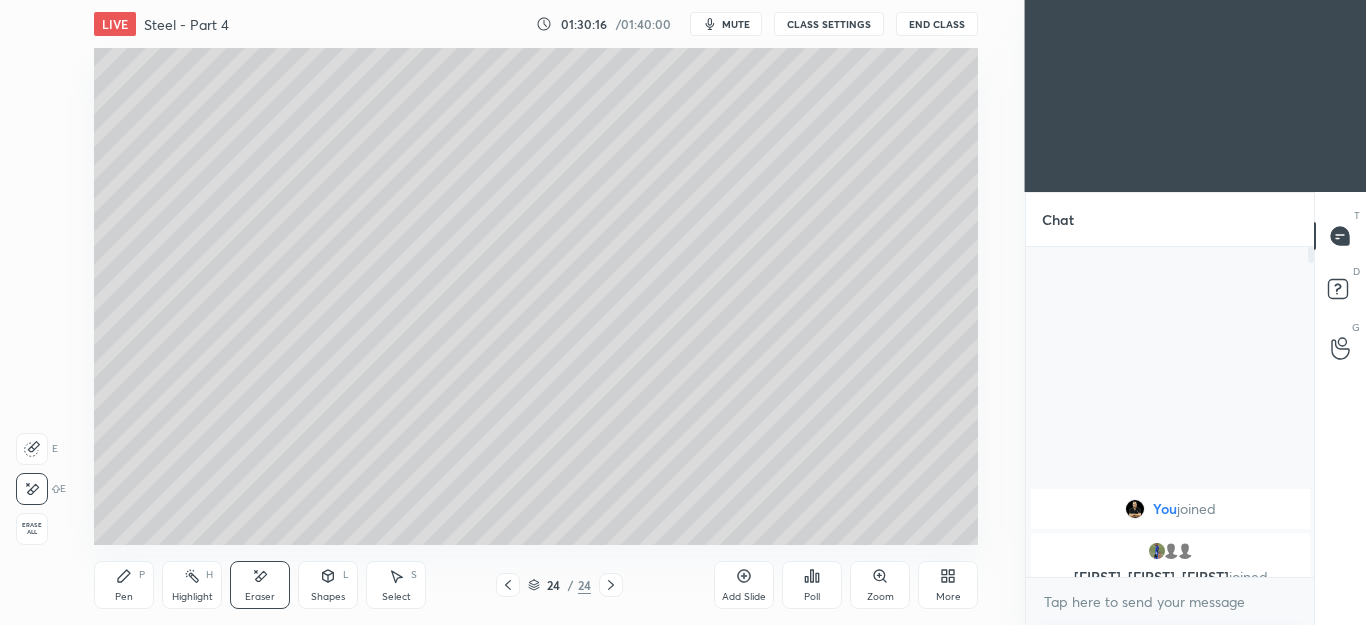 click on "Eraser" at bounding box center [260, 585] 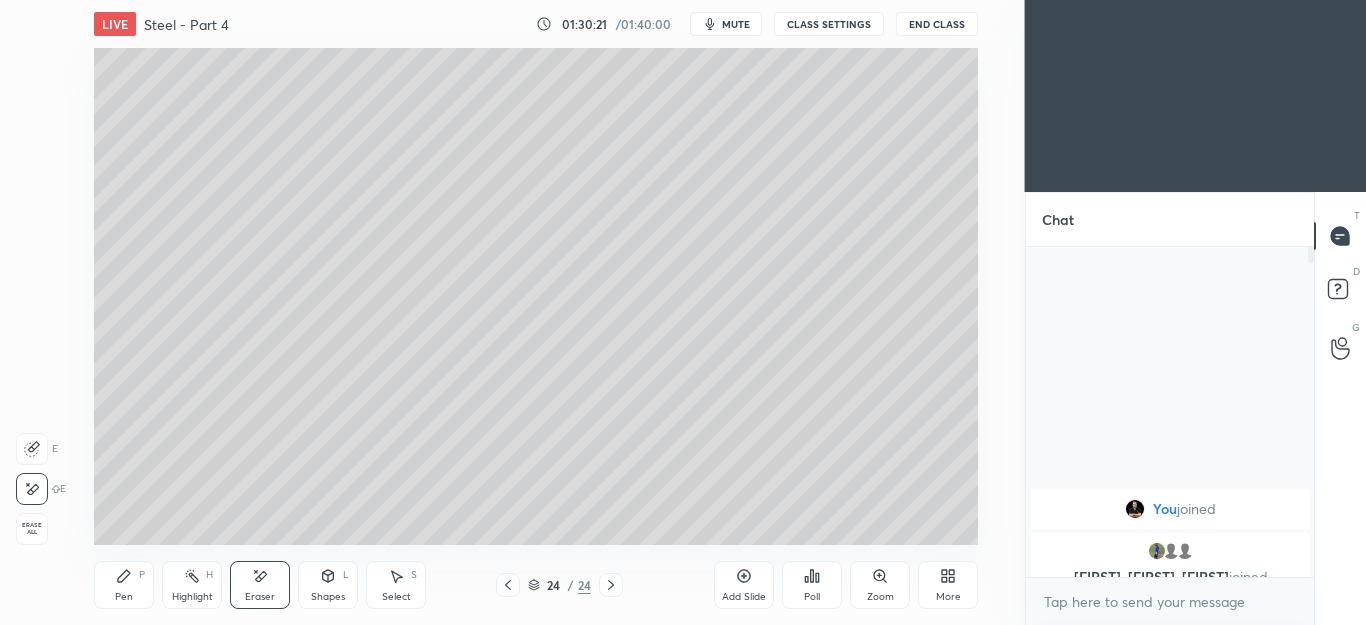 click on "Shapes" at bounding box center [328, 597] 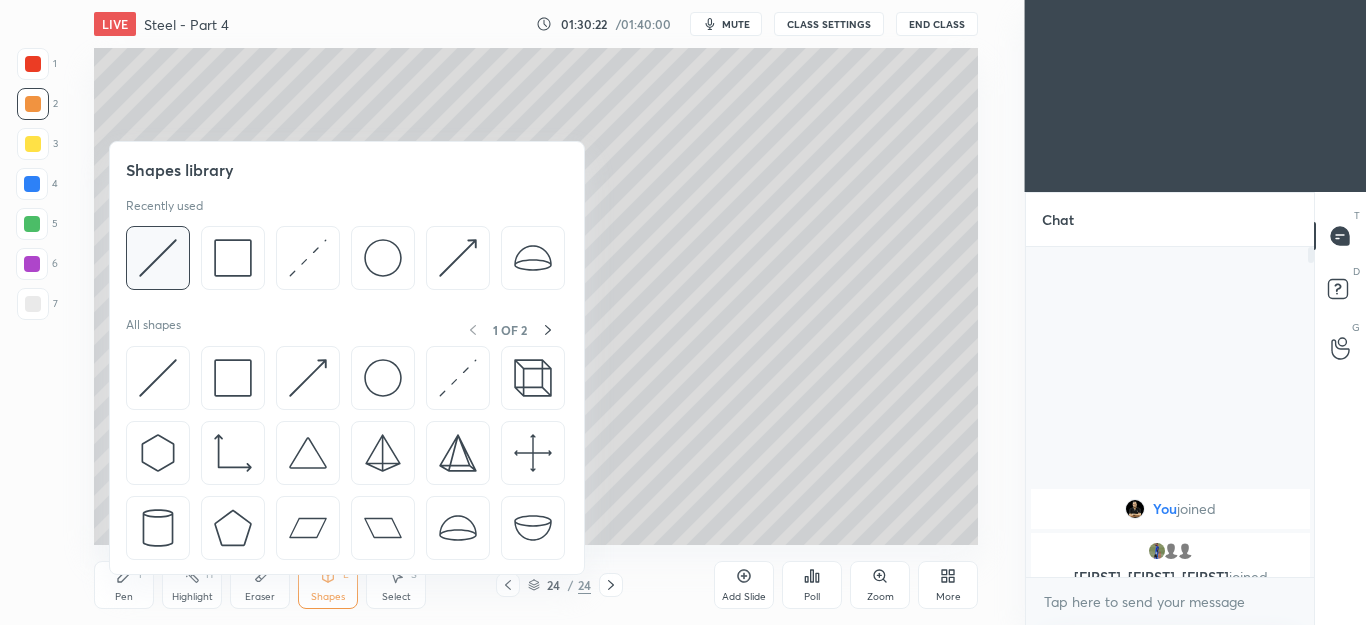 click at bounding box center [158, 258] 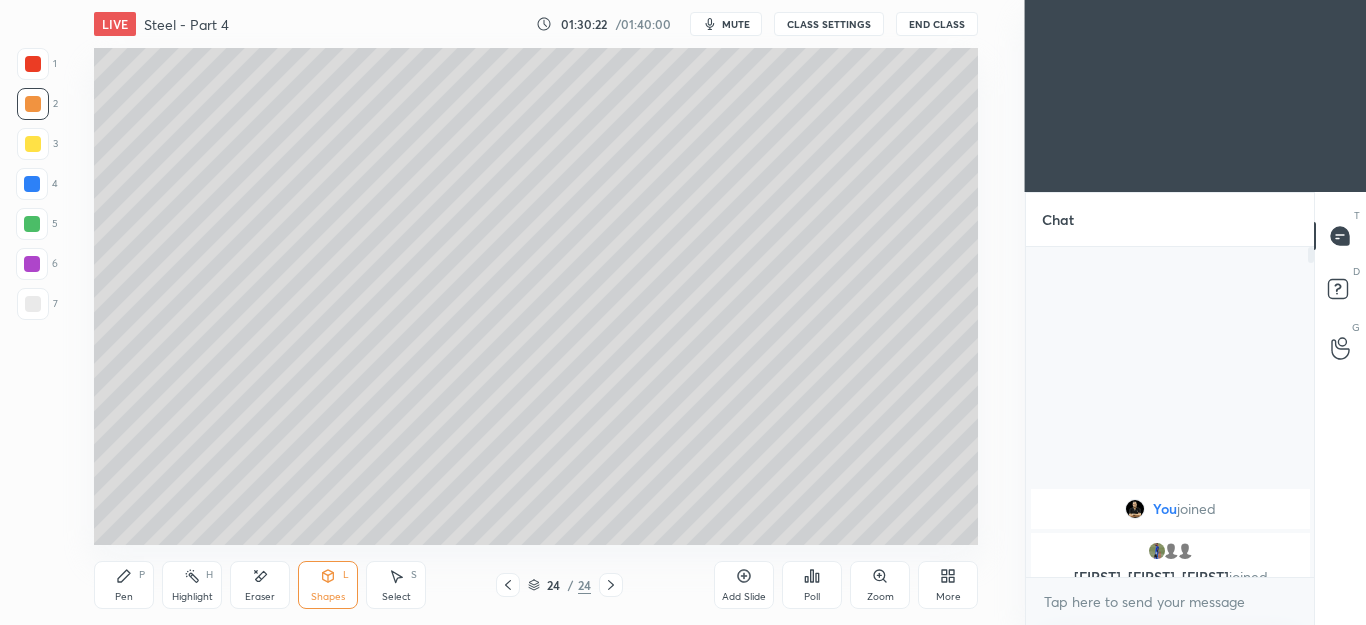 click at bounding box center (32, 184) 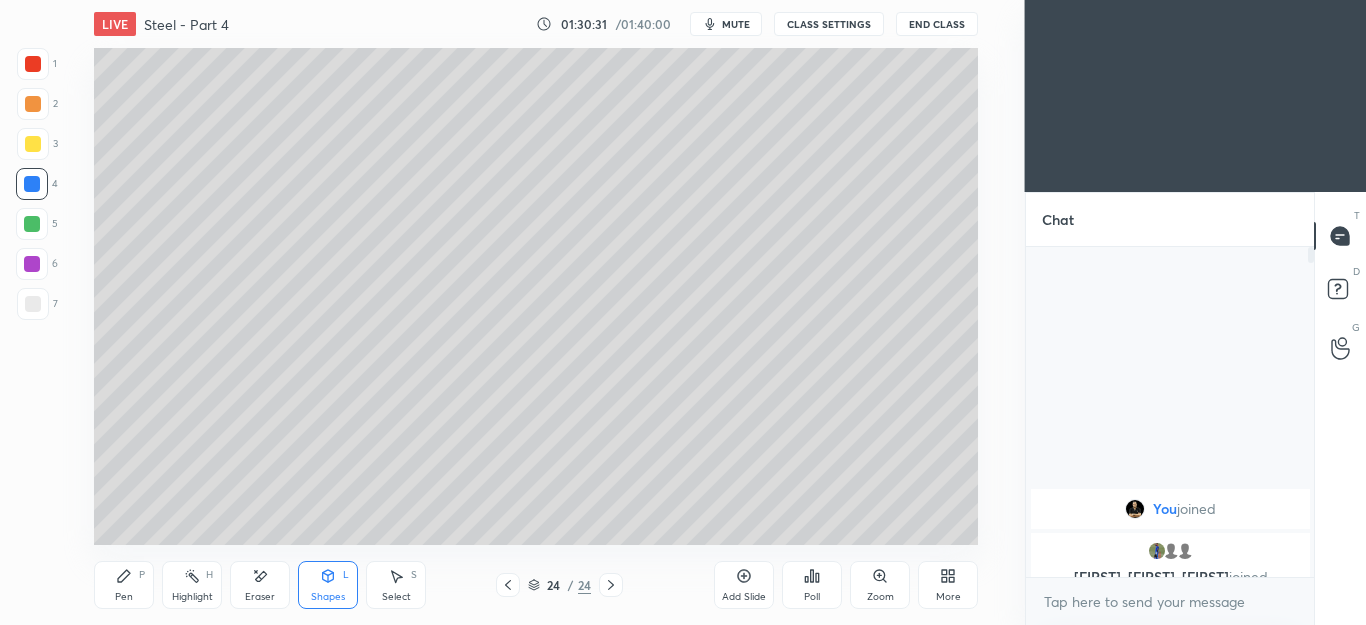 click on "Pen P" at bounding box center [124, 585] 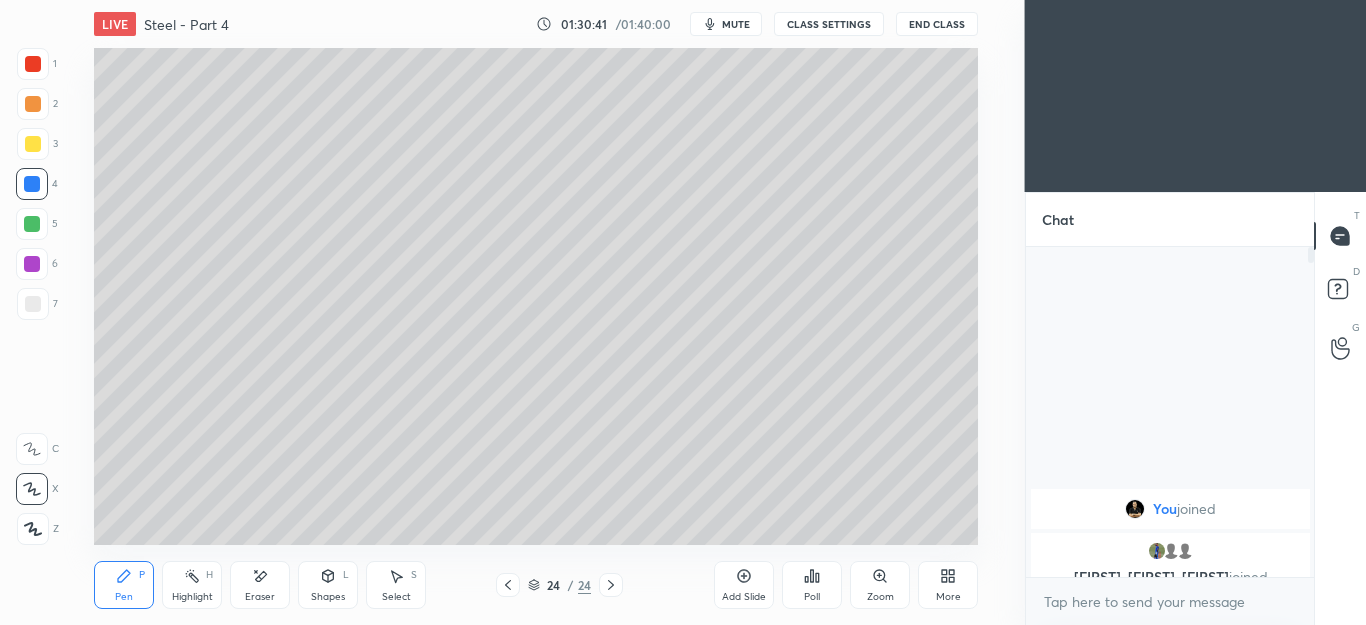click at bounding box center (32, 264) 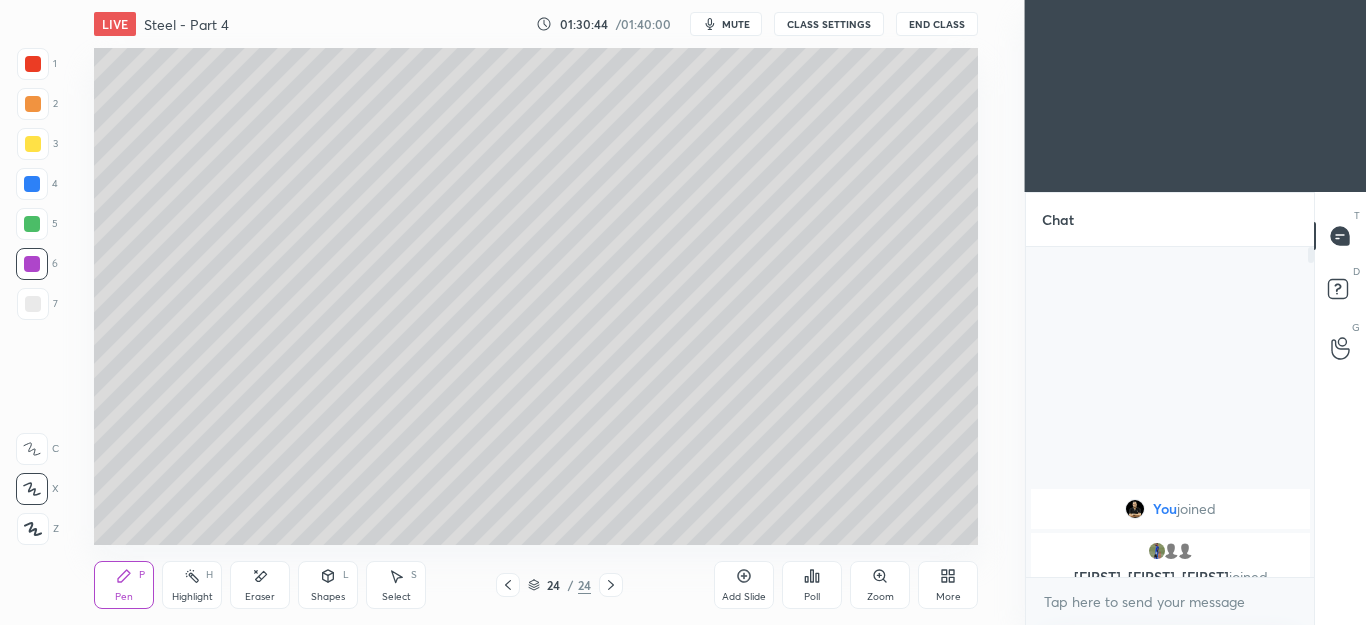 click 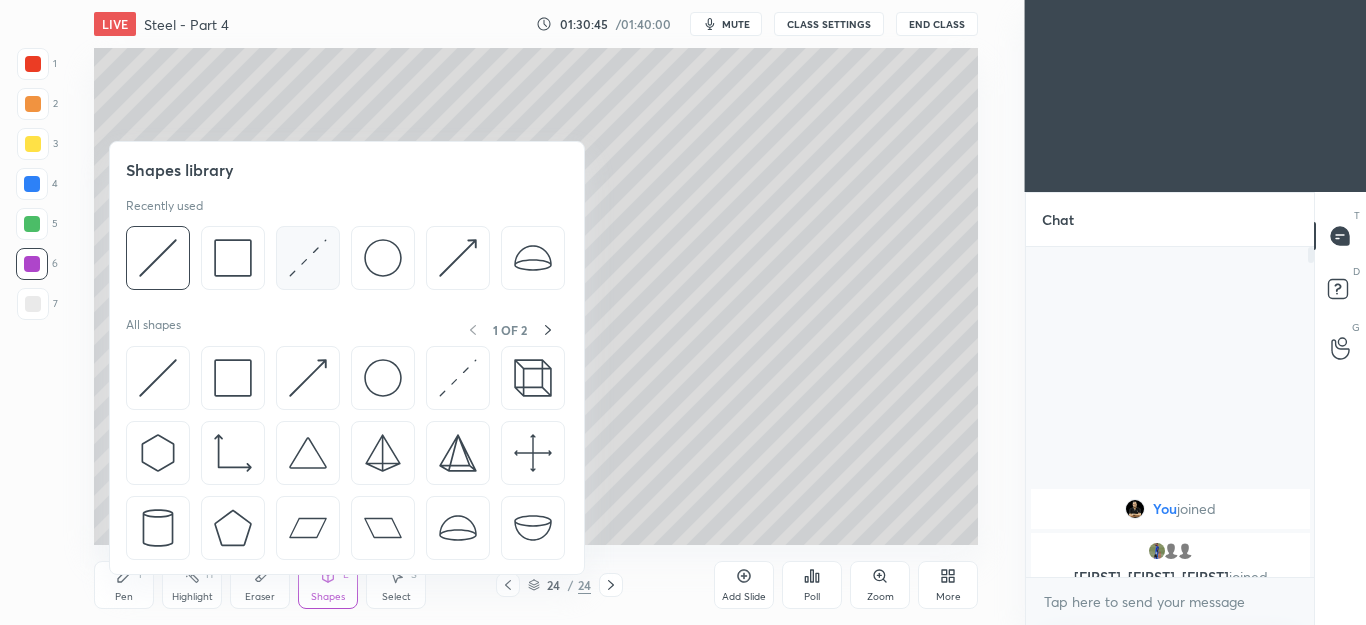 click at bounding box center (308, 258) 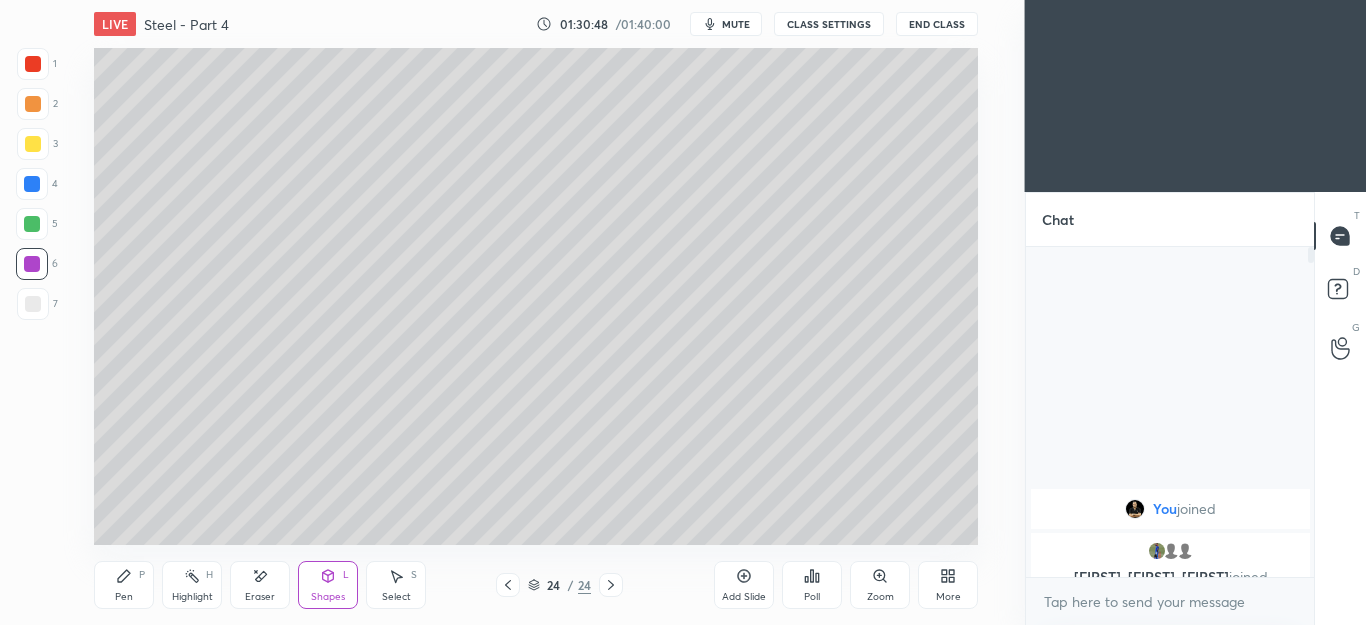 click on "Pen P" at bounding box center (124, 585) 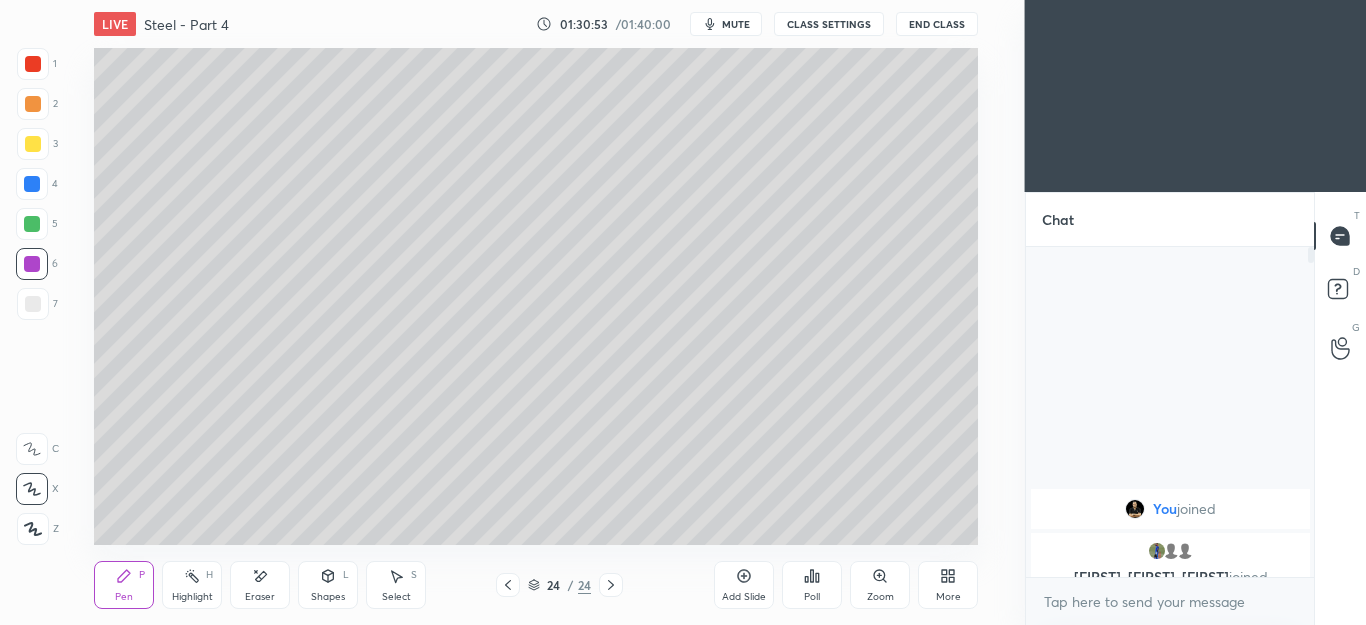 click at bounding box center [32, 184] 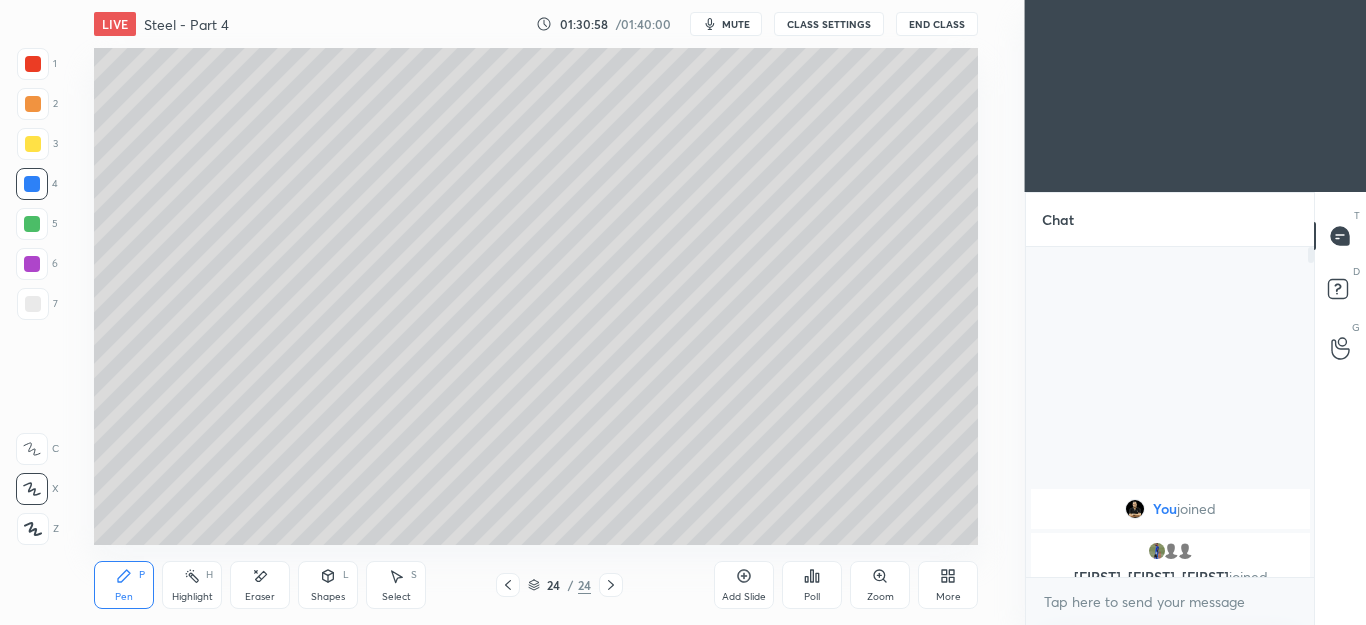 click on "Select S" at bounding box center (396, 585) 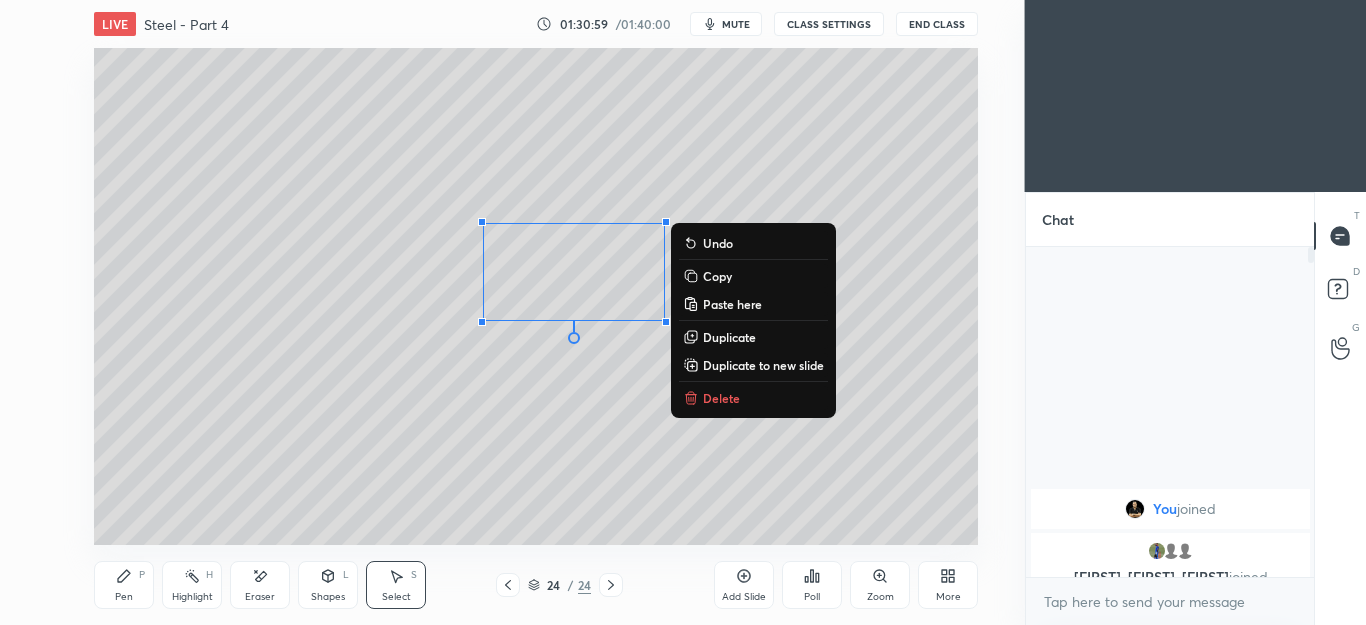 click on "0 ° Undo Copy Paste here Duplicate Duplicate to new slide Delete" at bounding box center [536, 296] 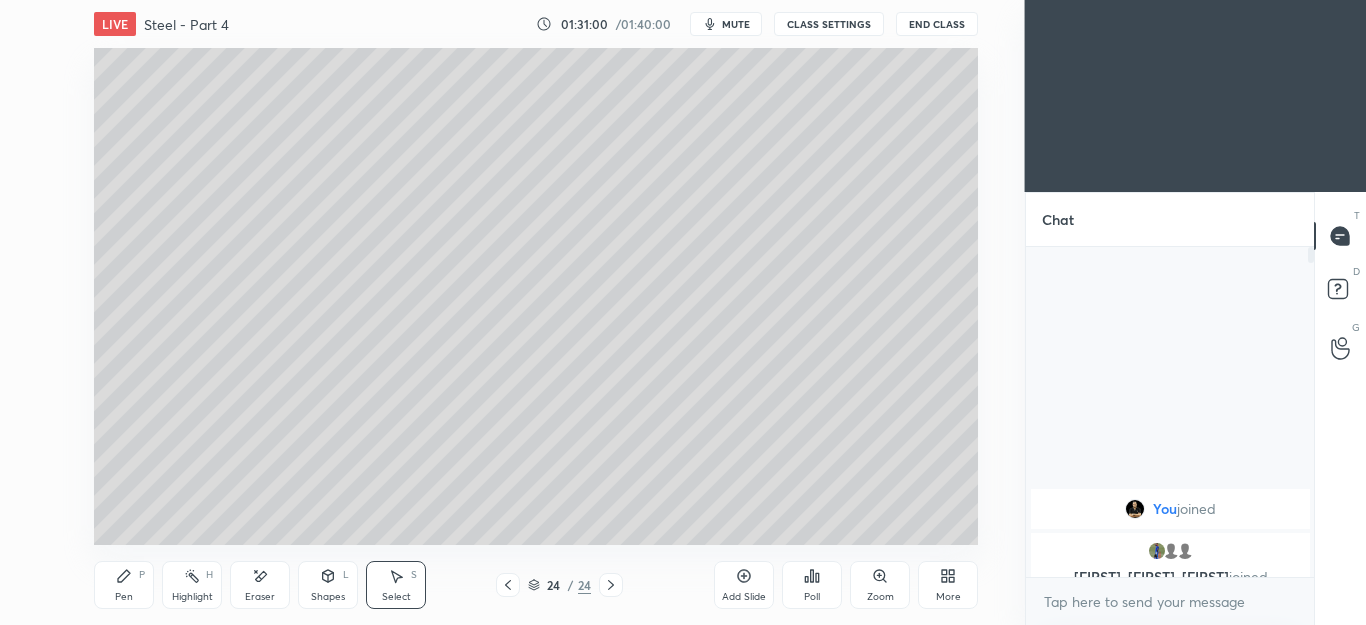 click 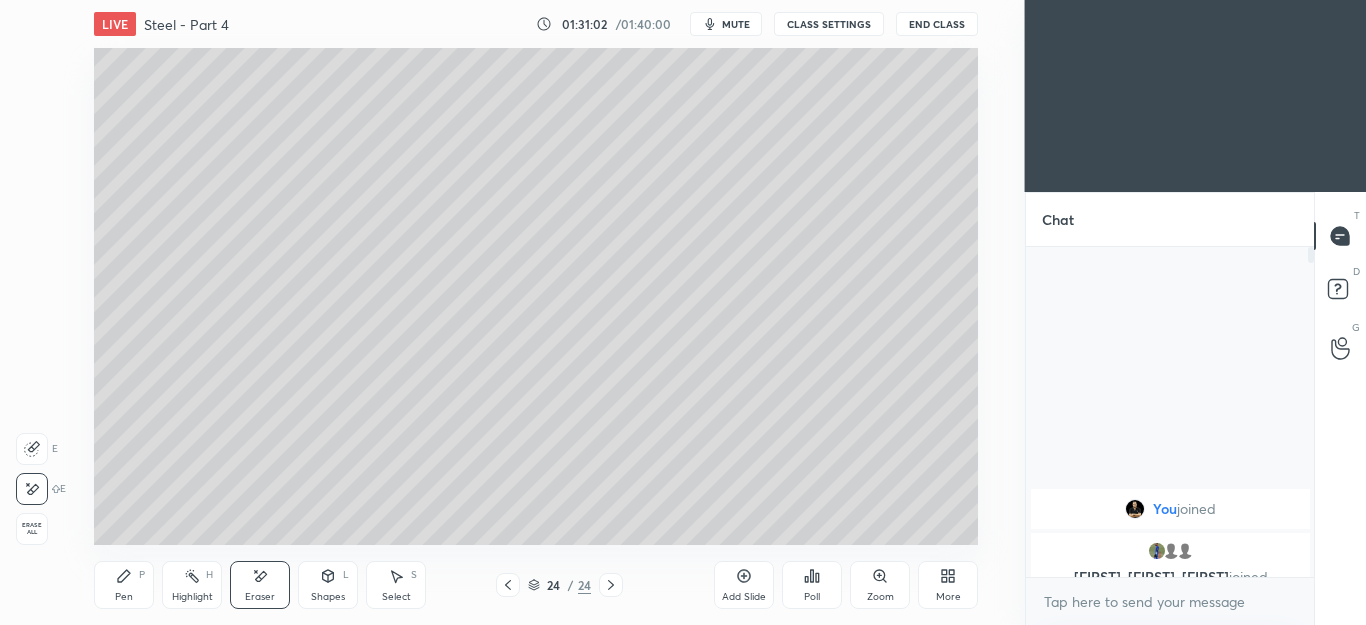 click on "Pen P" at bounding box center (124, 585) 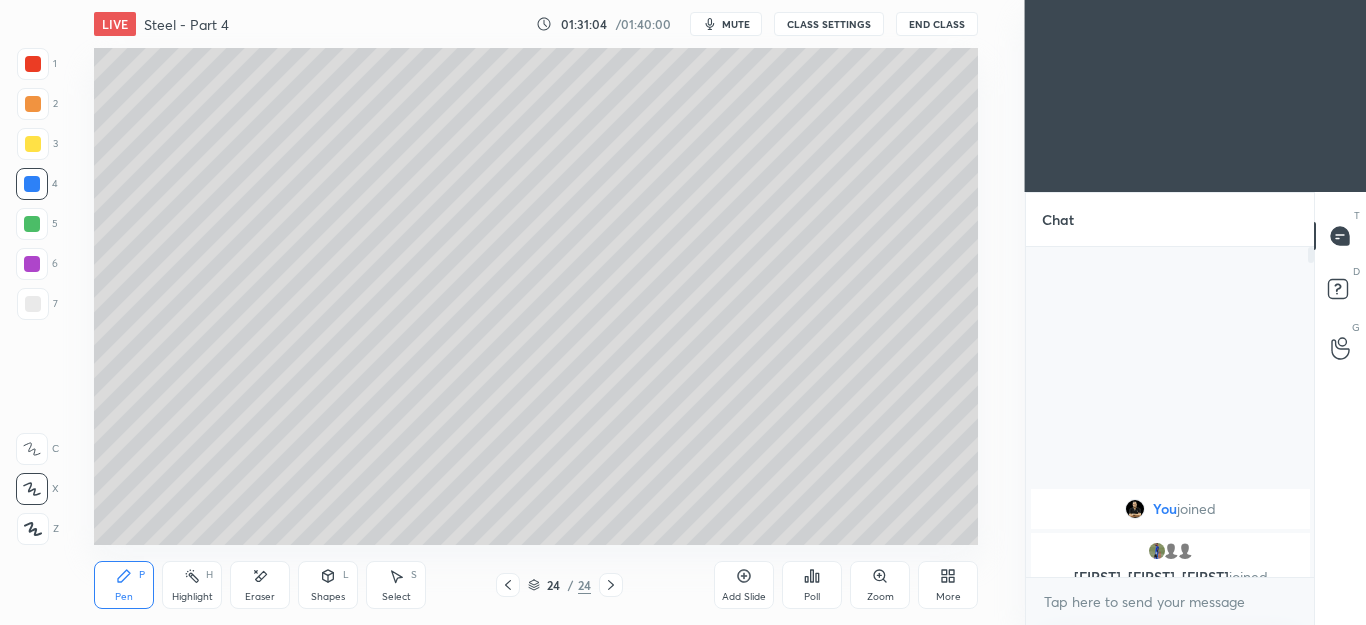 click at bounding box center (33, 144) 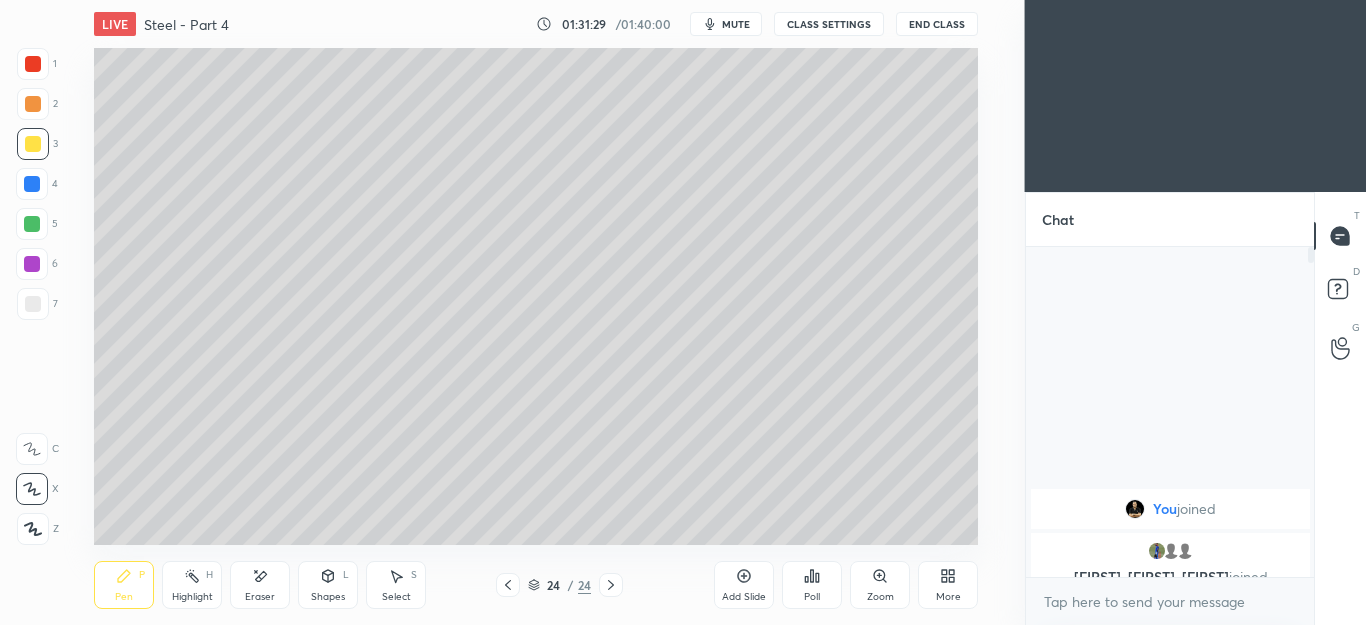 click 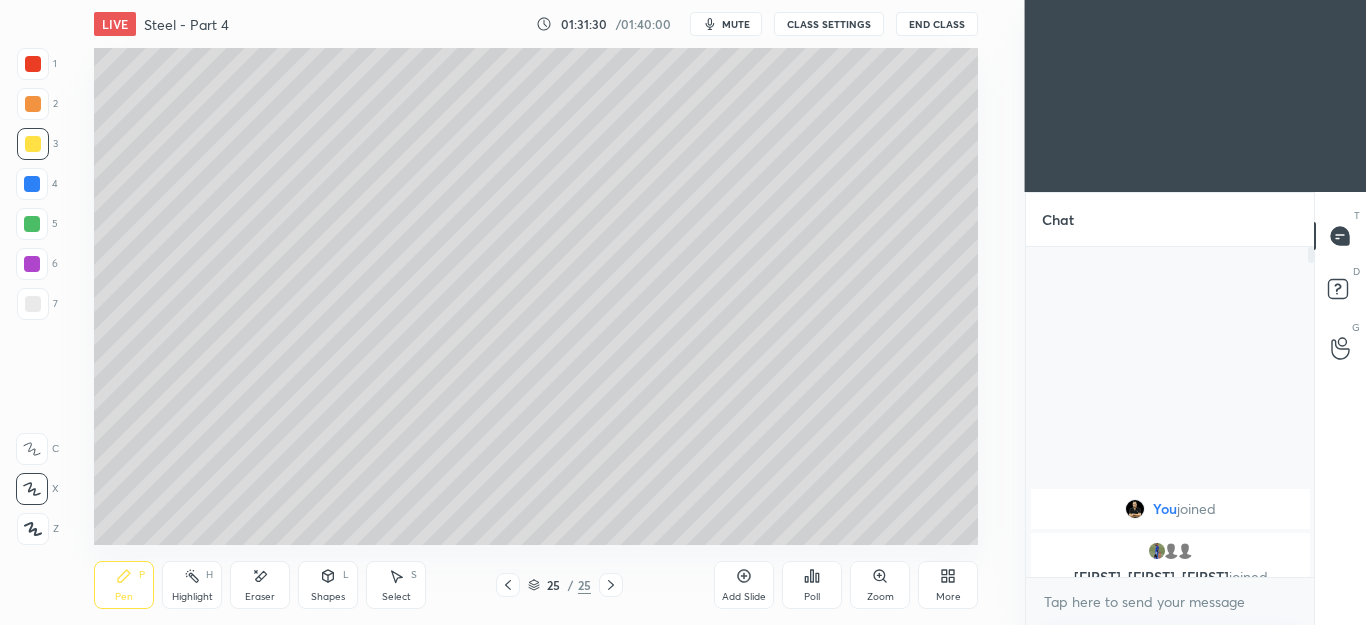 click at bounding box center (33, 104) 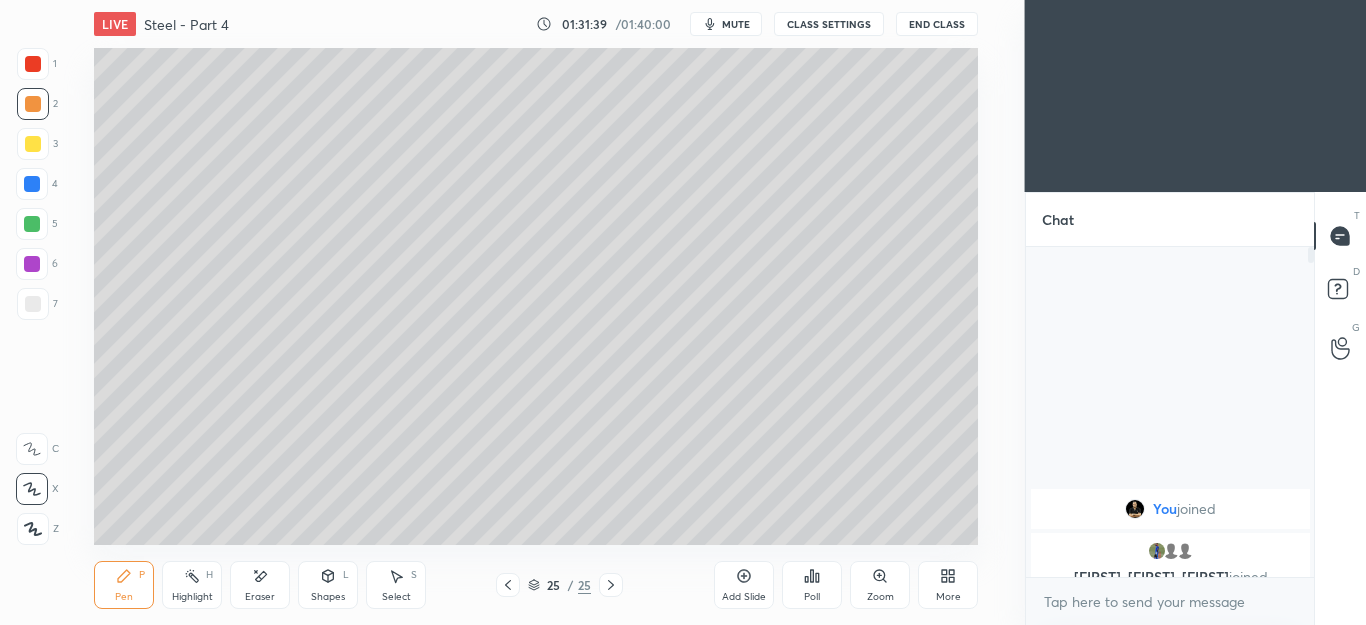 click on "Eraser" at bounding box center [260, 585] 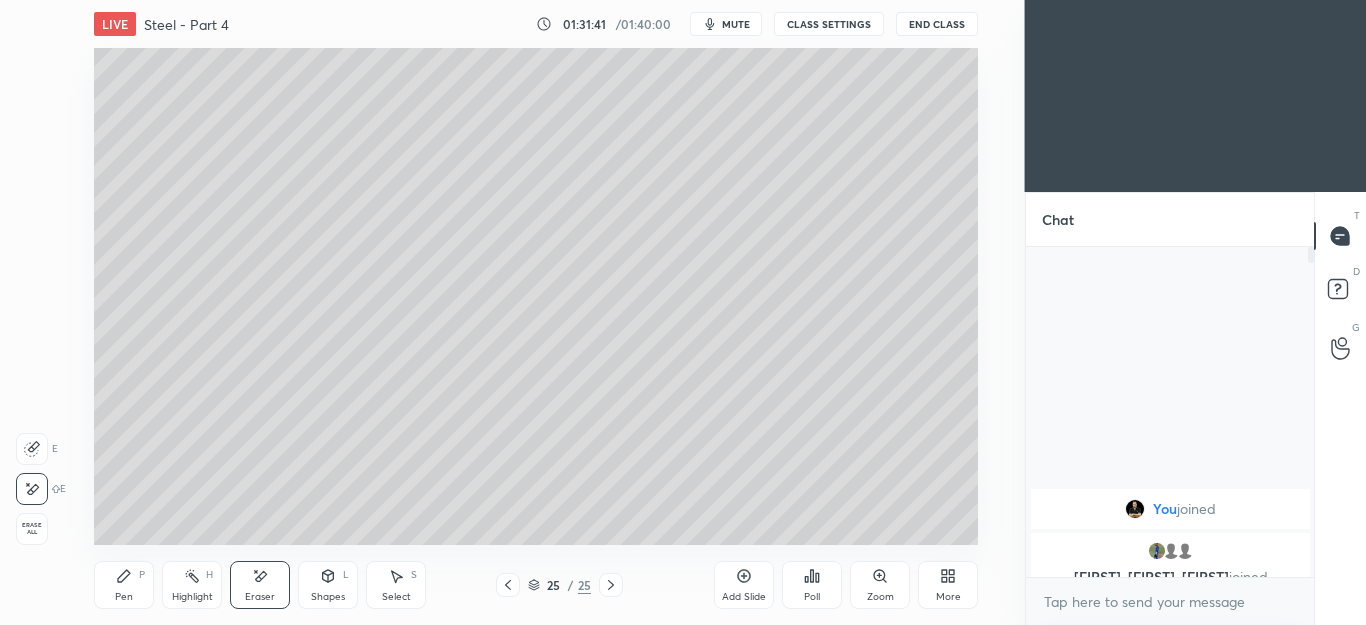click on "Pen P" at bounding box center [124, 585] 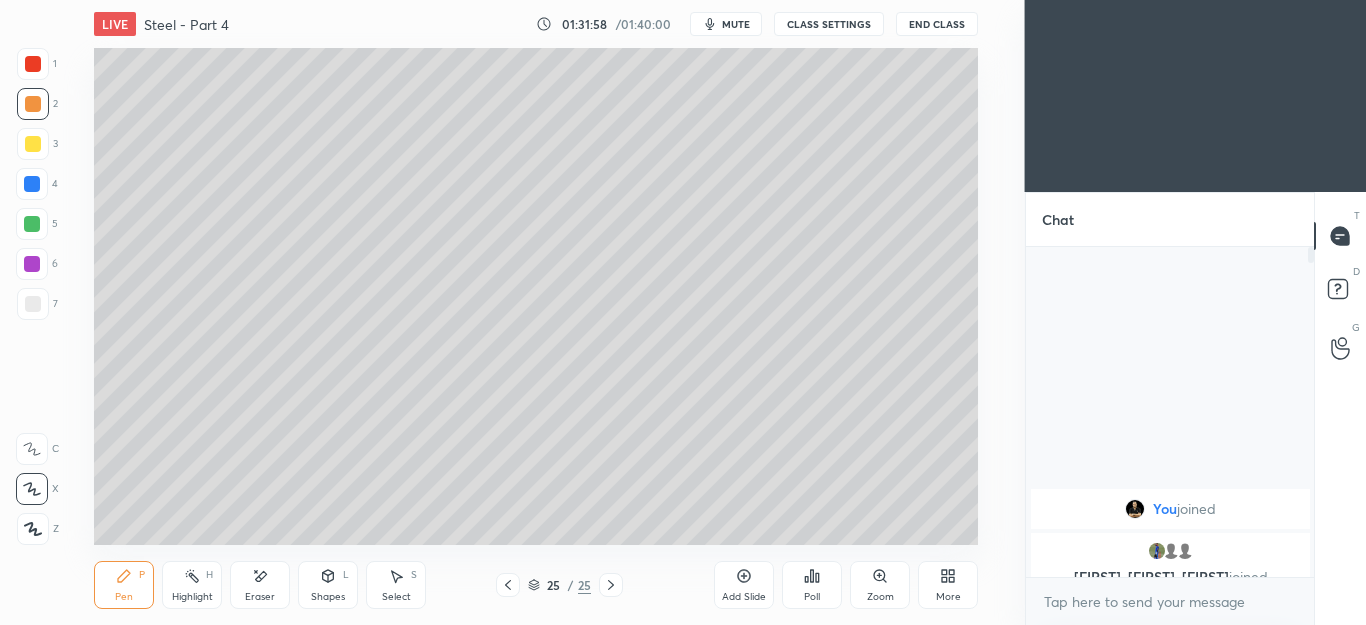 click 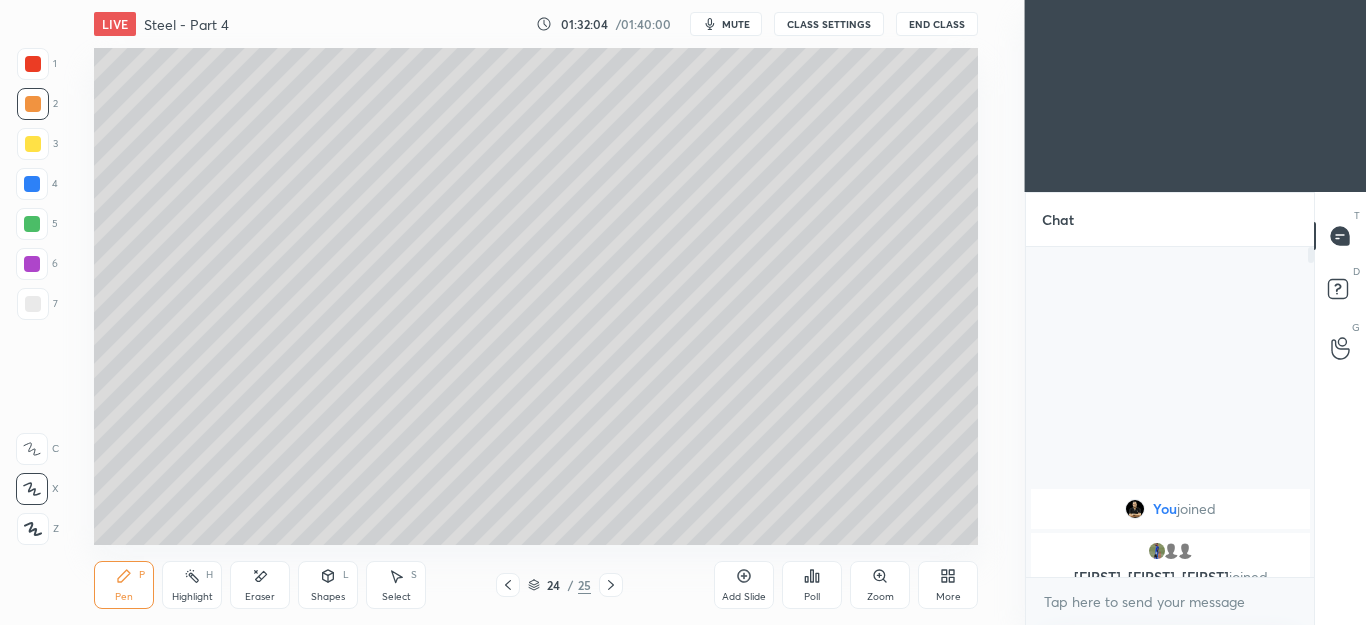 click 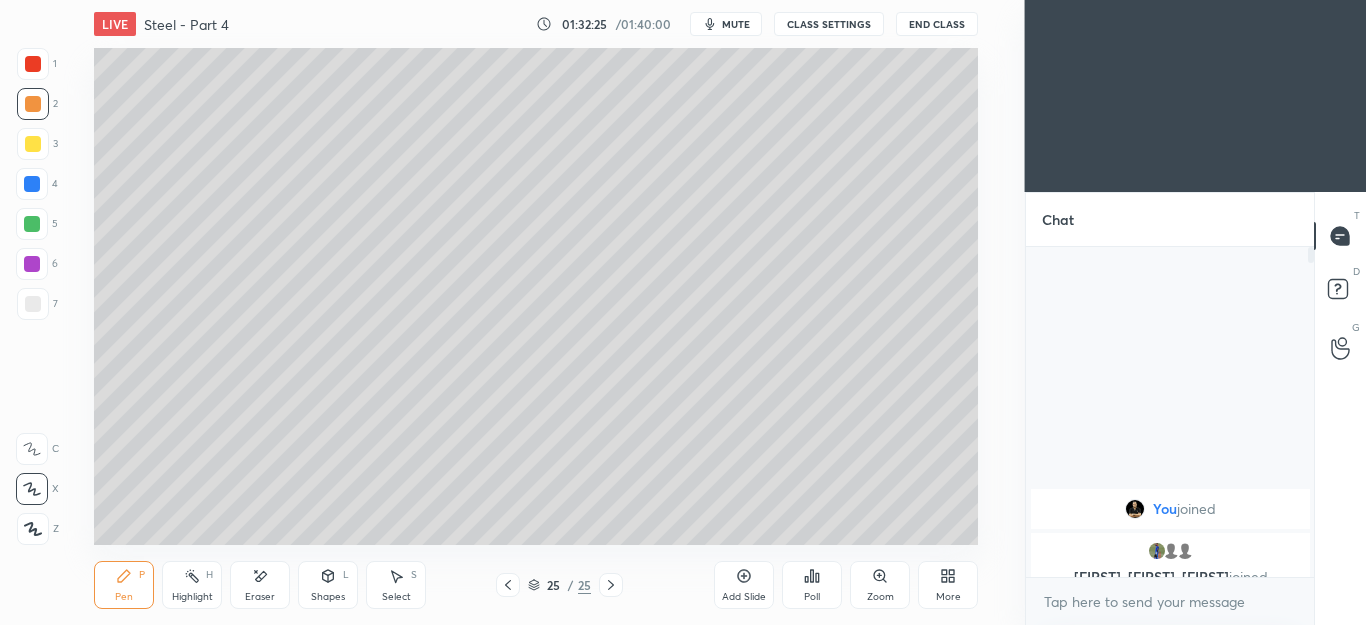 click 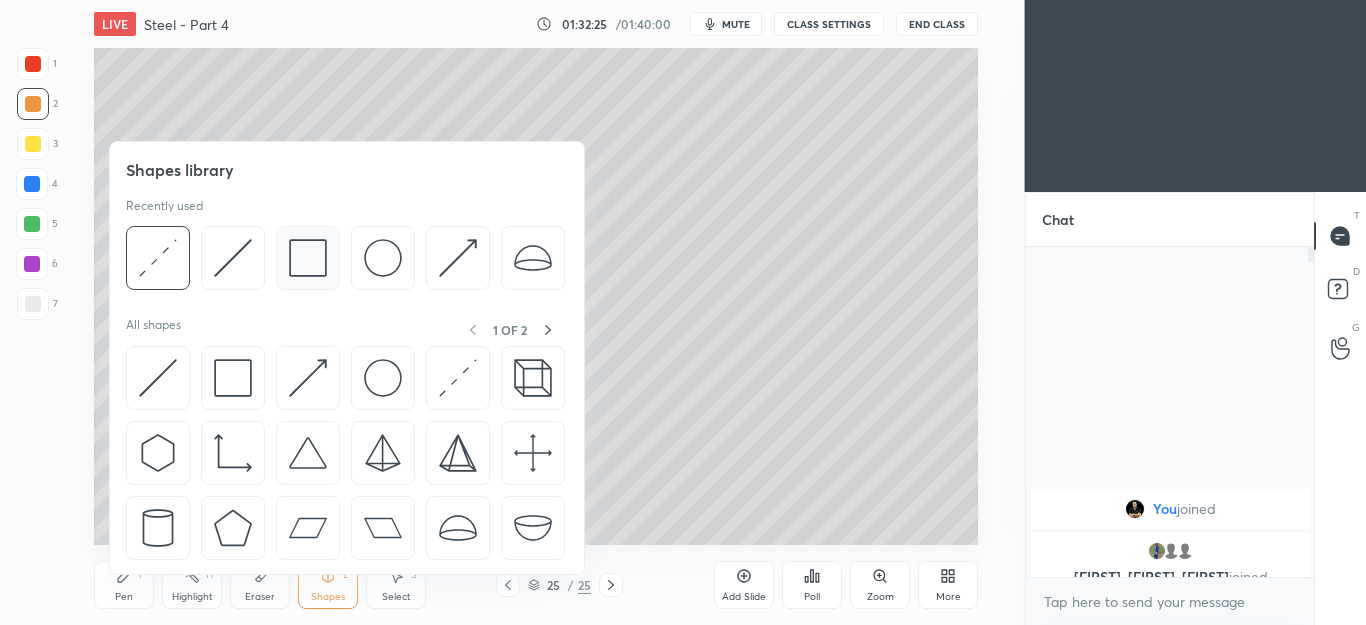 click at bounding box center (308, 258) 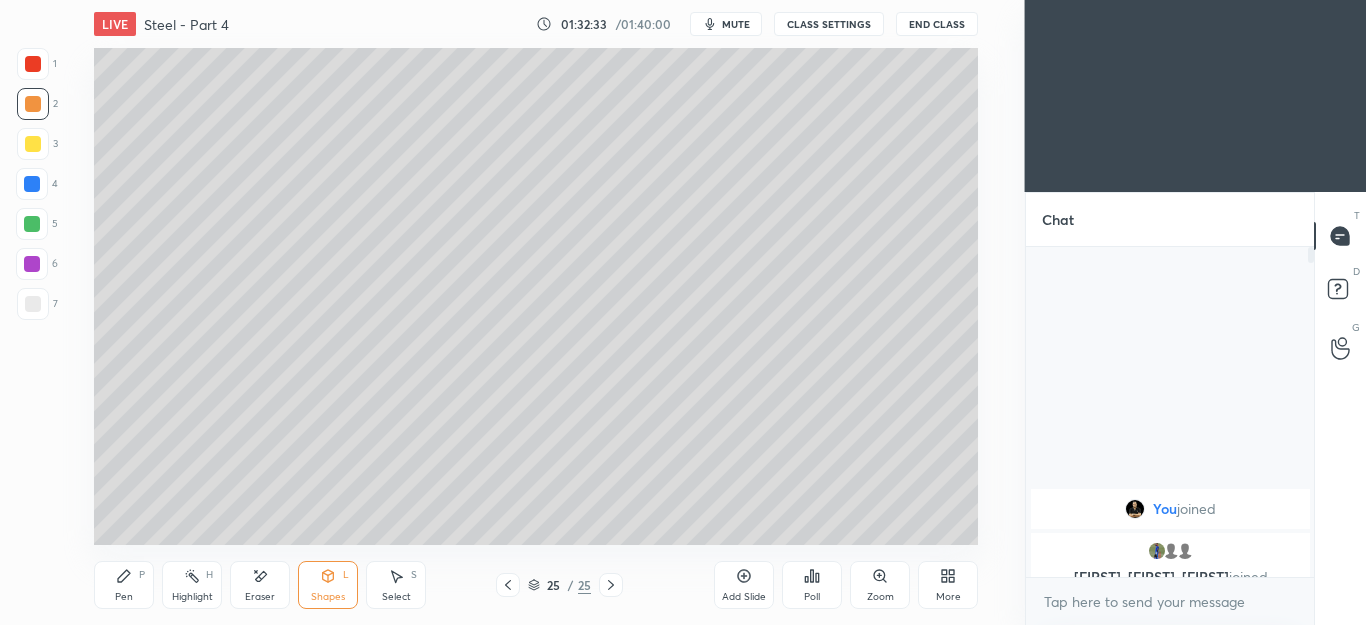 click 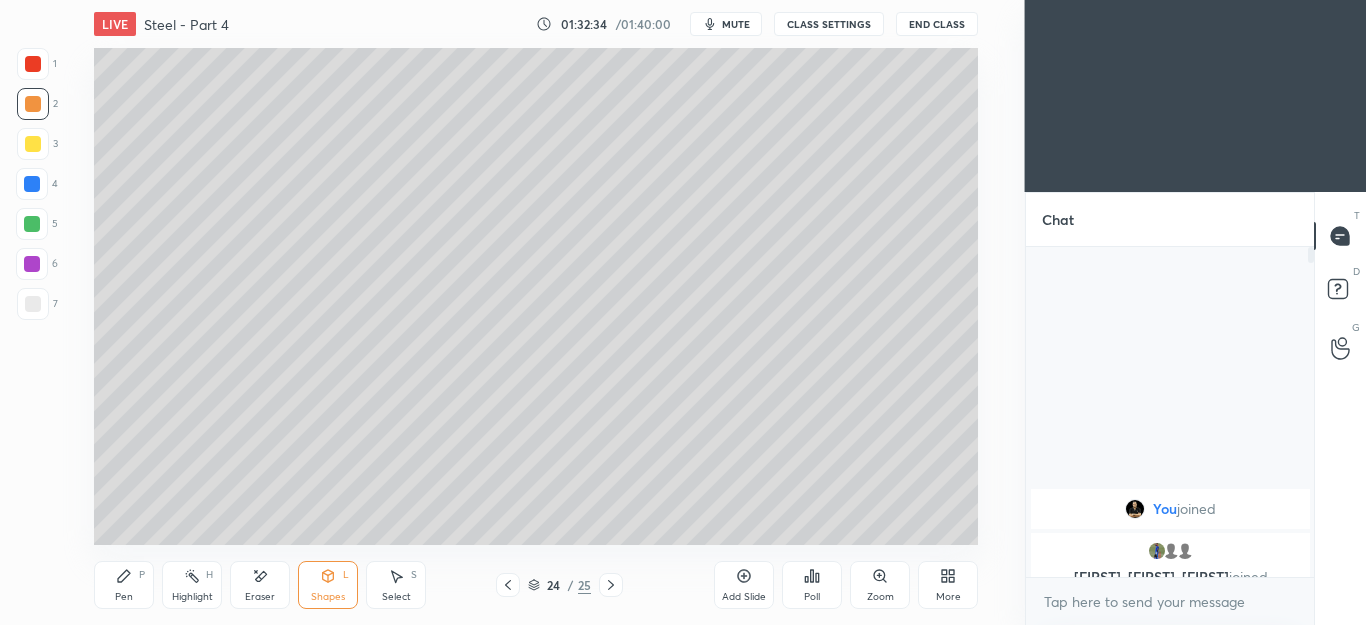 click 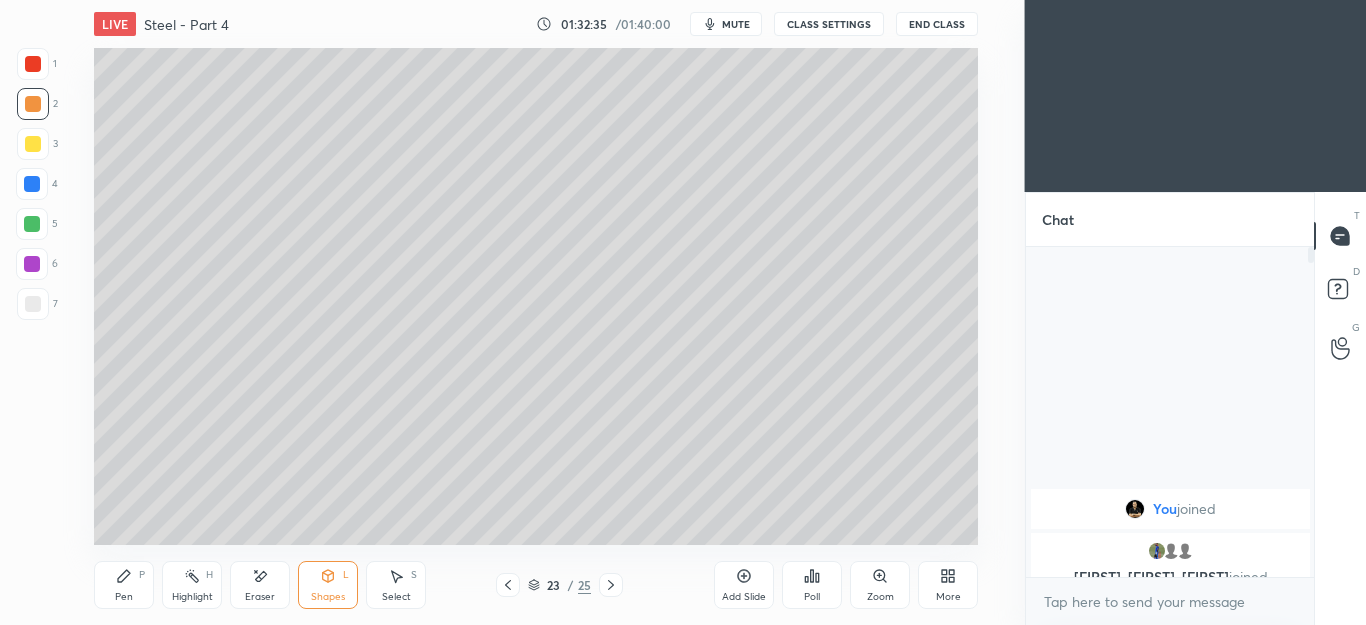 click 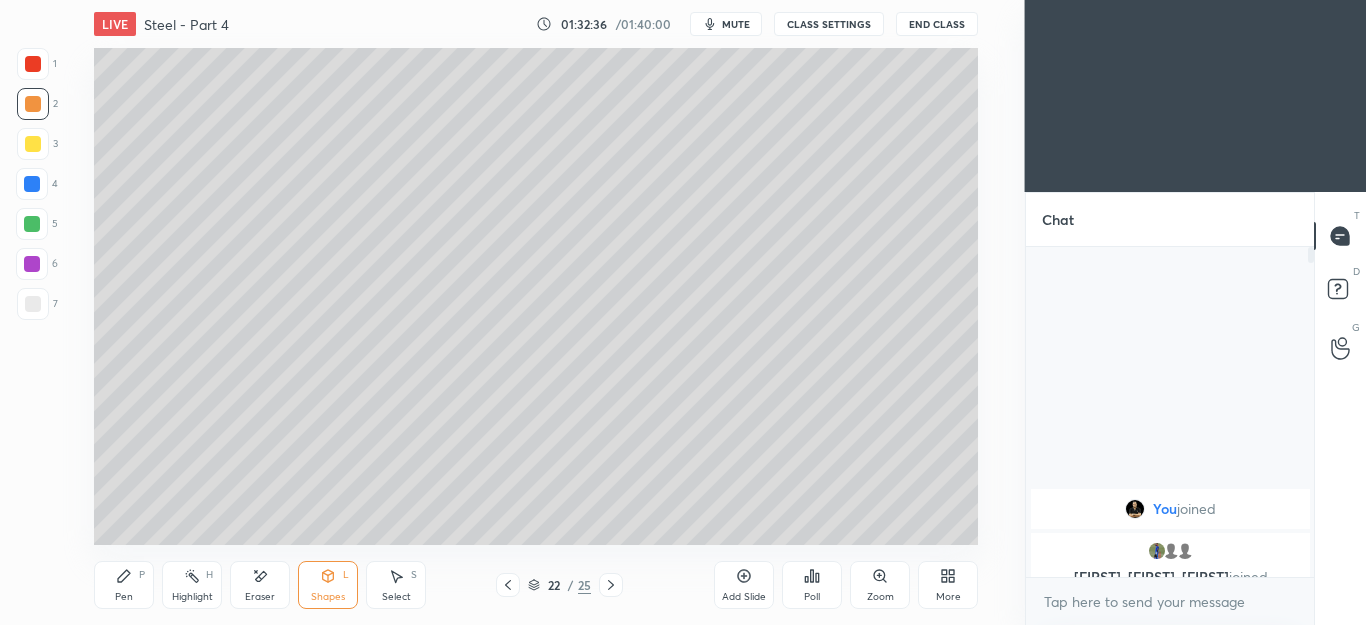 click 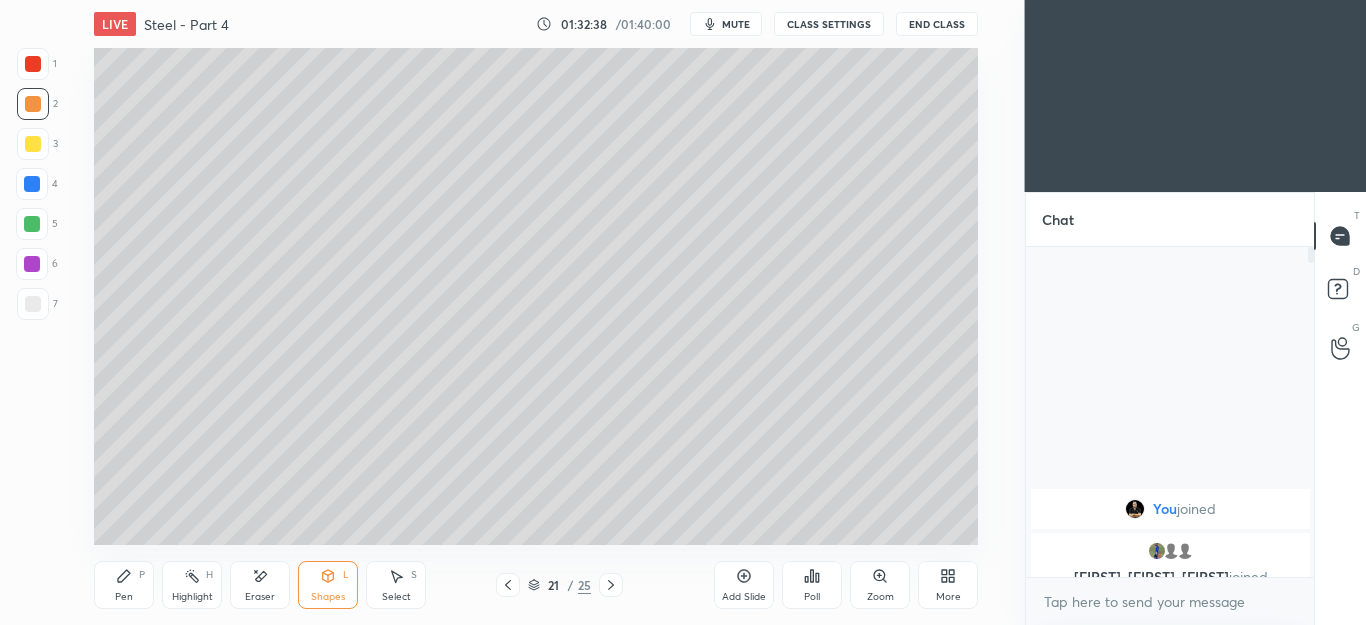 click 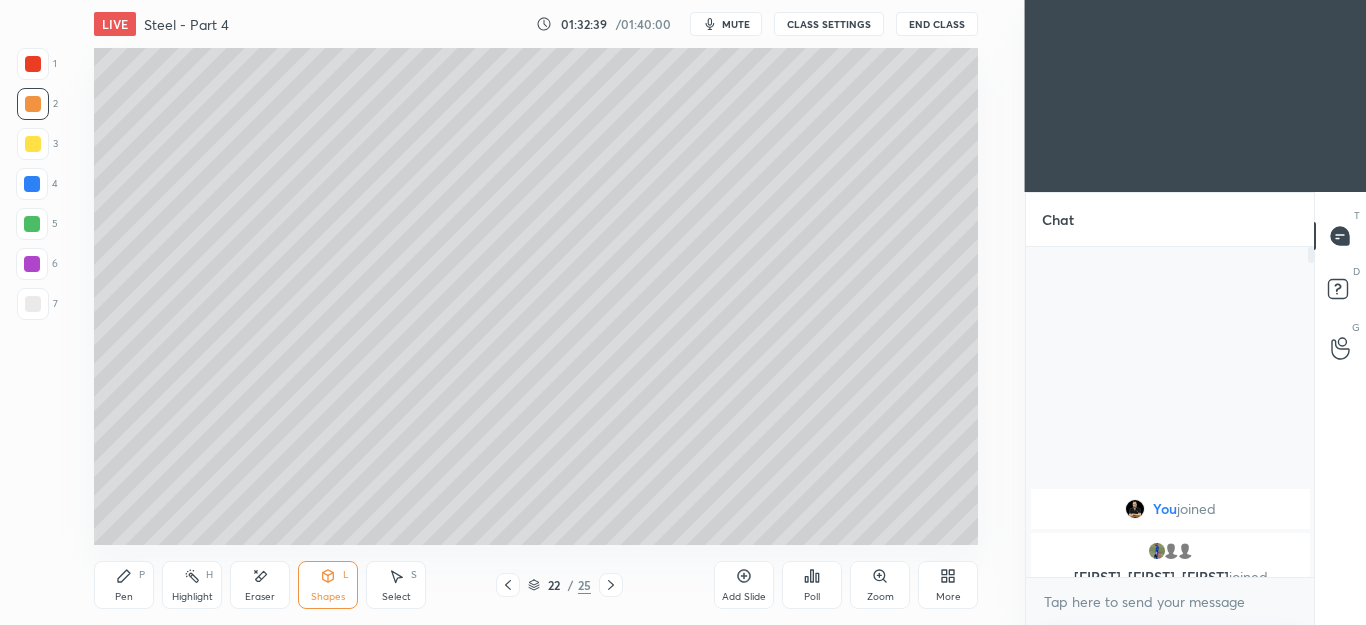 click 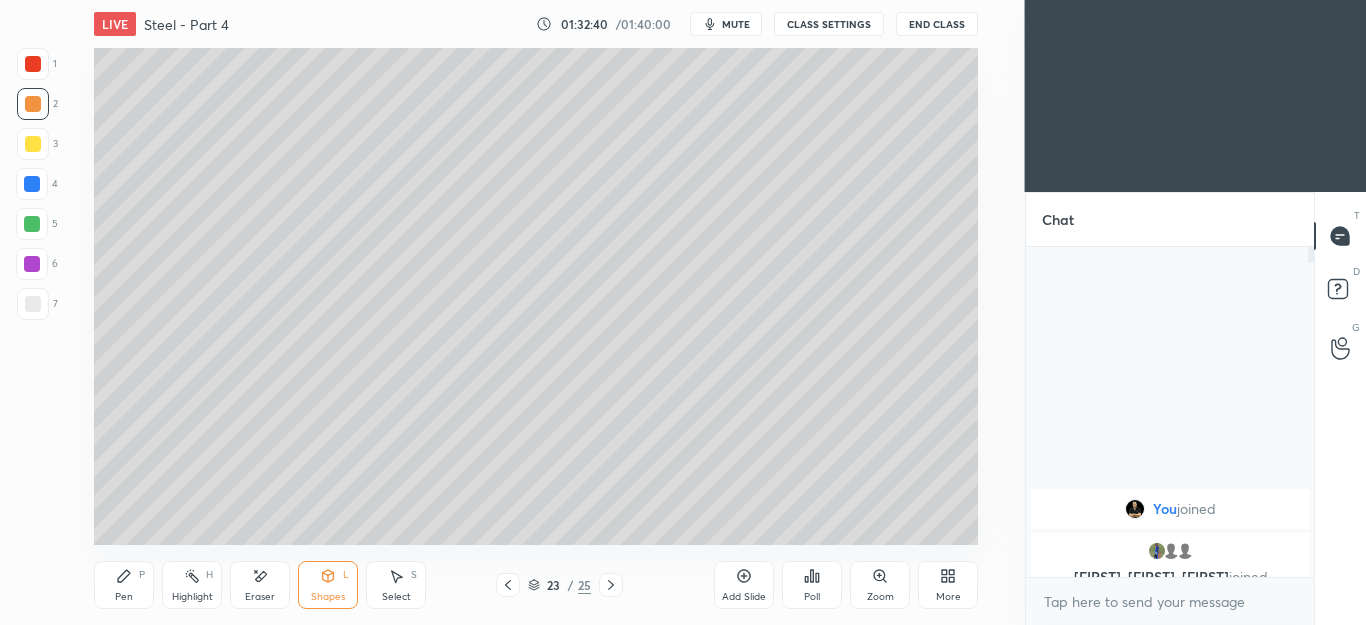 click 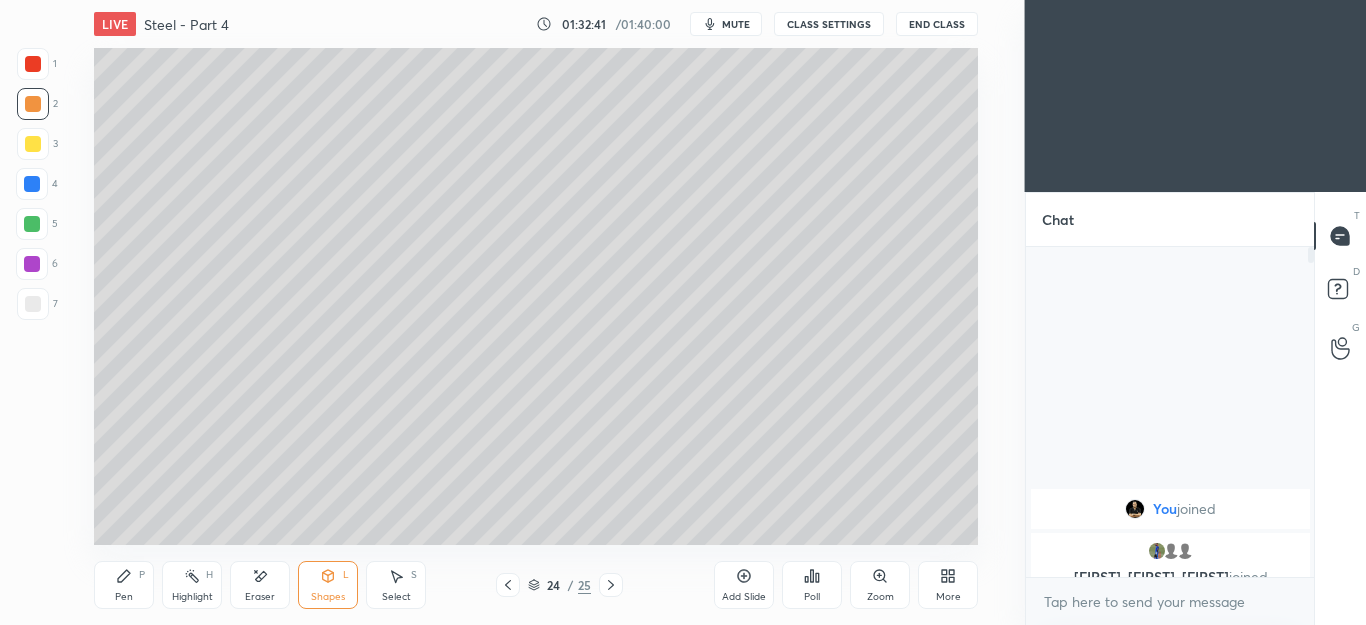 click 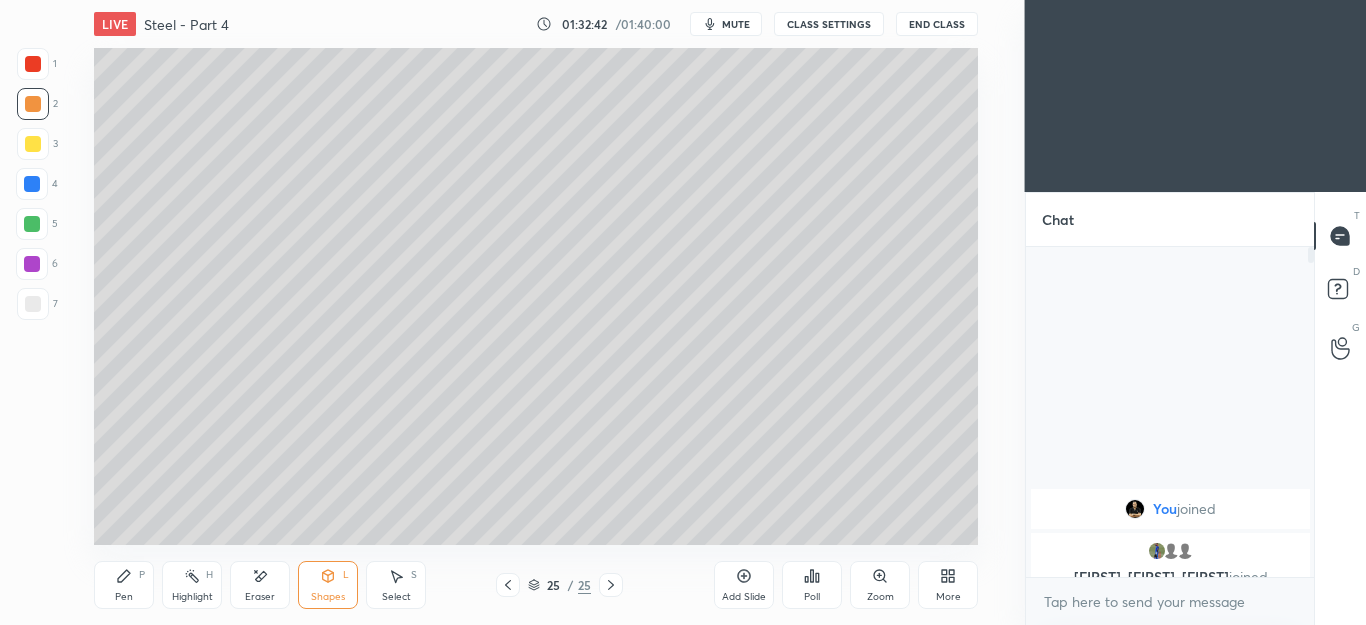 click on "Pen P" at bounding box center [124, 585] 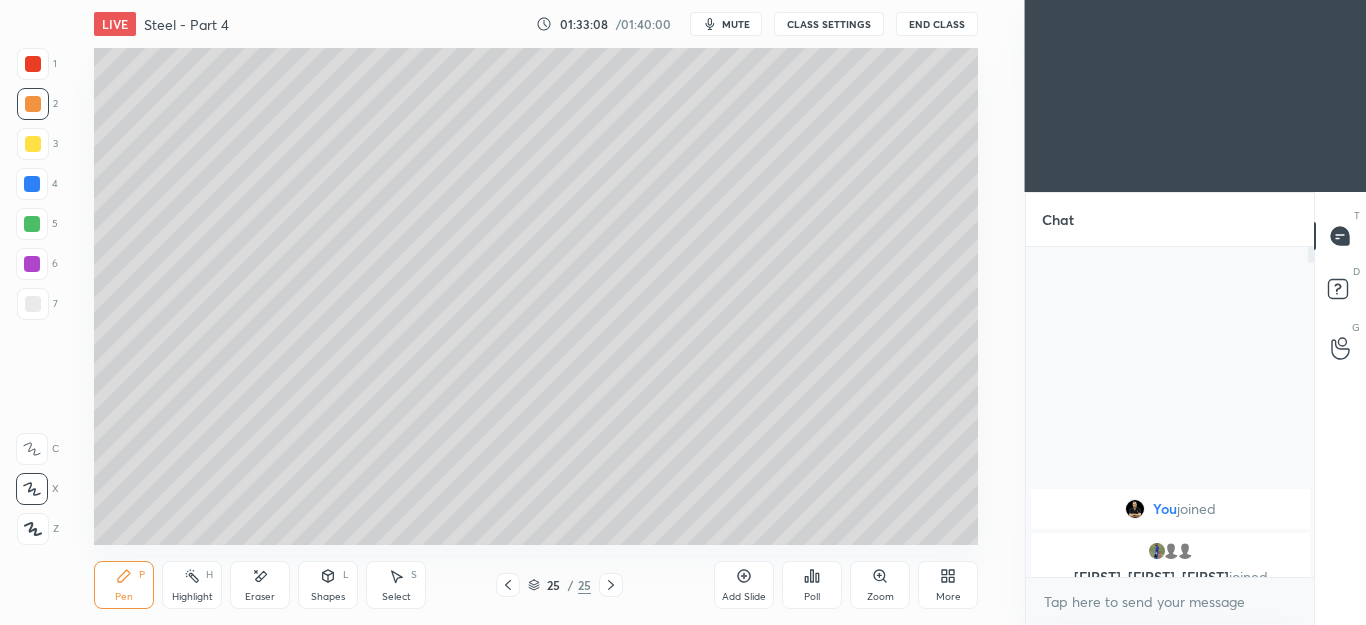 click 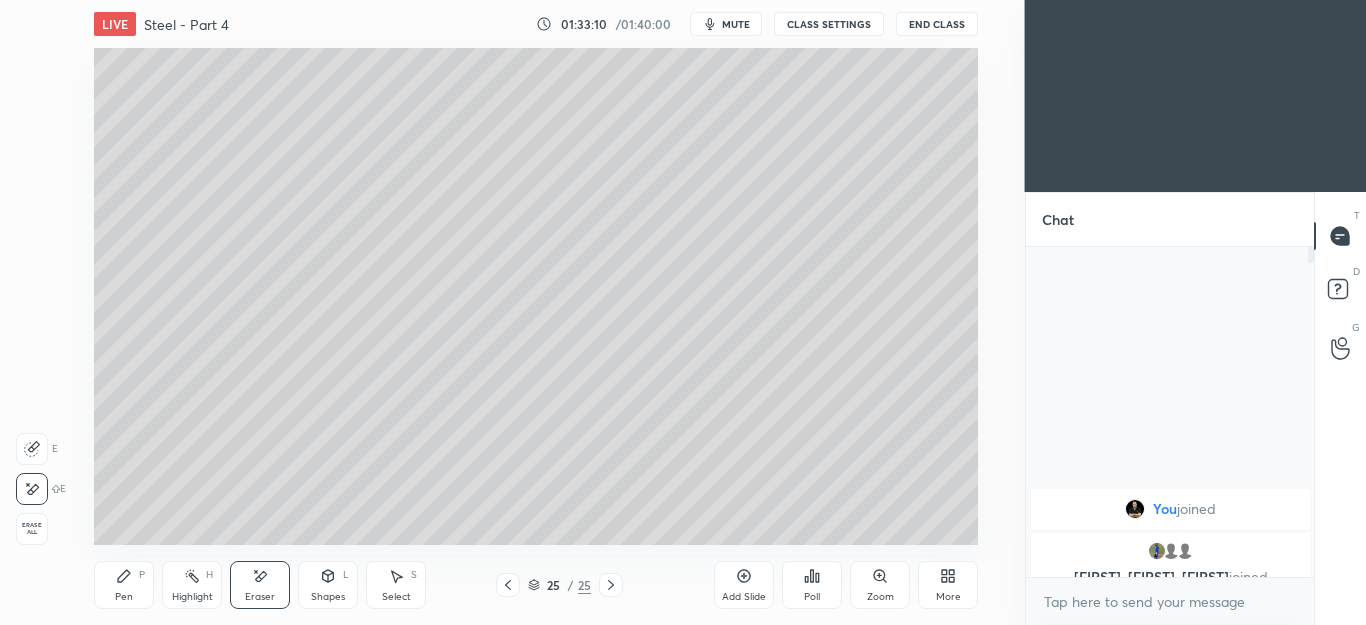 click 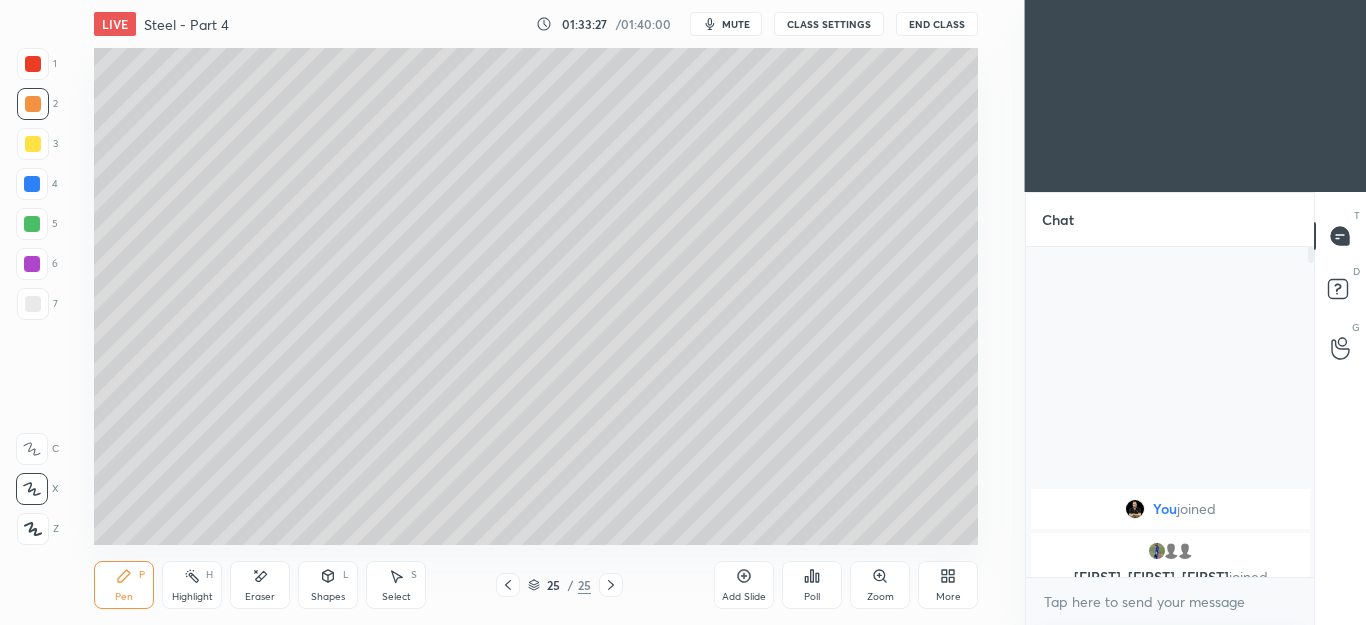 click on "Shapes L" at bounding box center [328, 585] 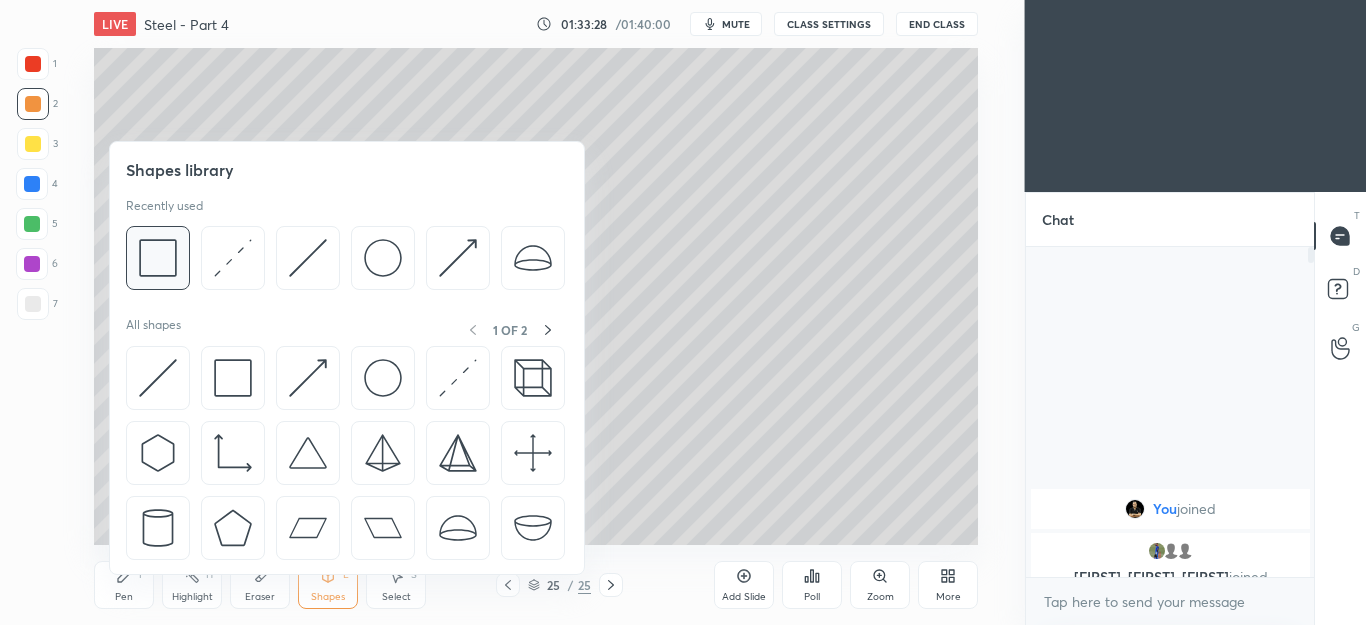 click at bounding box center (158, 258) 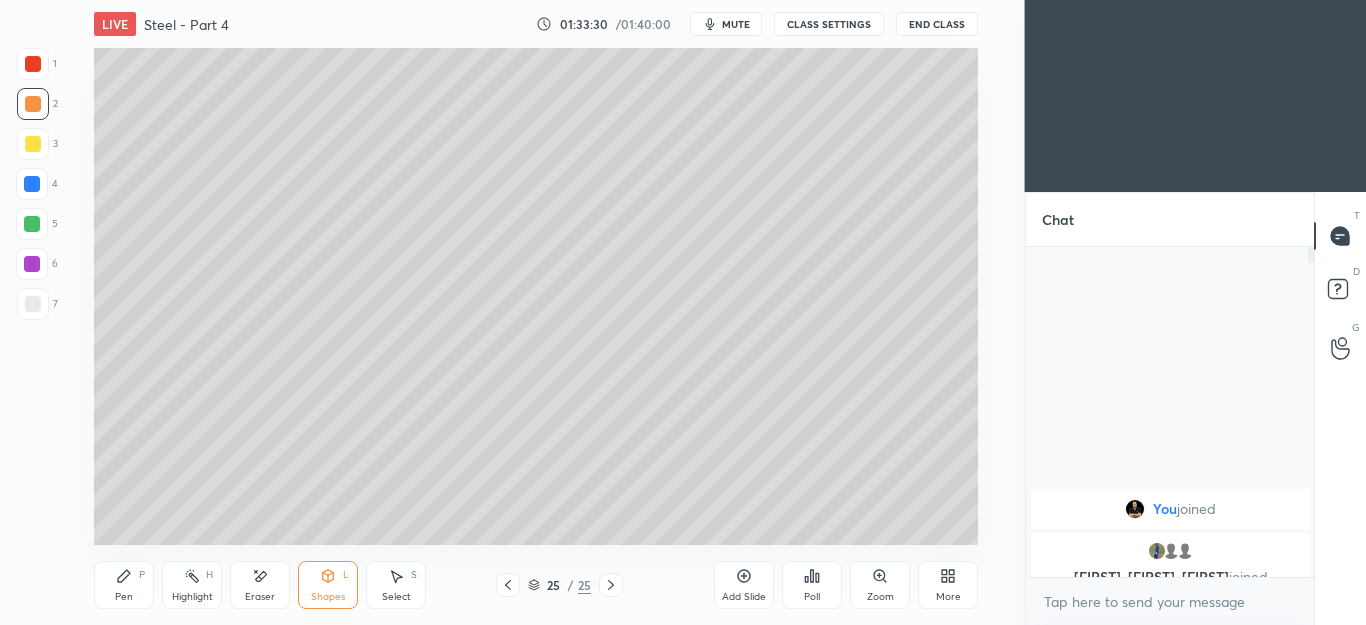 click 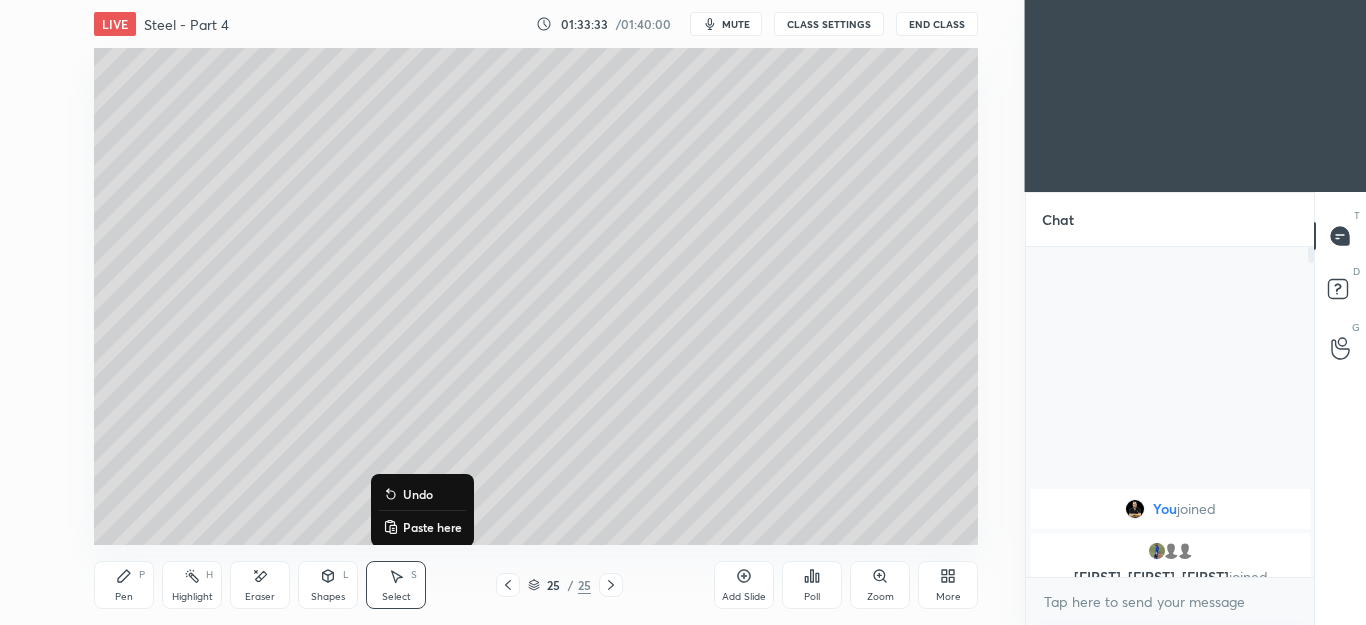 click 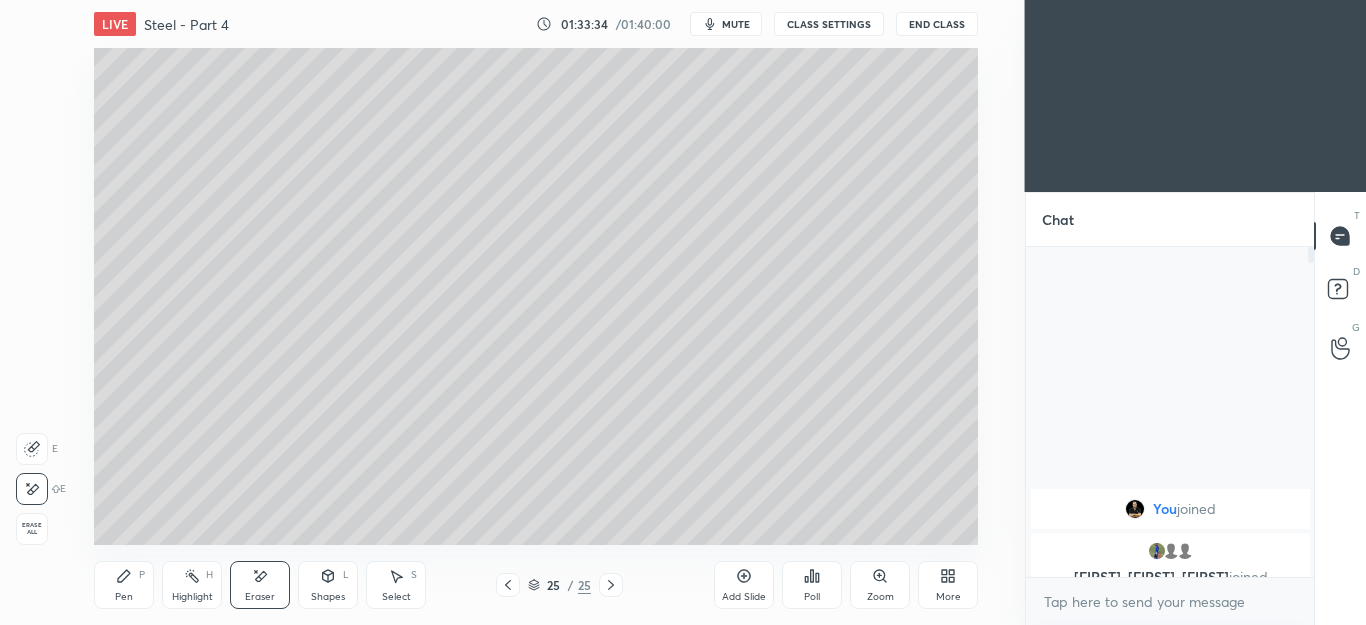click on "Pen P" at bounding box center [124, 585] 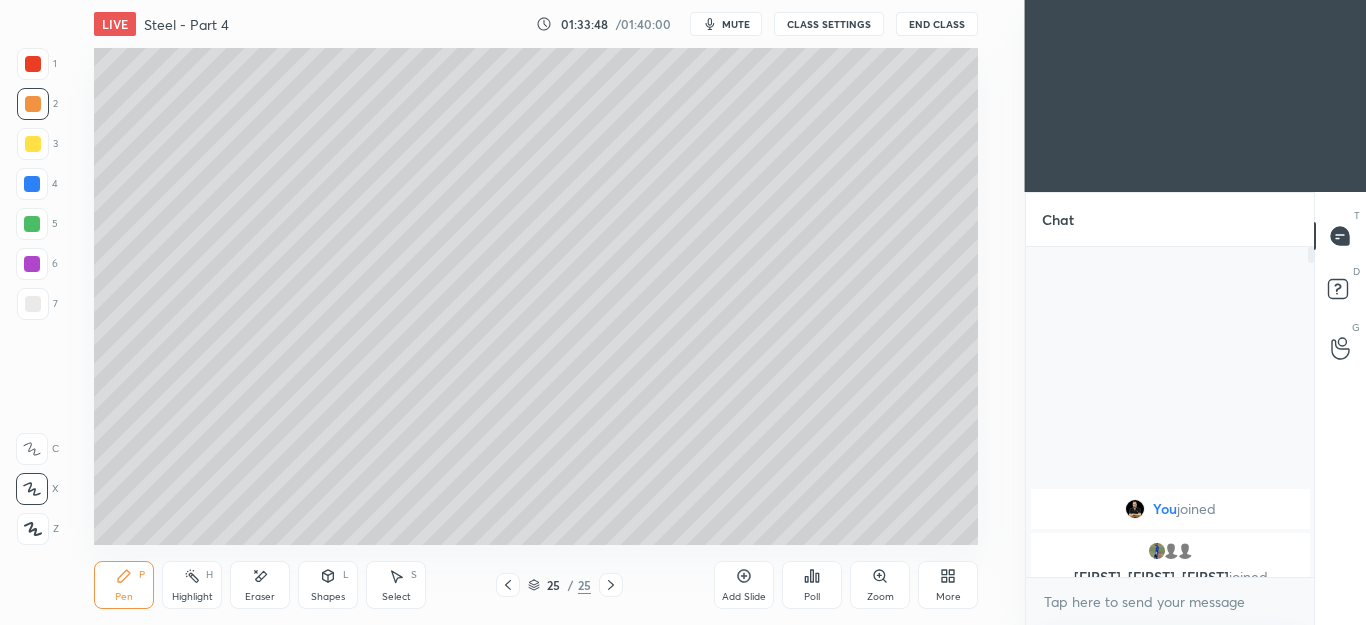 click 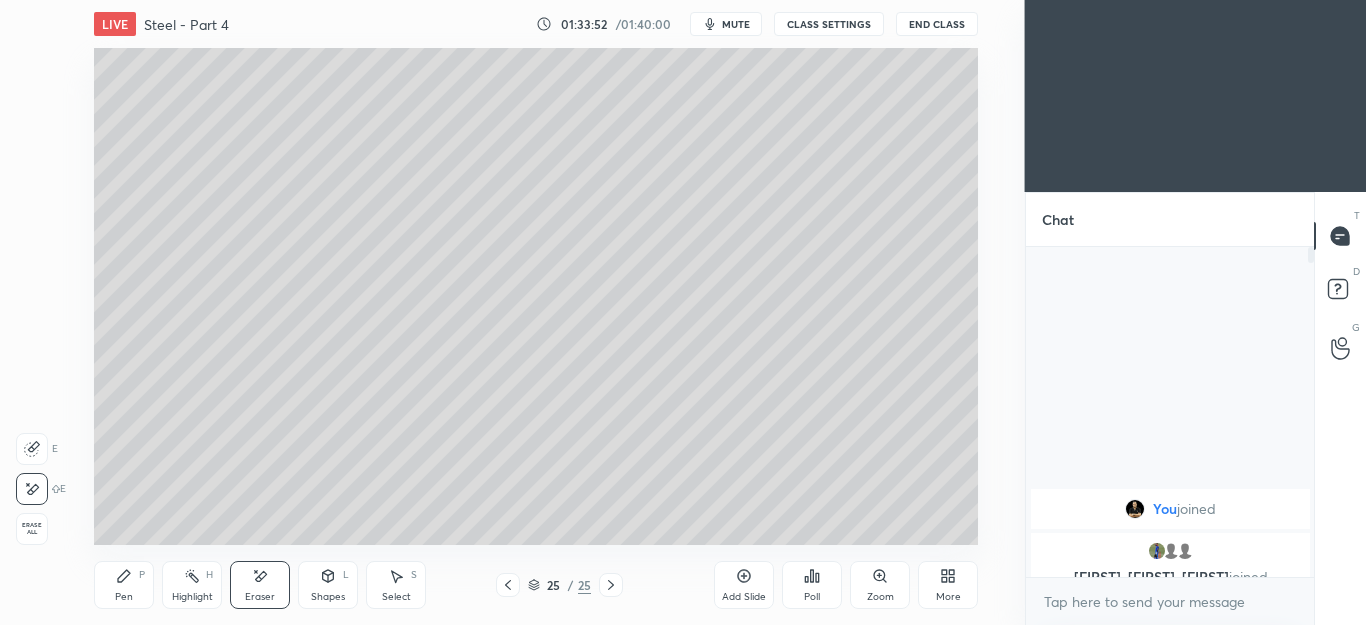 click on "Pen P" at bounding box center (124, 585) 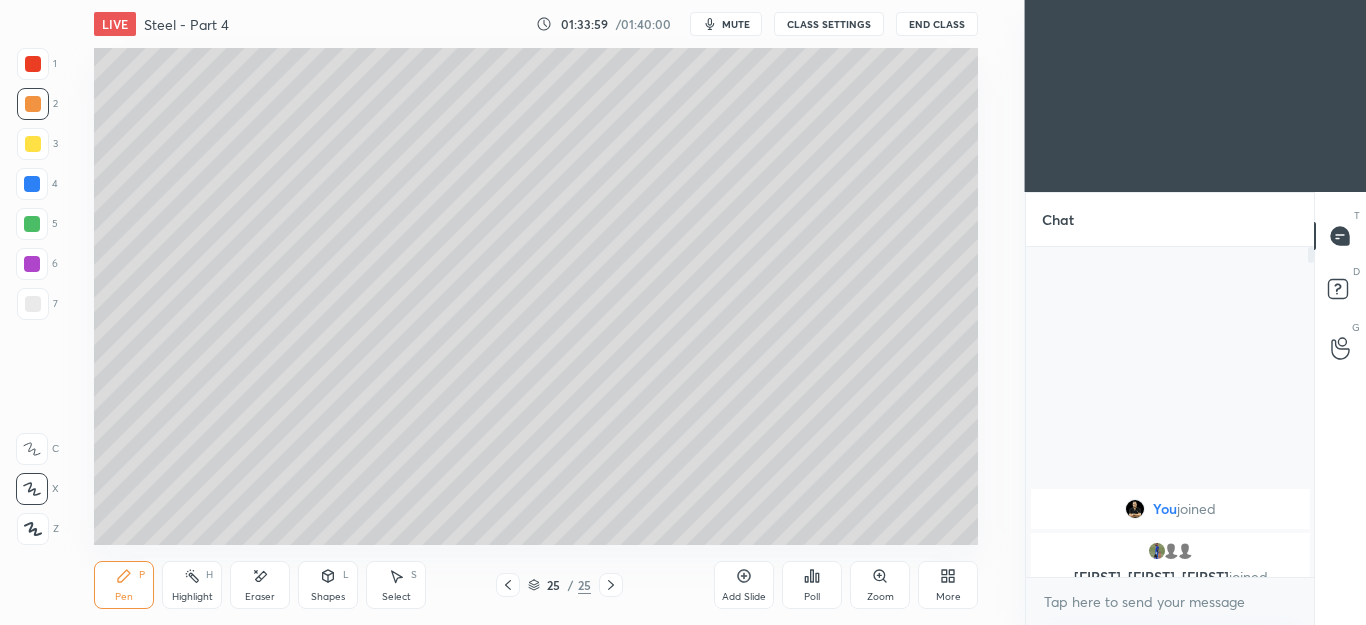 click at bounding box center [32, 224] 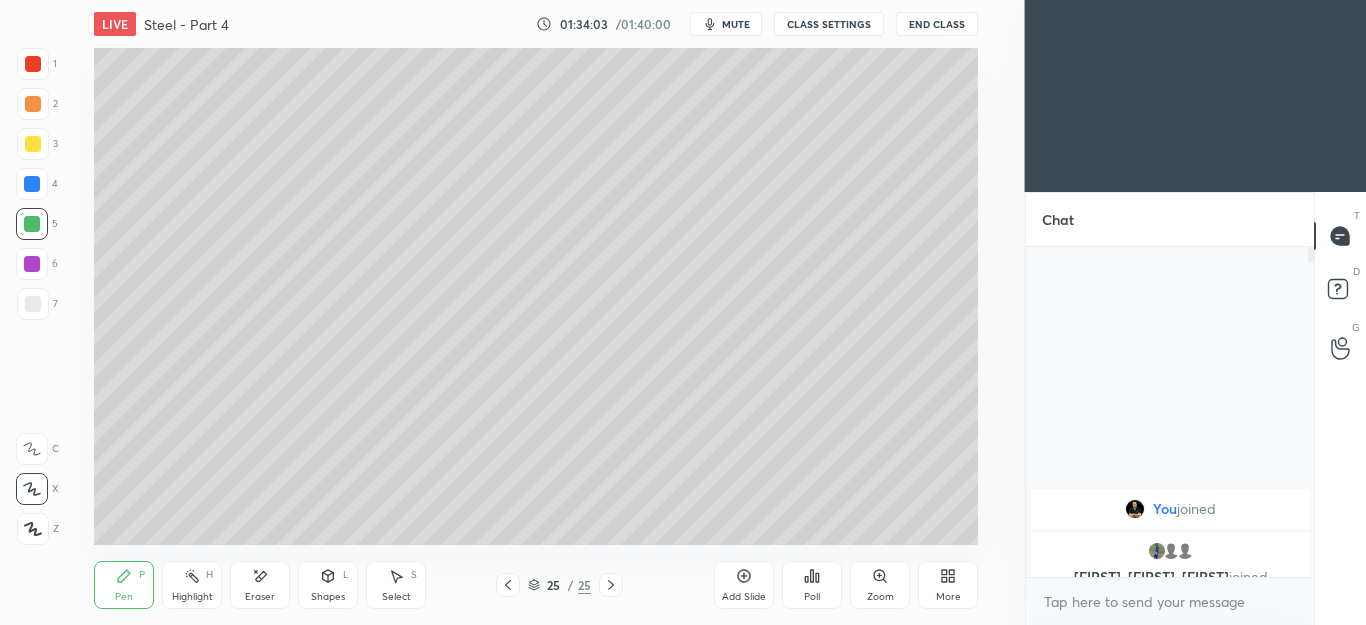 click on "25 / 25" at bounding box center (559, 585) 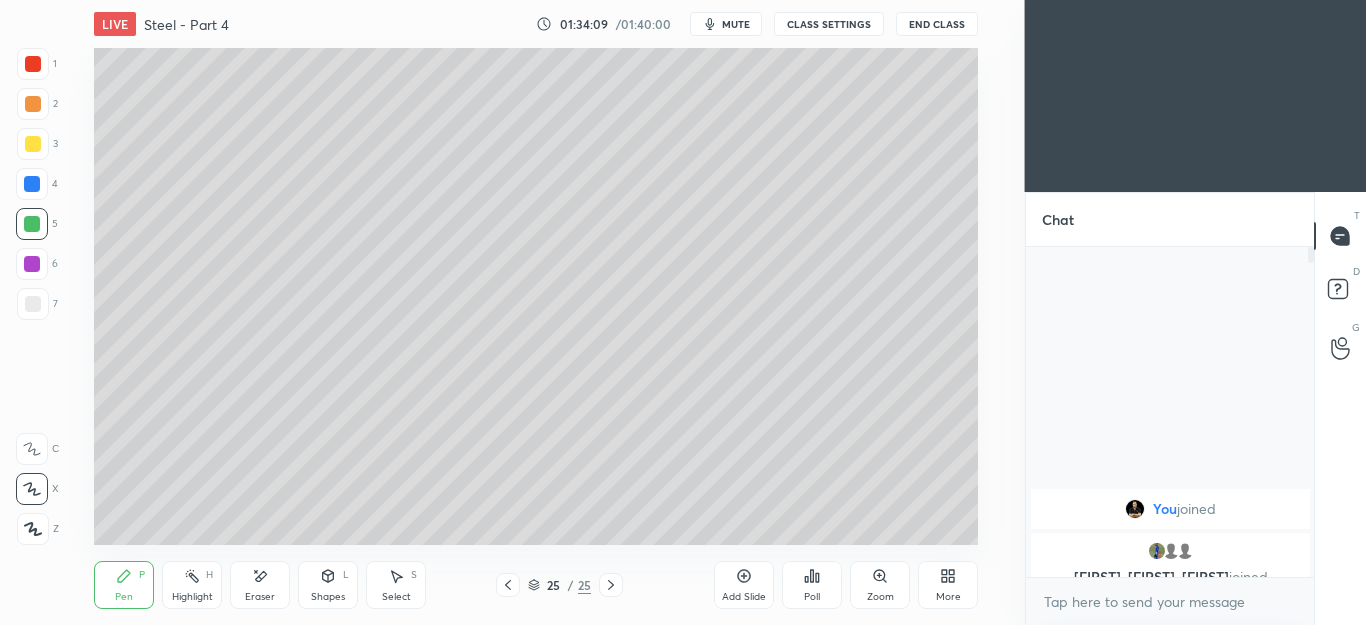 click 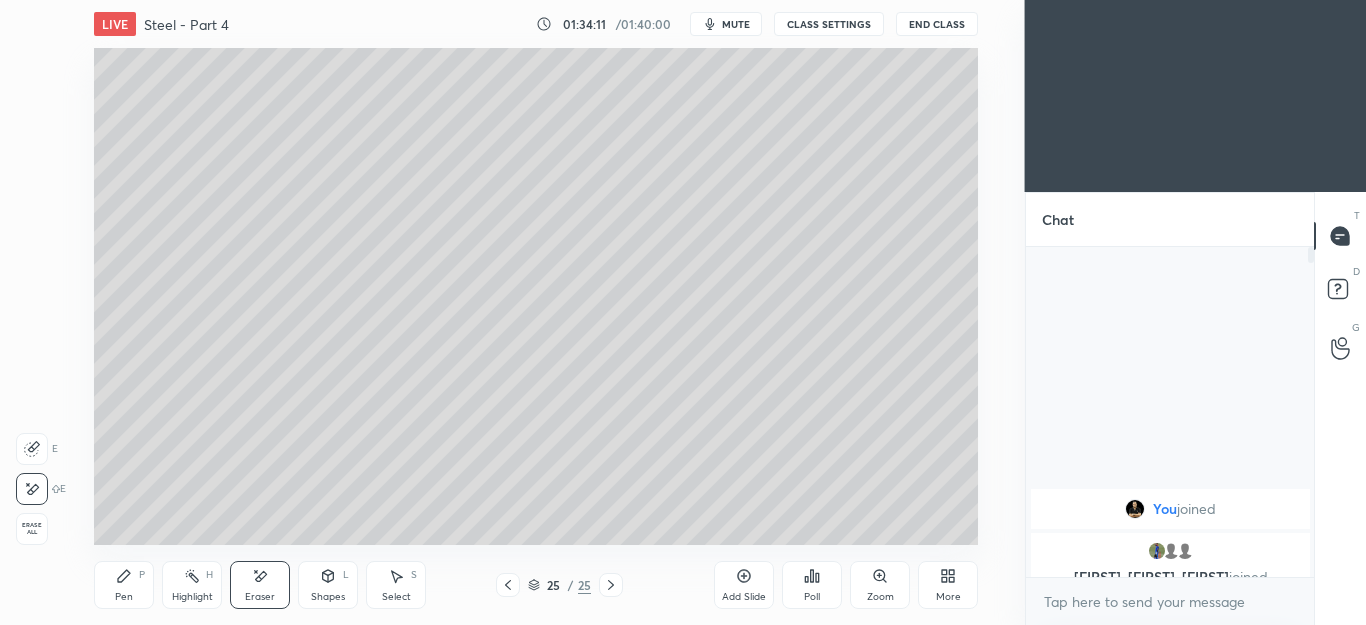 click on "P" at bounding box center (142, 575) 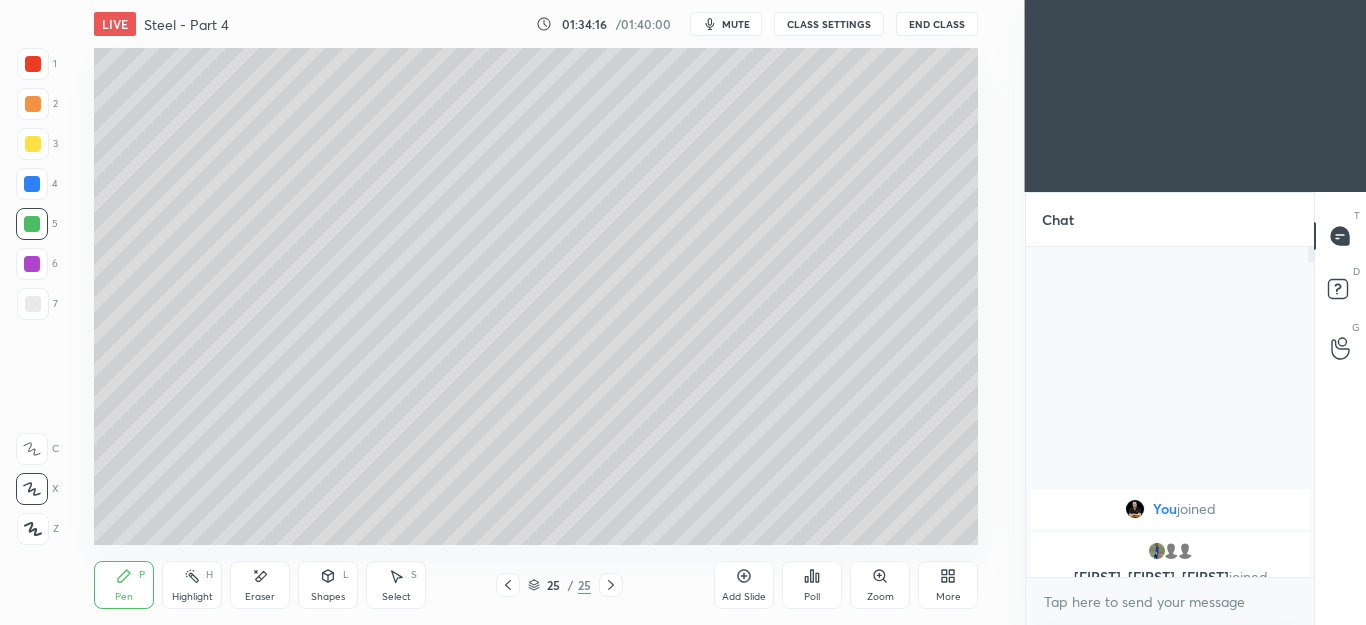 click on "Eraser" at bounding box center [260, 585] 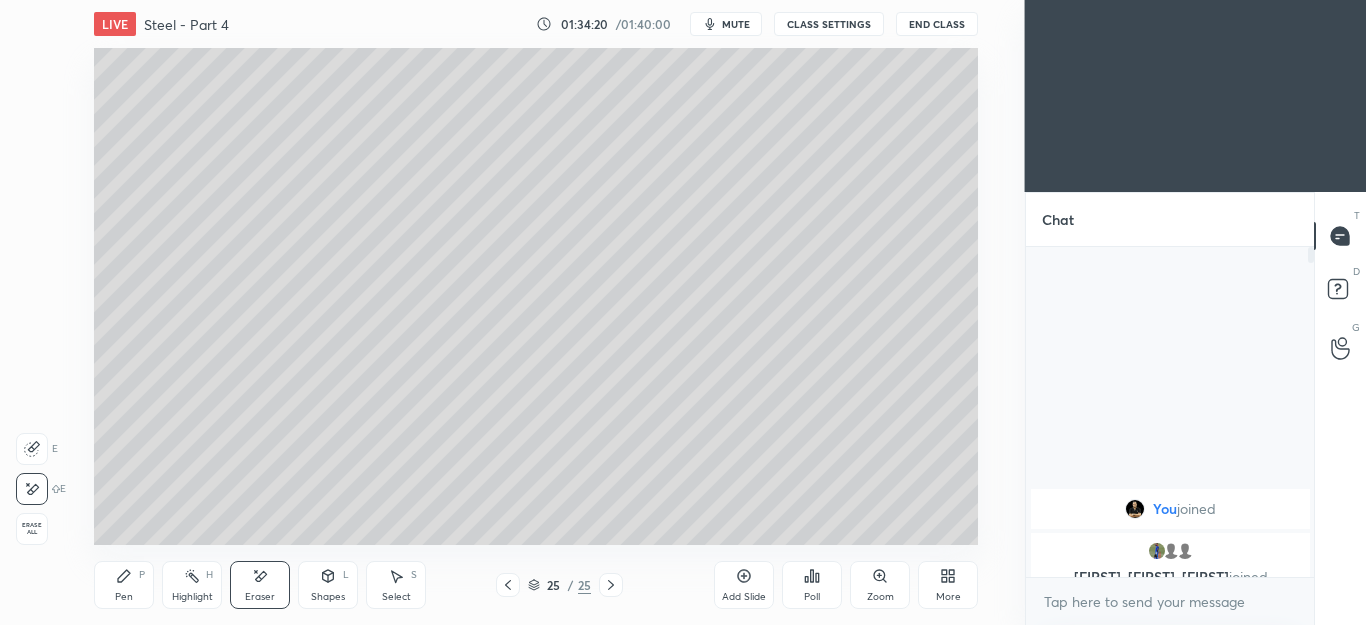 click on "Pen" at bounding box center [124, 597] 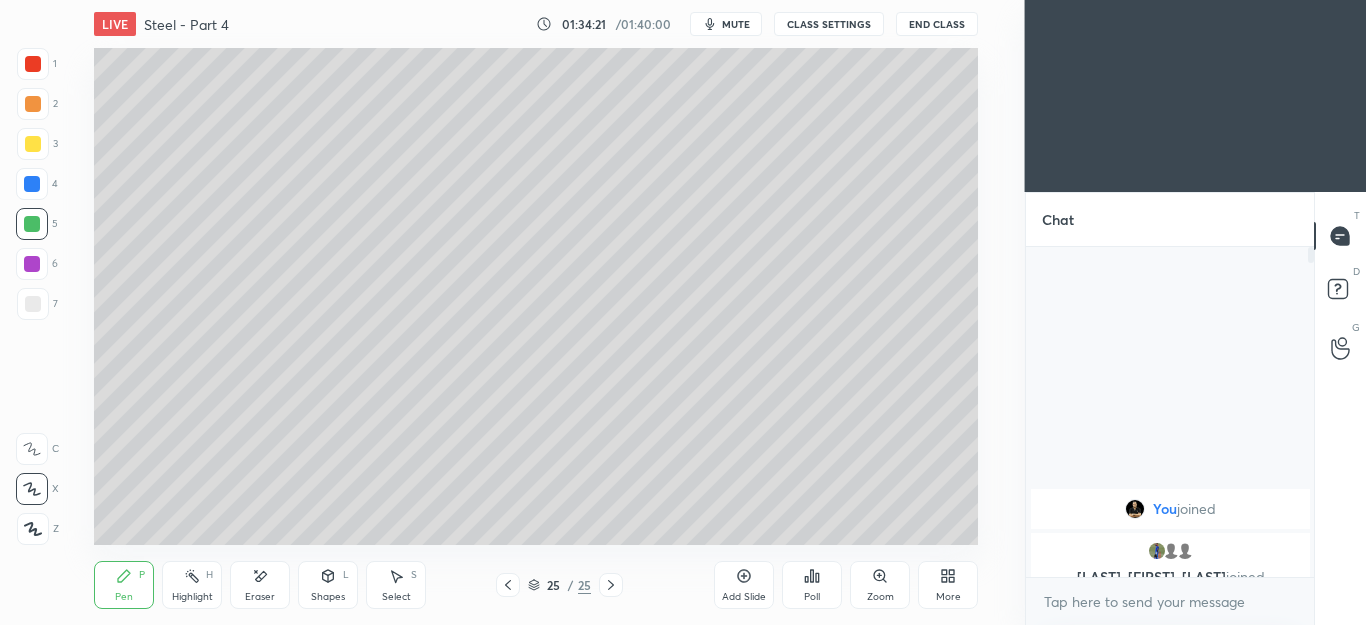 scroll, scrollTop: 0, scrollLeft: 0, axis: both 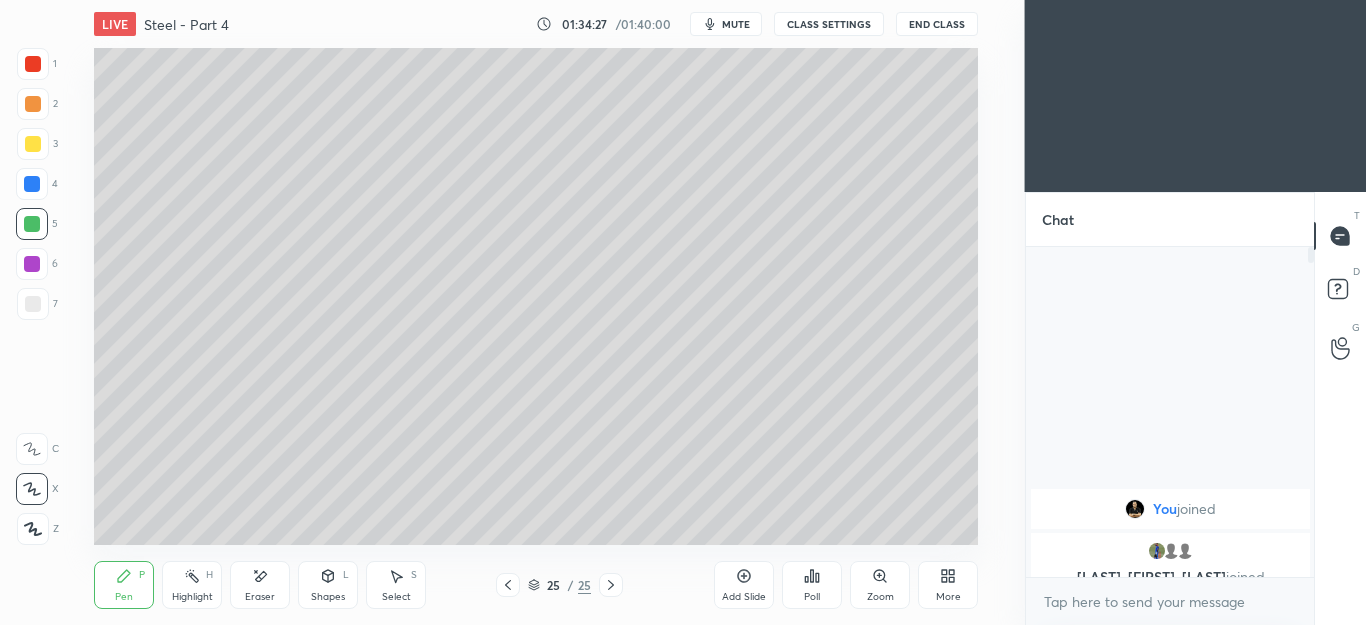 click on "End Class" at bounding box center (937, 24) 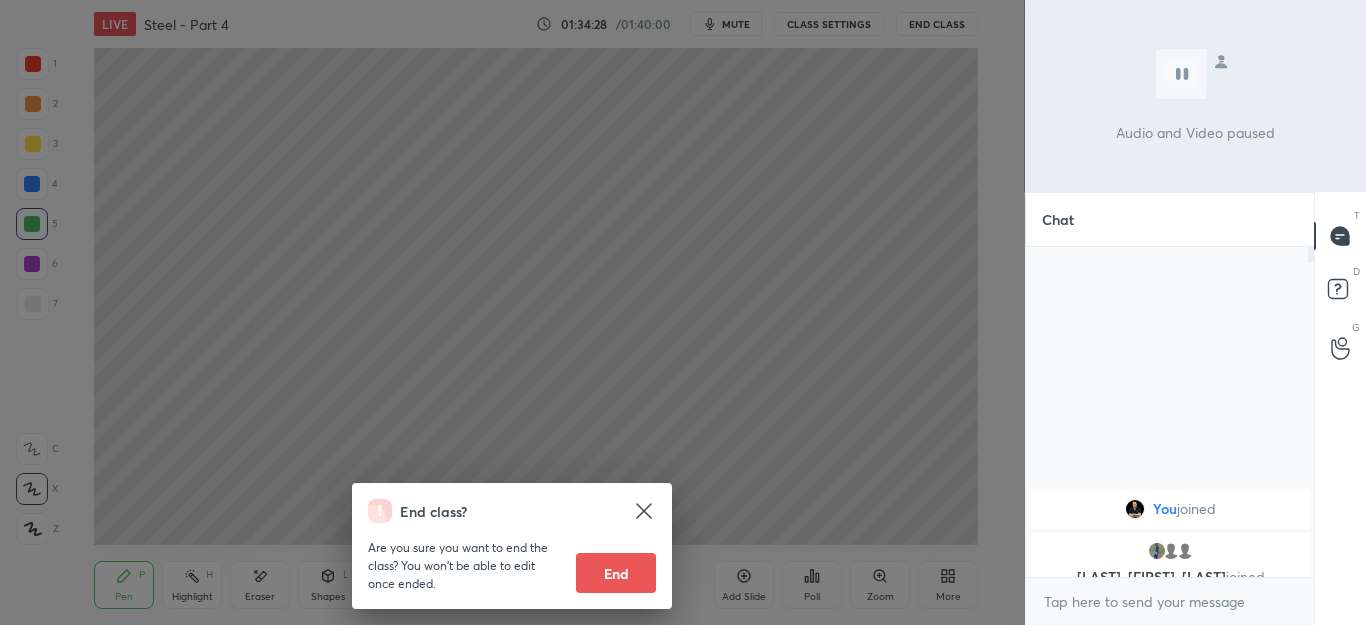 click on "End" at bounding box center (616, 573) 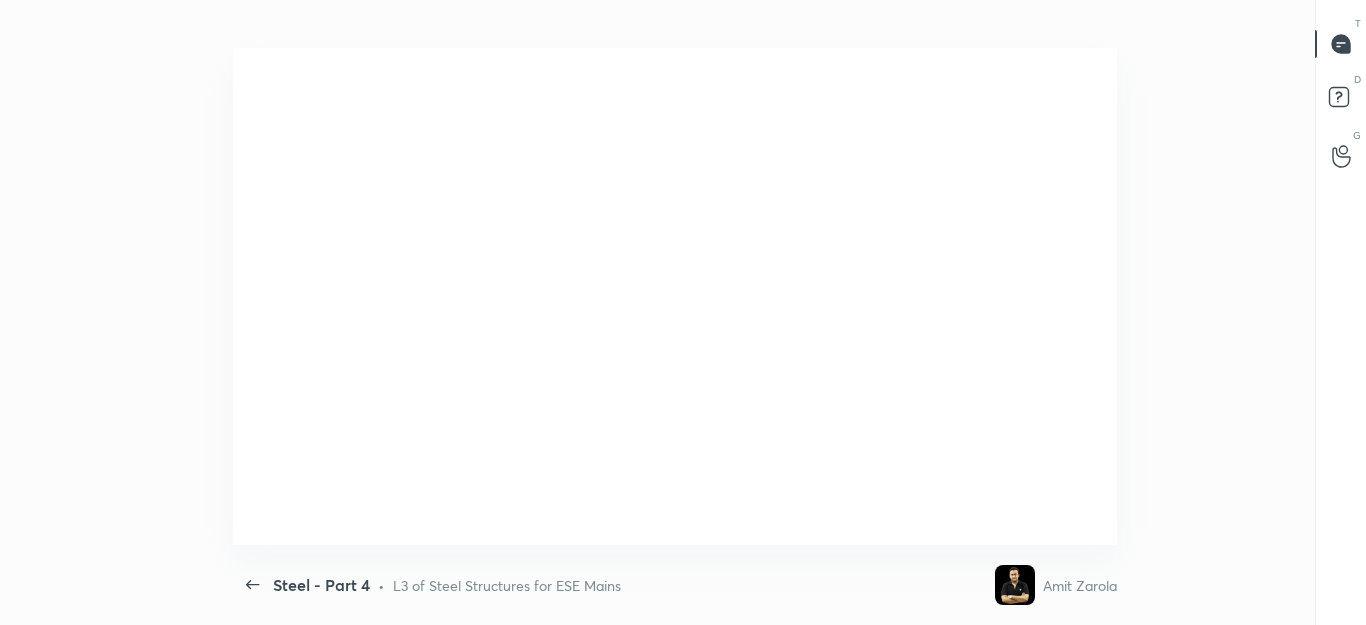 scroll, scrollTop: 99503, scrollLeft: 98746, axis: both 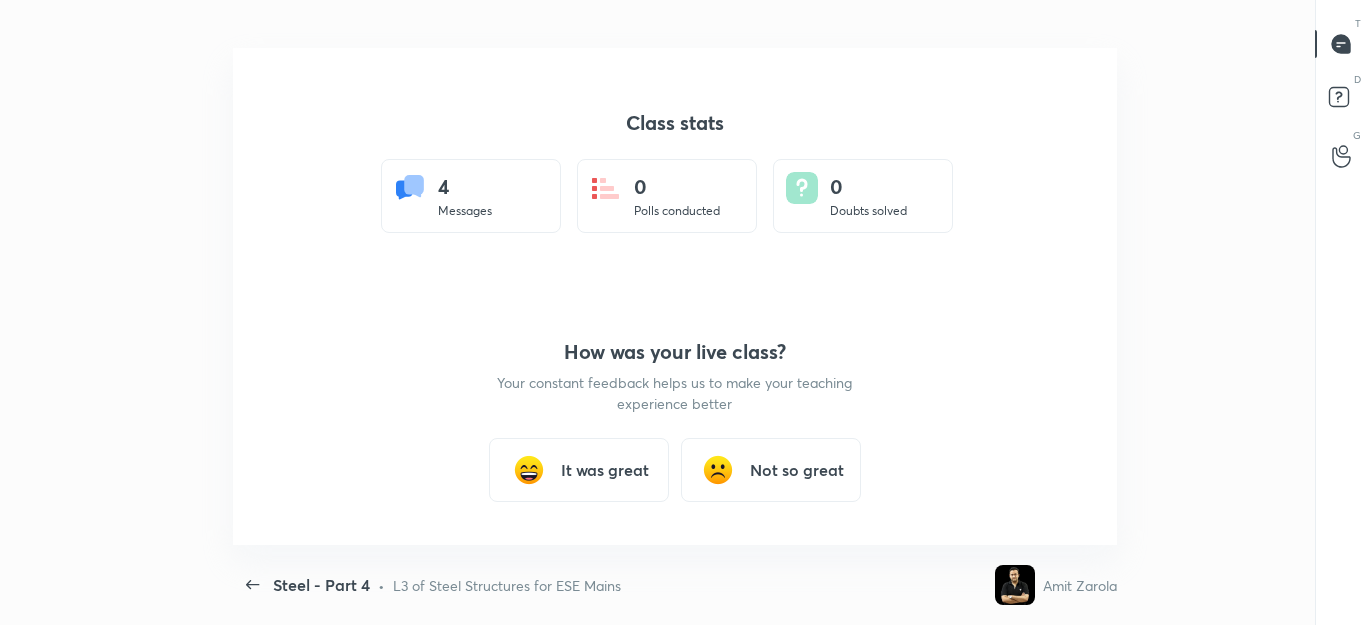 click on "It was great" at bounding box center [605, 470] 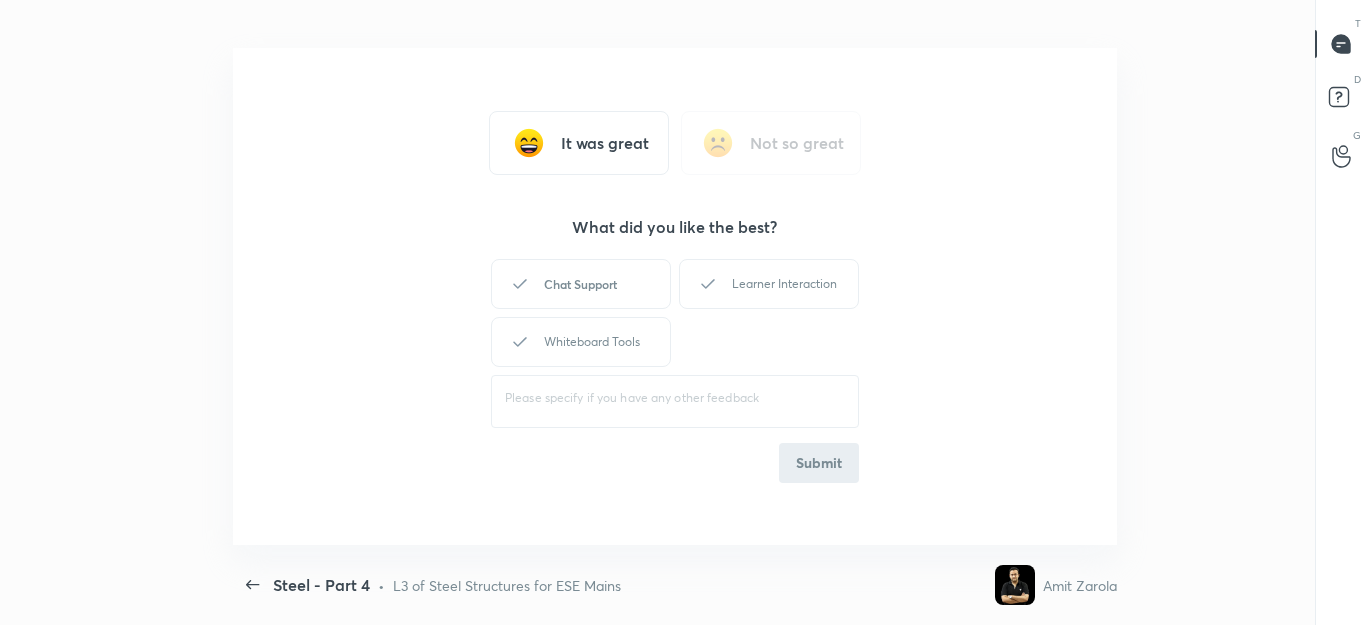 click on "Chat Support" at bounding box center [581, 284] 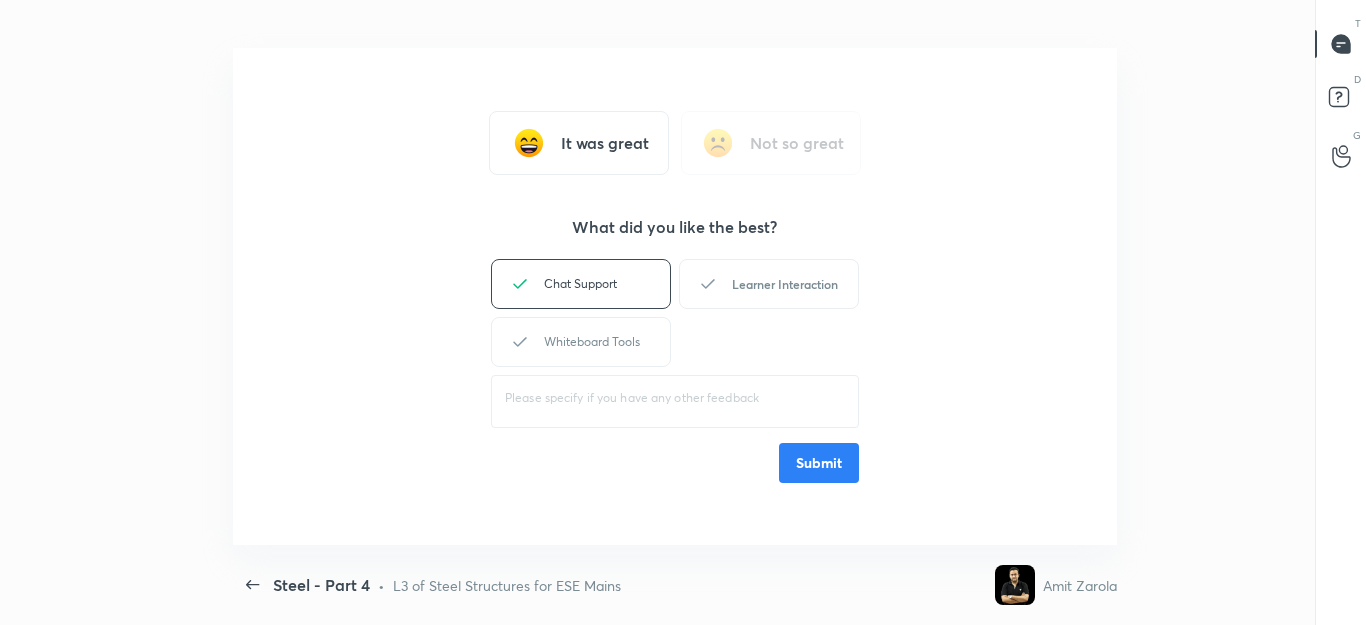 click on "Learner Interaction" at bounding box center [769, 284] 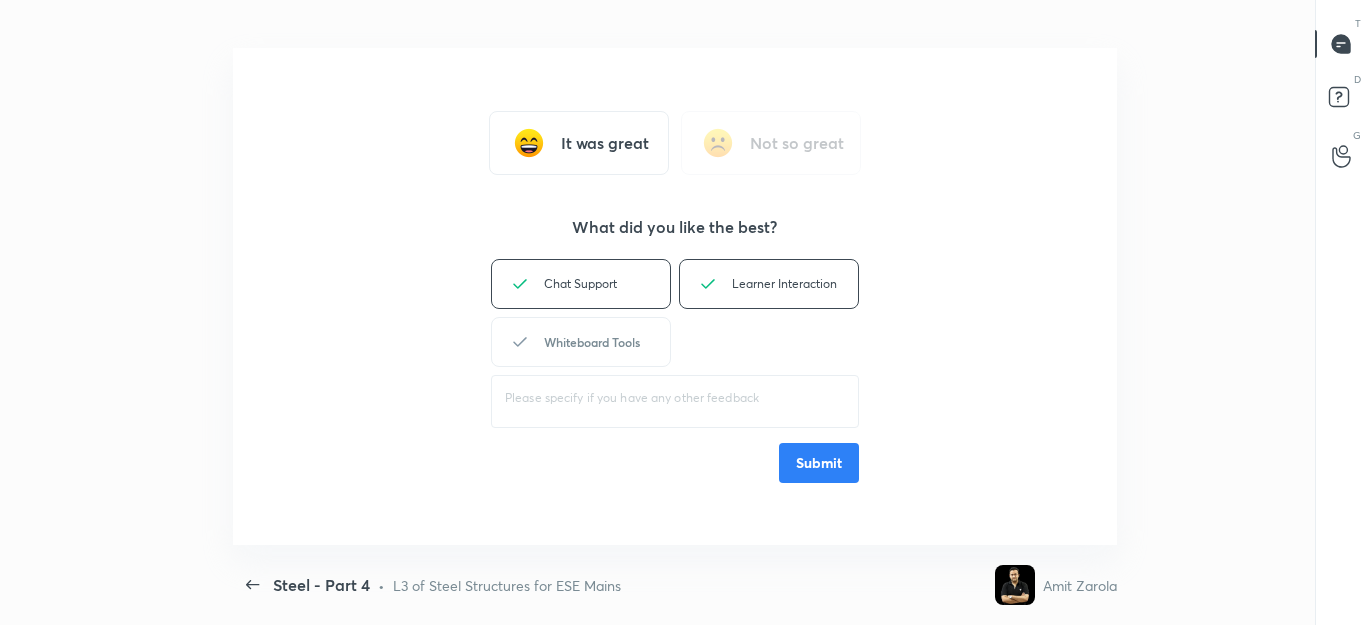 click on "Whiteboard Tools" at bounding box center [581, 342] 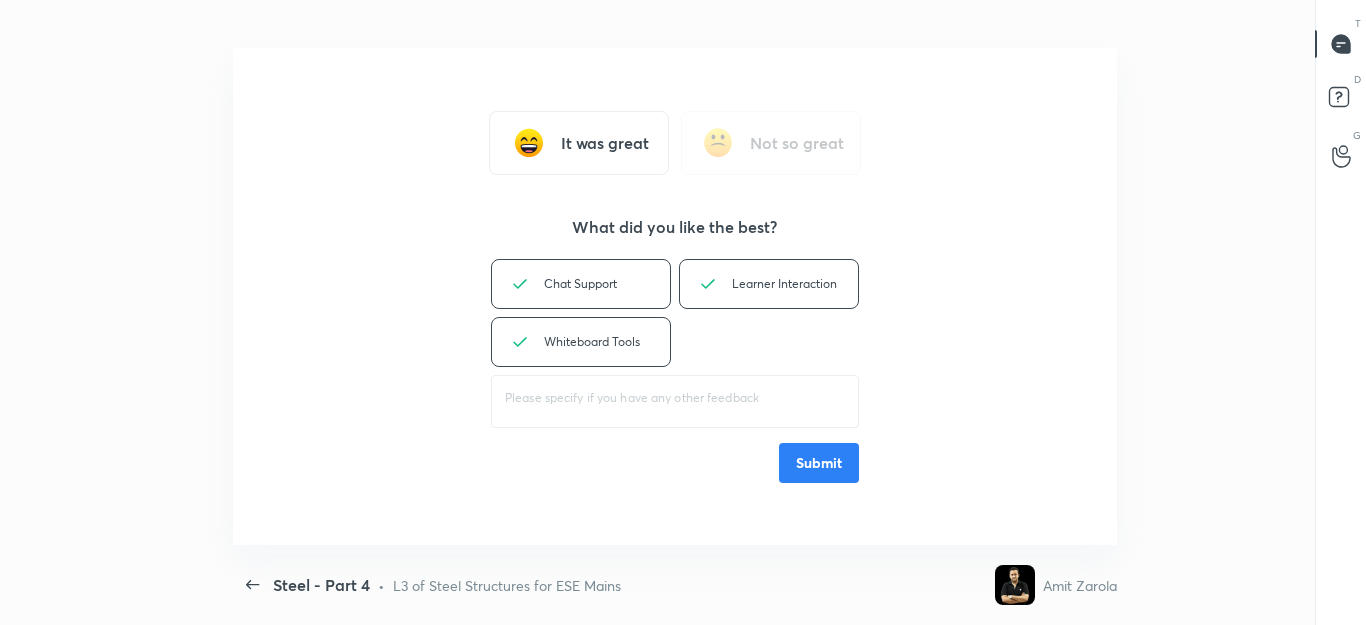 click on "Submit" at bounding box center (819, 463) 